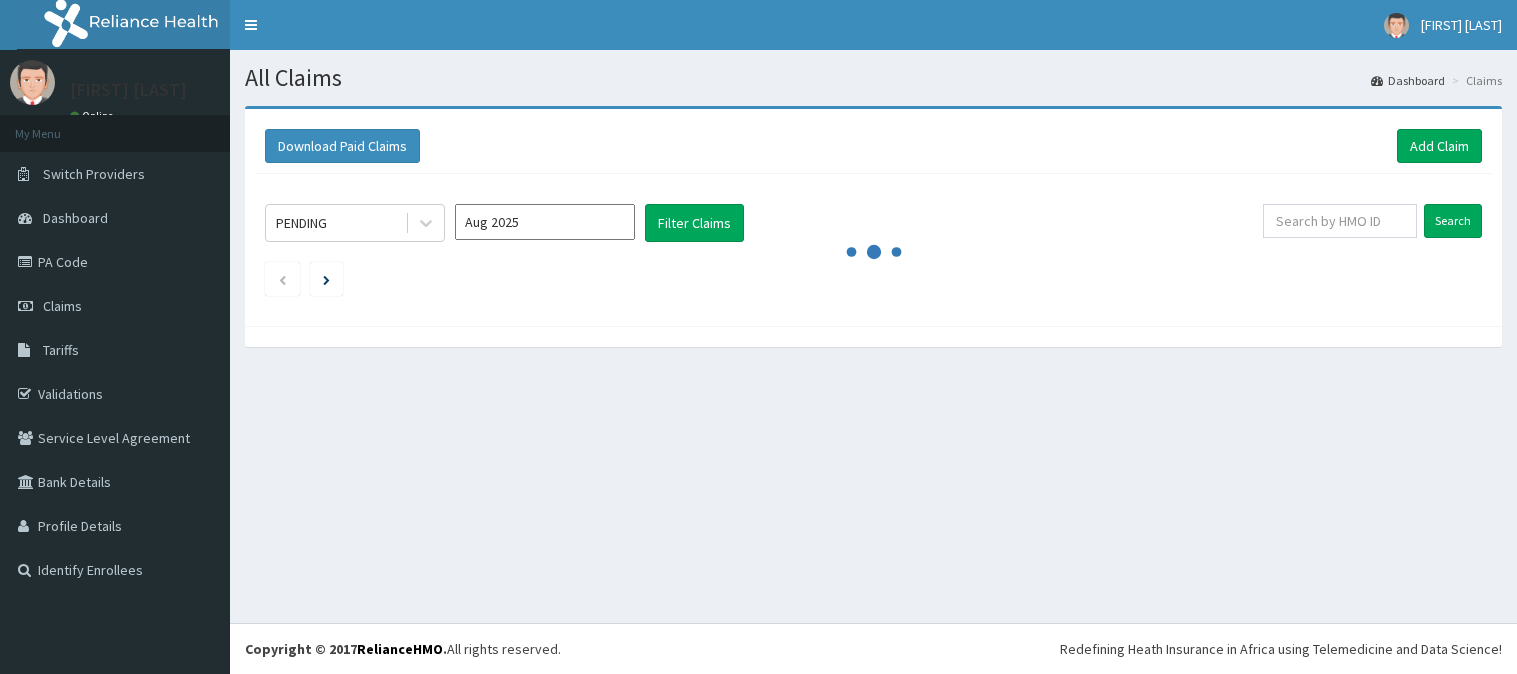 scroll, scrollTop: 0, scrollLeft: 0, axis: both 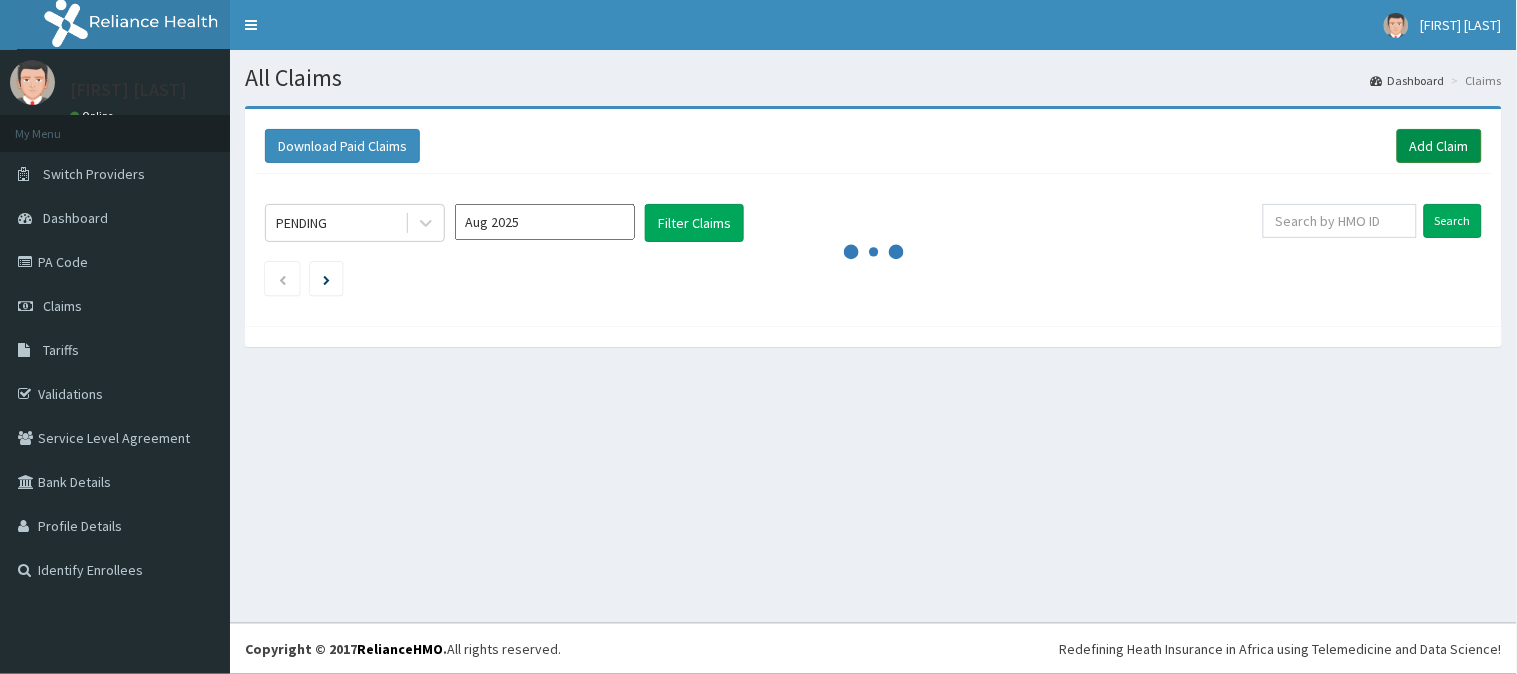 click on "Add Claim" at bounding box center (1439, 146) 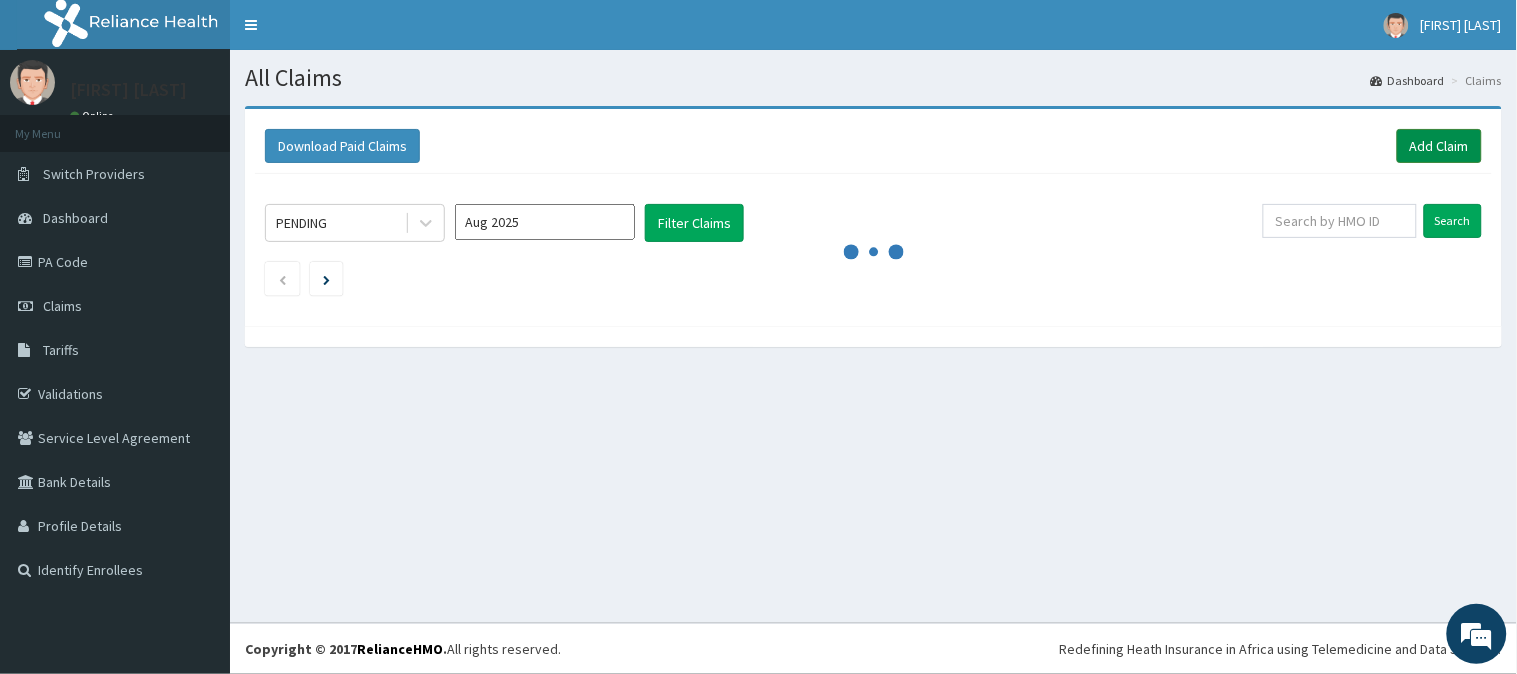 click on "Add Claim" at bounding box center [1439, 146] 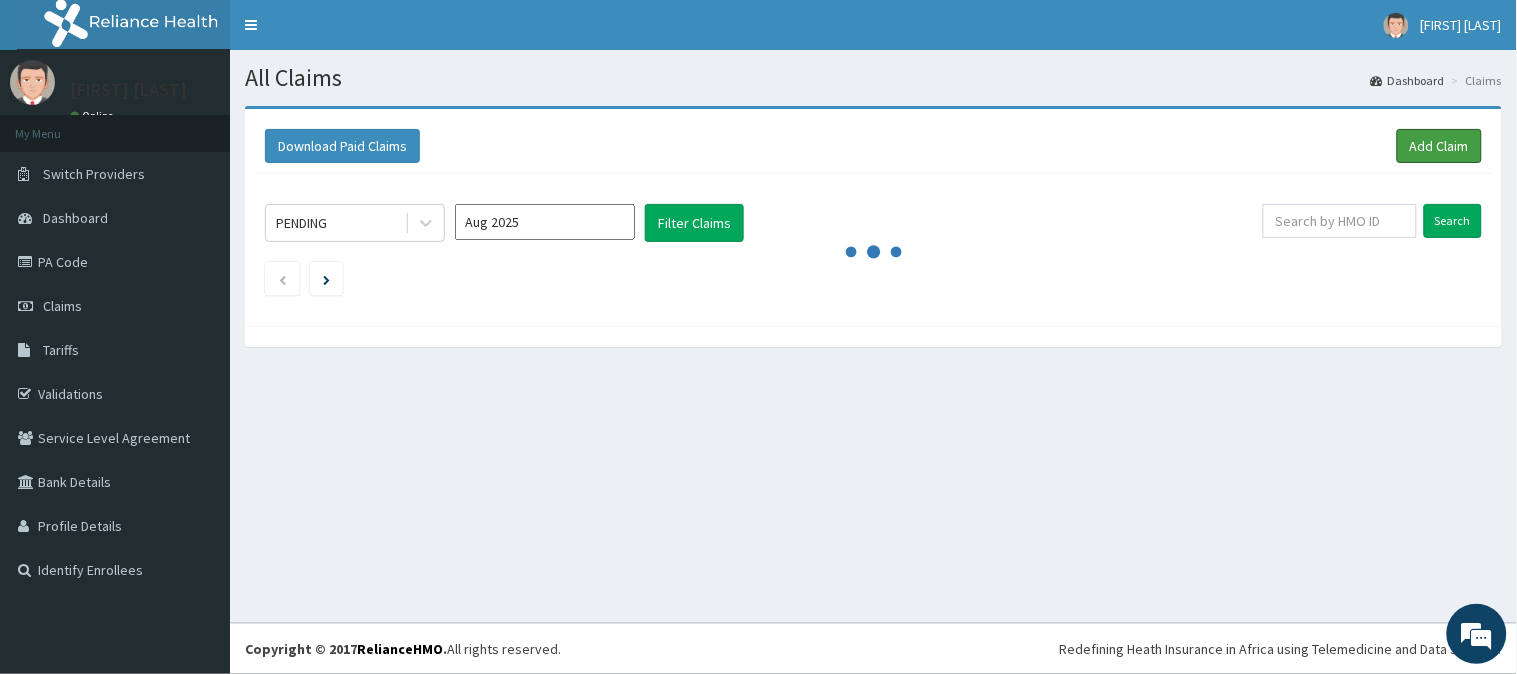 scroll, scrollTop: 0, scrollLeft: 0, axis: both 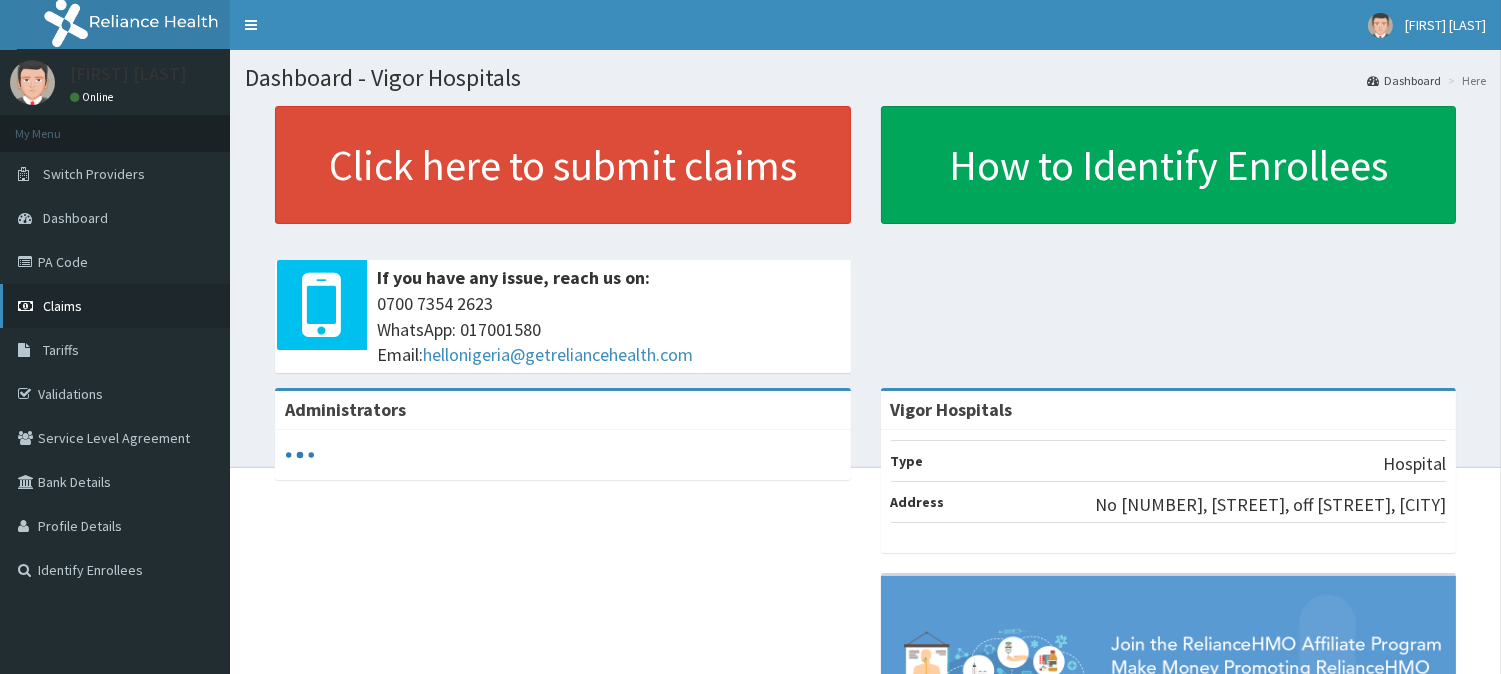 click on "Claims" at bounding box center [115, 306] 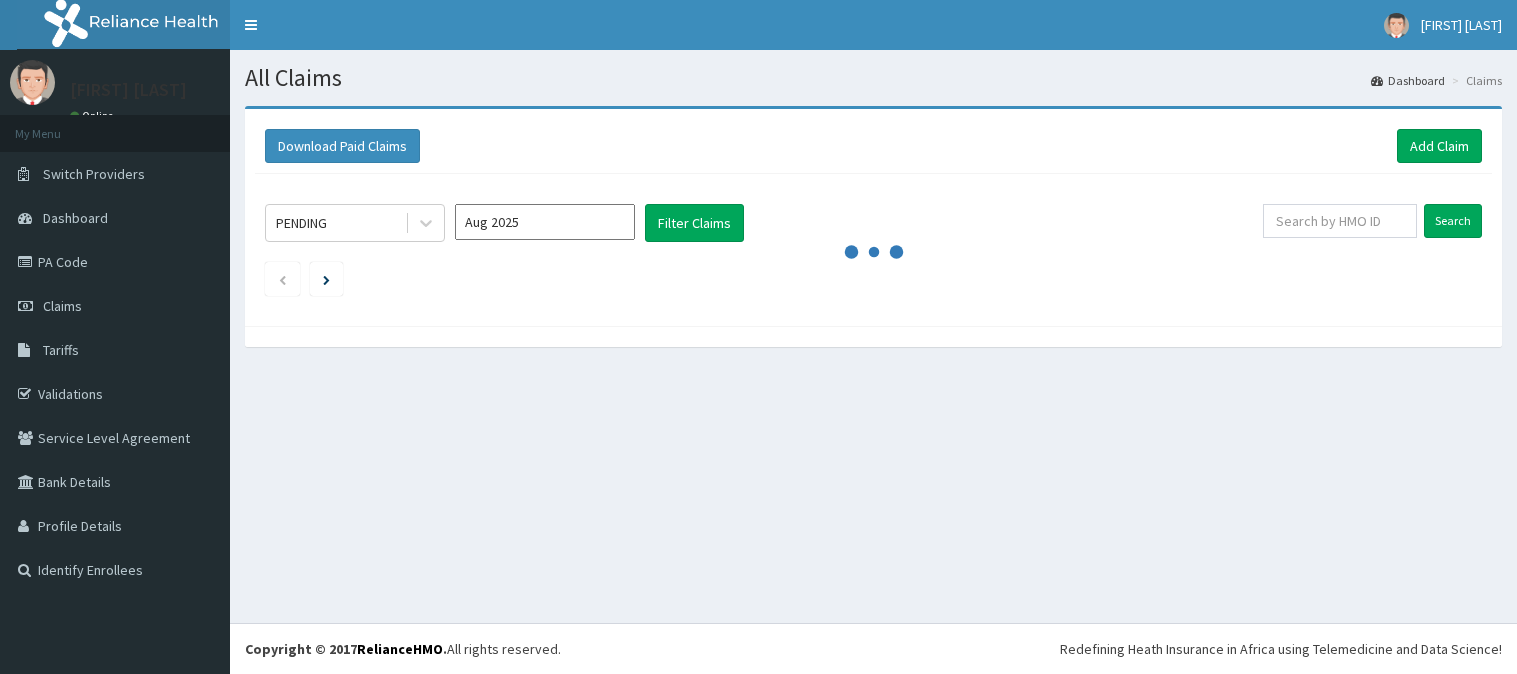 scroll, scrollTop: 0, scrollLeft: 0, axis: both 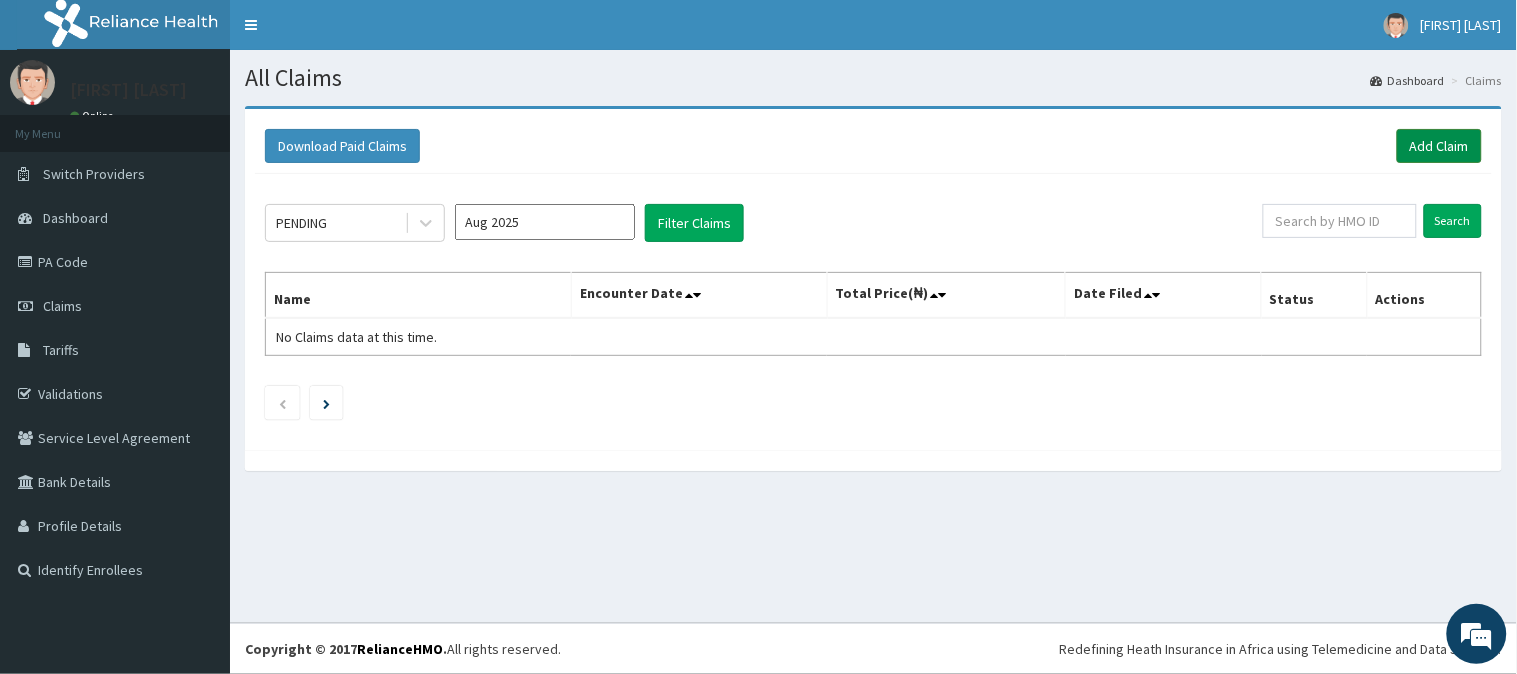 click on "Add Claim" at bounding box center [1439, 146] 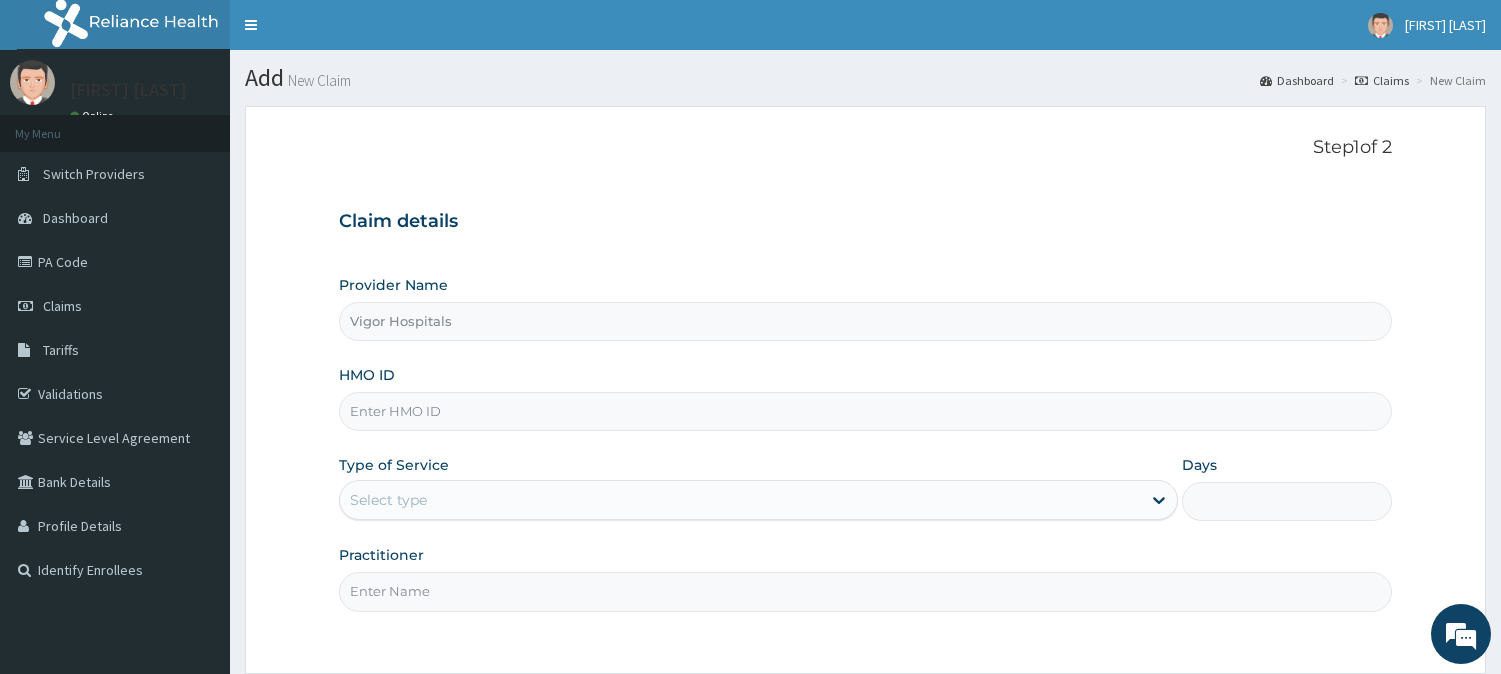 scroll, scrollTop: 0, scrollLeft: 0, axis: both 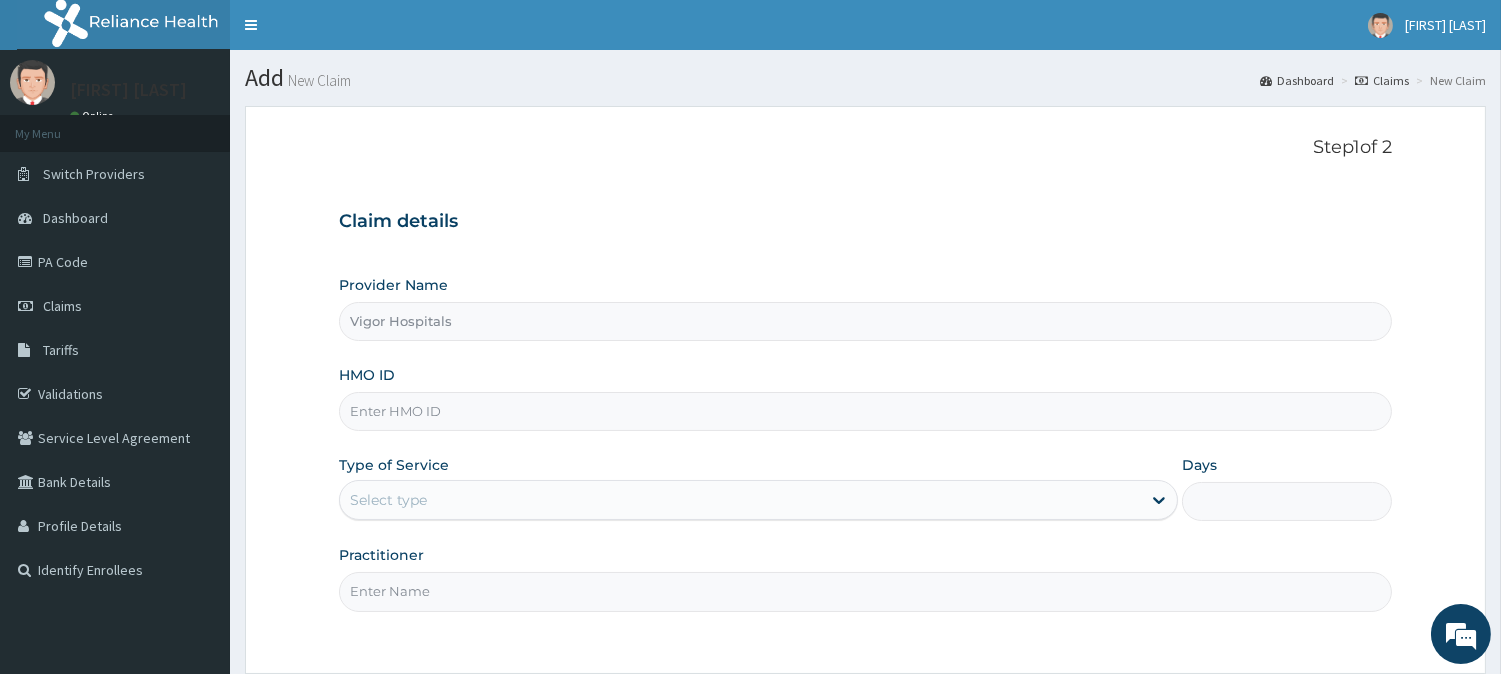 click on "HMO ID" at bounding box center [865, 411] 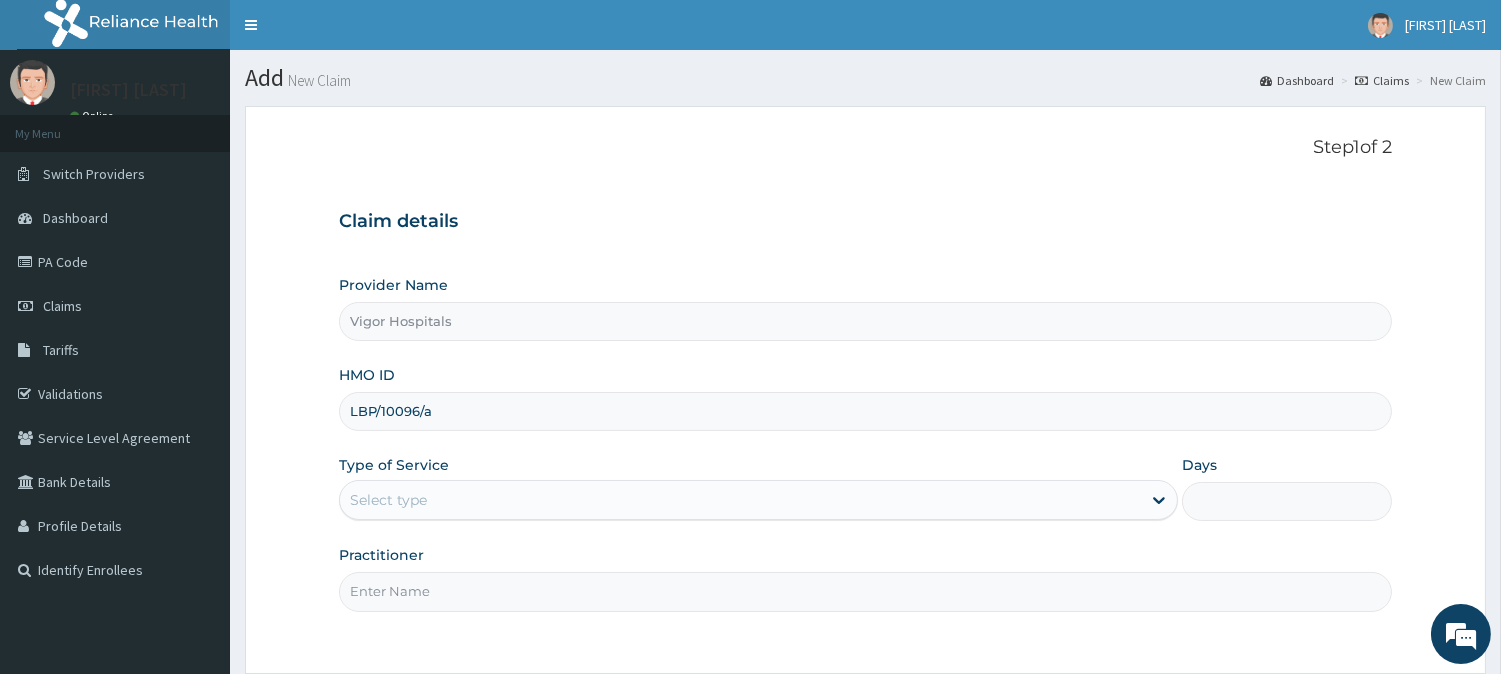 click on "LBP/10096/a" at bounding box center (865, 411) 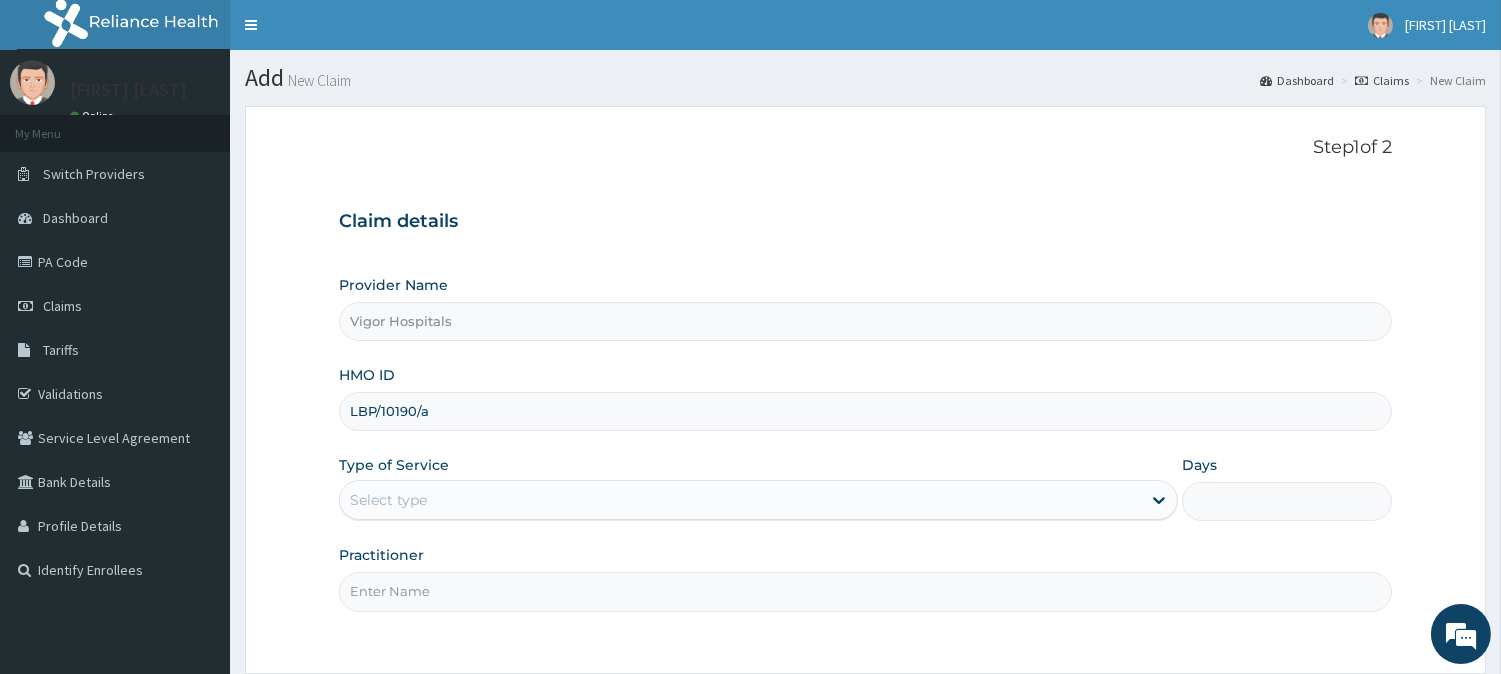 type on "LBP/10190/a" 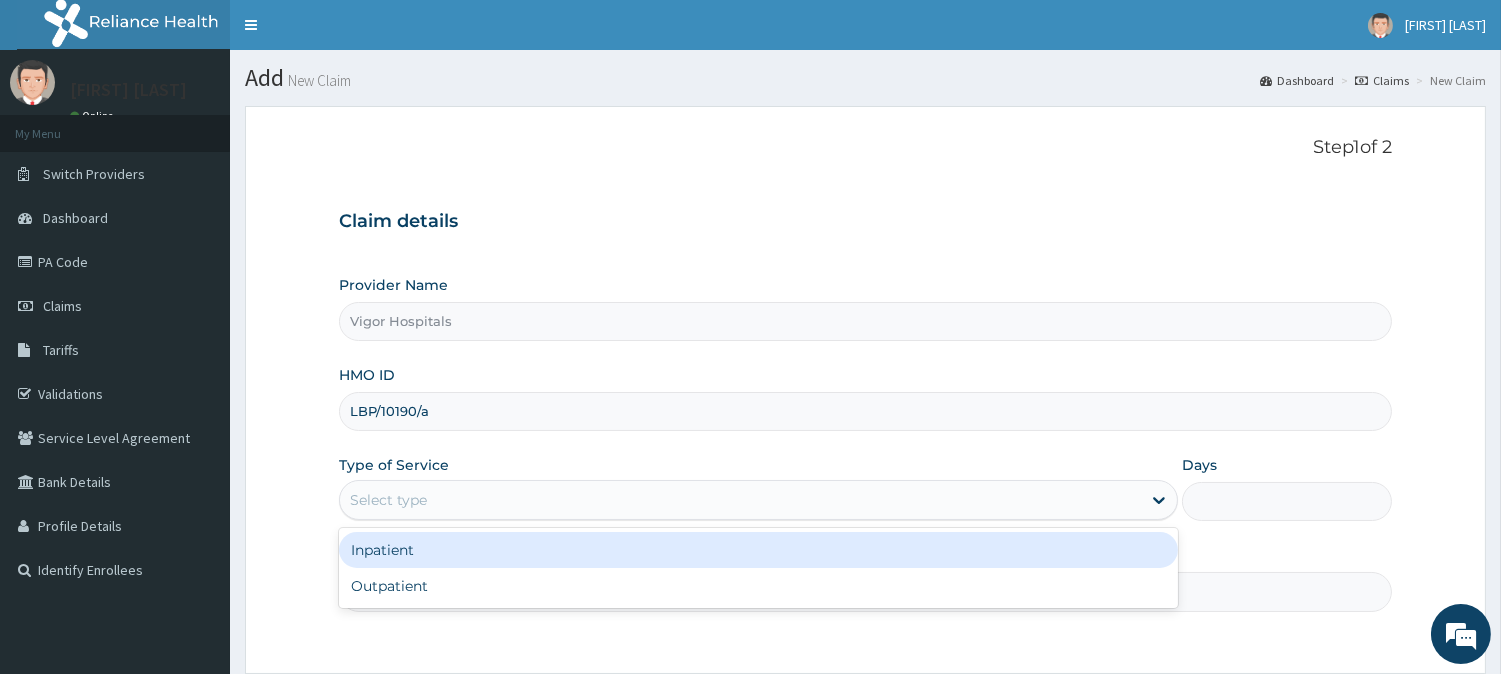 click on "Select type" at bounding box center (740, 500) 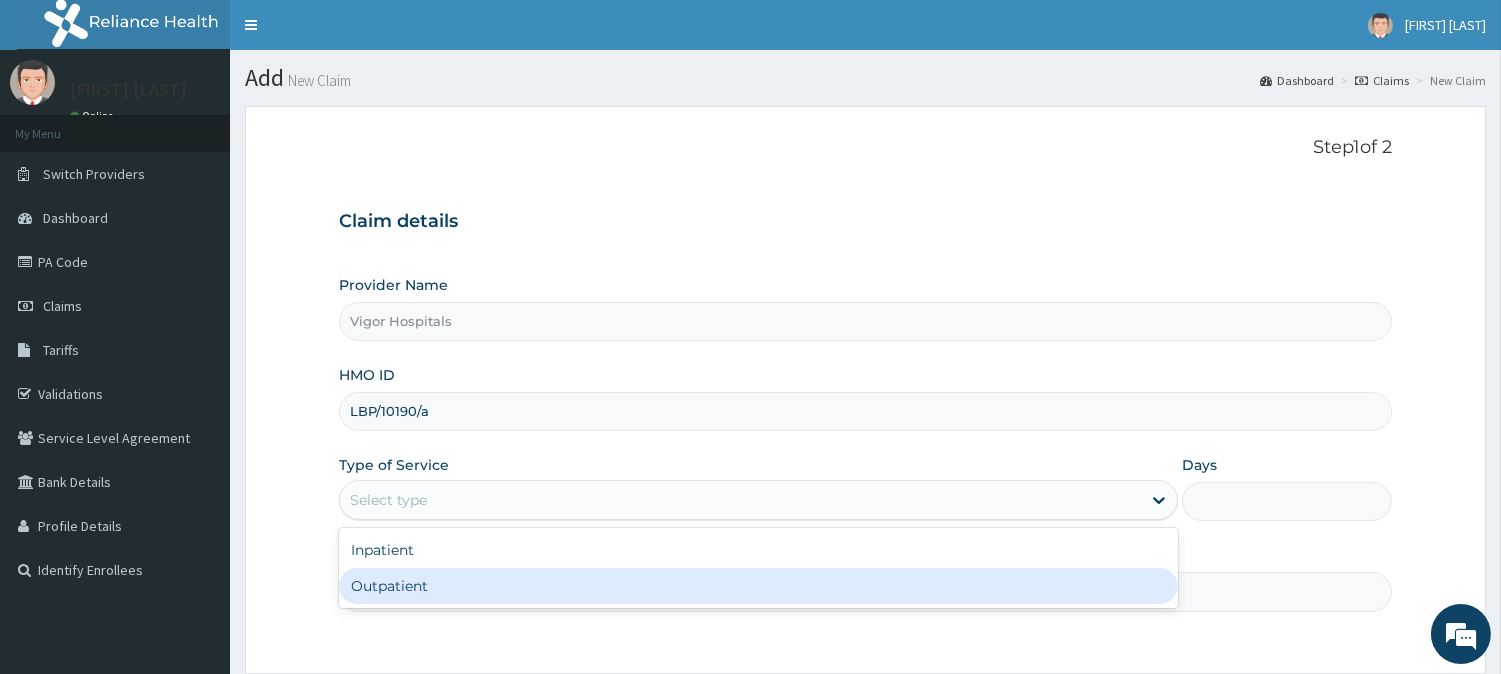 click on "Outpatient" at bounding box center [758, 586] 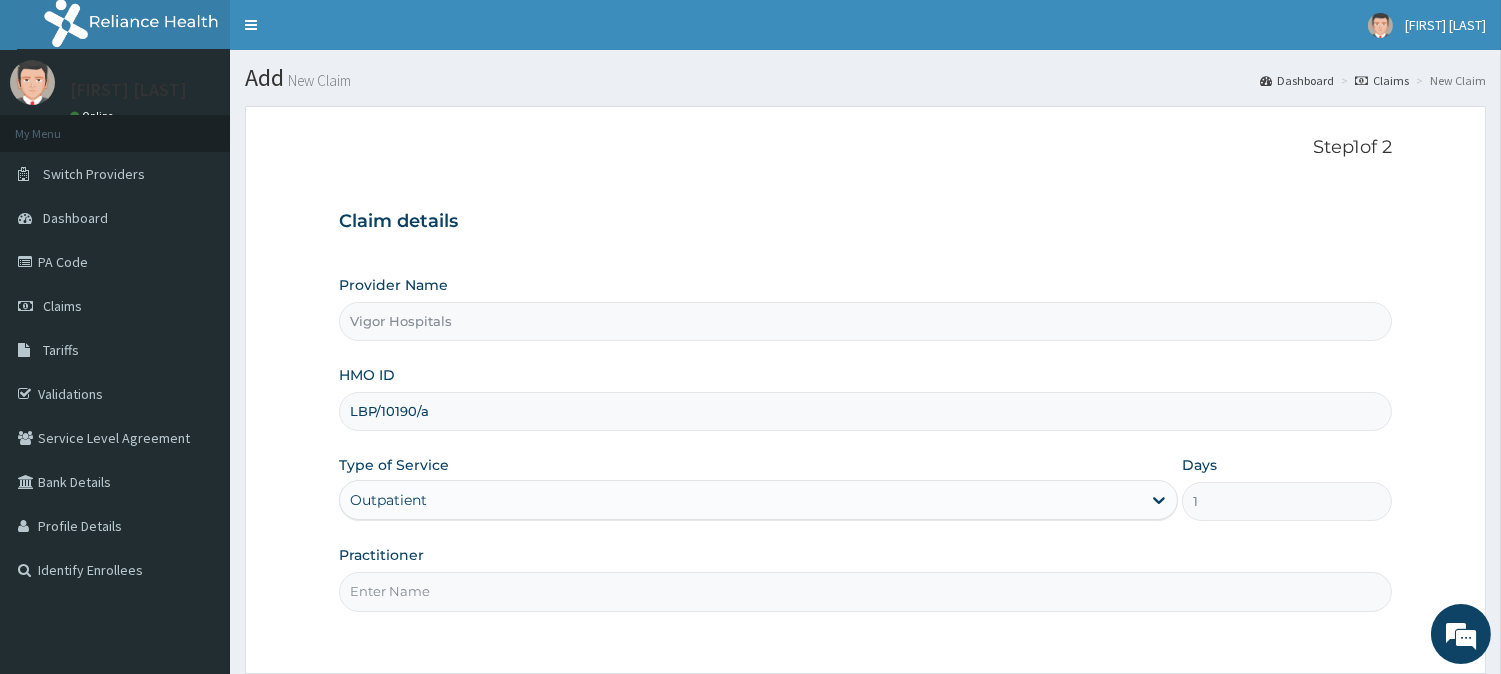 click on "Practitioner" at bounding box center (865, 591) 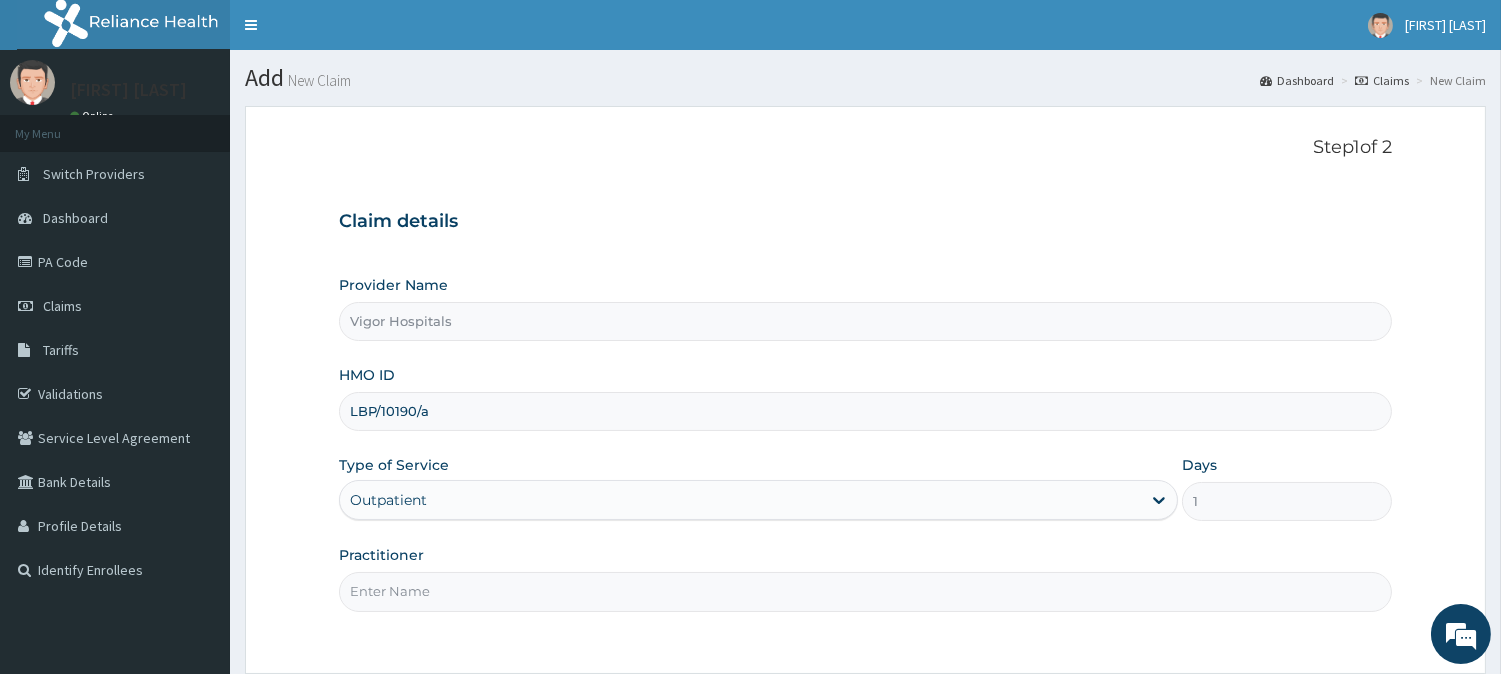 click on "Practitioner" at bounding box center (865, 591) 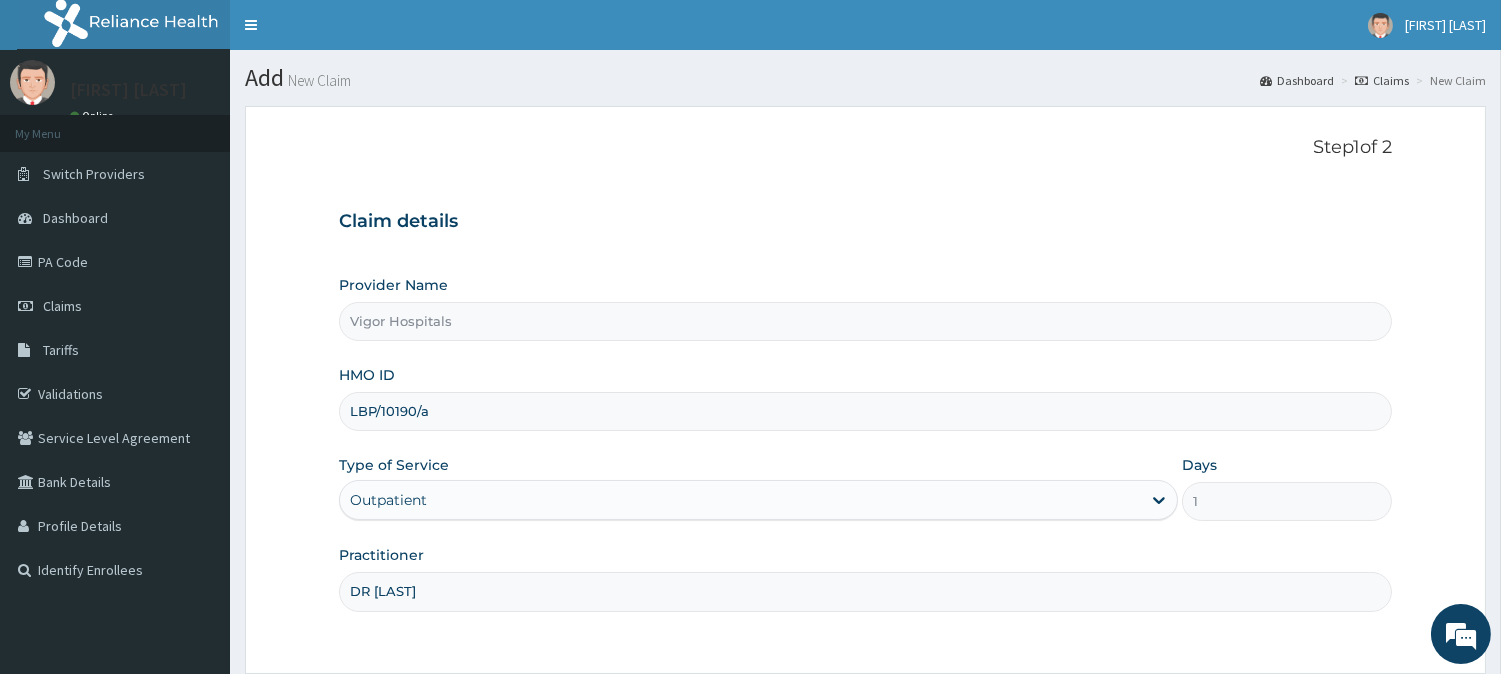 click on "Provider Name Vigor Hospitals HMO ID LBP/10190/a Type of Service Outpatient Days 1 Practitioner DR GABRIEL OFFOMATA" at bounding box center [865, 443] 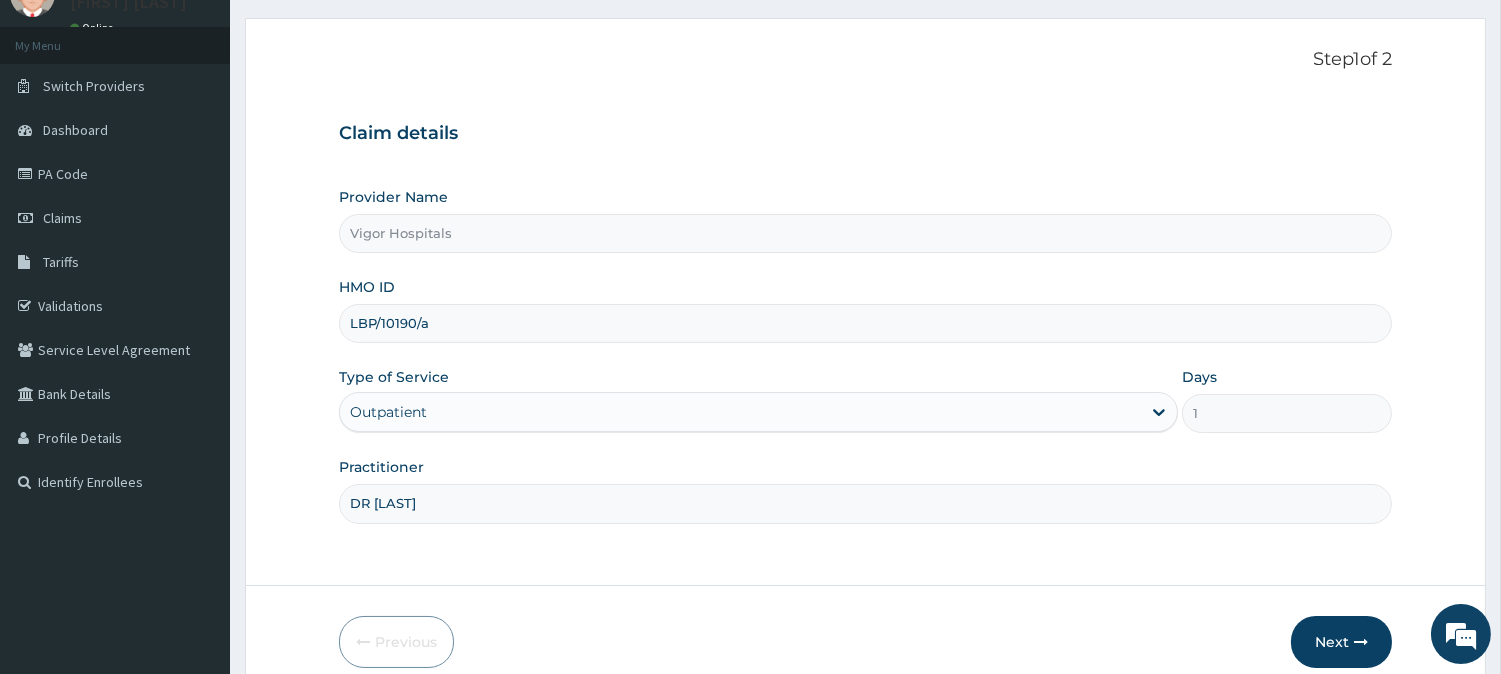 scroll, scrollTop: 178, scrollLeft: 0, axis: vertical 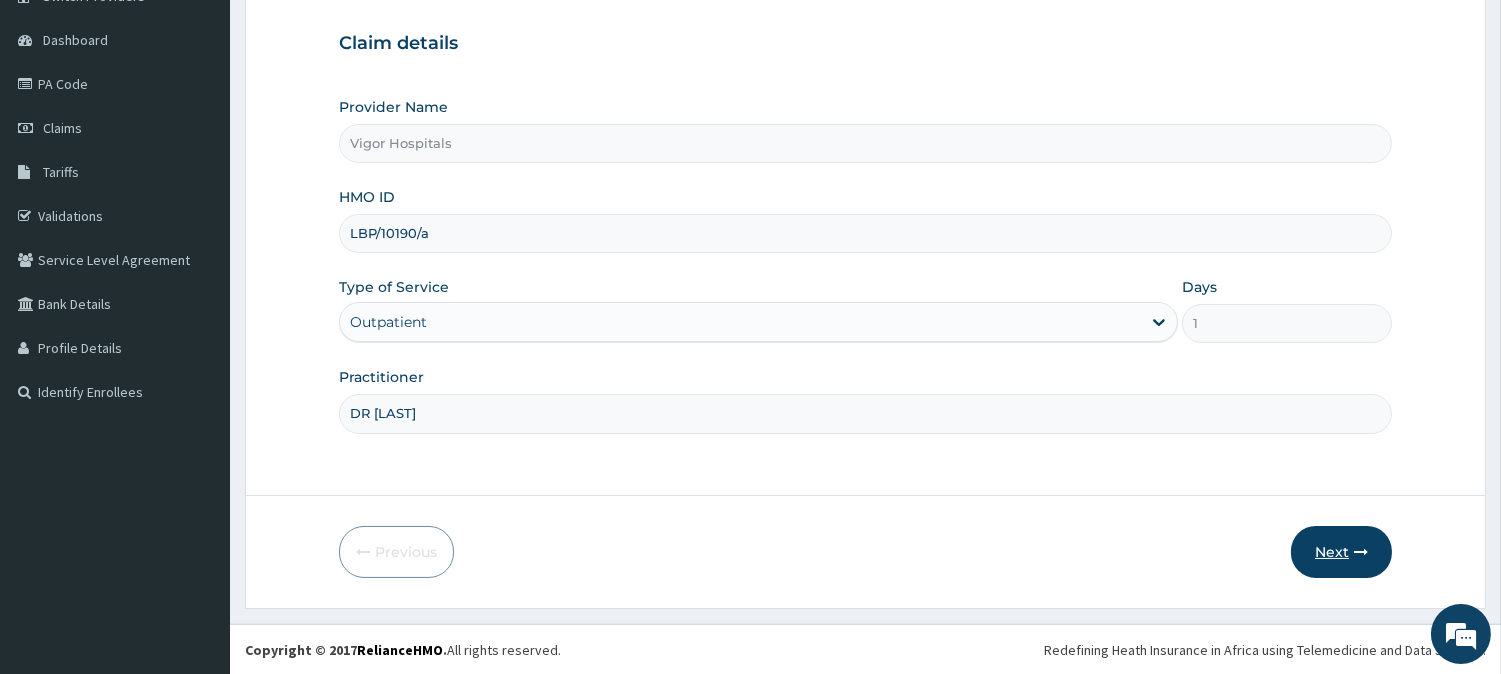 click on "Next" at bounding box center [1341, 552] 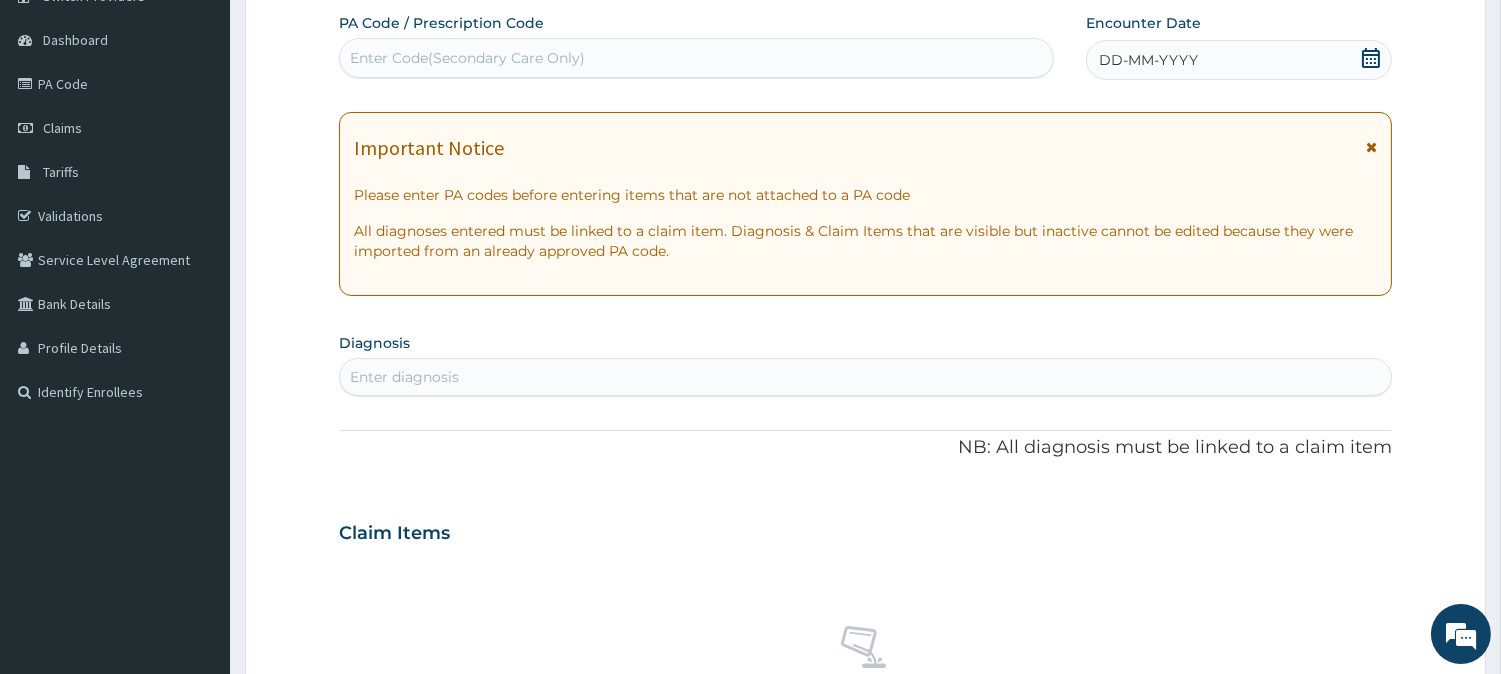click on "DD-MM-YYYY" at bounding box center (1148, 60) 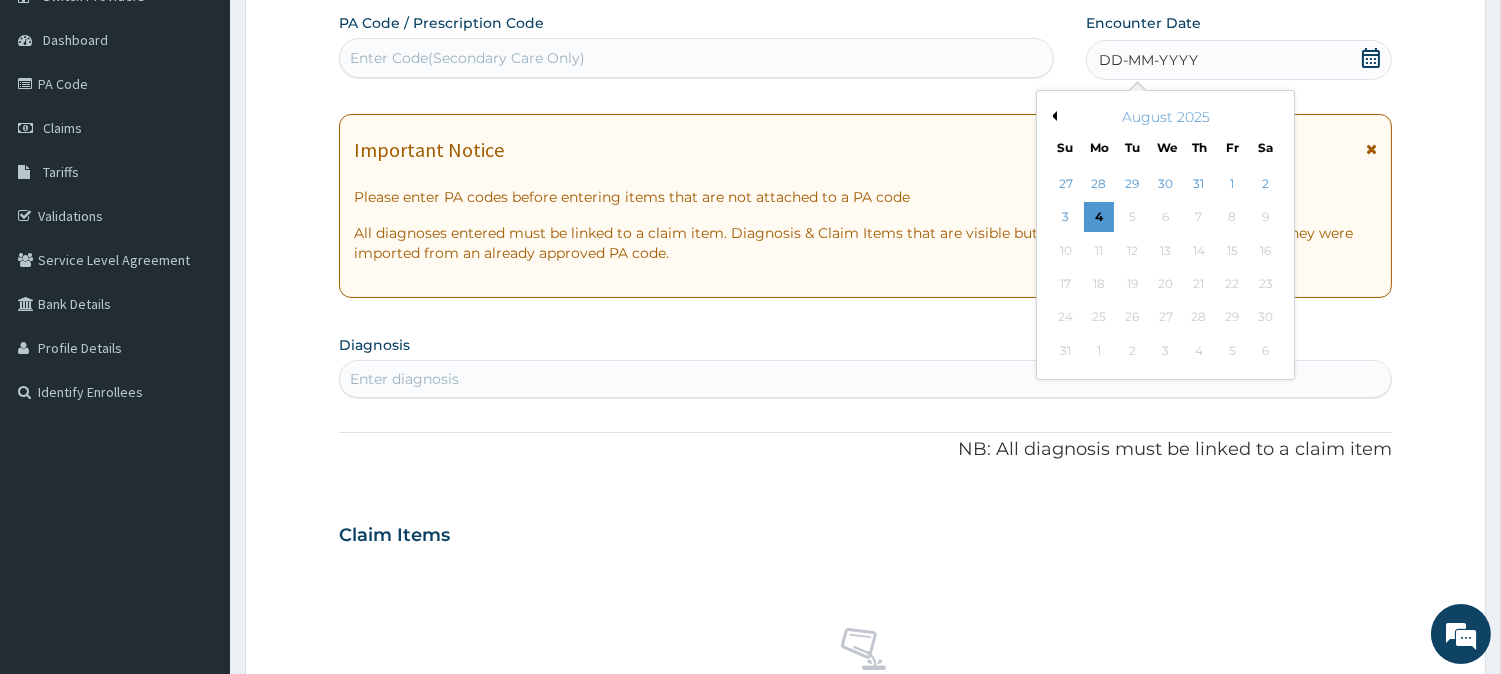 drag, startPoint x: 1094, startPoint y: 63, endPoint x: 1052, endPoint y: 111, distance: 63.780876 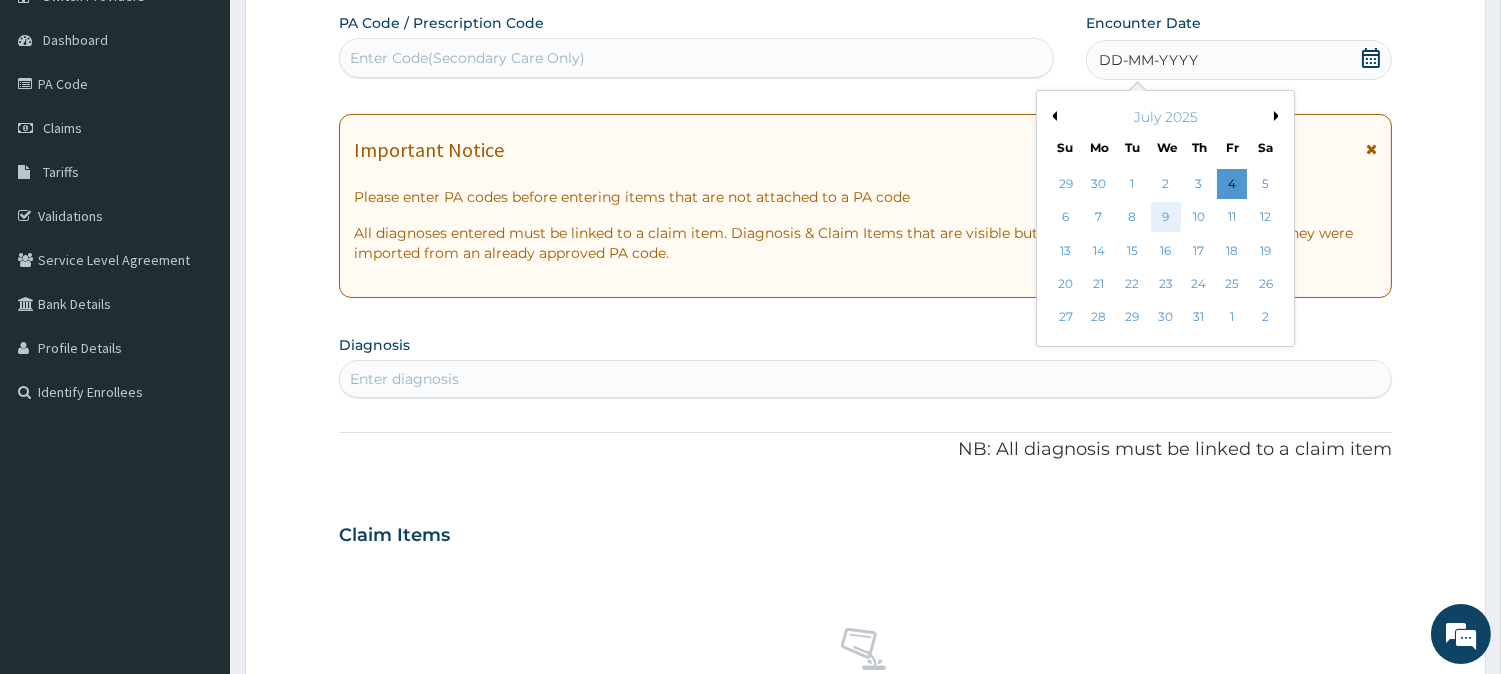 click on "9" at bounding box center (1165, 218) 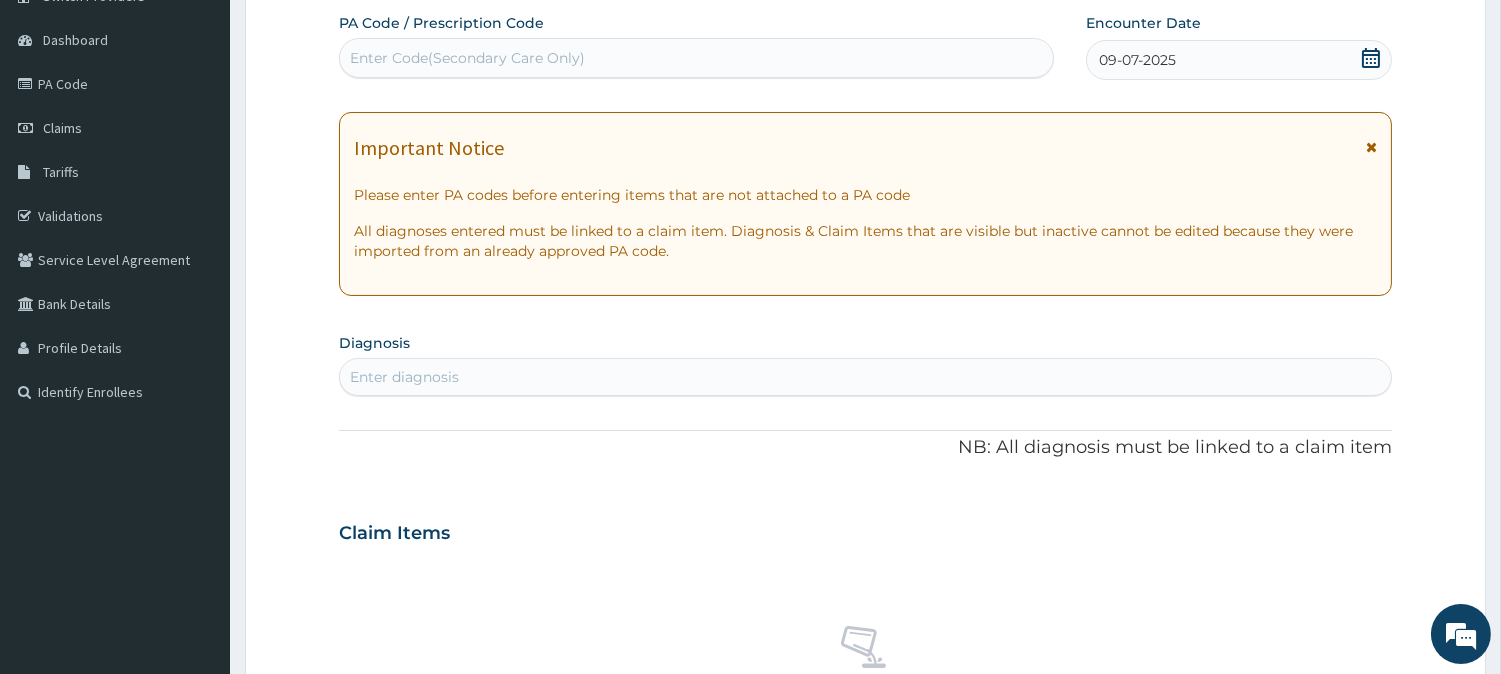 click on "Enter diagnosis" at bounding box center (865, 377) 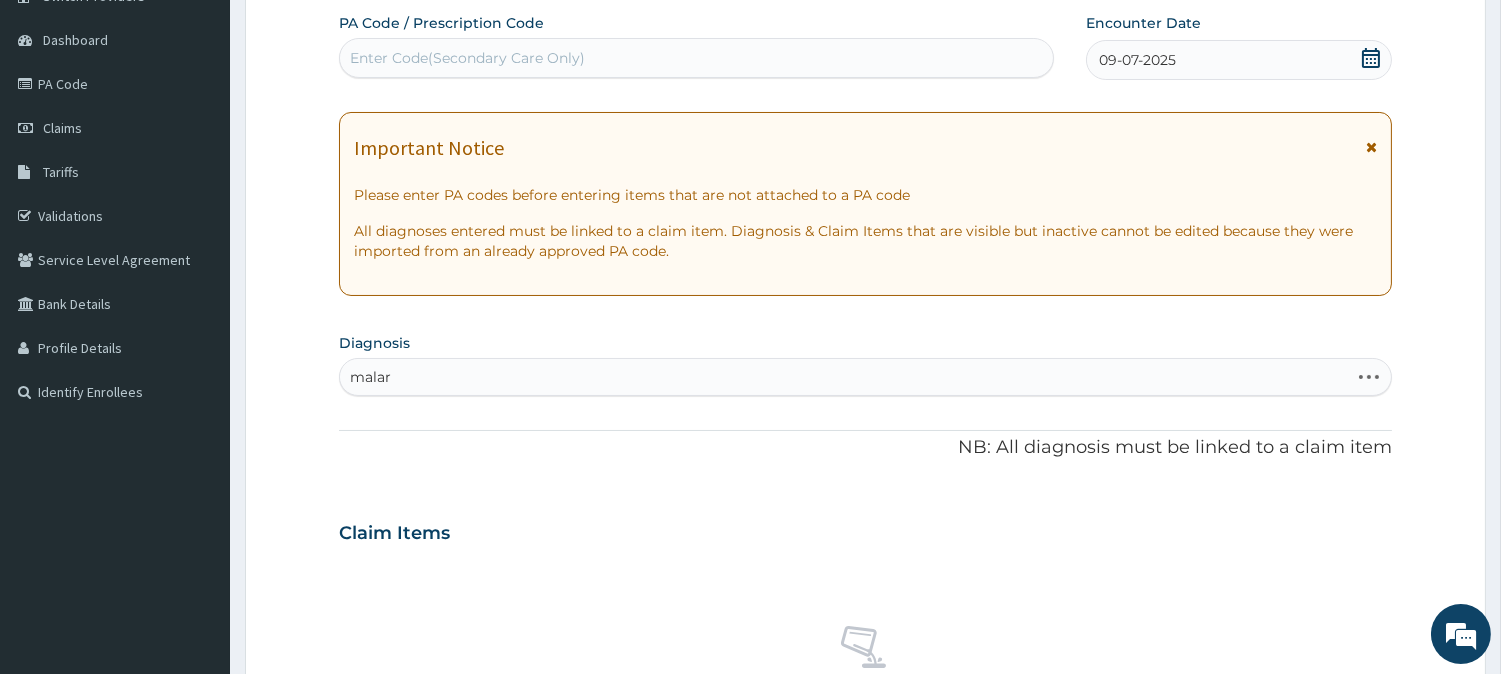 type on "malari" 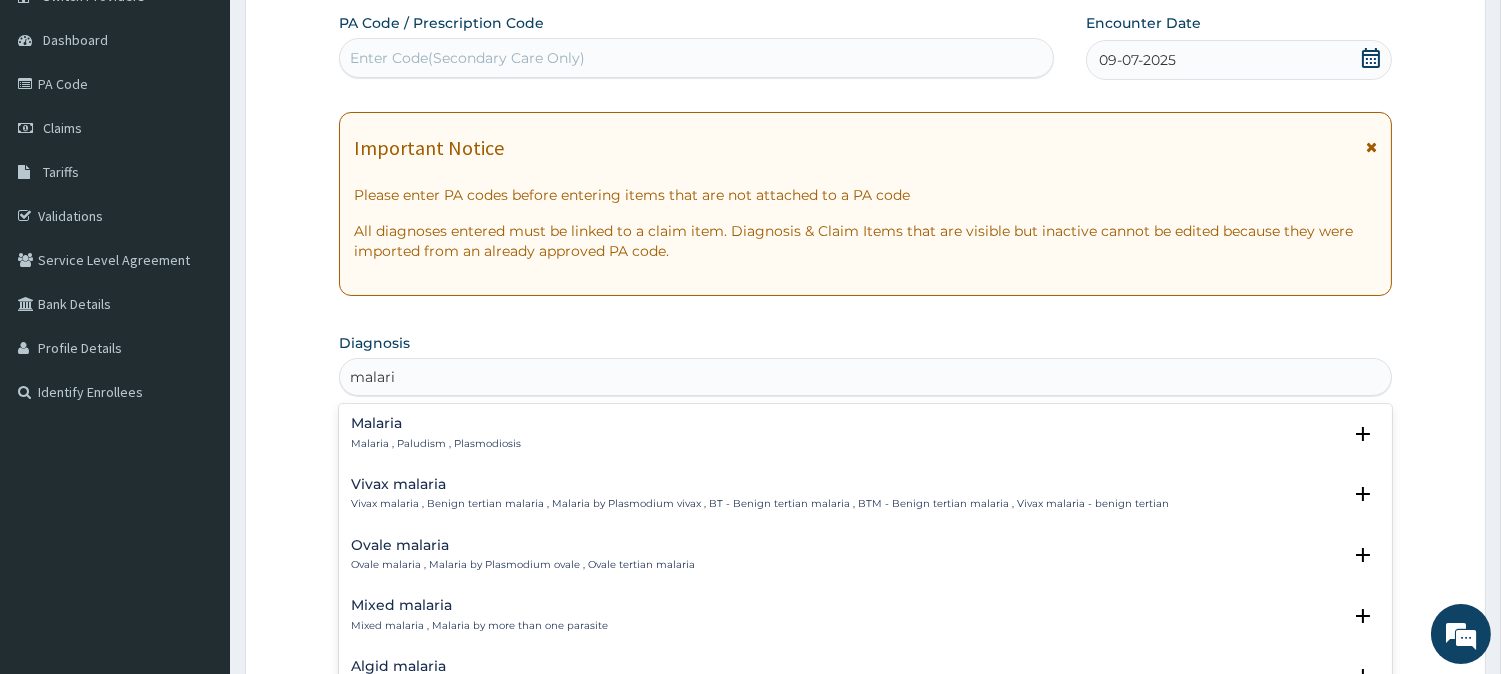 click on "Malaria , Paludism , Plasmodiosis" at bounding box center [436, 444] 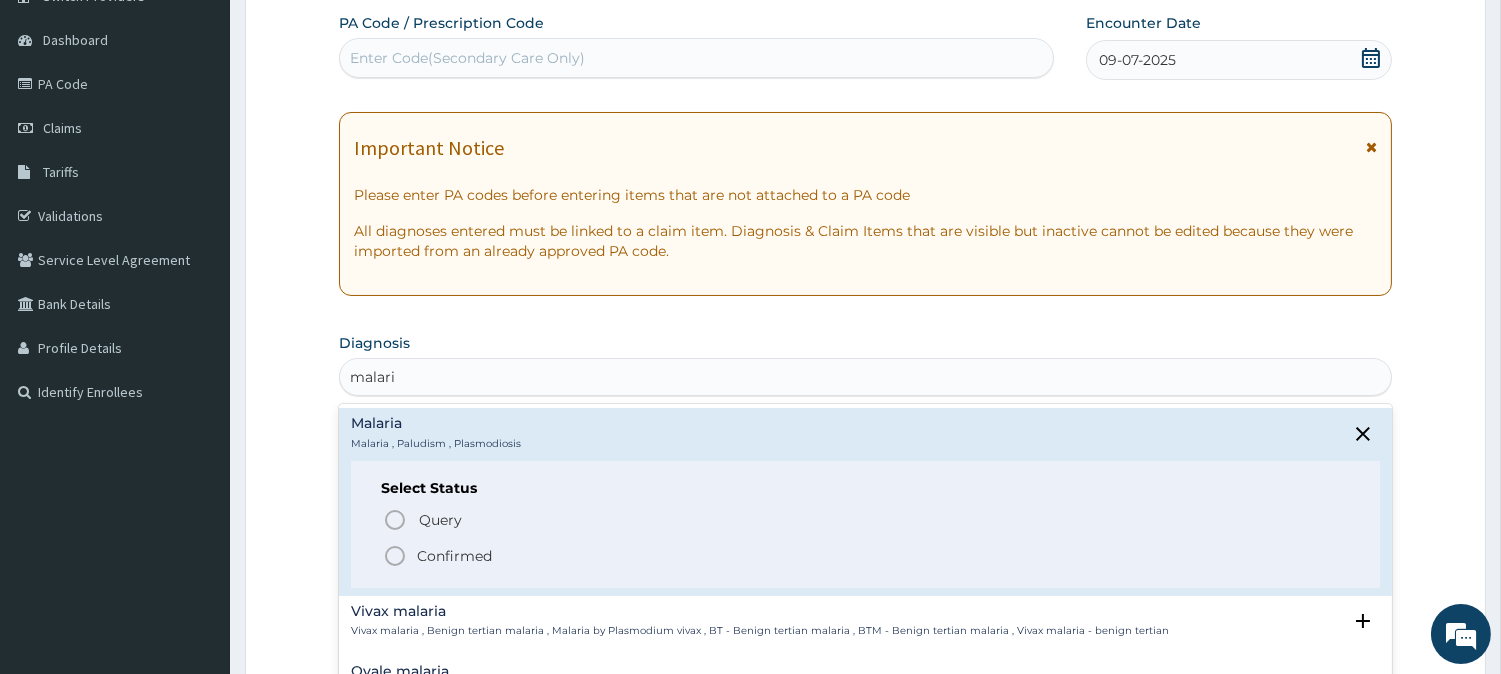 click 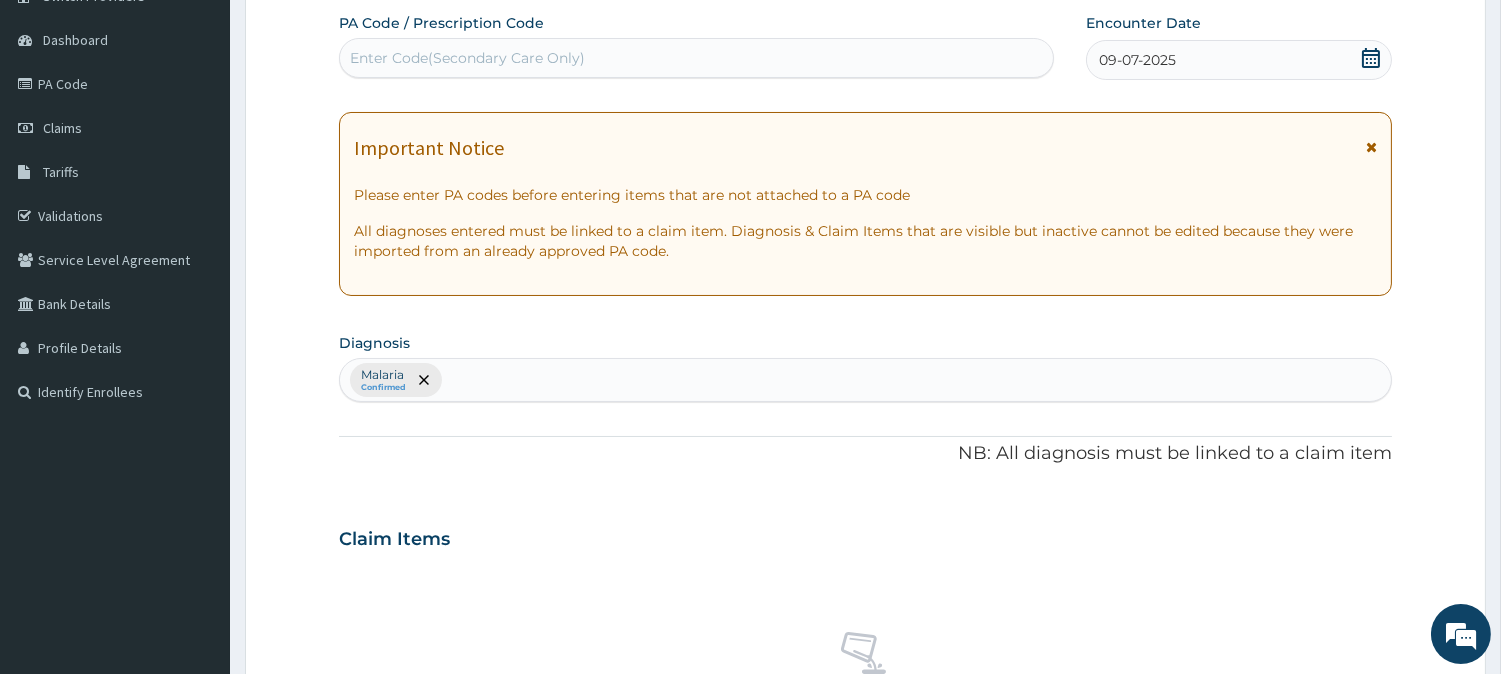 click on "Malaria Confirmed" at bounding box center [865, 380] 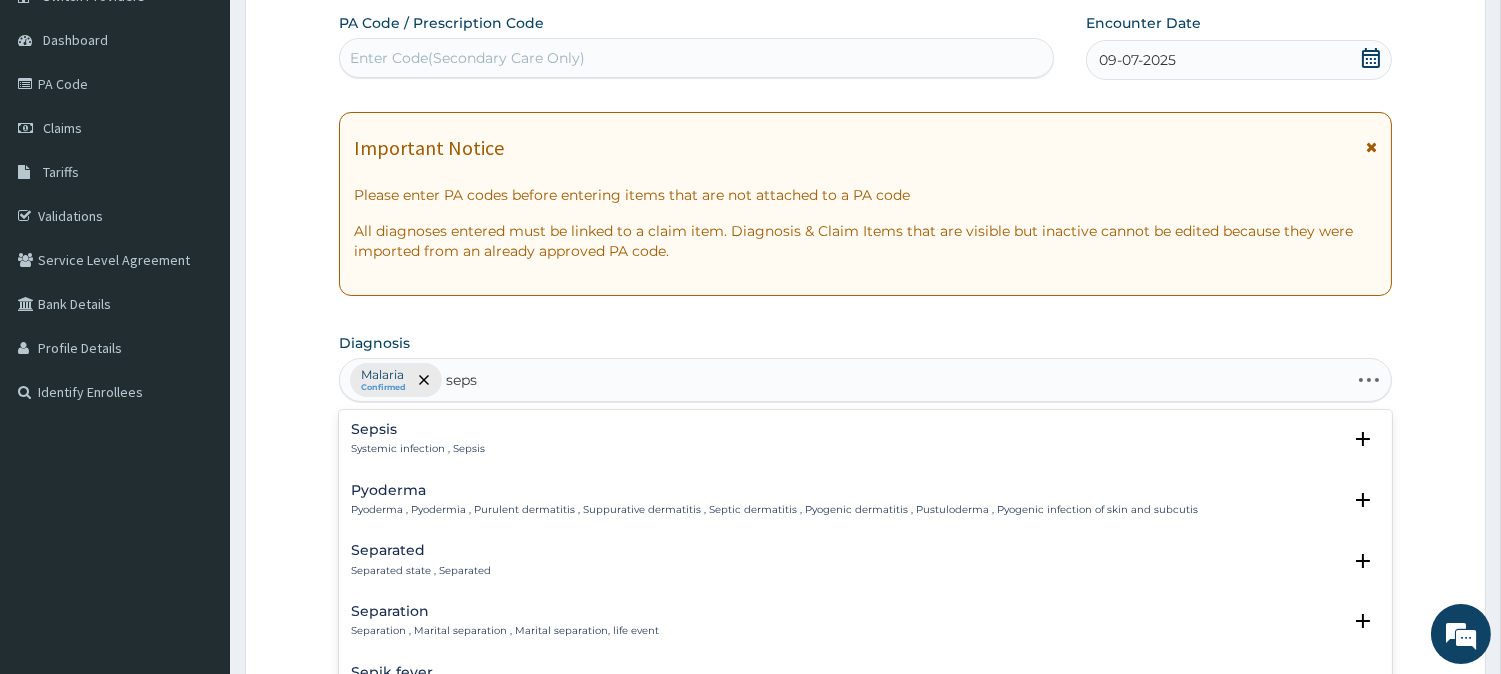 type on "sepsi" 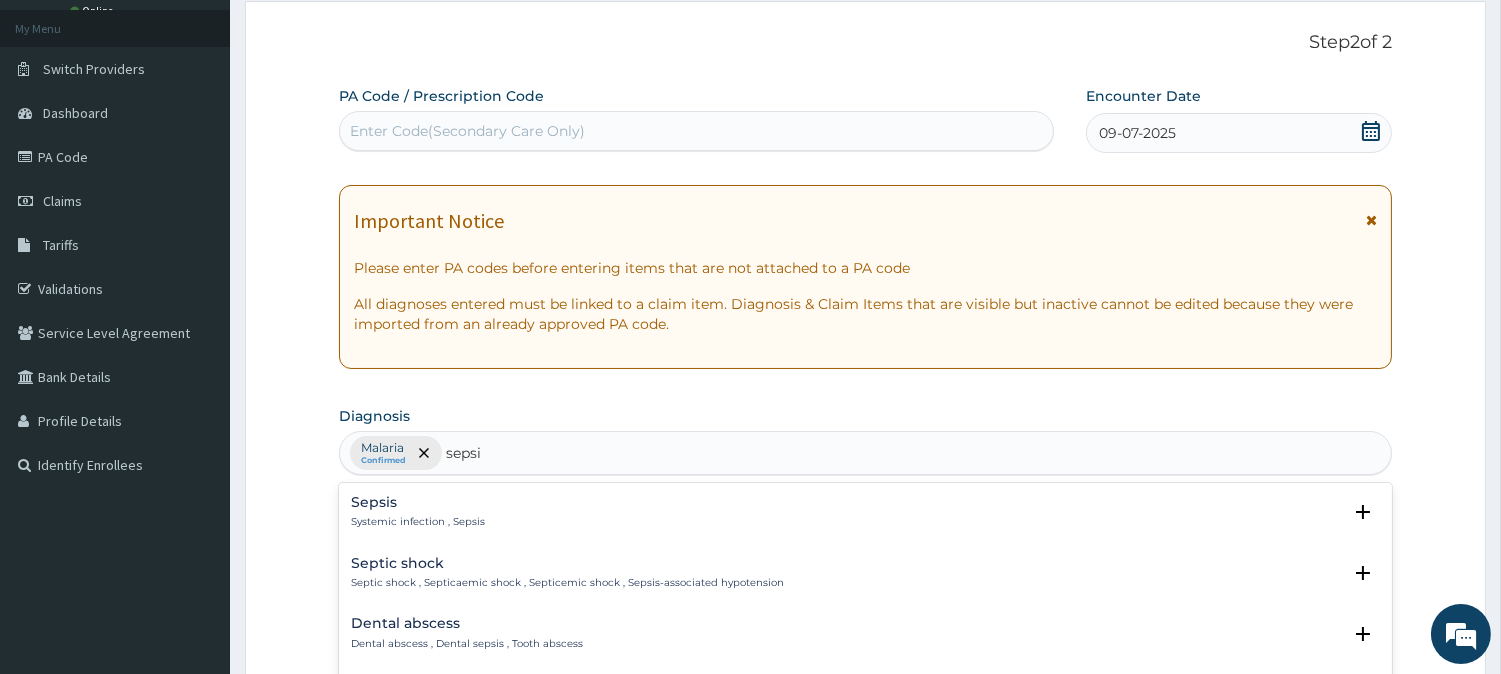scroll, scrollTop: 67, scrollLeft: 0, axis: vertical 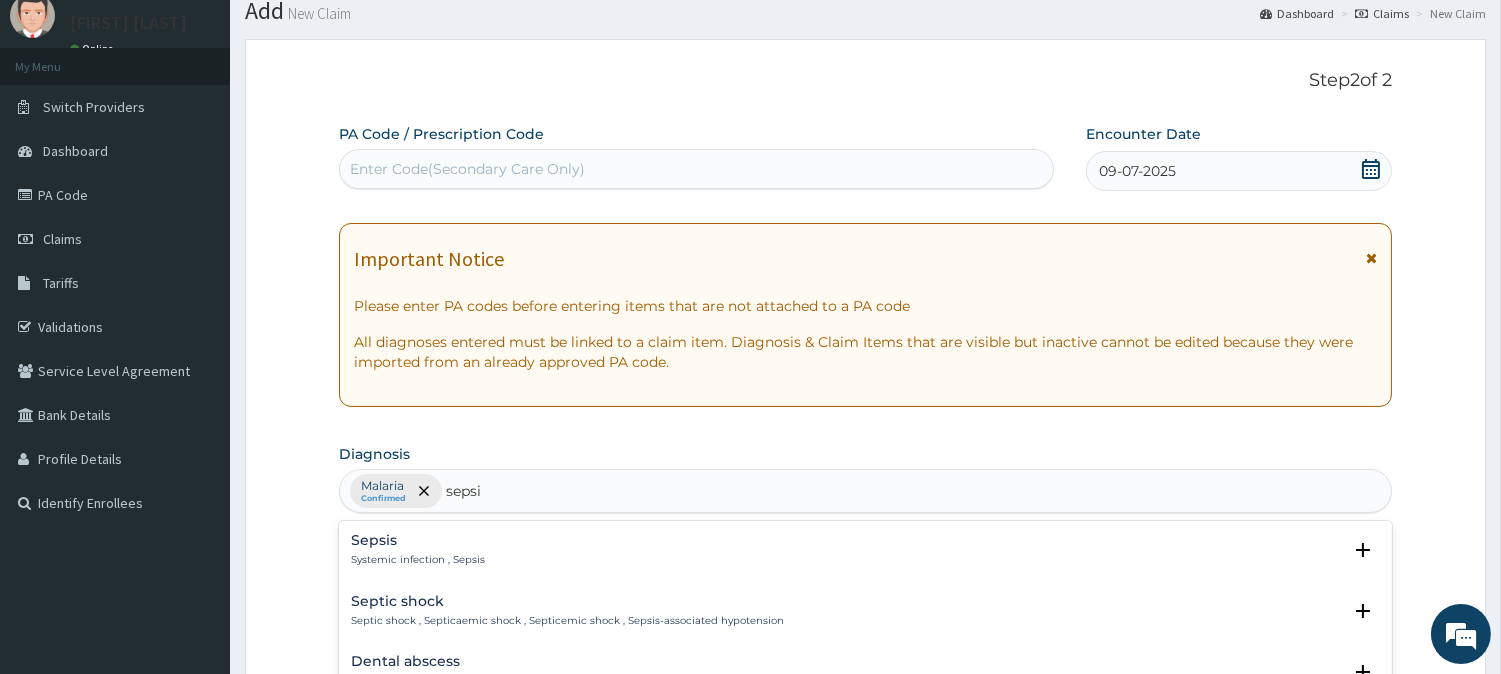click on "Systemic infection , Sepsis" at bounding box center [418, 560] 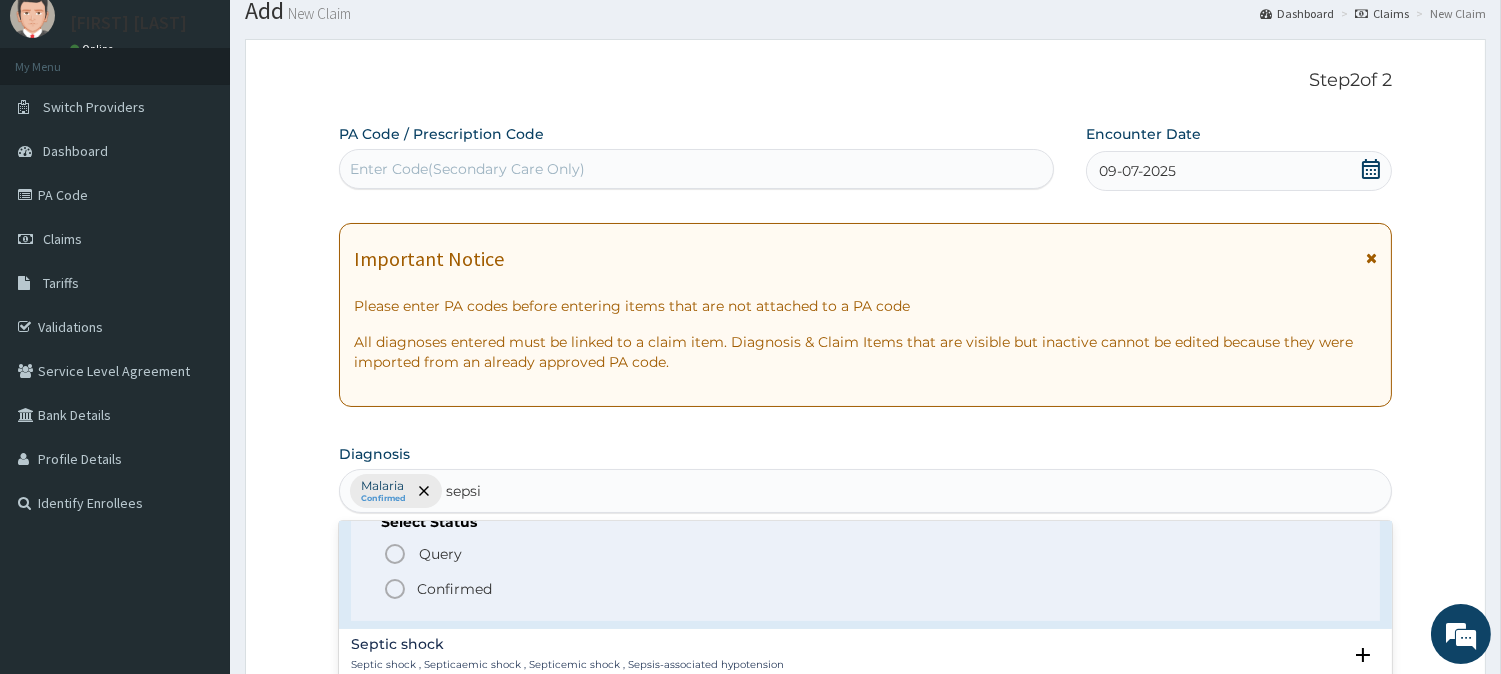 scroll, scrollTop: 111, scrollLeft: 0, axis: vertical 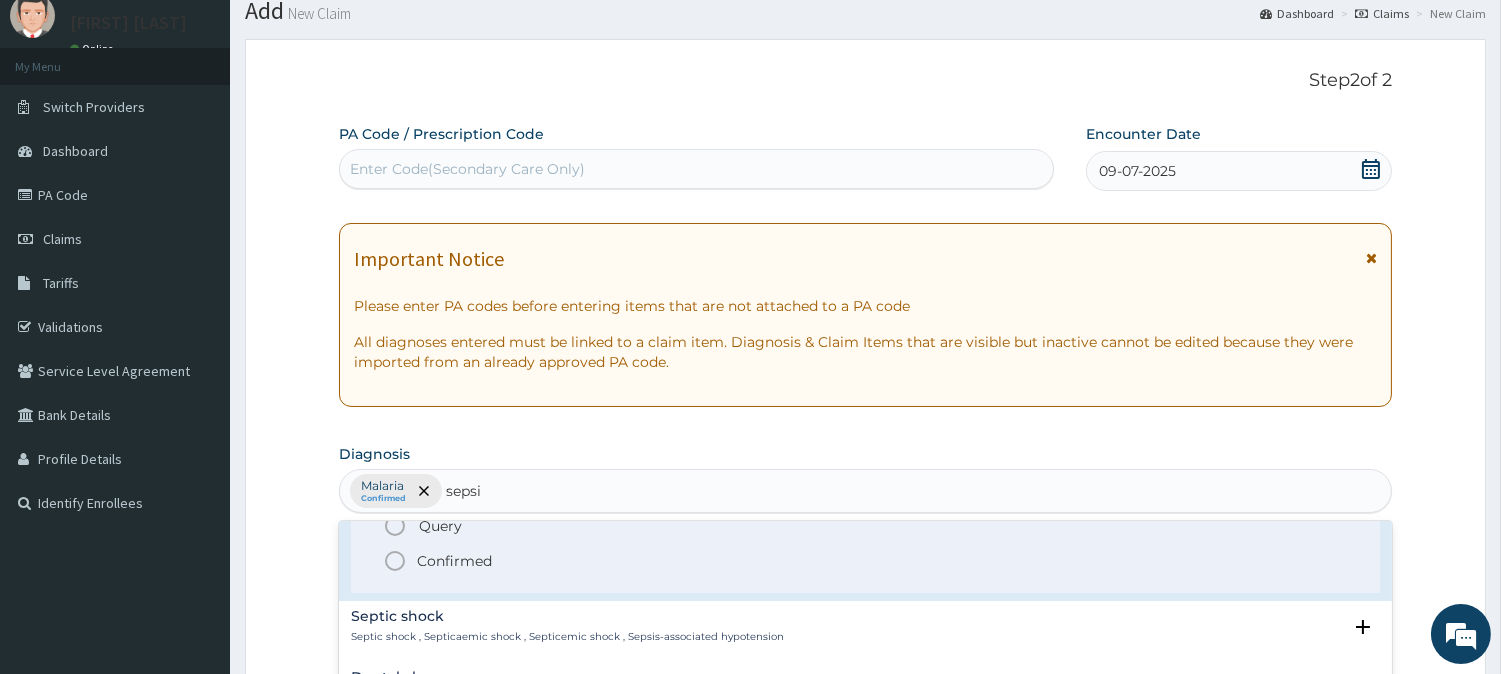 click 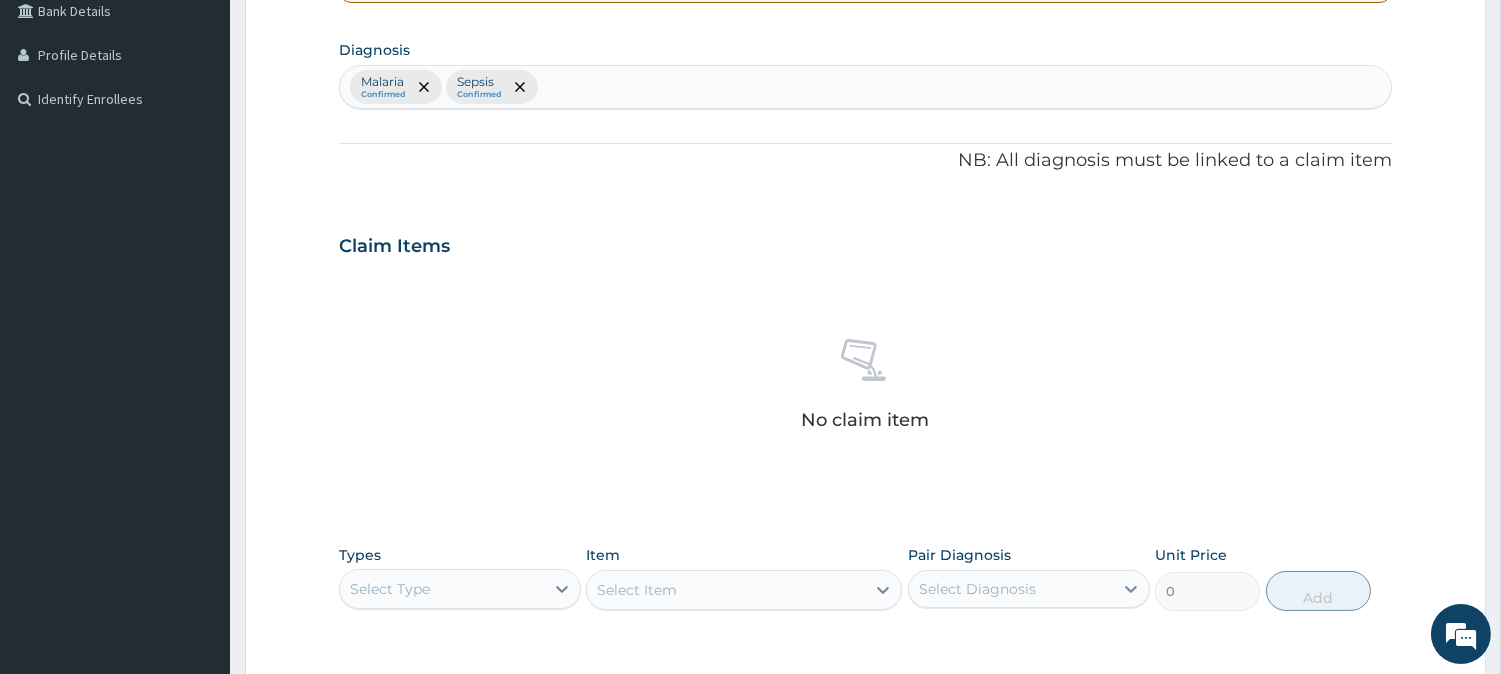 scroll, scrollTop: 512, scrollLeft: 0, axis: vertical 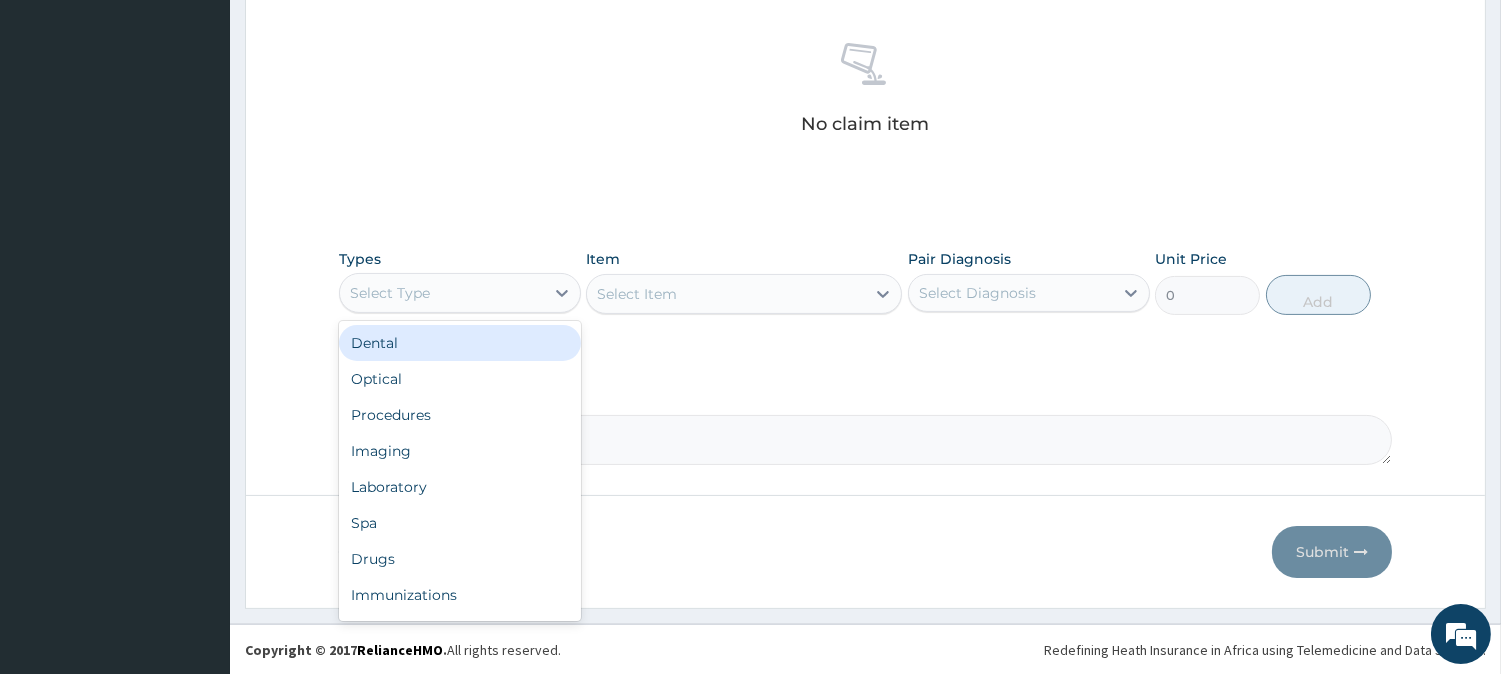 click on "Select Type" at bounding box center (390, 293) 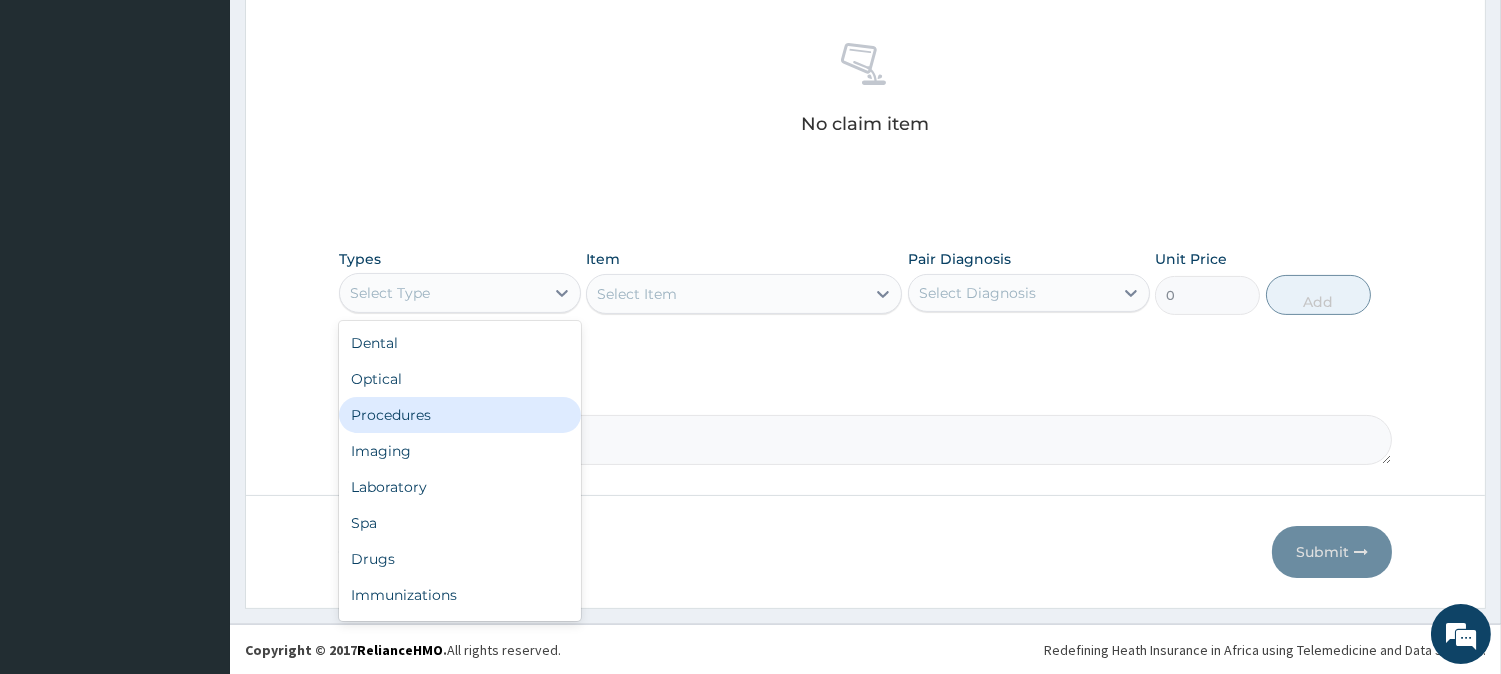 click on "Procedures" at bounding box center [460, 415] 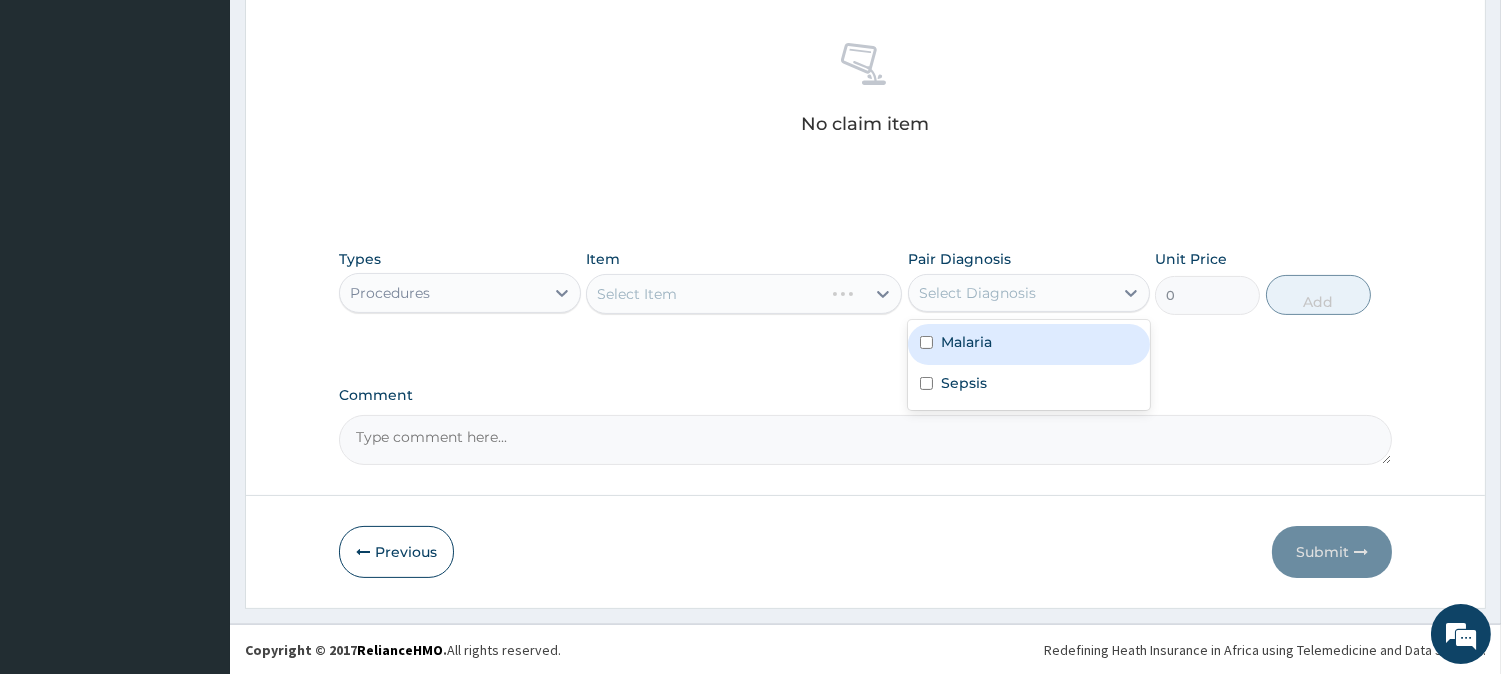 click on "Select Diagnosis" at bounding box center [1011, 293] 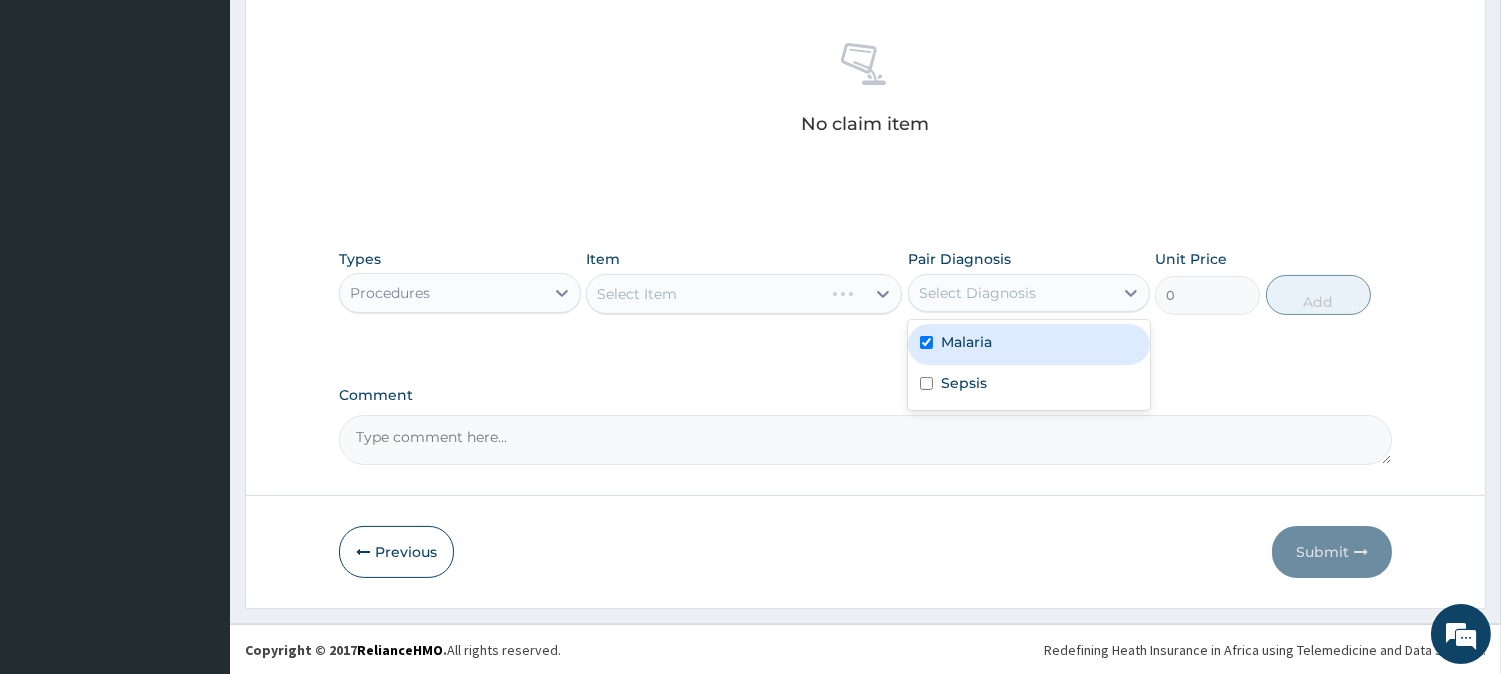 checkbox on "true" 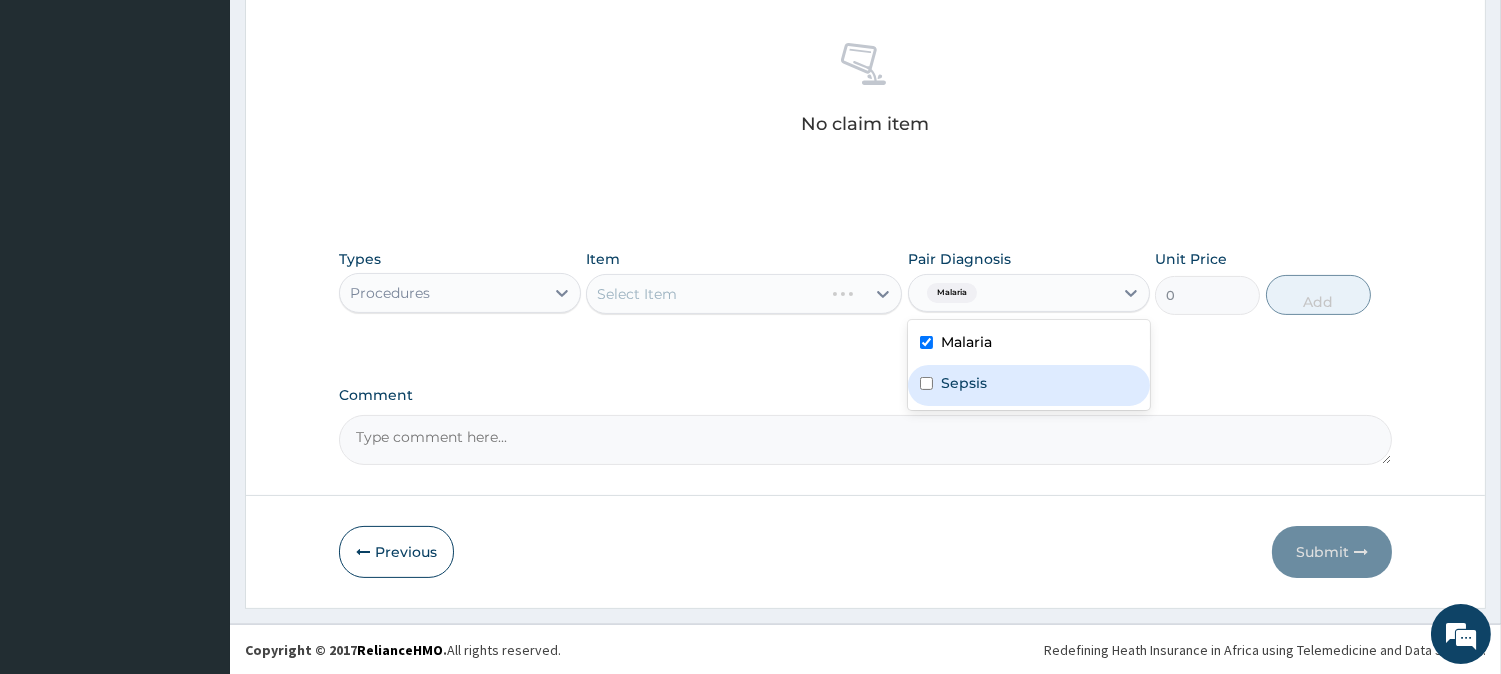 click on "Sepsis" at bounding box center (1029, 385) 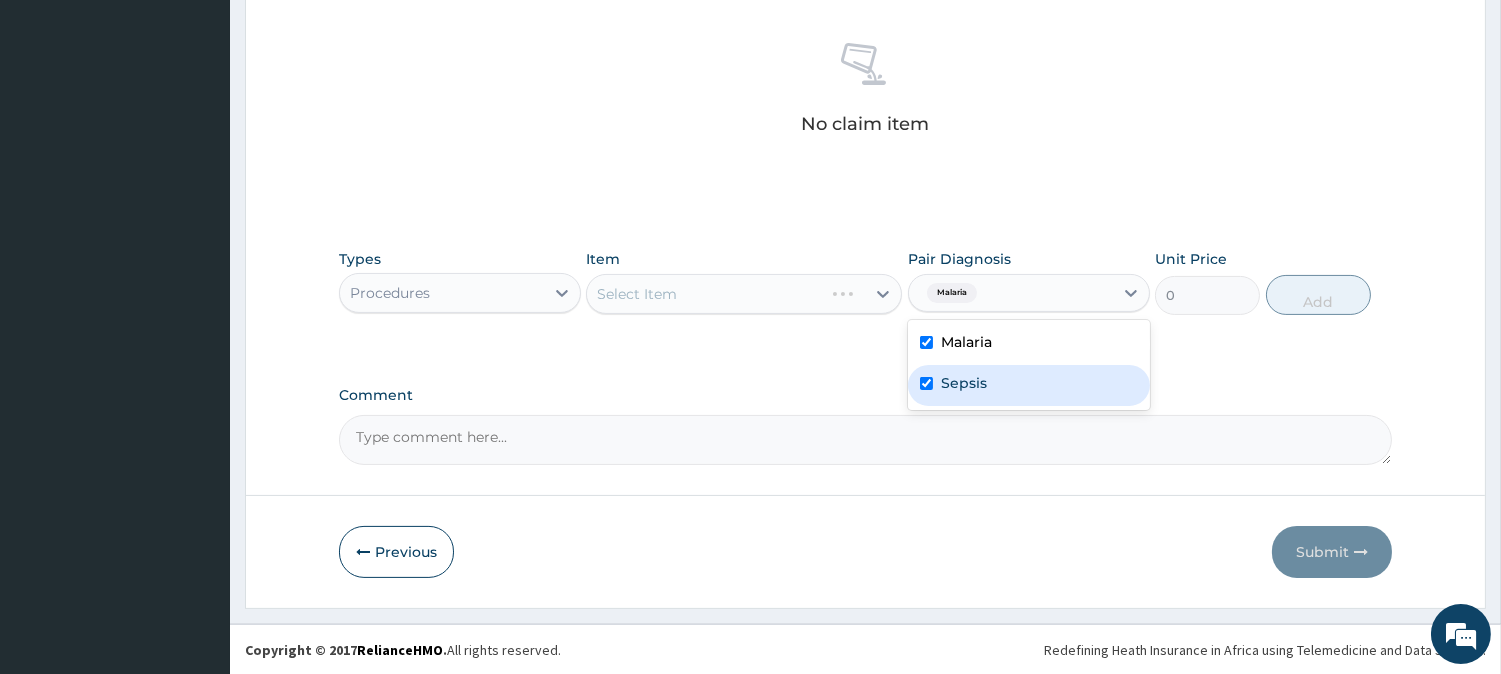 checkbox on "true" 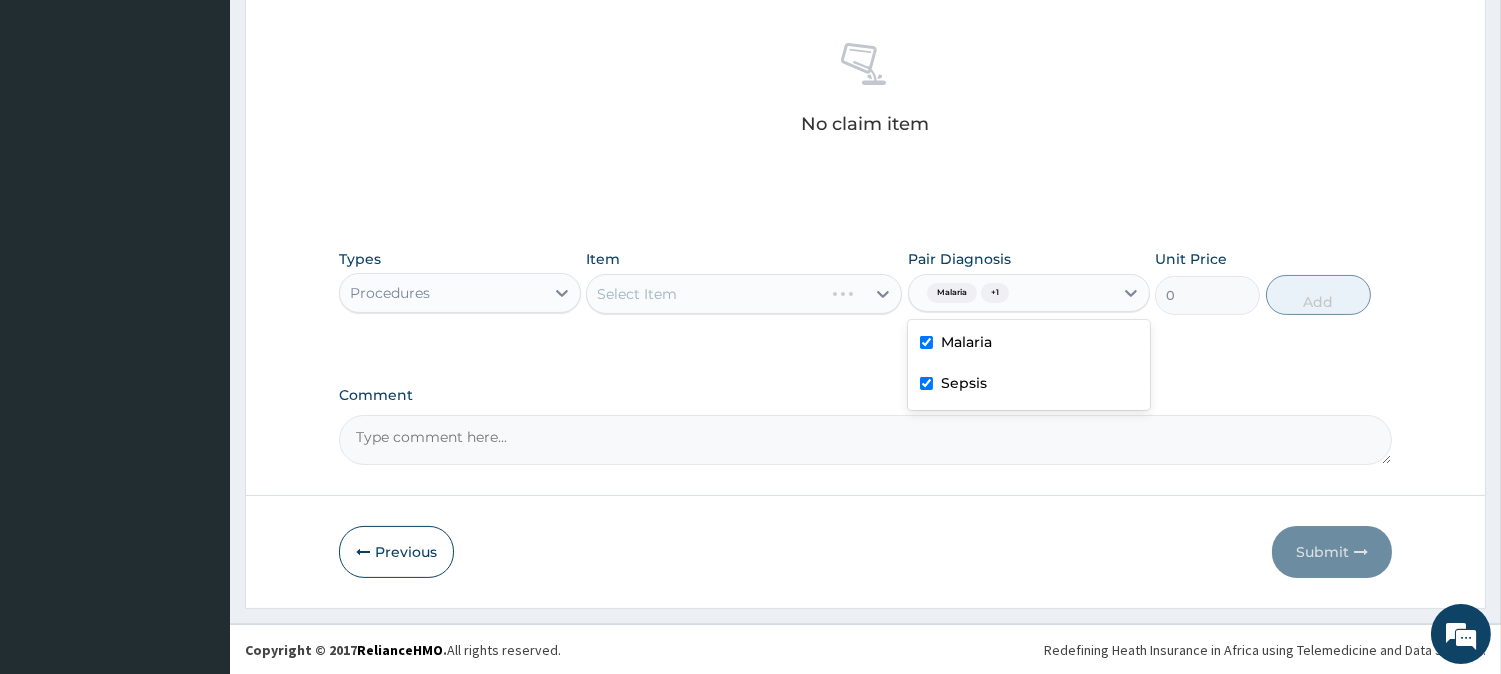 click on "Select Item" at bounding box center [744, 294] 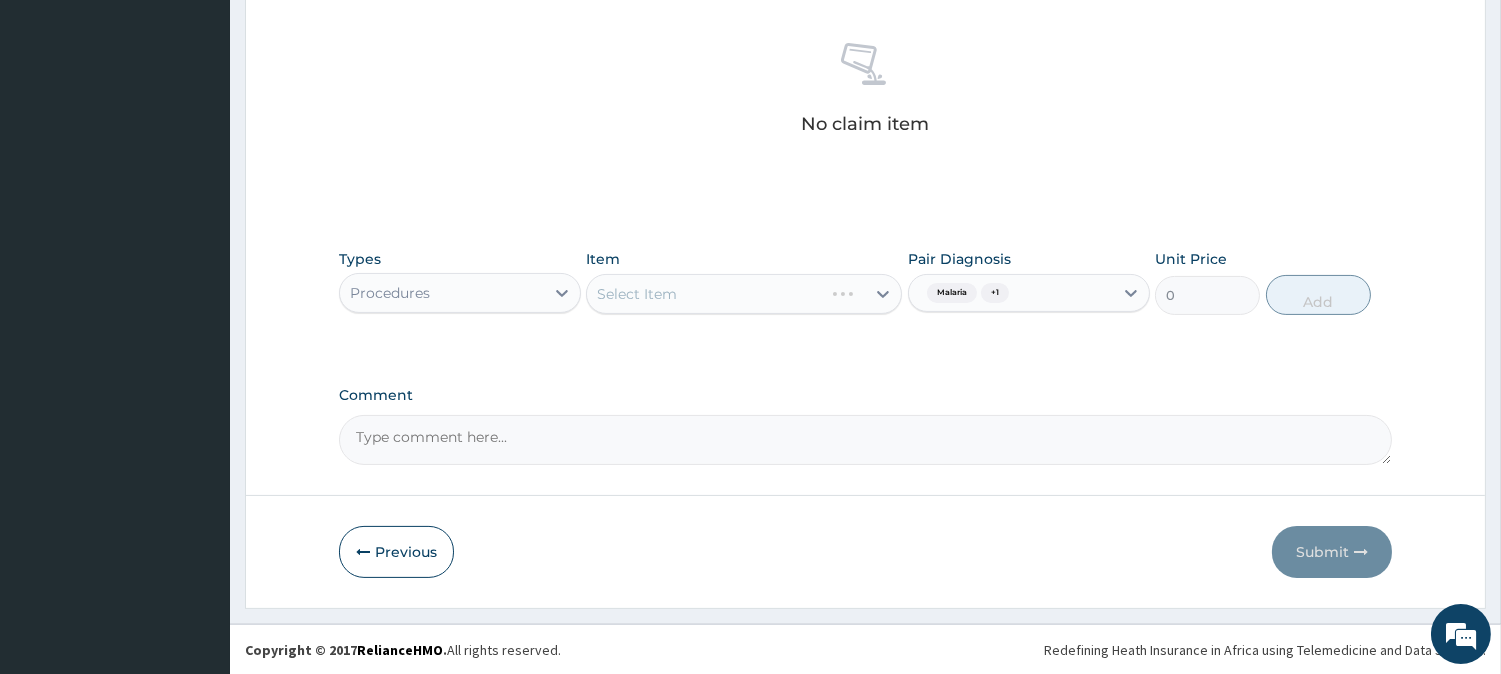 click on "Select Item" at bounding box center [744, 294] 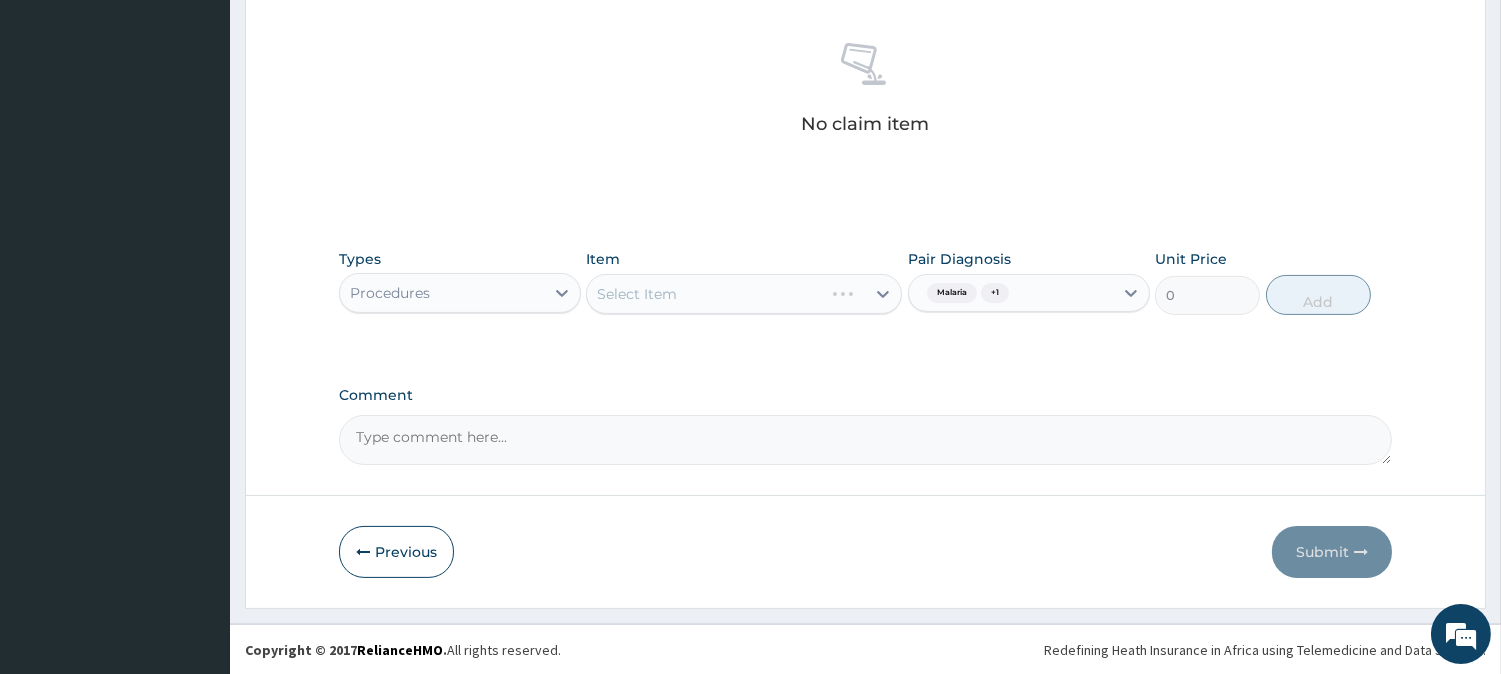 click on "Select Item" at bounding box center [744, 294] 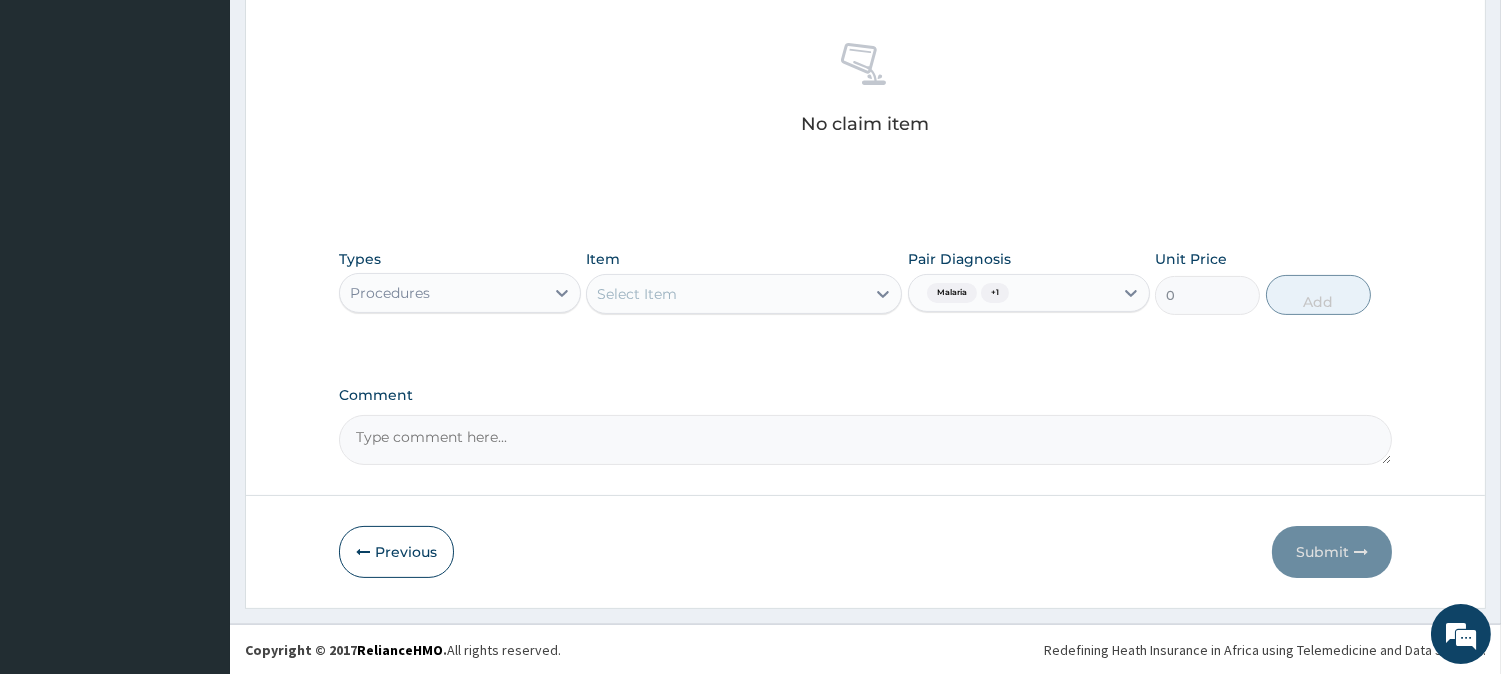 drag, startPoint x: 711, startPoint y: 290, endPoint x: 735, endPoint y: 268, distance: 32.55764 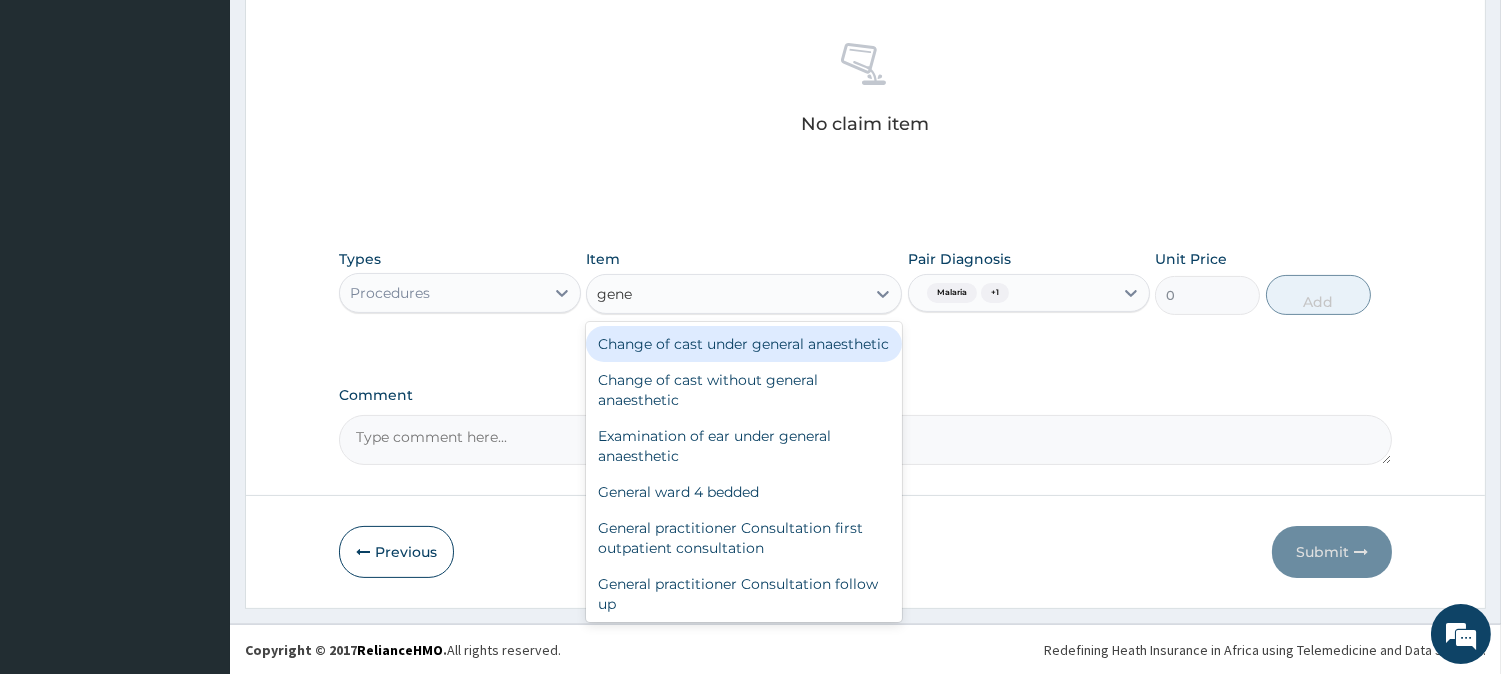 type on "gener" 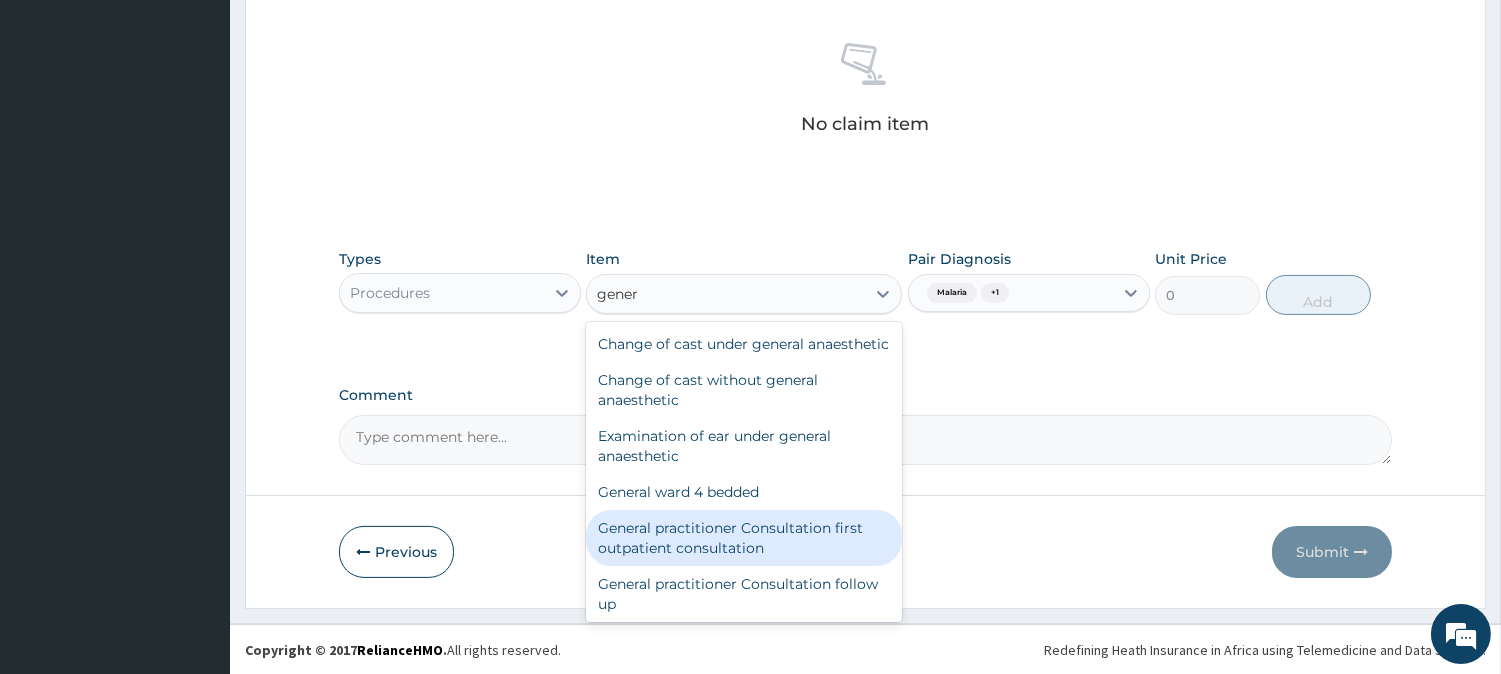 click on "General practitioner Consultation first outpatient consultation" at bounding box center [744, 538] 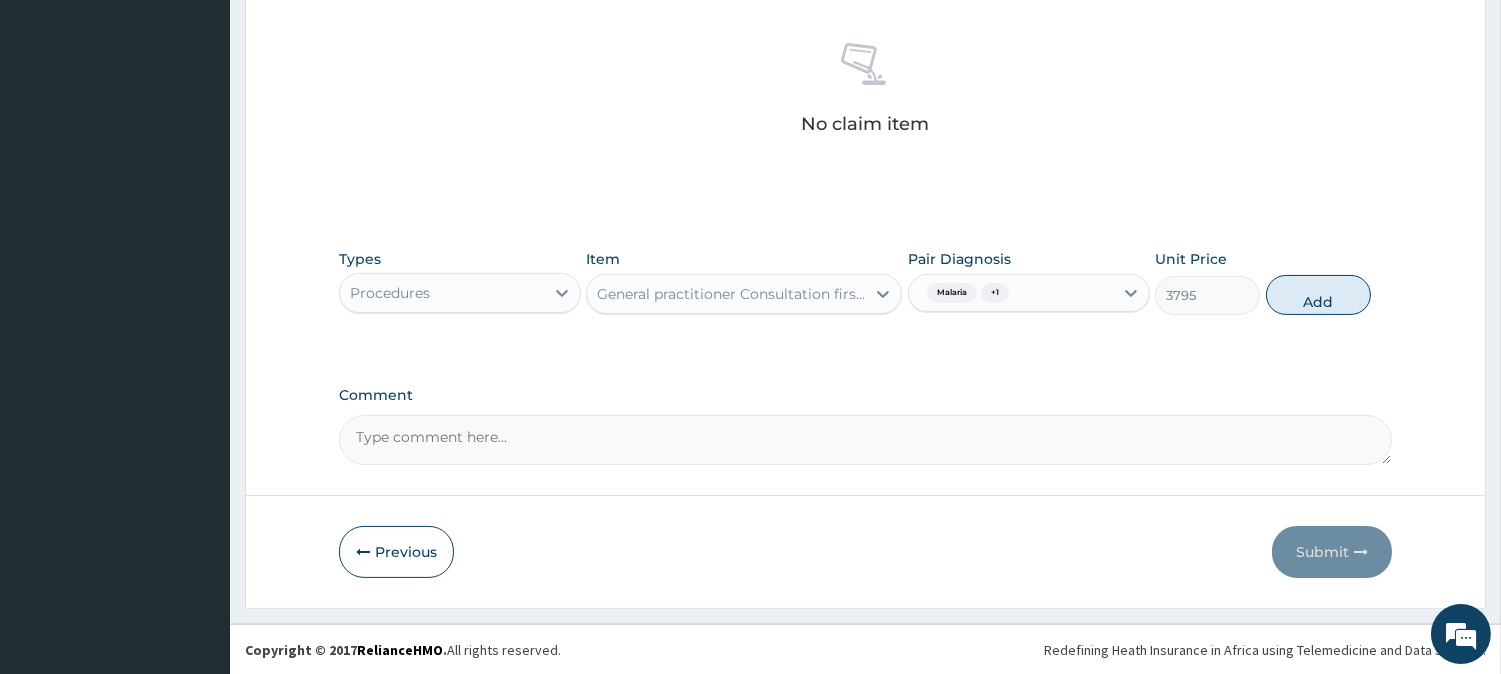 drag, startPoint x: 1286, startPoint y: 295, endPoint x: 474, endPoint y: 477, distance: 832.1466 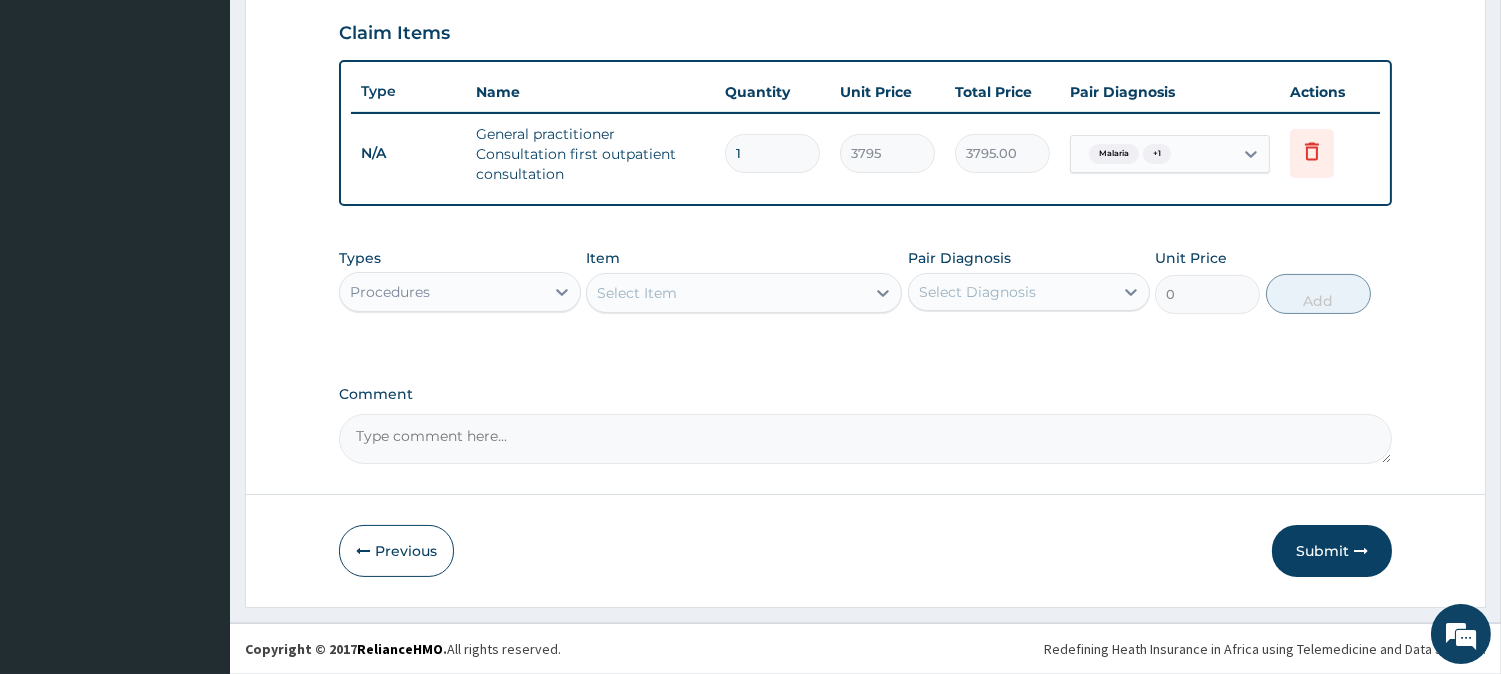 scroll, scrollTop: 681, scrollLeft: 0, axis: vertical 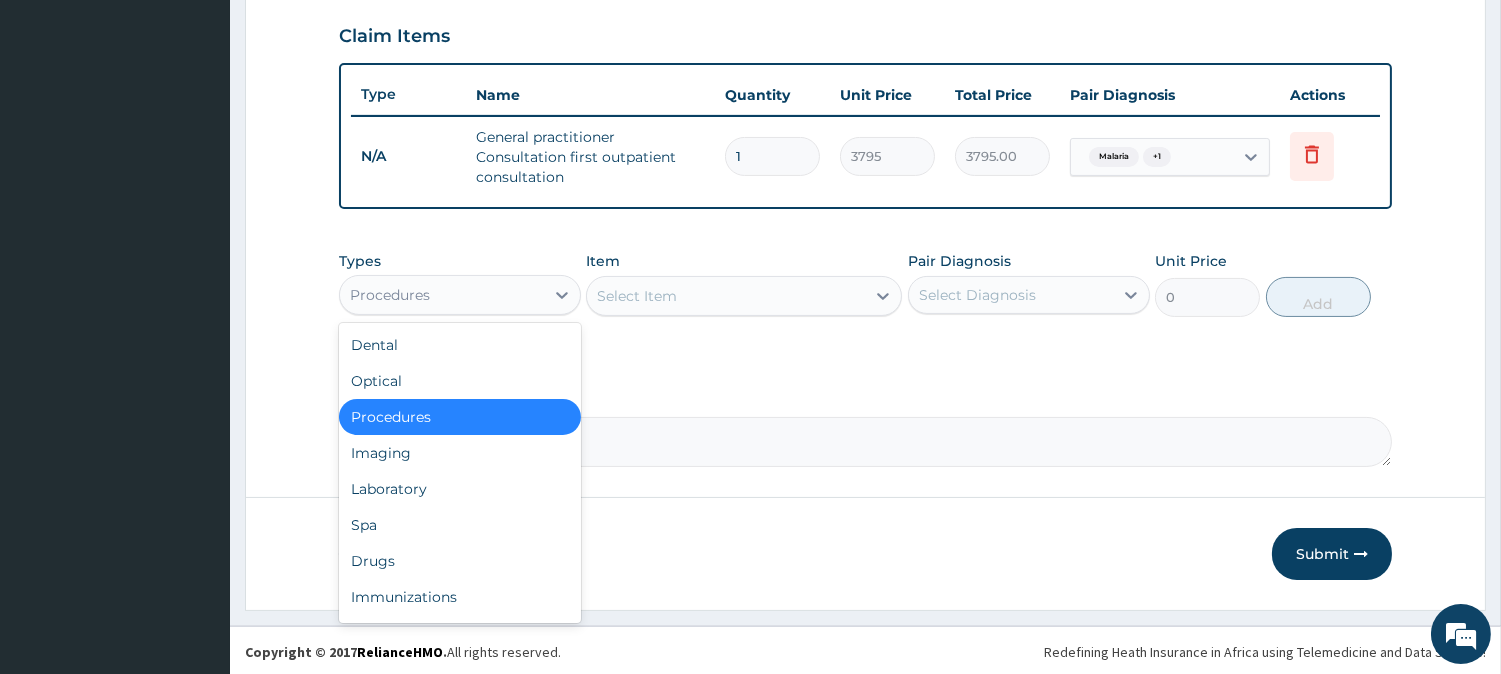 click on "Procedures" at bounding box center [442, 295] 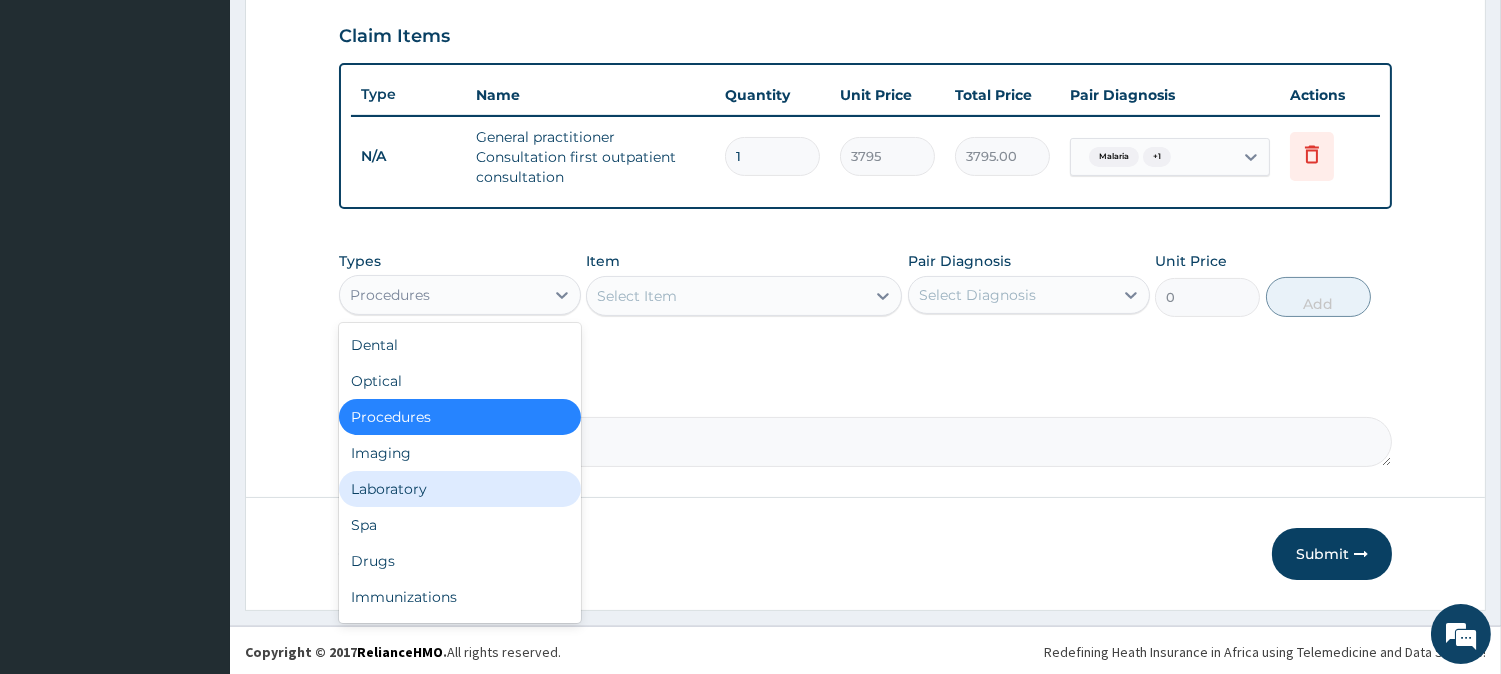 click on "Laboratory" at bounding box center [460, 489] 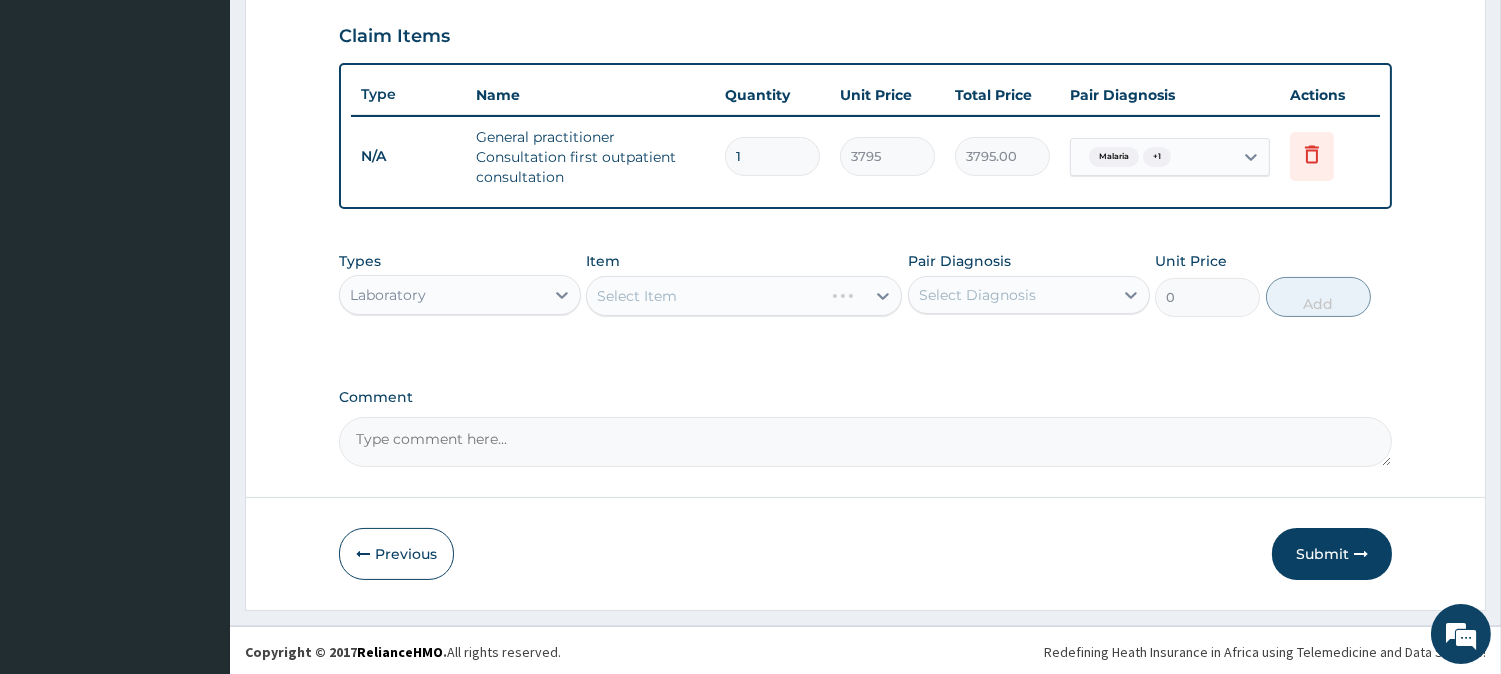 type on "\" 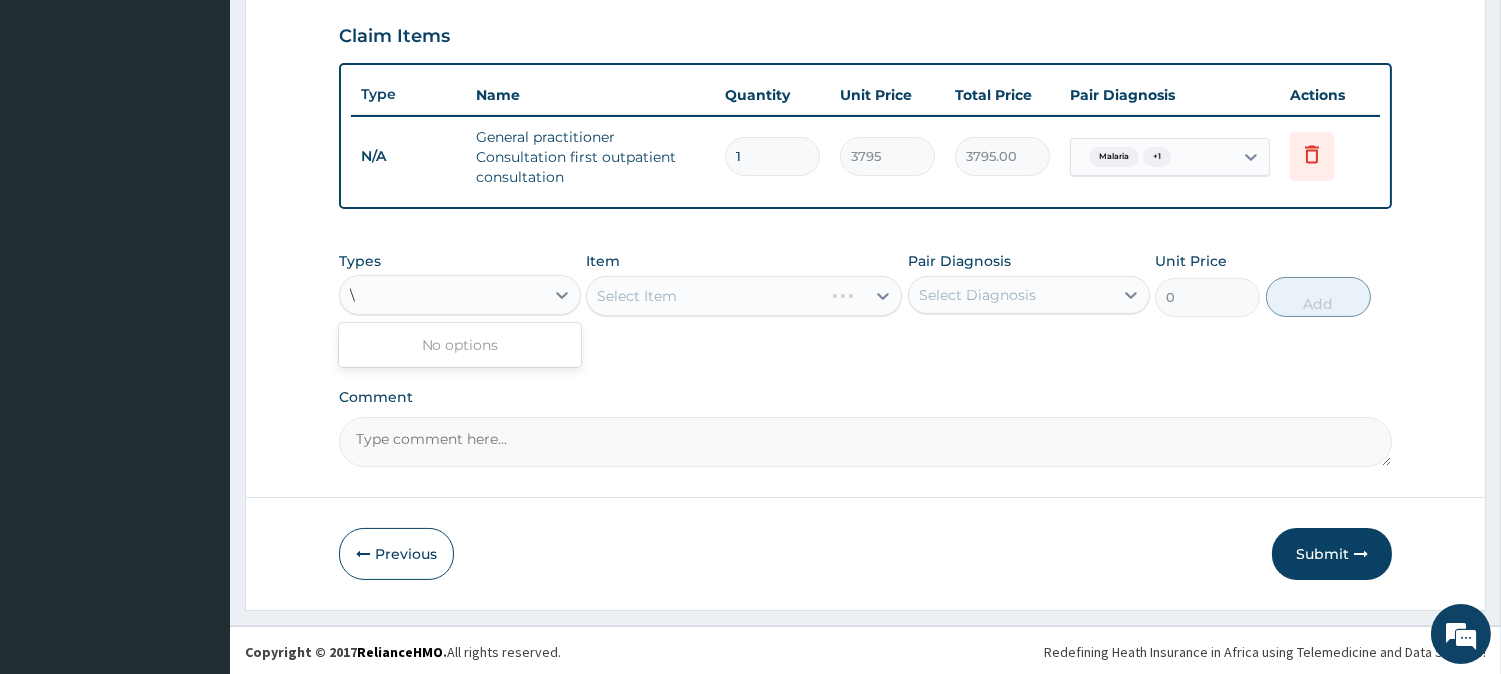 type 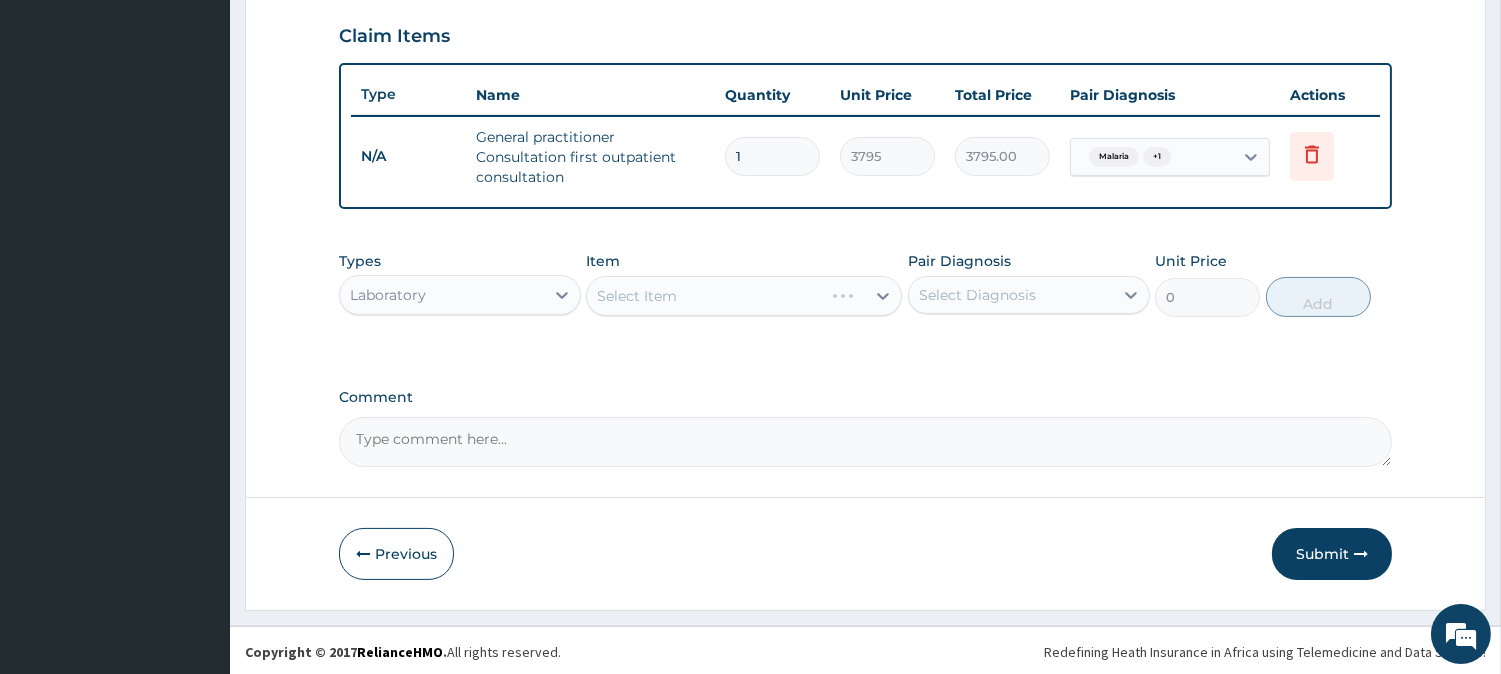 click on "Laboratory" at bounding box center (442, 295) 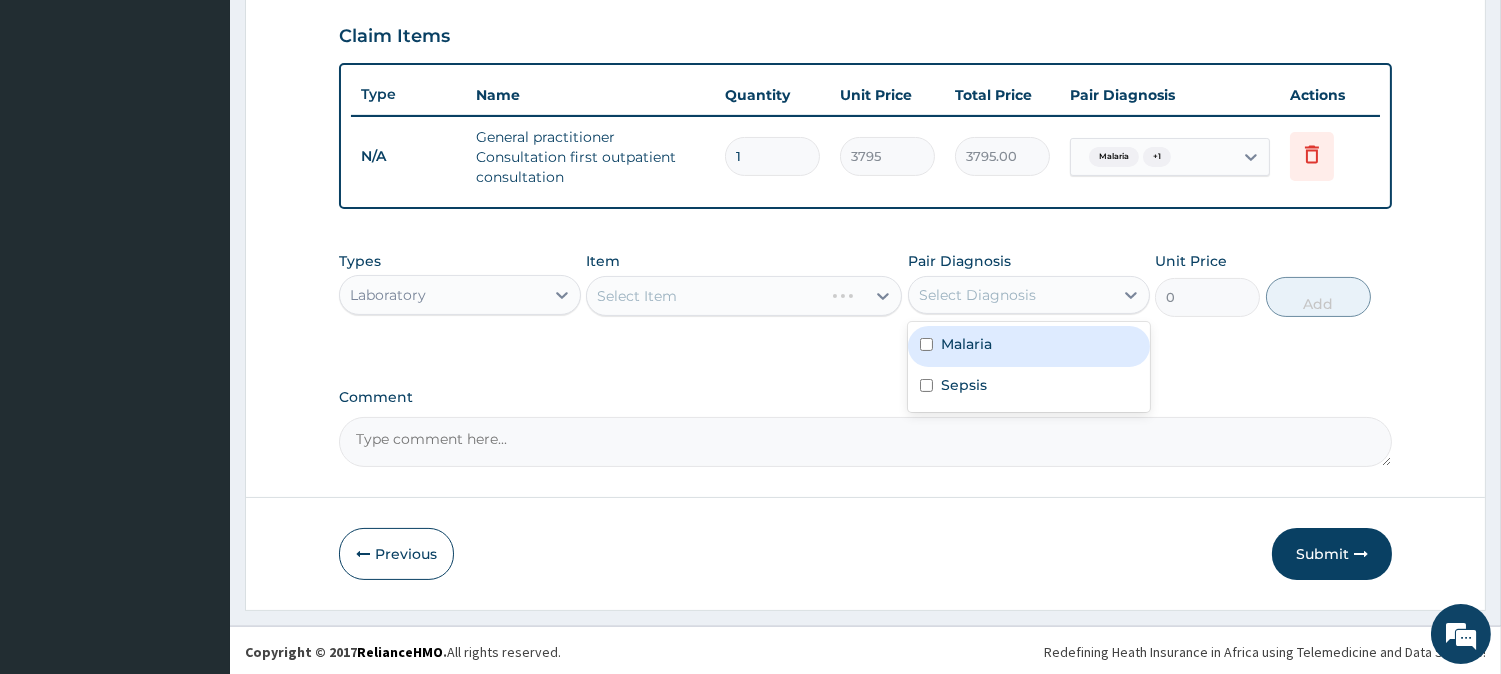 drag, startPoint x: 968, startPoint y: 294, endPoint x: 950, endPoint y: 334, distance: 43.863426 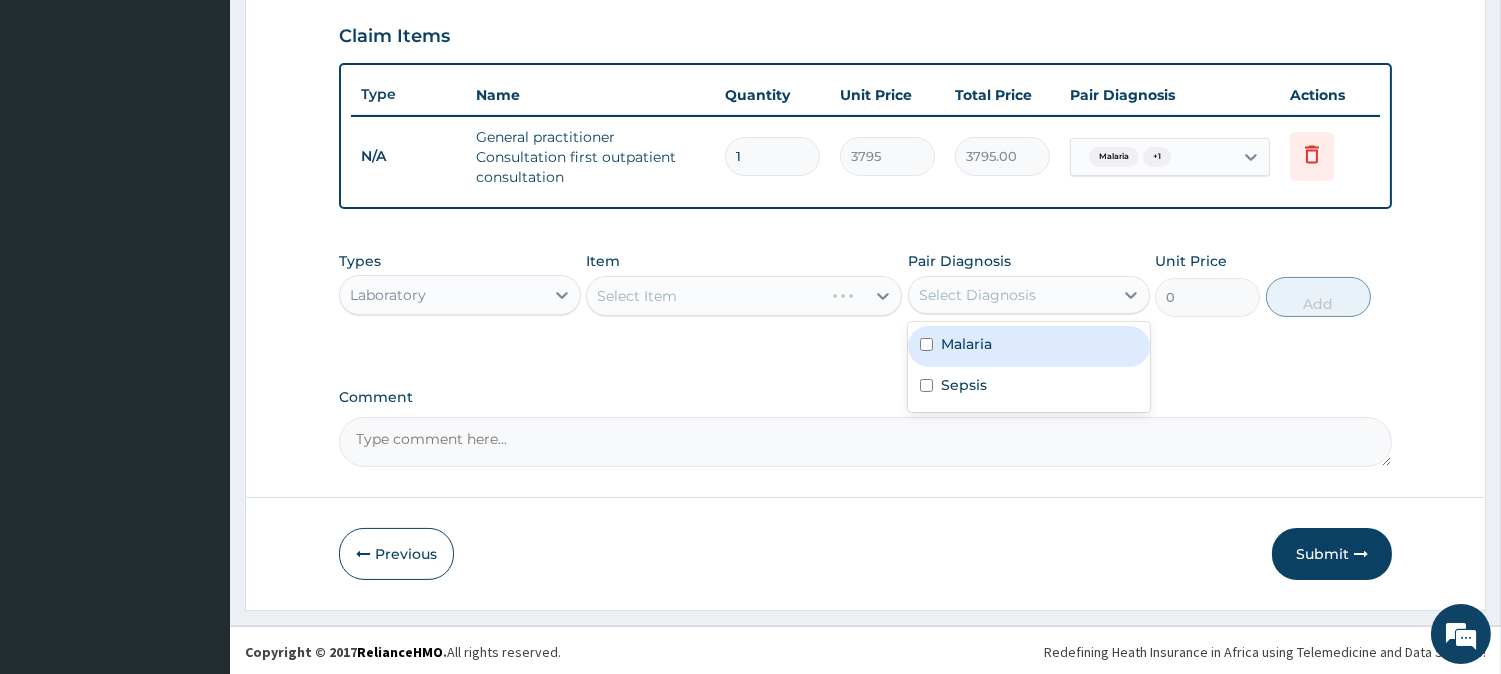 click on "Select Diagnosis" at bounding box center [1011, 295] 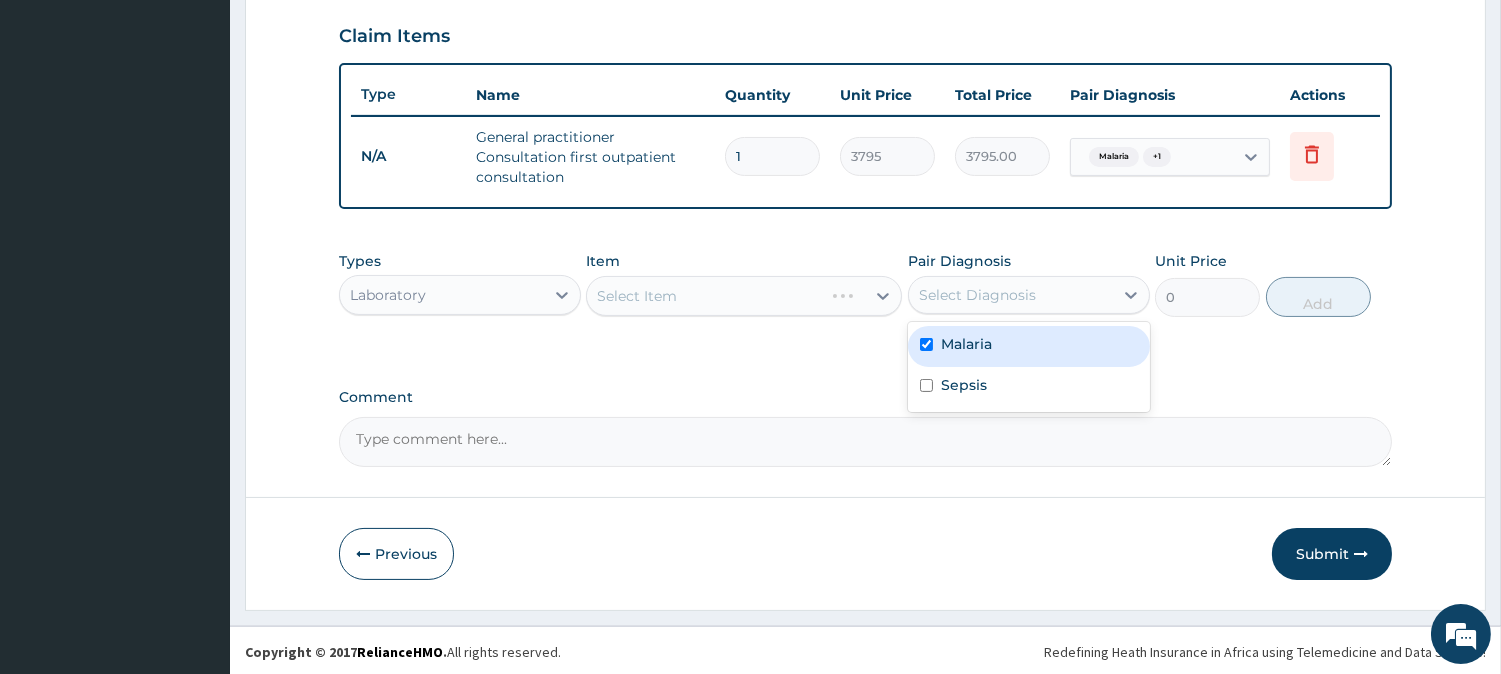 checkbox on "true" 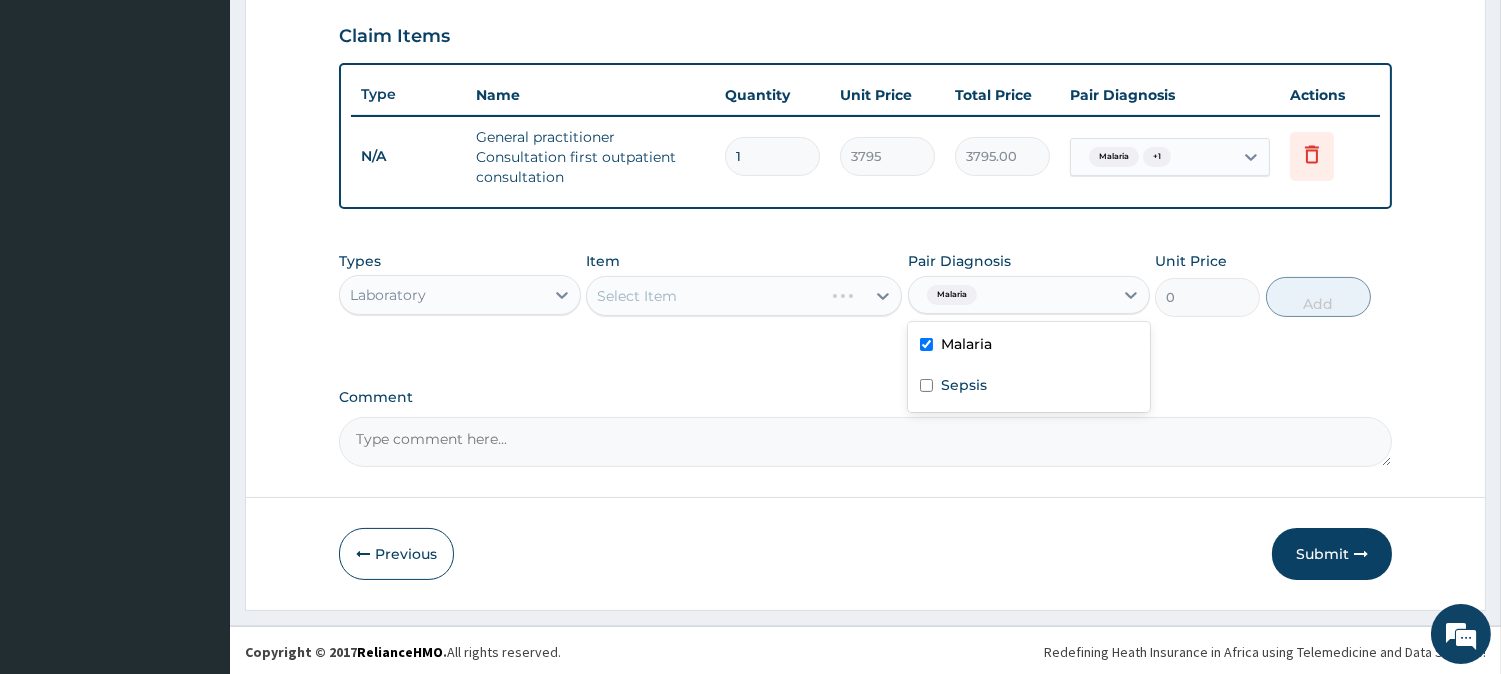 click on "Select Item" at bounding box center [744, 296] 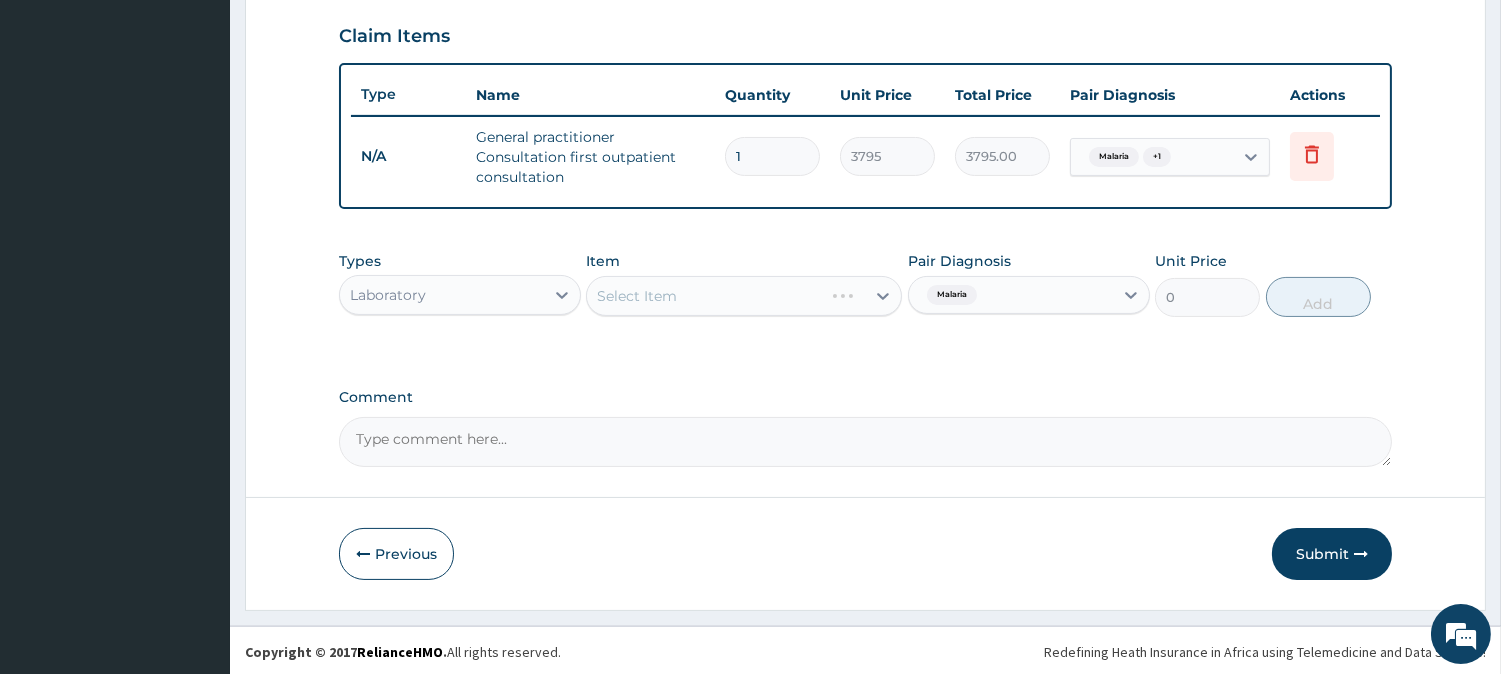 click on "Select Item" at bounding box center (744, 296) 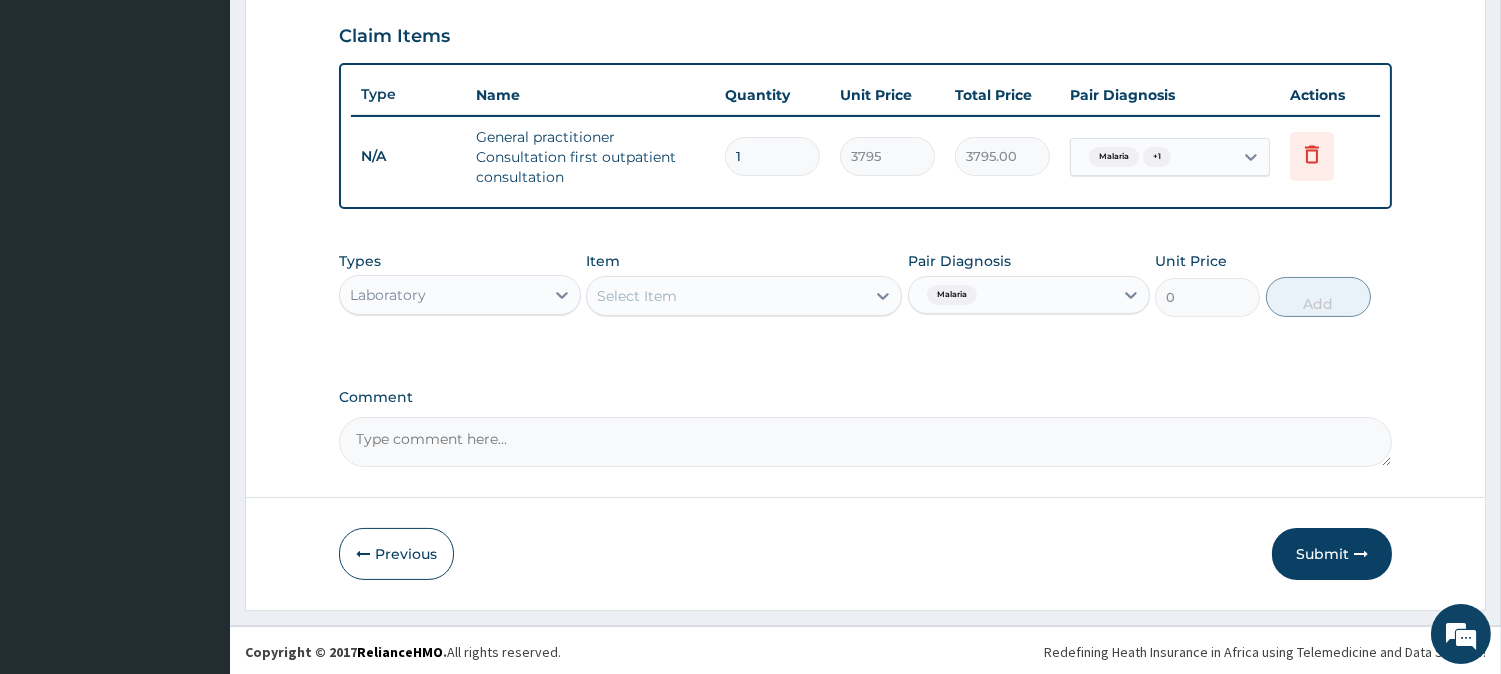 click on "Select Item" at bounding box center [726, 296] 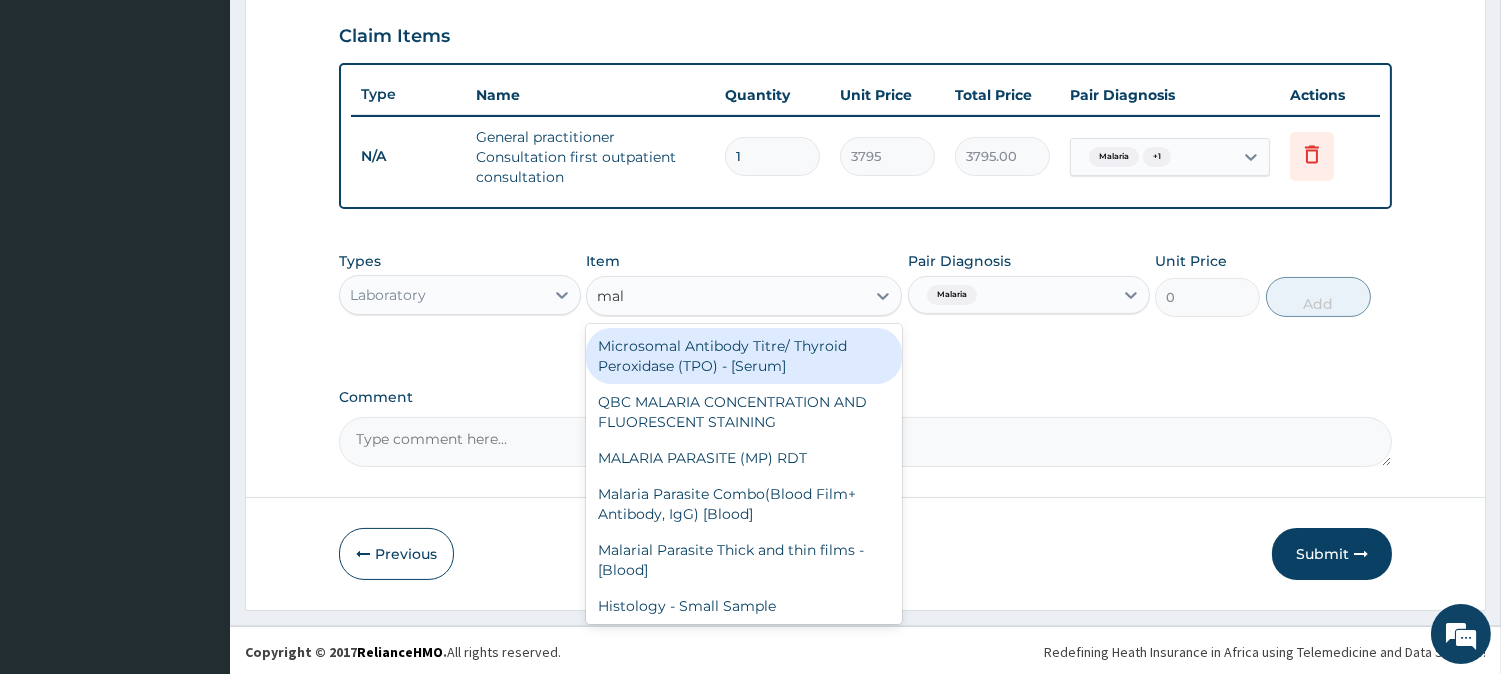 type on "mala" 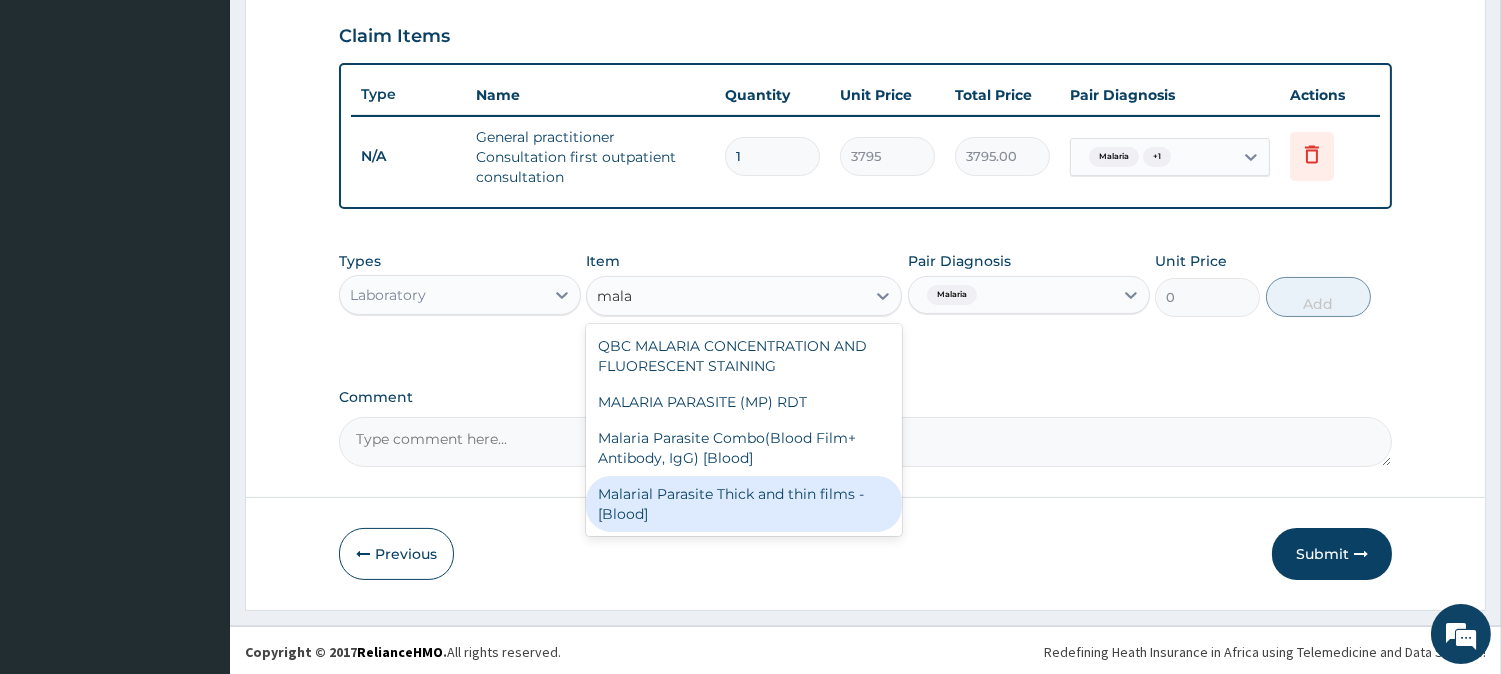click on "Malarial Parasite Thick and thin films - [Blood]" at bounding box center (744, 504) 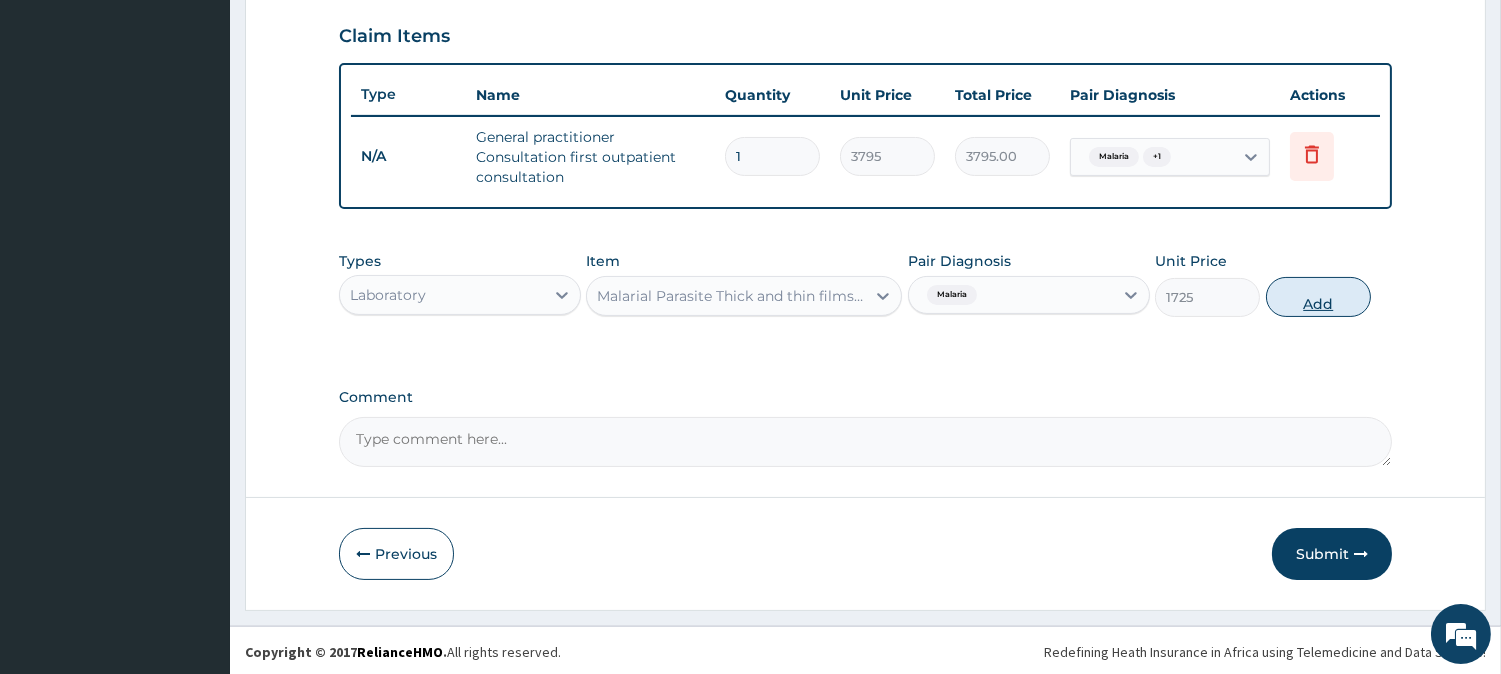 click on "Add" at bounding box center (1318, 297) 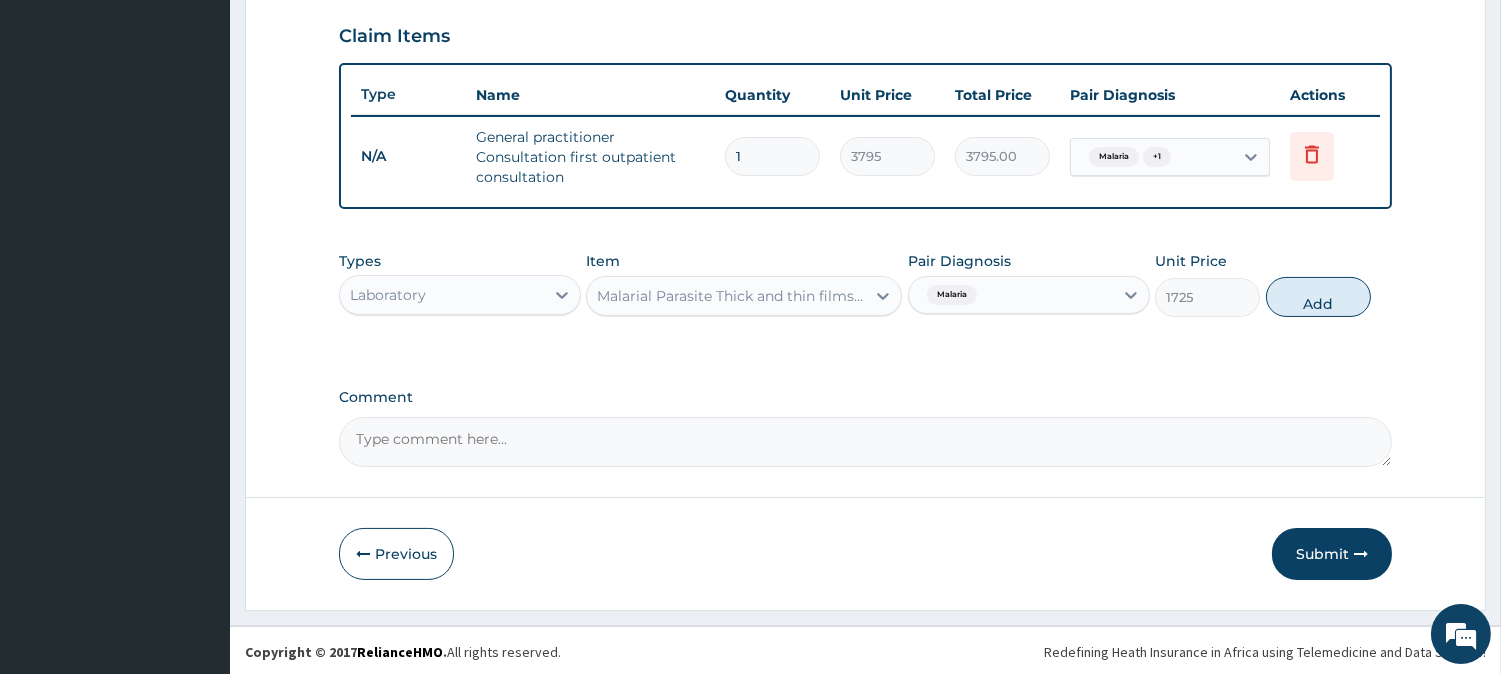 type on "0" 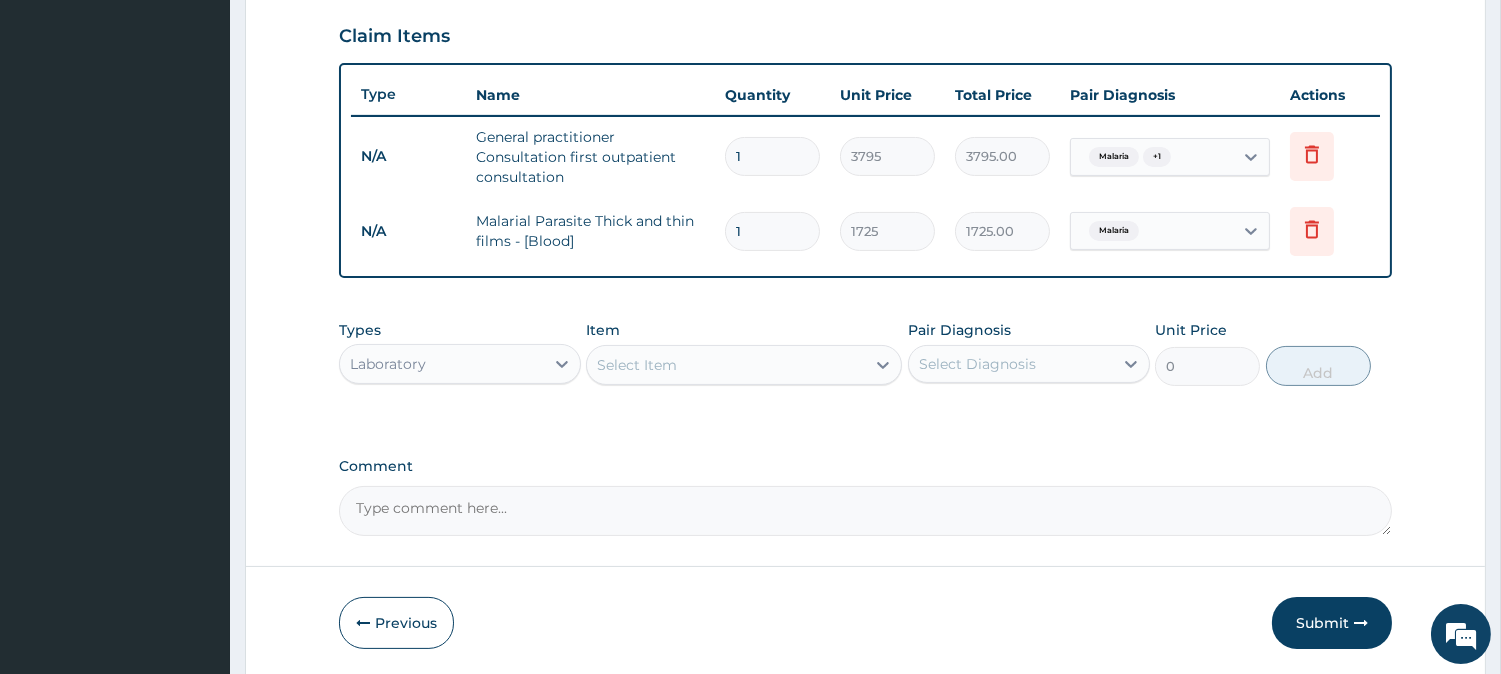 click on "Select Item" at bounding box center (726, 365) 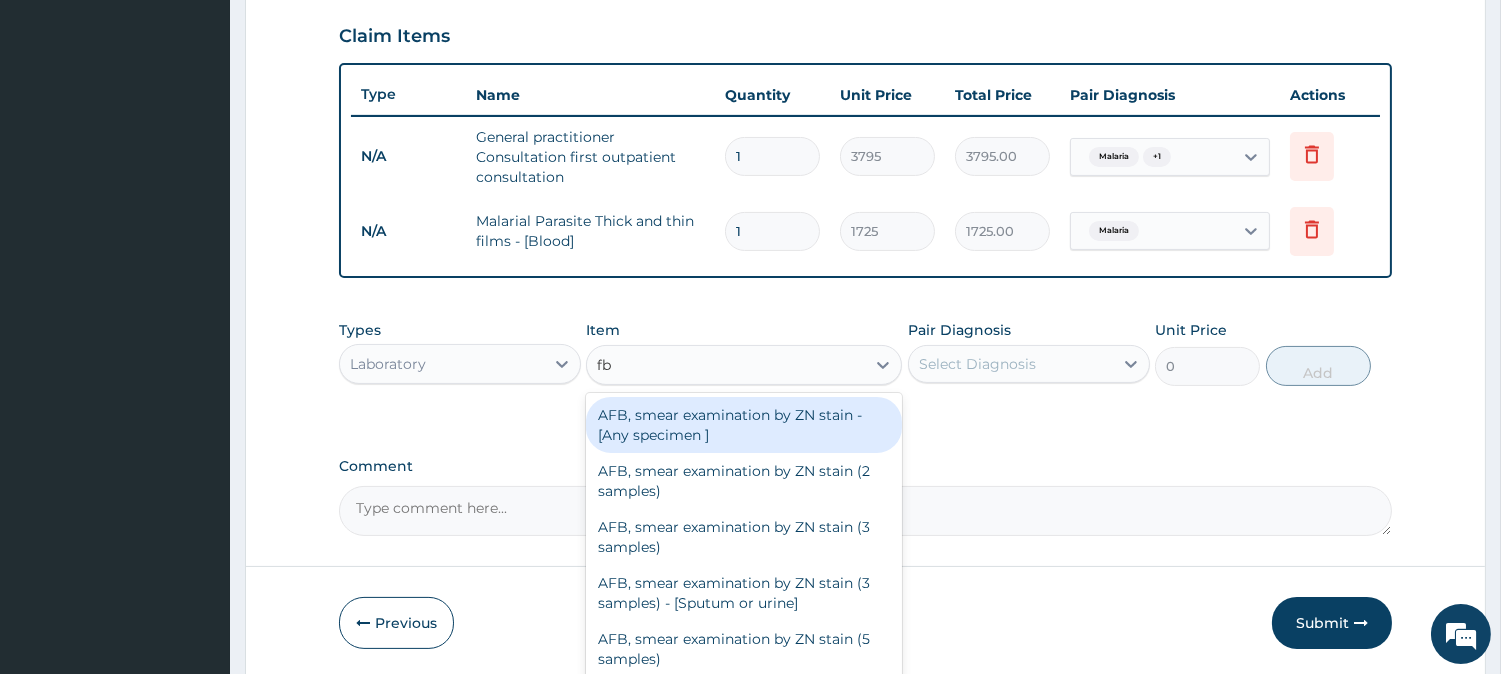 type on "fbc" 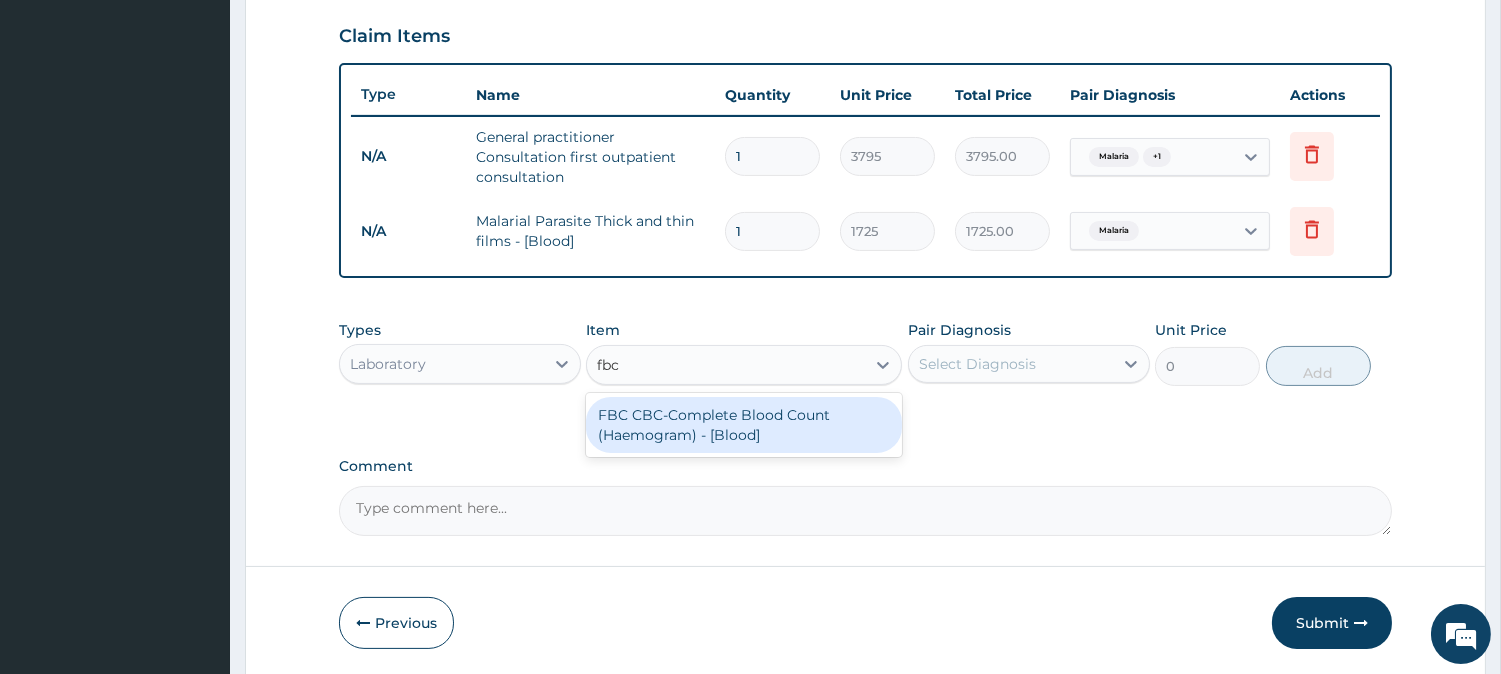 click on "FBC CBC-Complete Blood Count (Haemogram) - [Blood]" at bounding box center (744, 425) 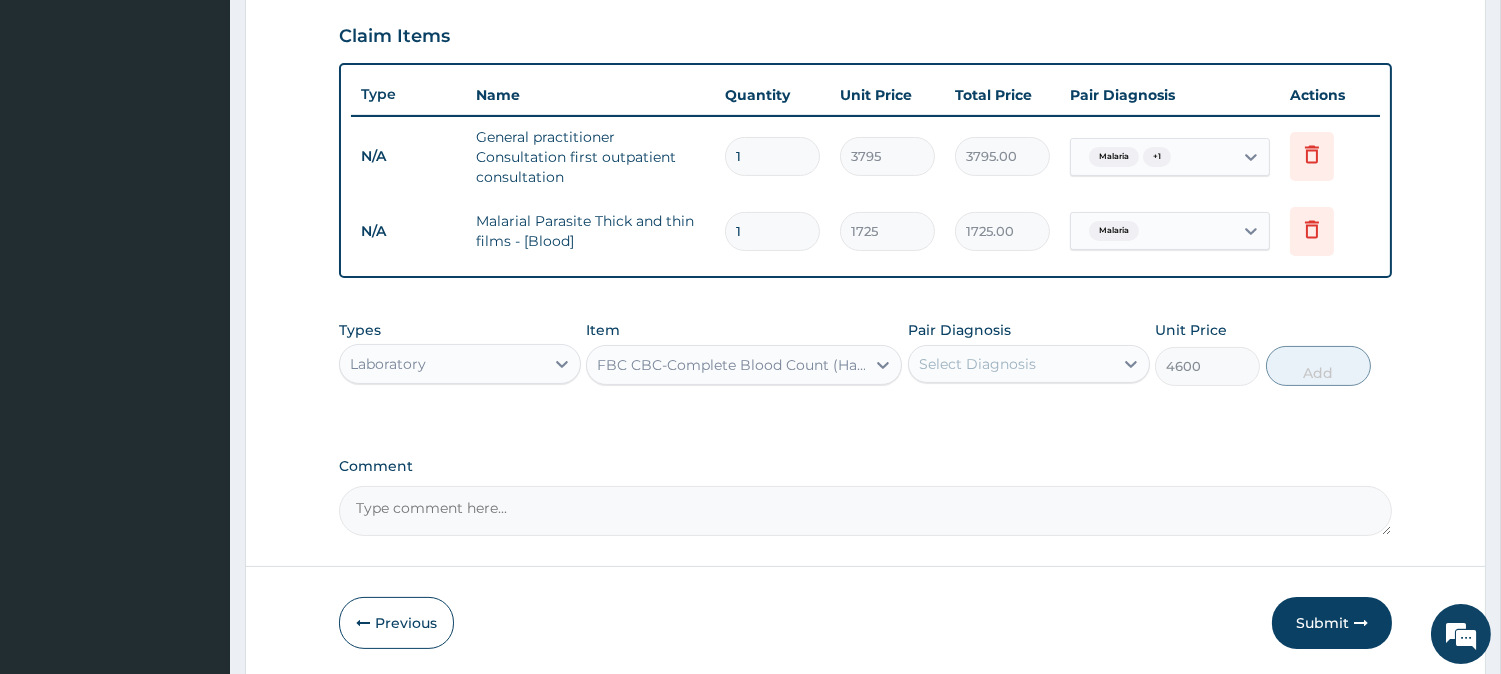 click on "Select Diagnosis" at bounding box center [977, 364] 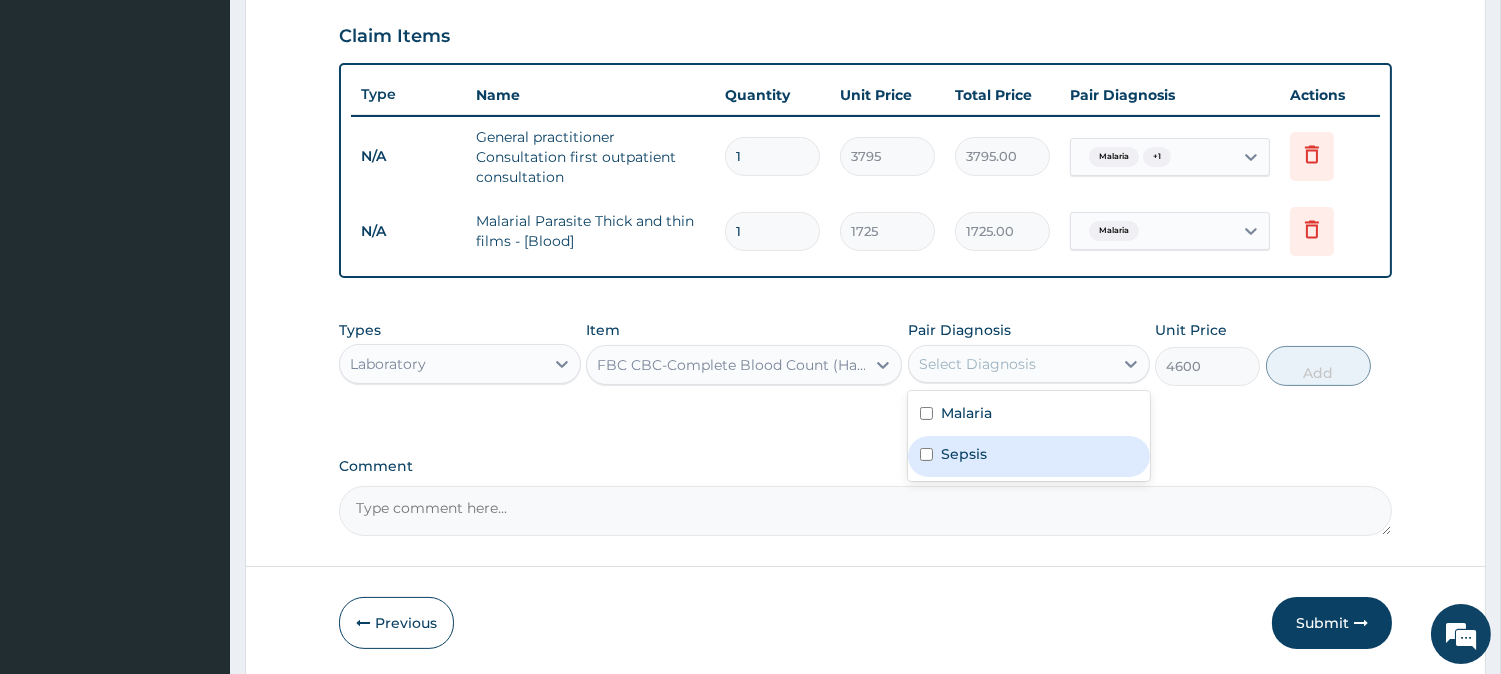 click on "Sepsis" at bounding box center (964, 454) 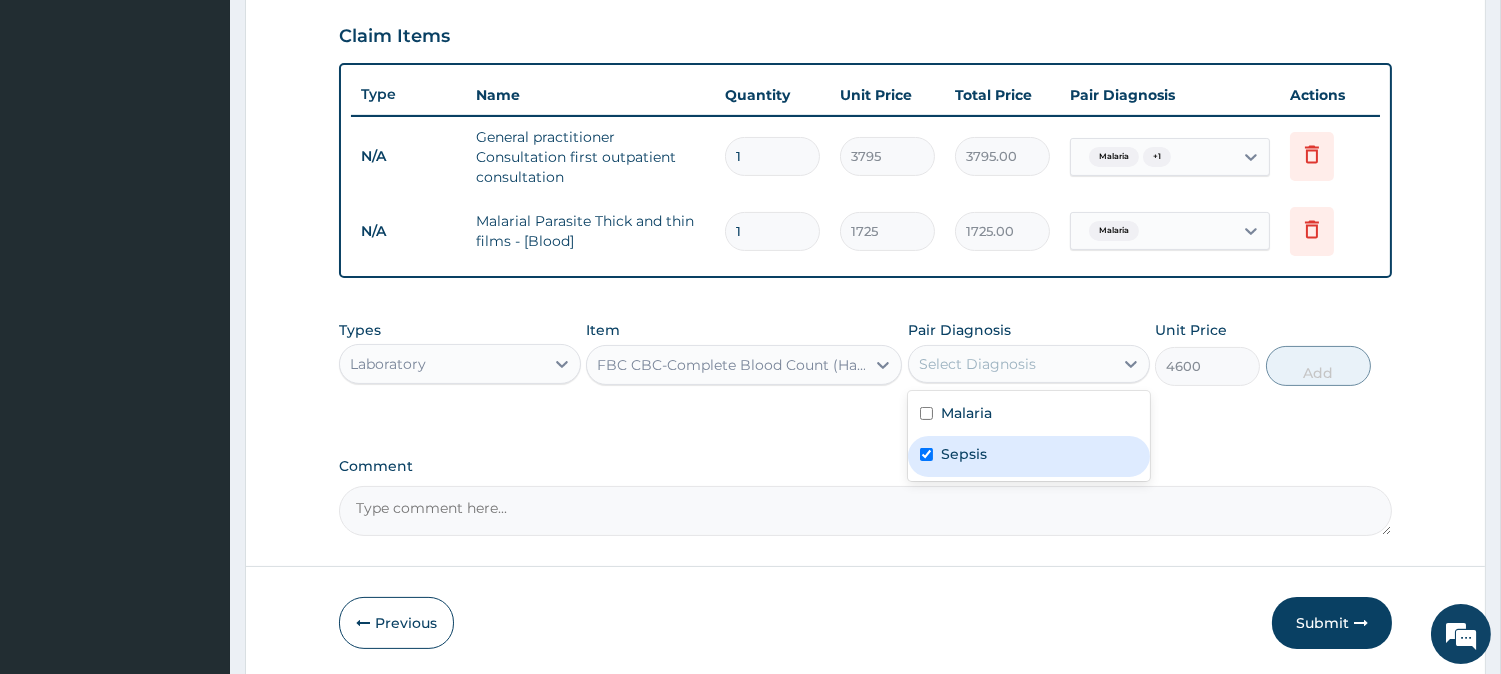 checkbox on "true" 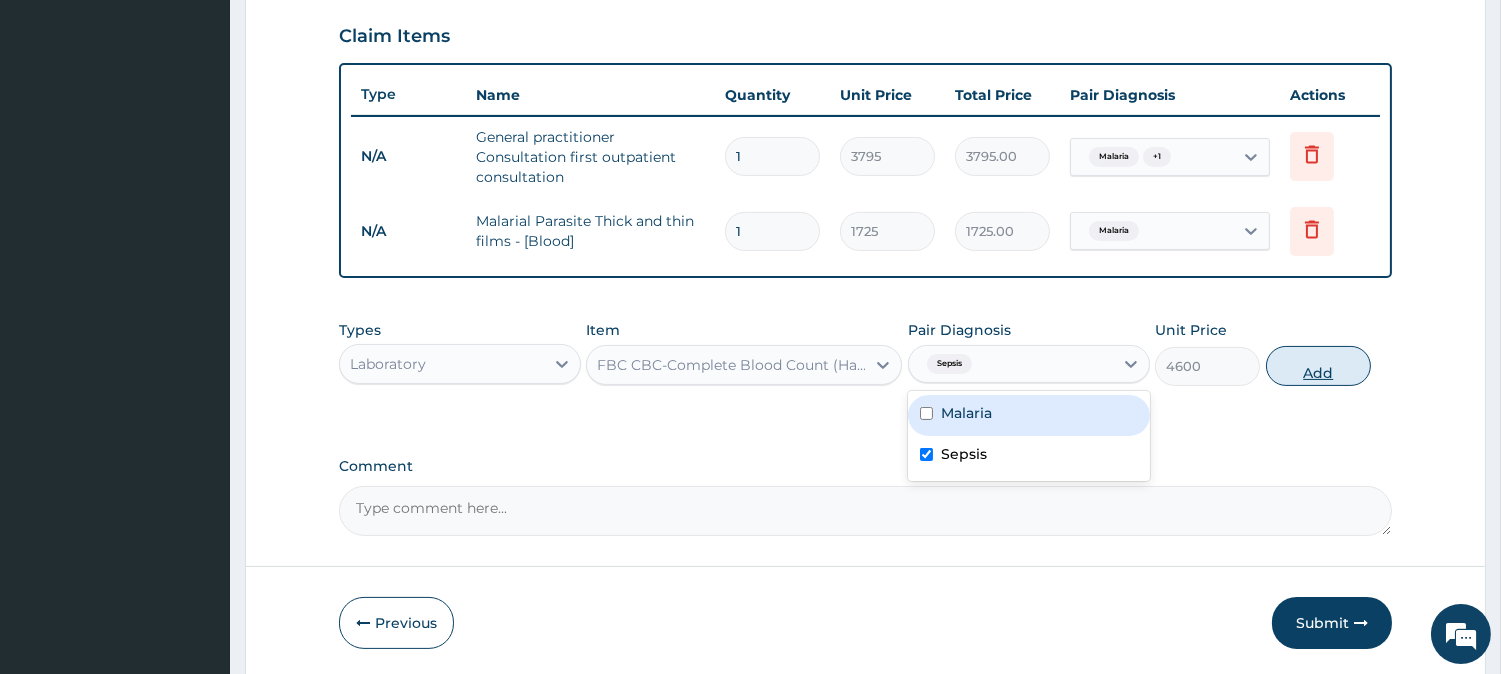 drag, startPoint x: 1303, startPoint y: 358, endPoint x: 915, endPoint y: 335, distance: 388.6811 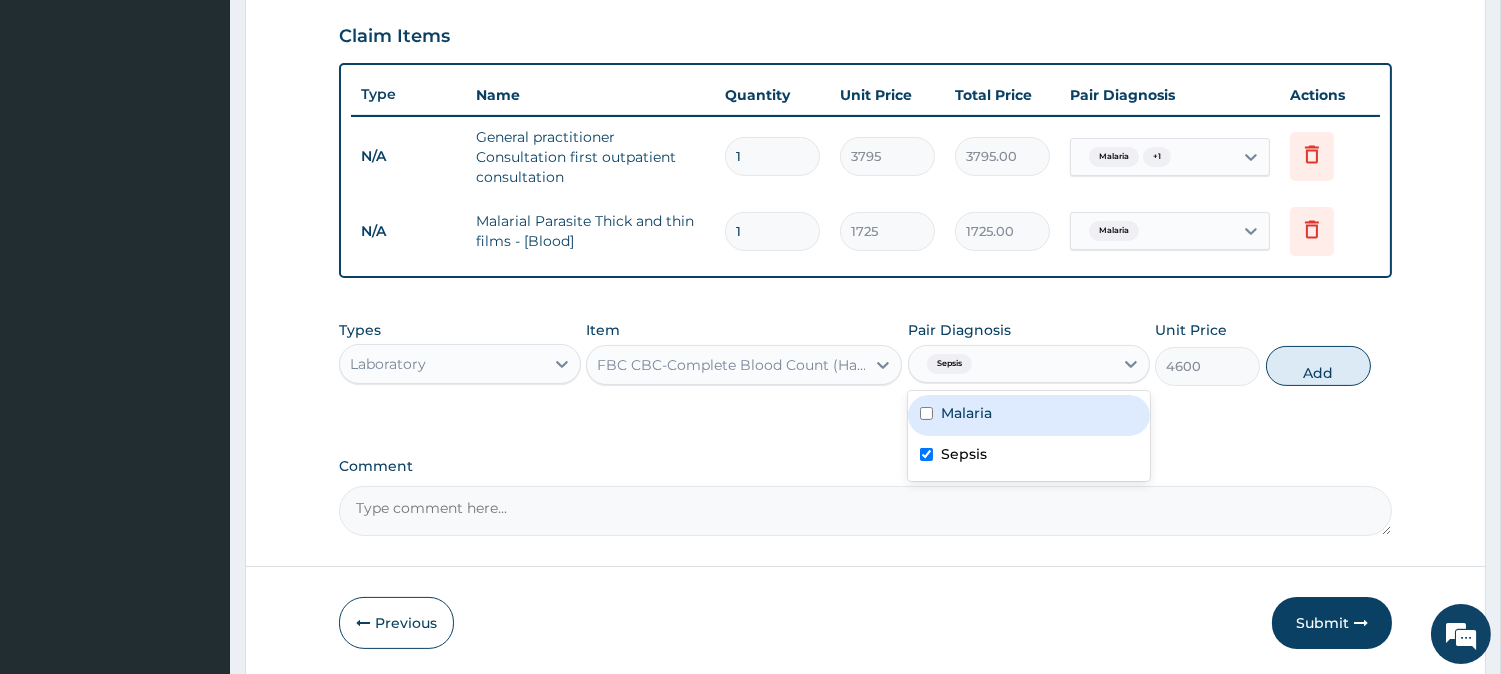 click on "Add" at bounding box center (1318, 366) 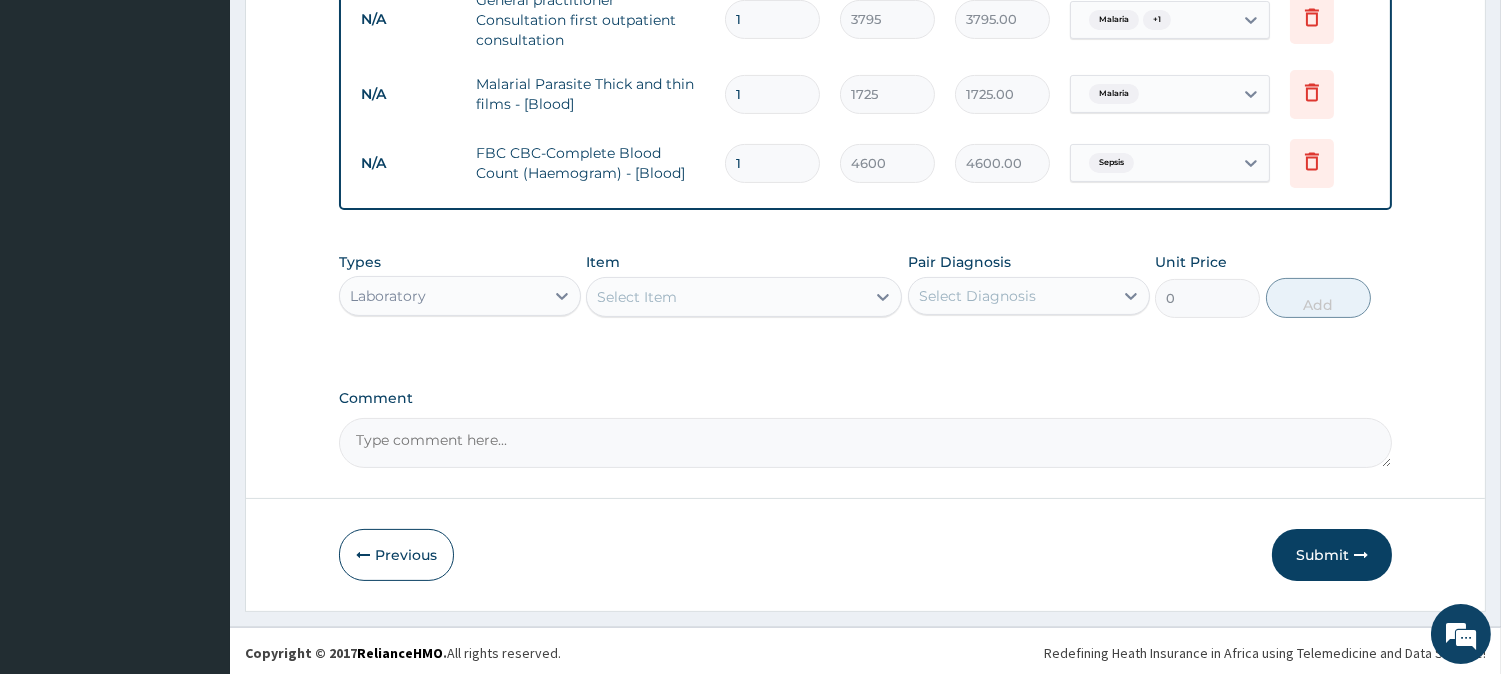 scroll, scrollTop: 820, scrollLeft: 0, axis: vertical 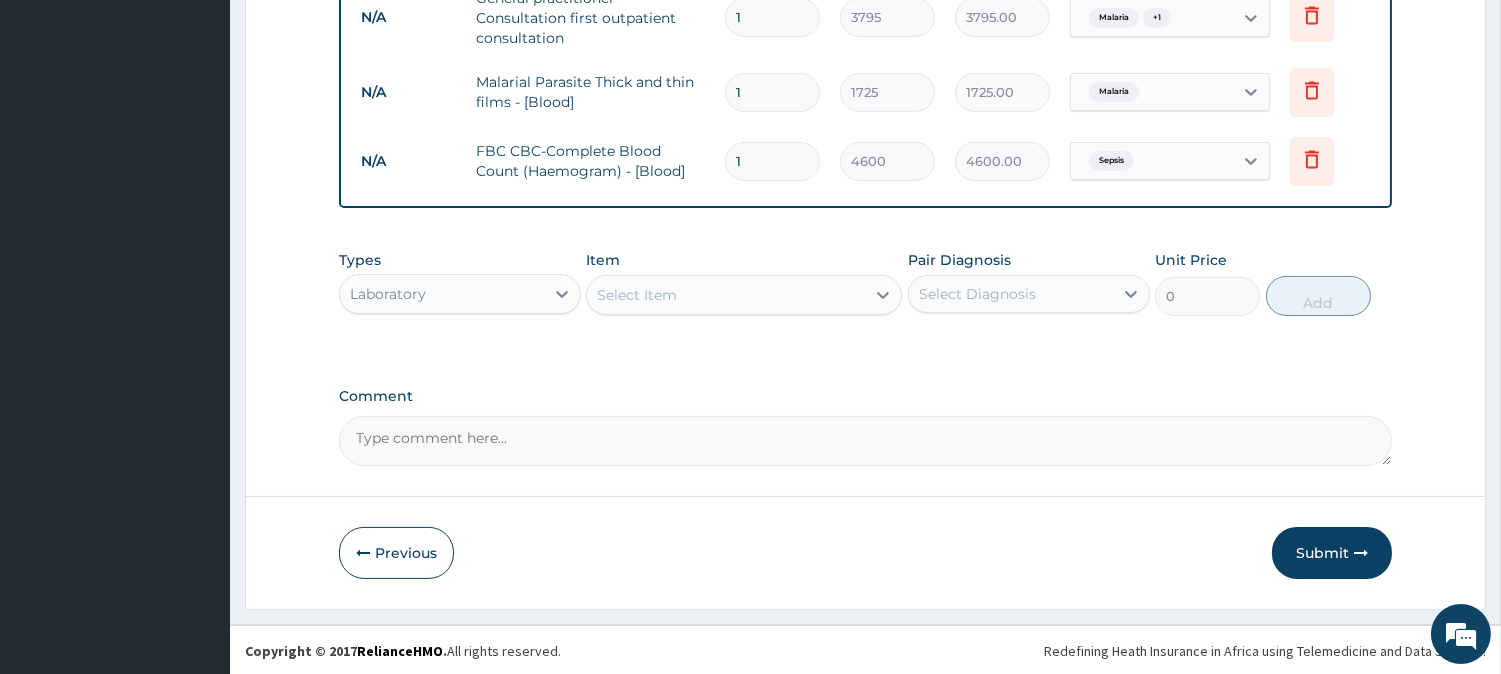 click on "Laboratory" at bounding box center (442, 294) 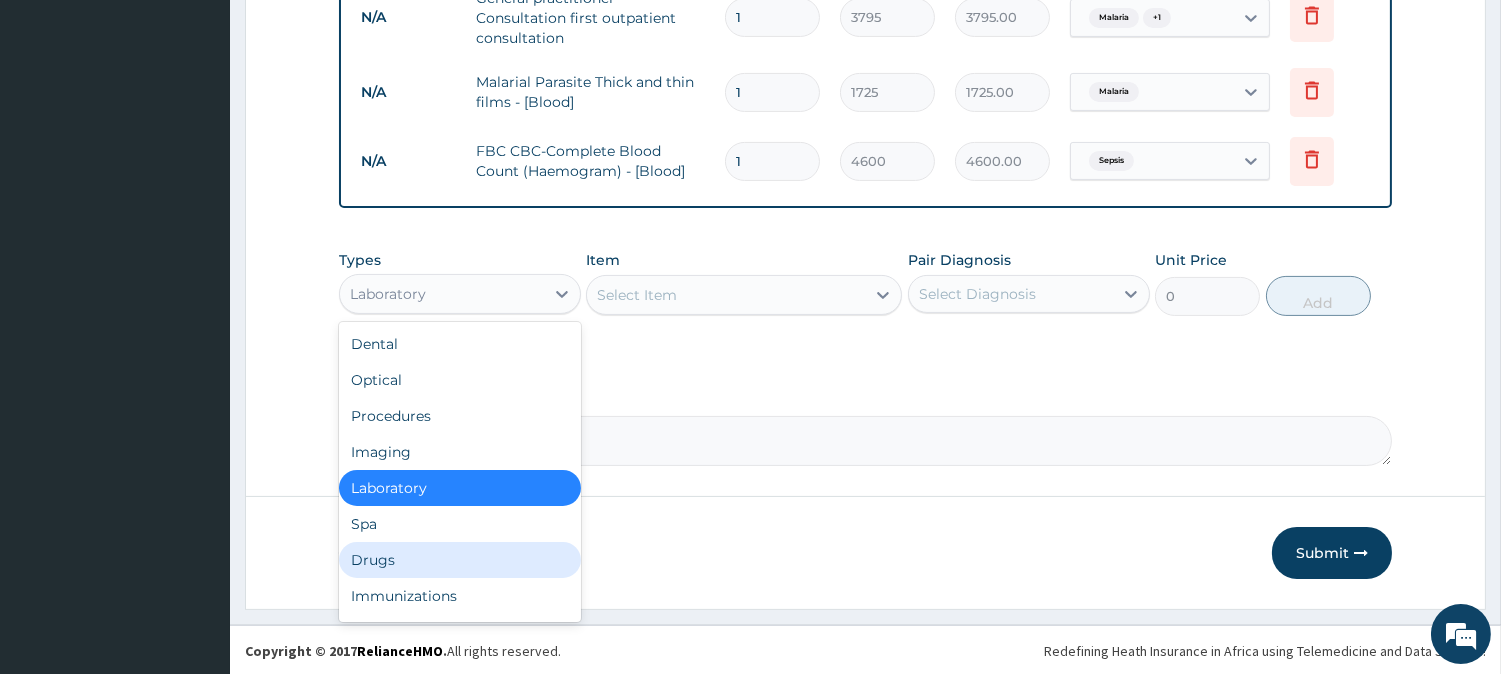 click on "Drugs" at bounding box center [460, 560] 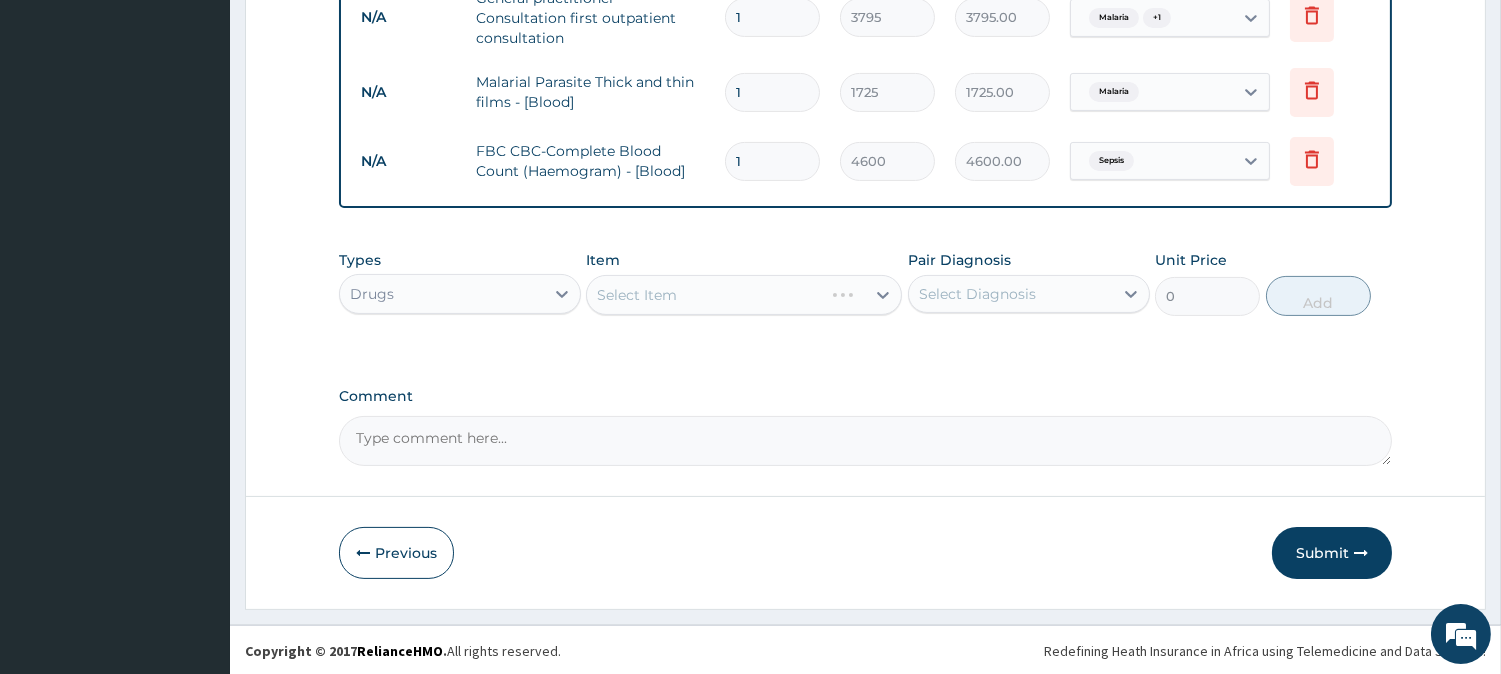 click on "Select Diagnosis" at bounding box center [1011, 294] 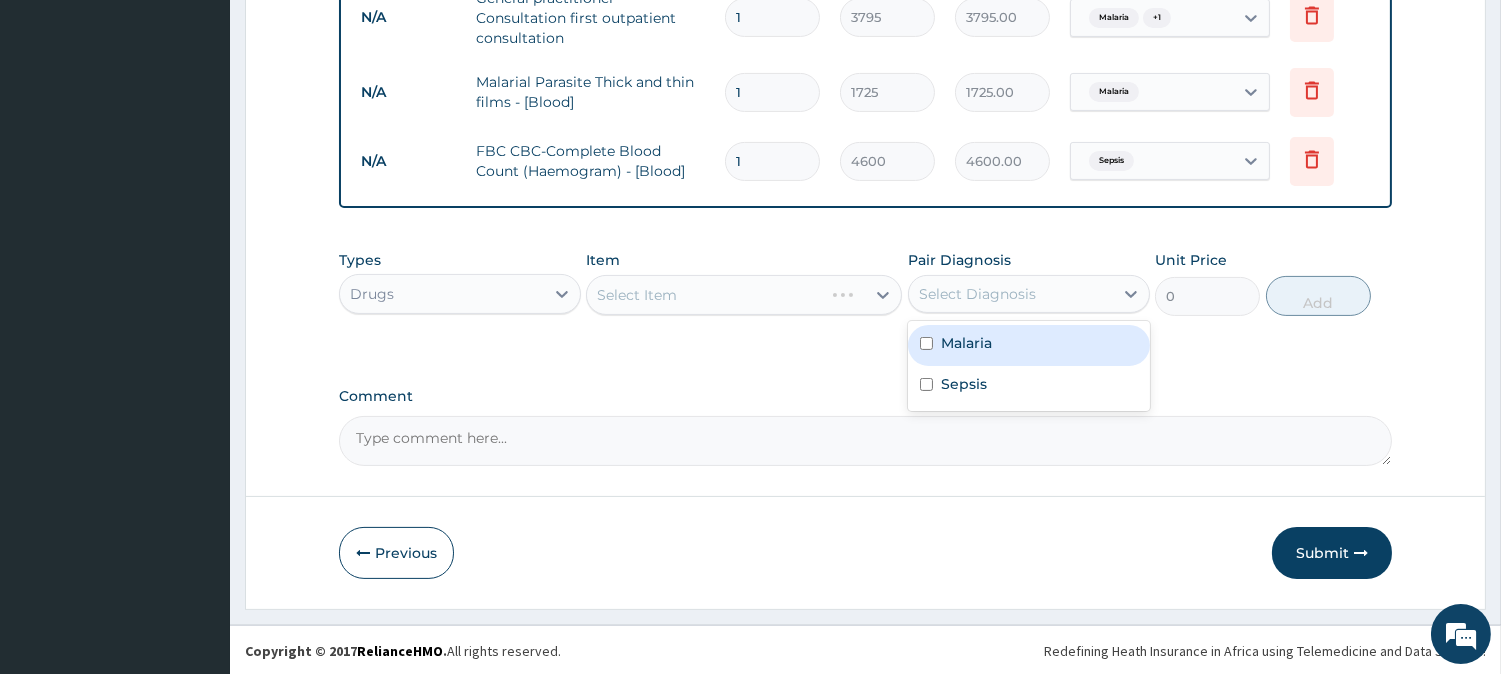 drag, startPoint x: 973, startPoint y: 336, endPoint x: 822, endPoint y: 297, distance: 155.95512 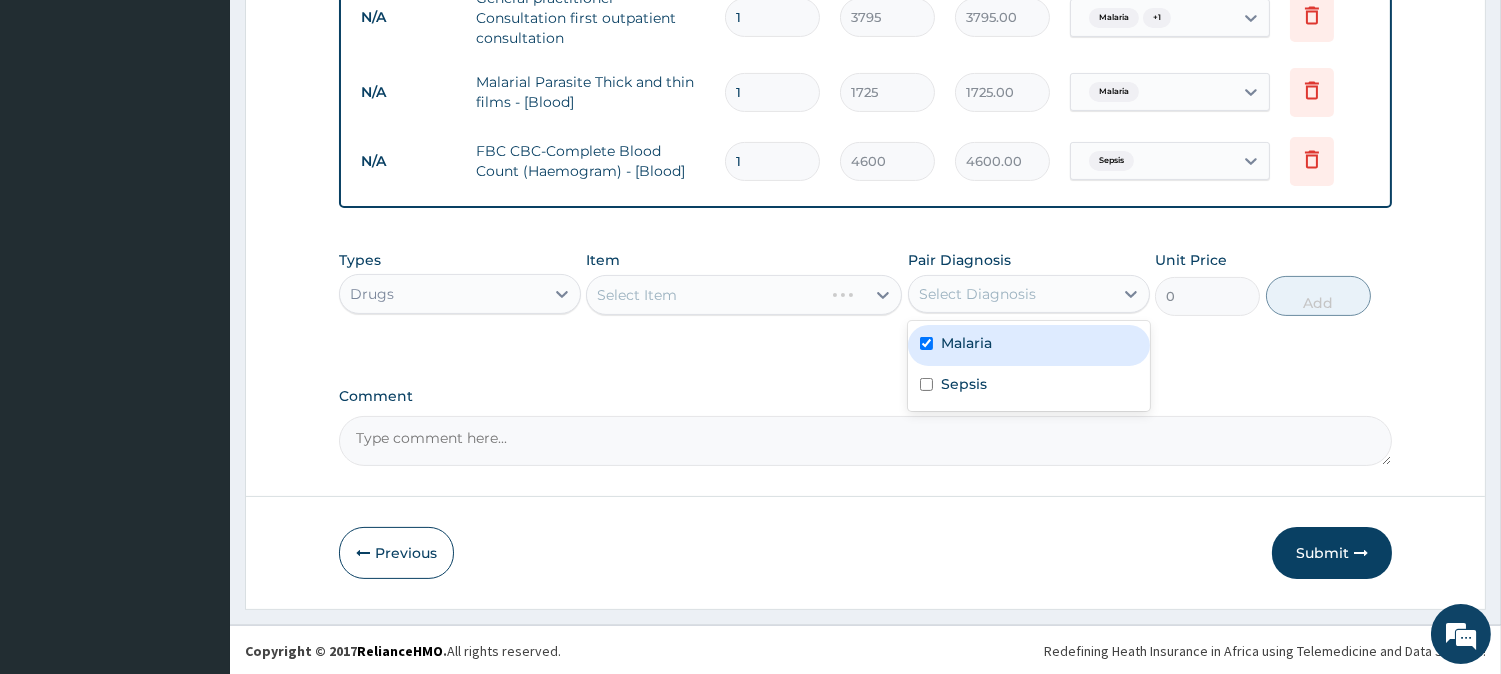 checkbox on "true" 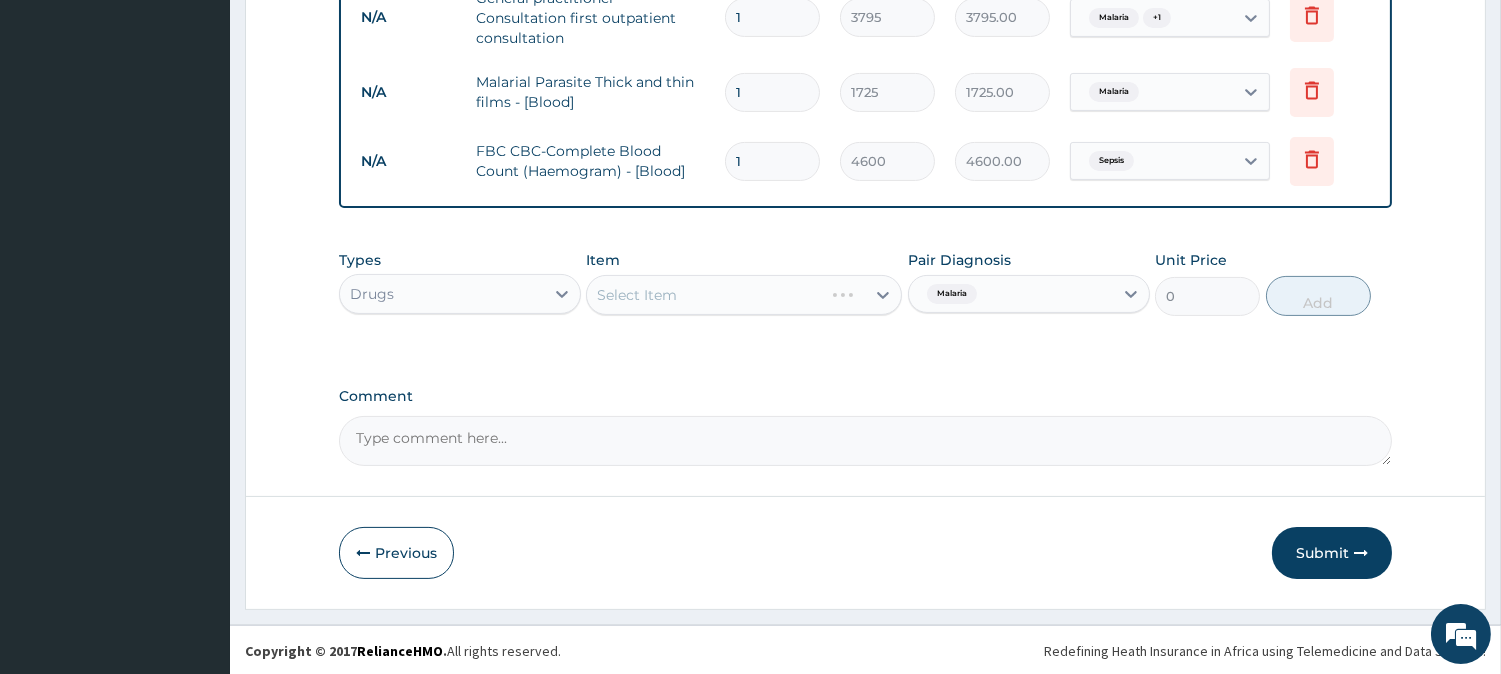 click on "Select Item" at bounding box center (744, 295) 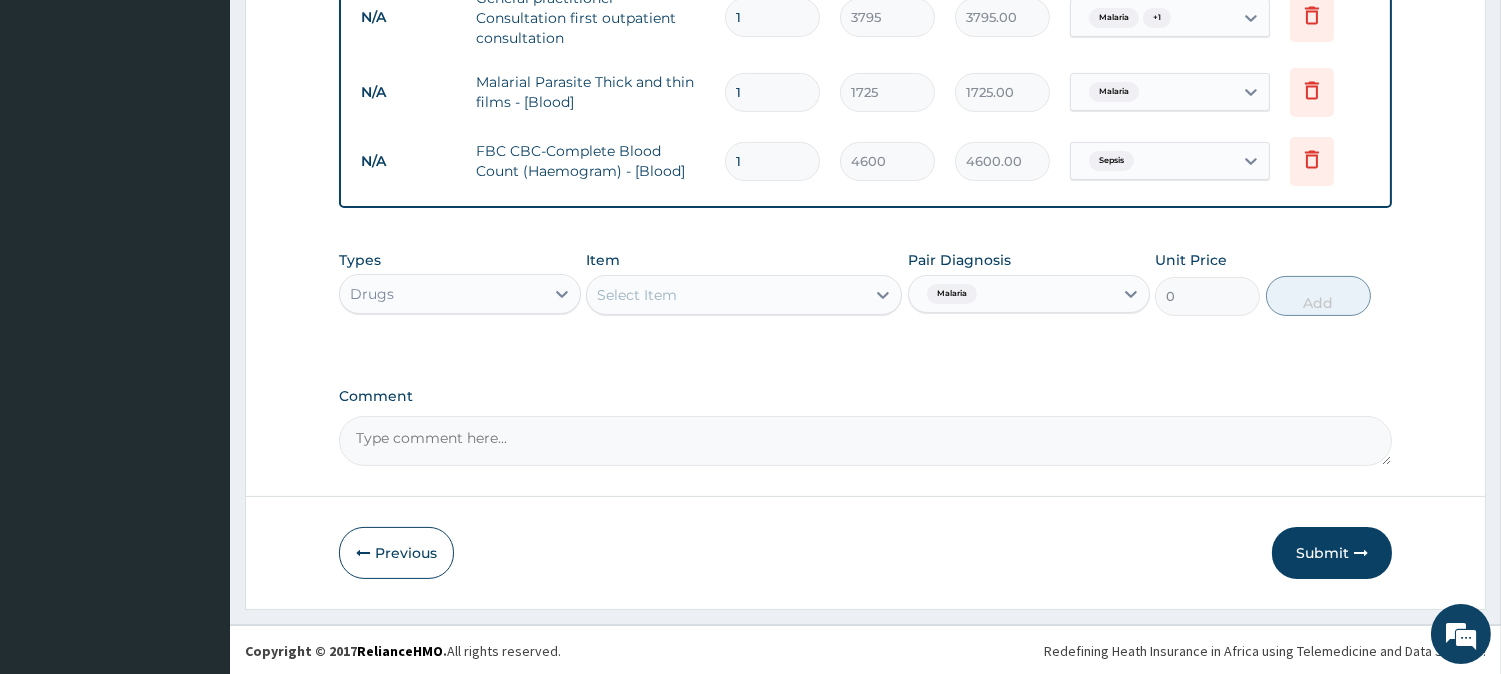click on "Types Drugs Item Select Item Pair Diagnosis Malaria Unit Price 0 Add" at bounding box center [865, 283] 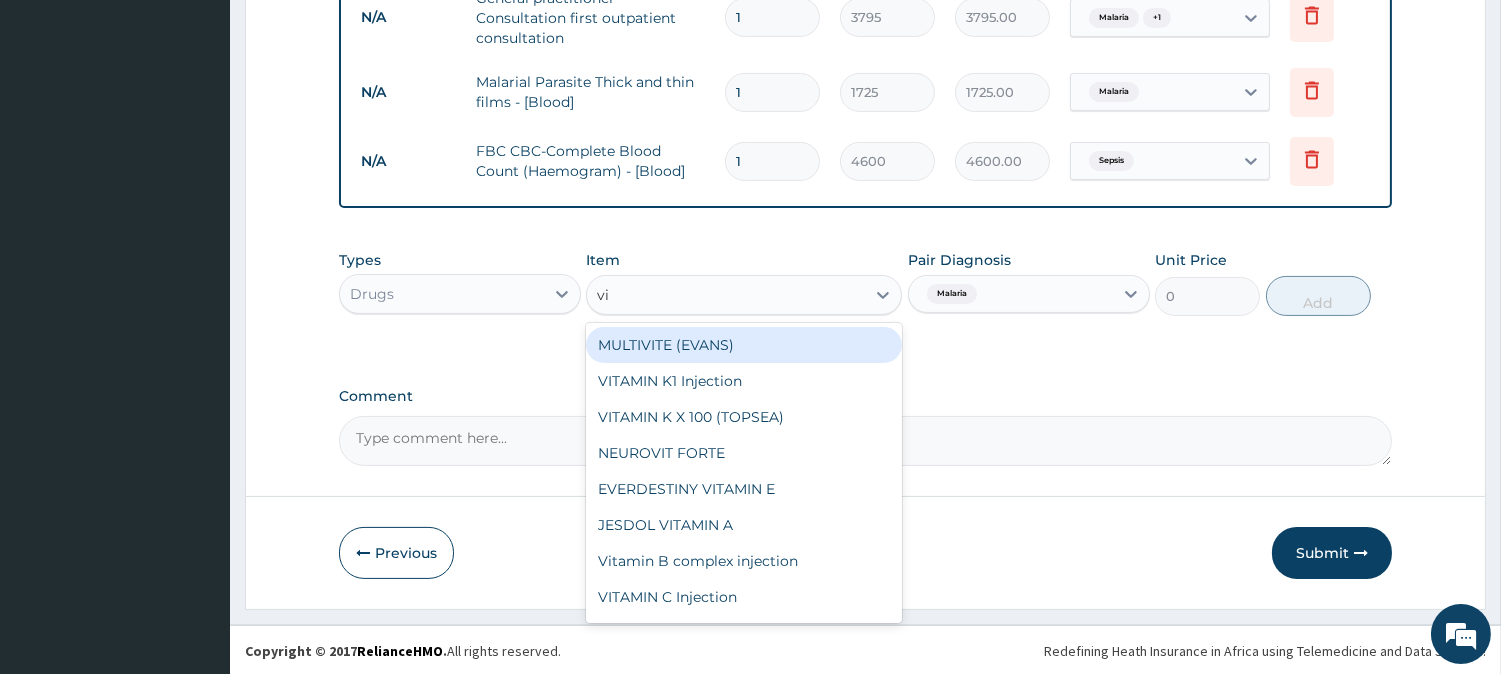 type on "vit" 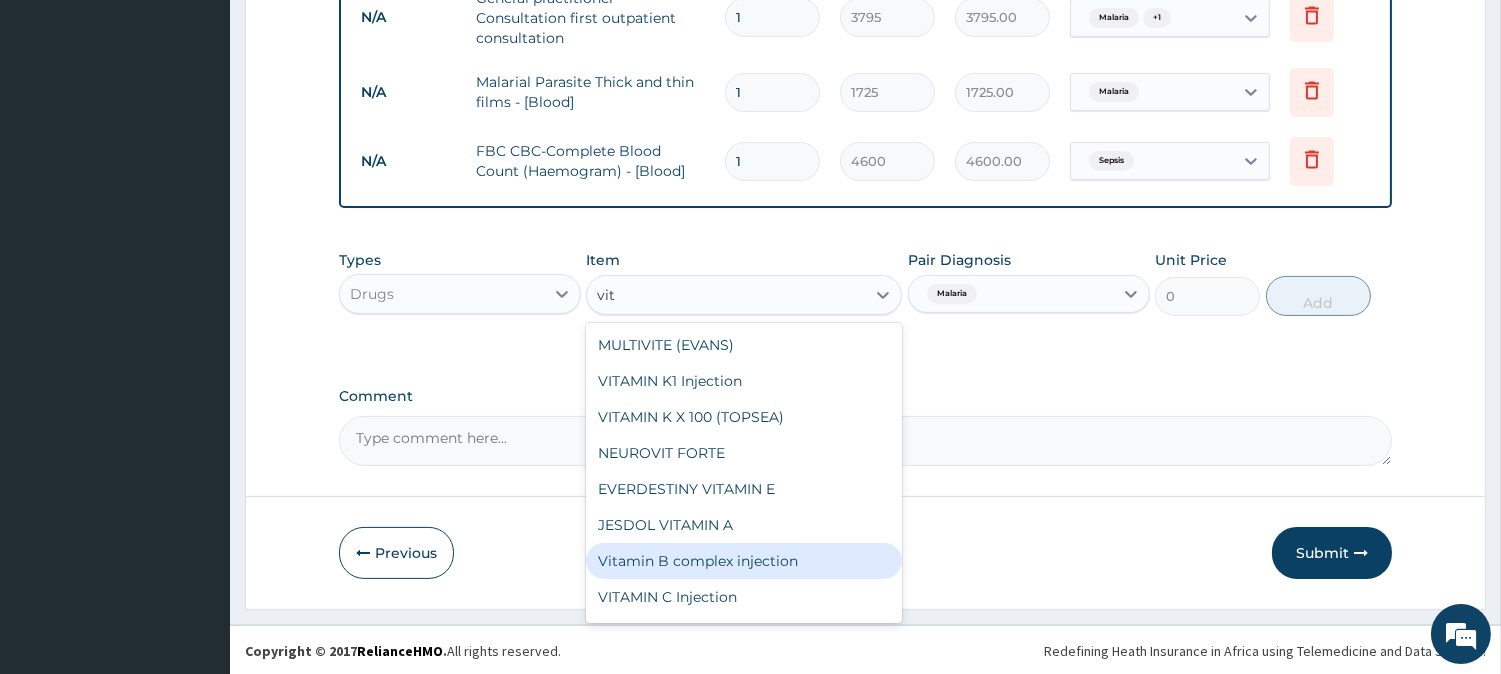 click on "Vitamin B complex injection" at bounding box center [744, 561] 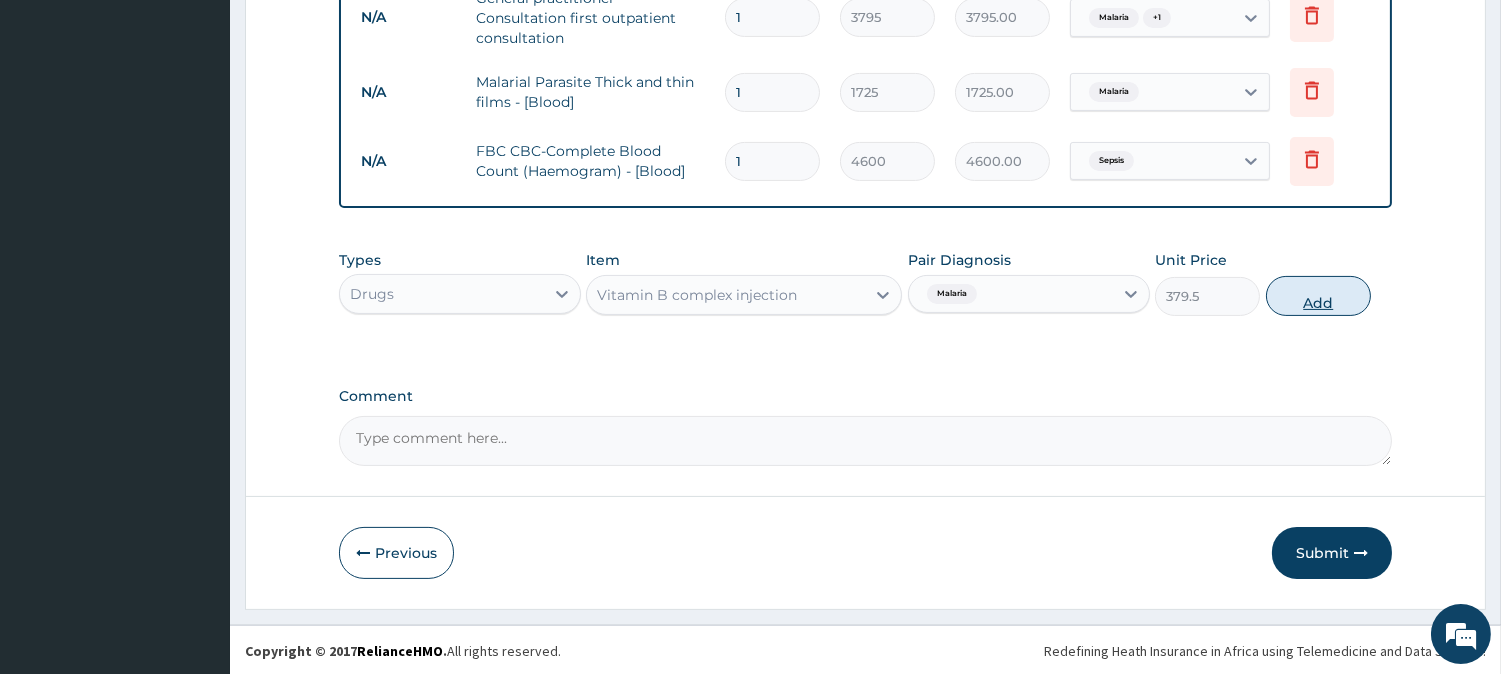 click on "Add" at bounding box center (1318, 296) 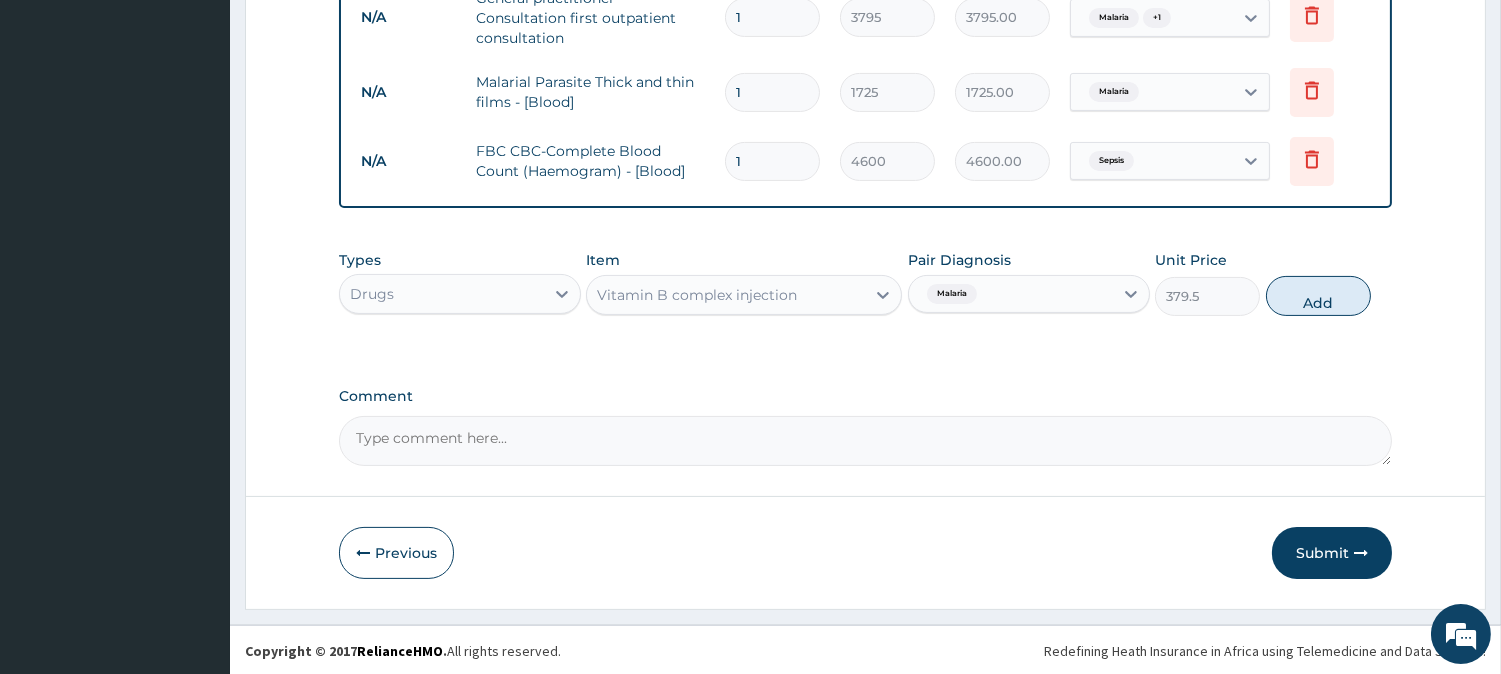 type on "0" 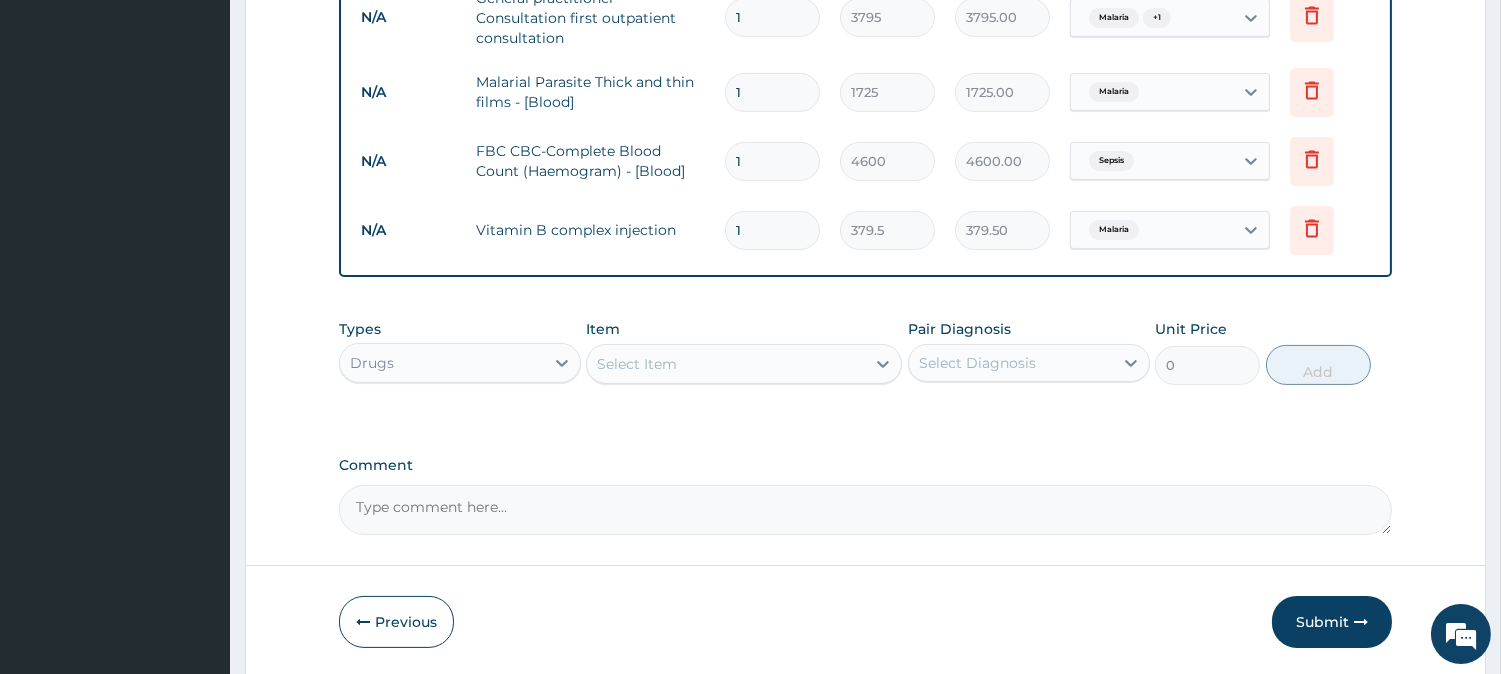 type 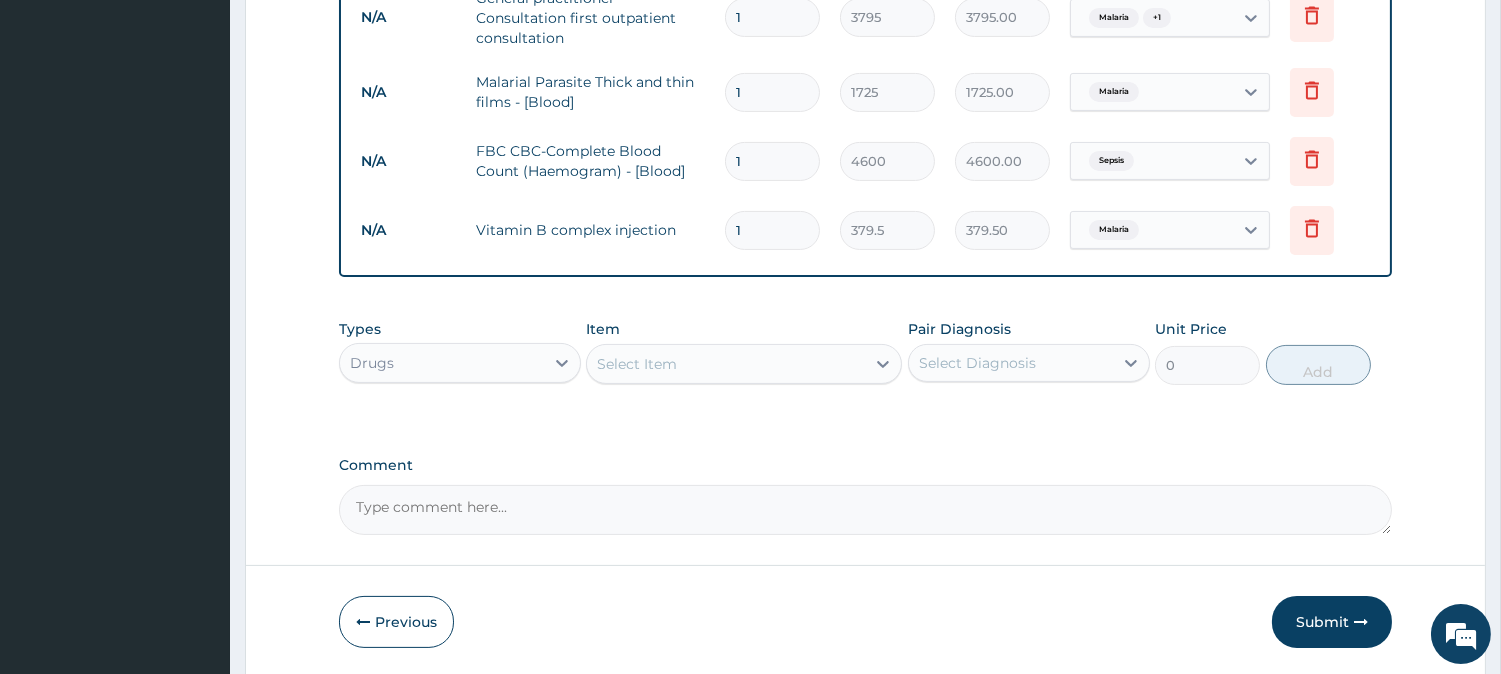 type on "0.00" 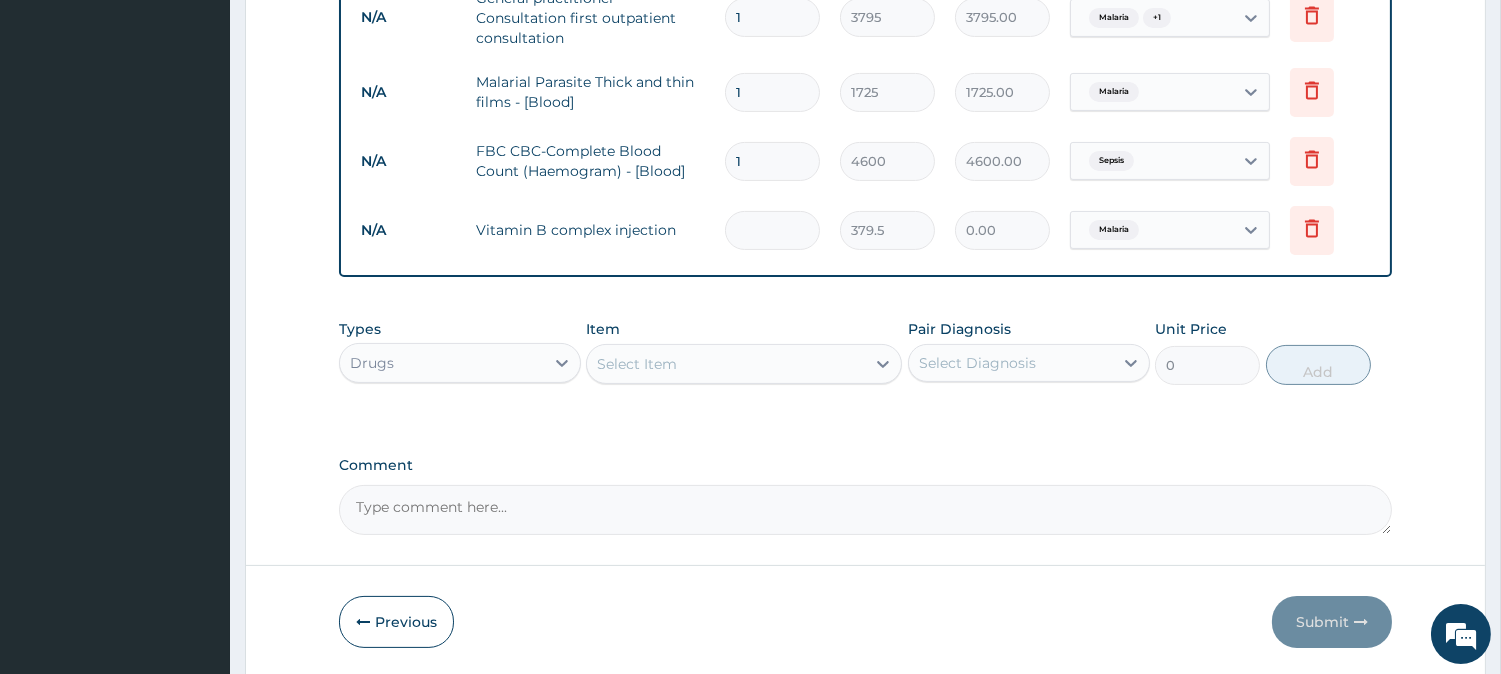 type on "8" 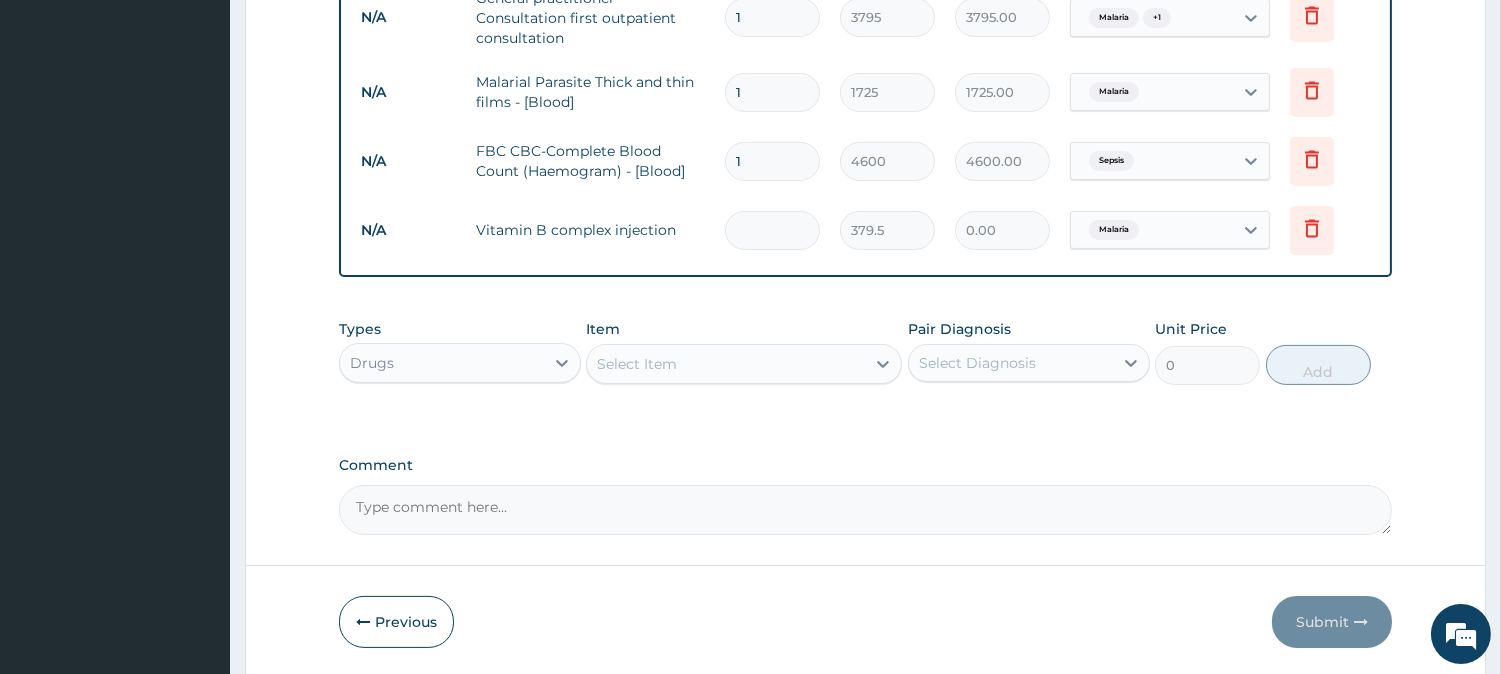 type on "3036.00" 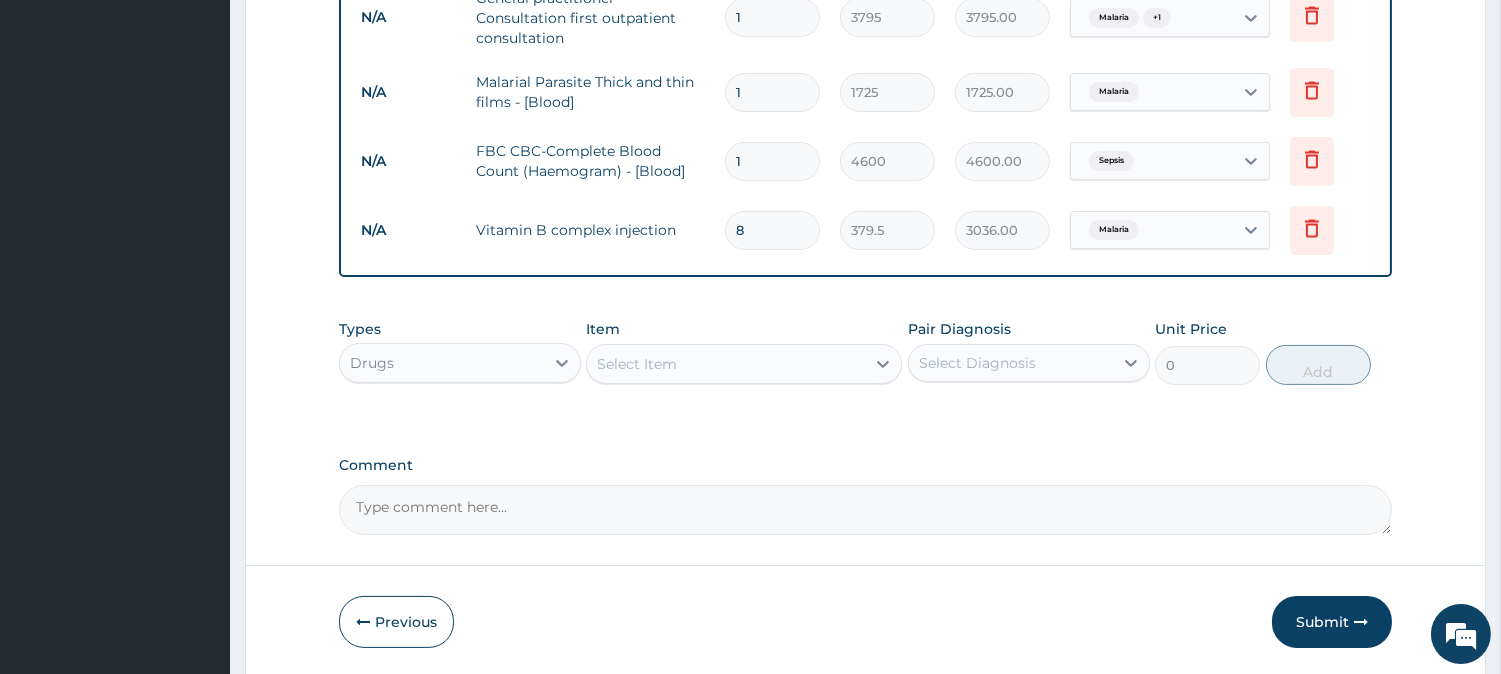 type on "8" 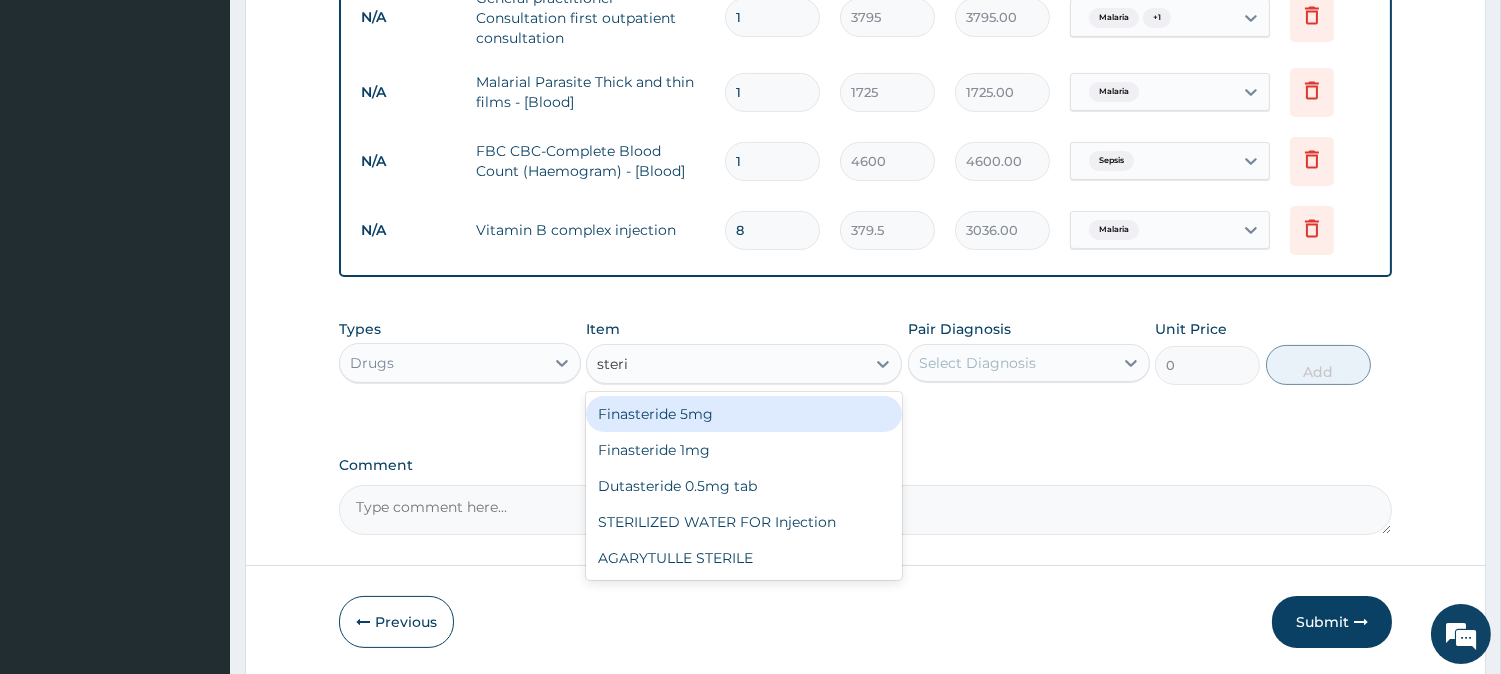 type on "steril" 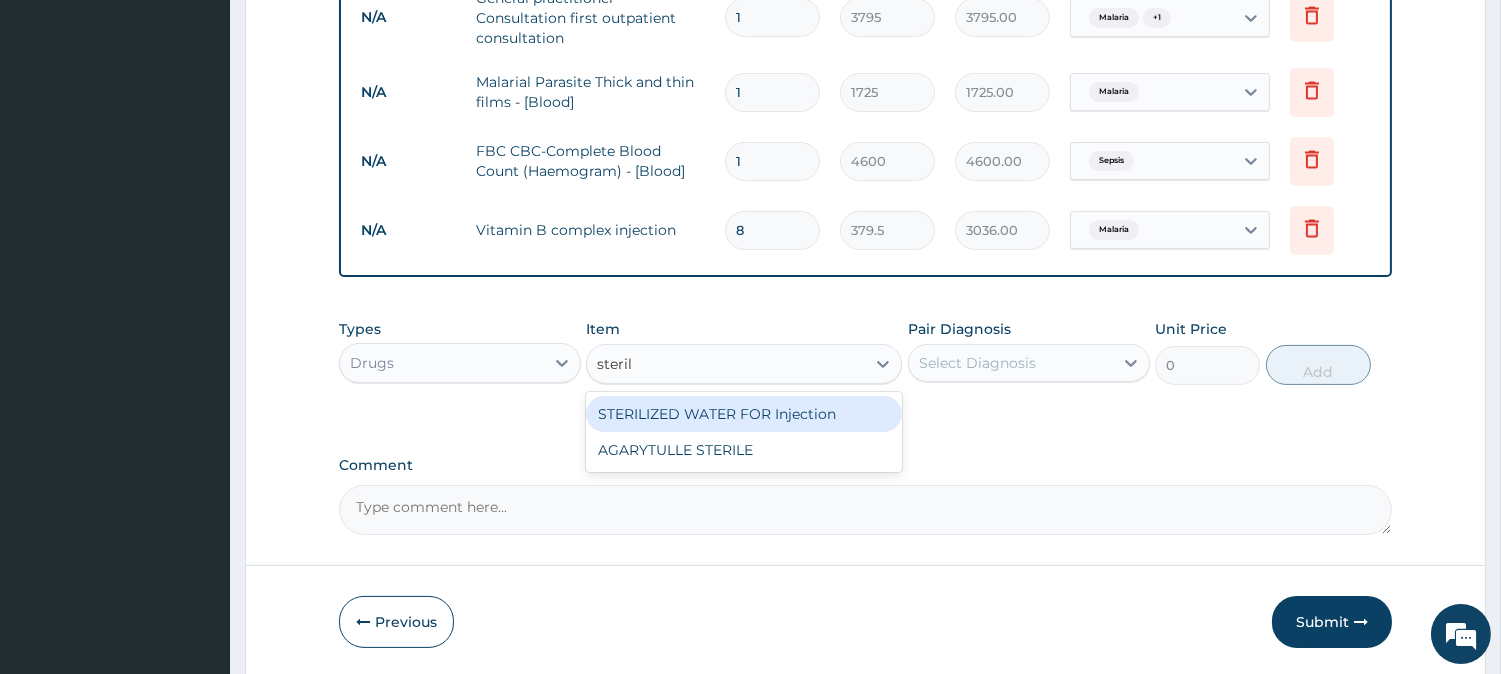 click on "STERILIZED WATER FOR Injection" at bounding box center (744, 414) 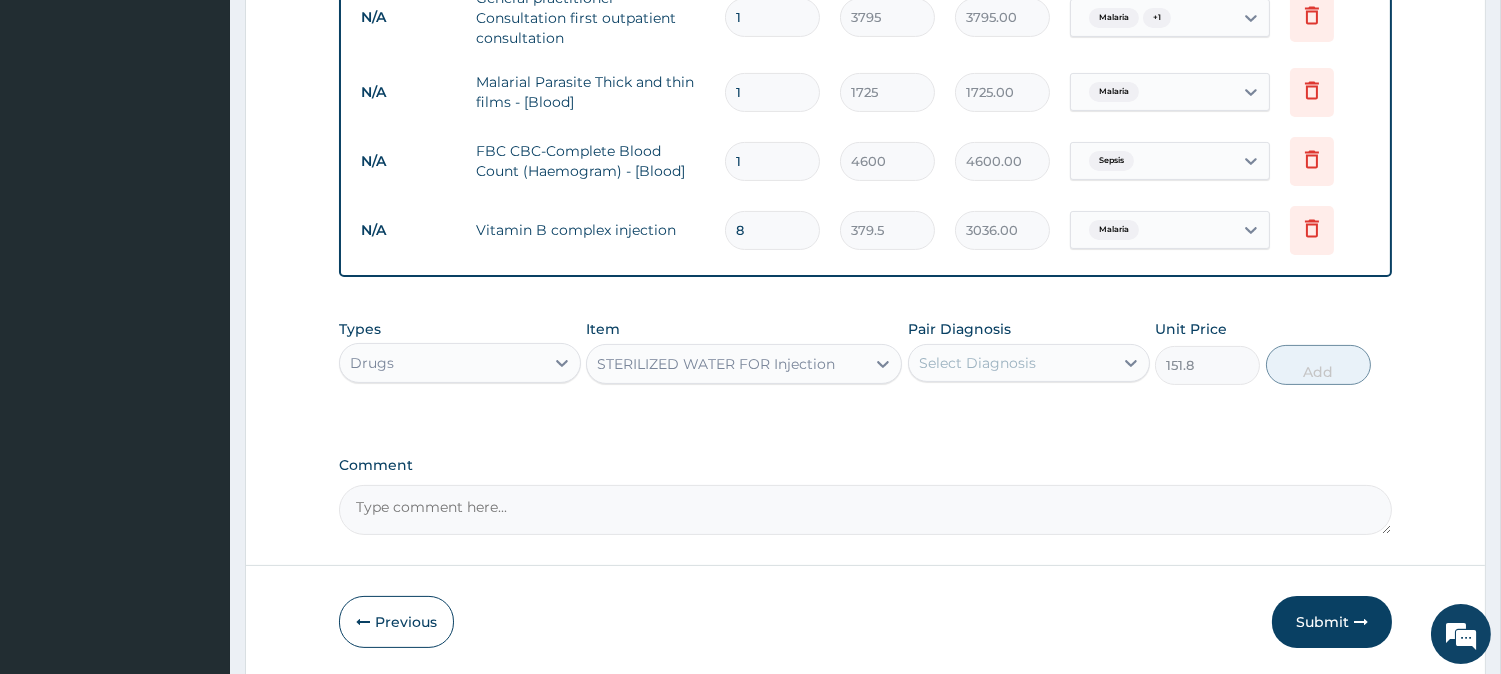 click on "Types Drugs Item STERILIZED WATER FOR Injection Pair Diagnosis Select Diagnosis Unit Price 151.8 Add" at bounding box center [865, 367] 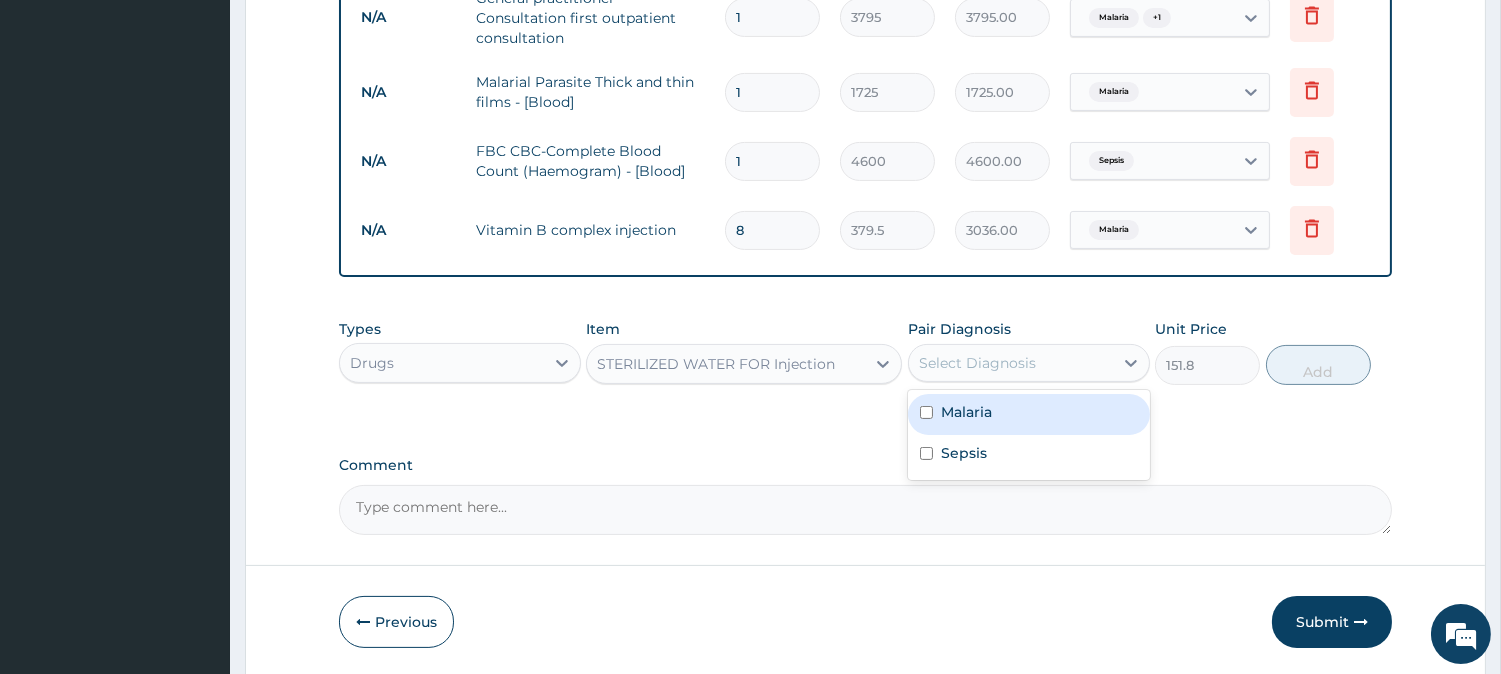 click on "Select Diagnosis" at bounding box center [1011, 363] 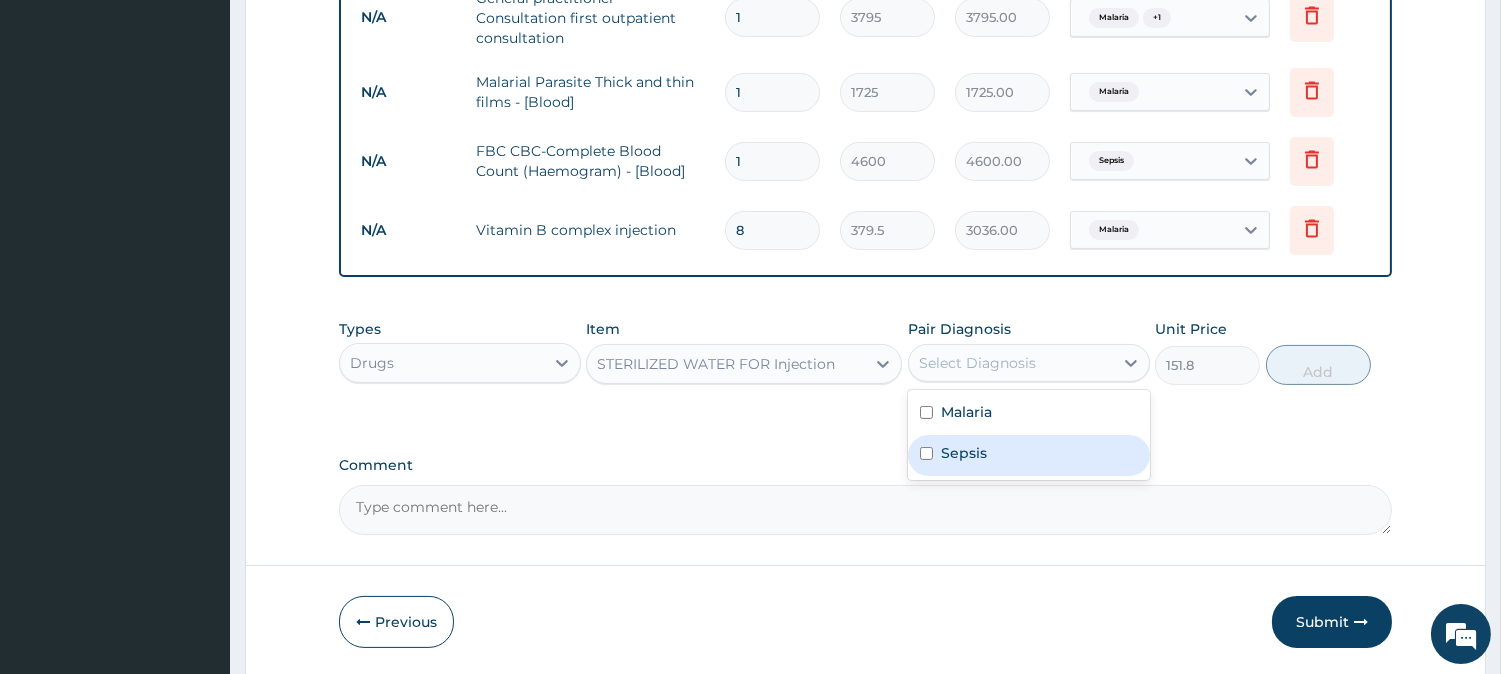click on "Sepsis" at bounding box center (1029, 455) 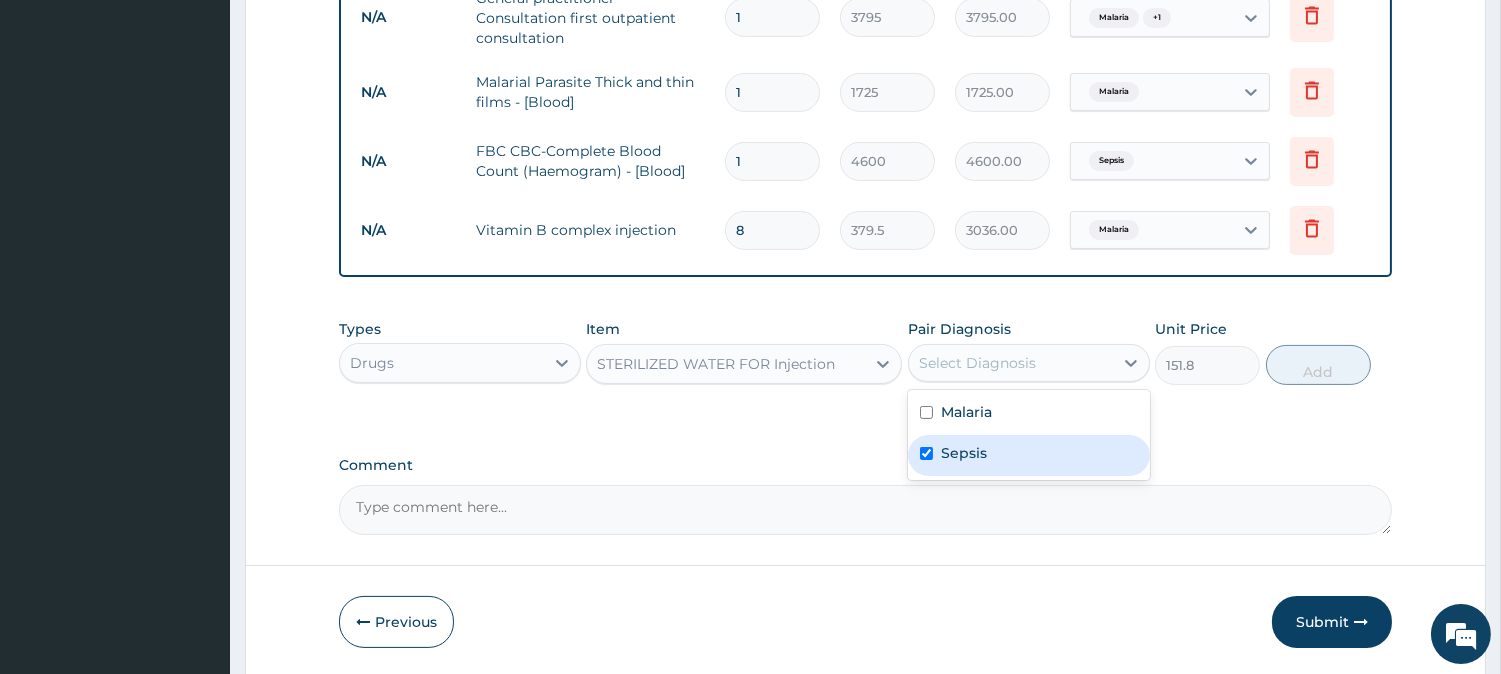 checkbox on "true" 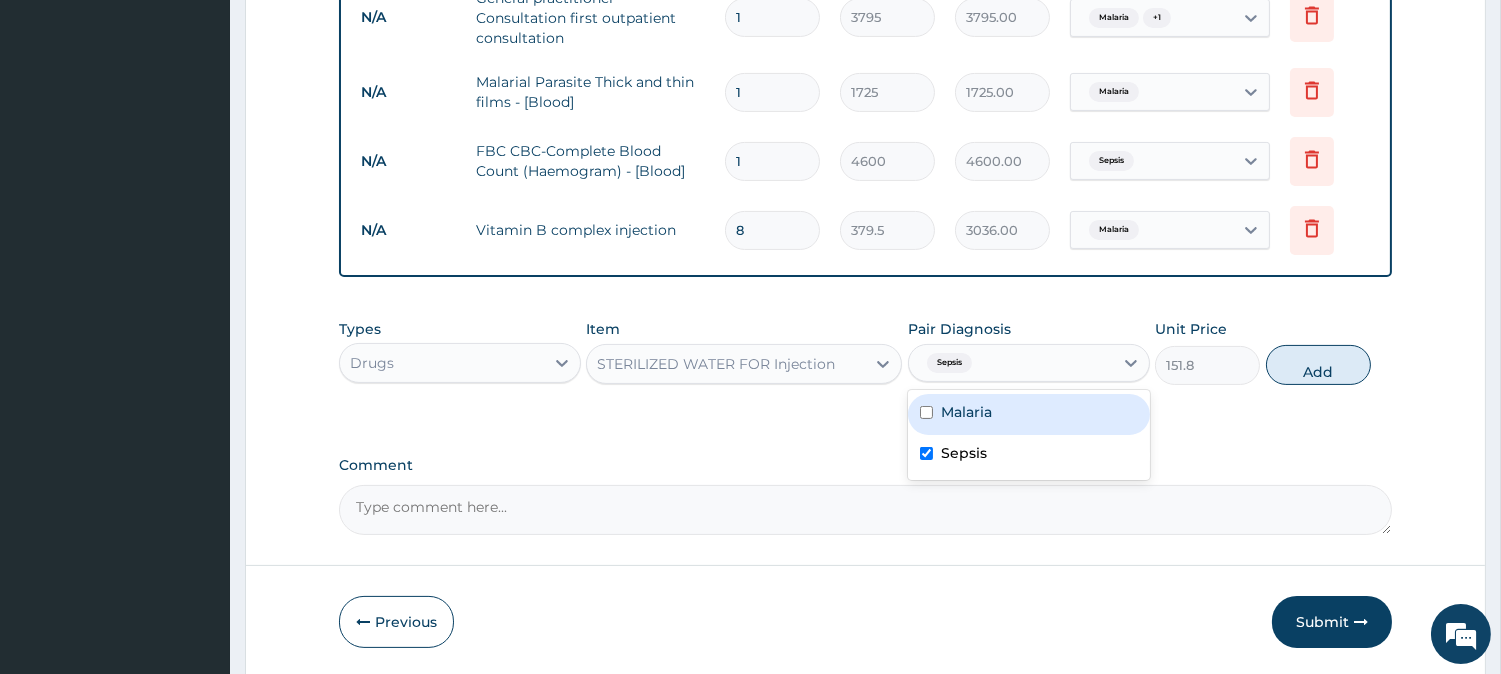 drag, startPoint x: 1317, startPoint y: 357, endPoint x: 1047, endPoint y: 230, distance: 298.3773 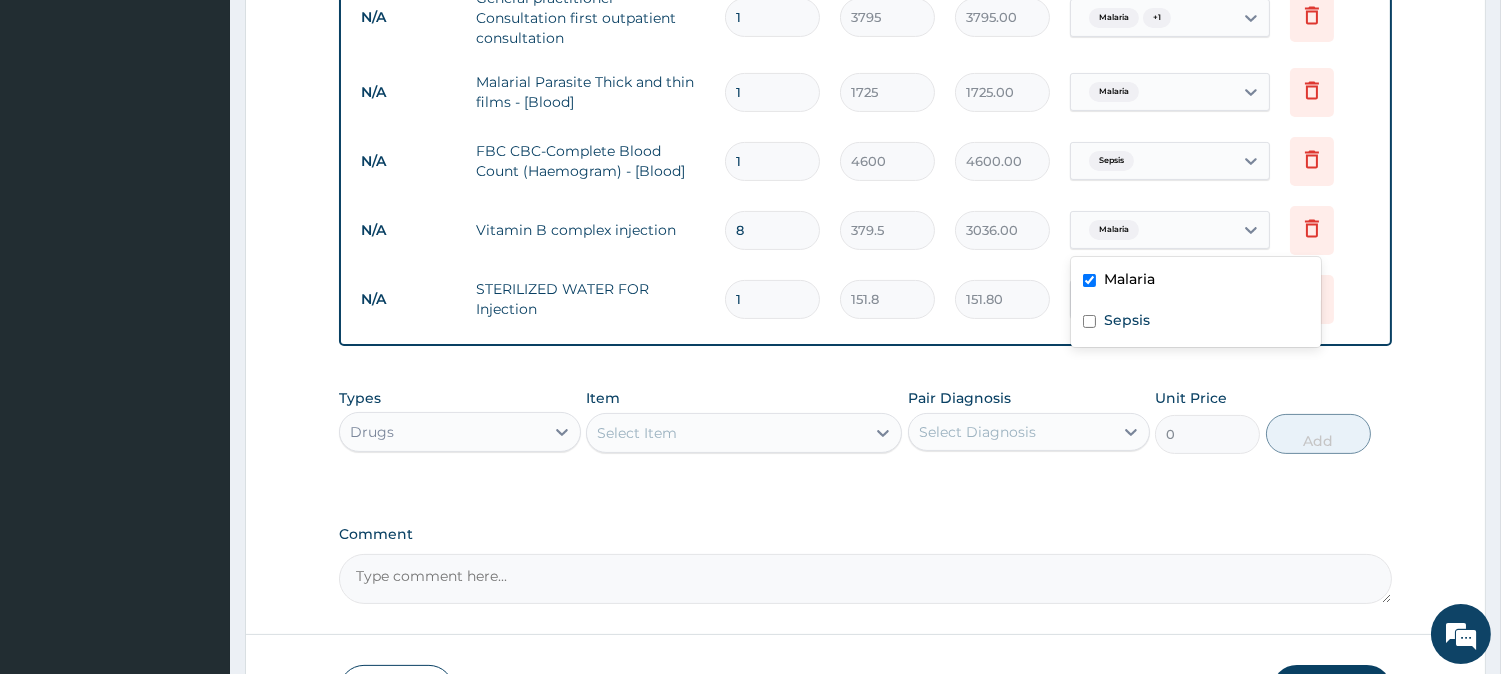 click on "Malaria" at bounding box center (1114, 230) 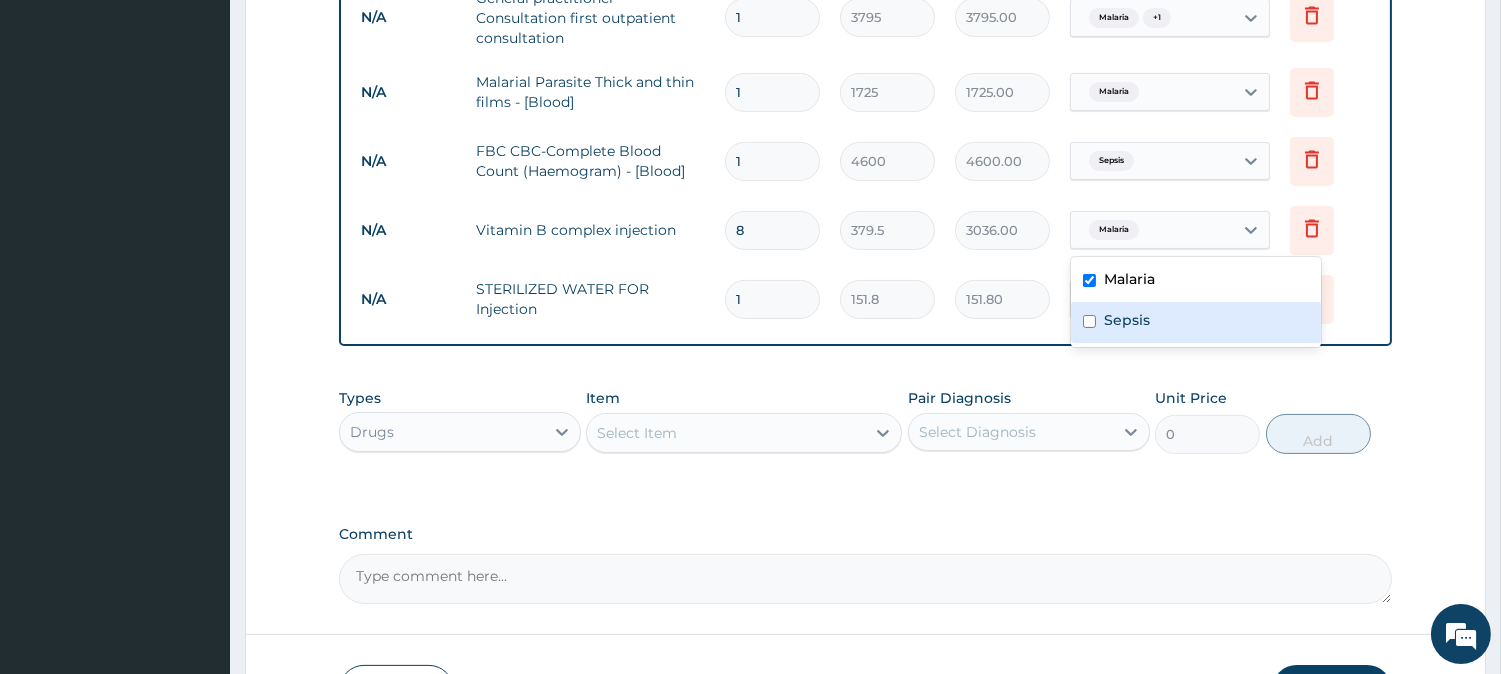 click on "Sepsis" at bounding box center (1196, 322) 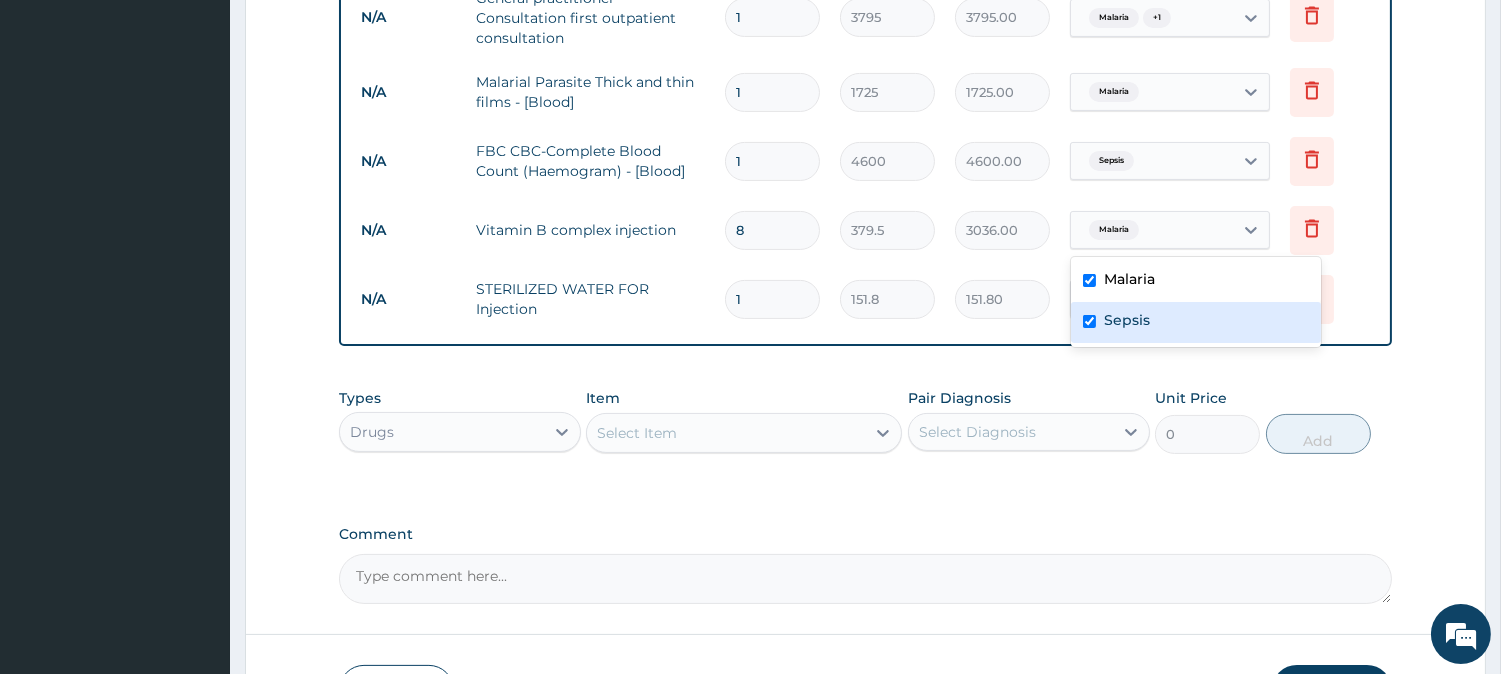 checkbox on "true" 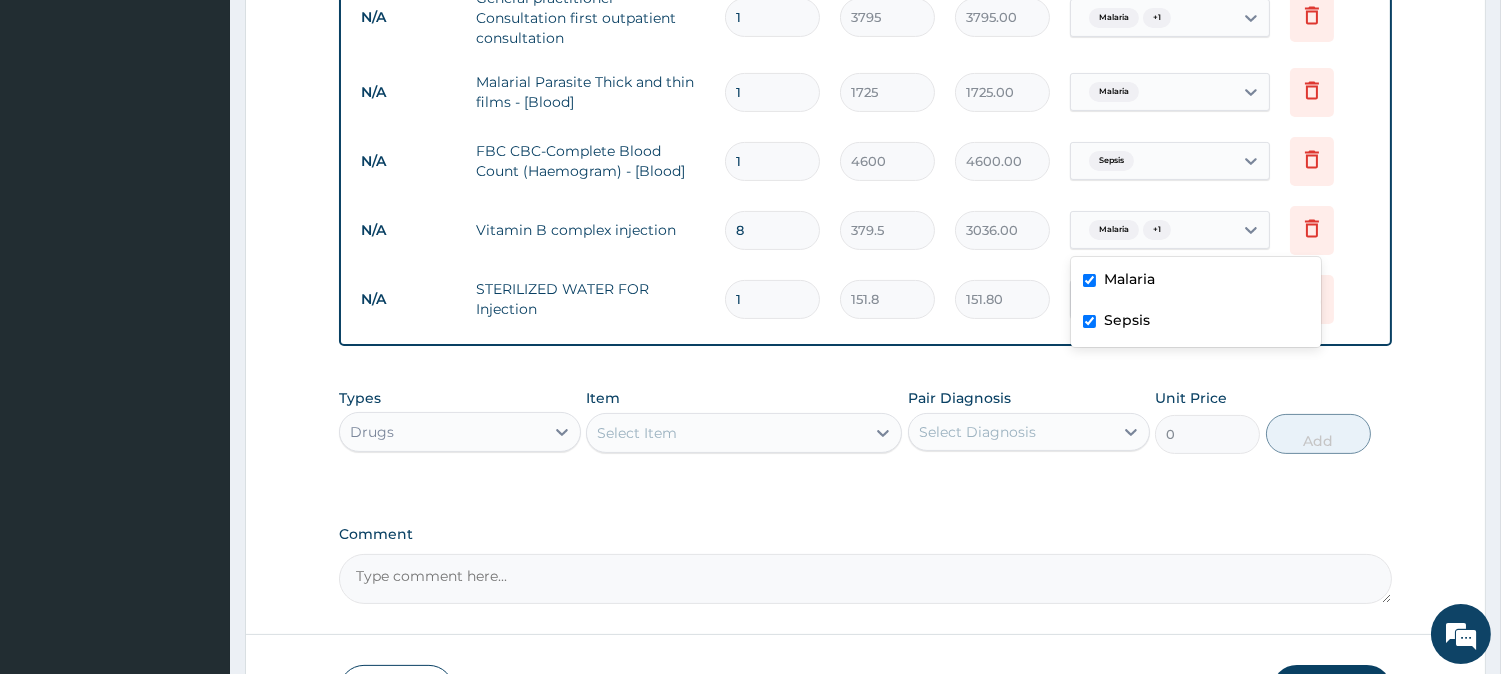 click on "Malaria" at bounding box center [1129, 279] 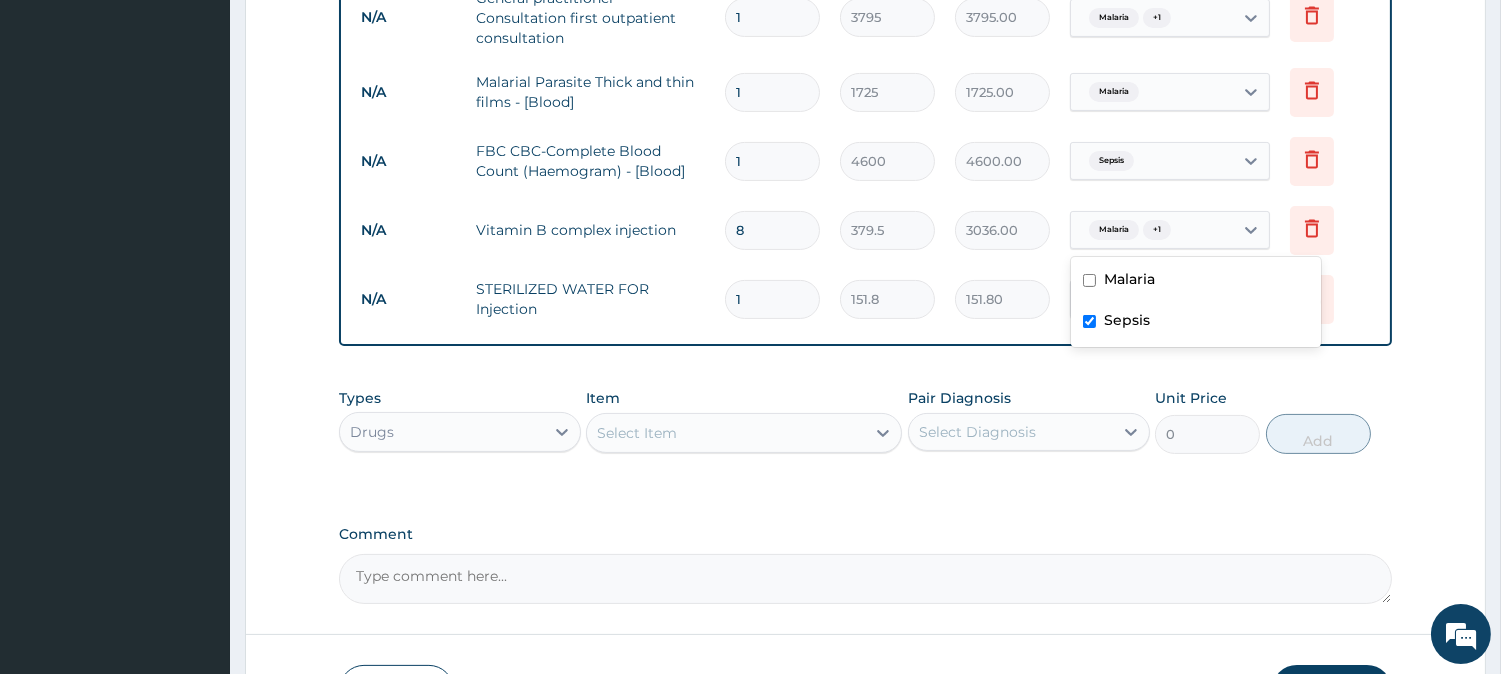 checkbox on "false" 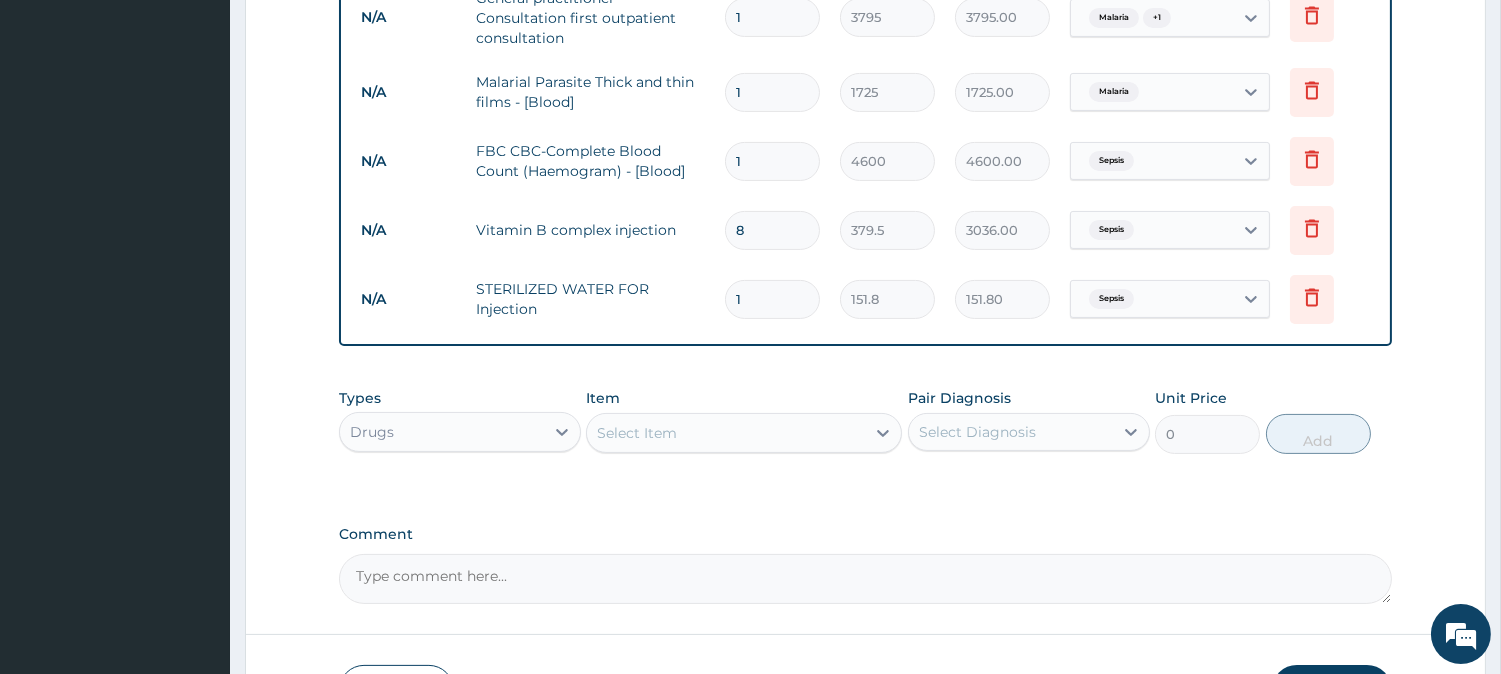 click on "PA Code / Prescription Code Enter Code(Secondary Care Only) Encounter Date 09-07-2025 Important Notice Please enter PA codes before entering items that are not attached to a PA code   All diagnoses entered must be linked to a claim item. Diagnosis & Claim Items that are visible but inactive cannot be edited because they were imported from an already approved PA code. Diagnosis Malaria Confirmed Sepsis Confirmed NB: All diagnosis must be linked to a claim item Claim Items Type Name Quantity Unit Price Total Price Pair Diagnosis Actions N/A General practitioner Consultation first outpatient consultation 1 3795 3795.00 Malaria  + 1 Delete N/A Malarial Parasite Thick and thin films - [Blood] 1 1725 1725.00 Malaria Delete N/A FBC CBC-Complete Blood Count (Haemogram) - [Blood] 1 4600 4600.00 Sepsis Delete N/A Vitamin B complex injection 8 379.5 3036.00 Sepsis Delete N/A STERILIZED WATER FOR Injection 1 151.8 151.80 Sepsis Delete Types Drugs Item Select Item Pair Diagnosis Select Diagnosis Unit Price 0 Add Comment" at bounding box center (865, -13) 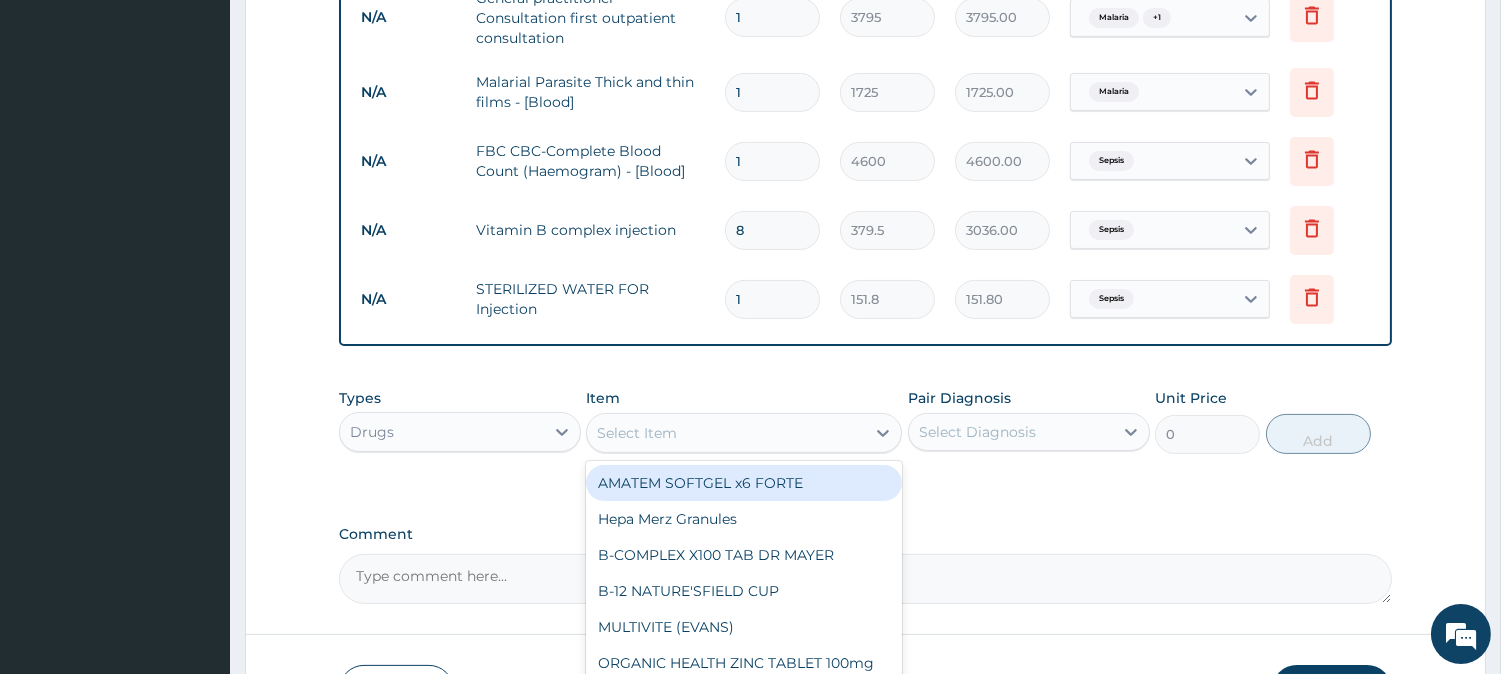 click on "Select Item" at bounding box center (726, 433) 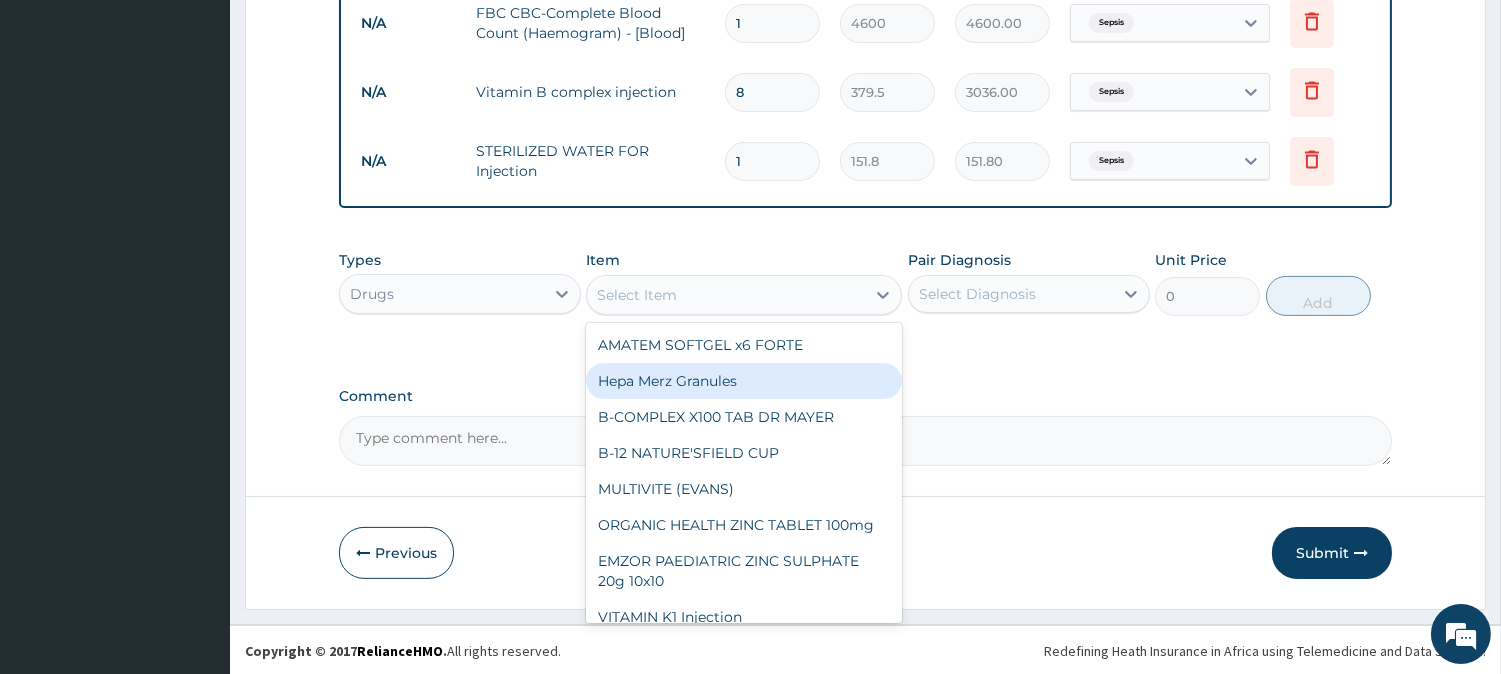 scroll, scrollTop: 960, scrollLeft: 0, axis: vertical 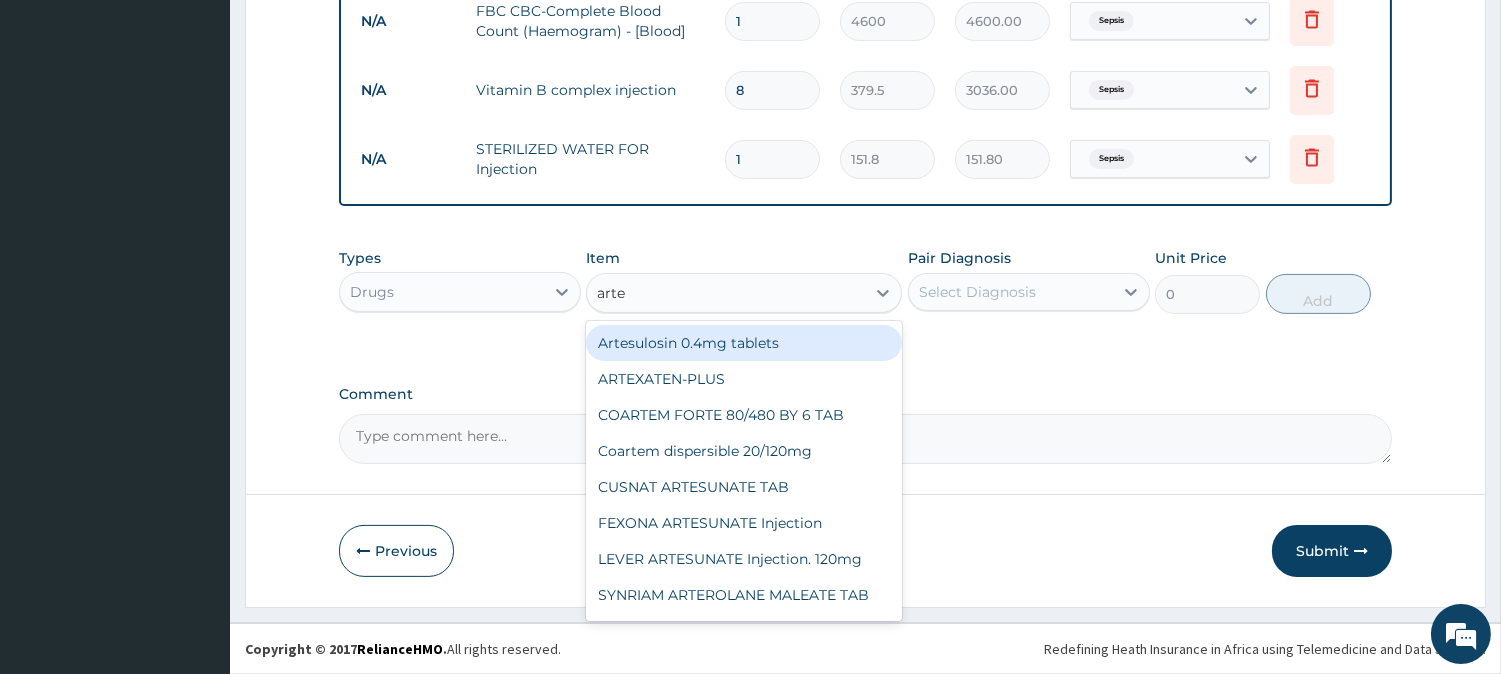 type on "artes" 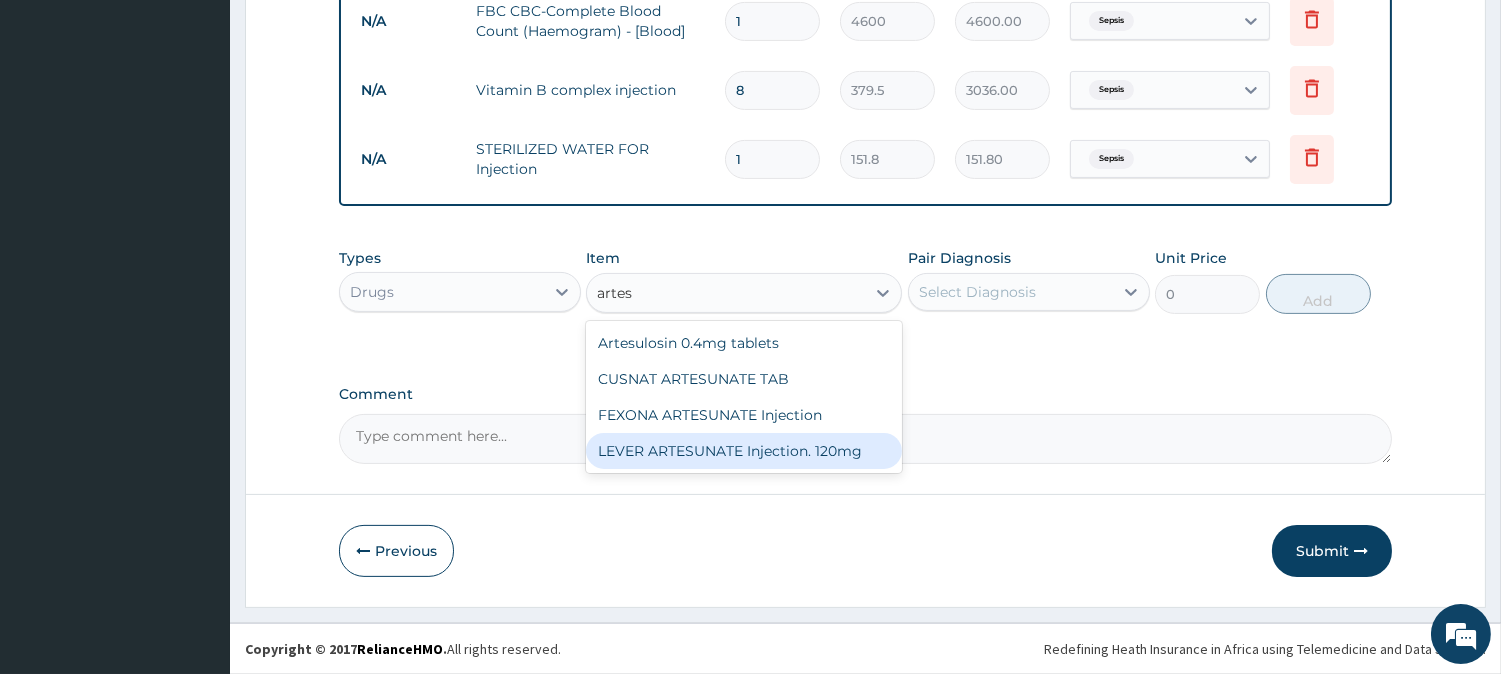 click on "LEVER ARTESUNATE Injection. 120mg" at bounding box center [744, 451] 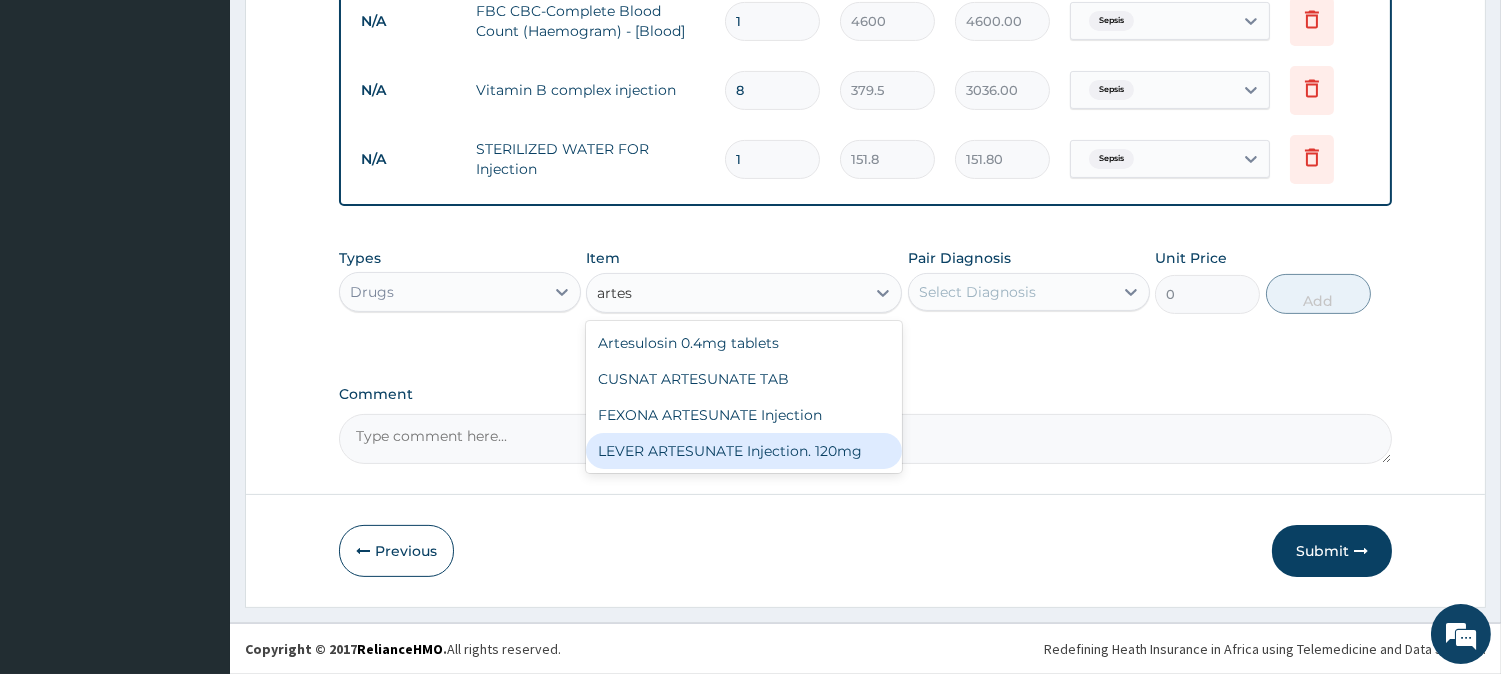 type 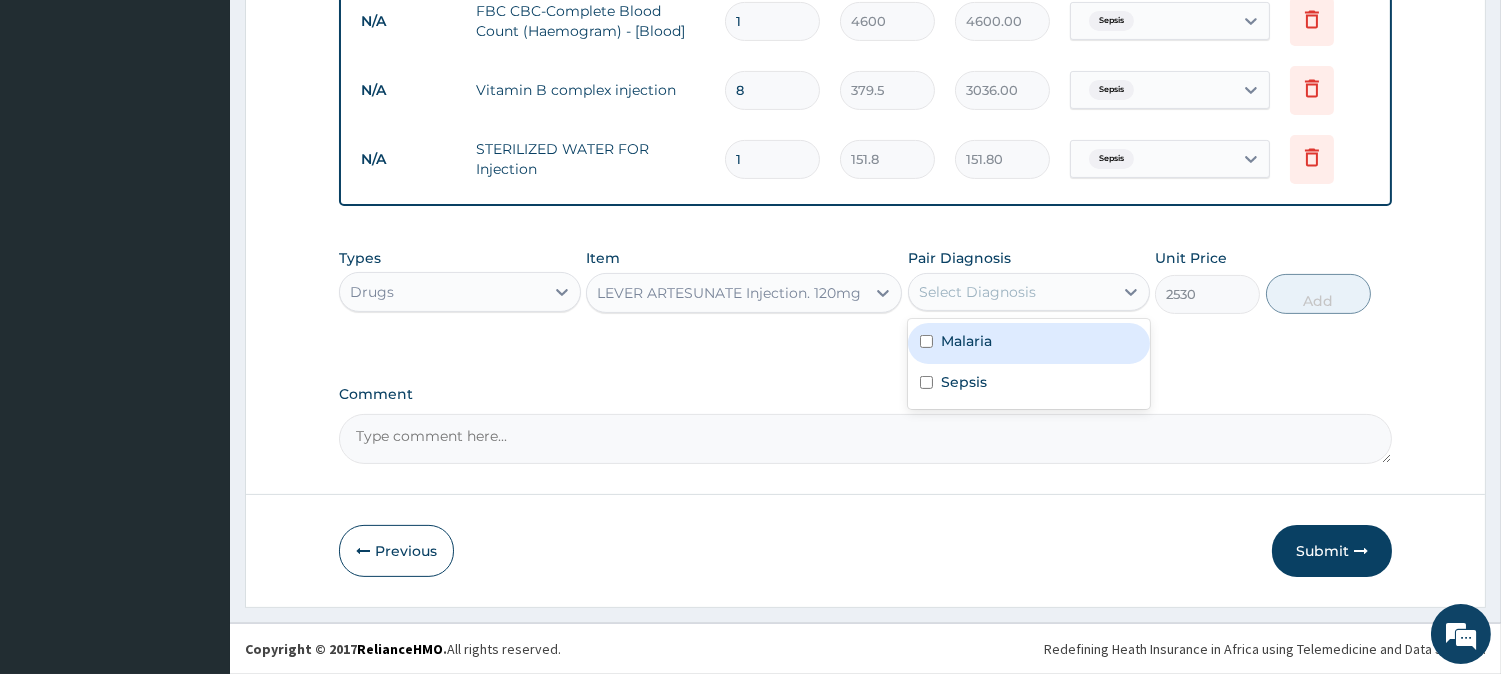 click on "Select Diagnosis" at bounding box center (977, 292) 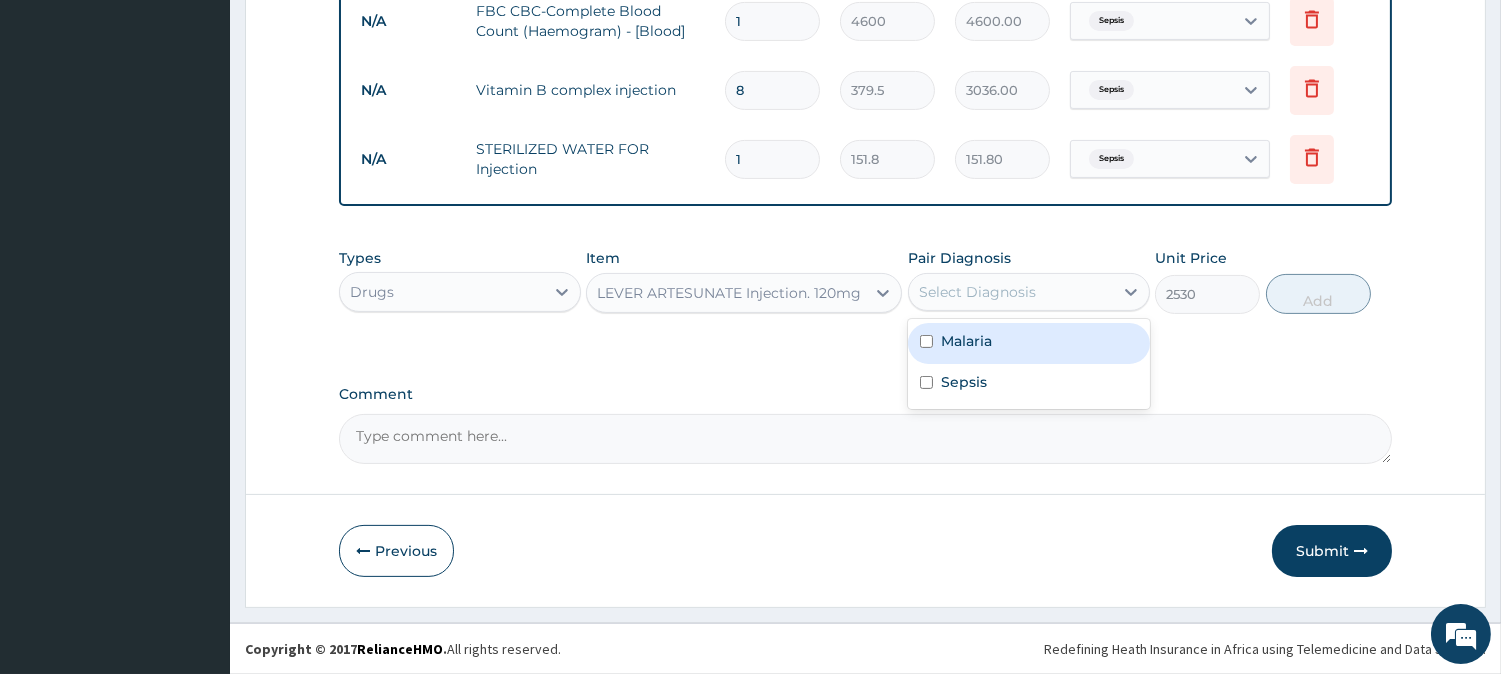 drag, startPoint x: 984, startPoint y: 354, endPoint x: 1028, endPoint y: 353, distance: 44.011364 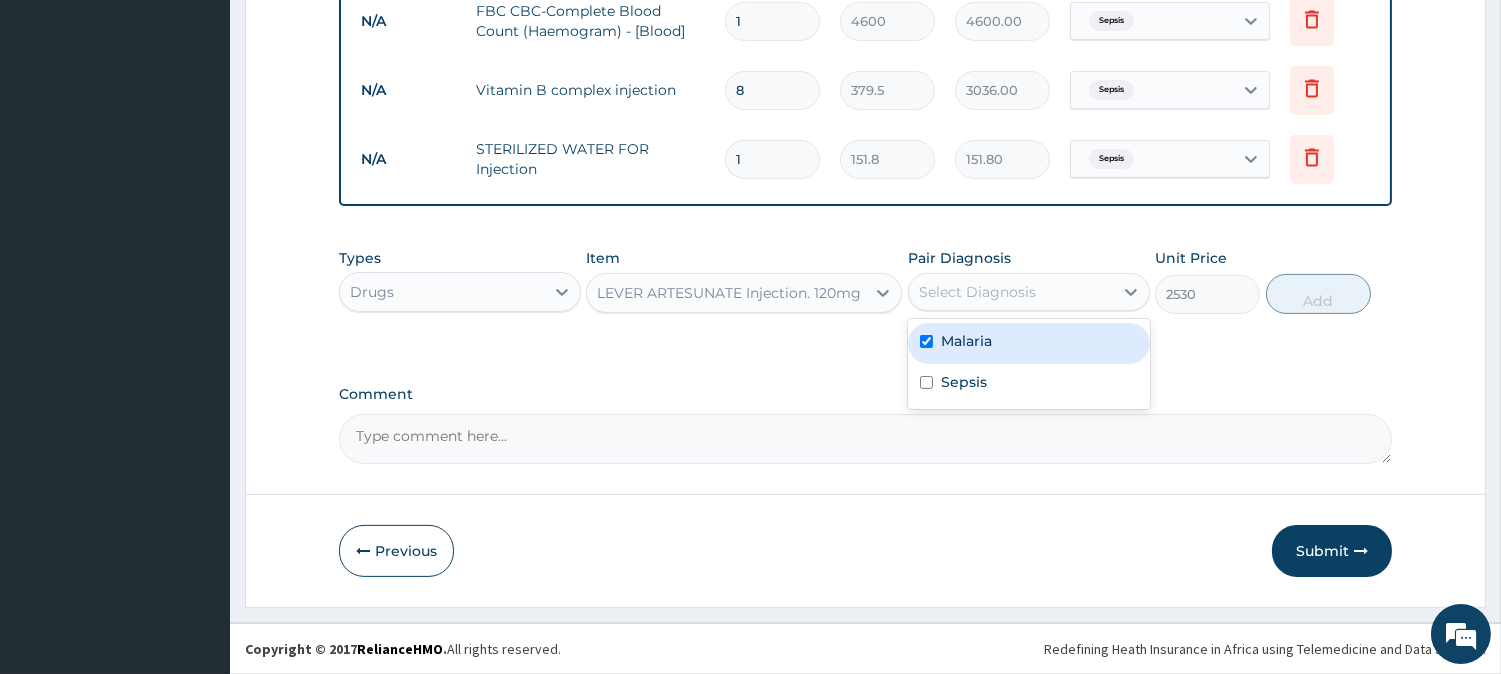 checkbox on "true" 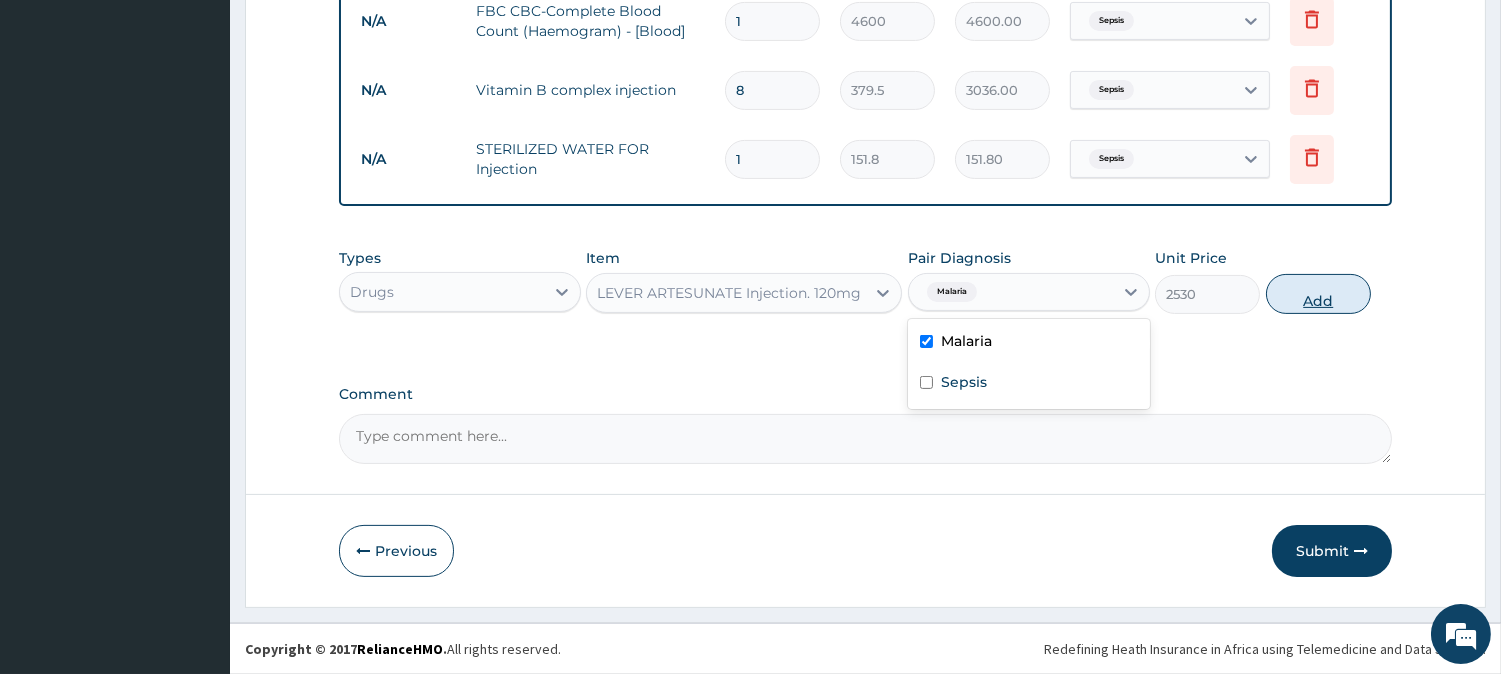 click on "Add" at bounding box center (1318, 294) 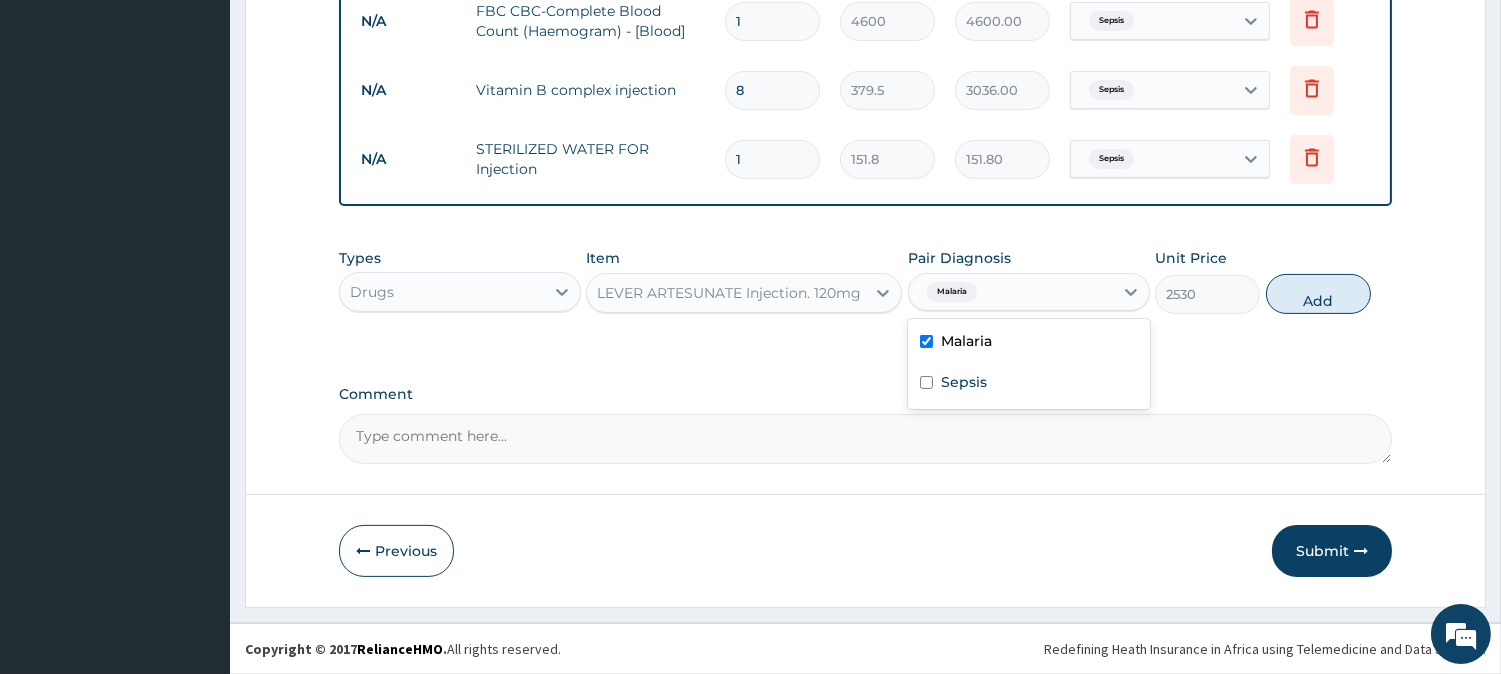 type on "0" 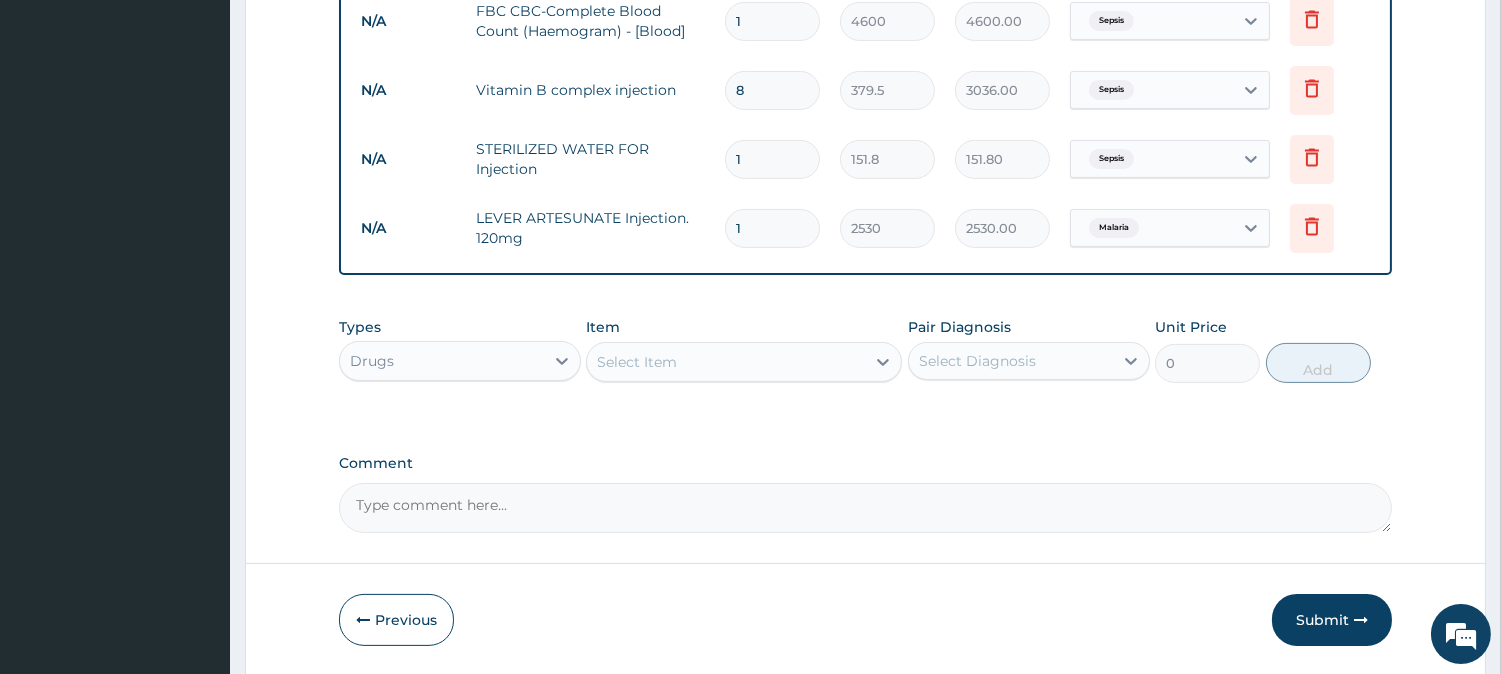 type 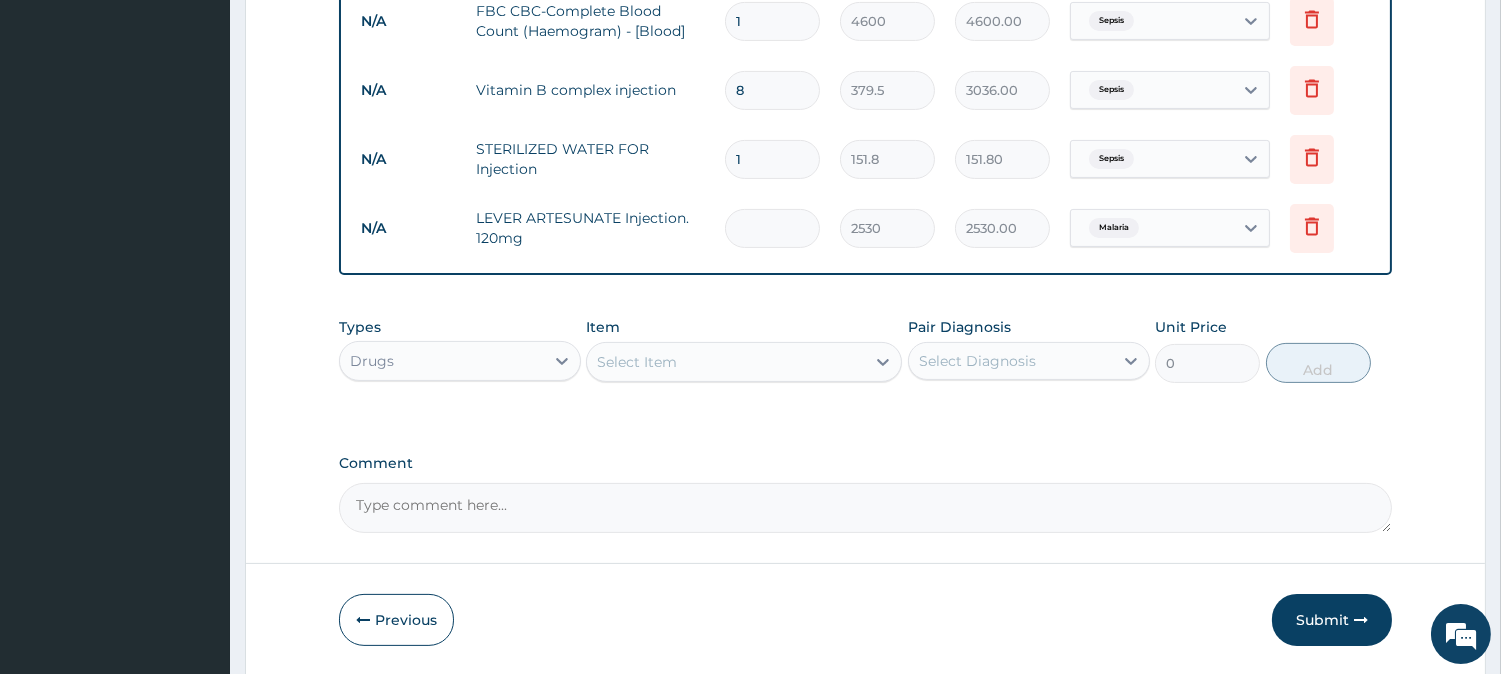type on "0.00" 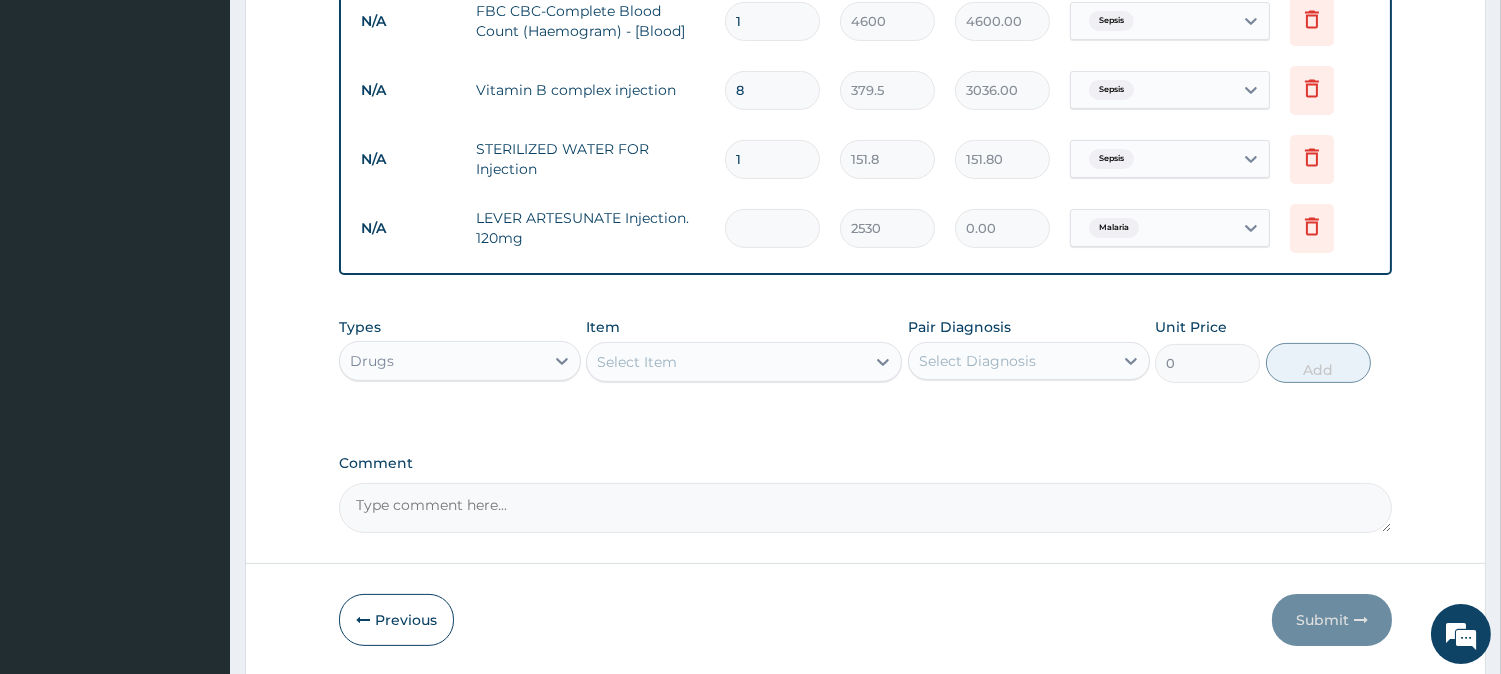 type on "4" 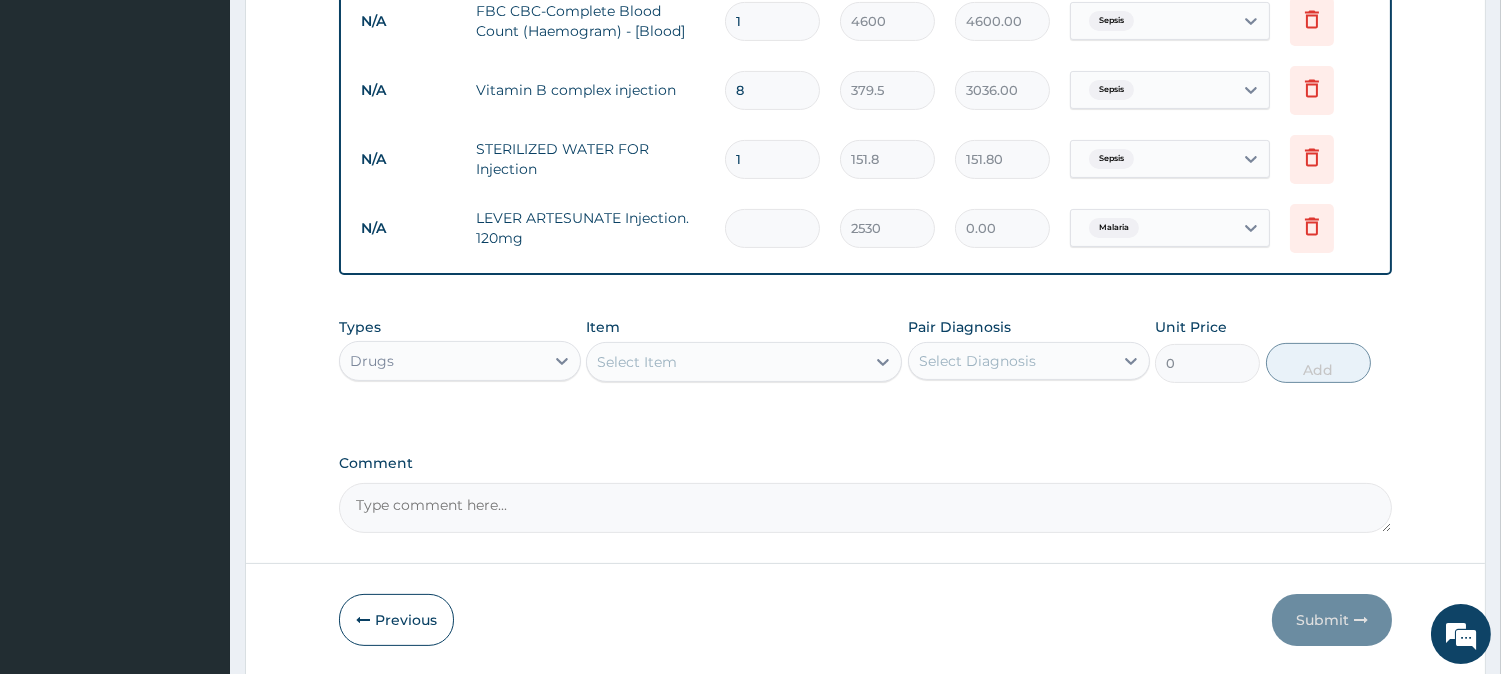 type on "10120.00" 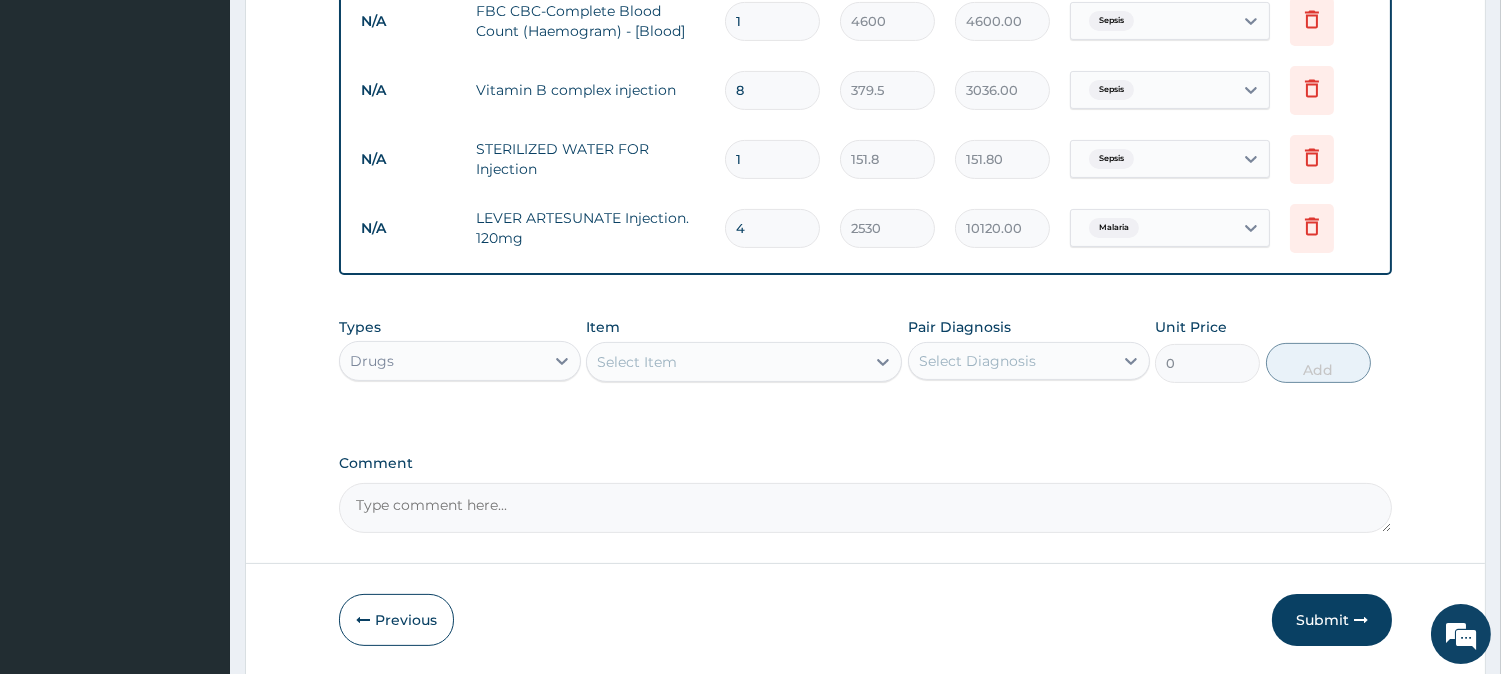 type on "4" 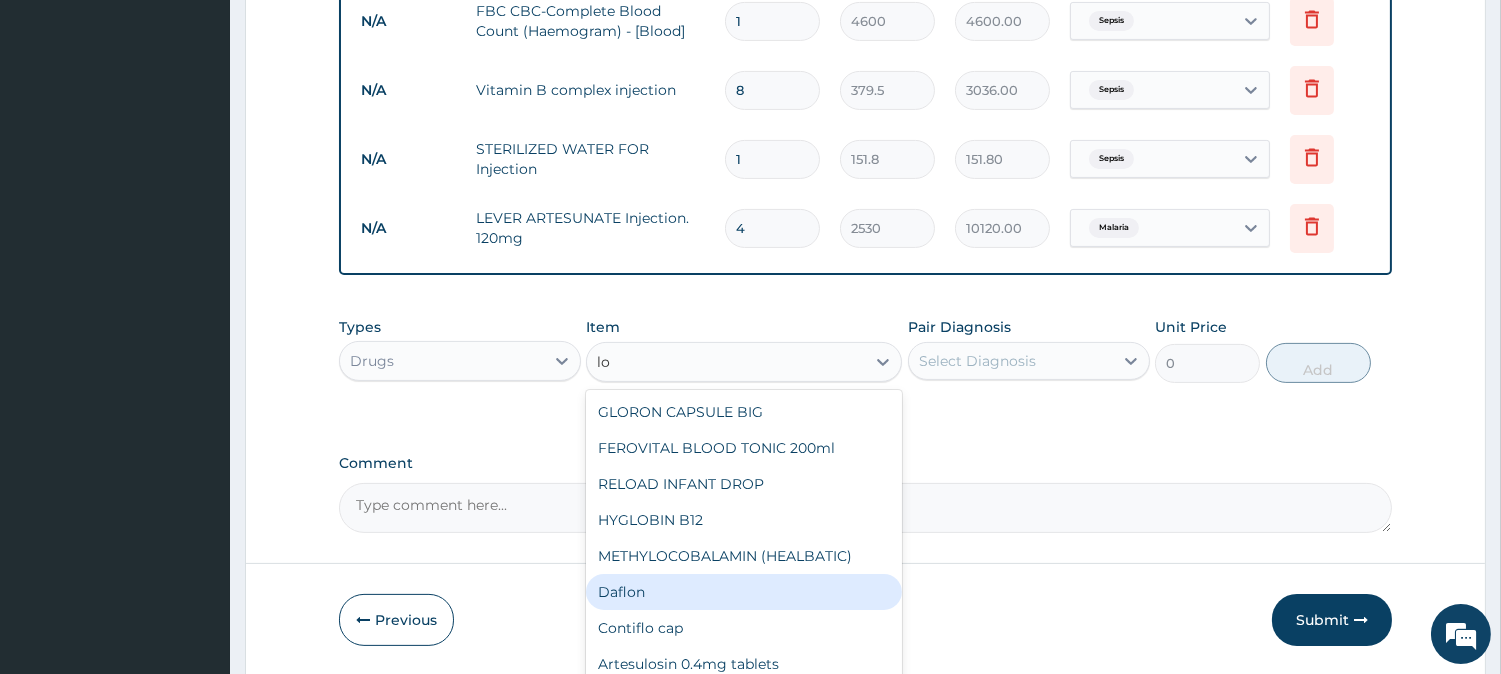 type on "loz" 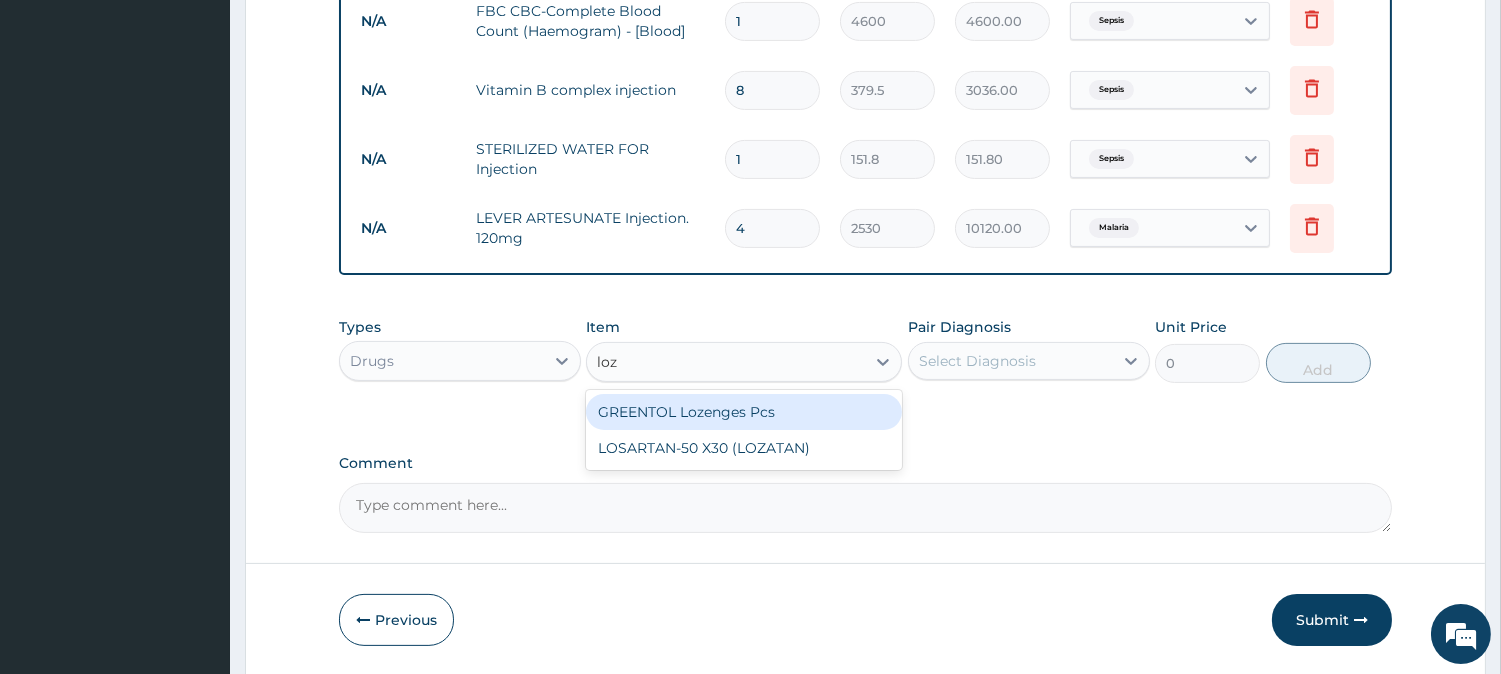 click on "GREENTOL Lozenges Pcs" at bounding box center [744, 412] 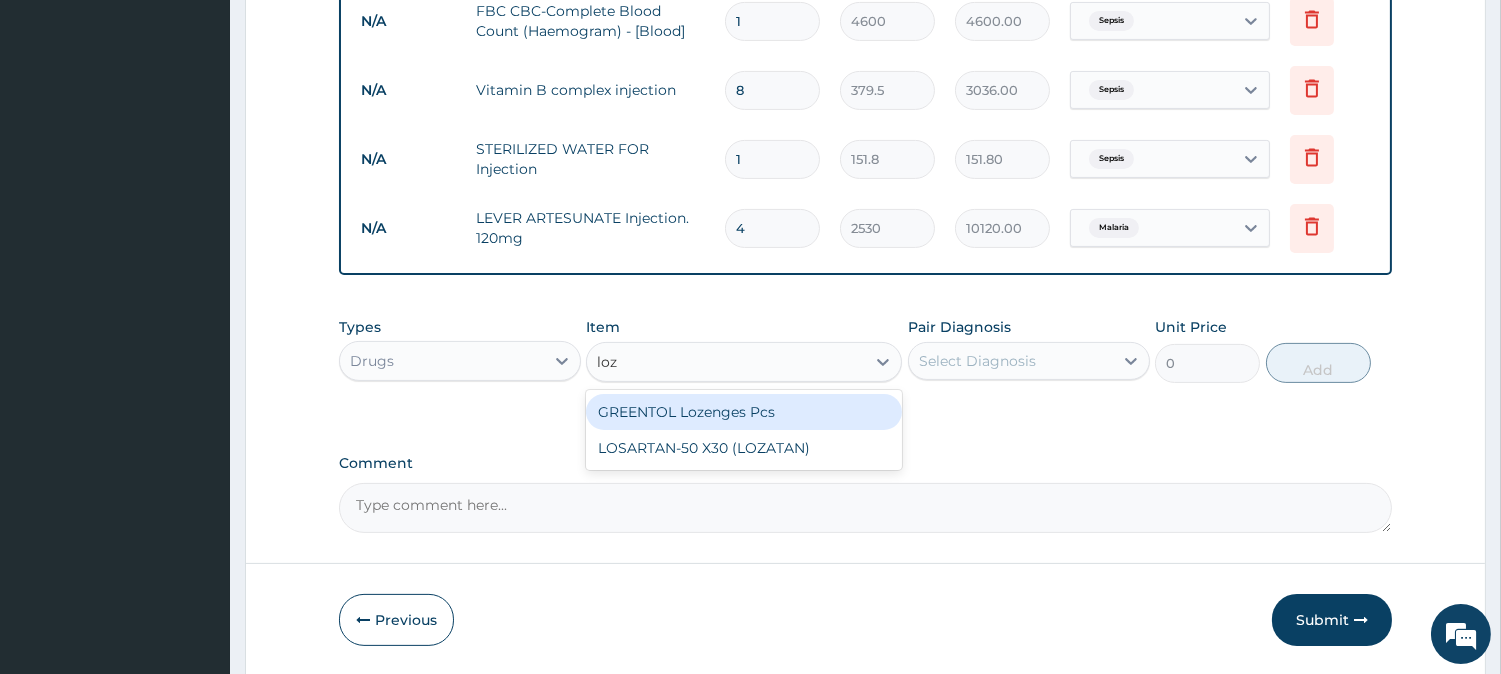 type 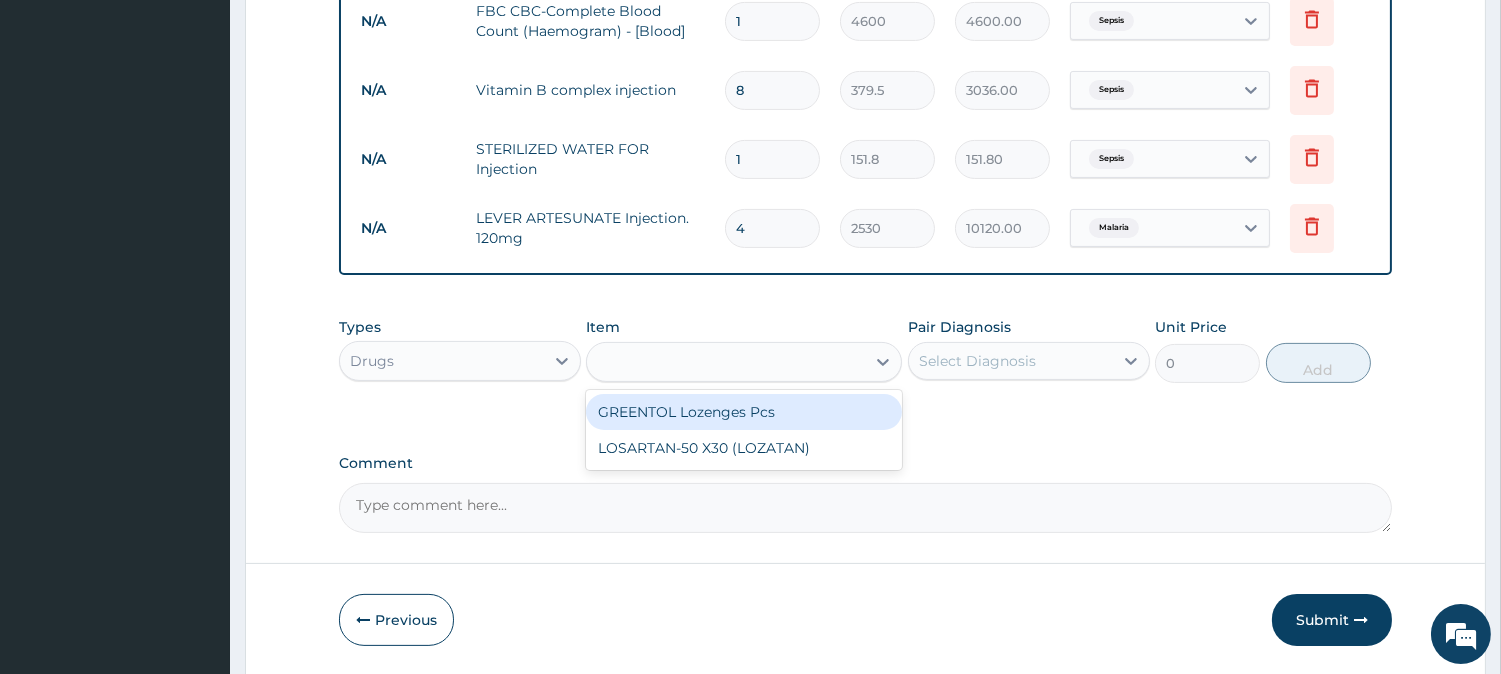 type on "37.95" 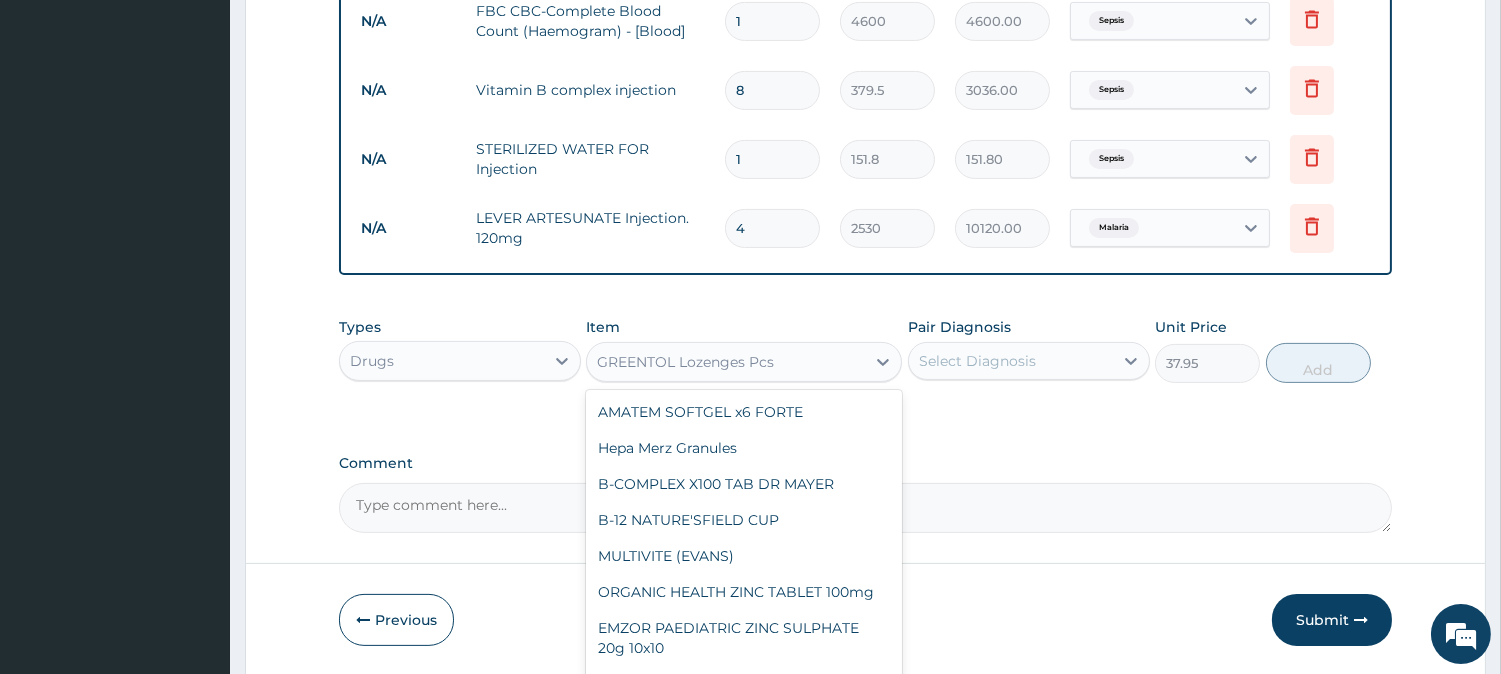 click on "GREENTOL Lozenges Pcs" at bounding box center [726, 362] 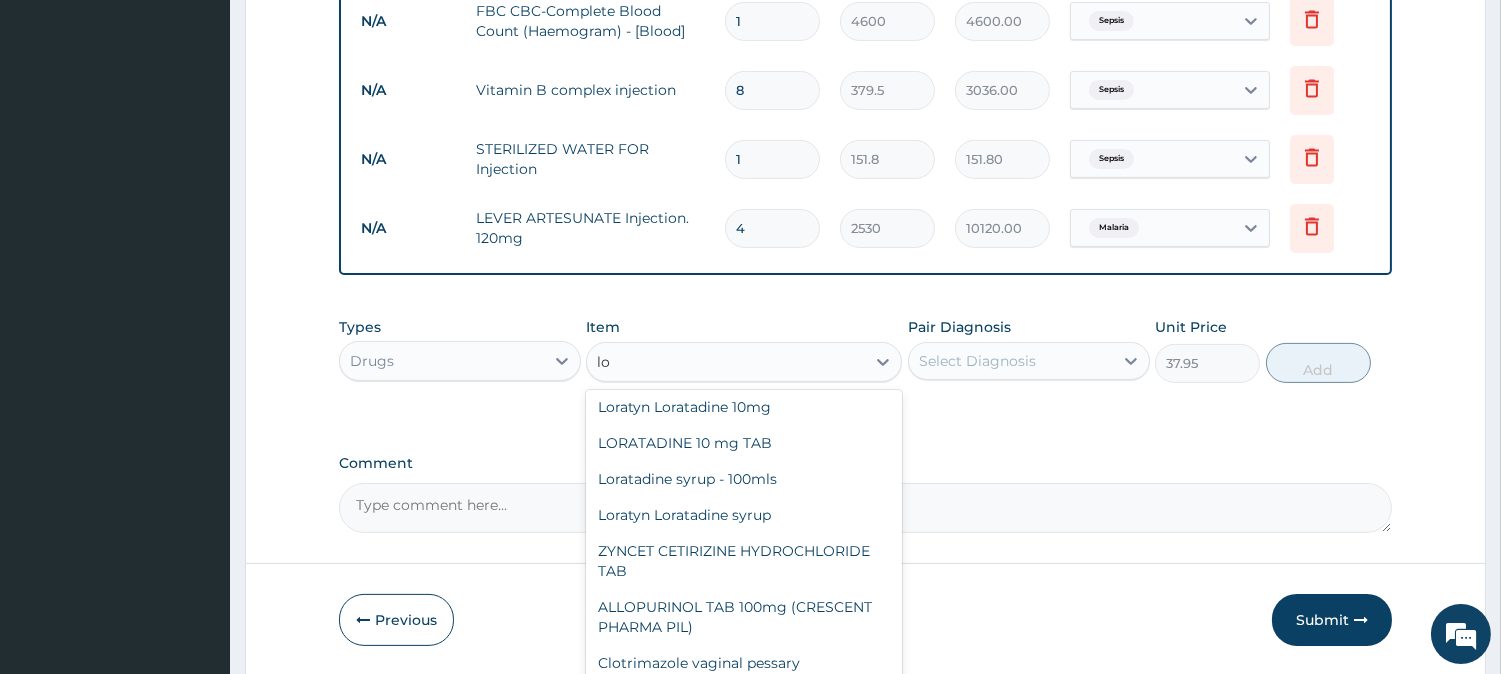 scroll, scrollTop: 255, scrollLeft: 0, axis: vertical 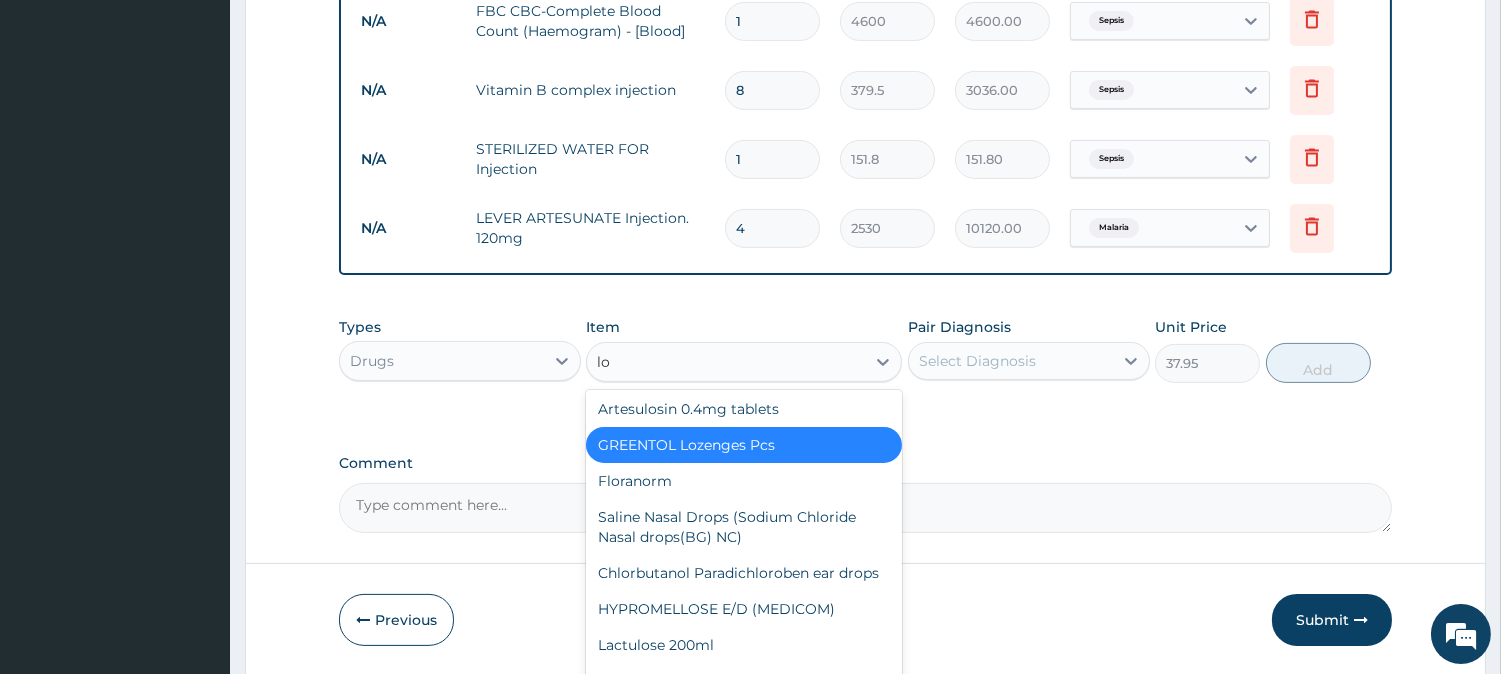 type on "loz" 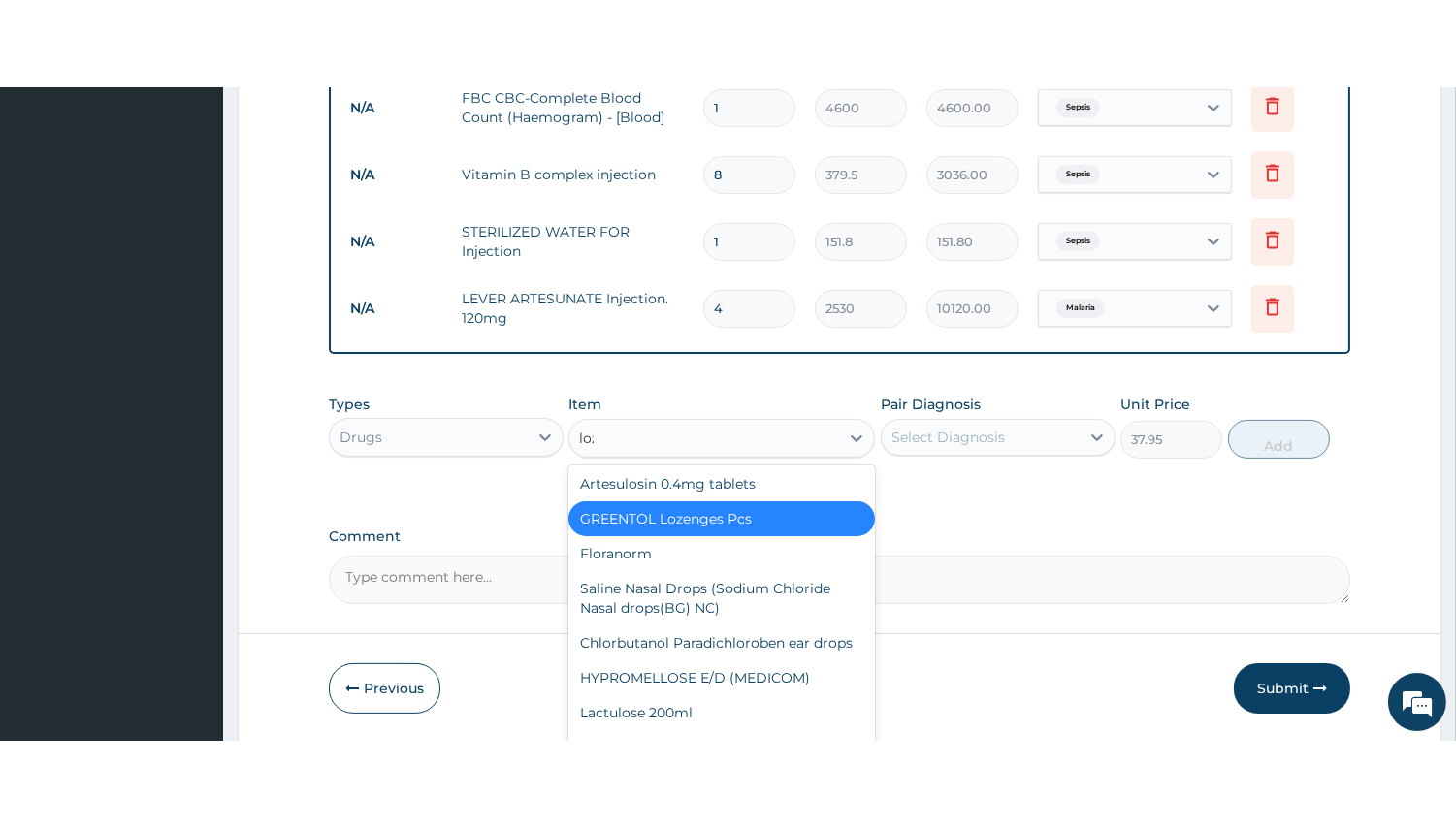 scroll, scrollTop: 0, scrollLeft: 0, axis: both 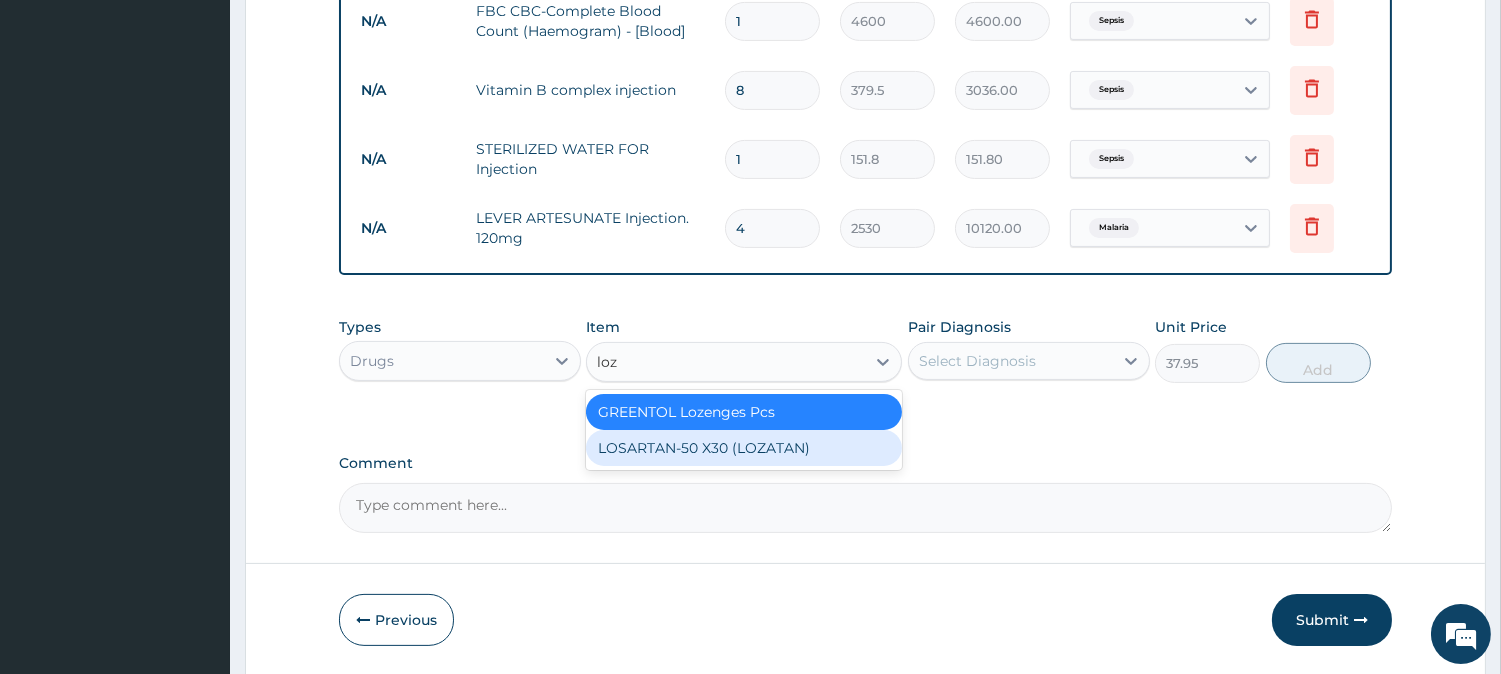 click on "LOSARTAN-50 X30 (LOZATAN)" at bounding box center (744, 448) 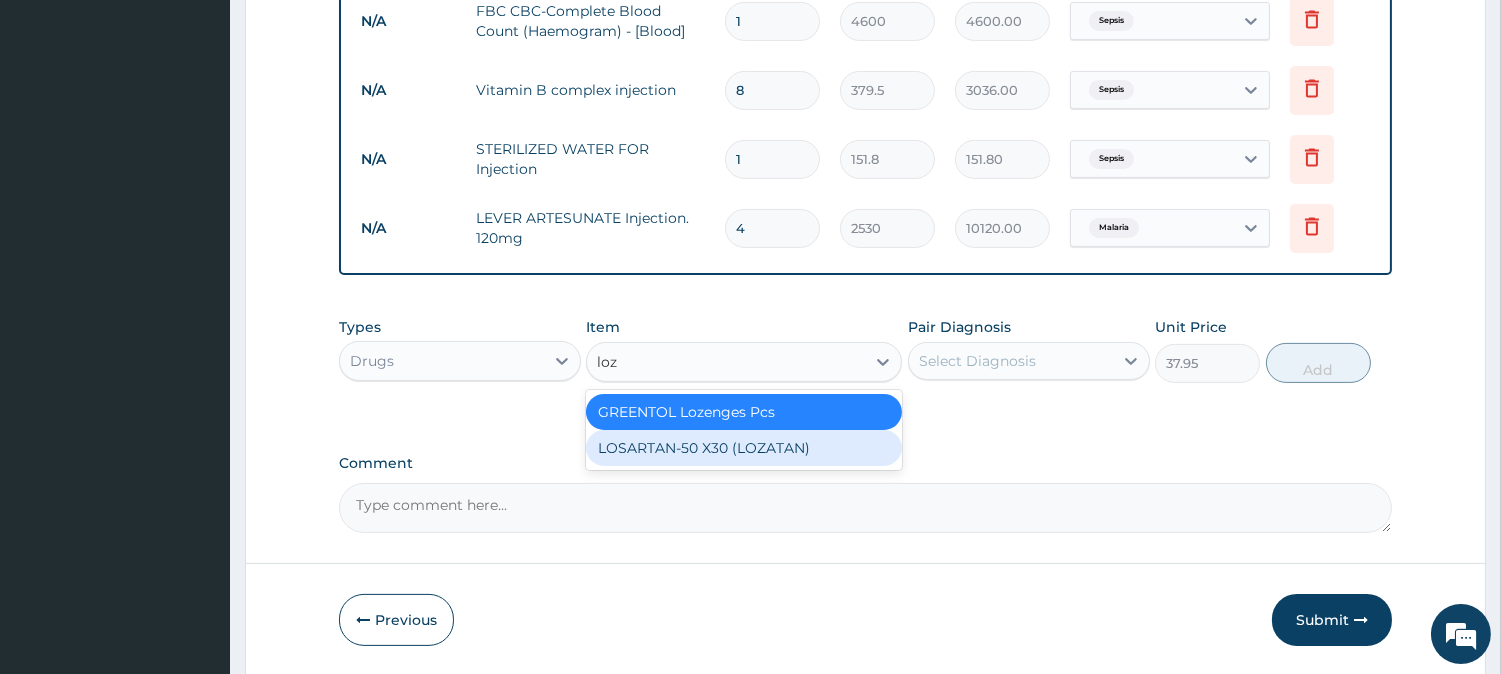 type 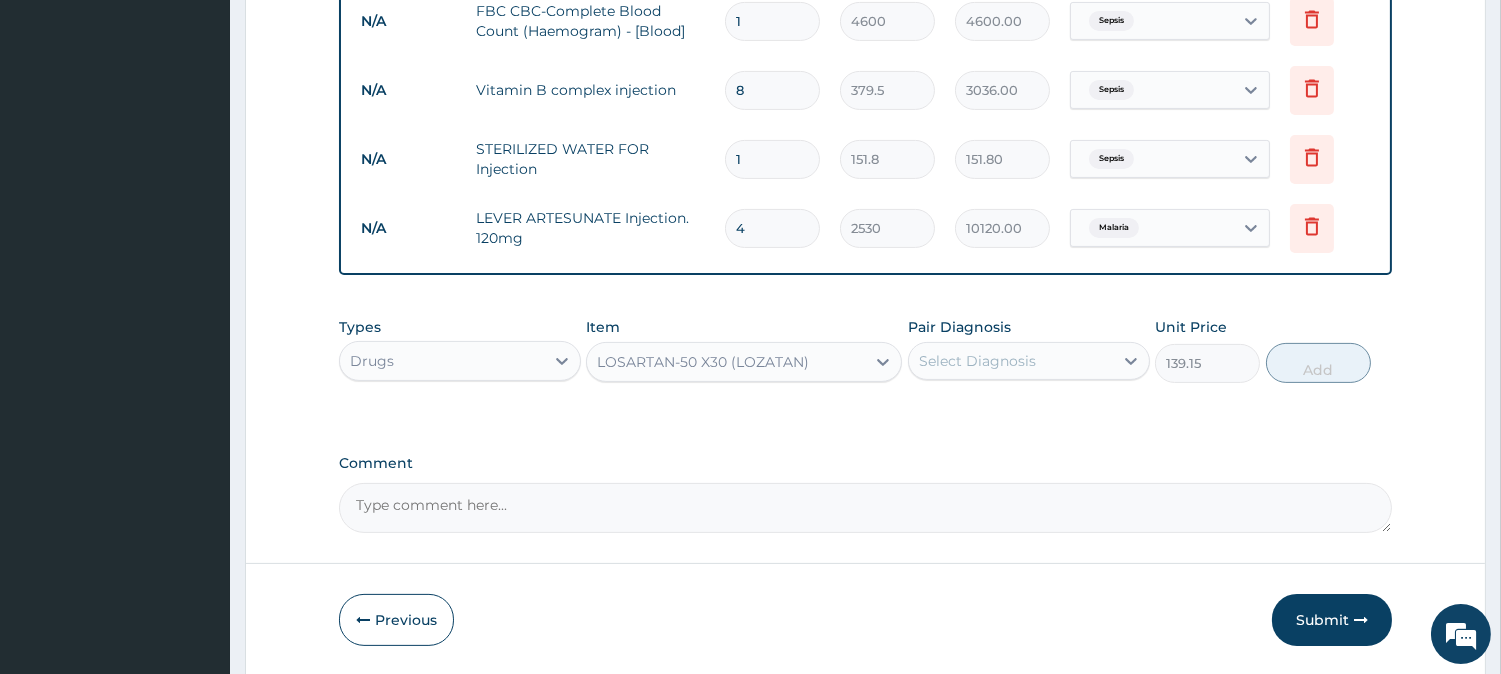click on "Select Diagnosis" at bounding box center (1011, 361) 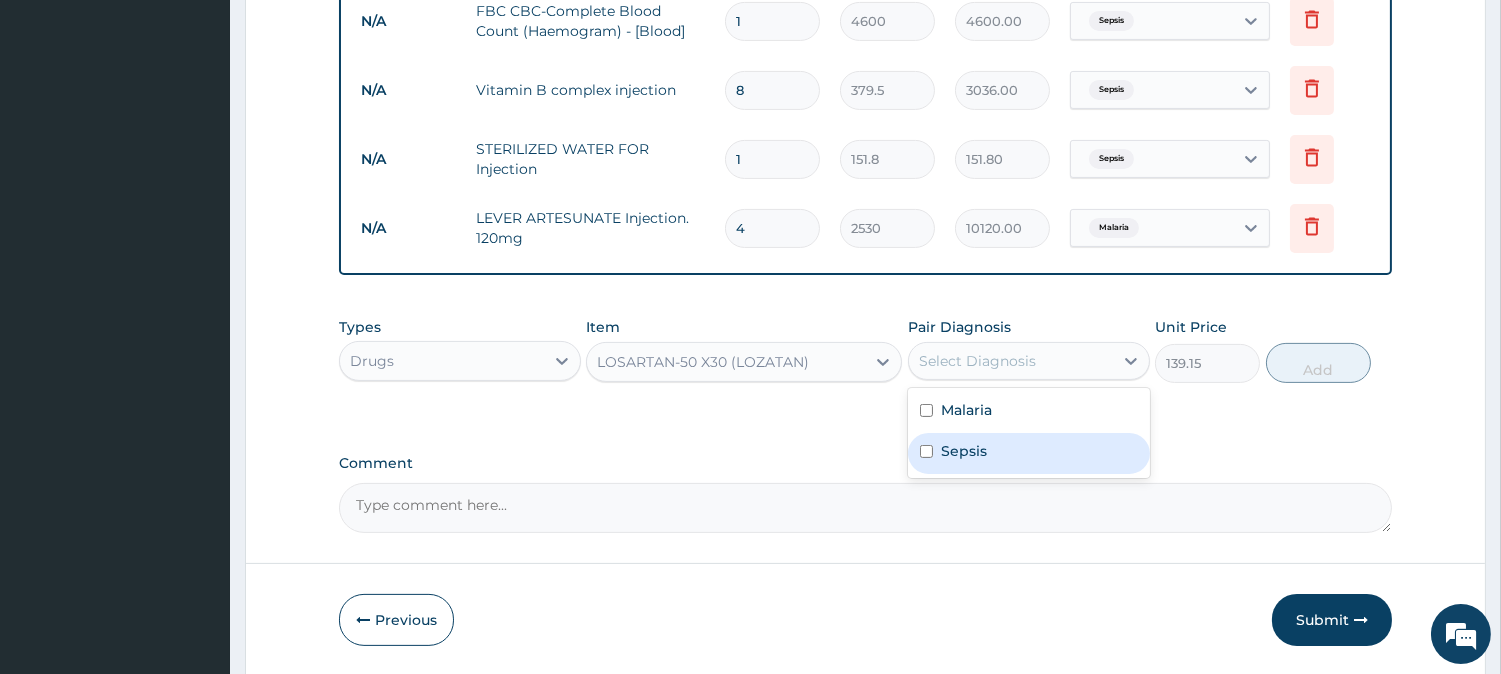 drag, startPoint x: 958, startPoint y: 443, endPoint x: 1002, endPoint y: 418, distance: 50.606323 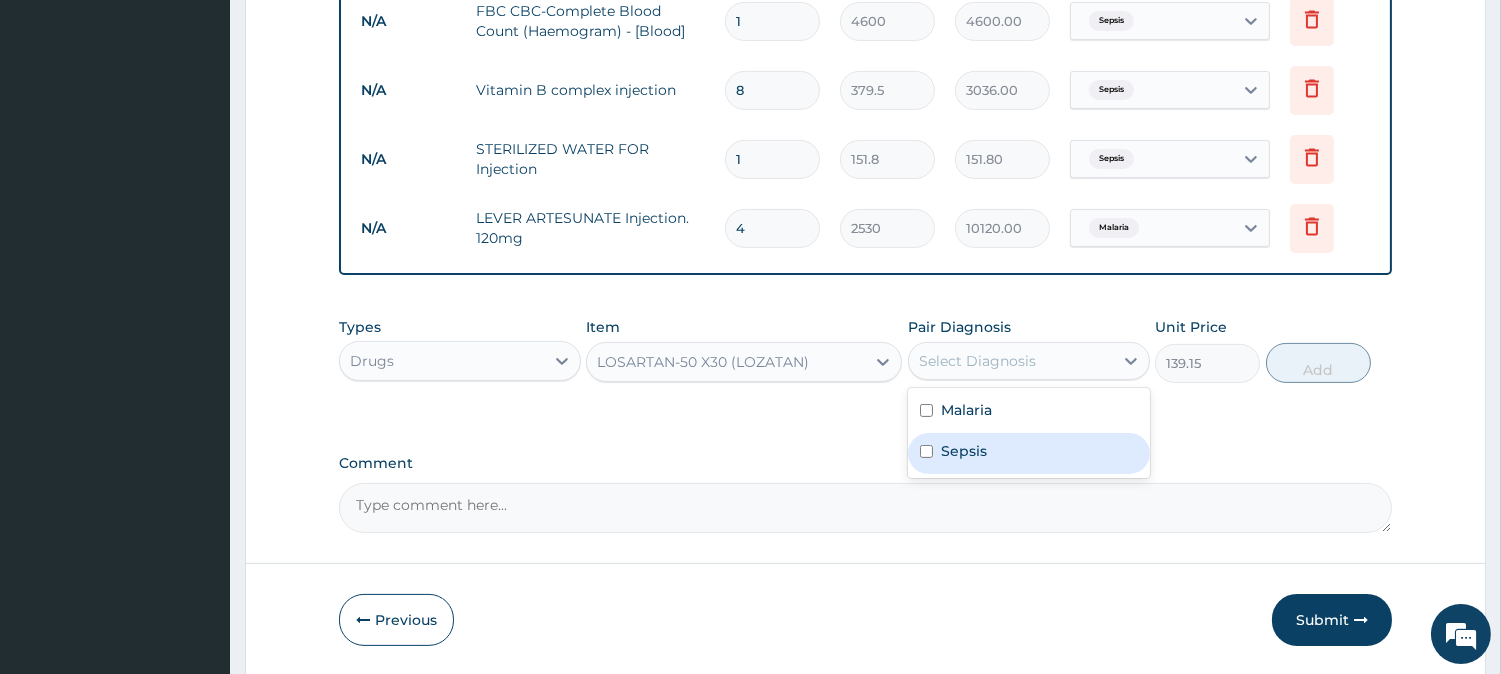 click on "Sepsis" at bounding box center [964, 451] 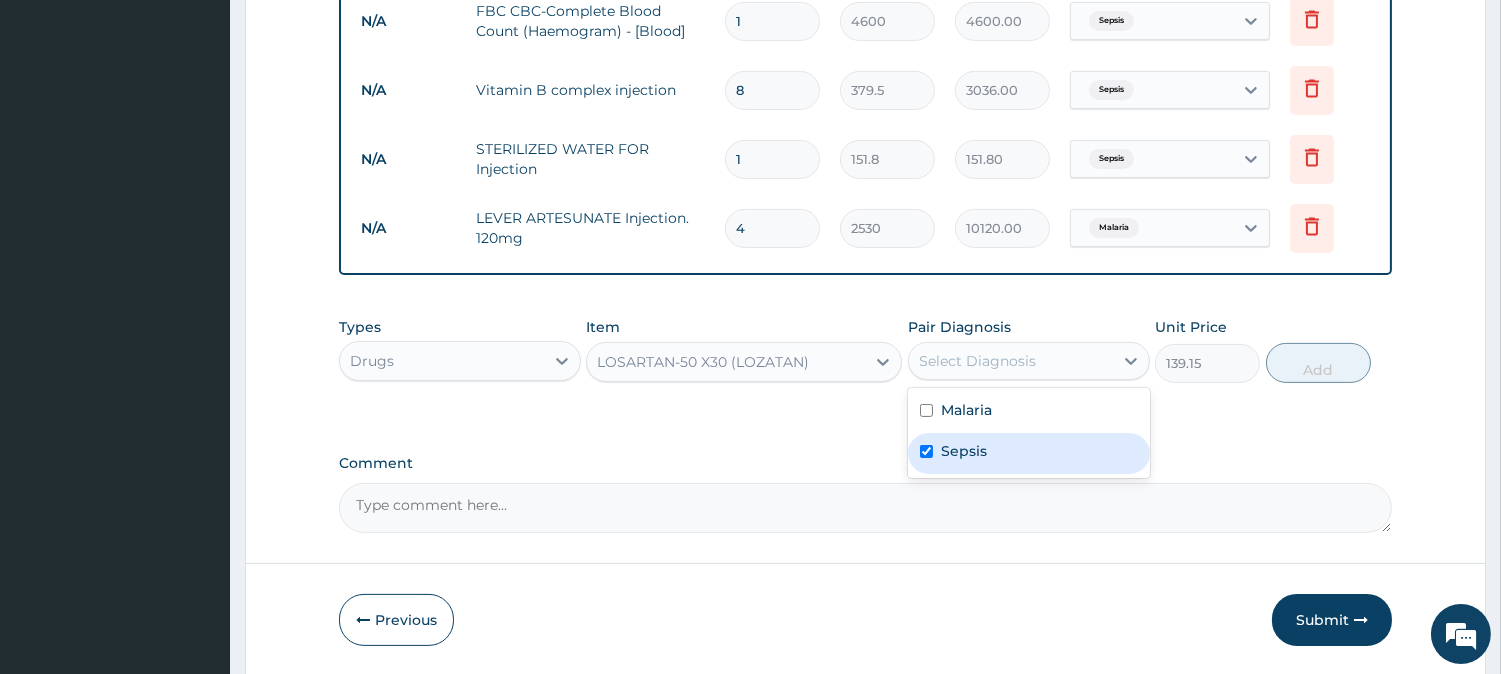 checkbox on "true" 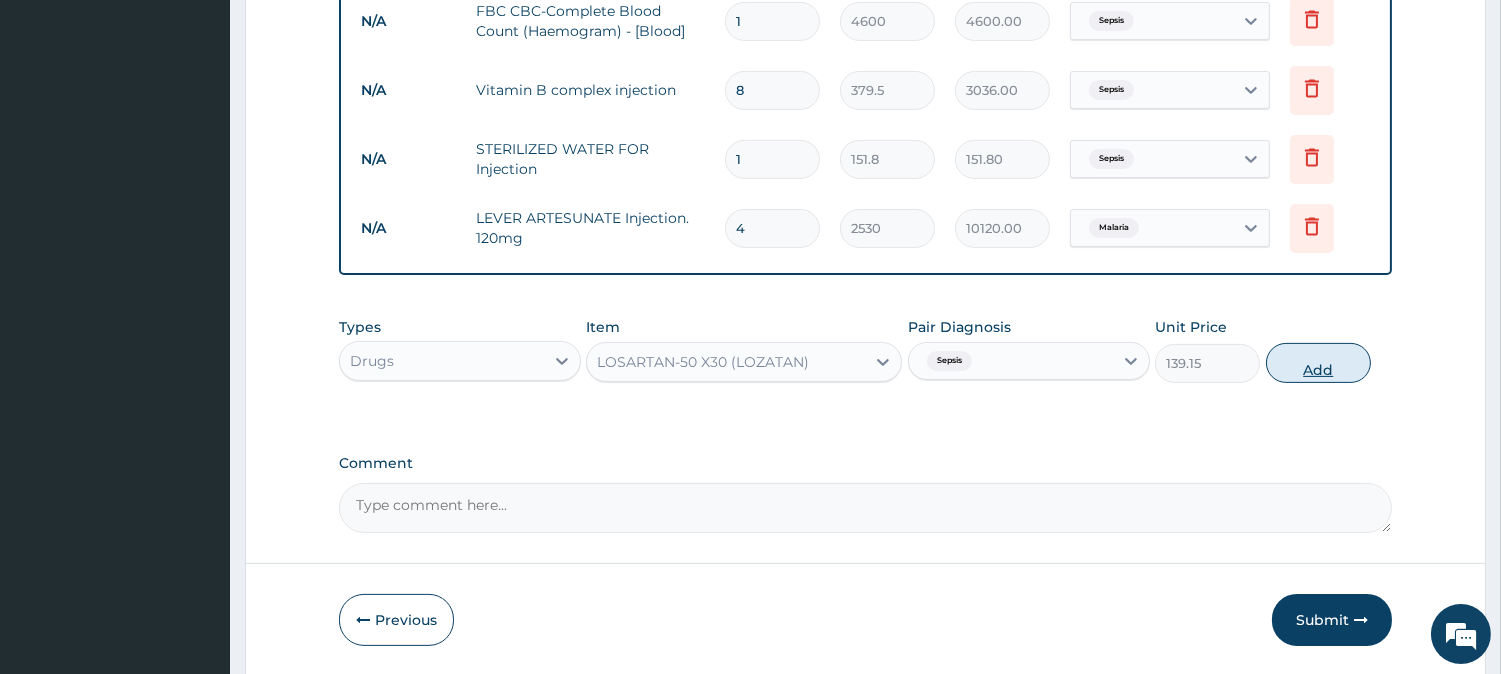 click on "Add" at bounding box center (1318, 363) 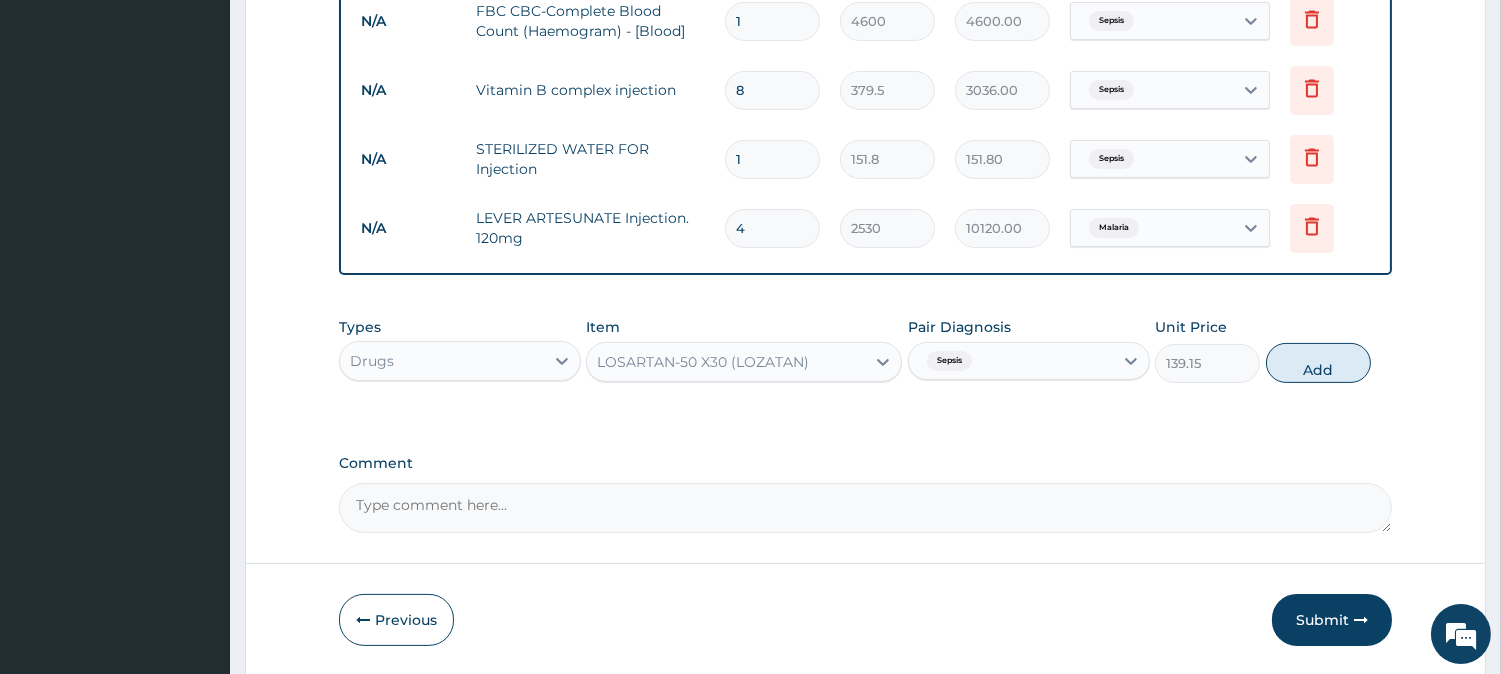 type on "0" 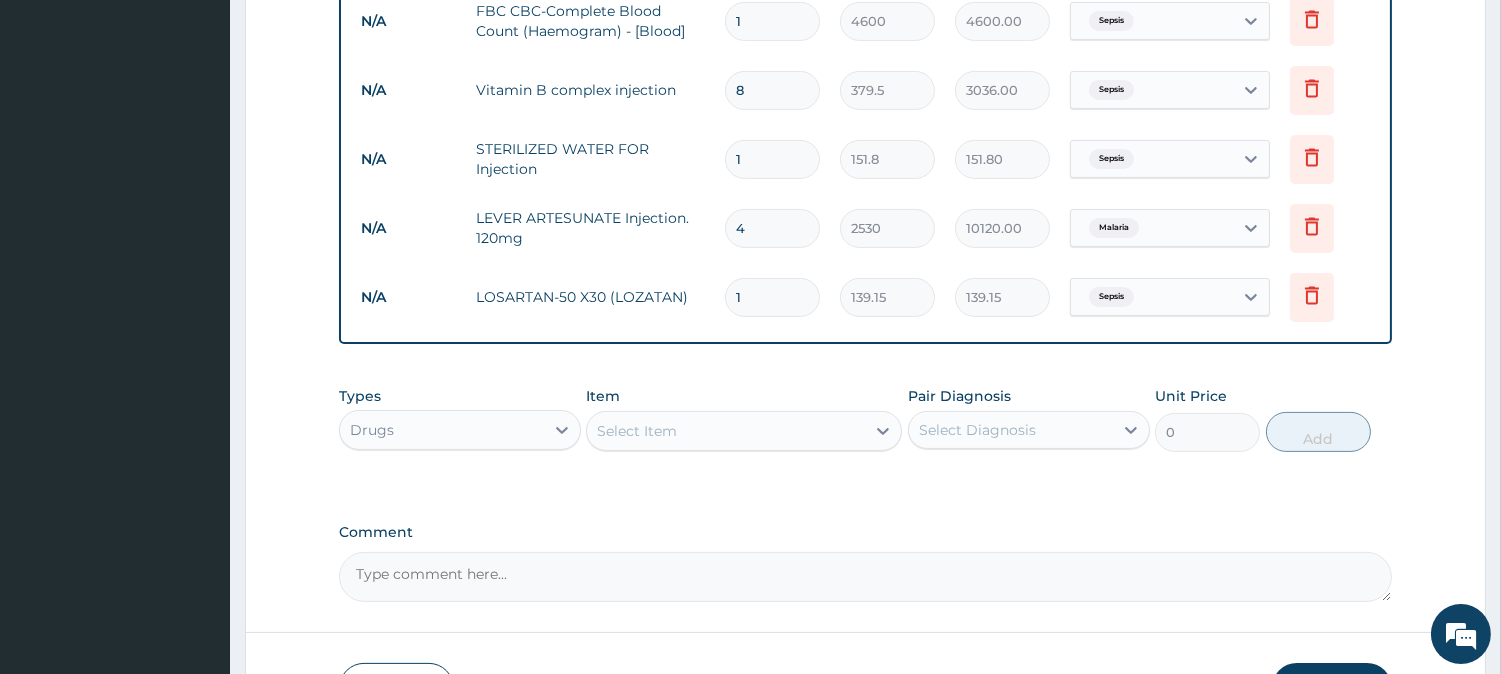 type on "15" 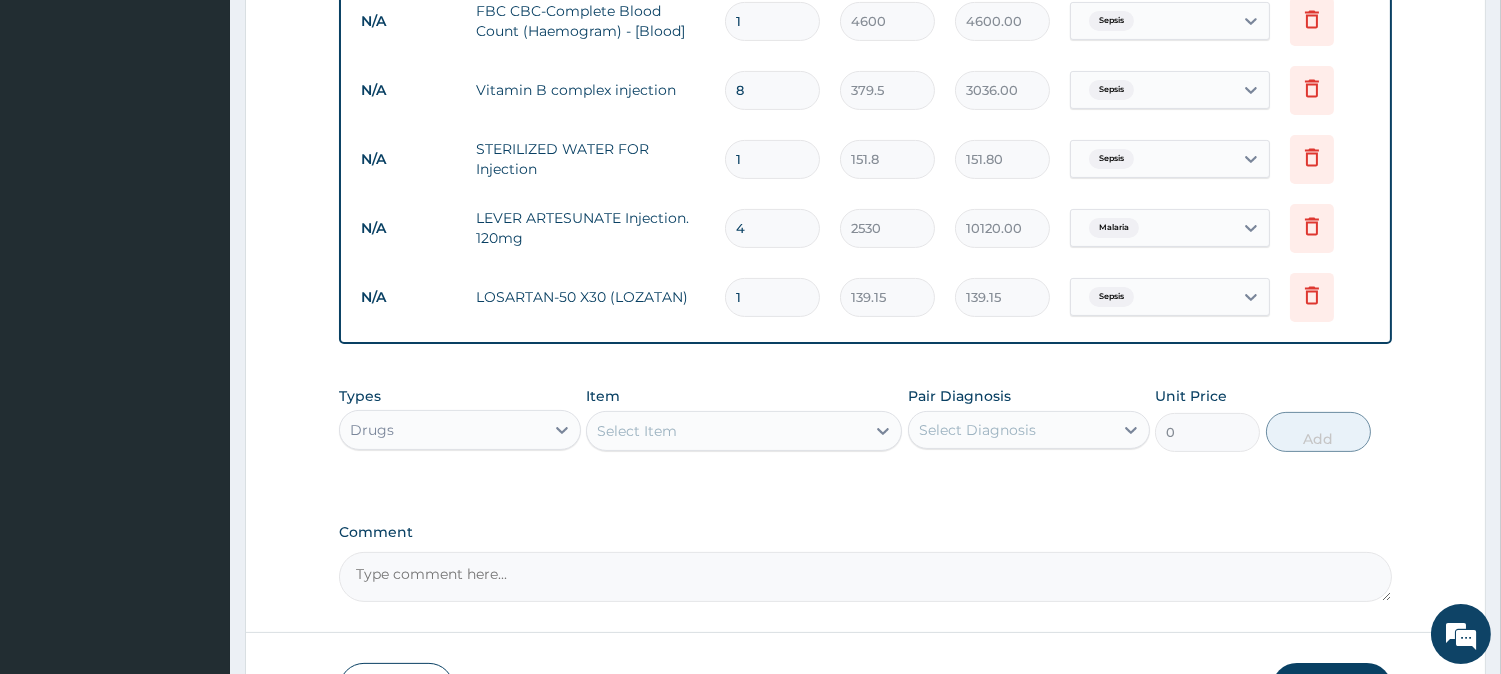 type on "2087.25" 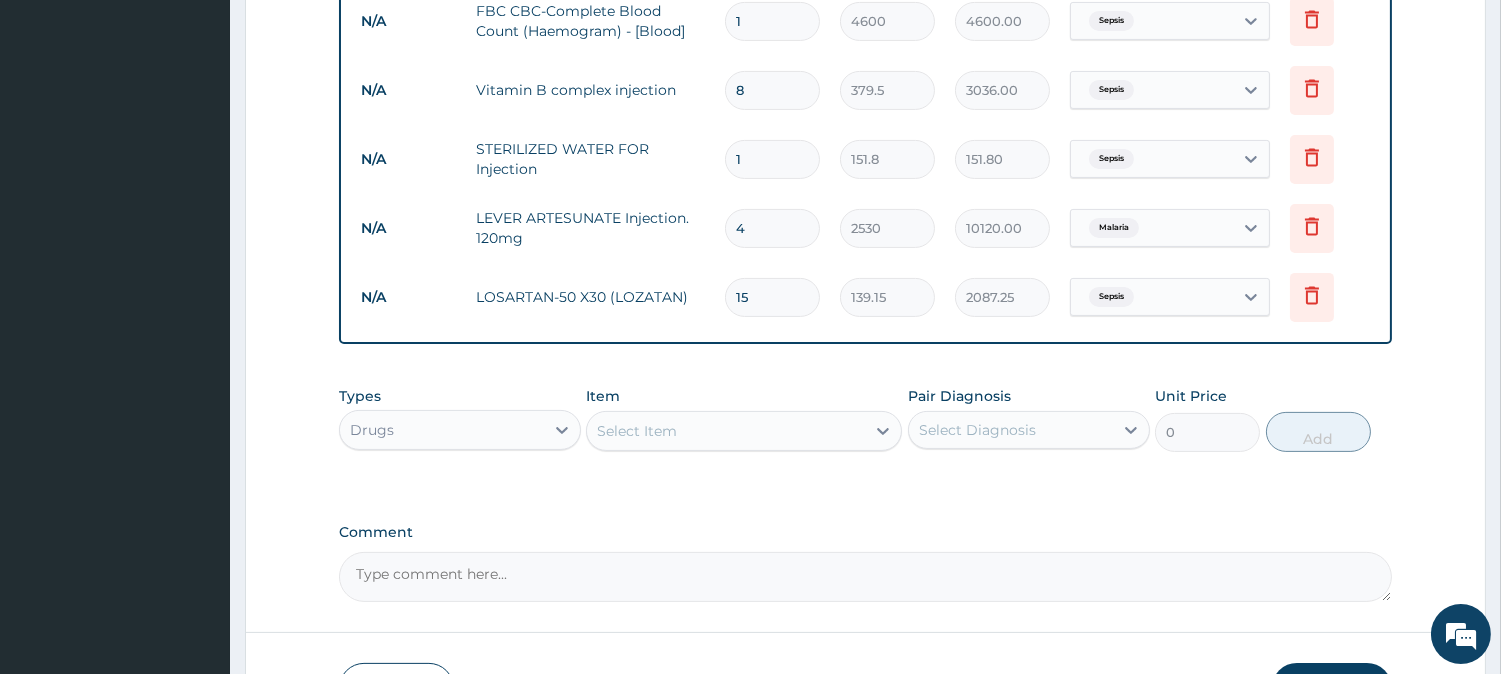 type on "1" 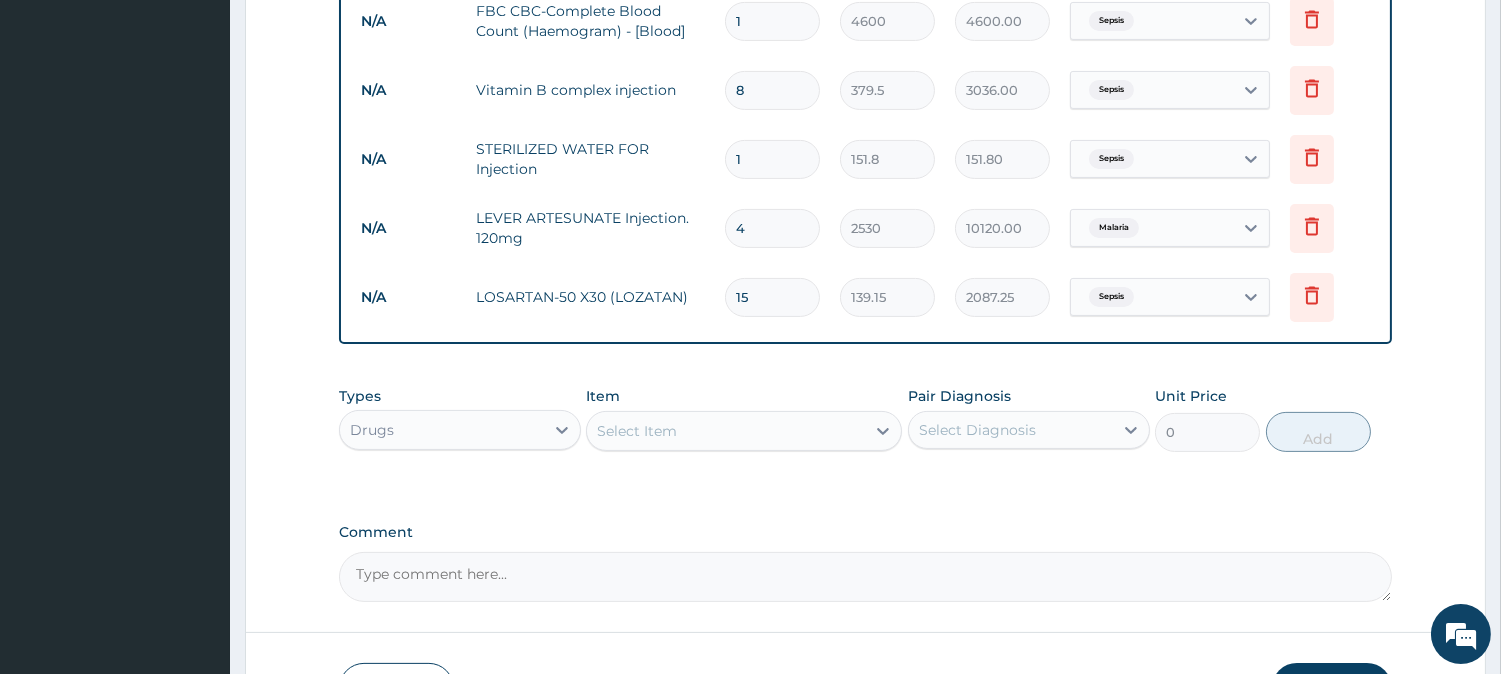 type on "139.15" 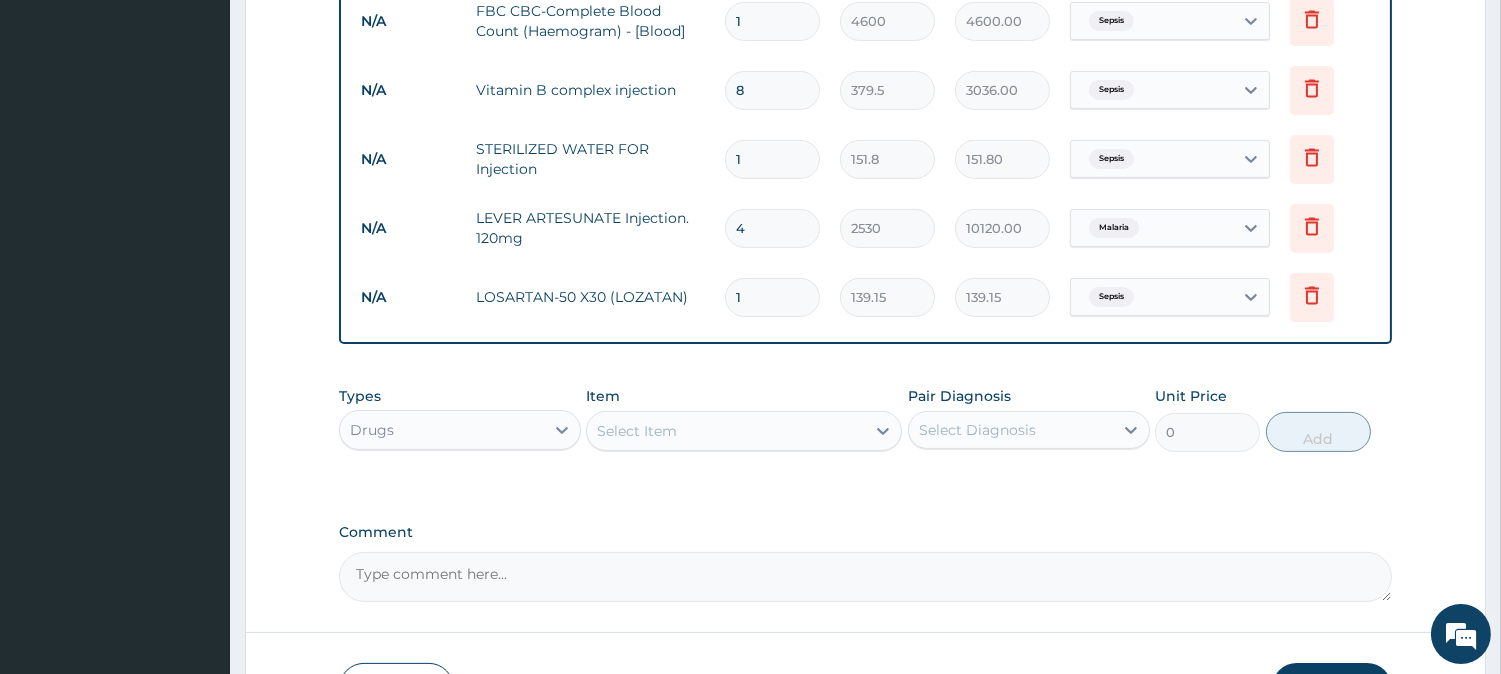 type 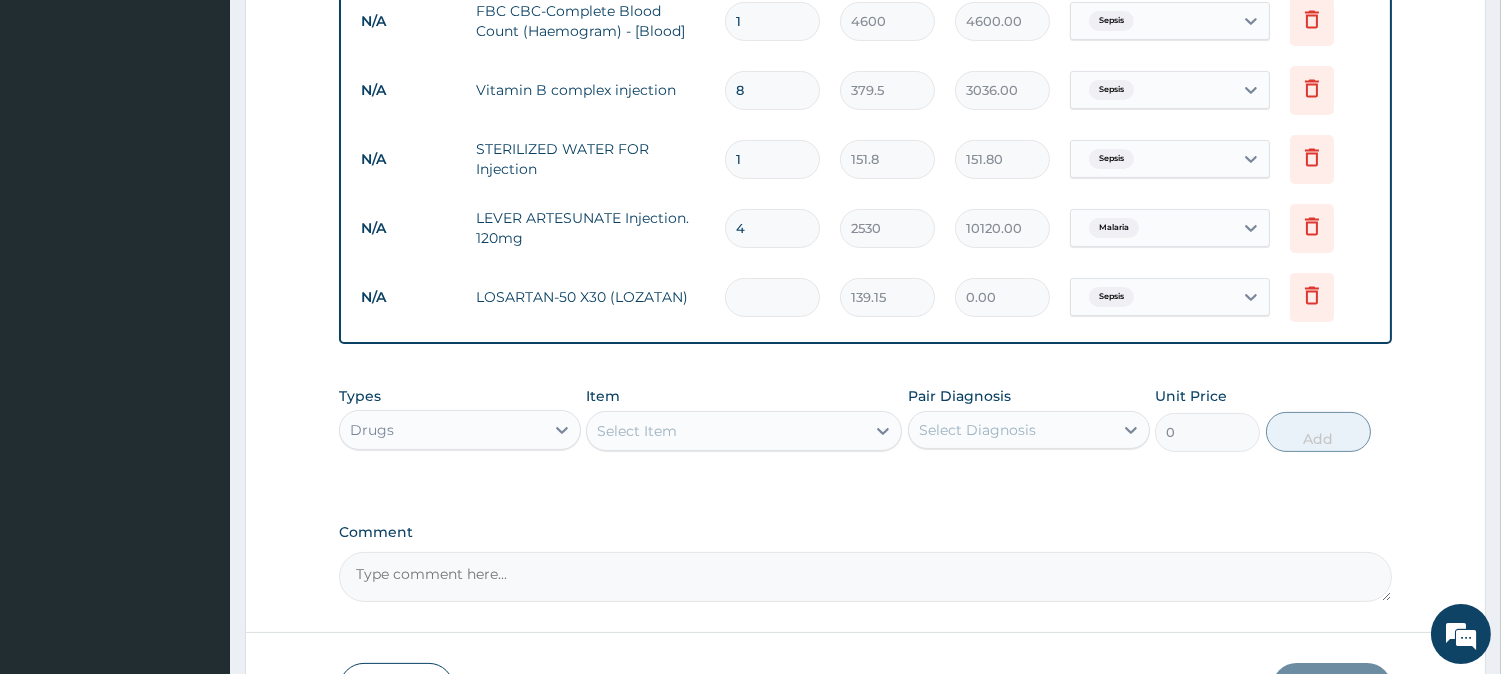 type on "2" 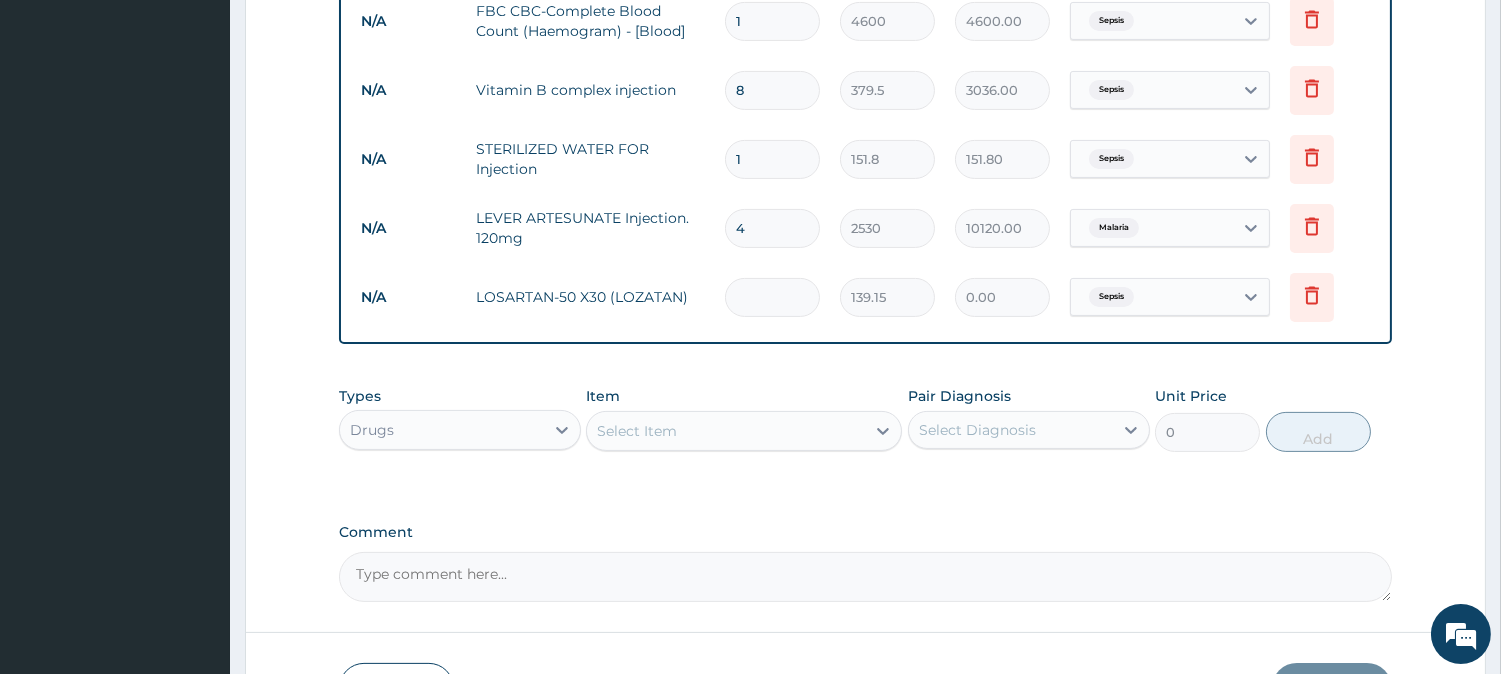 type on "278.30" 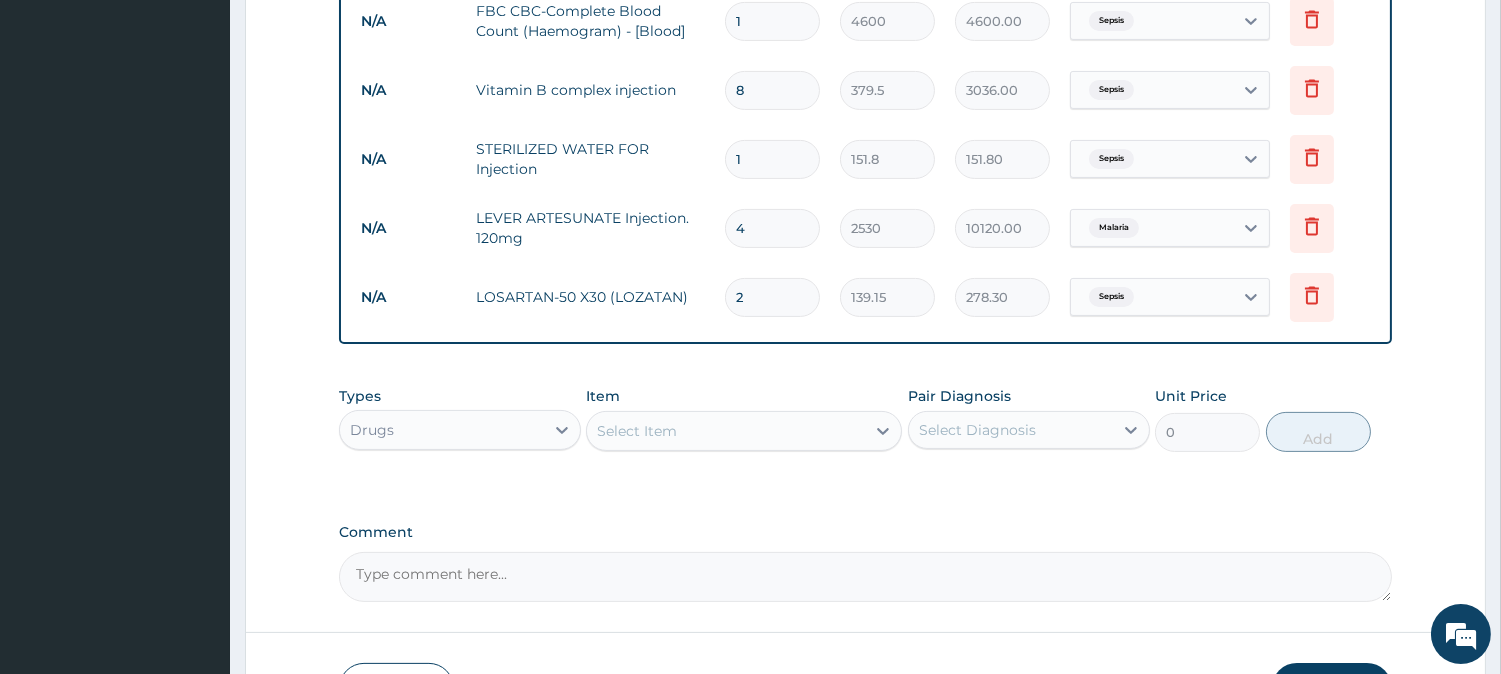 type on "20" 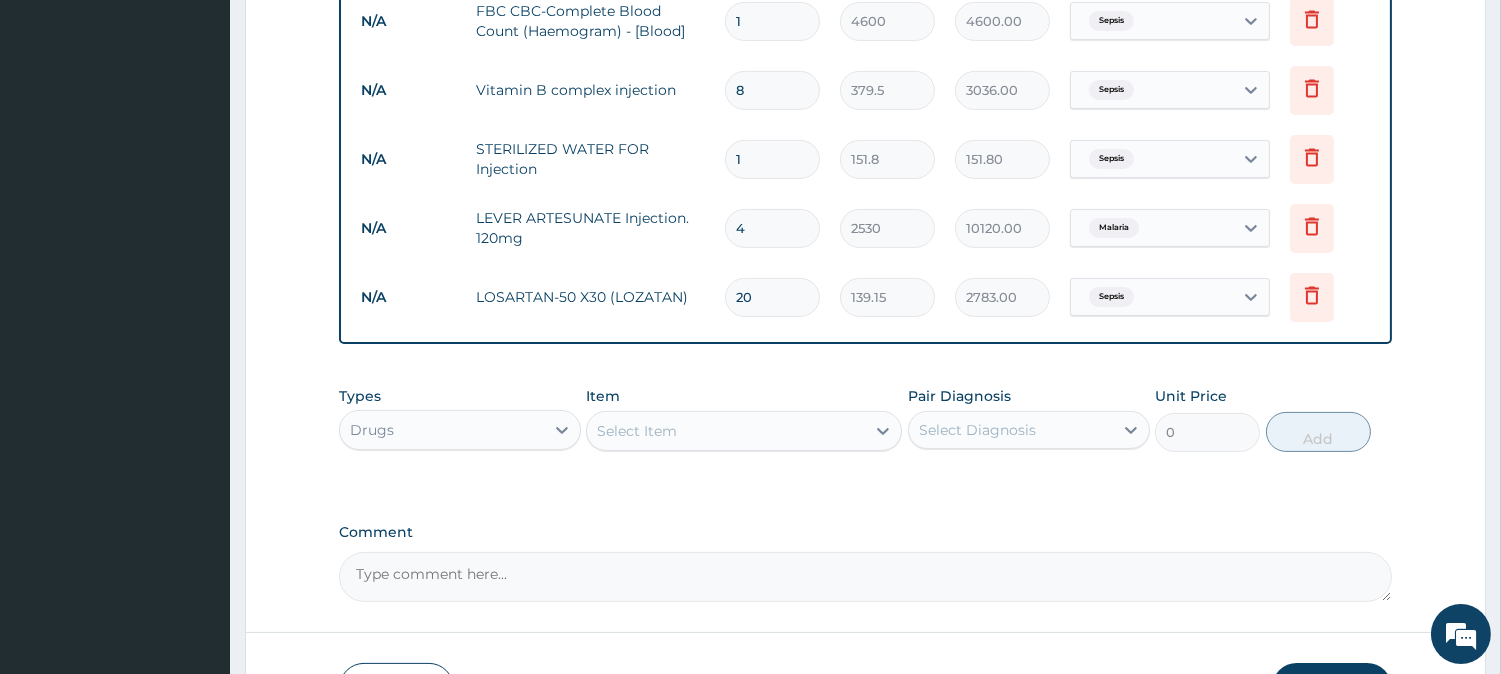 type on "20" 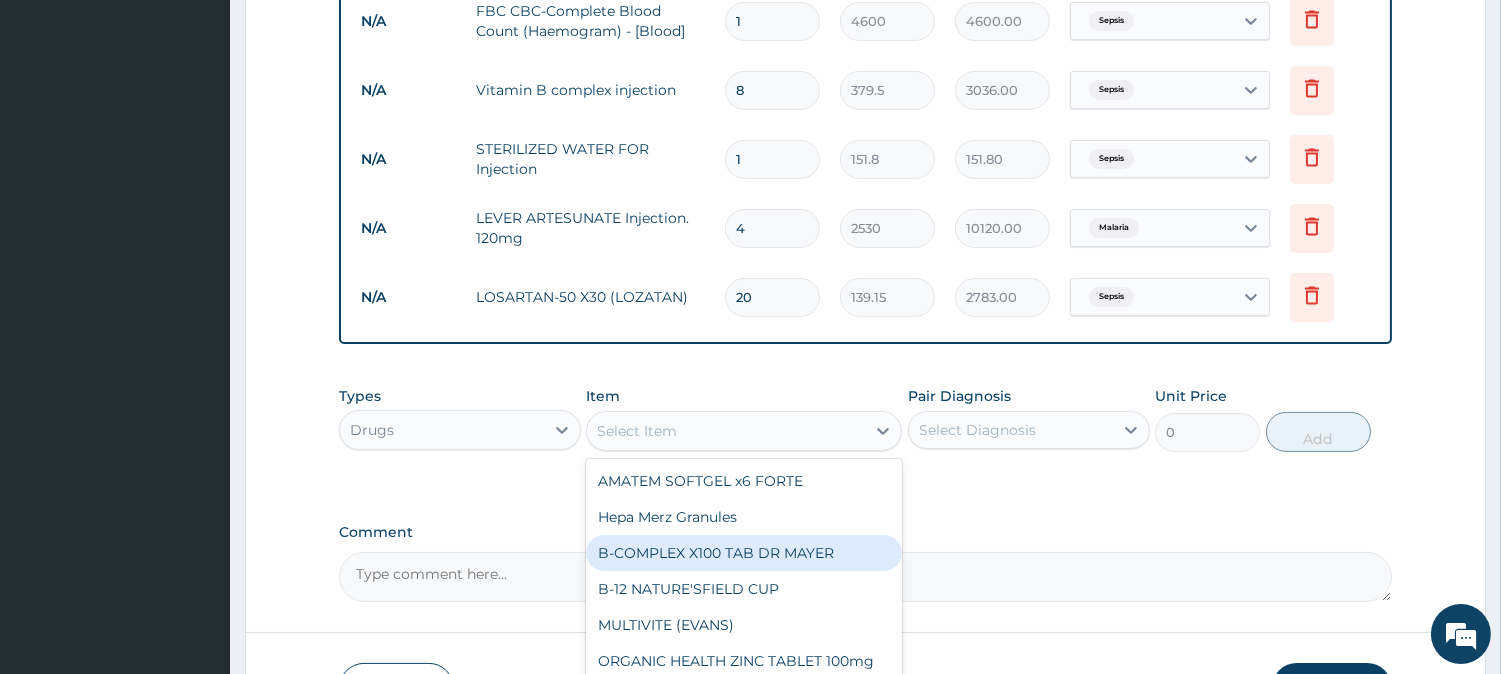 drag, startPoint x: 762, startPoint y: 553, endPoint x: 842, endPoint y: 472, distance: 113.84639 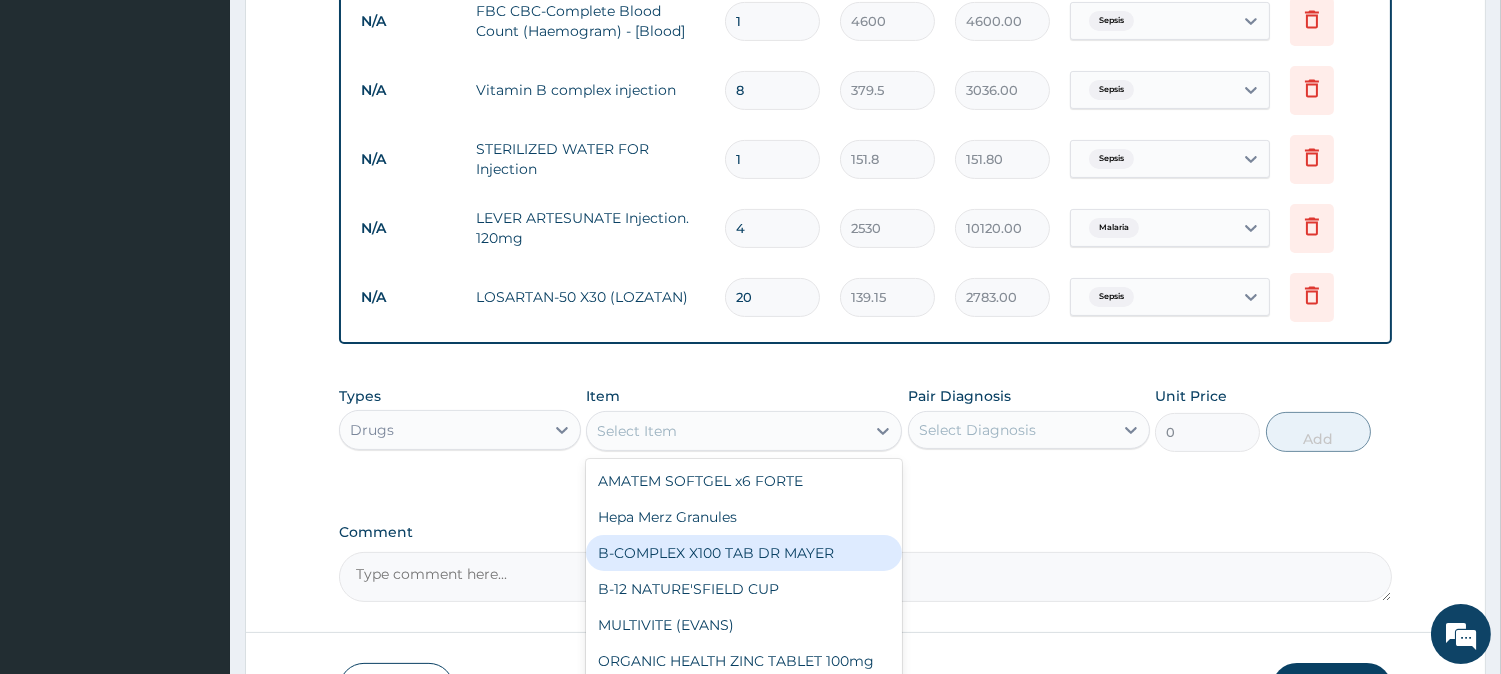 click on "B-COMPLEX X100 TAB DR MAYER" at bounding box center [744, 553] 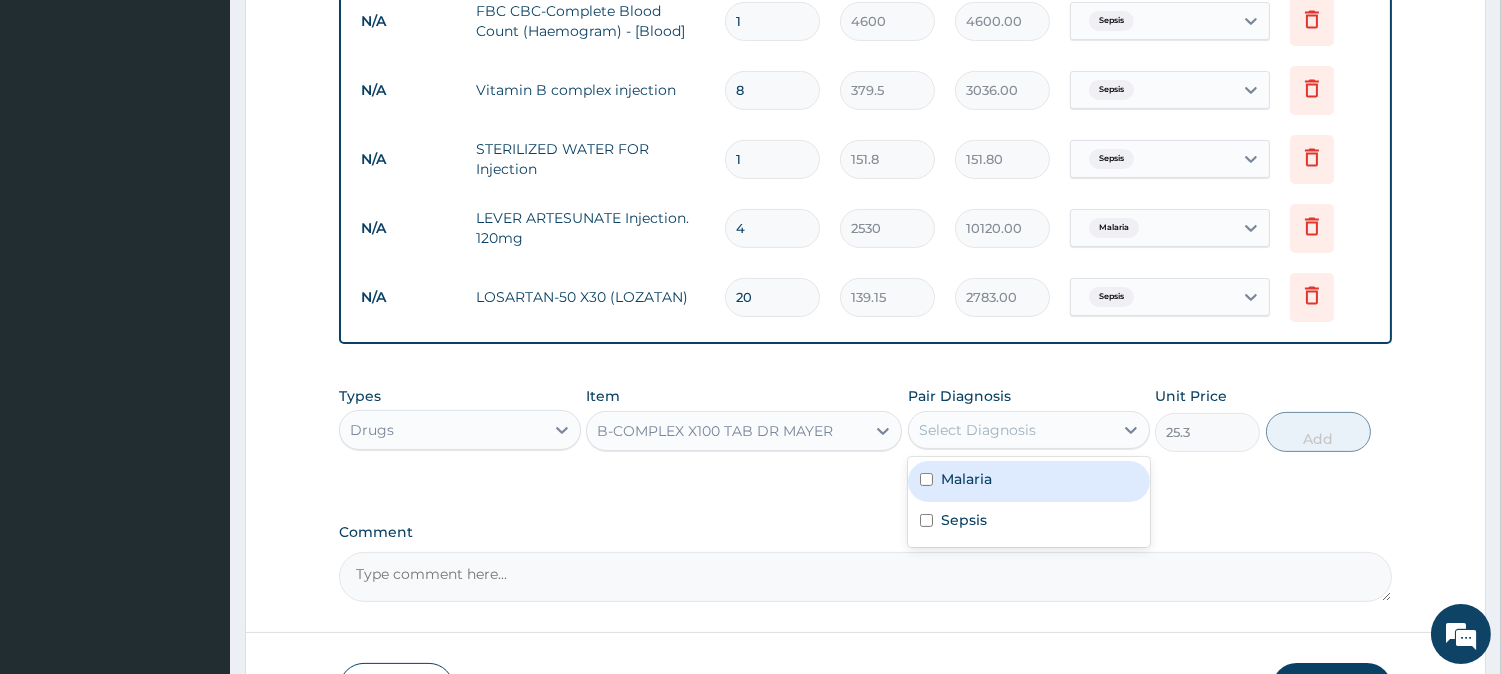 drag, startPoint x: 994, startPoint y: 427, endPoint x: 990, endPoint y: 444, distance: 17.464249 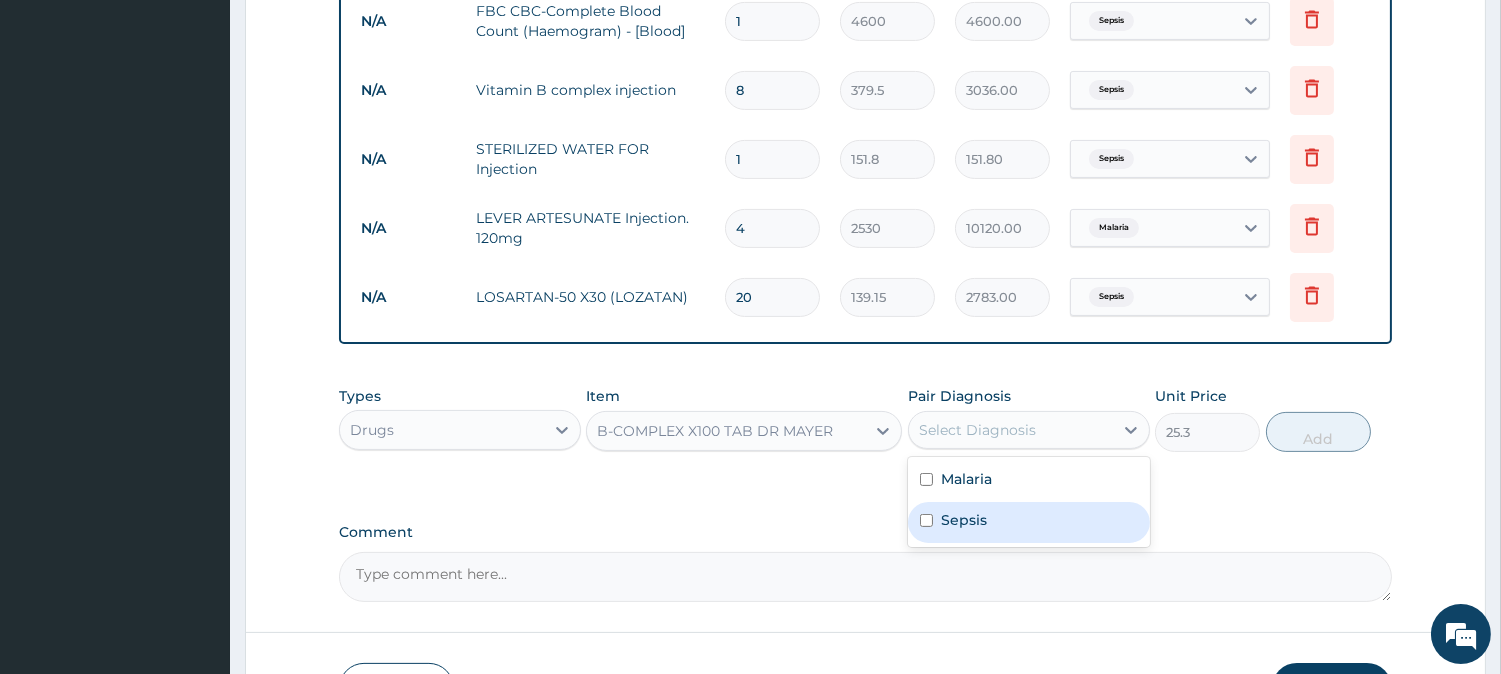 click on "Sepsis" at bounding box center (1029, 522) 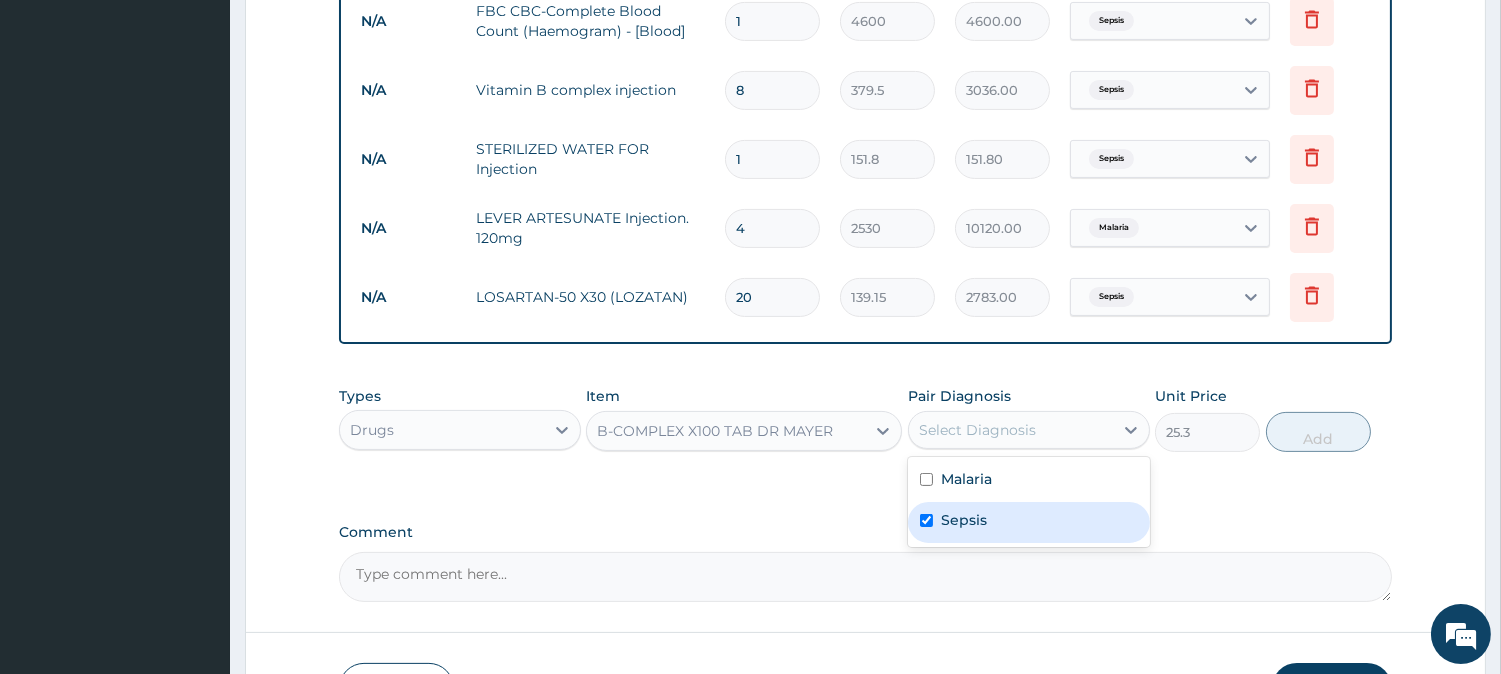 checkbox on "true" 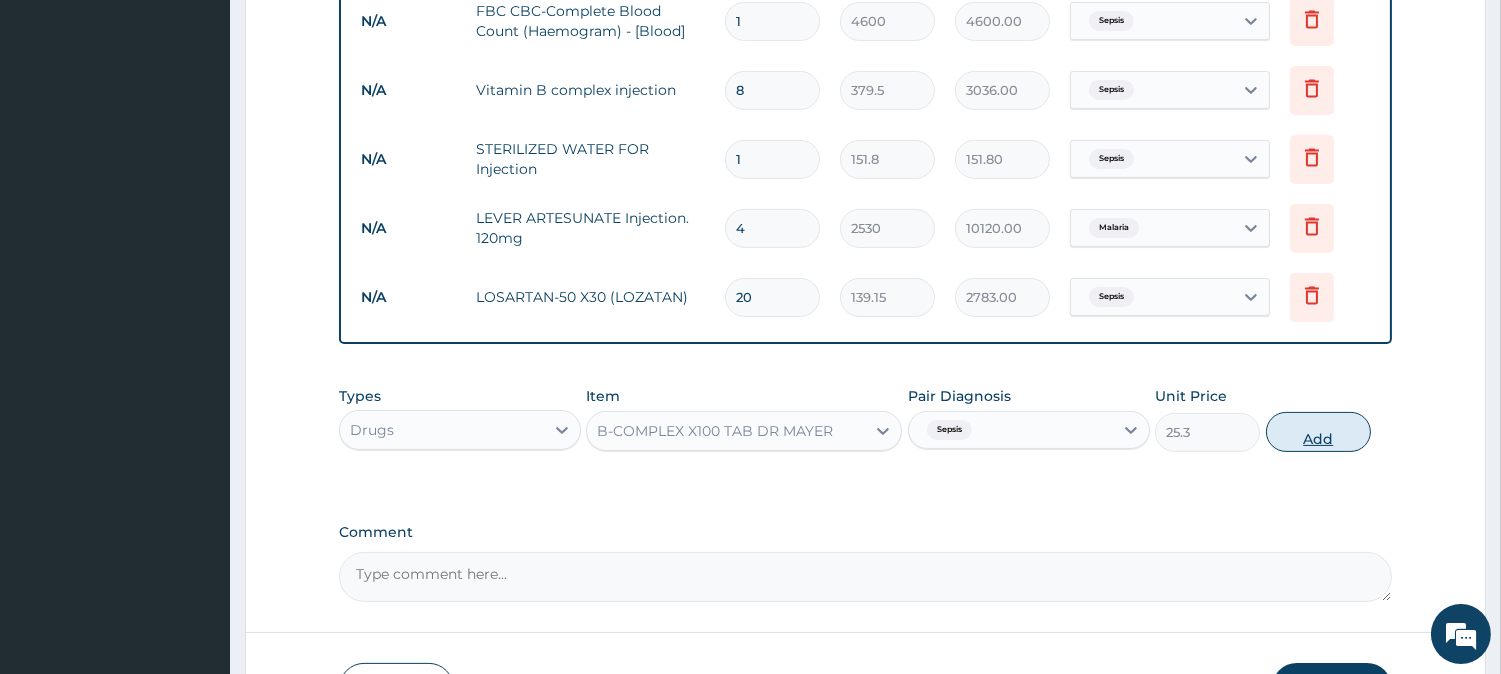 click on "Add" at bounding box center [1318, 432] 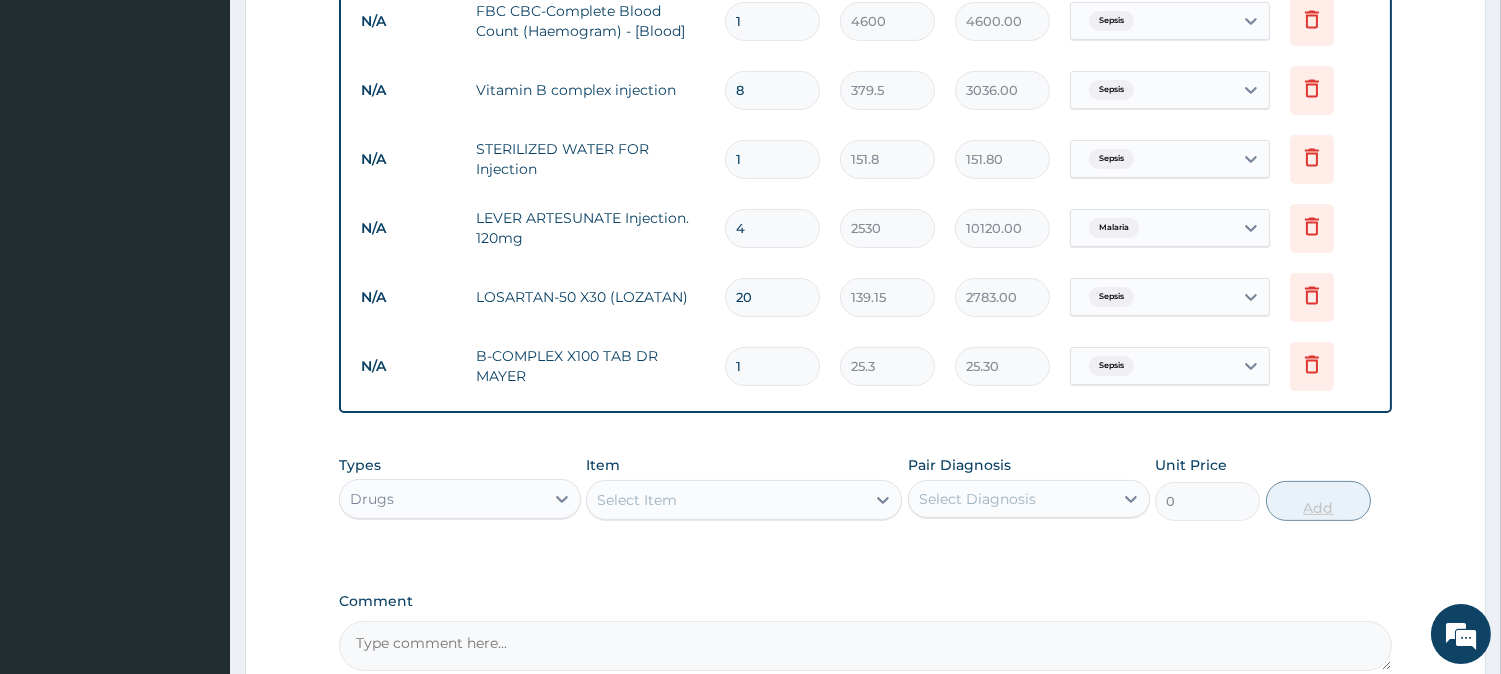 type on "10" 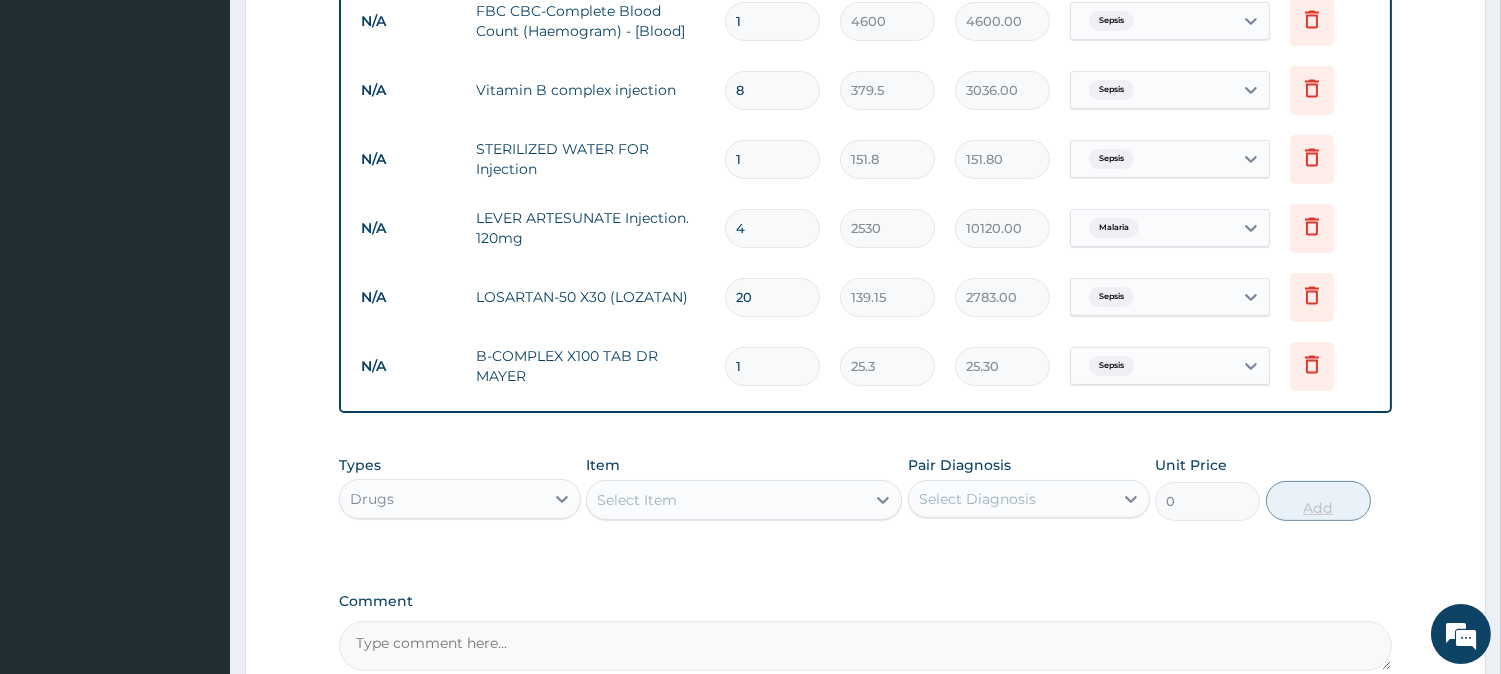 type on "253.00" 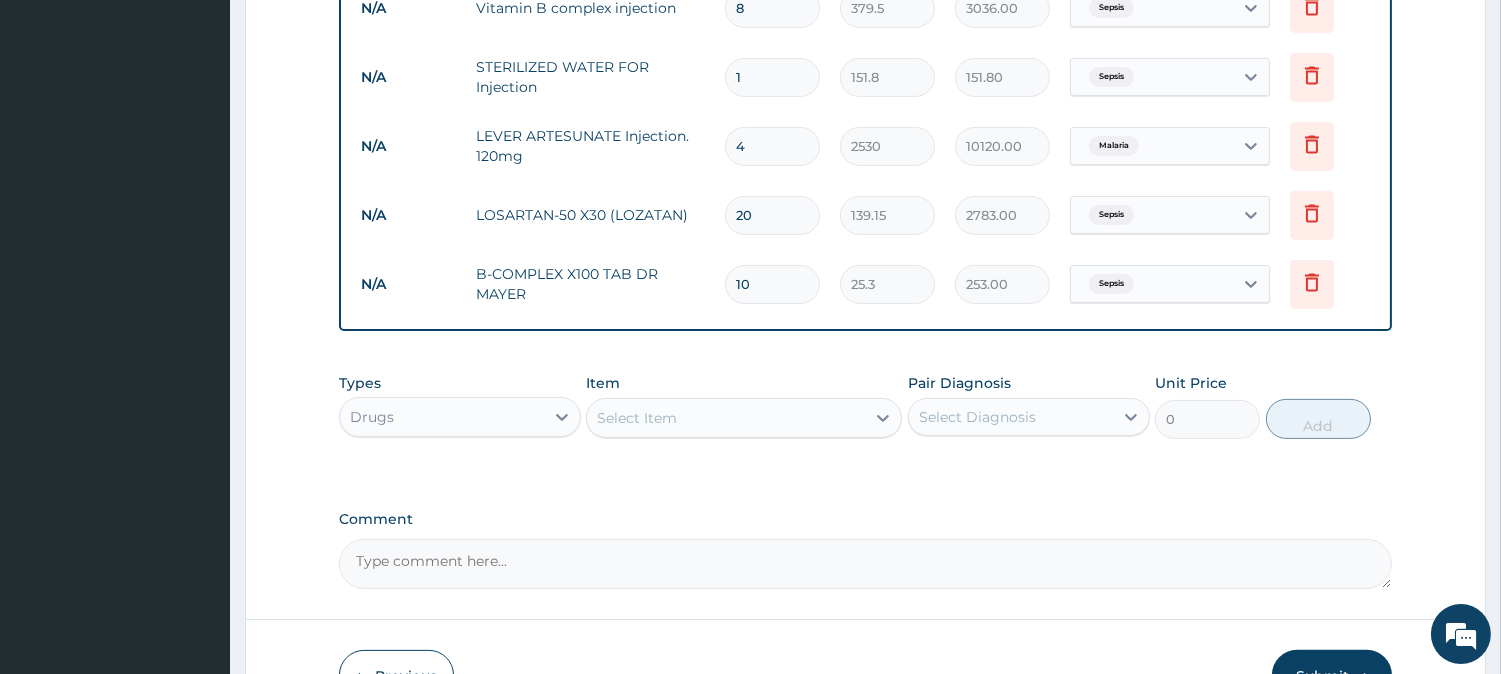 scroll, scrollTop: 1167, scrollLeft: 0, axis: vertical 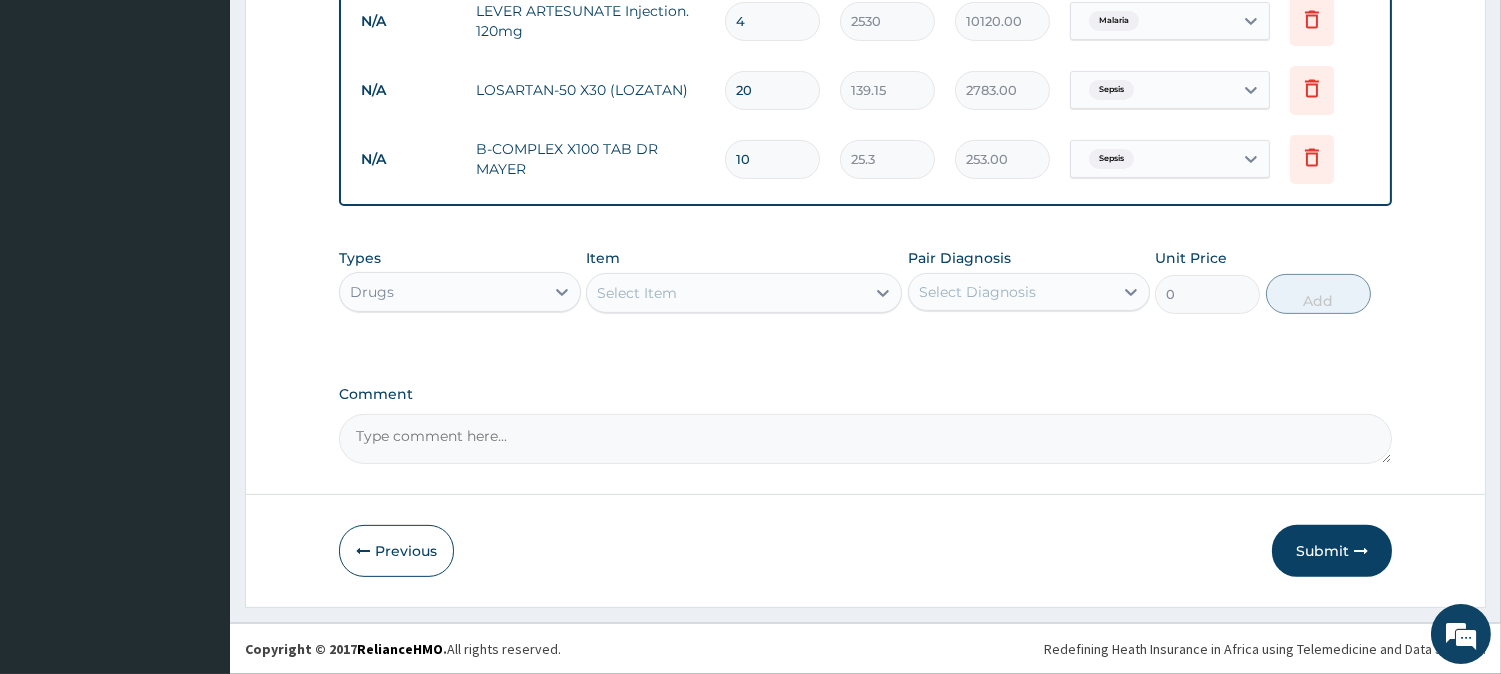 type on "10" 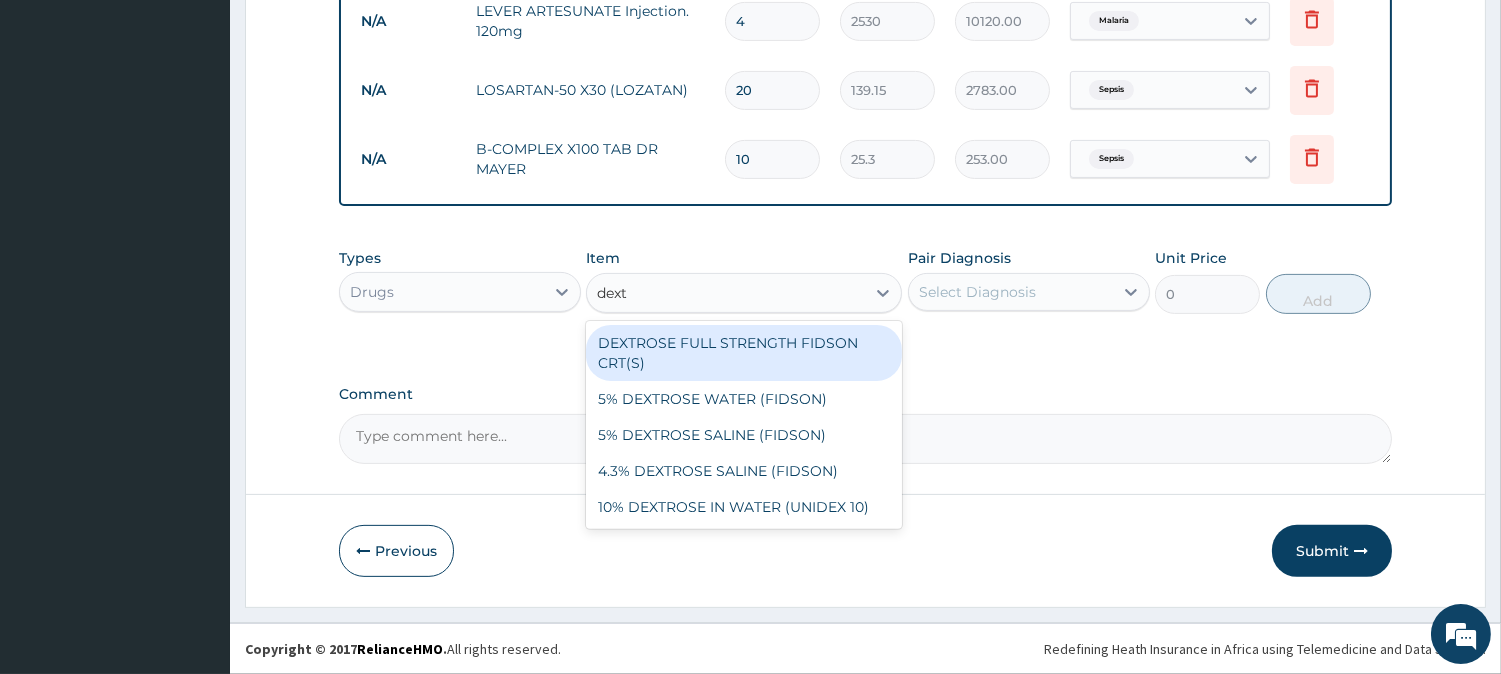 type on "dextr" 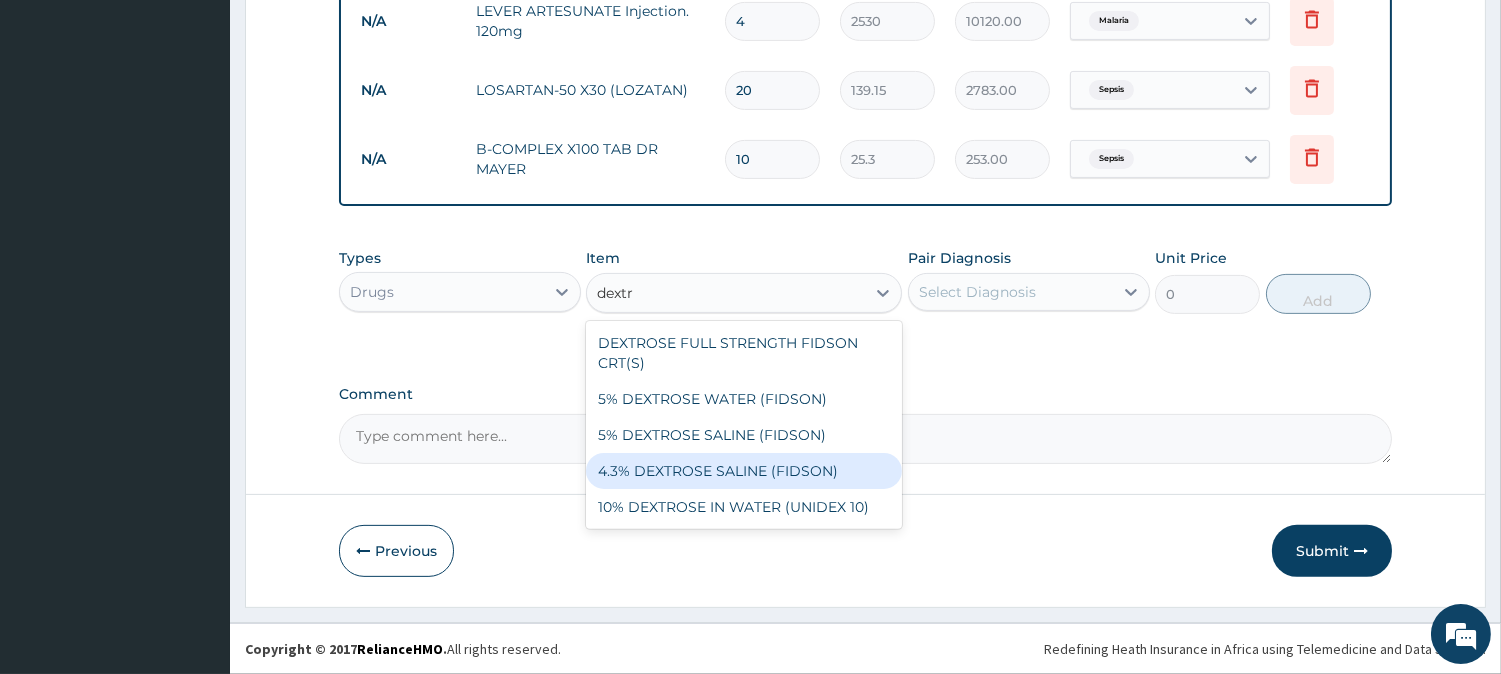 drag, startPoint x: 754, startPoint y: 468, endPoint x: 828, endPoint y: 446, distance: 77.201035 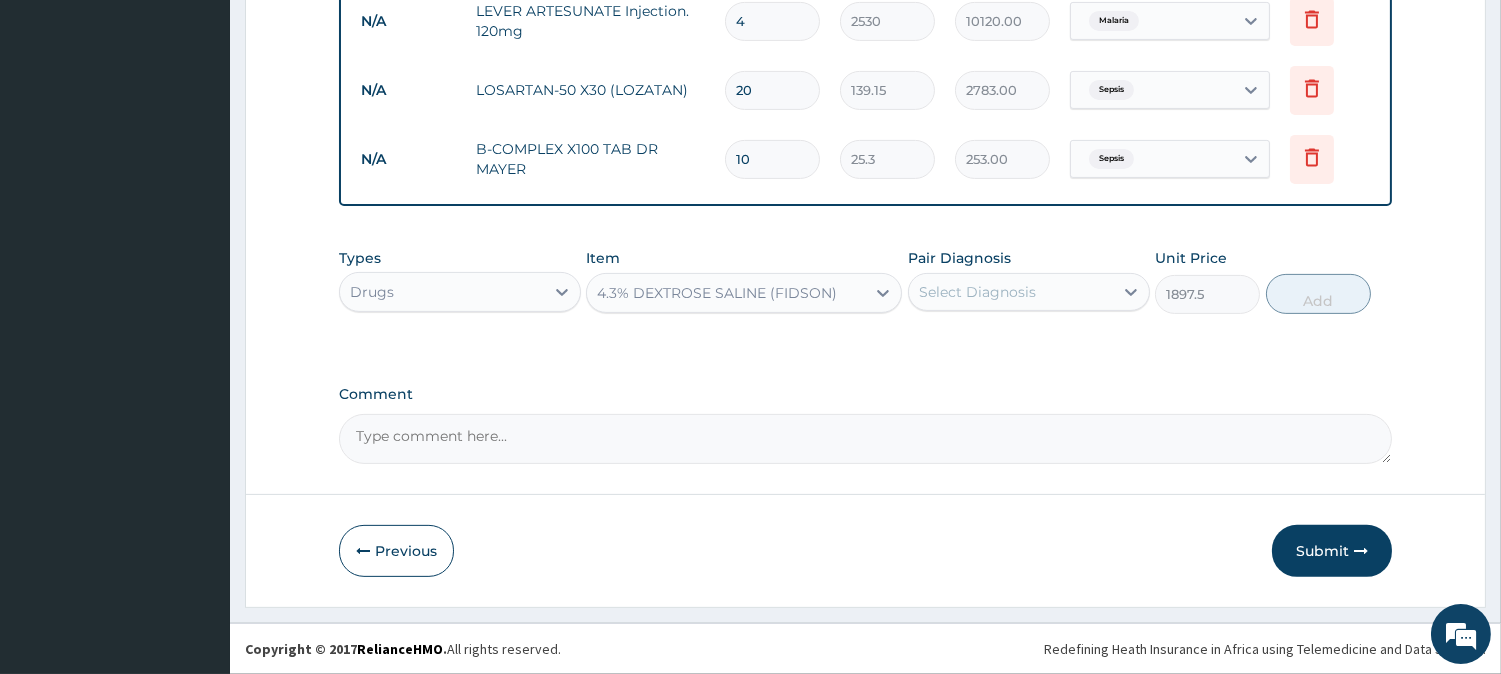click on "Select Diagnosis" at bounding box center [977, 292] 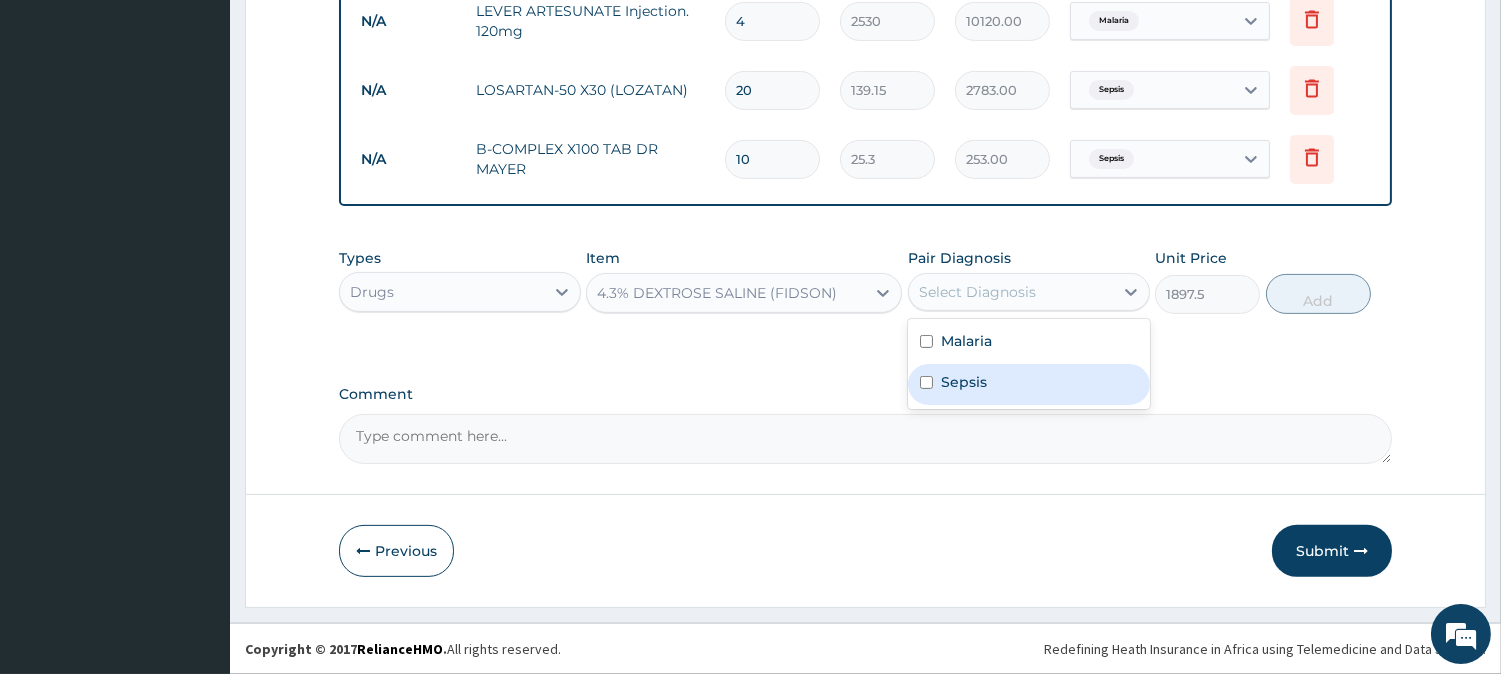 drag, startPoint x: 981, startPoint y: 382, endPoint x: 1151, endPoint y: 331, distance: 177.48521 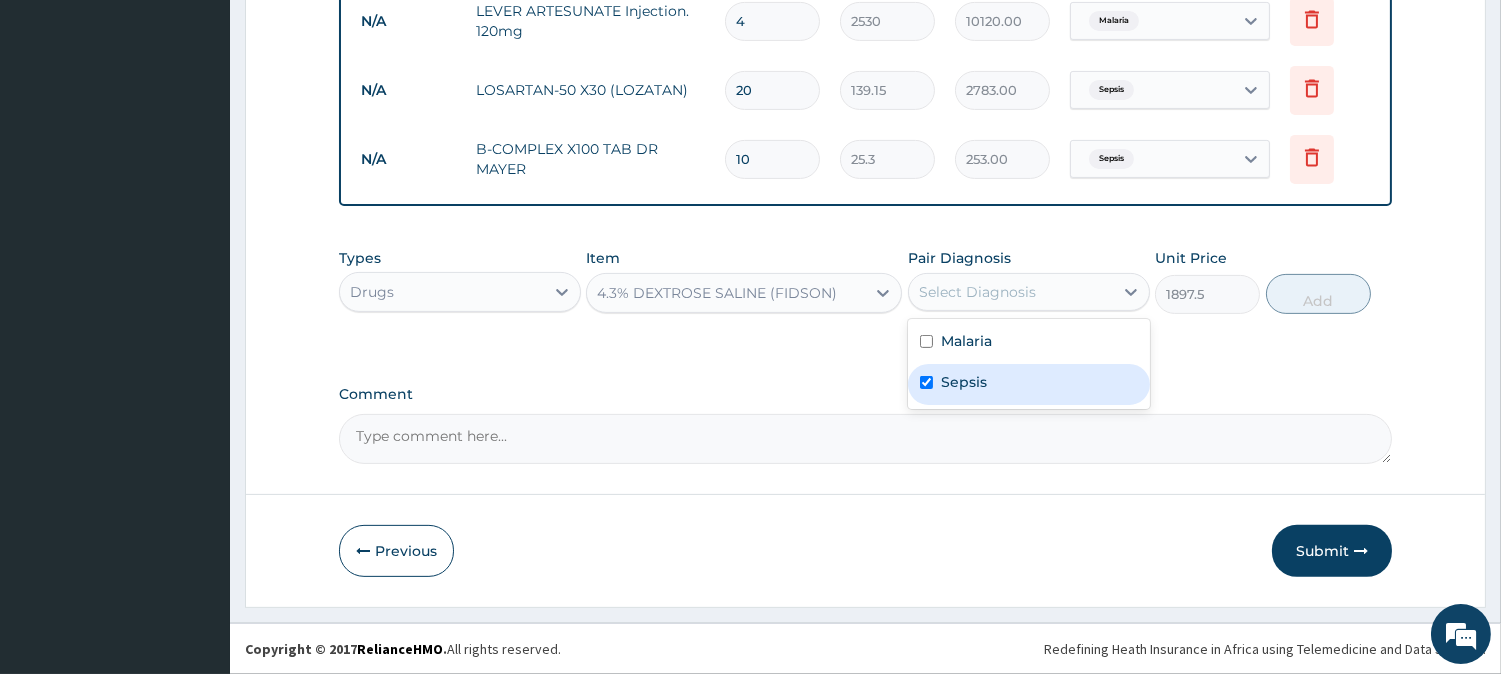 checkbox on "true" 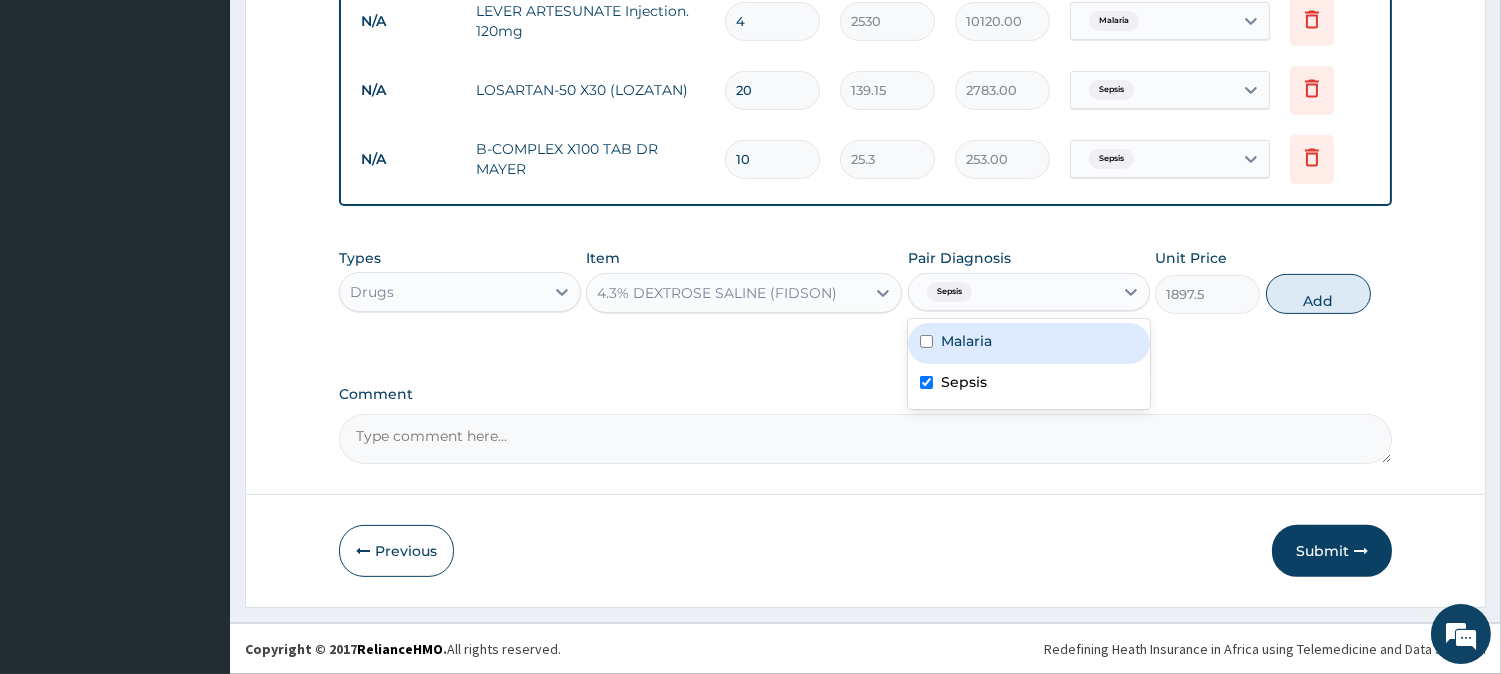 drag, startPoint x: 1305, startPoint y: 278, endPoint x: 1285, endPoint y: 277, distance: 20.024984 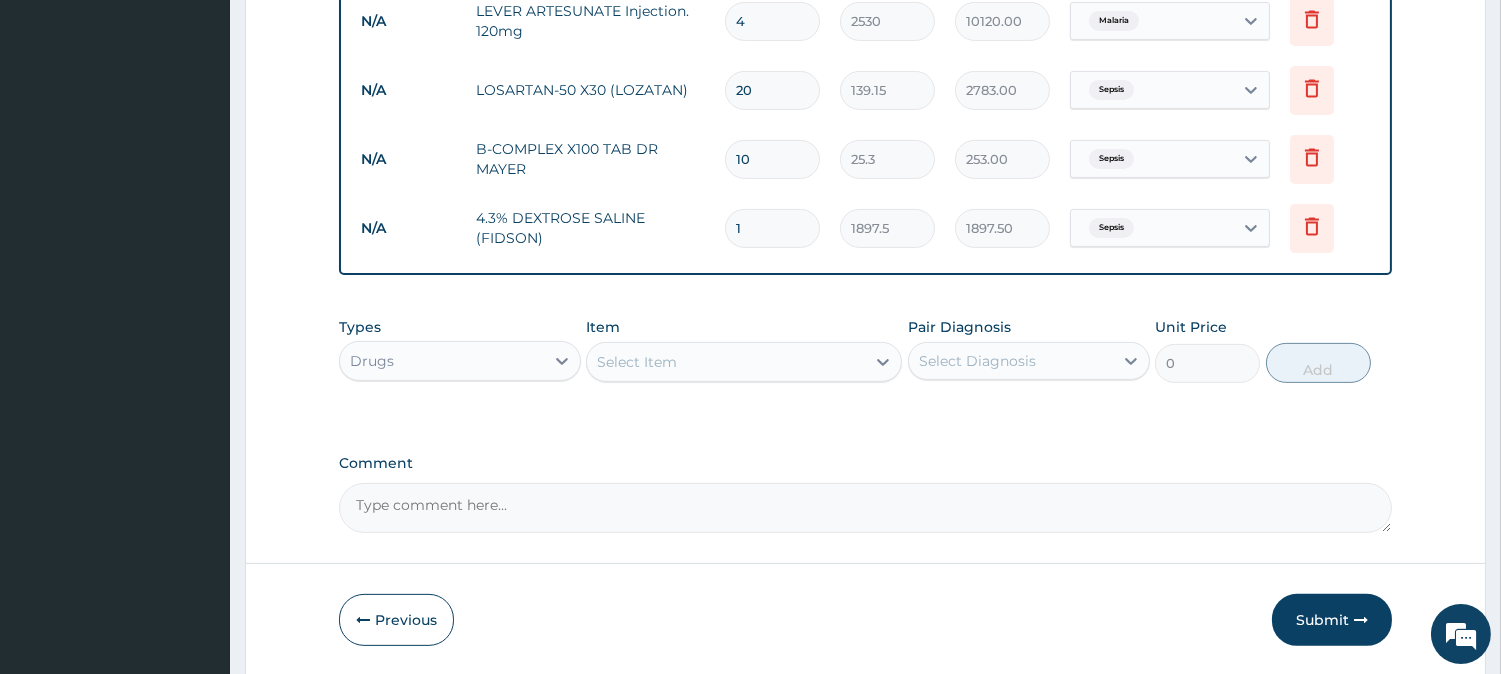 type 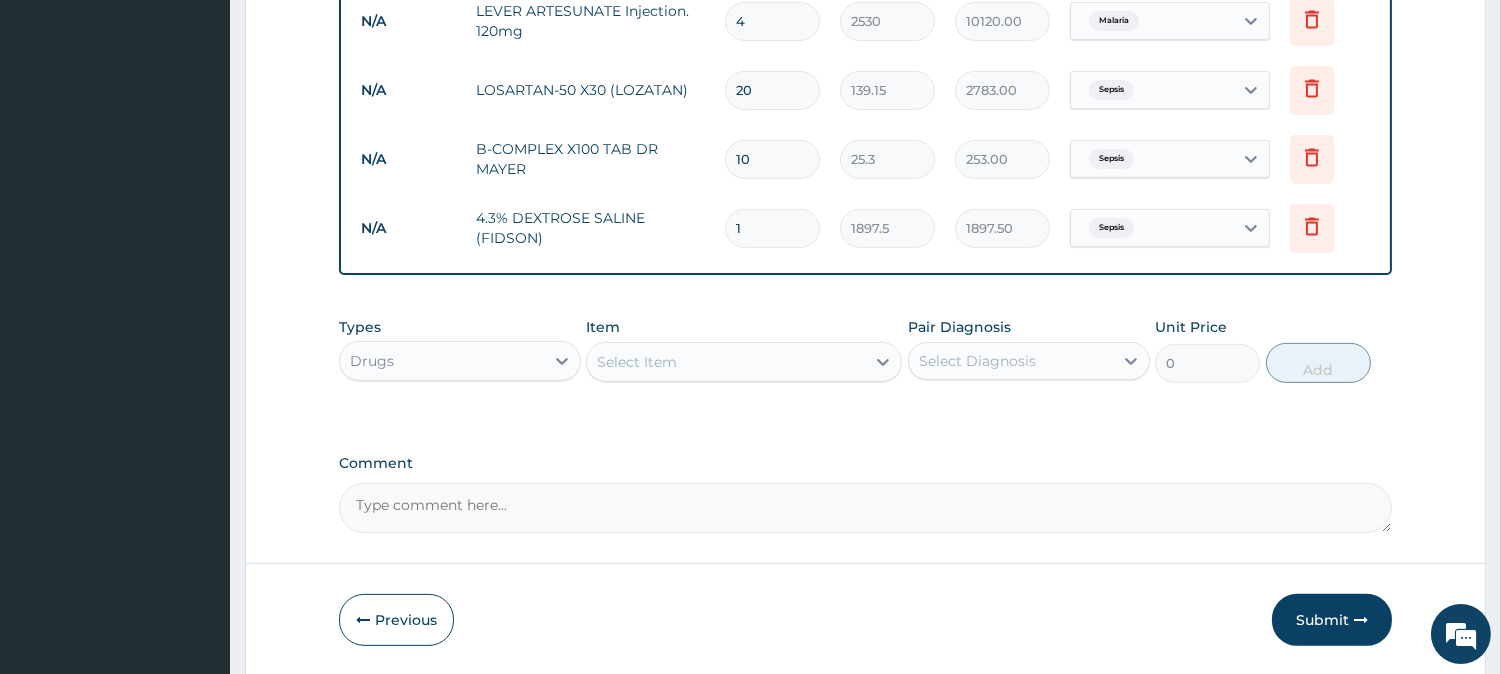 type on "0.00" 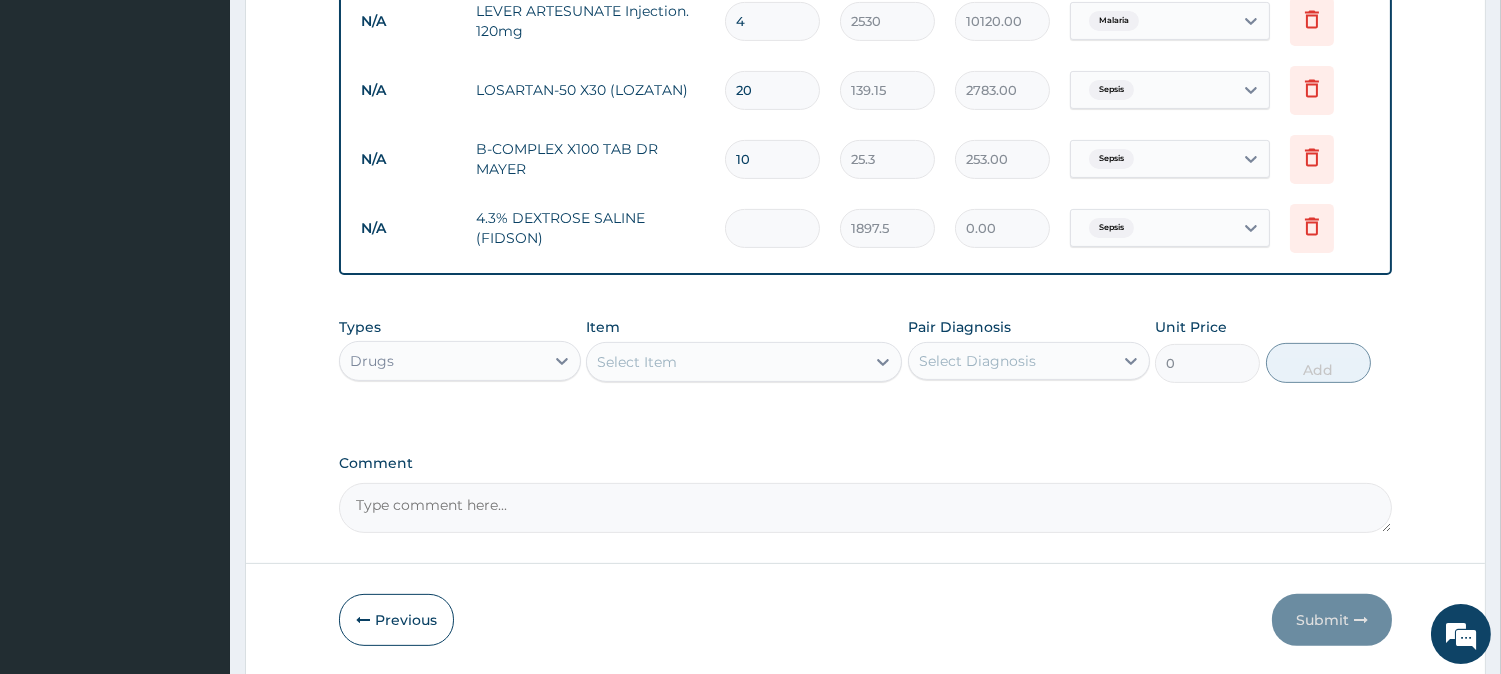 type on "4" 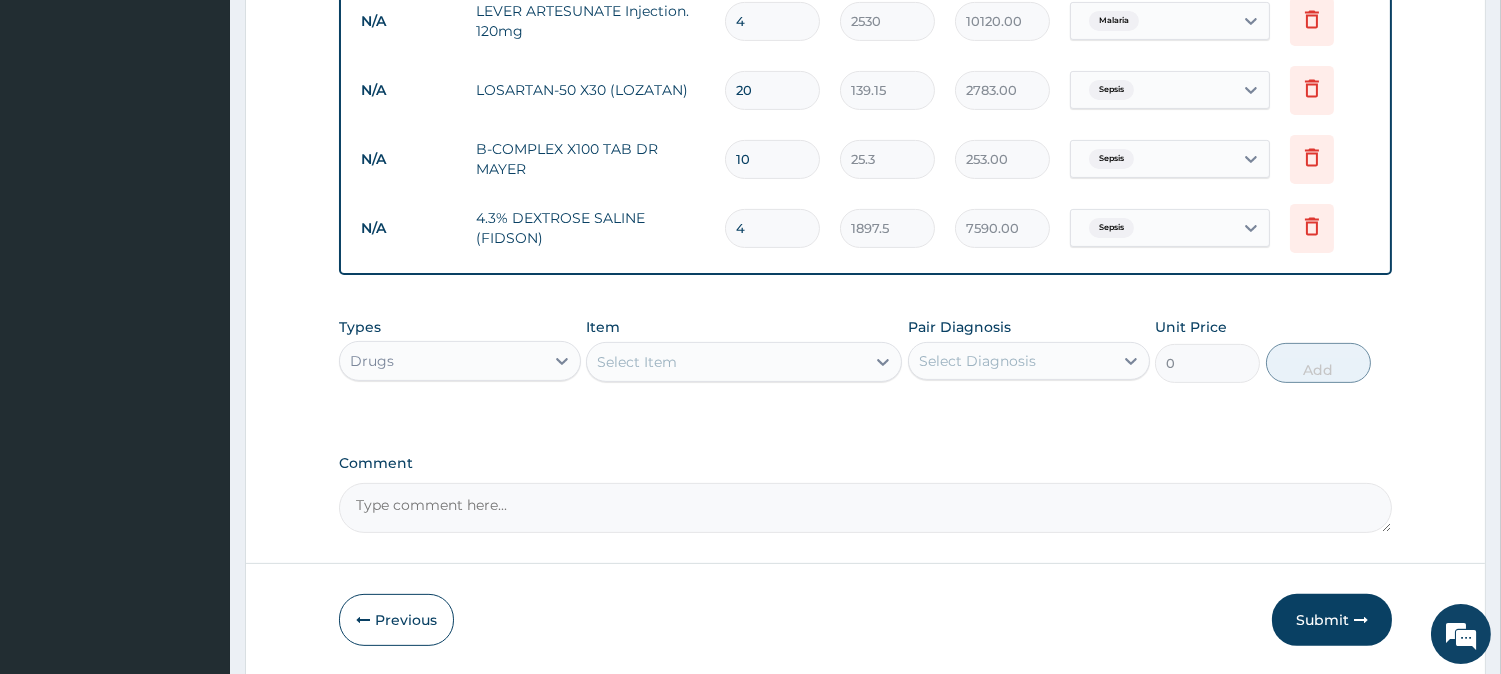 type on "4" 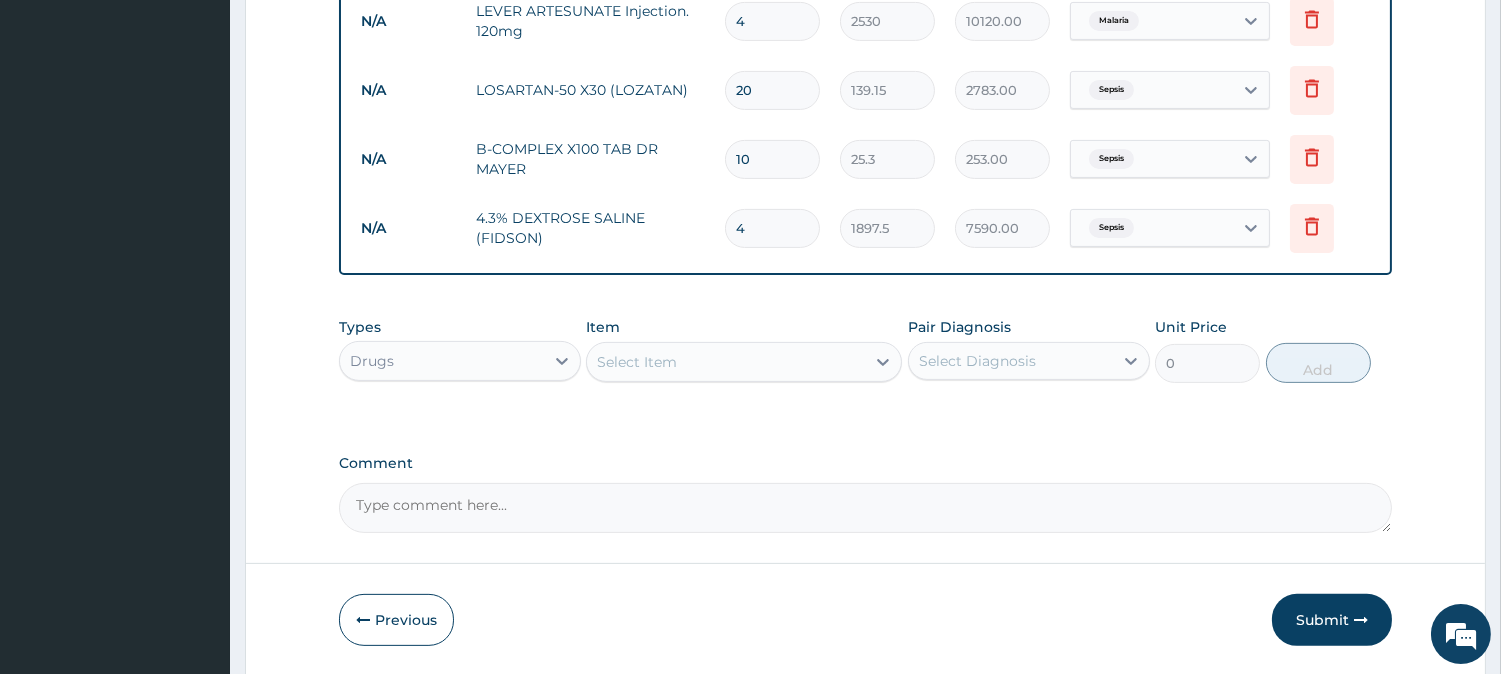 click on "Select Item" at bounding box center (726, 362) 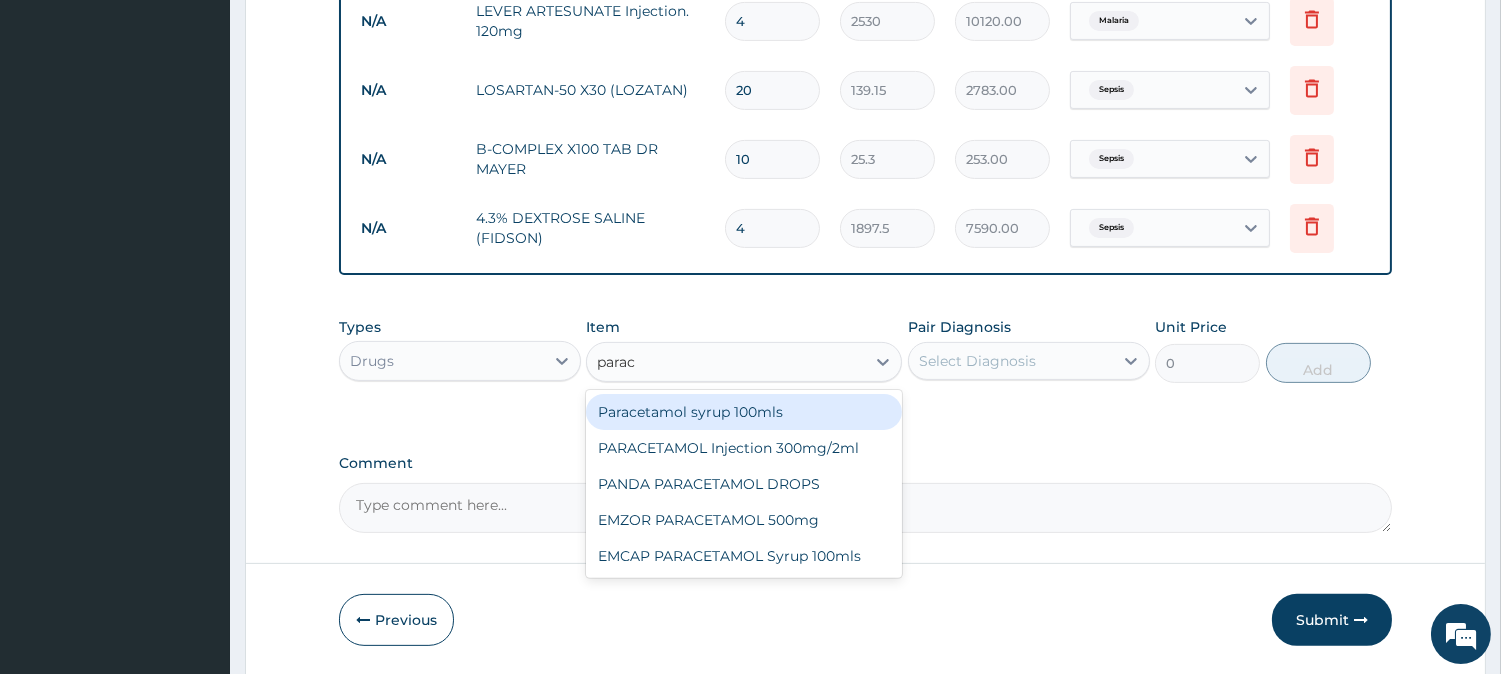 type on "parace" 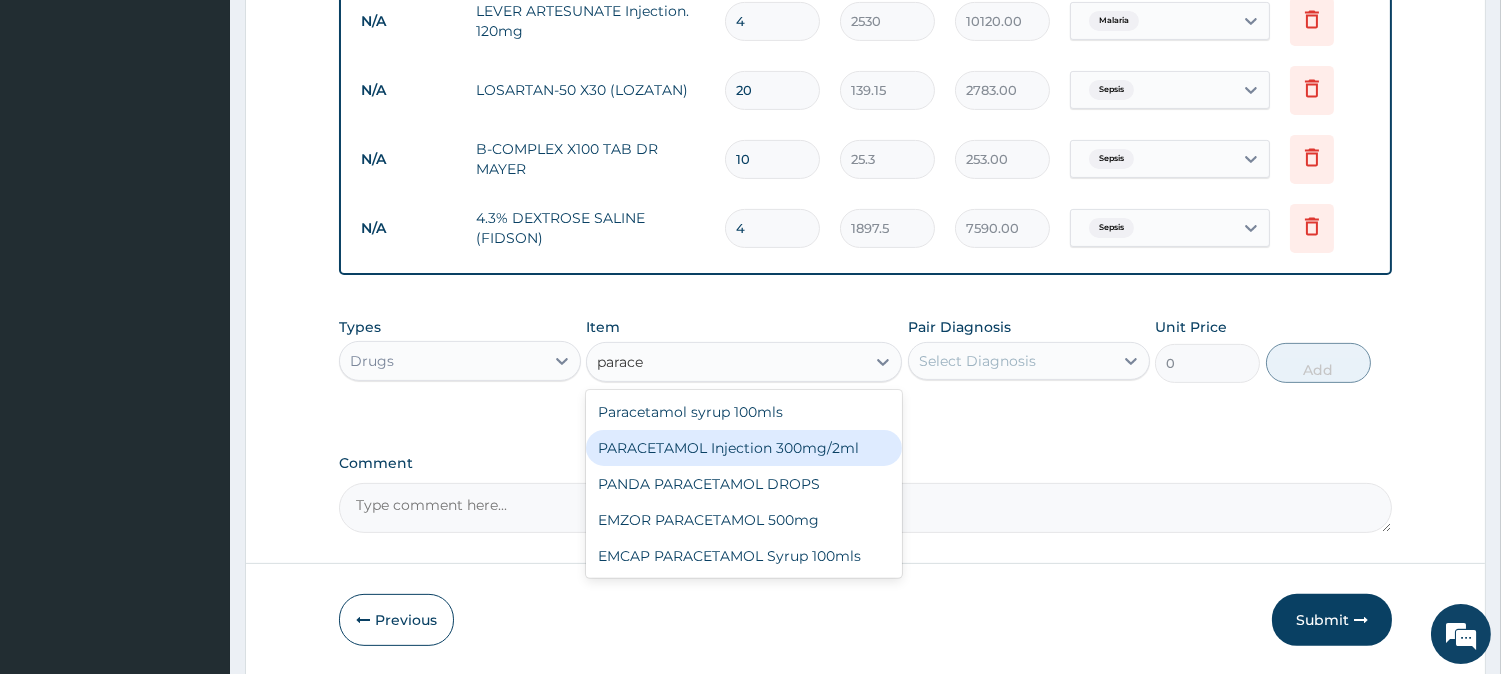 click on "PARACETAMOL Injection 300mg/2ml" at bounding box center [744, 448] 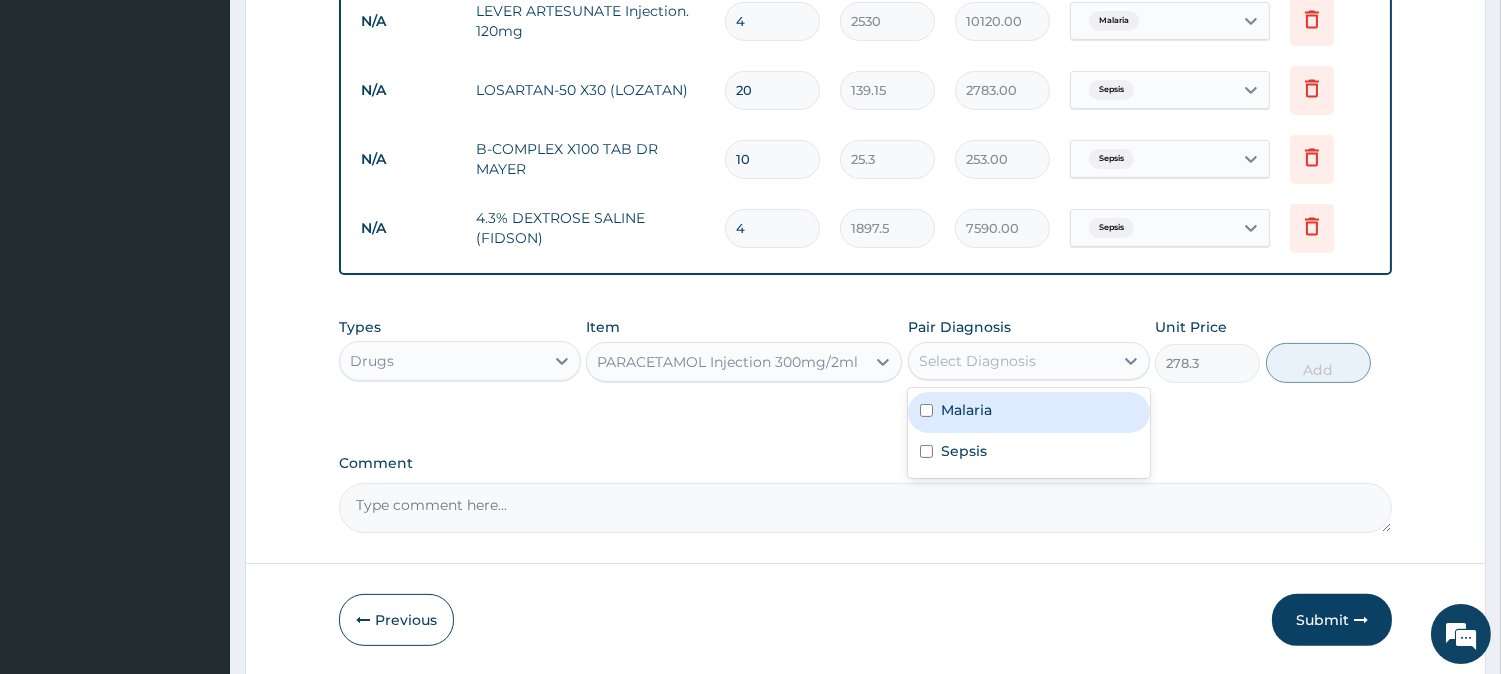 click on "Select Diagnosis" at bounding box center [977, 361] 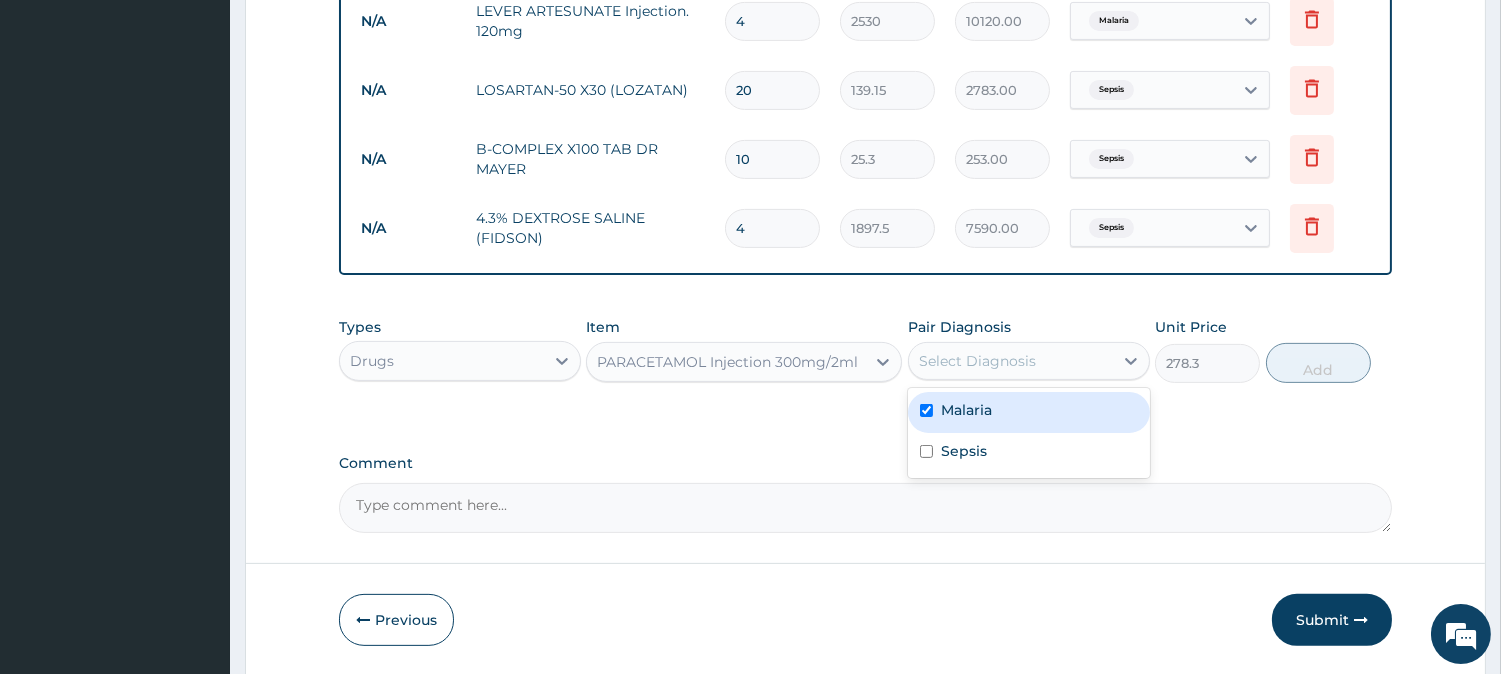 checkbox on "true" 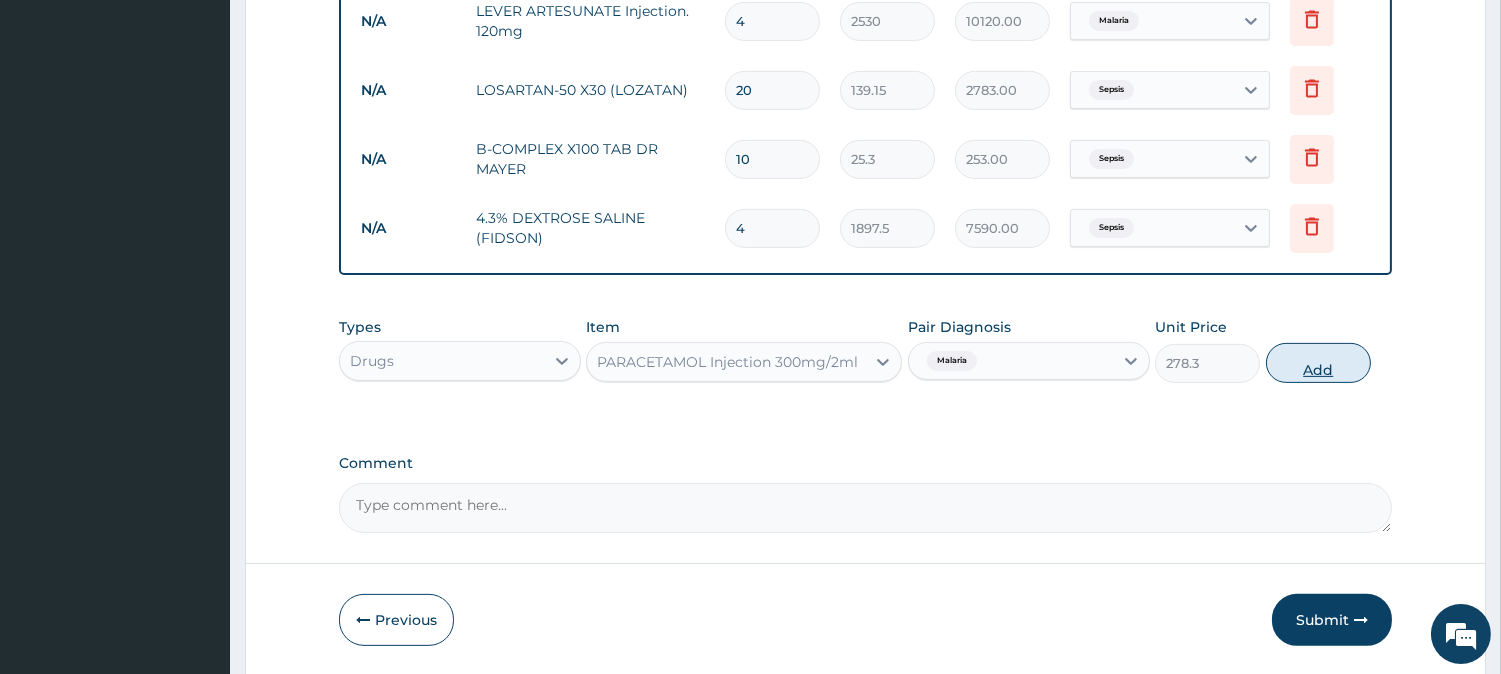 click on "Add" at bounding box center (1318, 363) 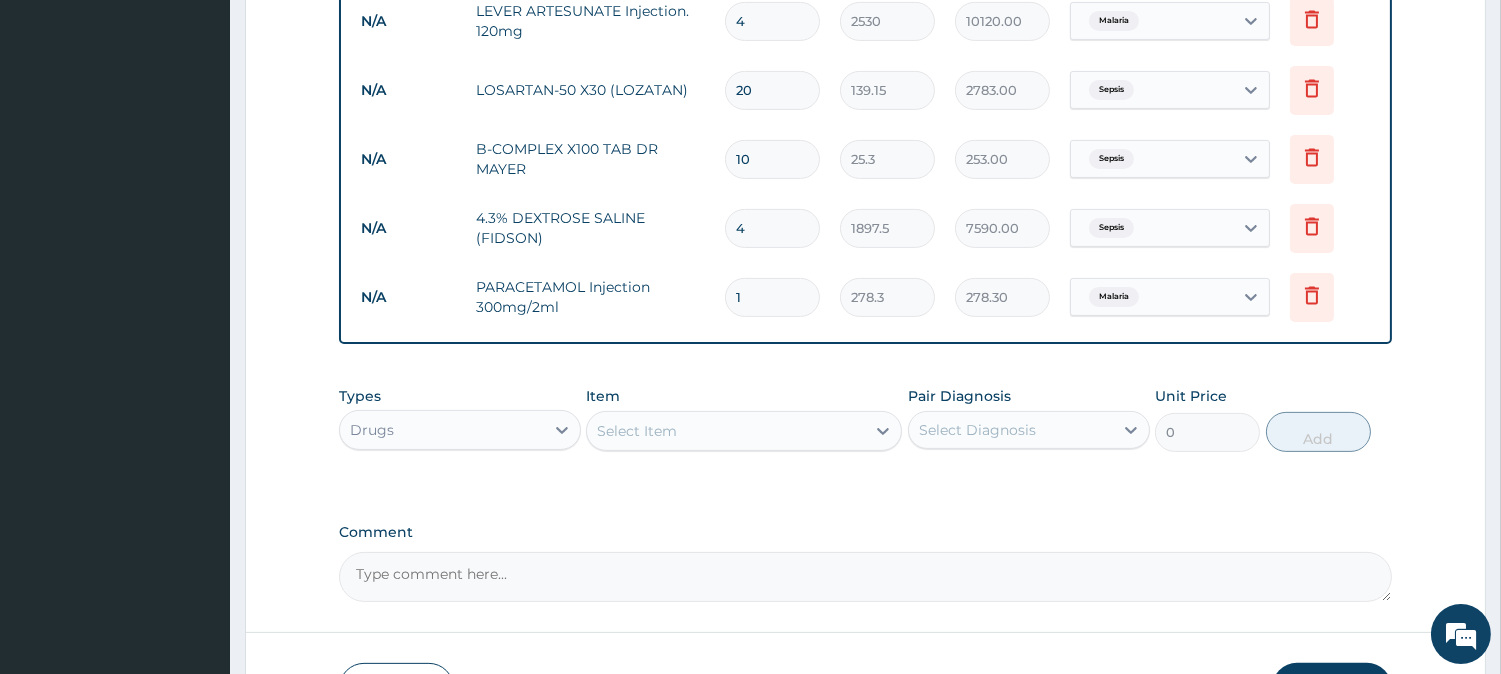 type 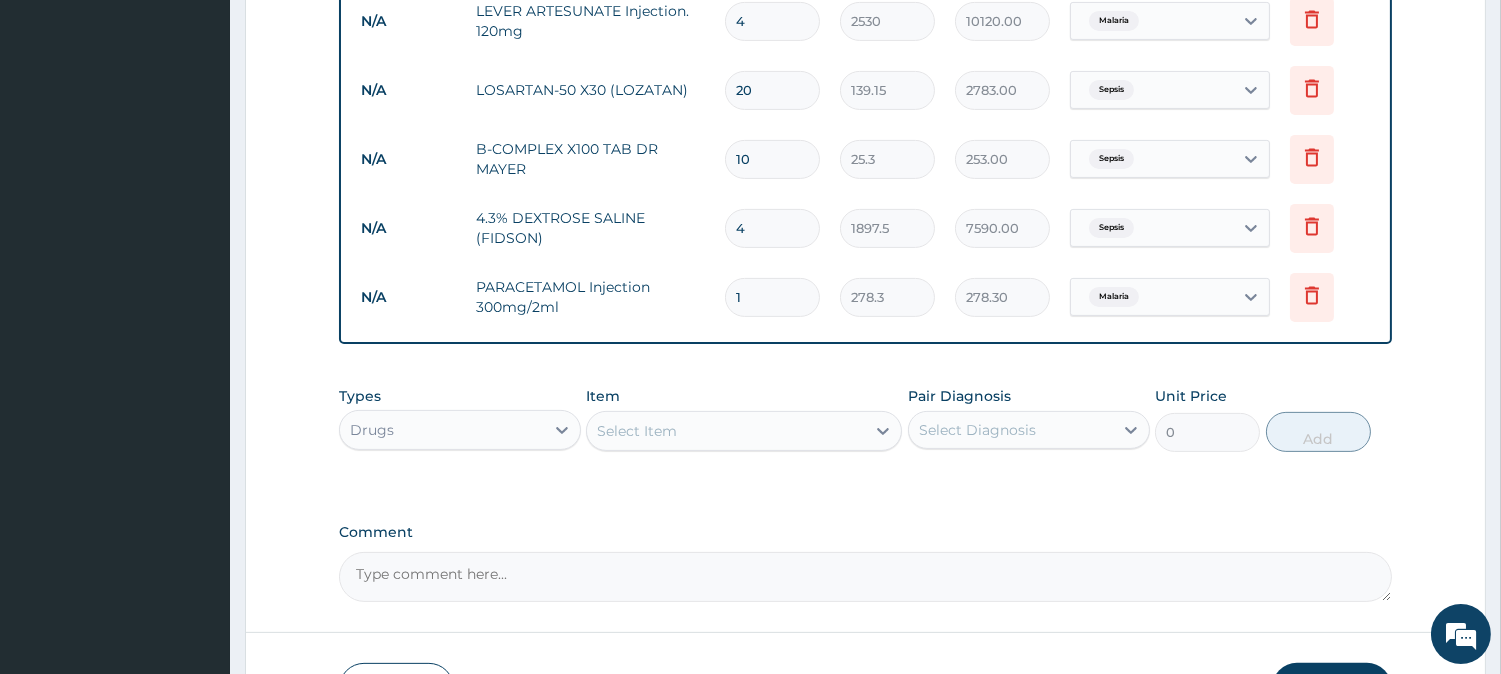 type on "0.00" 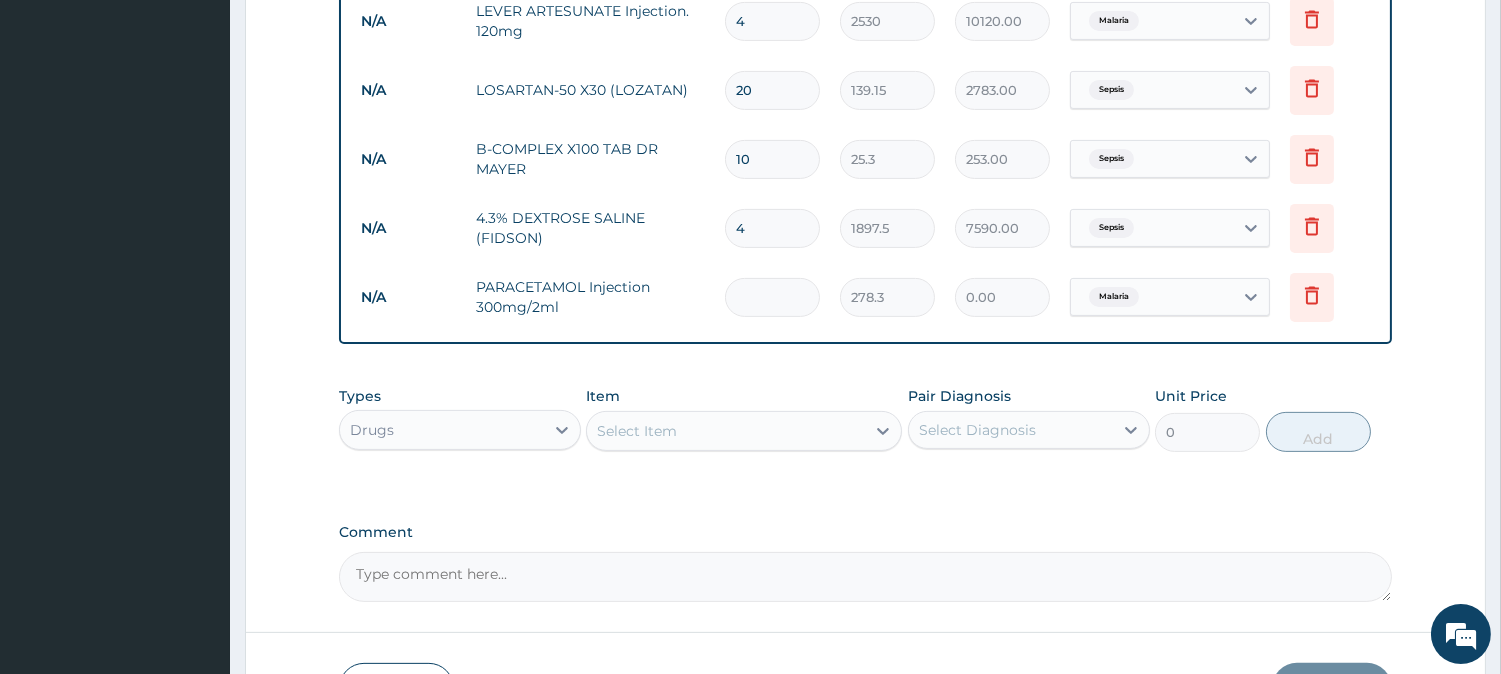 type on "6" 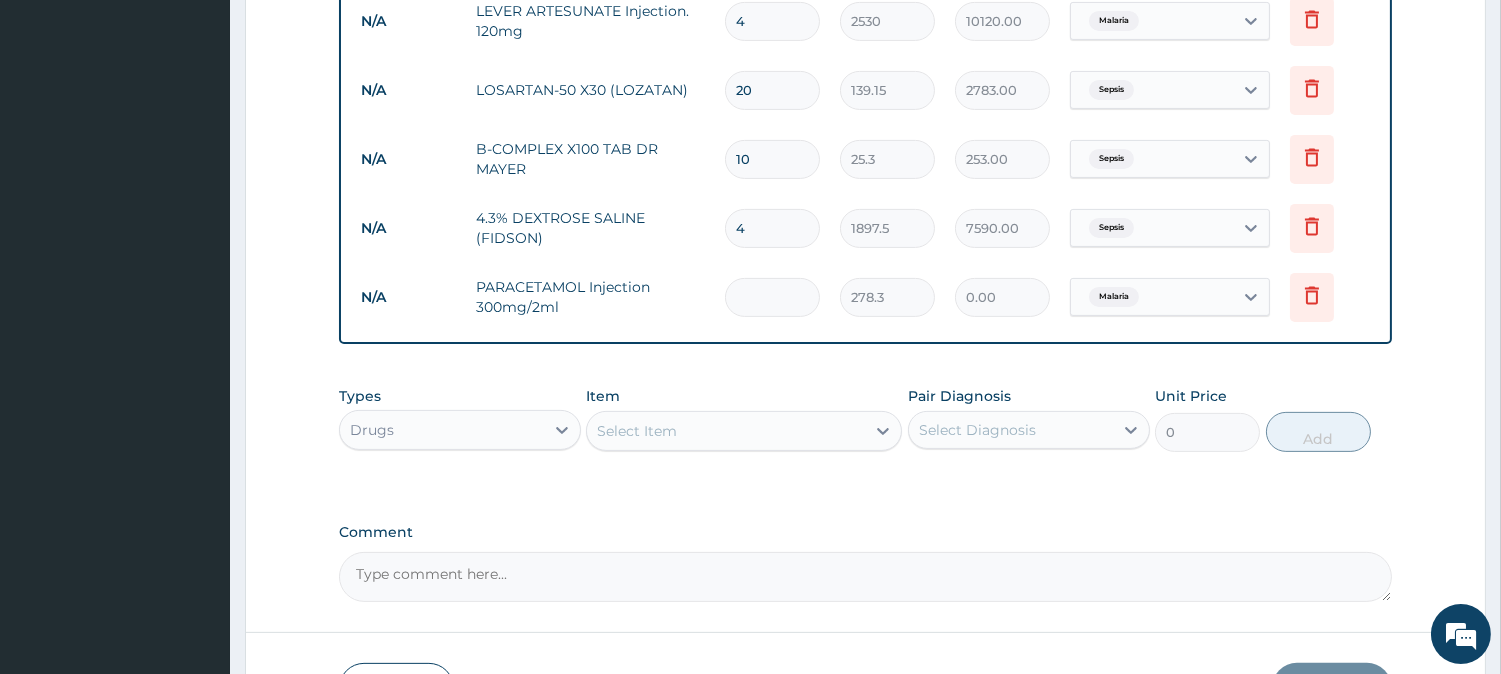 type on "1669.80" 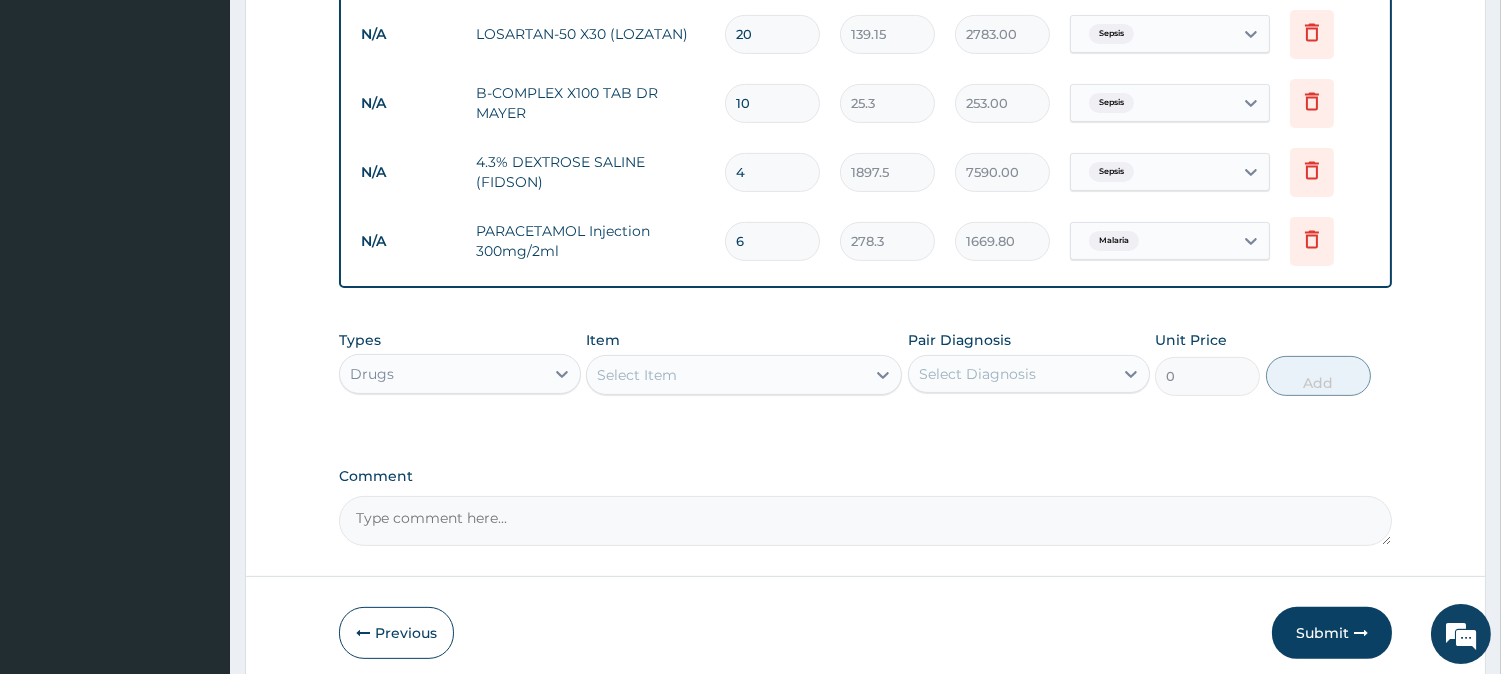 scroll, scrollTop: 1307, scrollLeft: 0, axis: vertical 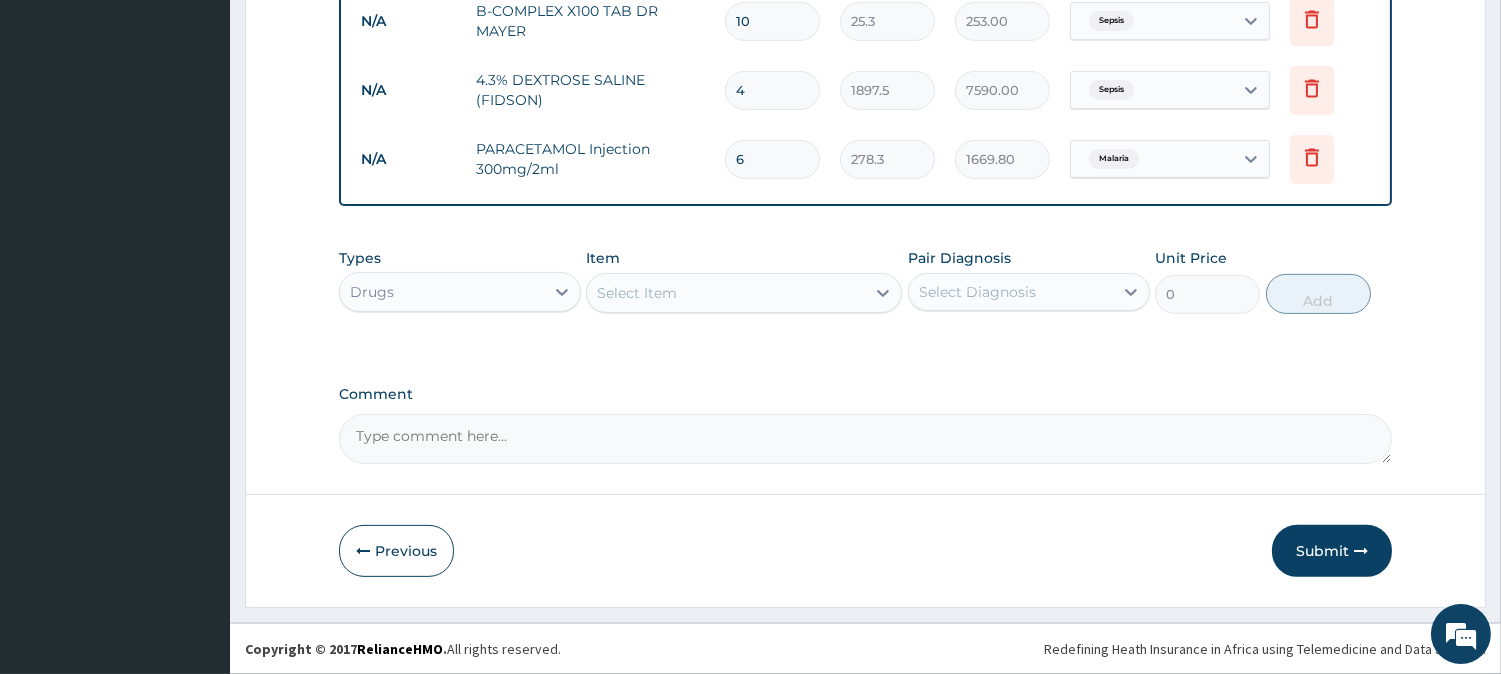 type on "6" 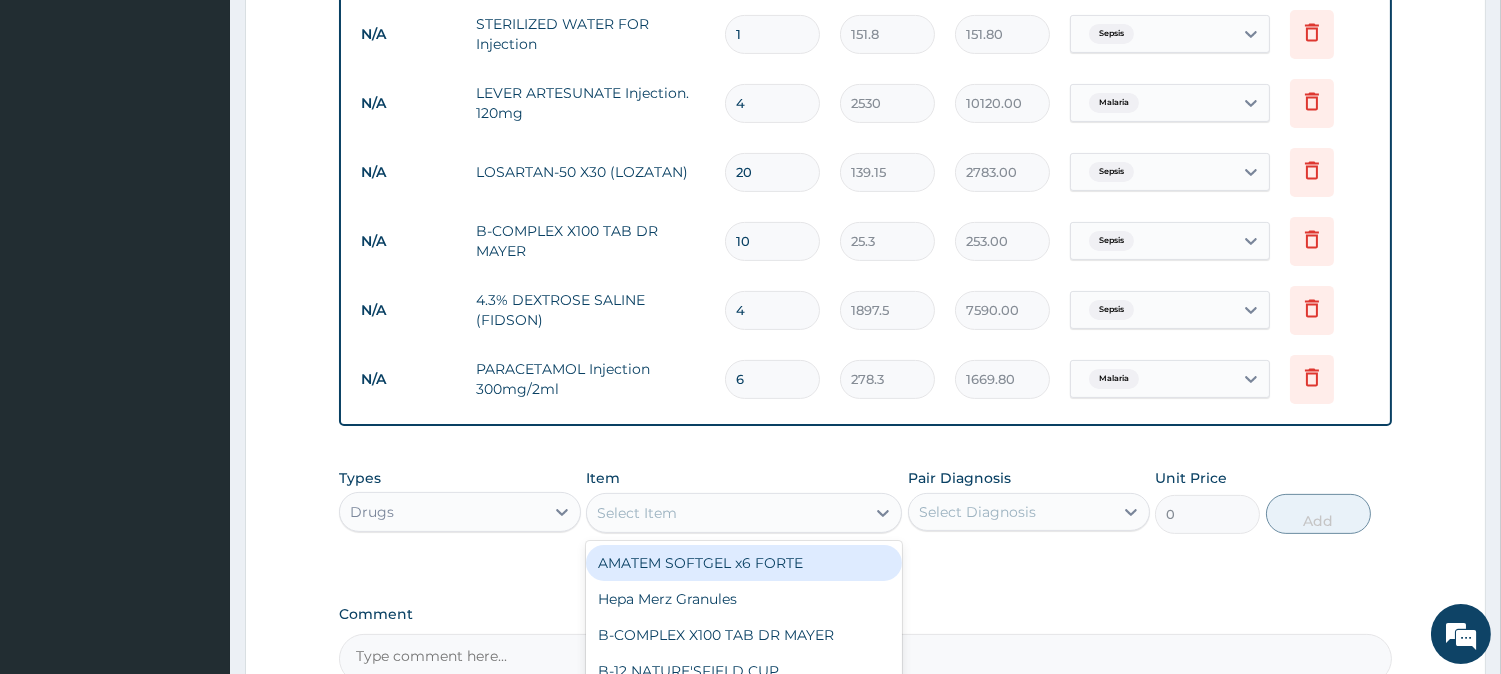 scroll, scrollTop: 974, scrollLeft: 0, axis: vertical 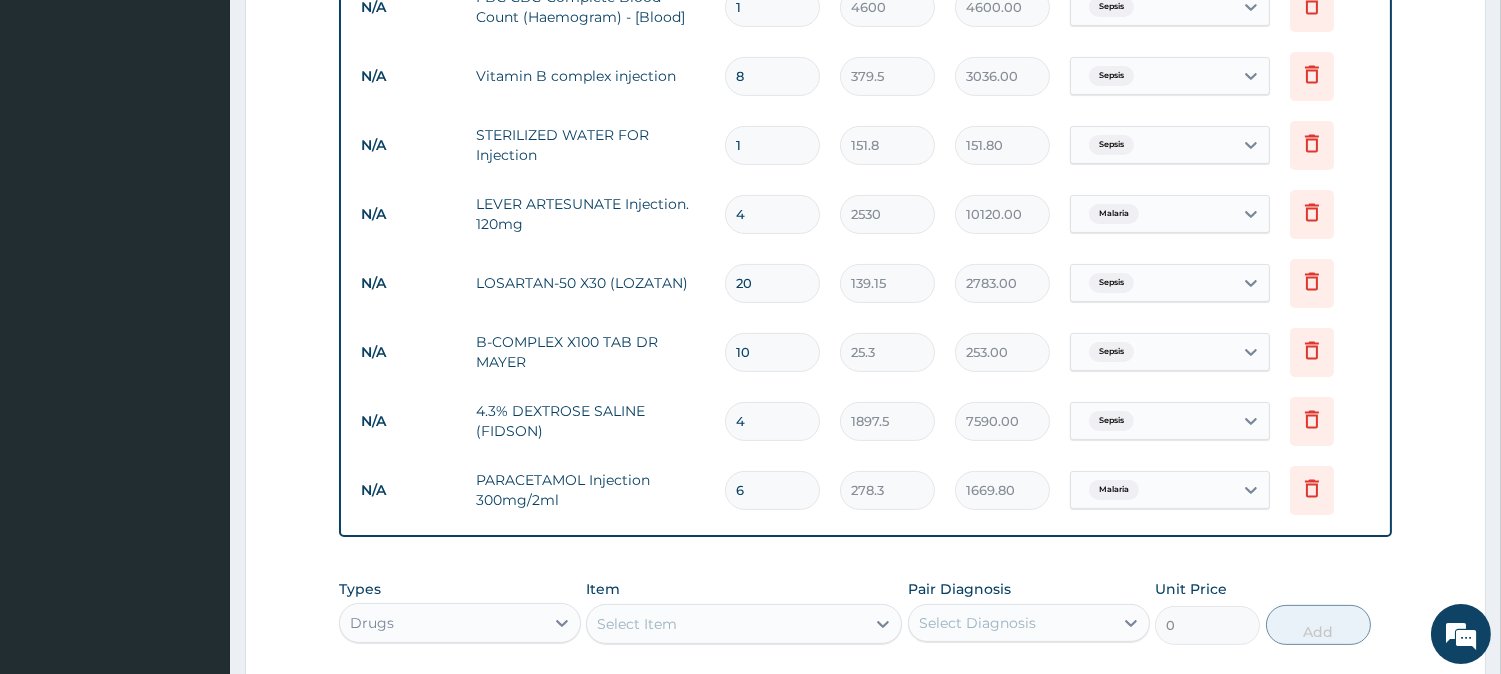 click on "4" at bounding box center [772, 214] 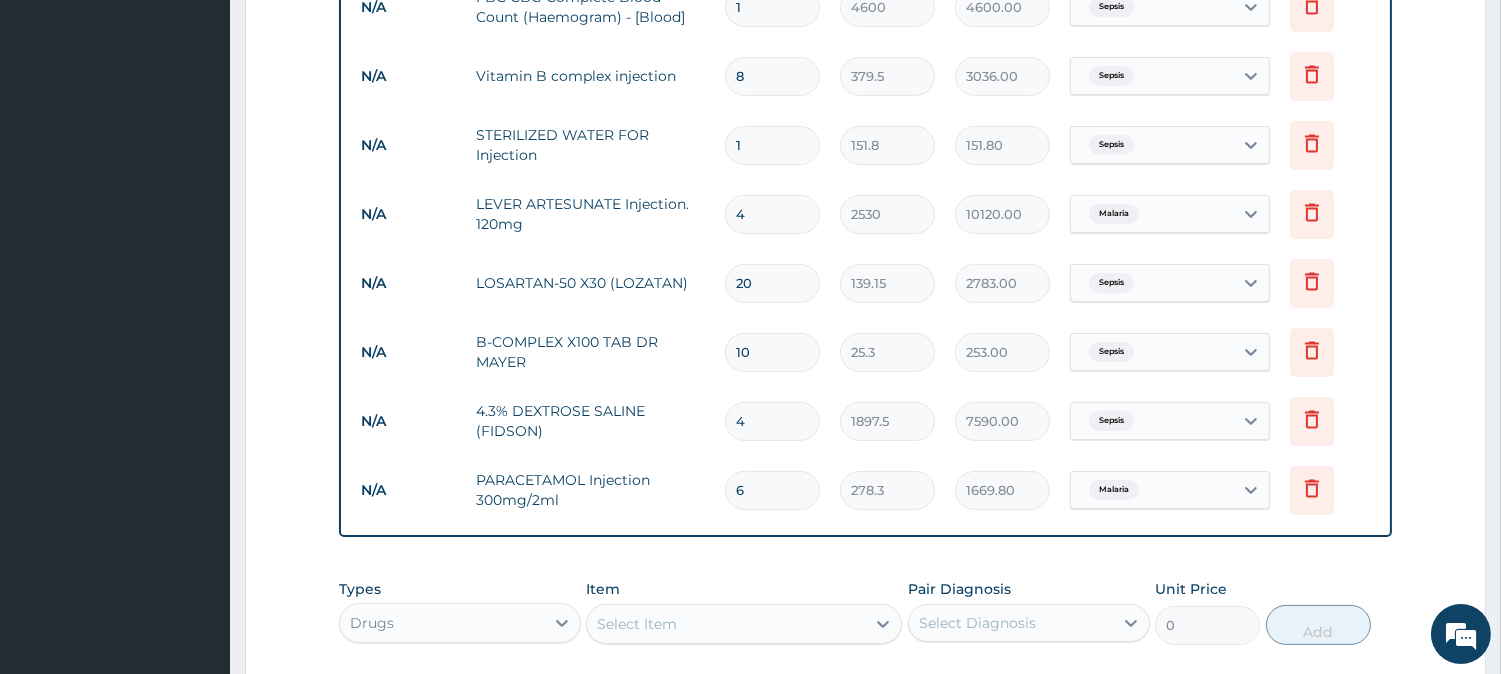 type 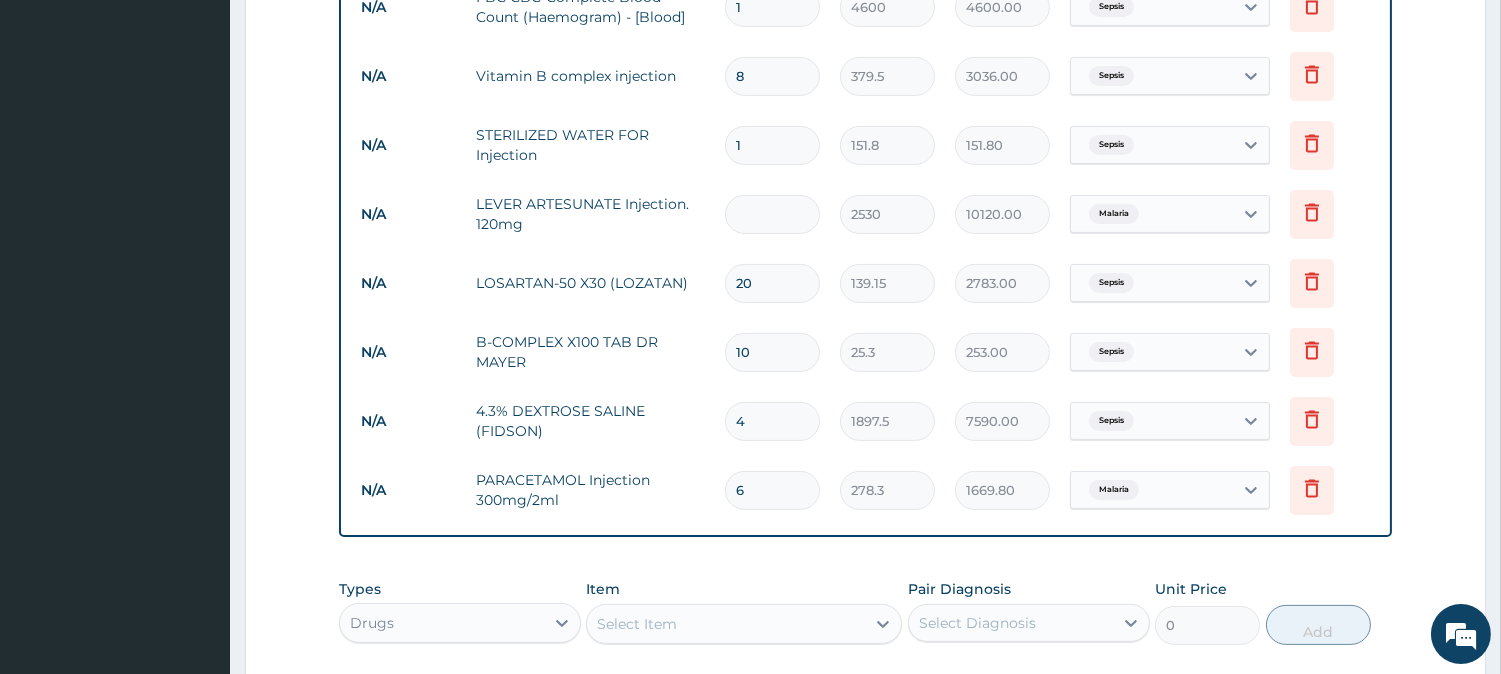type on "0.00" 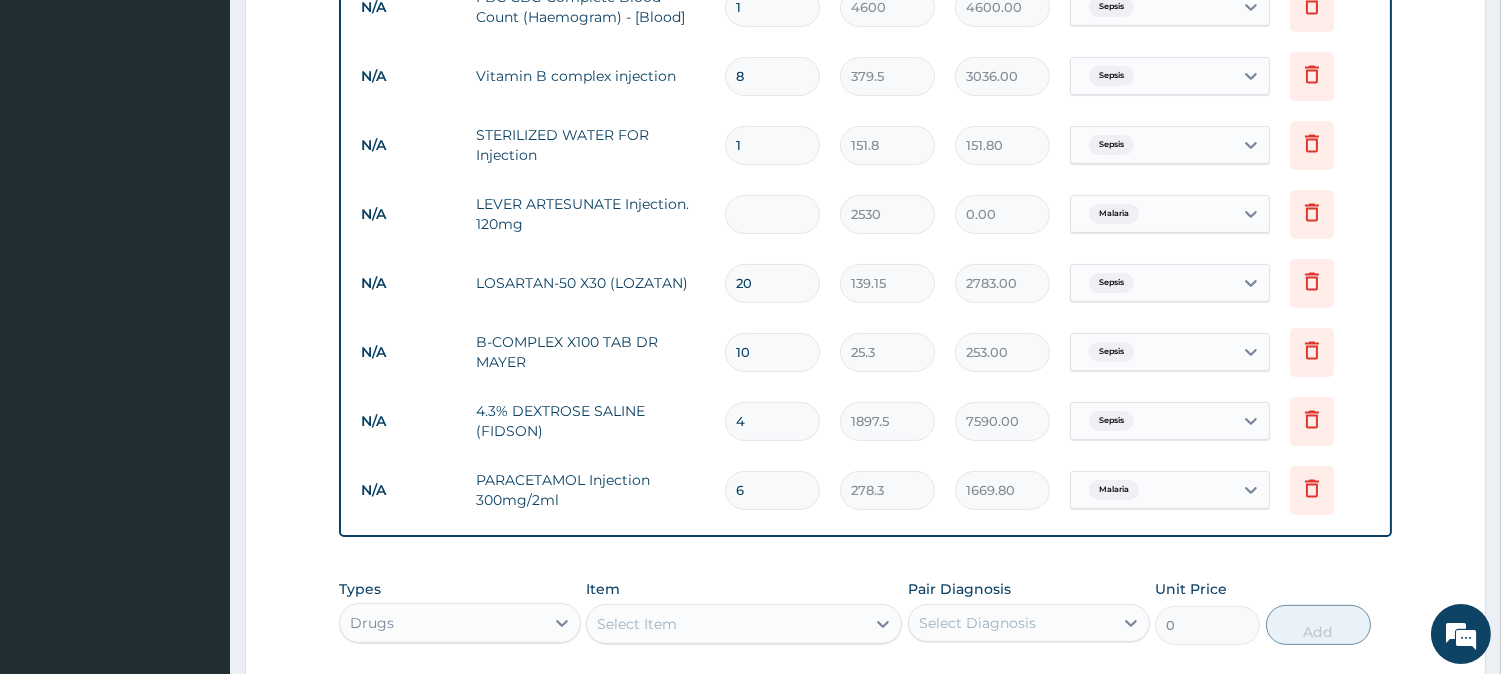 type on "6" 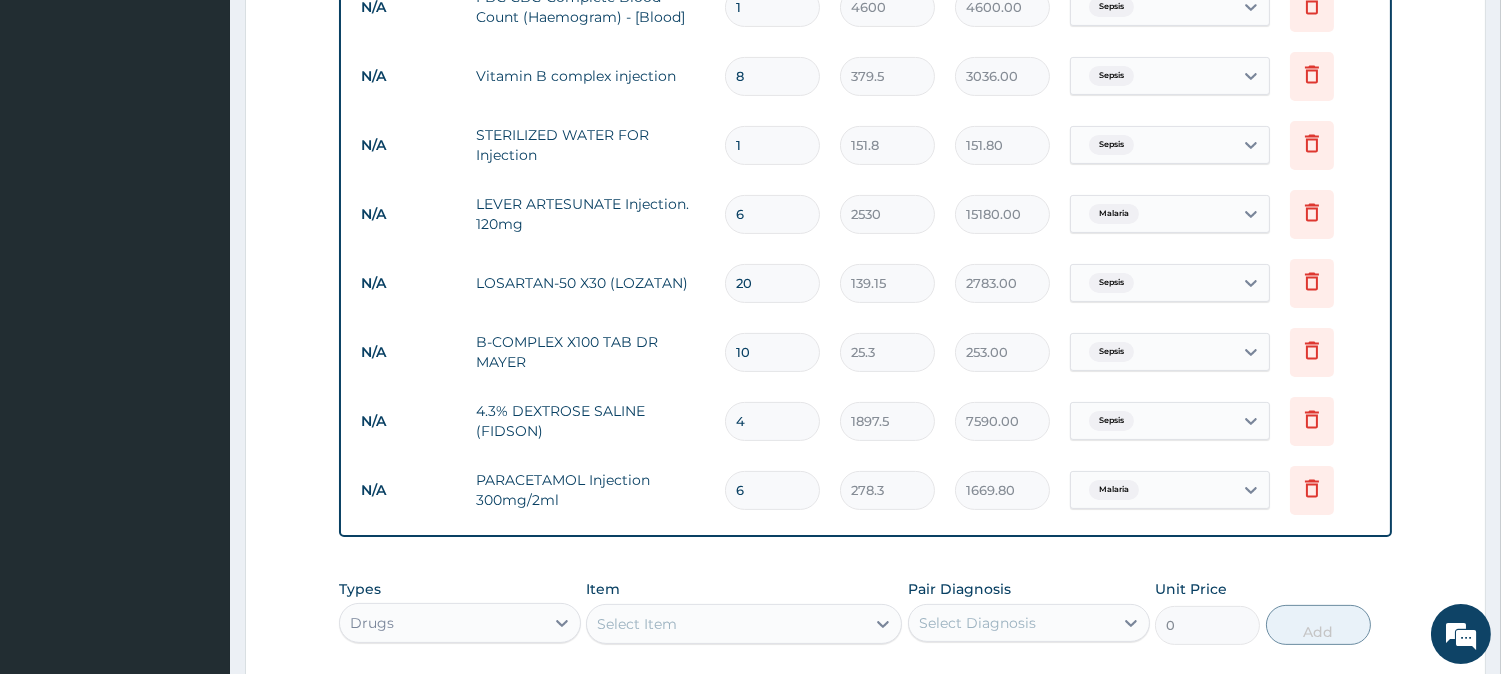 type on "6" 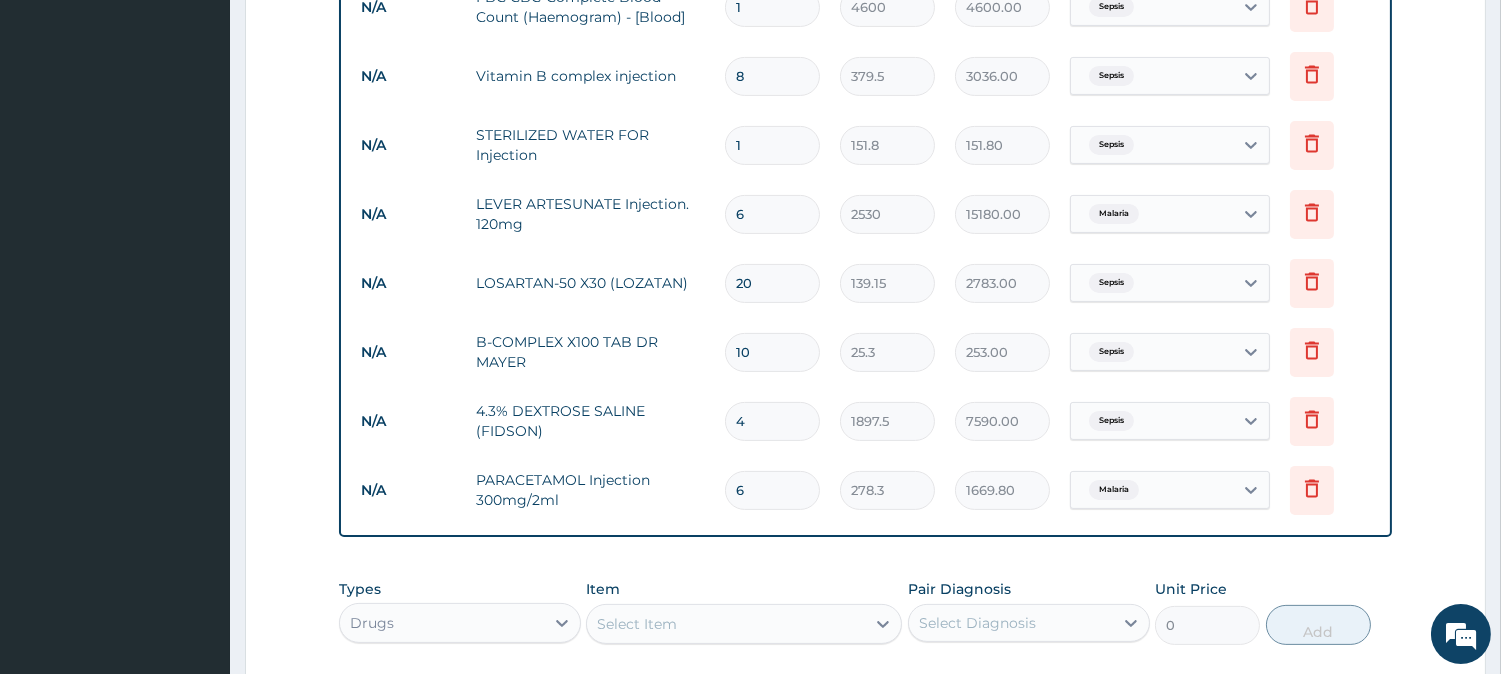 click on "6" at bounding box center [772, 490] 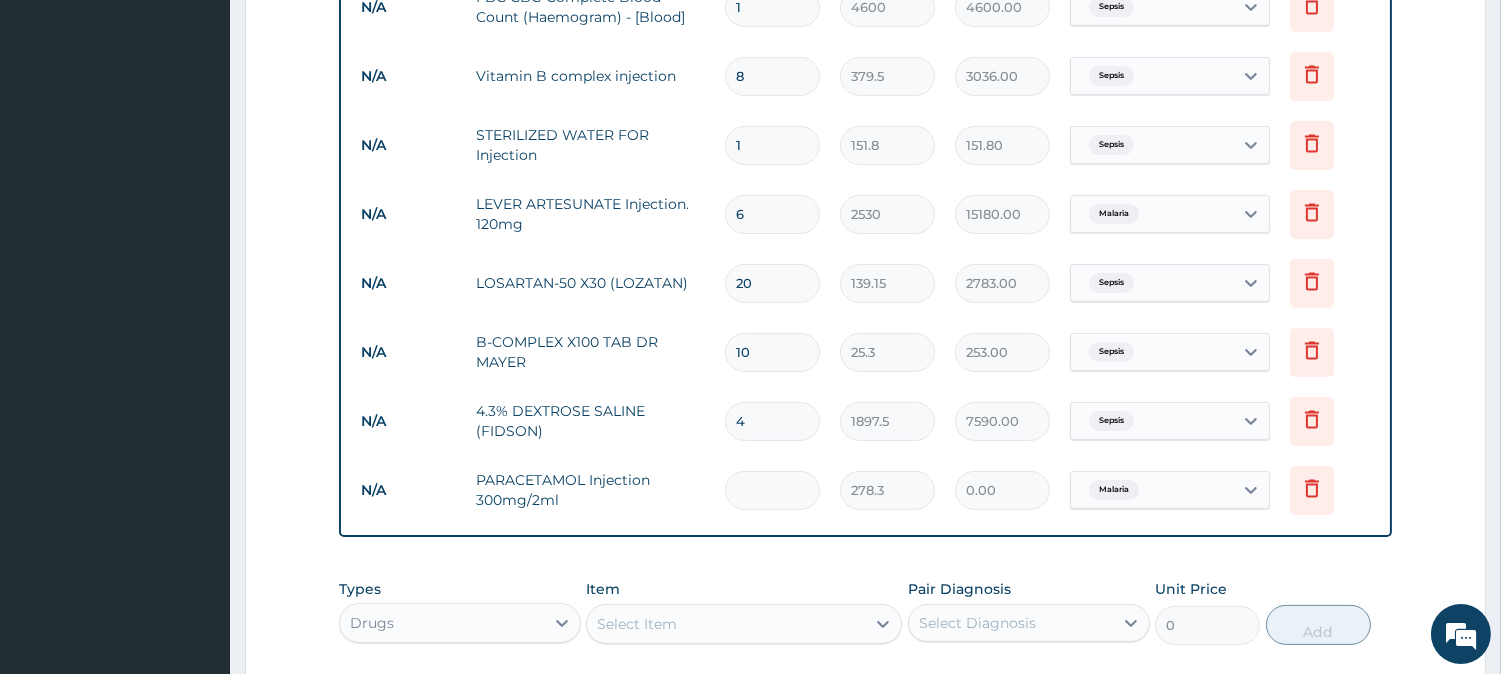 type on "9" 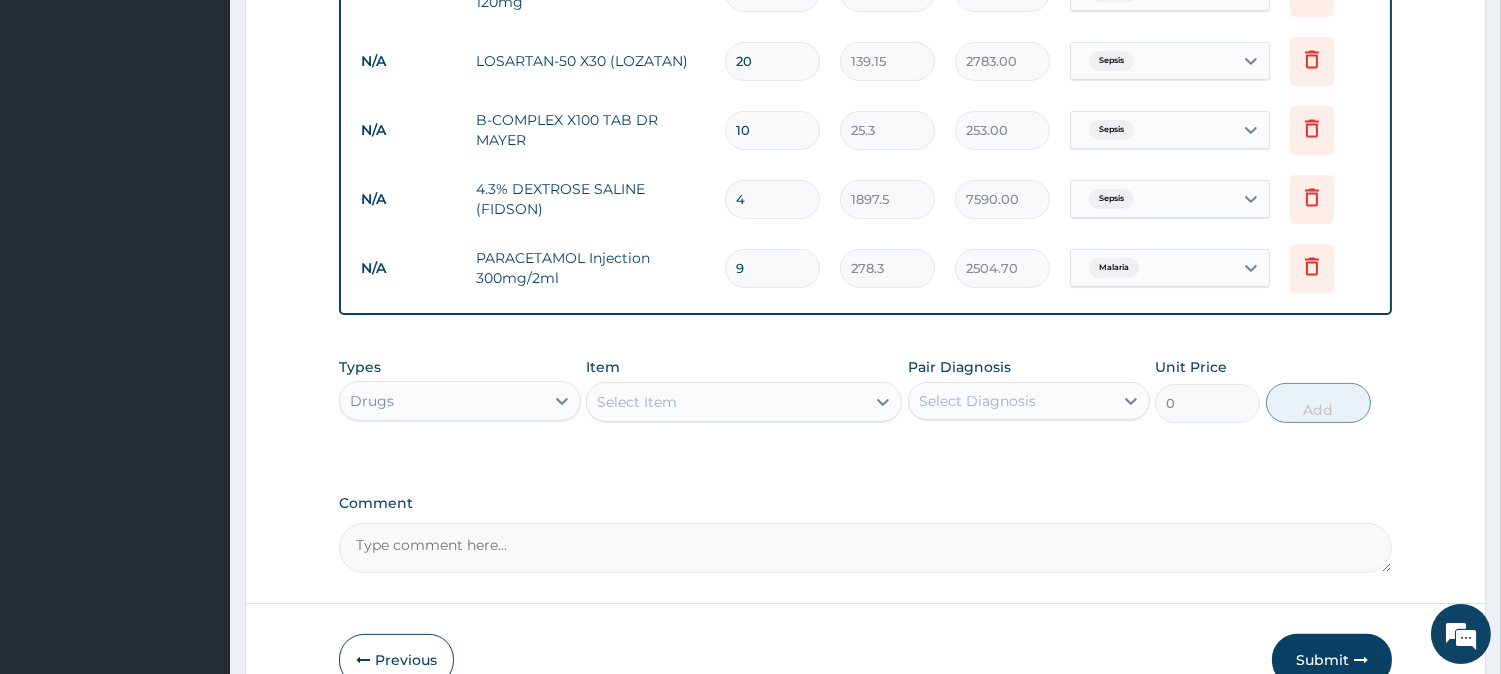 scroll, scrollTop: 1307, scrollLeft: 0, axis: vertical 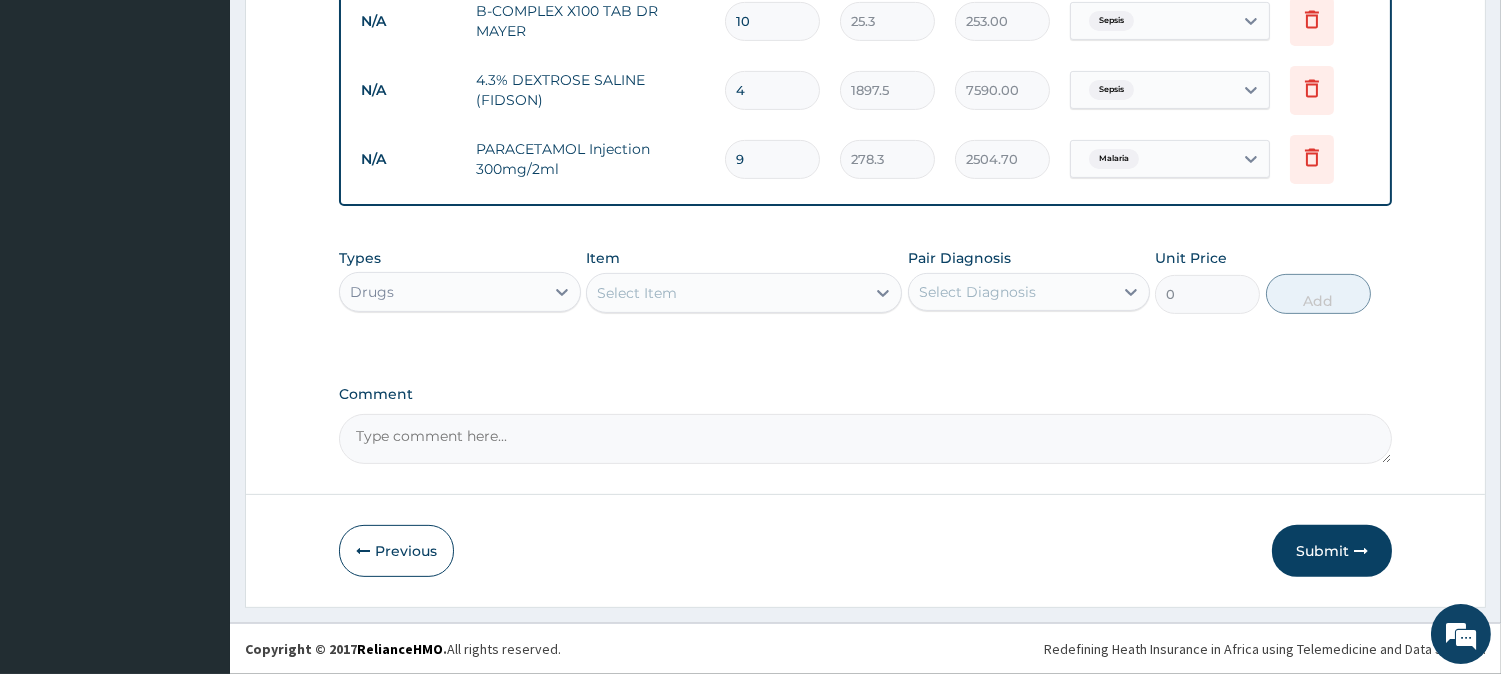 type on "9" 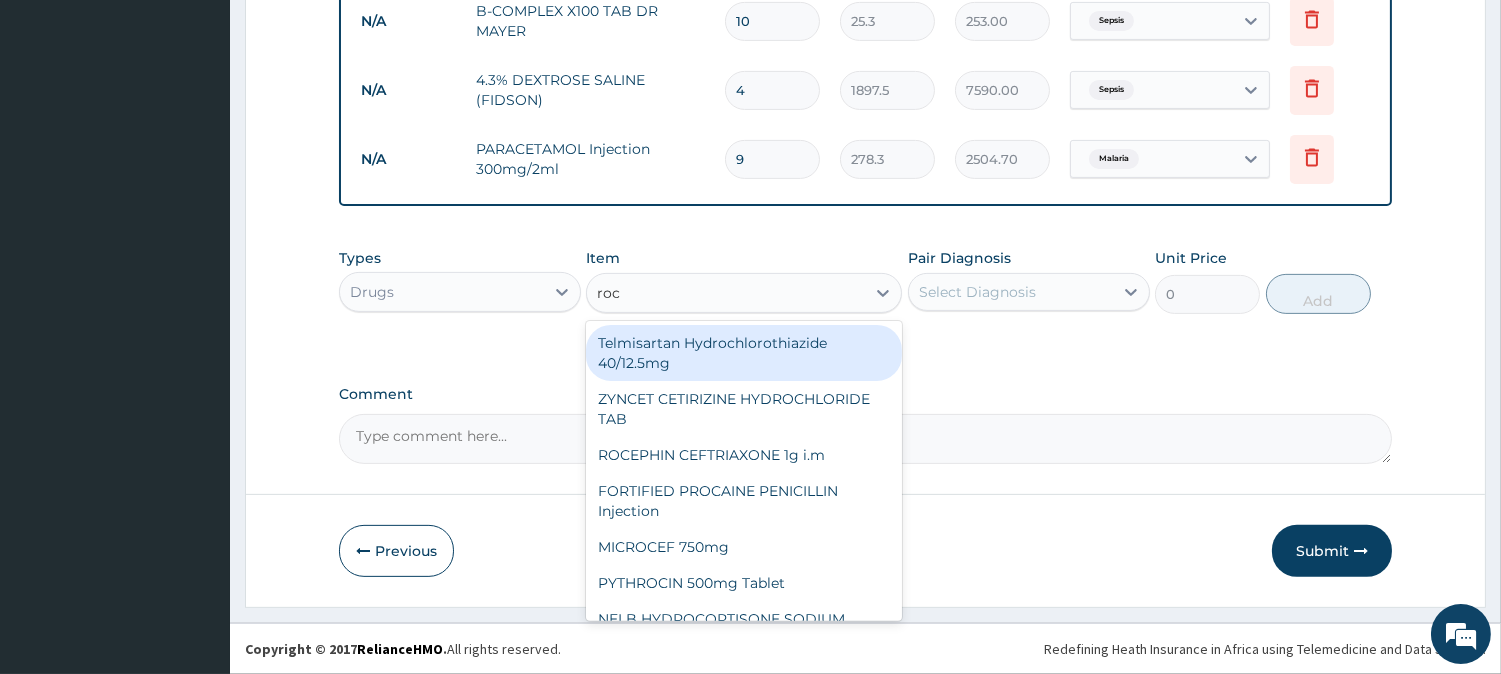 type on "roce" 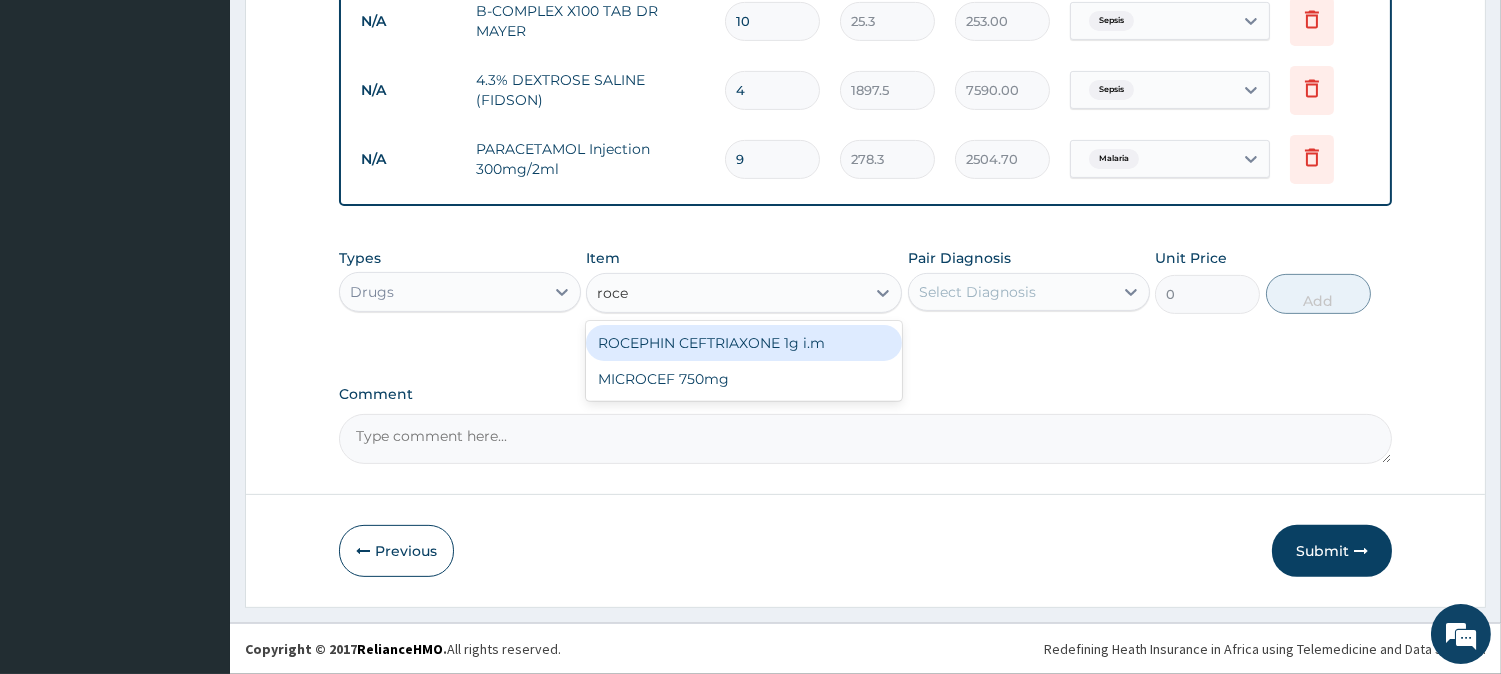 click on "ROCEPHIN CEFTRIAXONE 1g i.m" at bounding box center (744, 343) 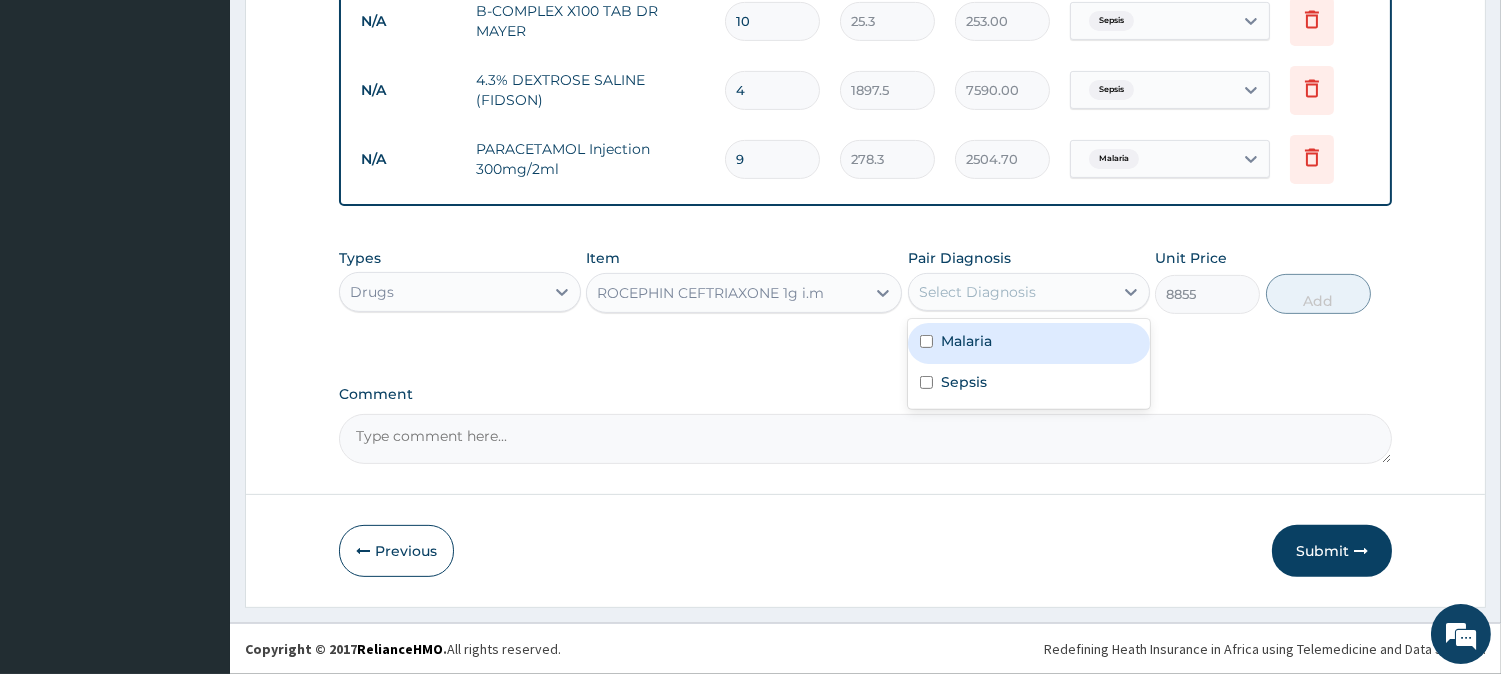 click on "Select Diagnosis" at bounding box center [1011, 292] 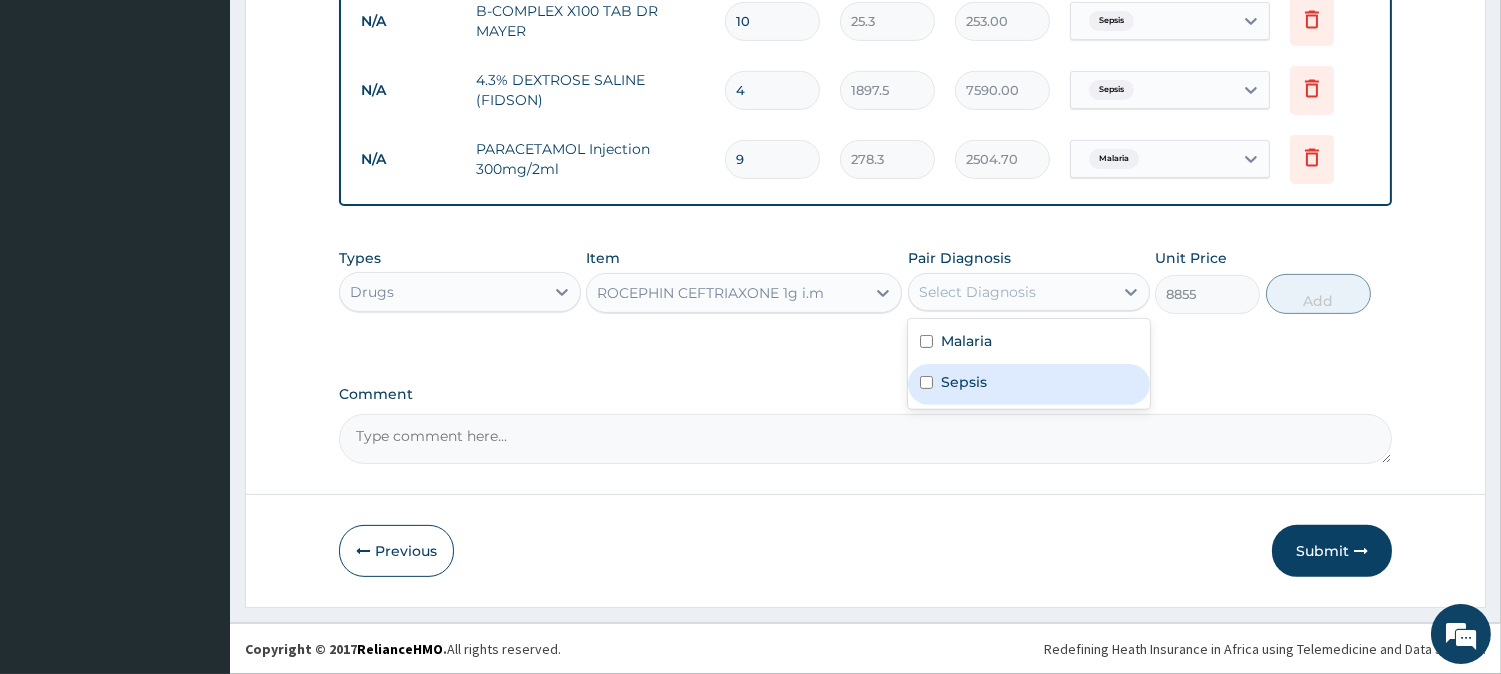 click on "Sepsis" at bounding box center [1029, 384] 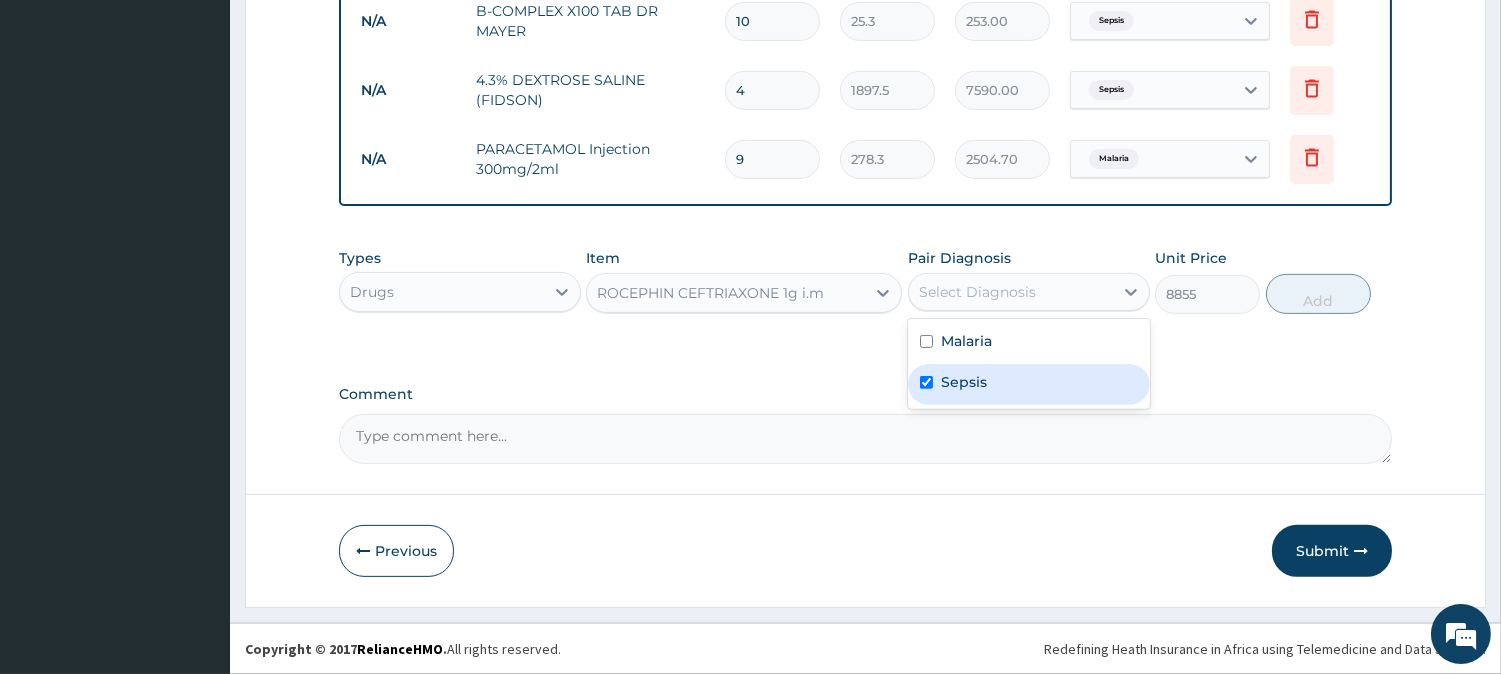 checkbox on "true" 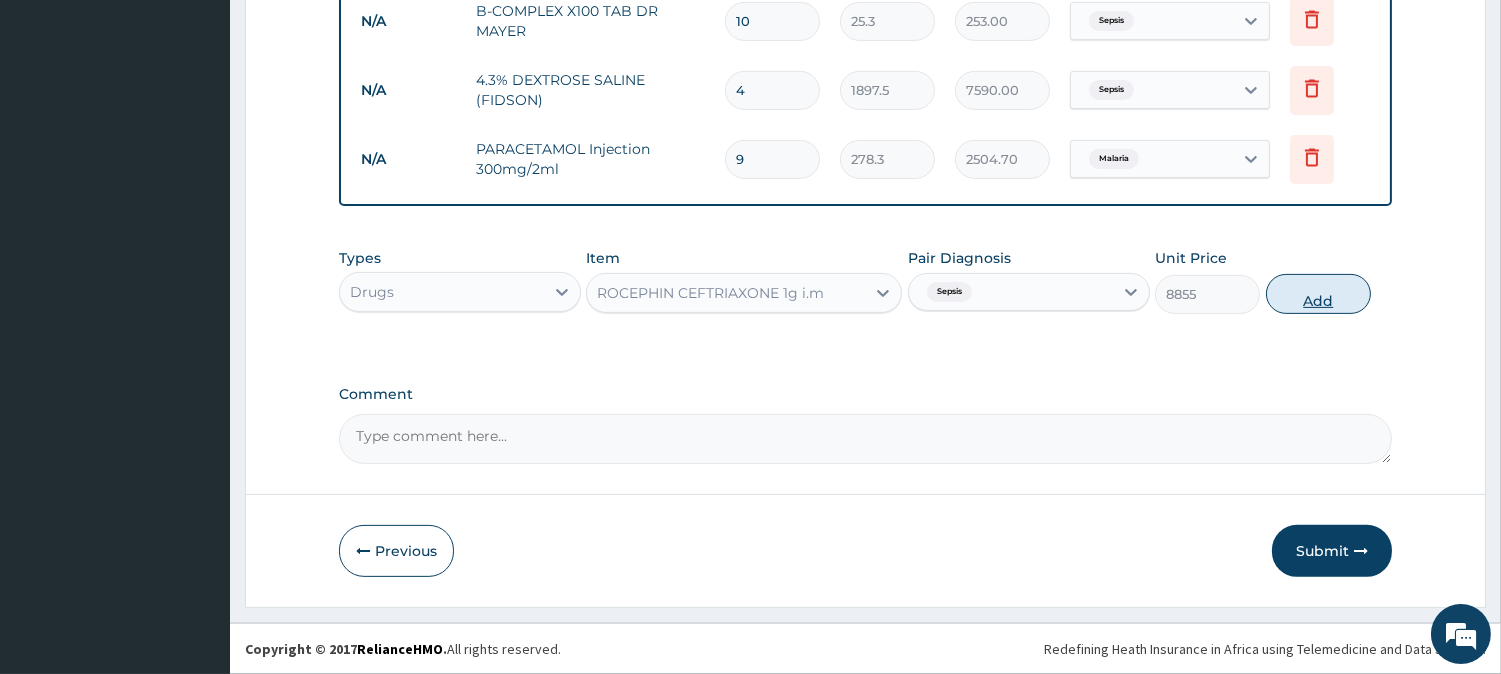 click on "Add" at bounding box center (1318, 294) 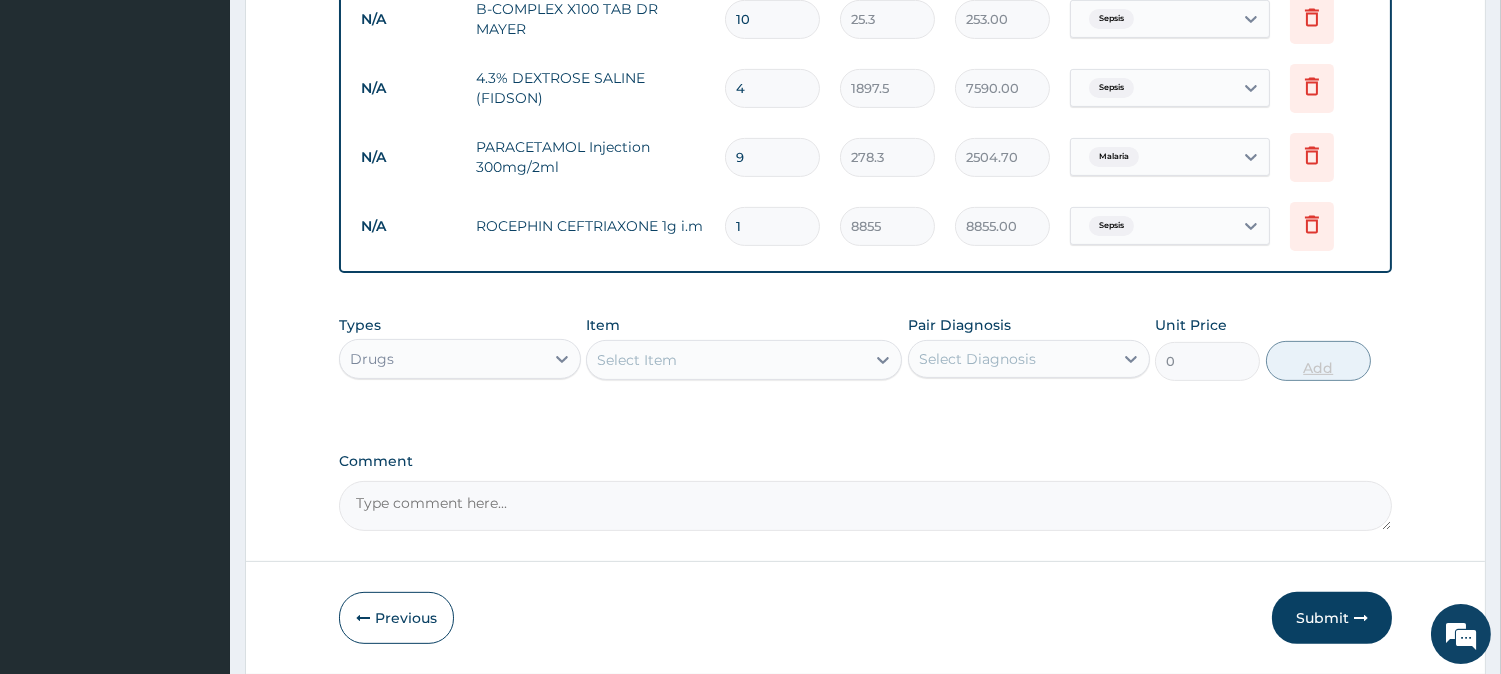 type 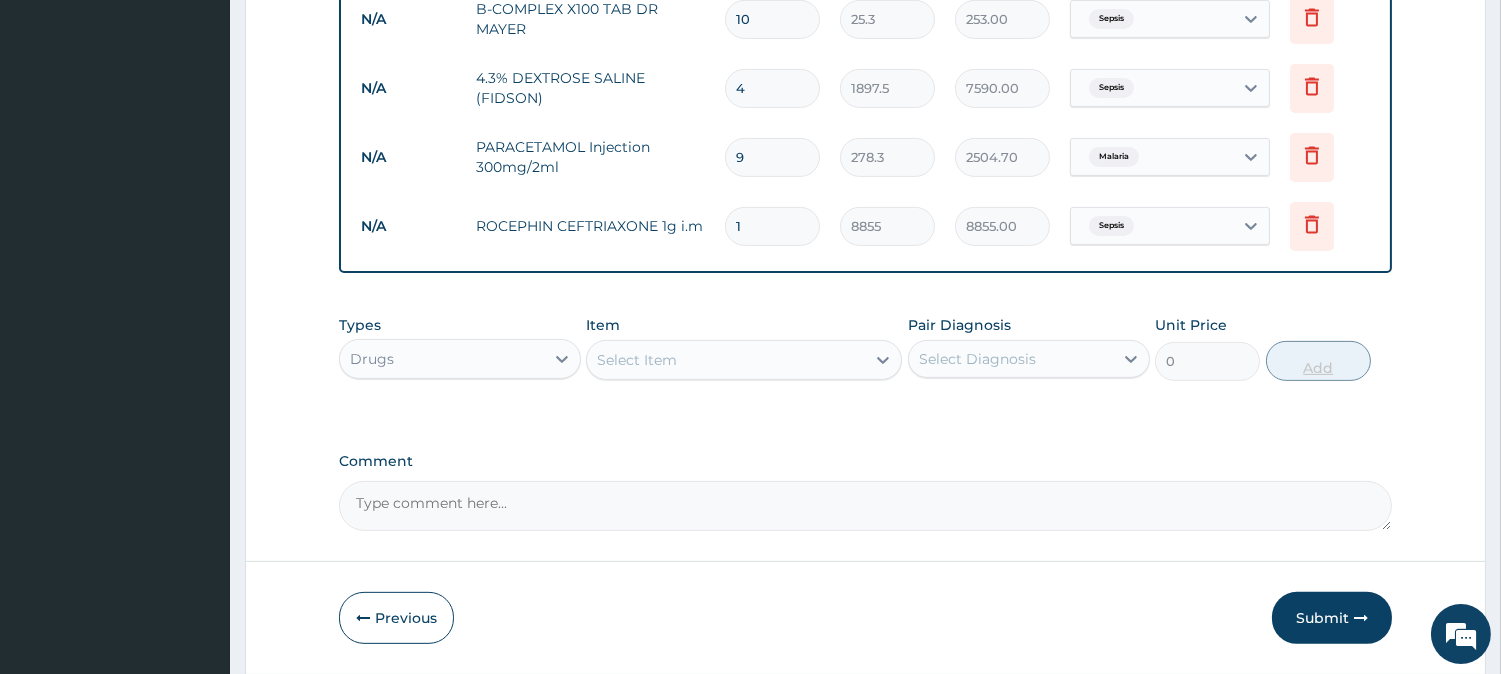 type on "0.00" 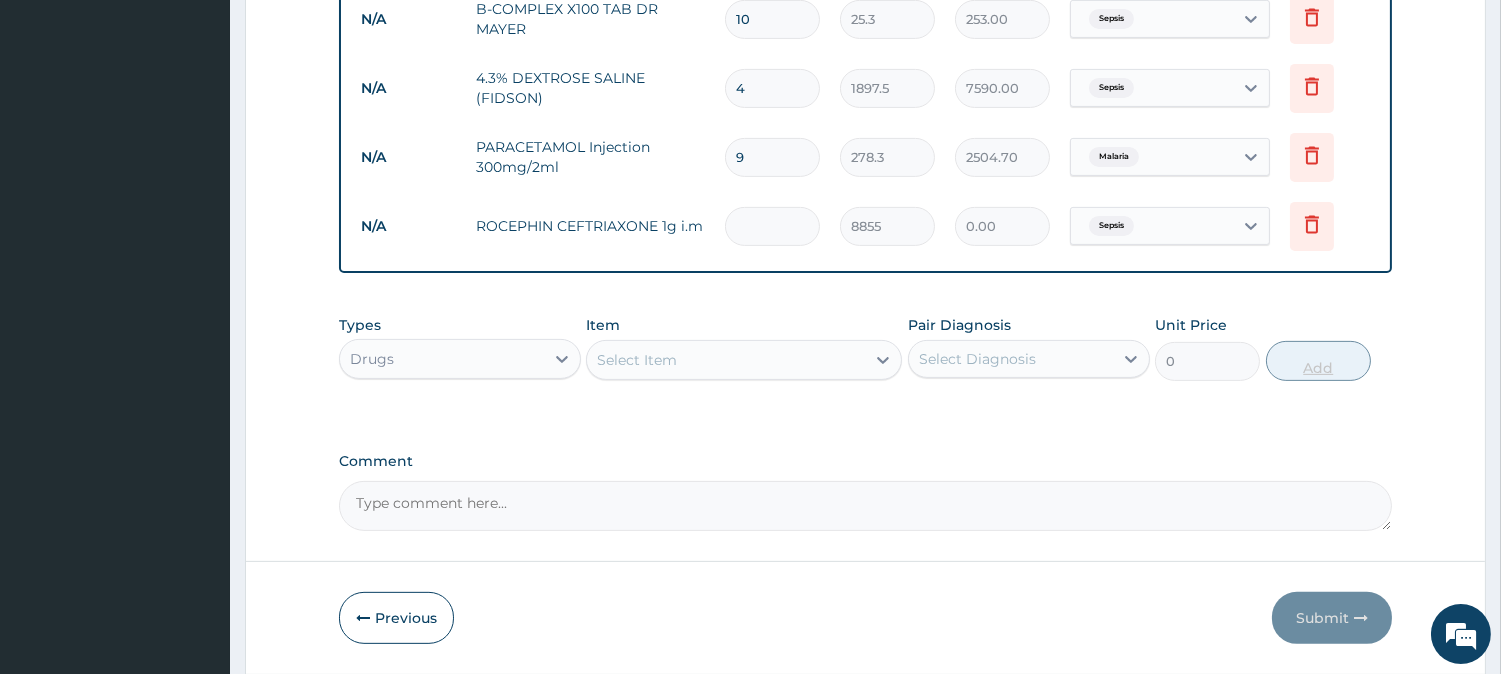 type on "4" 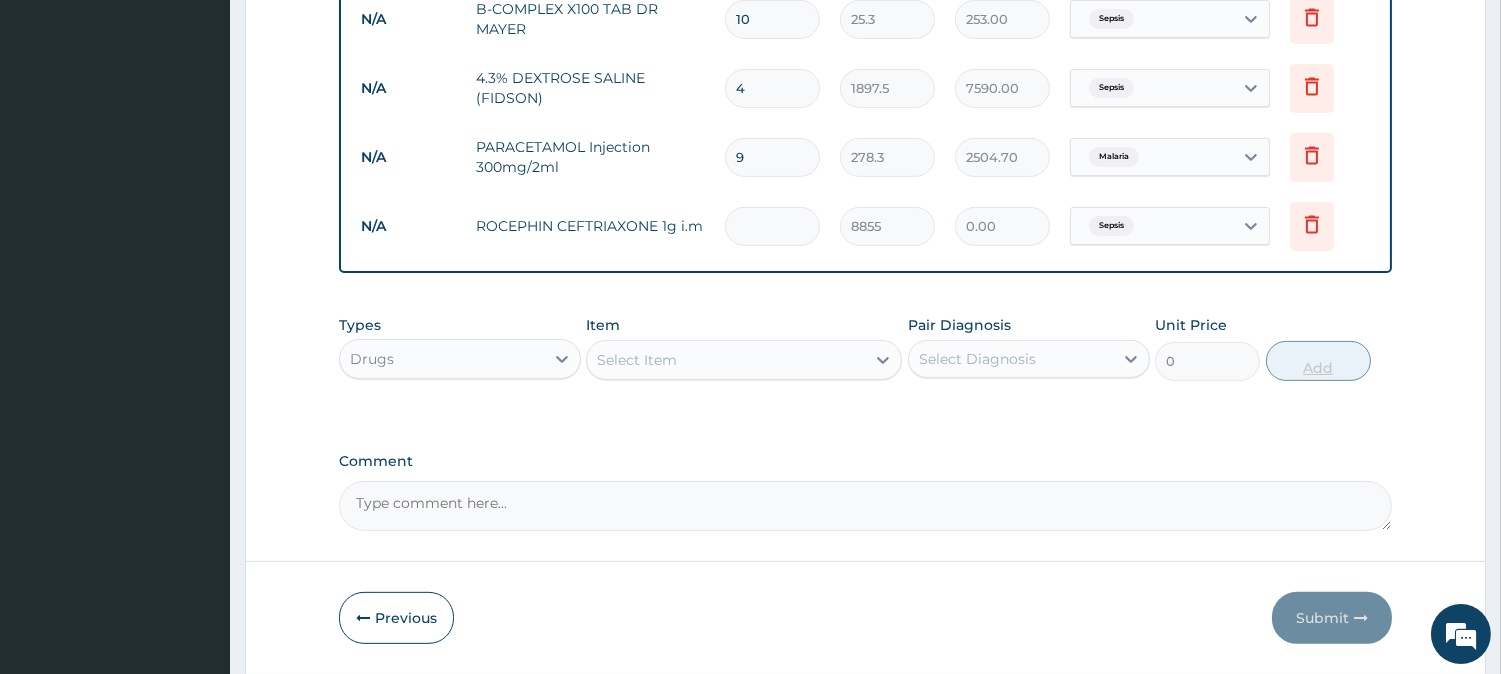 type on "35420.00" 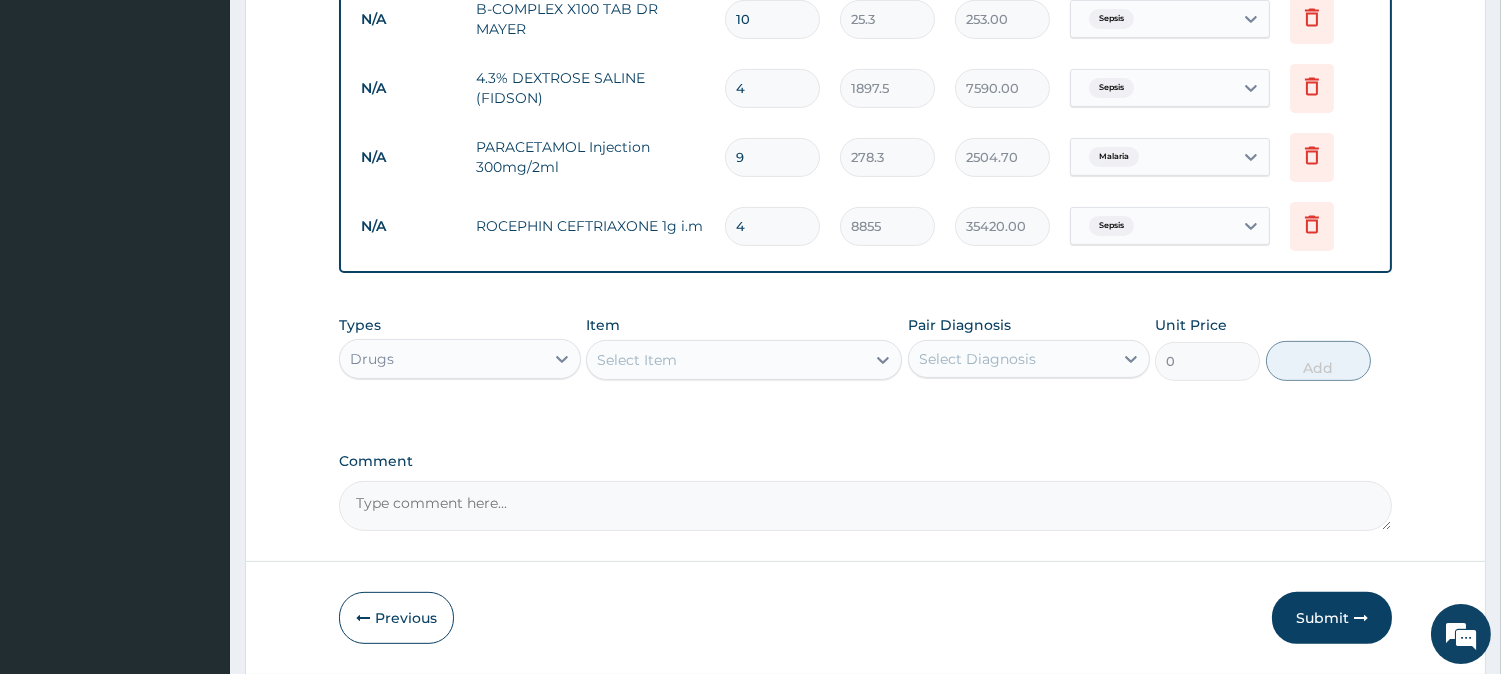 type on "4" 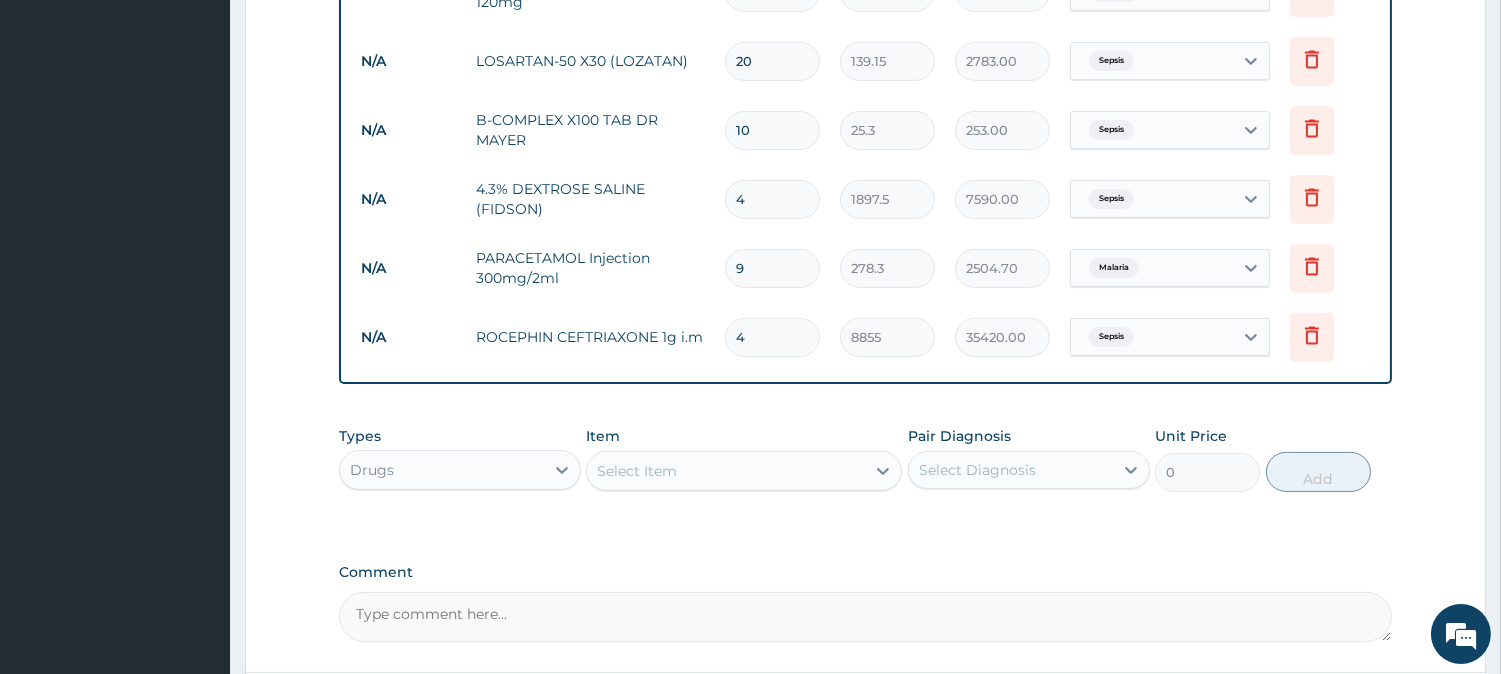 scroll, scrollTop: 1085, scrollLeft: 0, axis: vertical 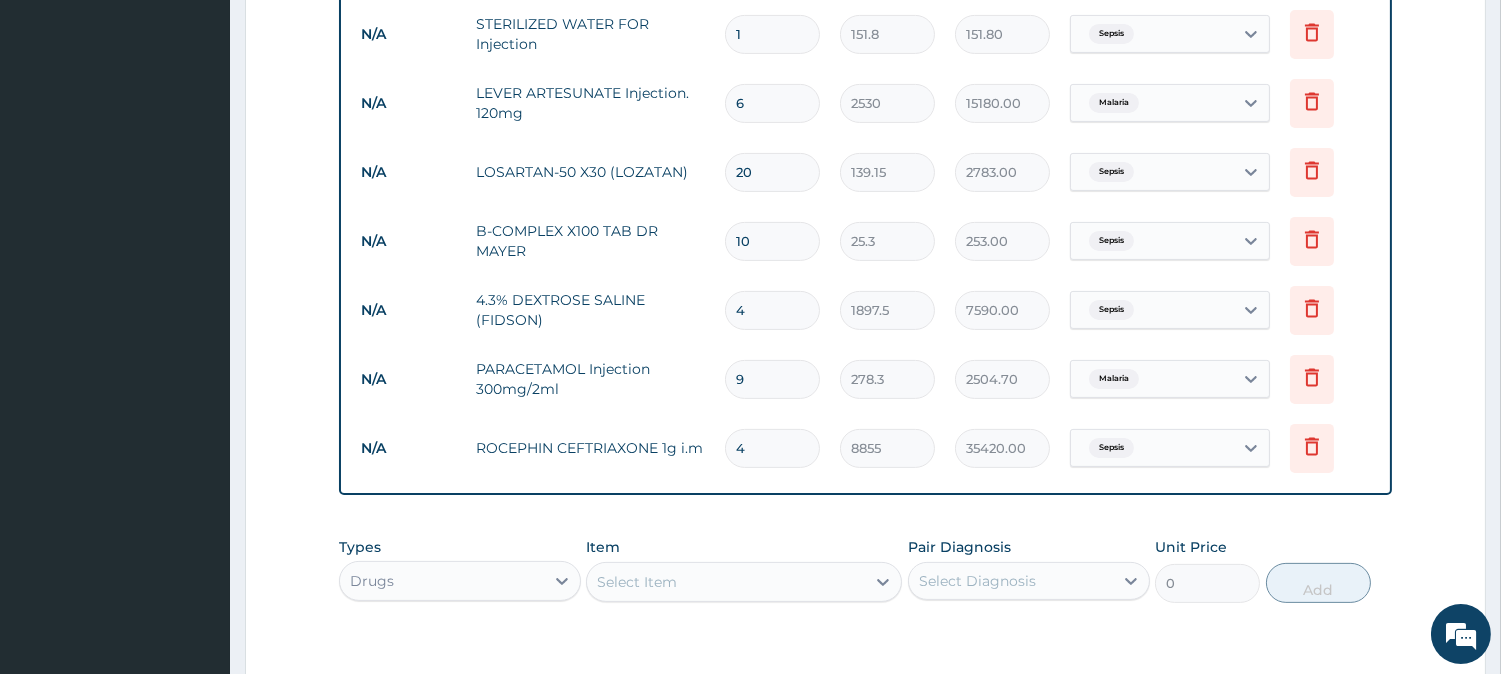 click on "4" at bounding box center [772, 310] 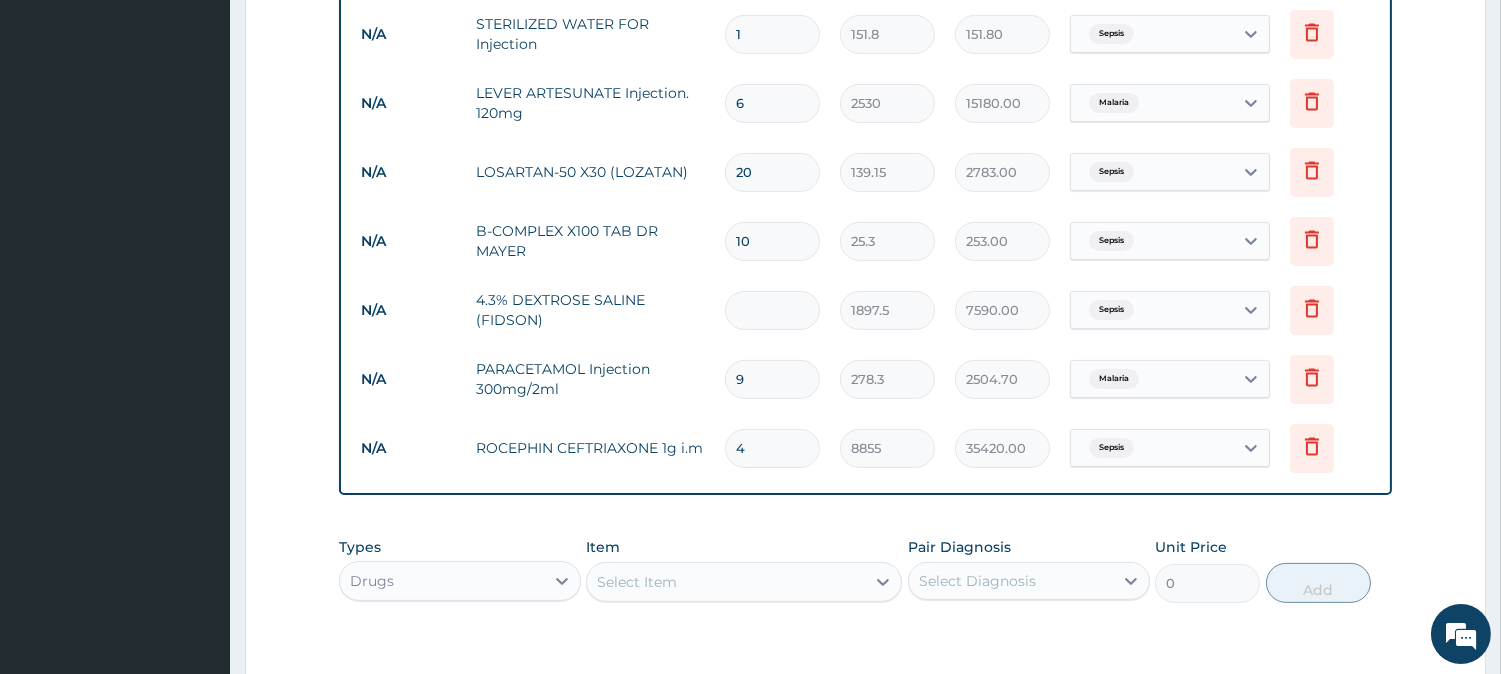 type on "0.00" 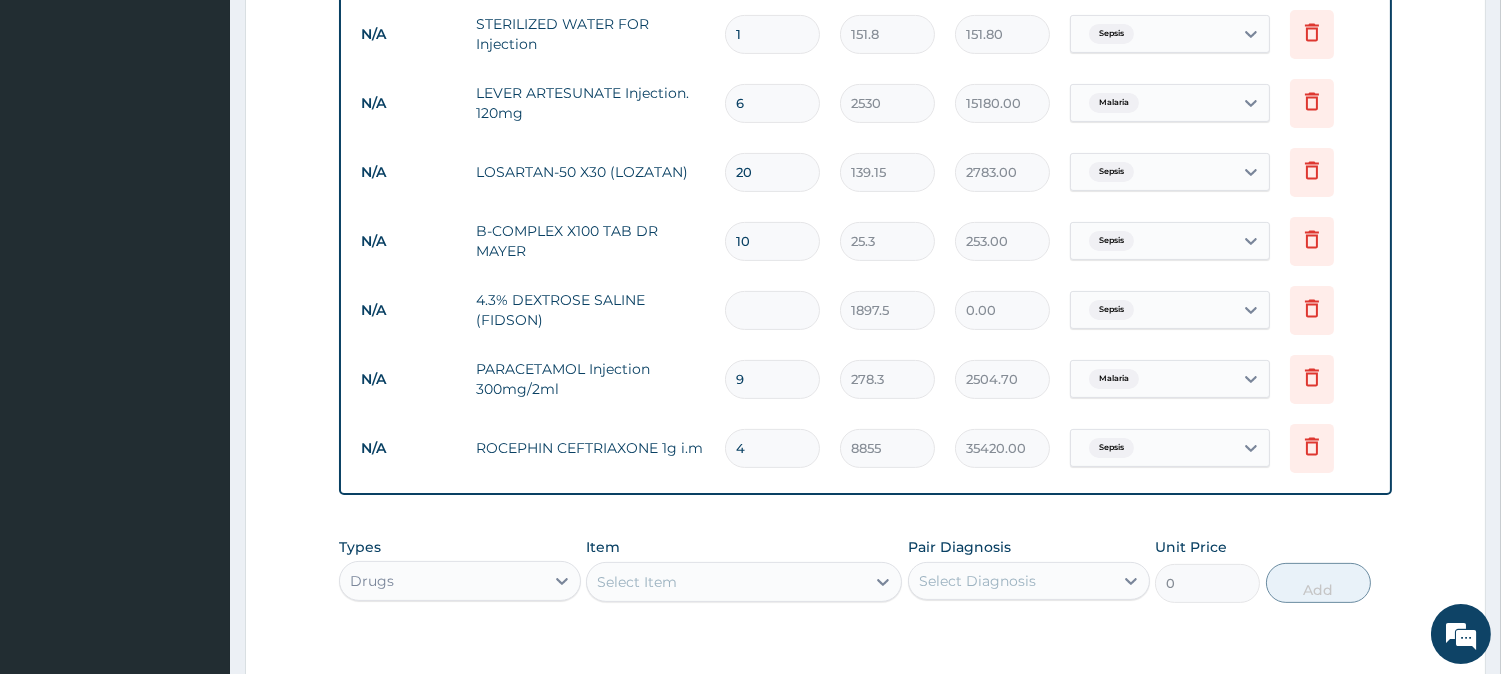 type on "5" 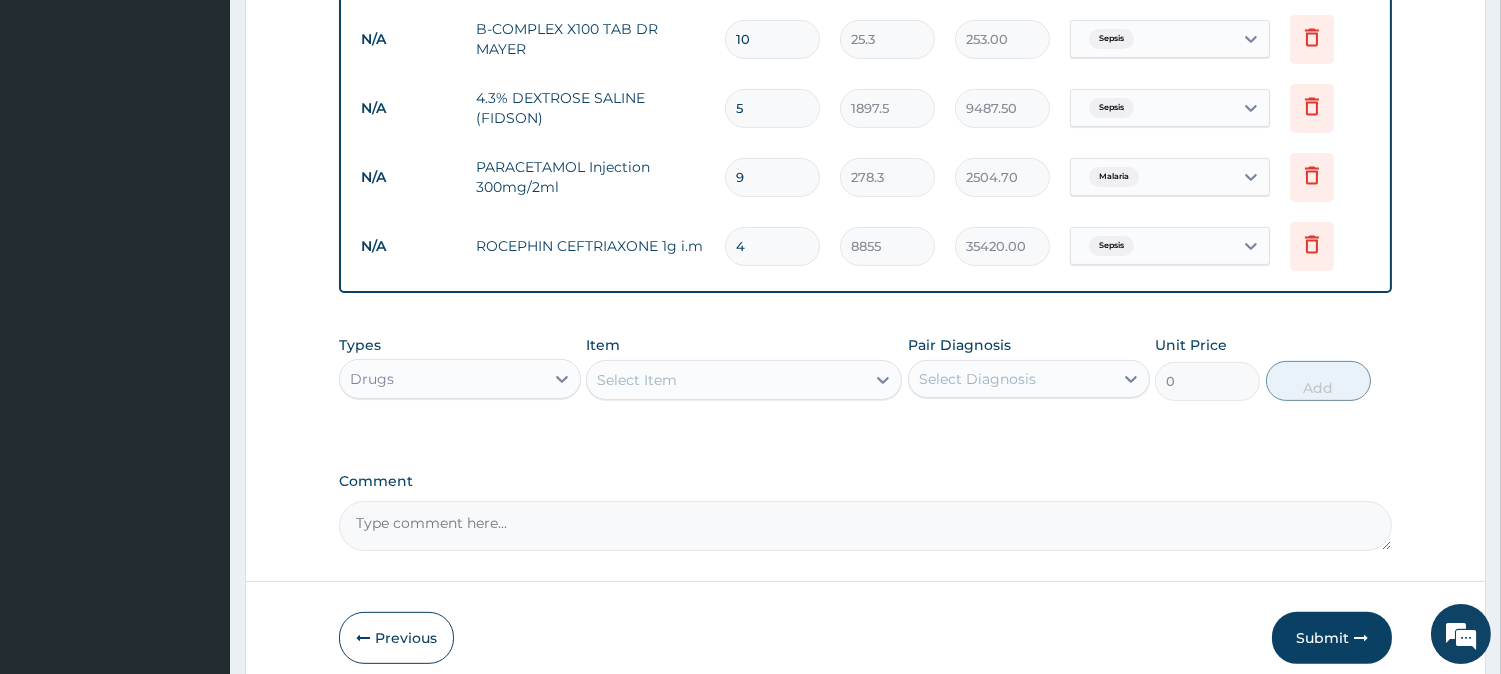 scroll, scrollTop: 1376, scrollLeft: 0, axis: vertical 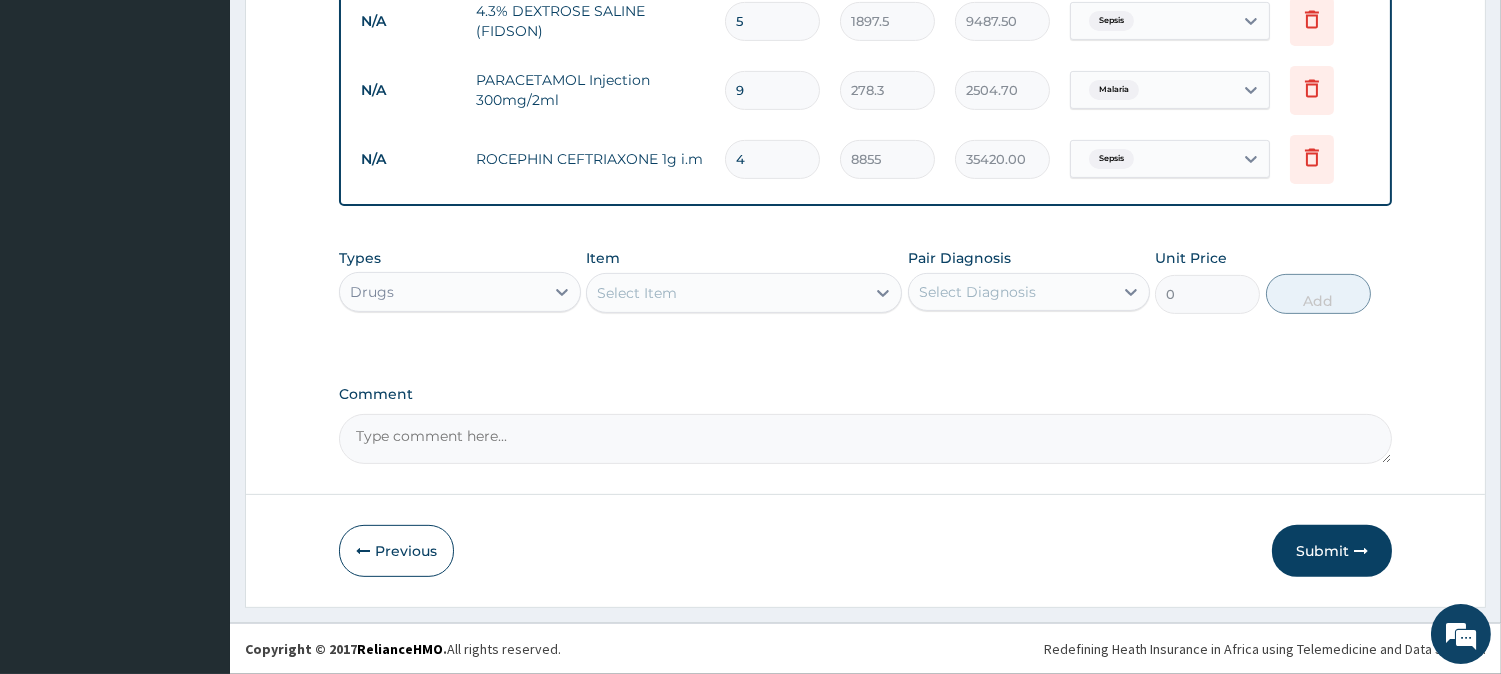 type on "5" 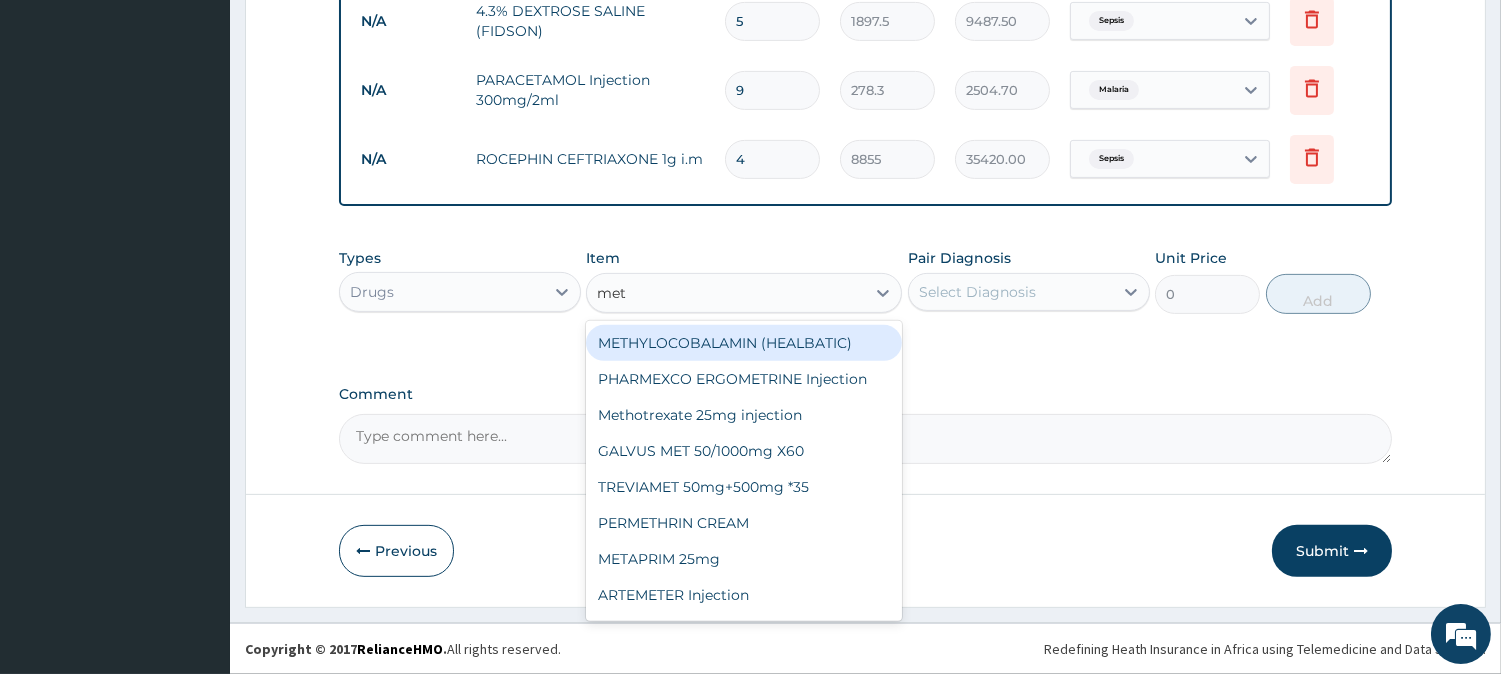 type on "metr" 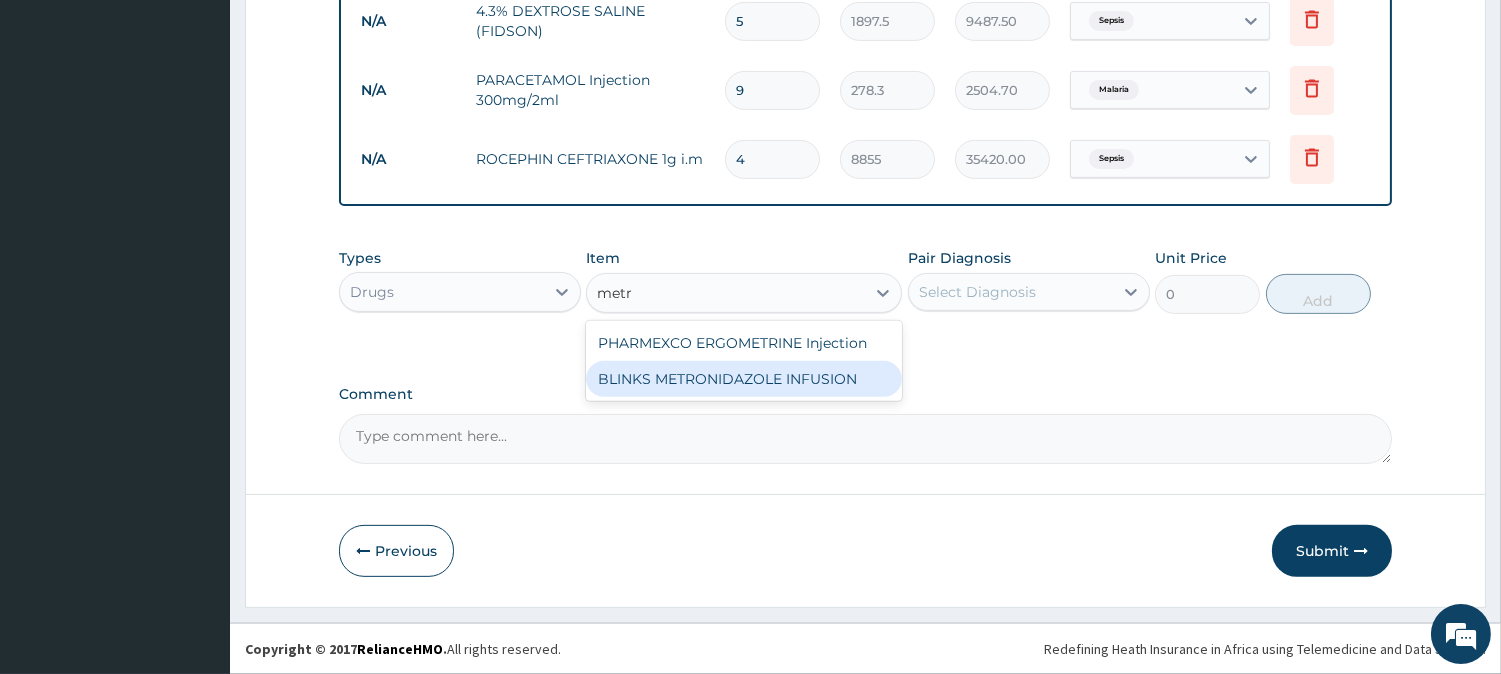 click on "BLINKS METRONIDAZOLE INFUSION" at bounding box center (744, 379) 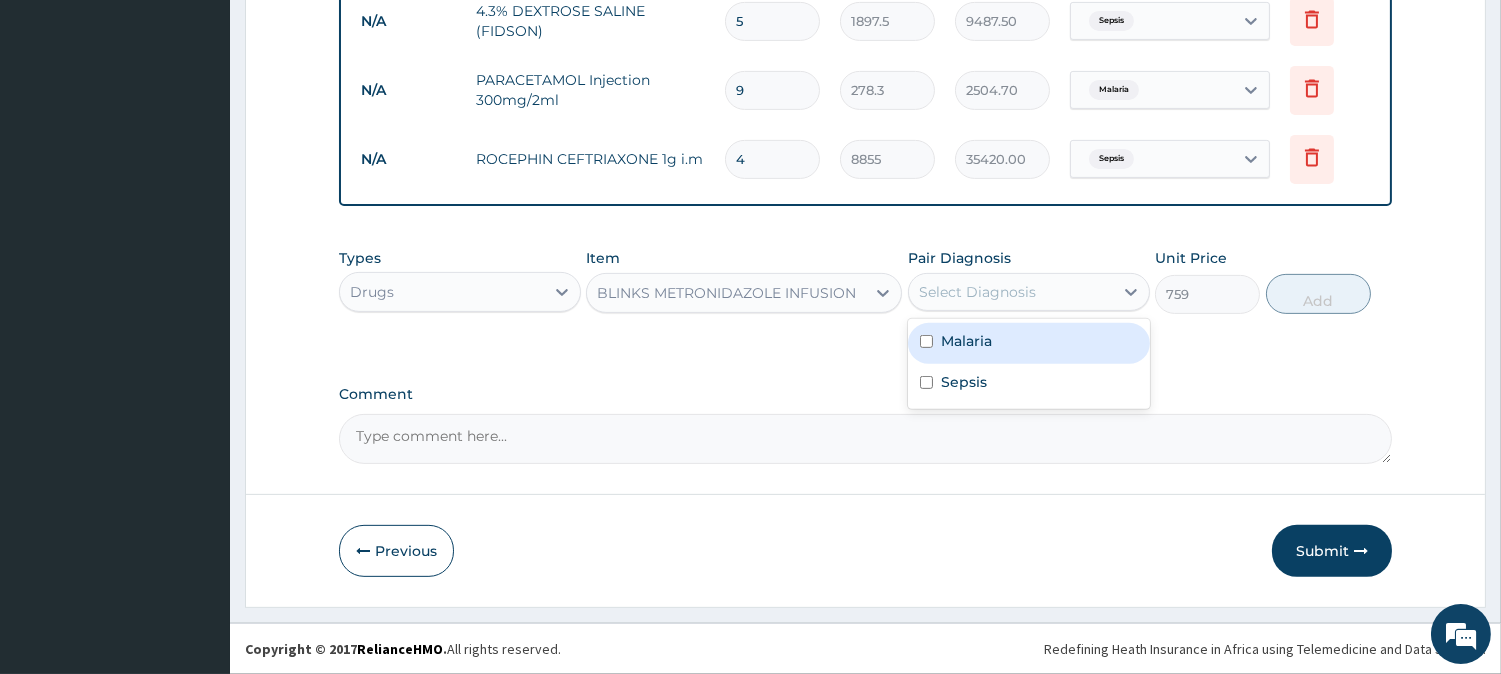 click on "Select Diagnosis" at bounding box center [977, 292] 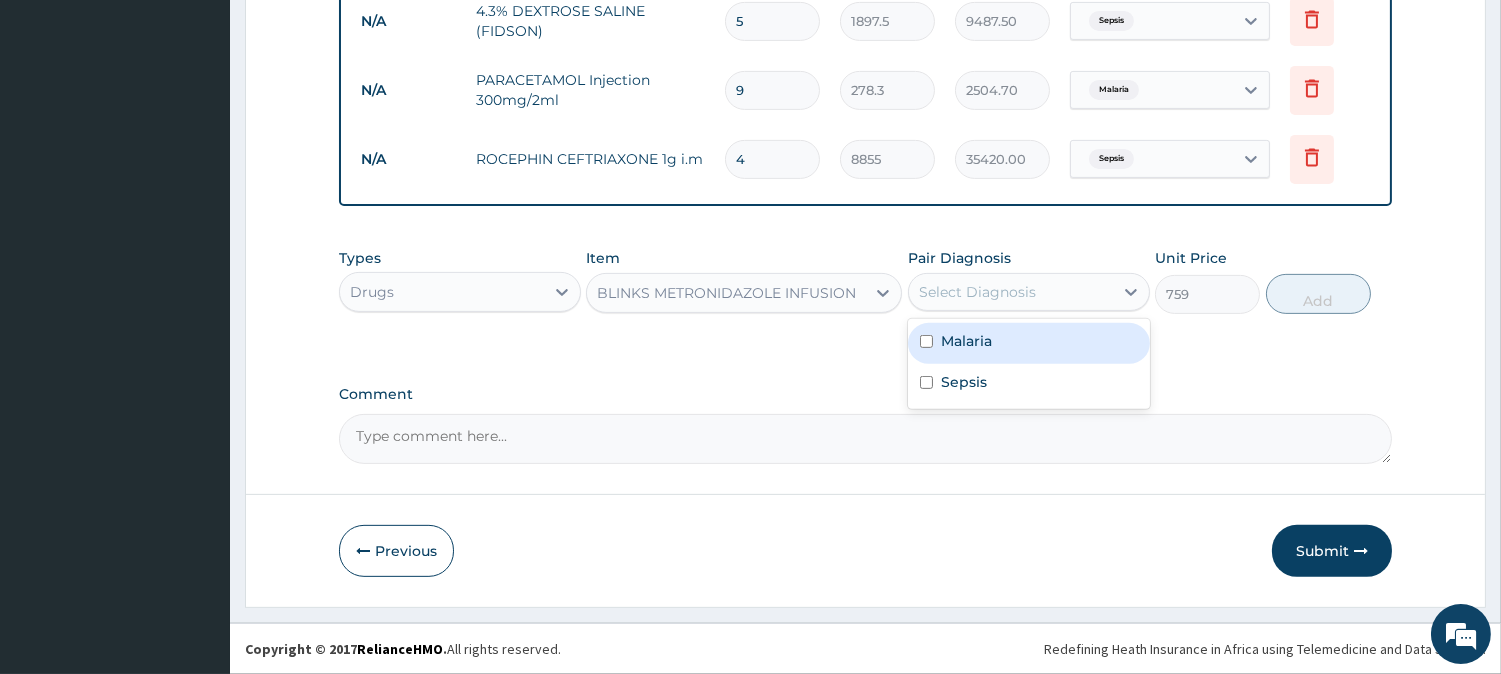 drag, startPoint x: 984, startPoint y: 358, endPoint x: 984, endPoint y: 372, distance: 14 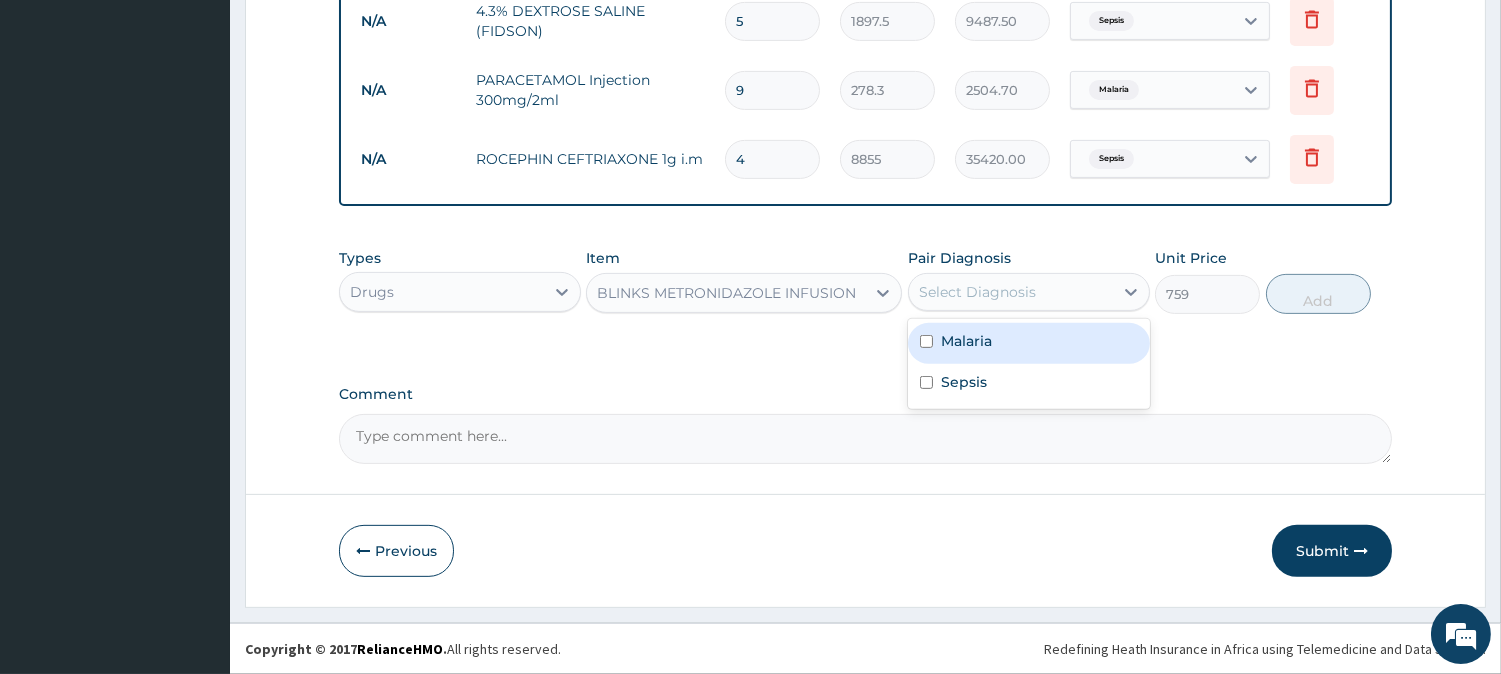 click on "Malaria Sepsis" at bounding box center (1029, 364) 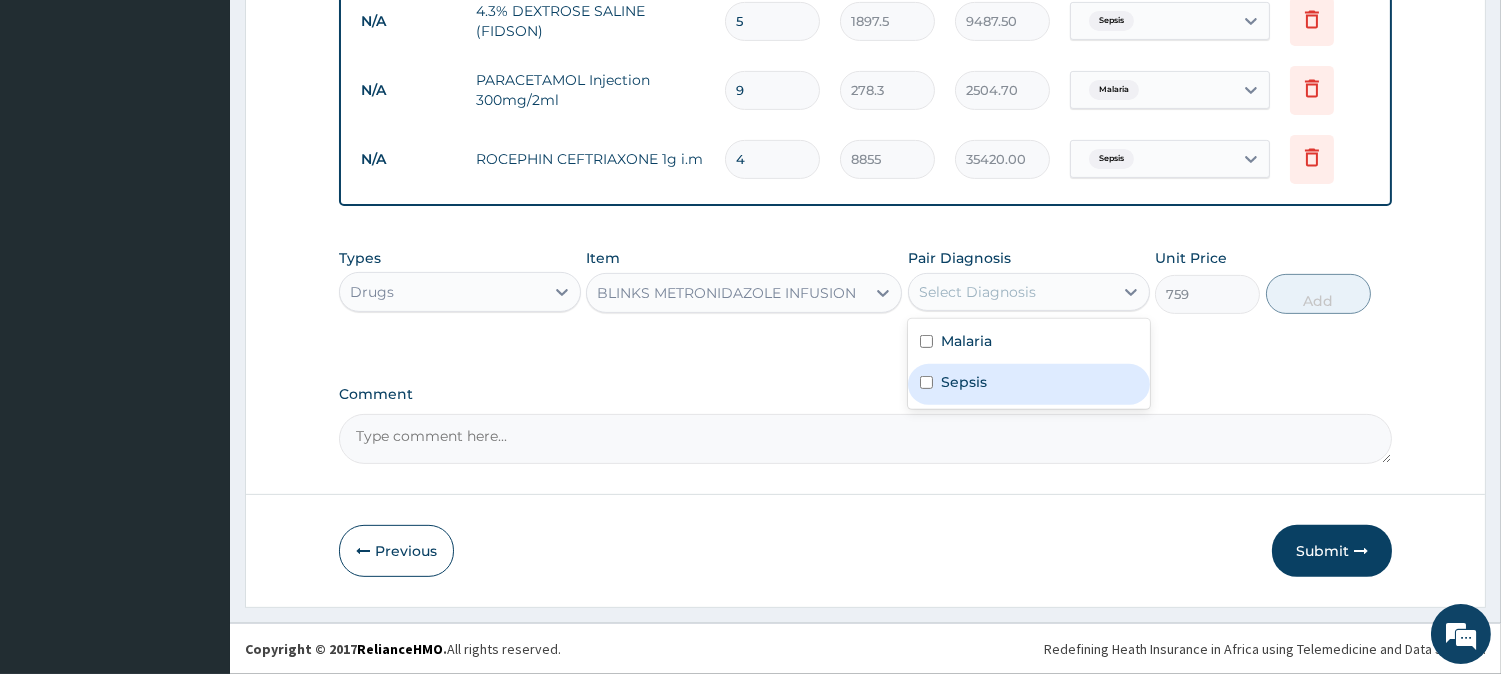 click on "Sepsis" at bounding box center (964, 382) 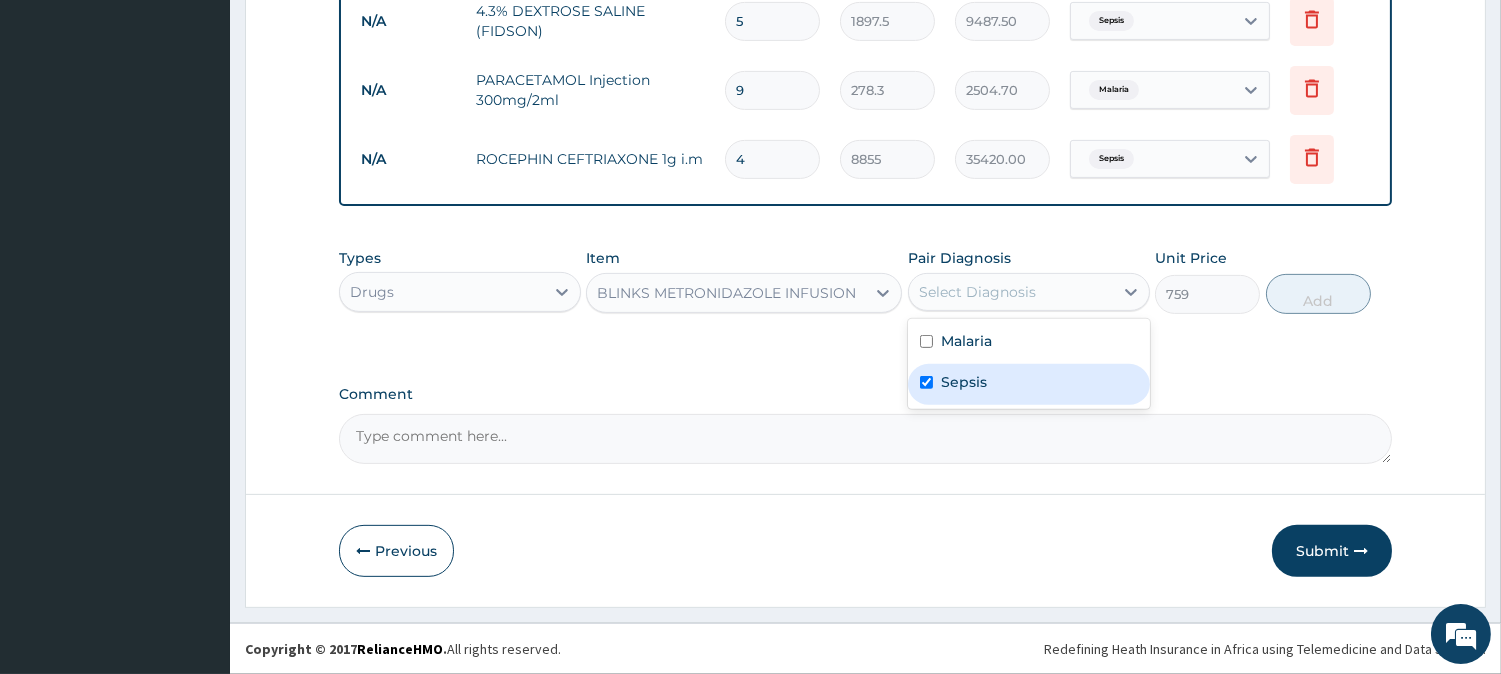 checkbox on "true" 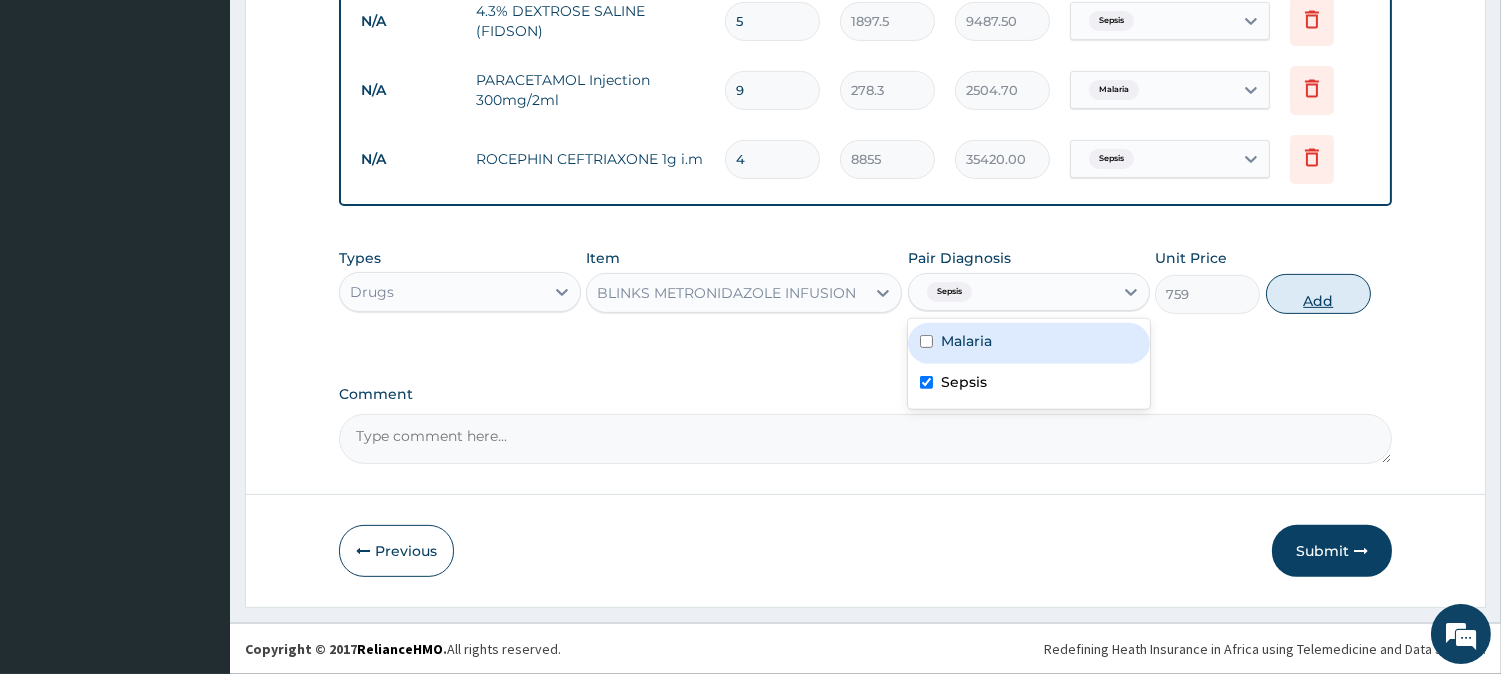 click on "Add" at bounding box center (1318, 294) 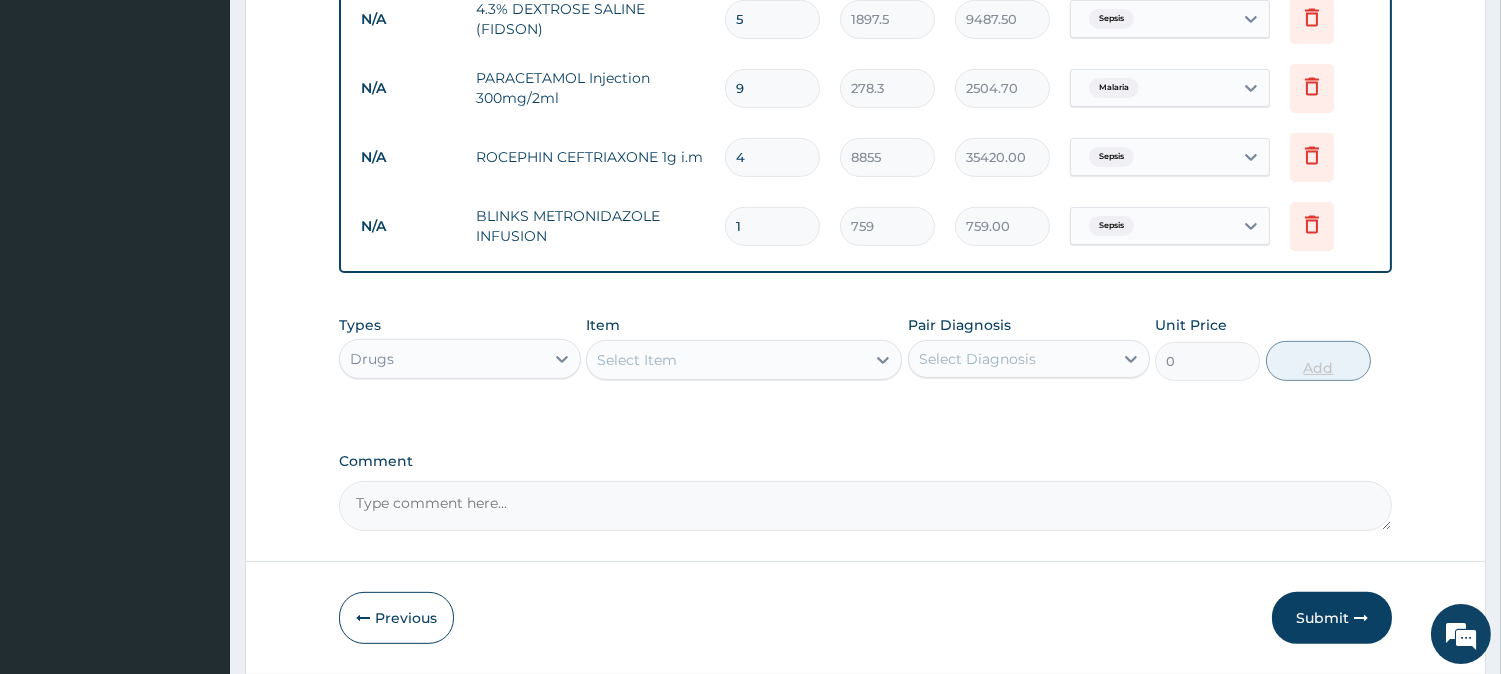 type 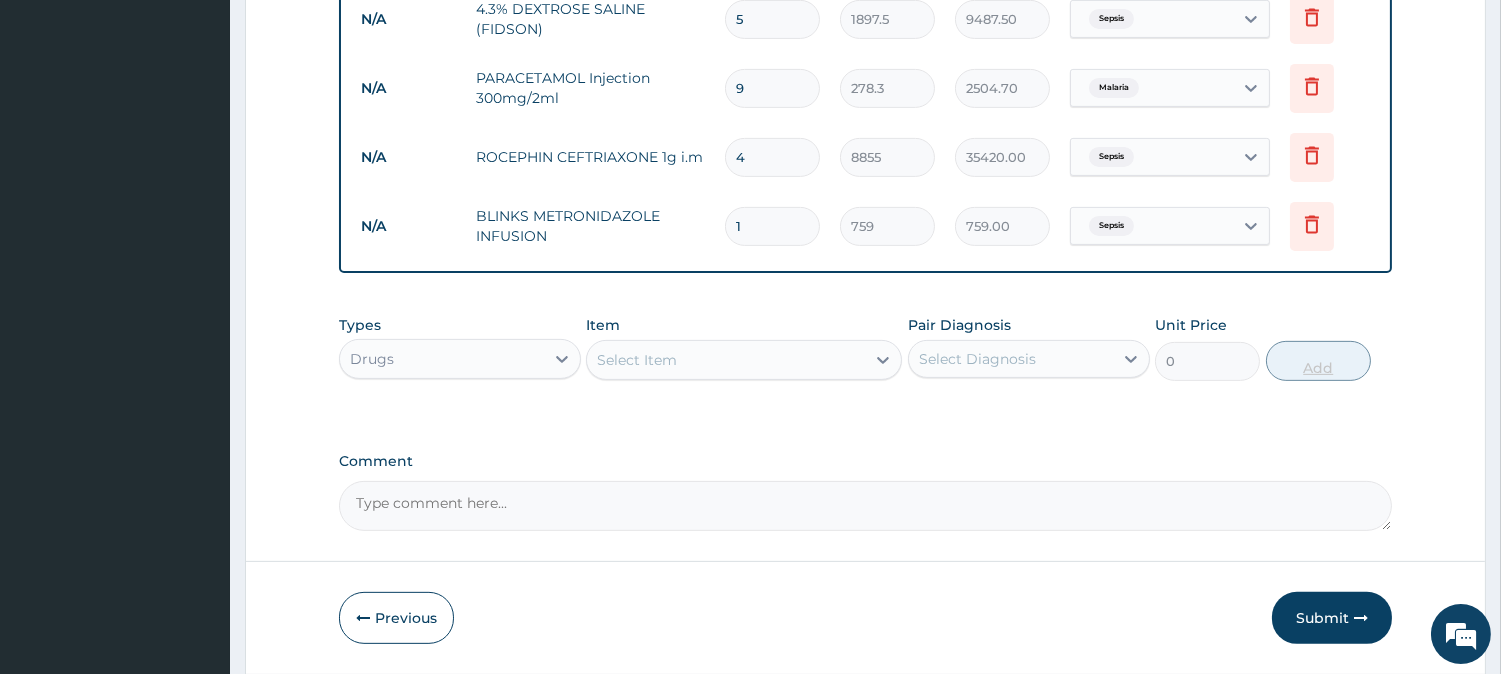 type on "0.00" 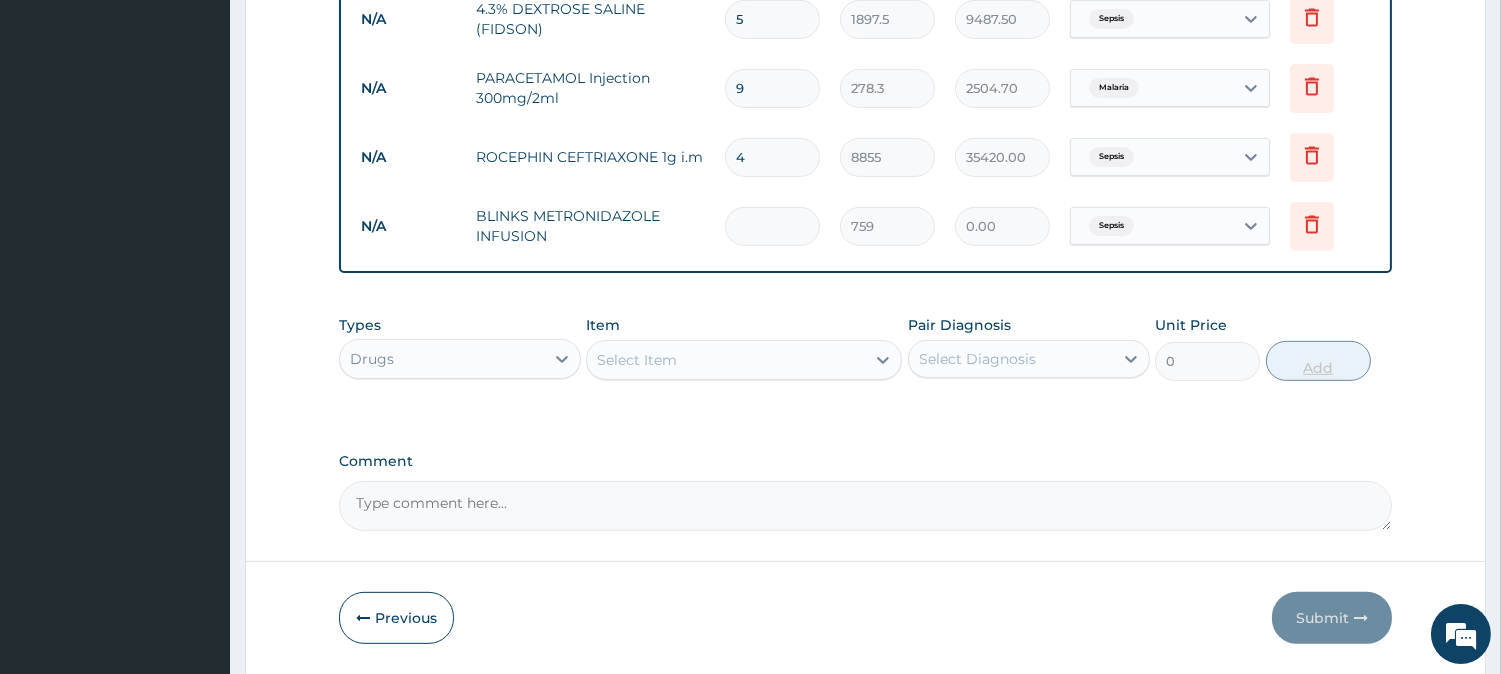 type on "3" 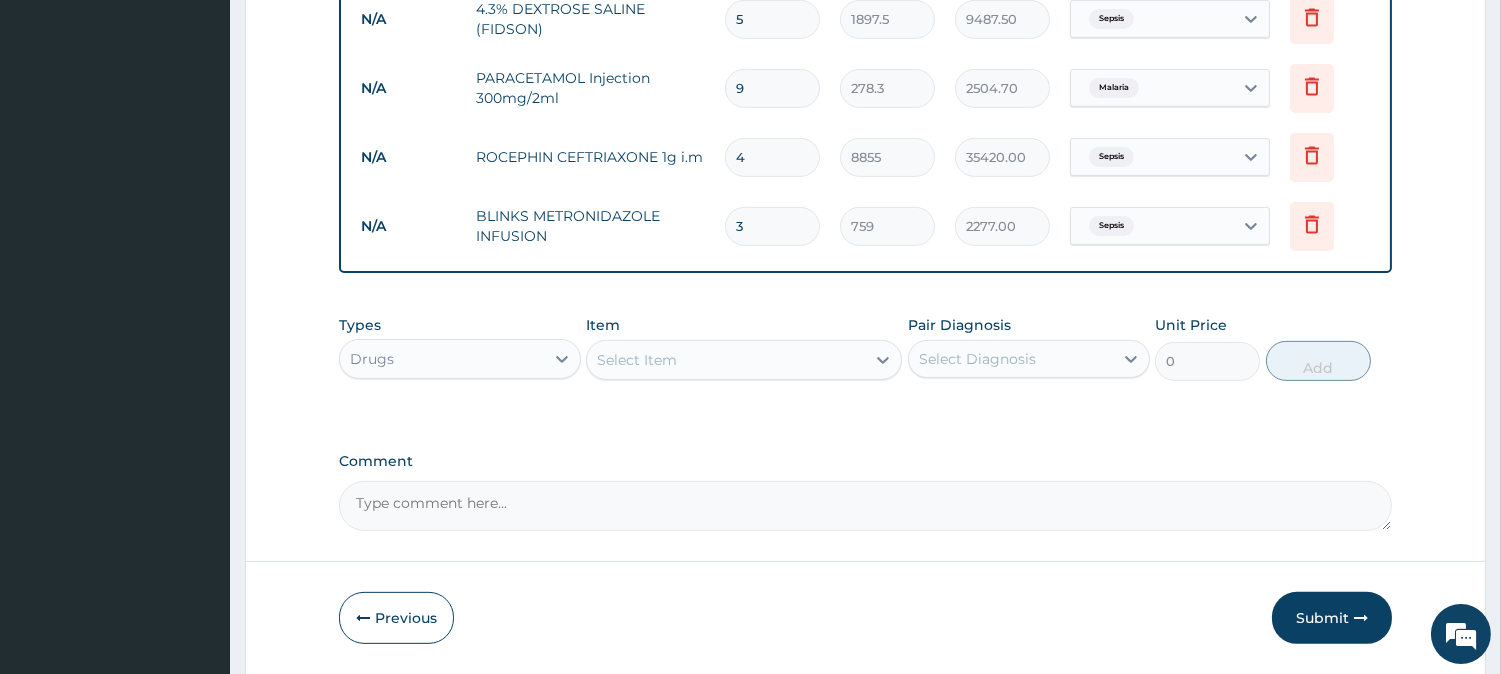 type on "3" 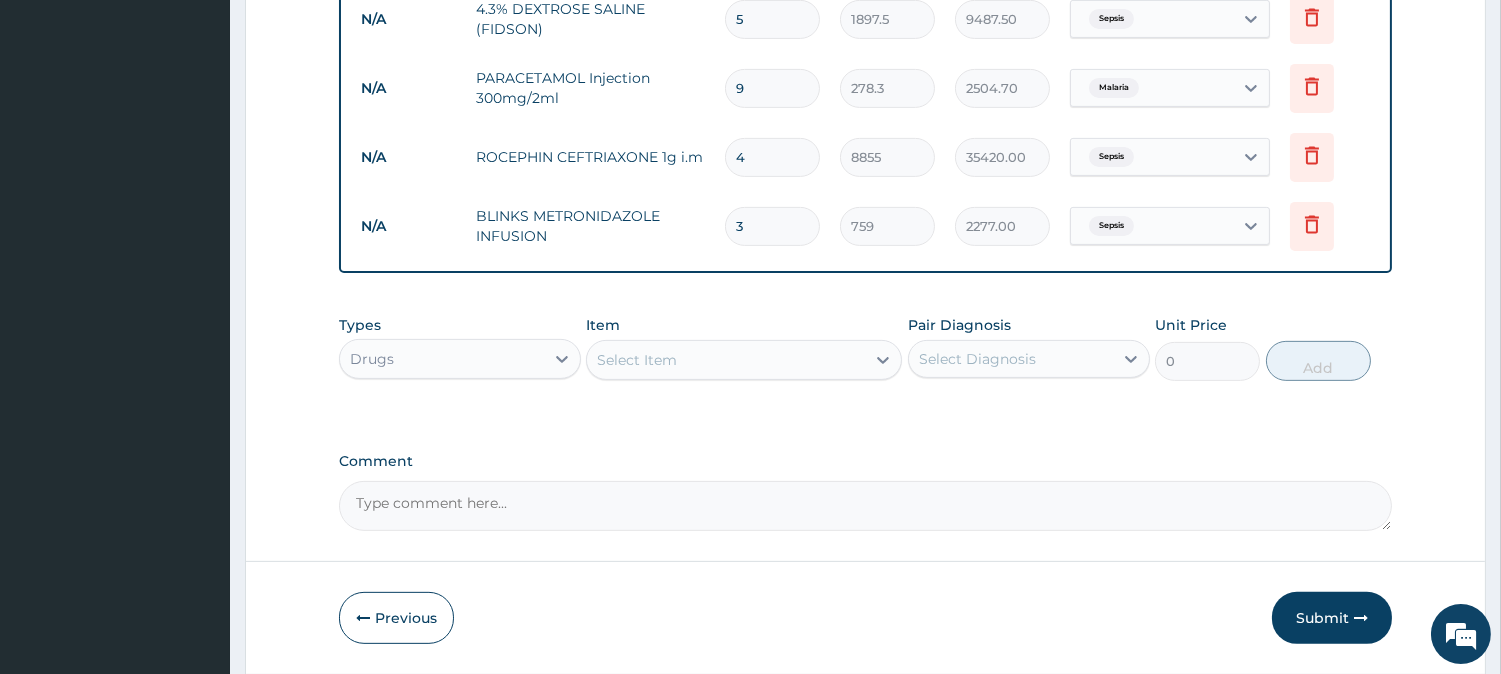click on "PA Code / Prescription Code Enter Code(Secondary Care Only) Encounter Date 09-07-2025 Important Notice Please enter PA codes before entering items that are not attached to a PA code   All diagnoses entered must be linked to a claim item. Diagnosis & Claim Items that are visible but inactive cannot be edited because they were imported from an already approved PA code. Diagnosis Malaria Confirmed Sepsis Confirmed NB: All diagnosis must be linked to a claim item Claim Items Type Name Quantity Unit Price Total Price Pair Diagnosis Actions N/A General practitioner Consultation first outpatient consultation 1 3795 3795.00 Malaria  + 1 Delete N/A Malarial Parasite Thick and thin films - [Blood] 1 1725 1725.00 Malaria Delete N/A FBC CBC-Complete Blood Count (Haemogram) - [Blood] 1 4600 4600.00 Sepsis Delete N/A Vitamin B complex injection 8 379.5 3036.00 Sepsis Delete N/A STERILIZED WATER FOR Injection 1 151.8 151.80 Sepsis Delete N/A LEVER ARTESUNATE Injection. 120mg 6 2530 15180.00 Malaria Delete N/A 20 139.15 N/A" at bounding box center [865, -327] 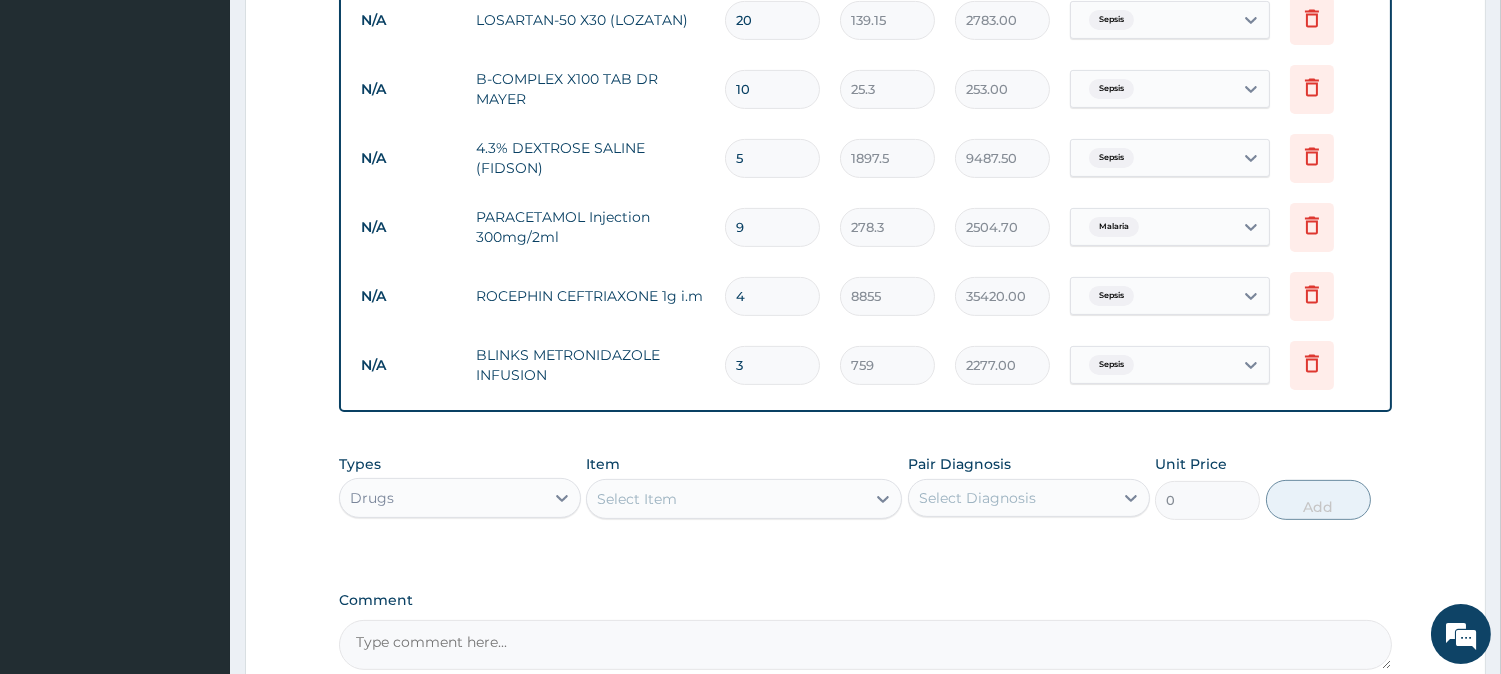 scroll, scrollTop: 1376, scrollLeft: 0, axis: vertical 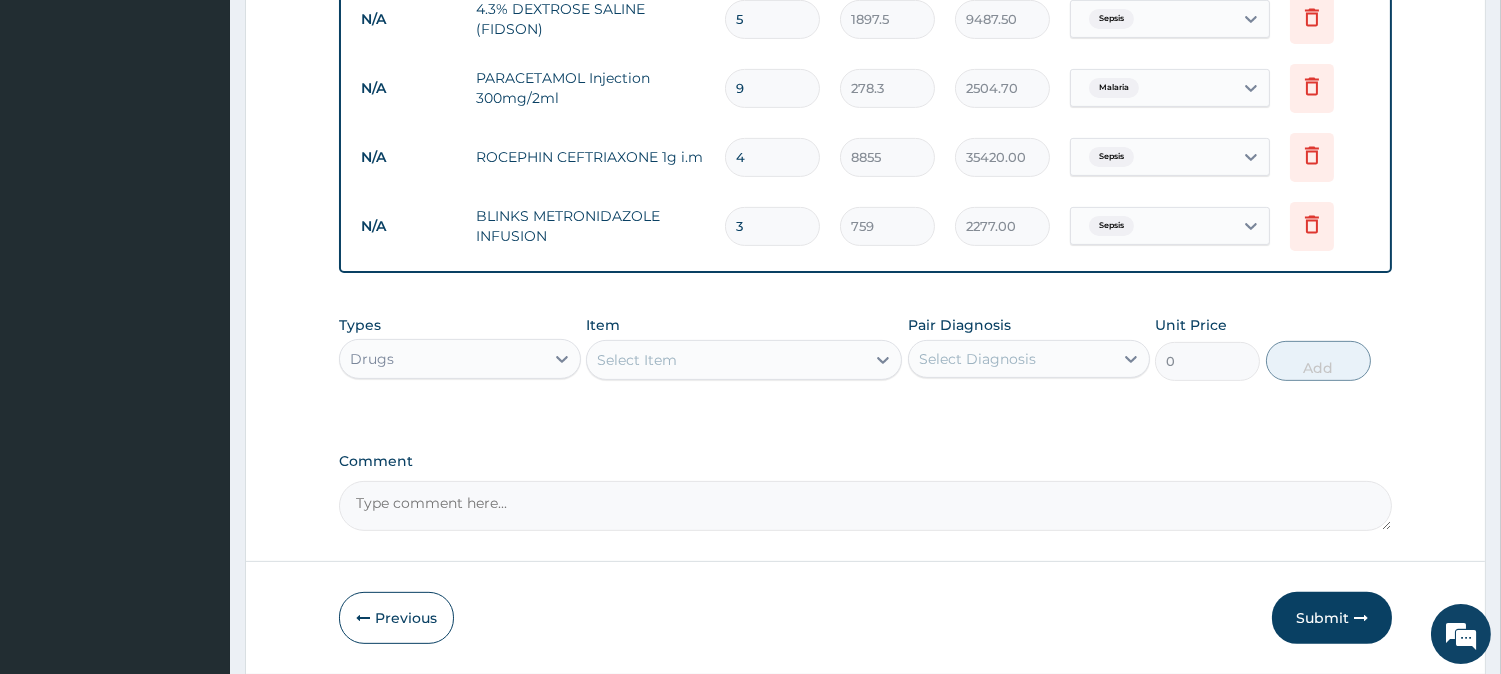 click on "Select Item" at bounding box center (726, 360) 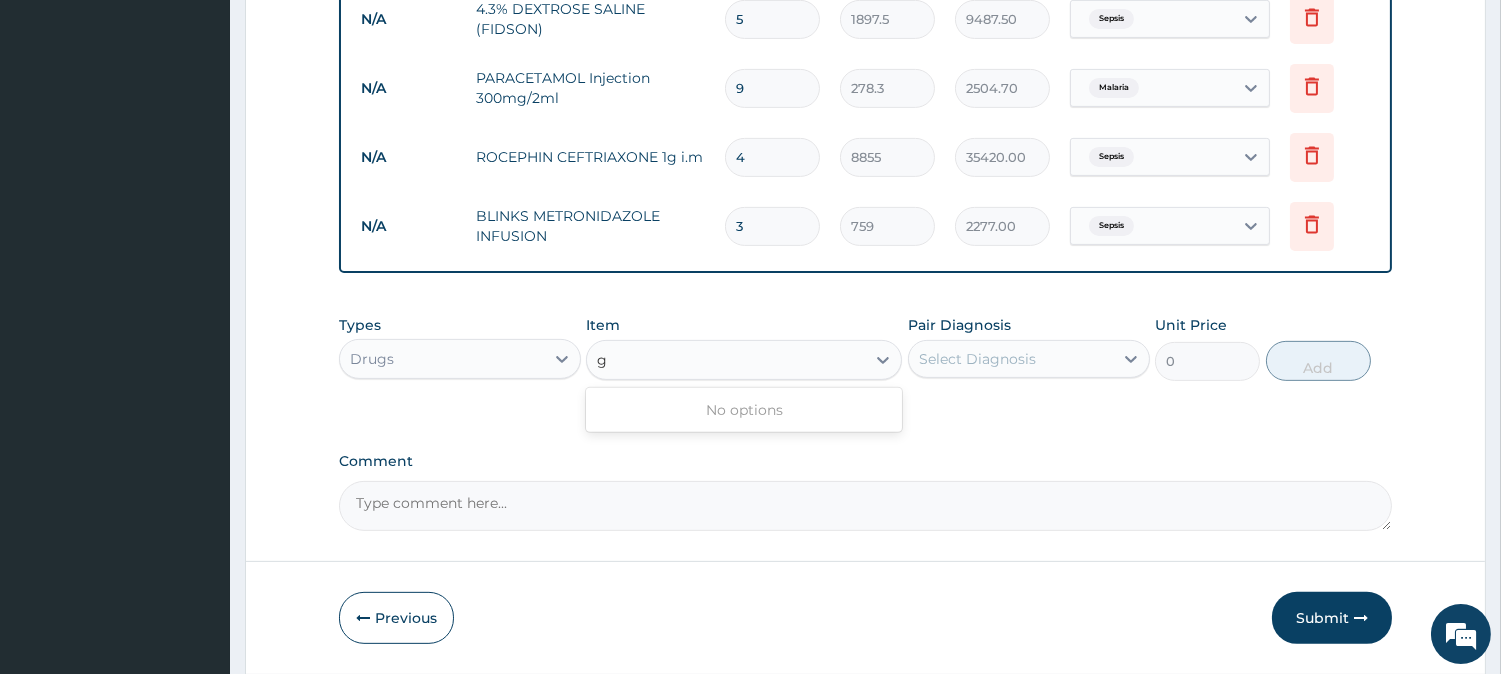 type on "g" 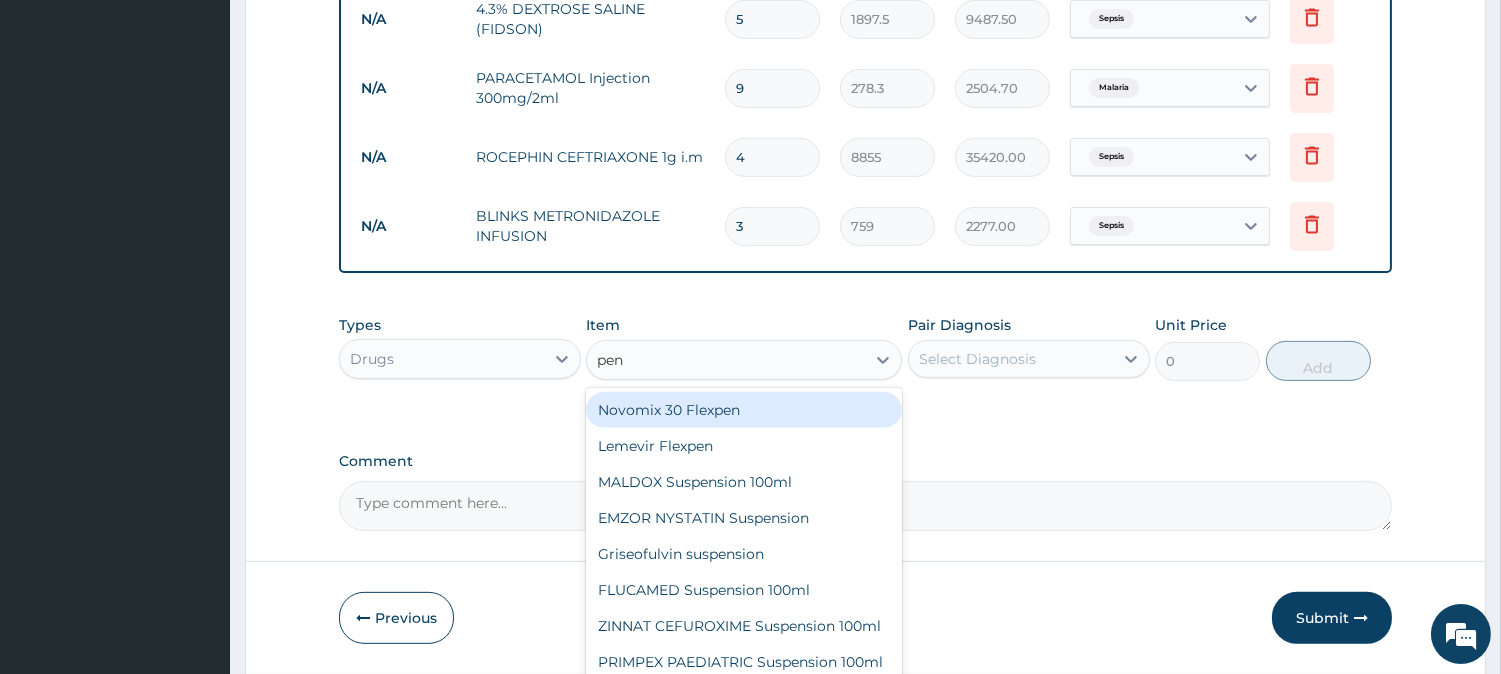 type on "pent" 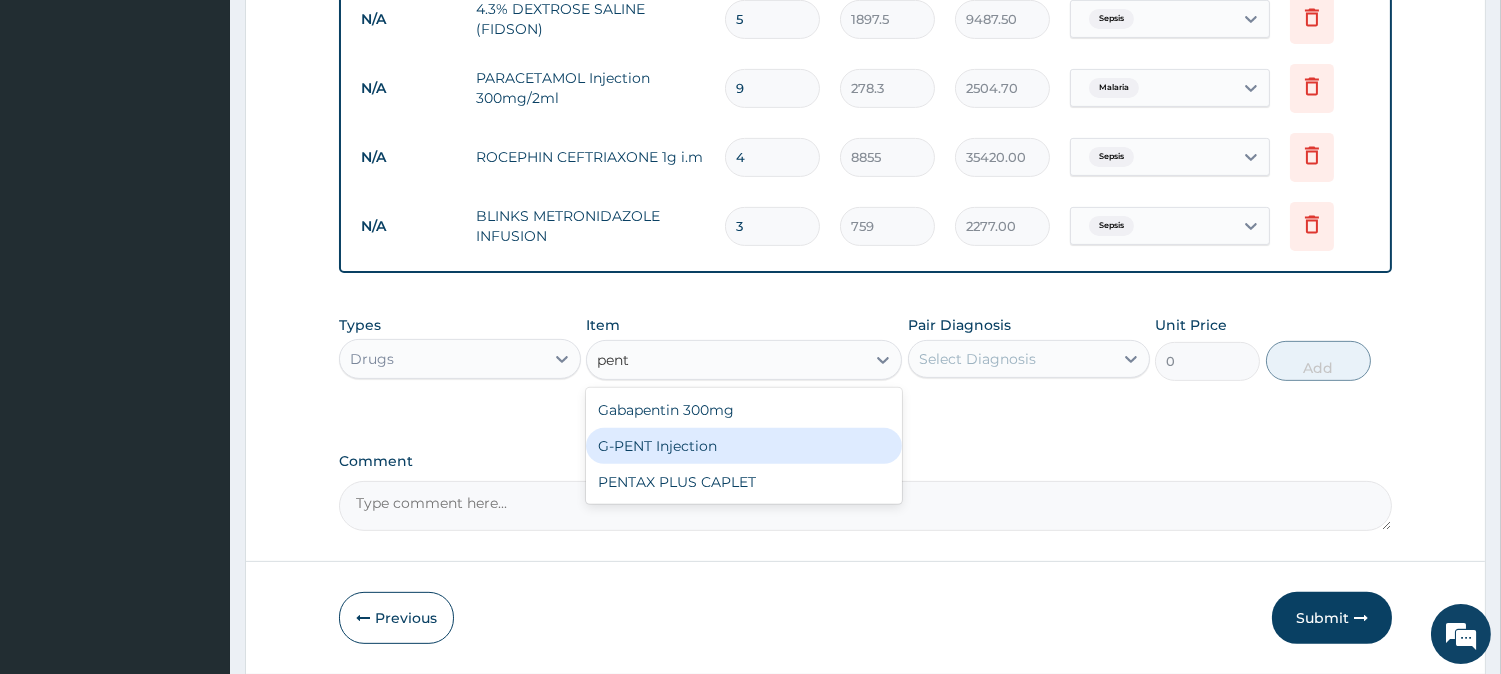 click on "G-PENT Injection" at bounding box center [744, 446] 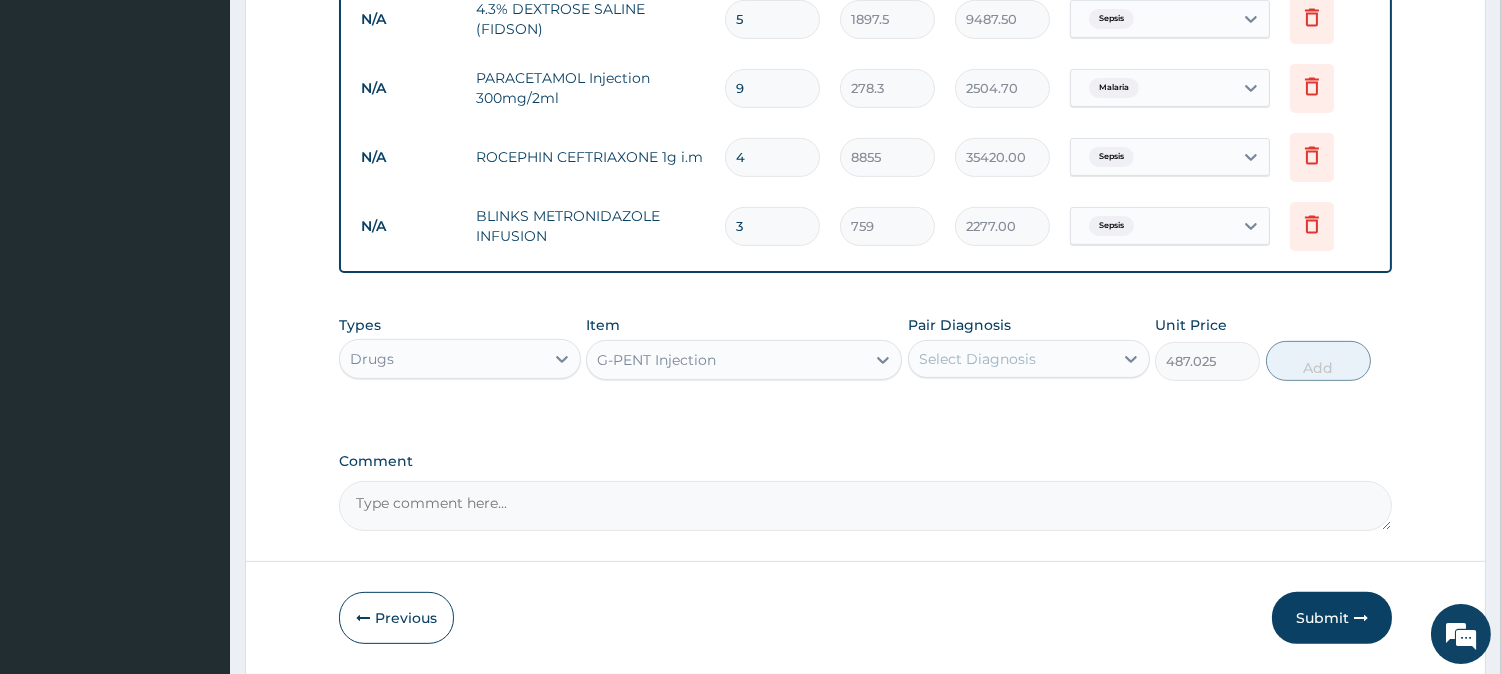 click on "Select Diagnosis" at bounding box center (1011, 359) 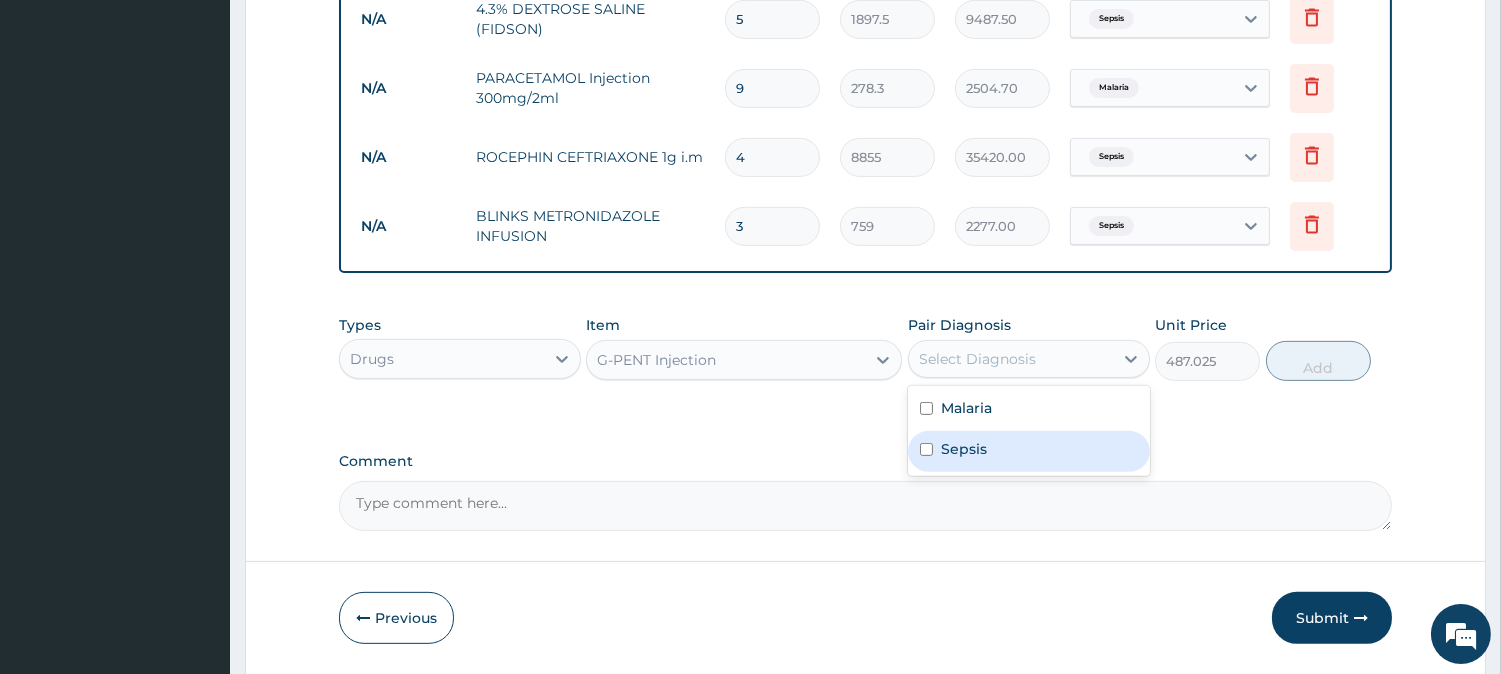 click on "Sepsis" at bounding box center (1029, 451) 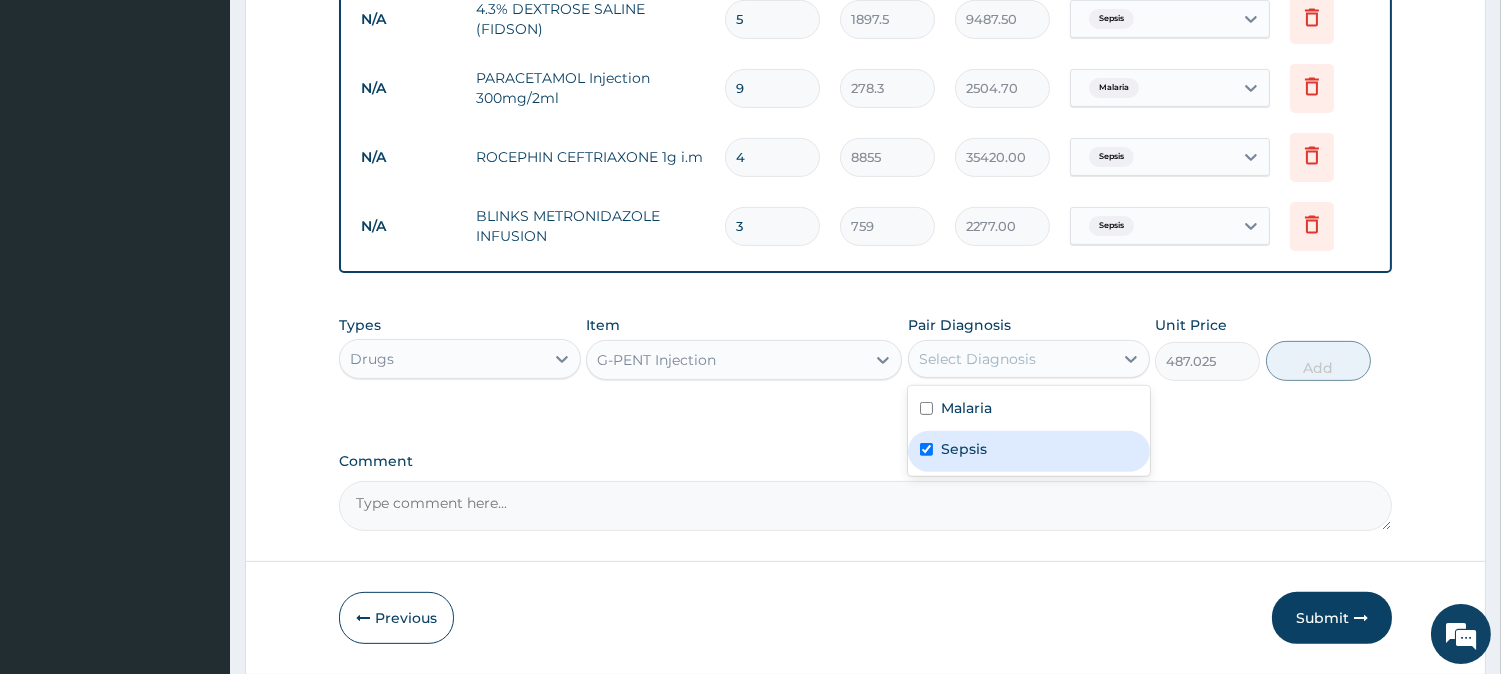 checkbox on "true" 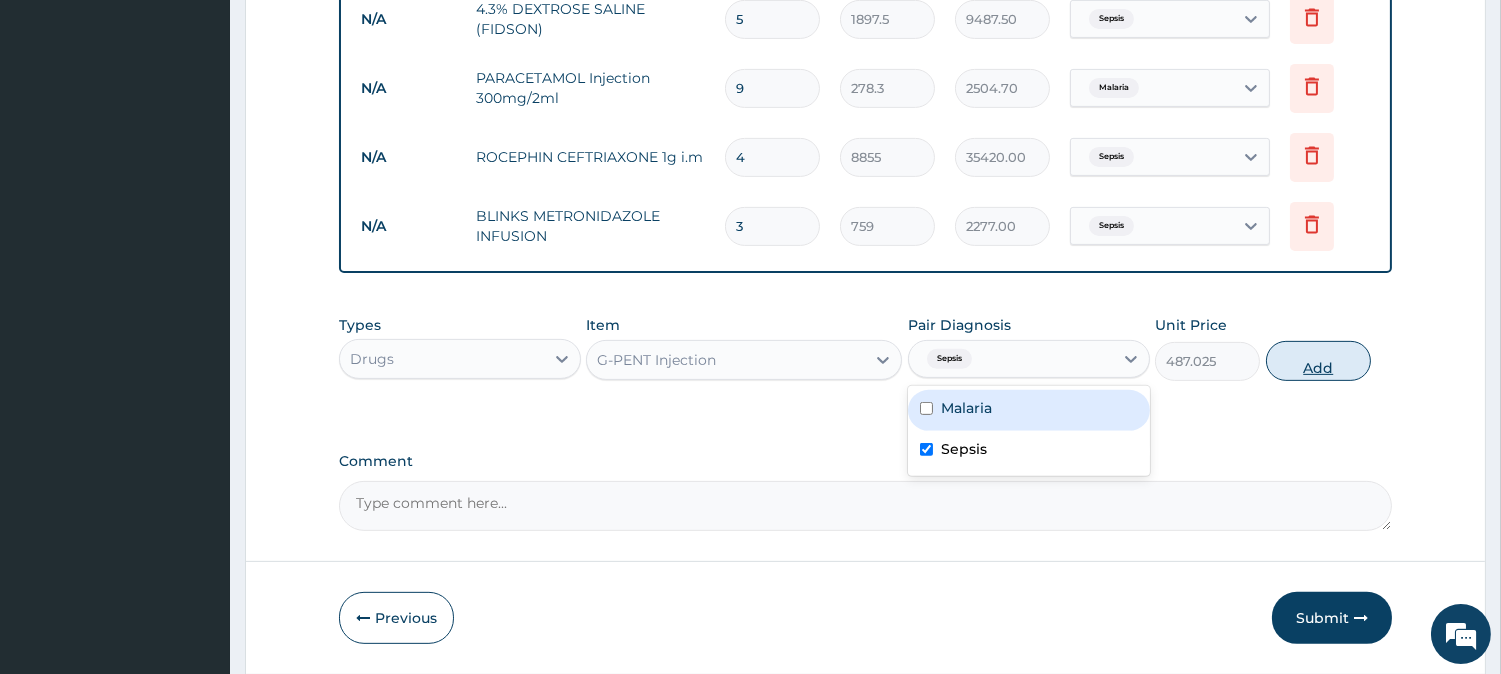 click on "Add" at bounding box center [1318, 361] 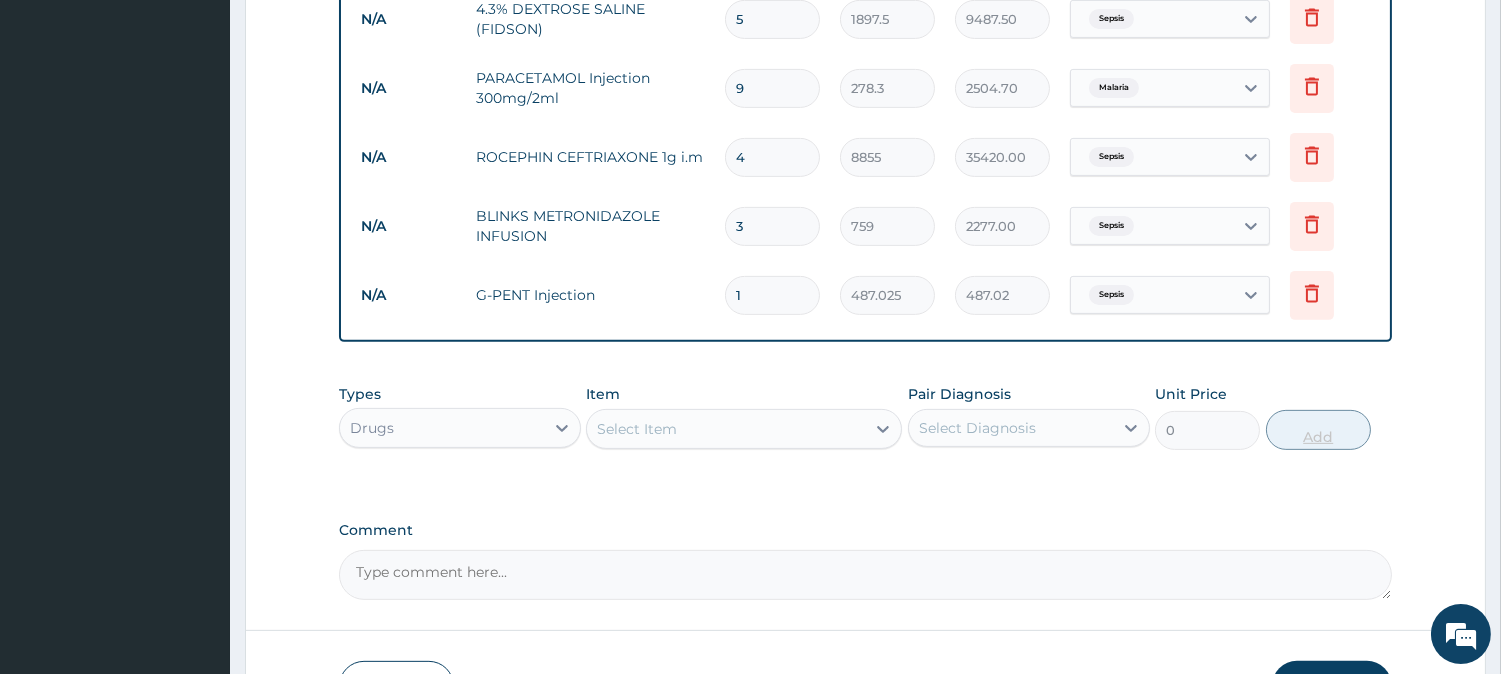type 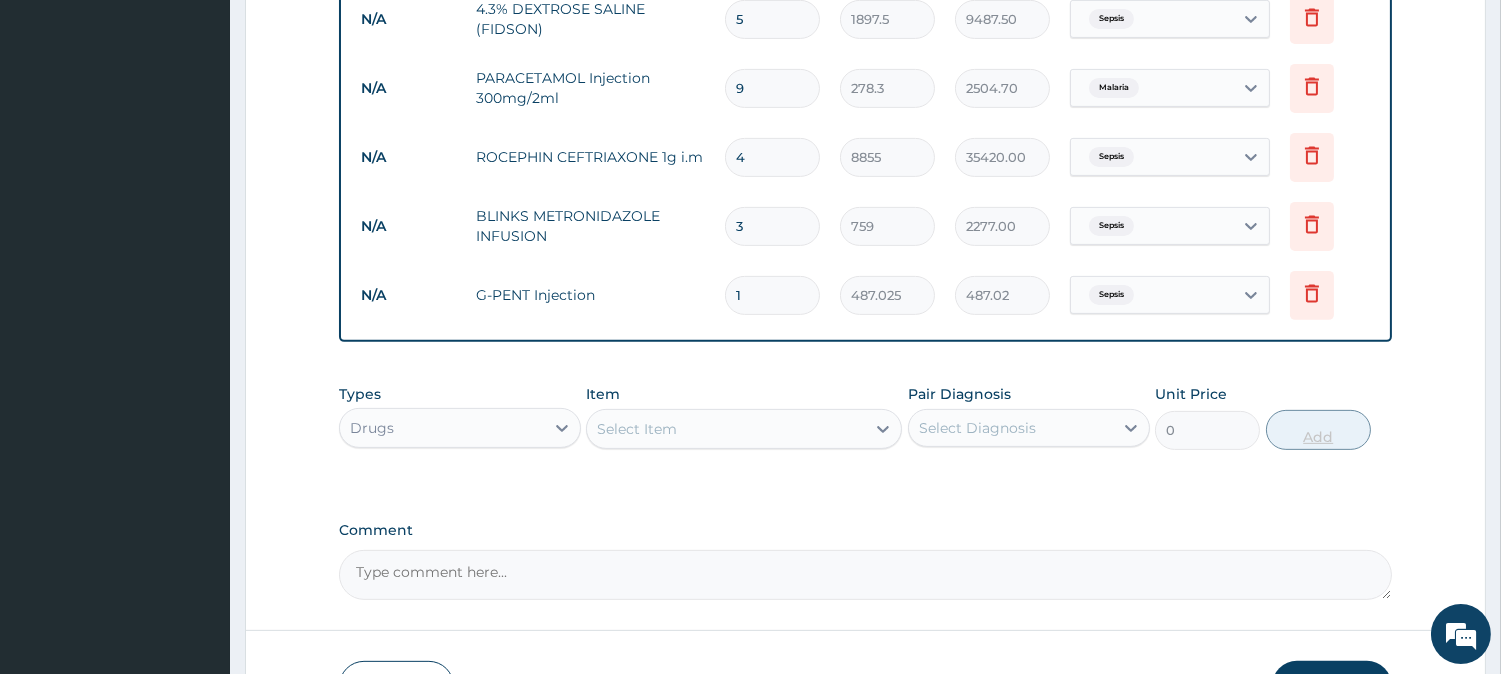 type on "0.00" 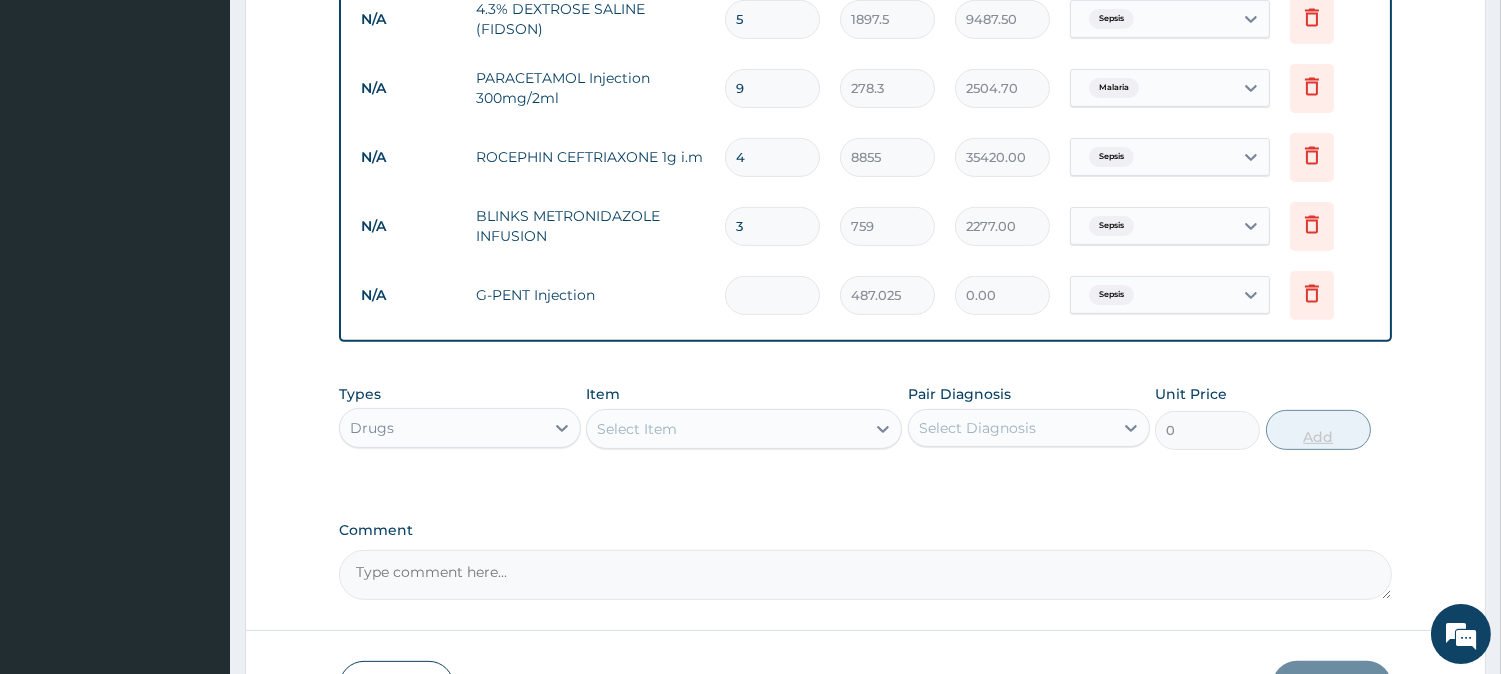 type on "8" 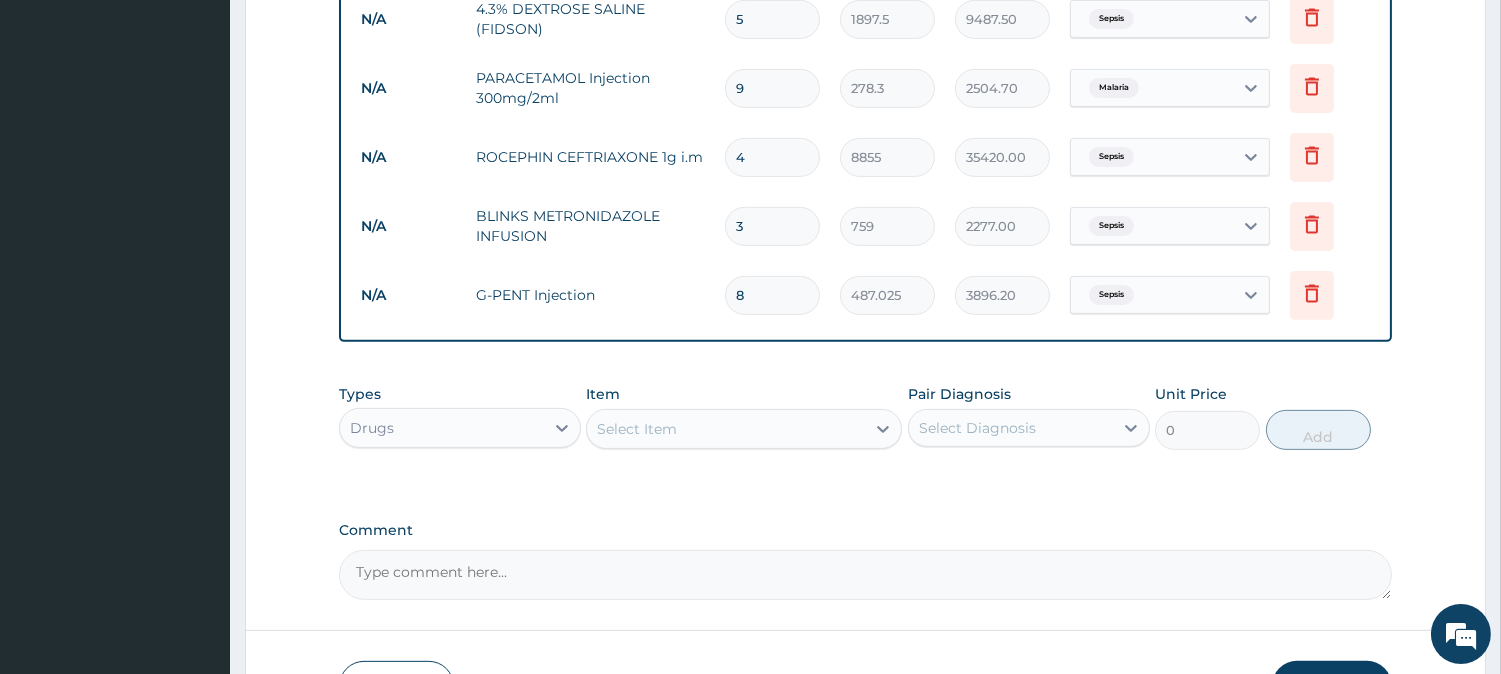 type on "8" 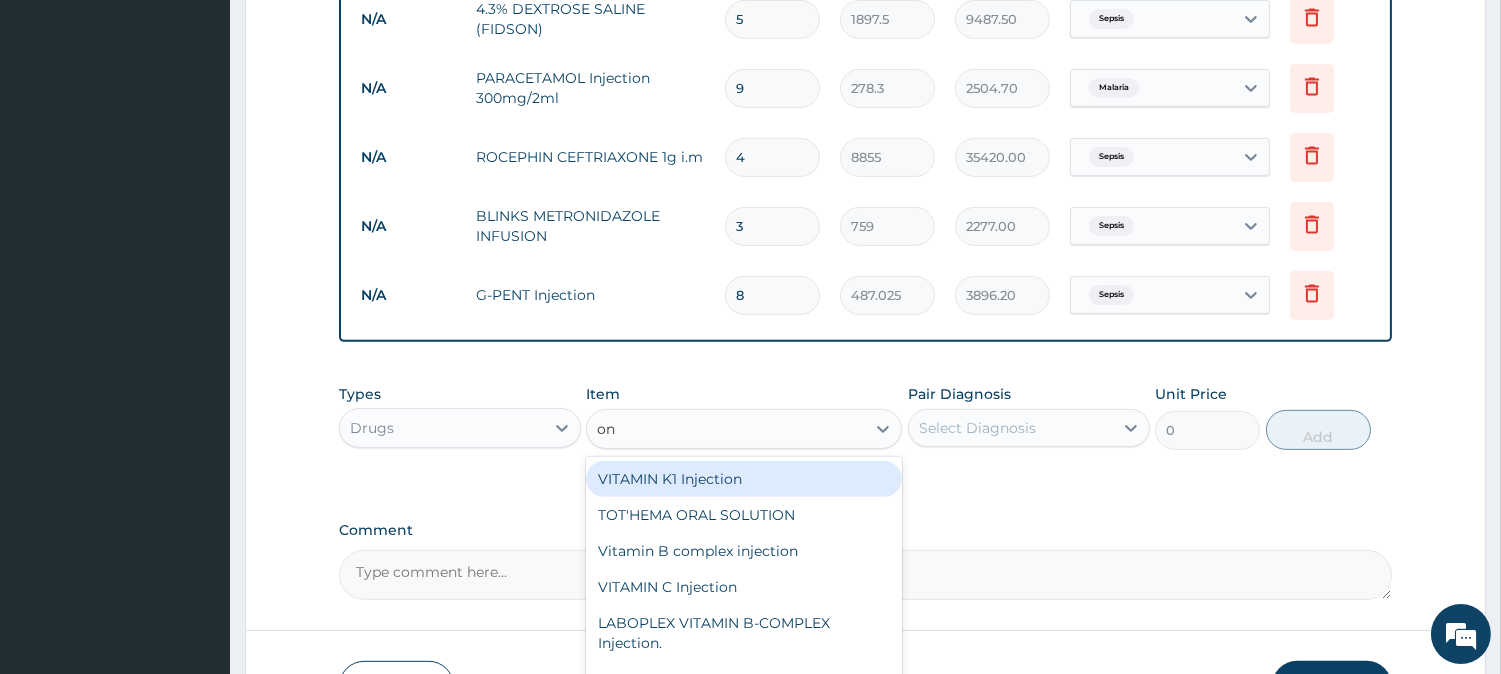 type on "ond" 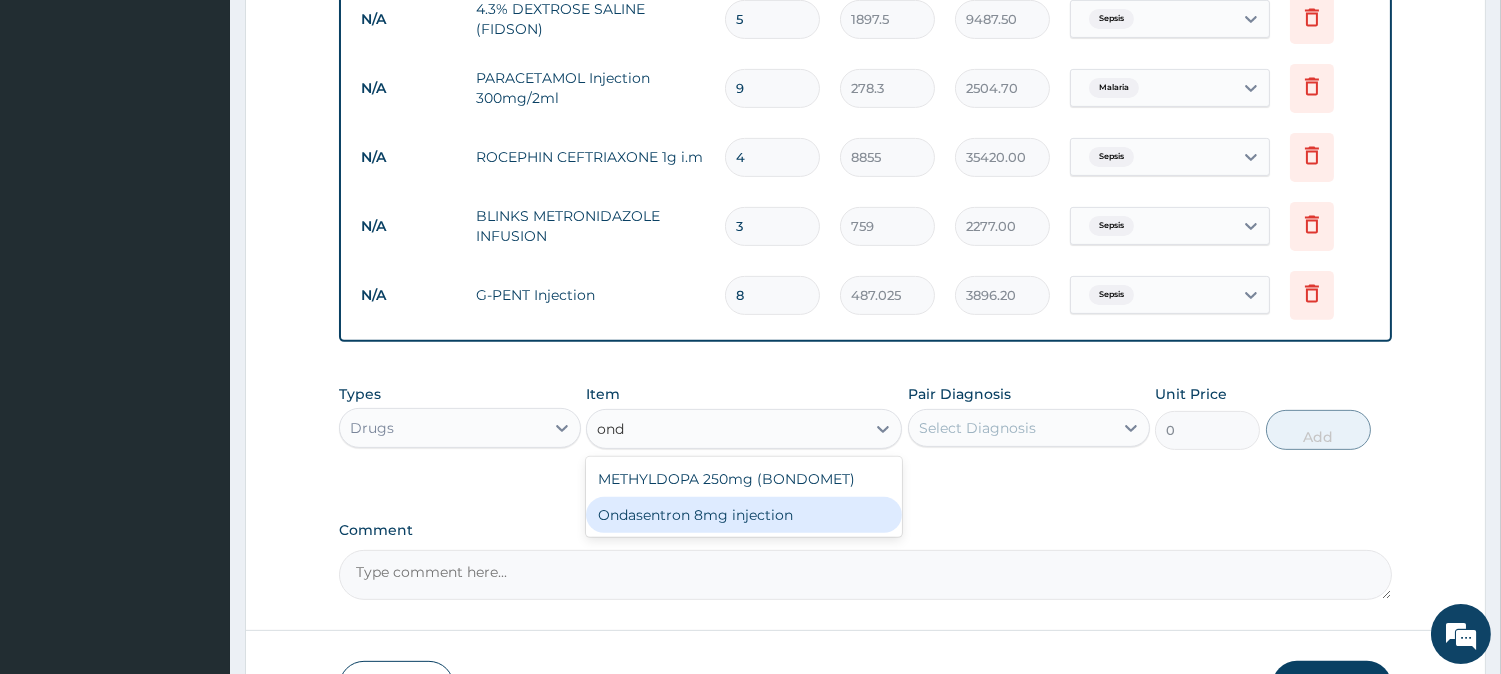 click on "Ondasentron 8mg injection" at bounding box center [744, 515] 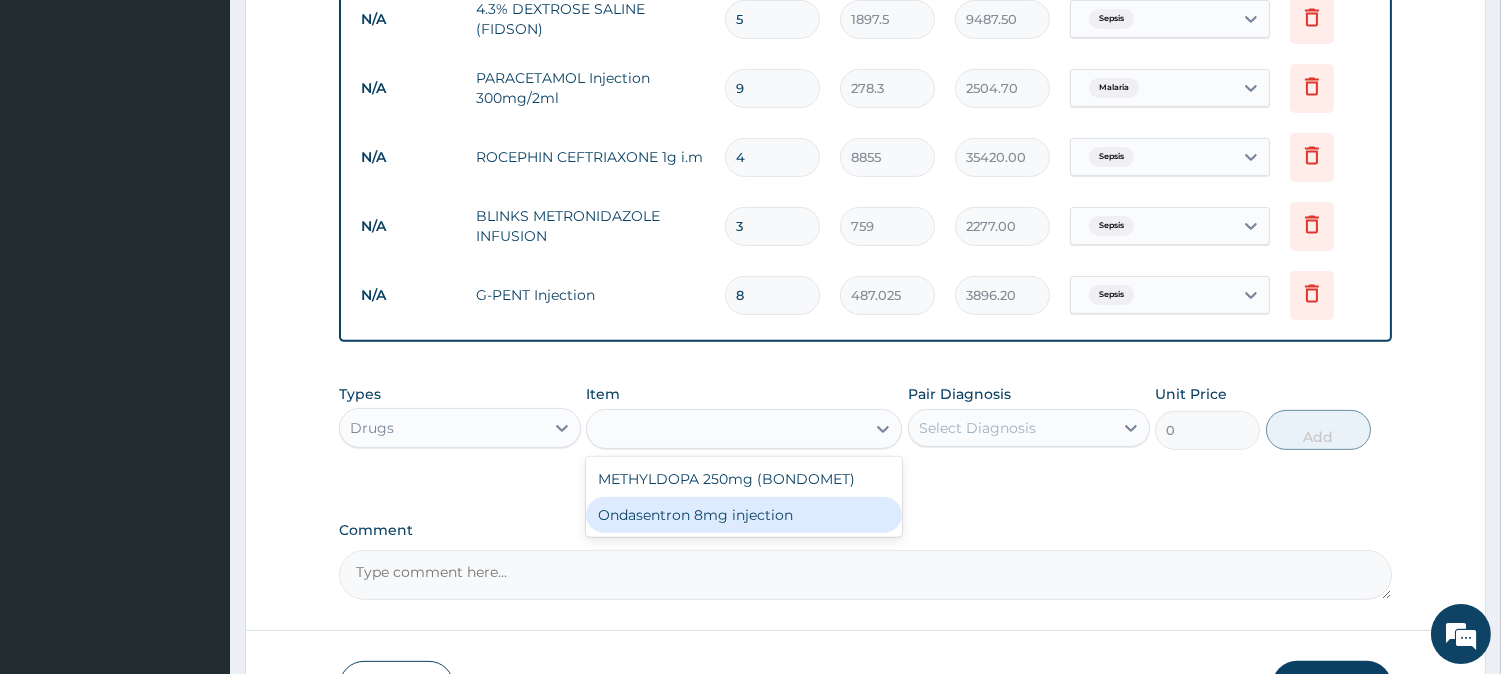 type on "1075.25" 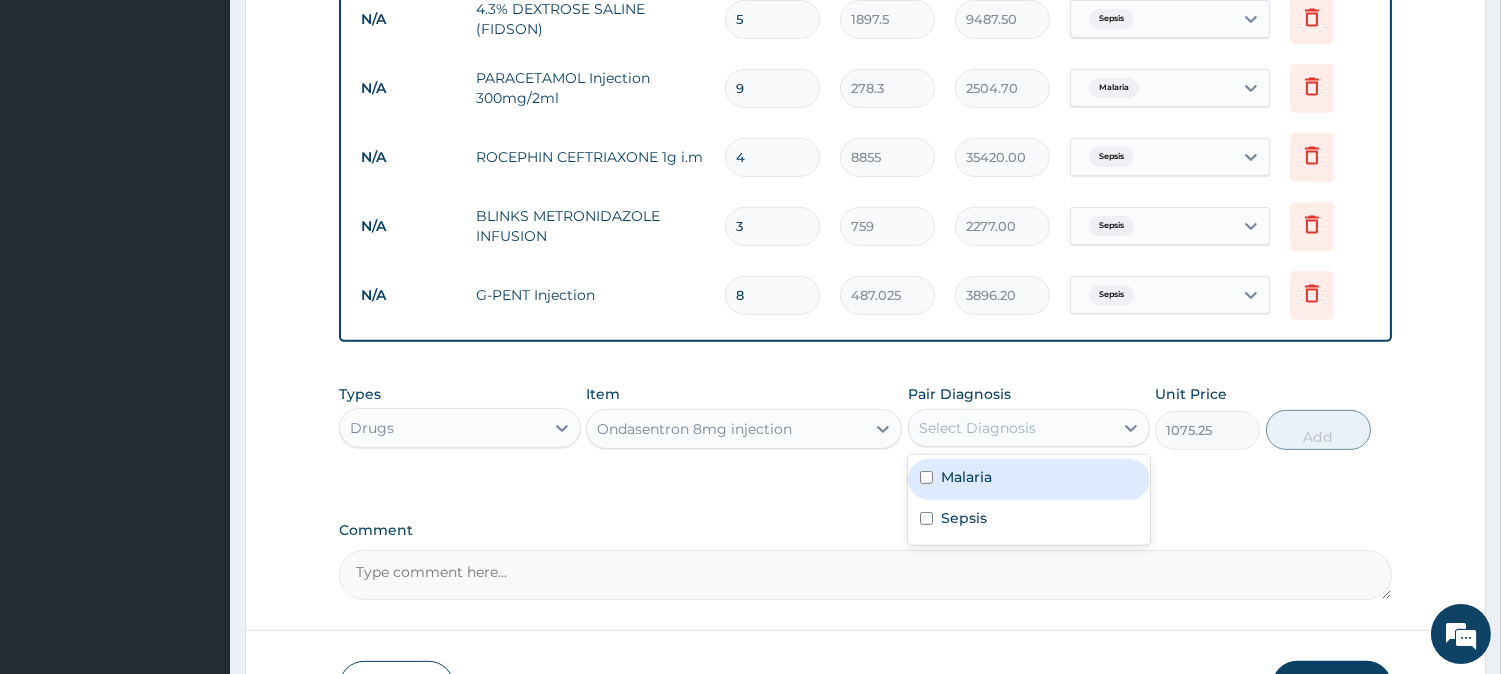 click on "Select Diagnosis" at bounding box center [977, 428] 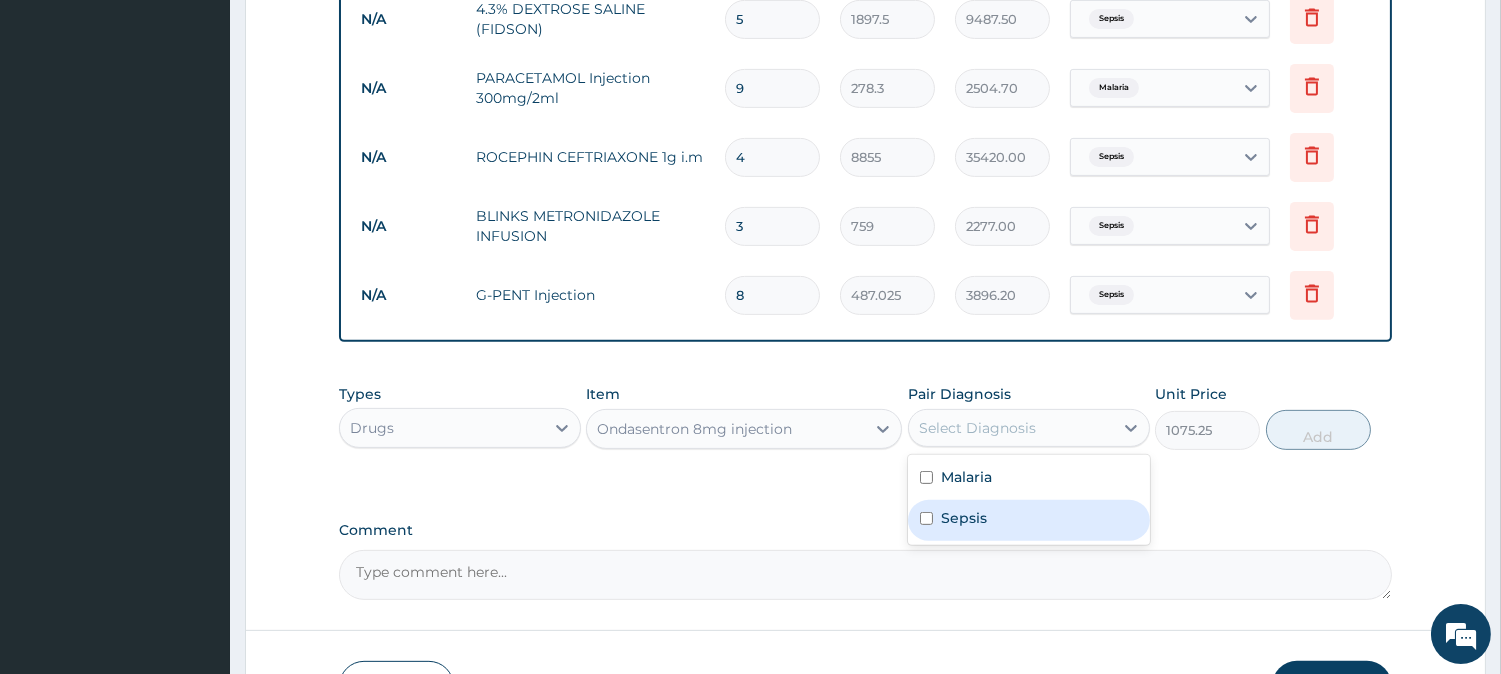 click on "Sepsis" at bounding box center (1029, 520) 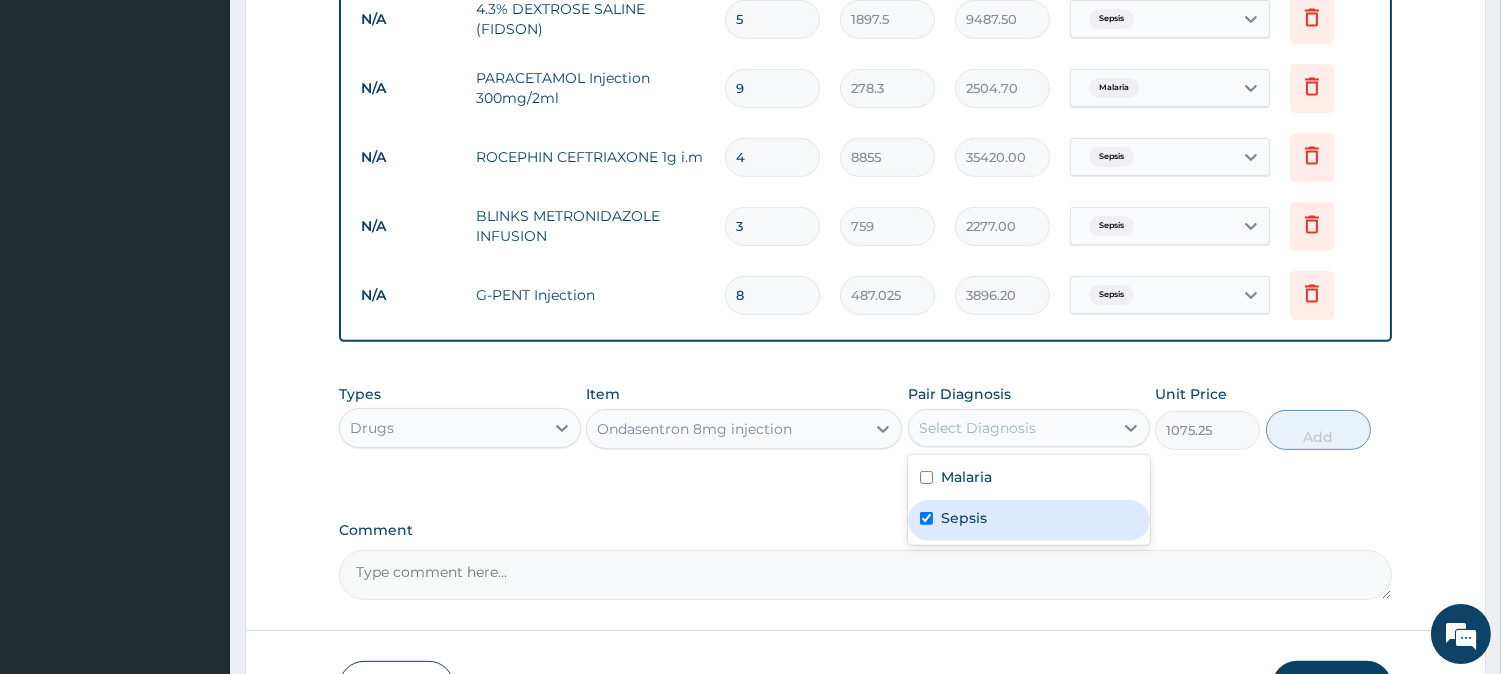 checkbox on "true" 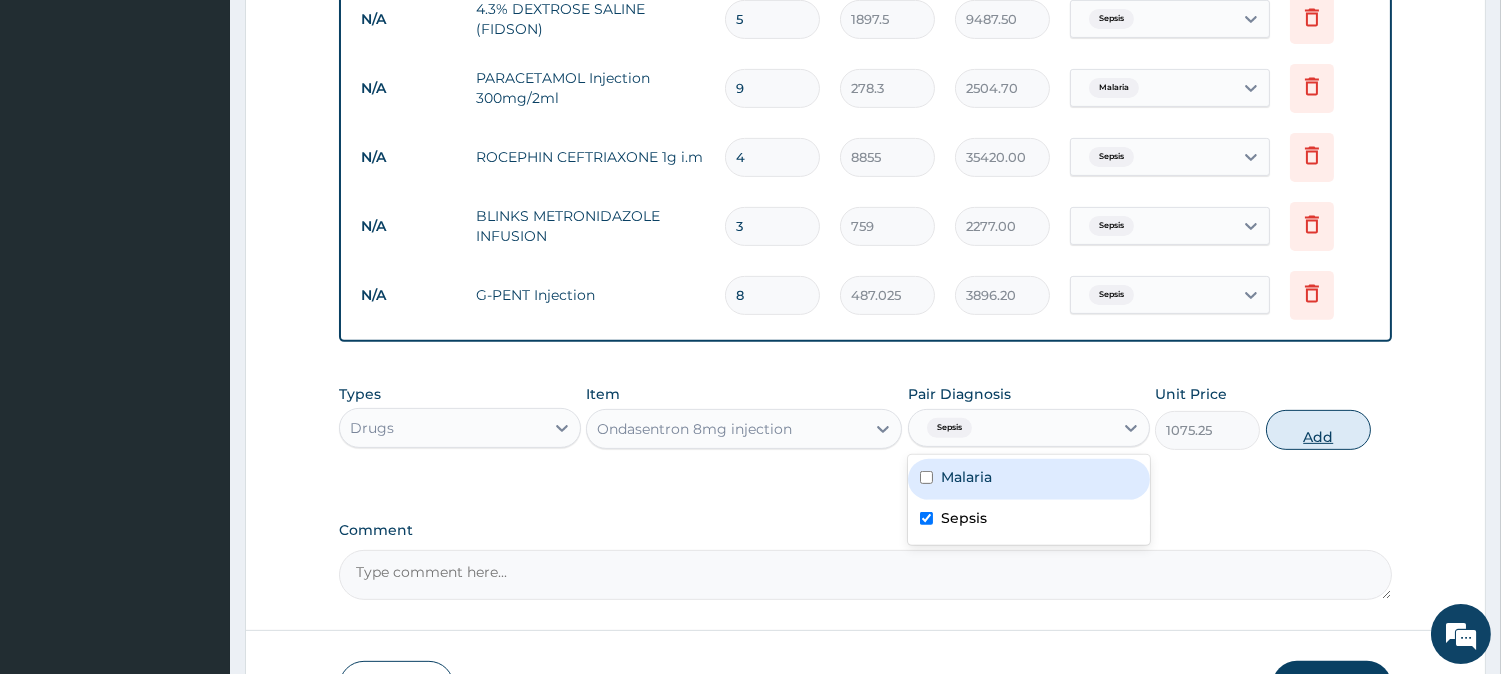 click on "Add" at bounding box center (1318, 430) 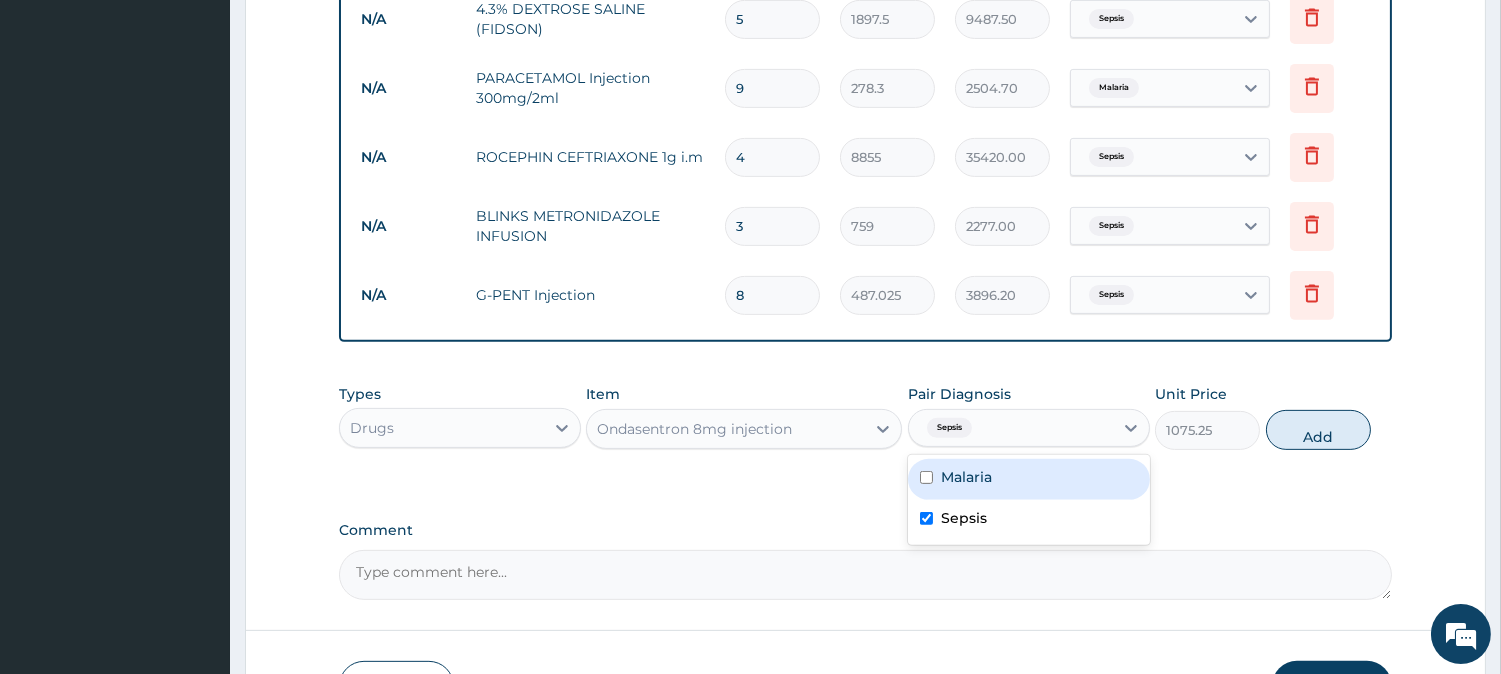 type on "0" 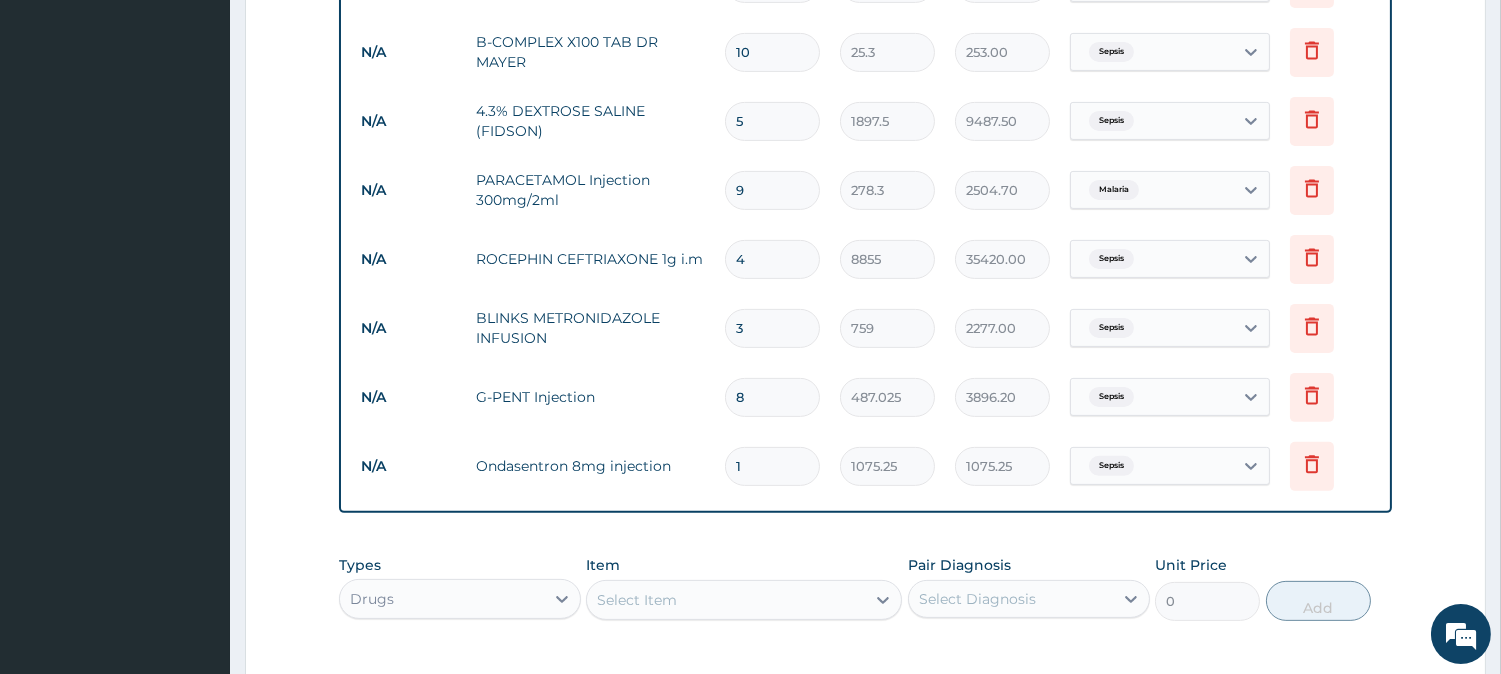 scroll, scrollTop: 1154, scrollLeft: 0, axis: vertical 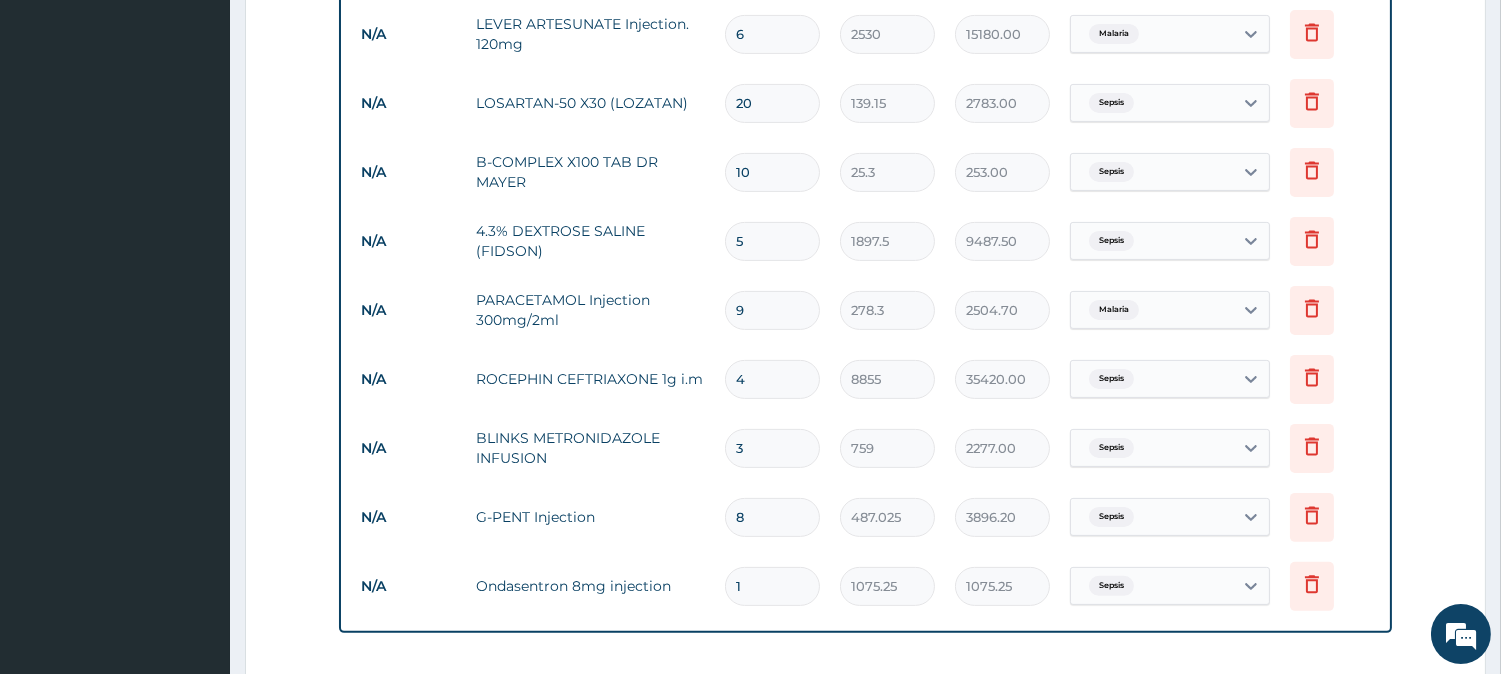 click on "10" at bounding box center (772, 172) 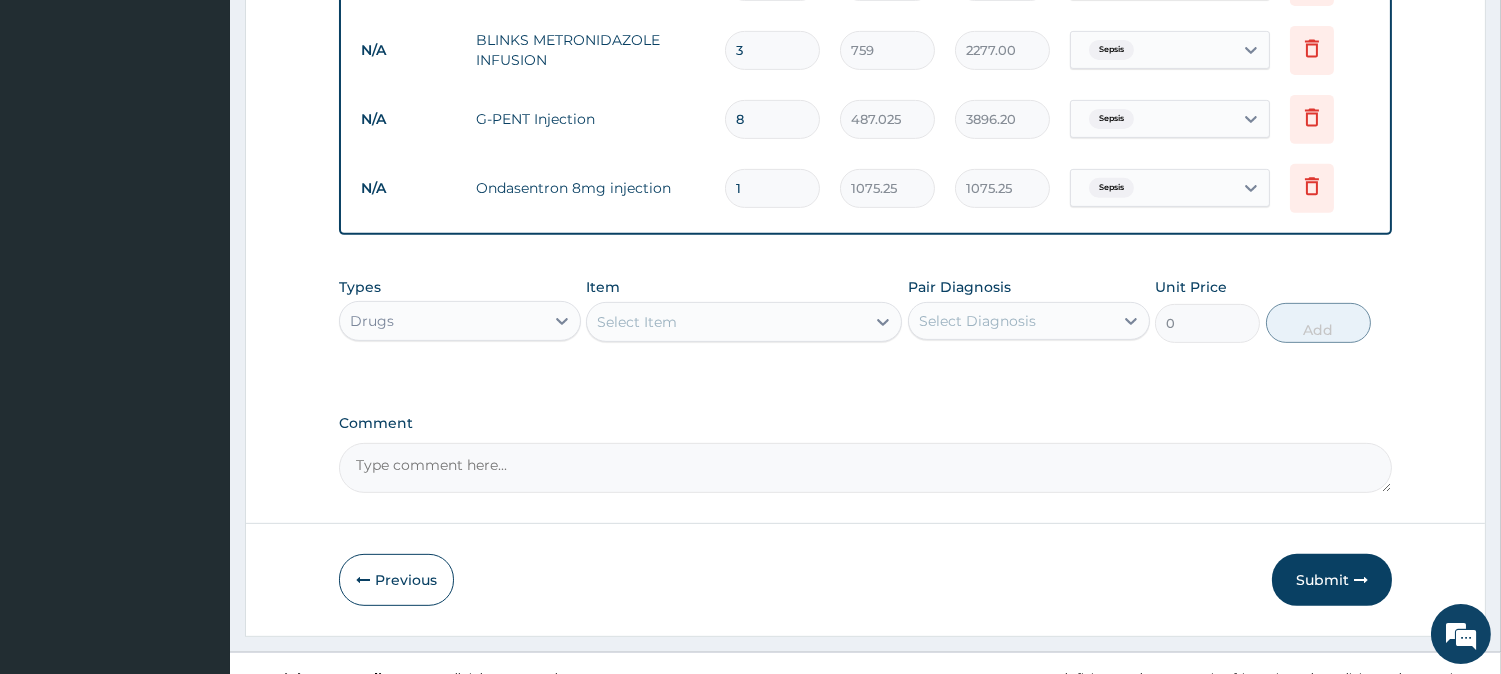 scroll, scrollTop: 1585, scrollLeft: 0, axis: vertical 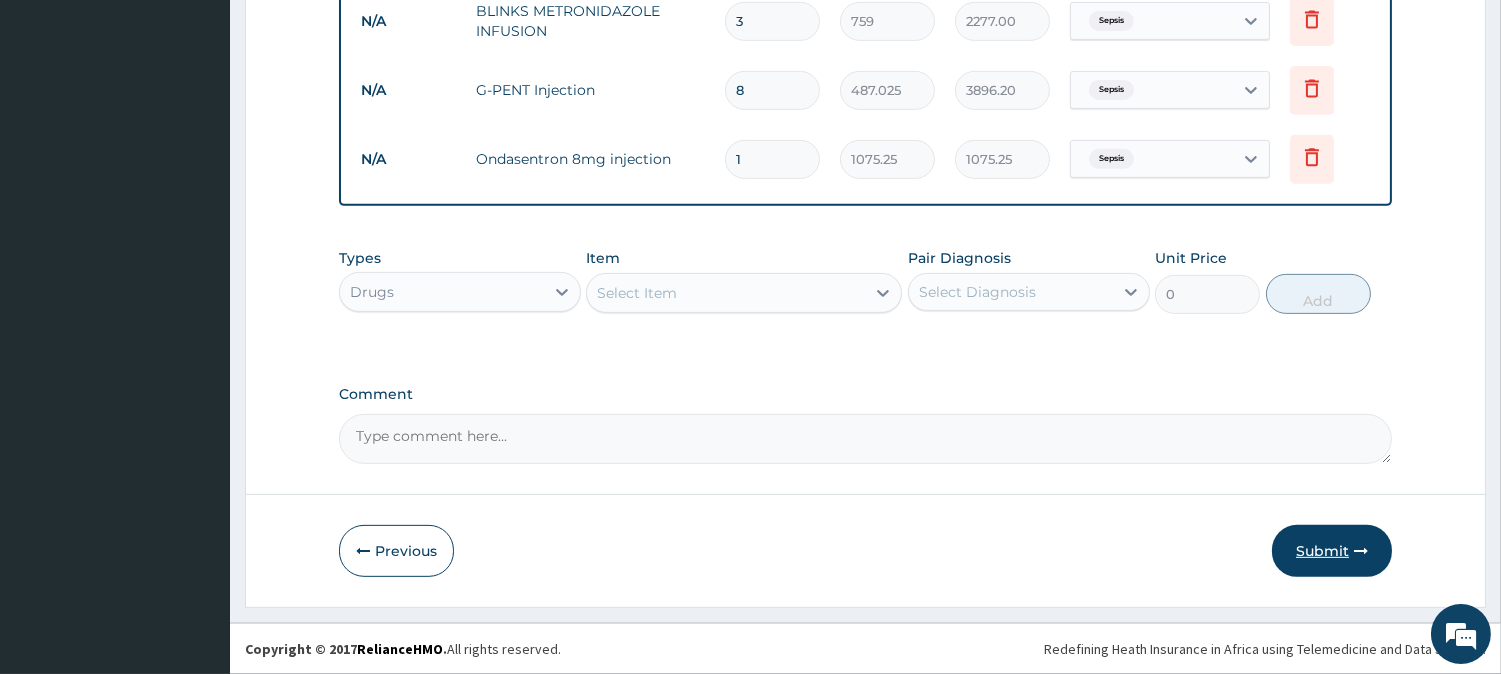 click on "Submit" at bounding box center [1332, 551] 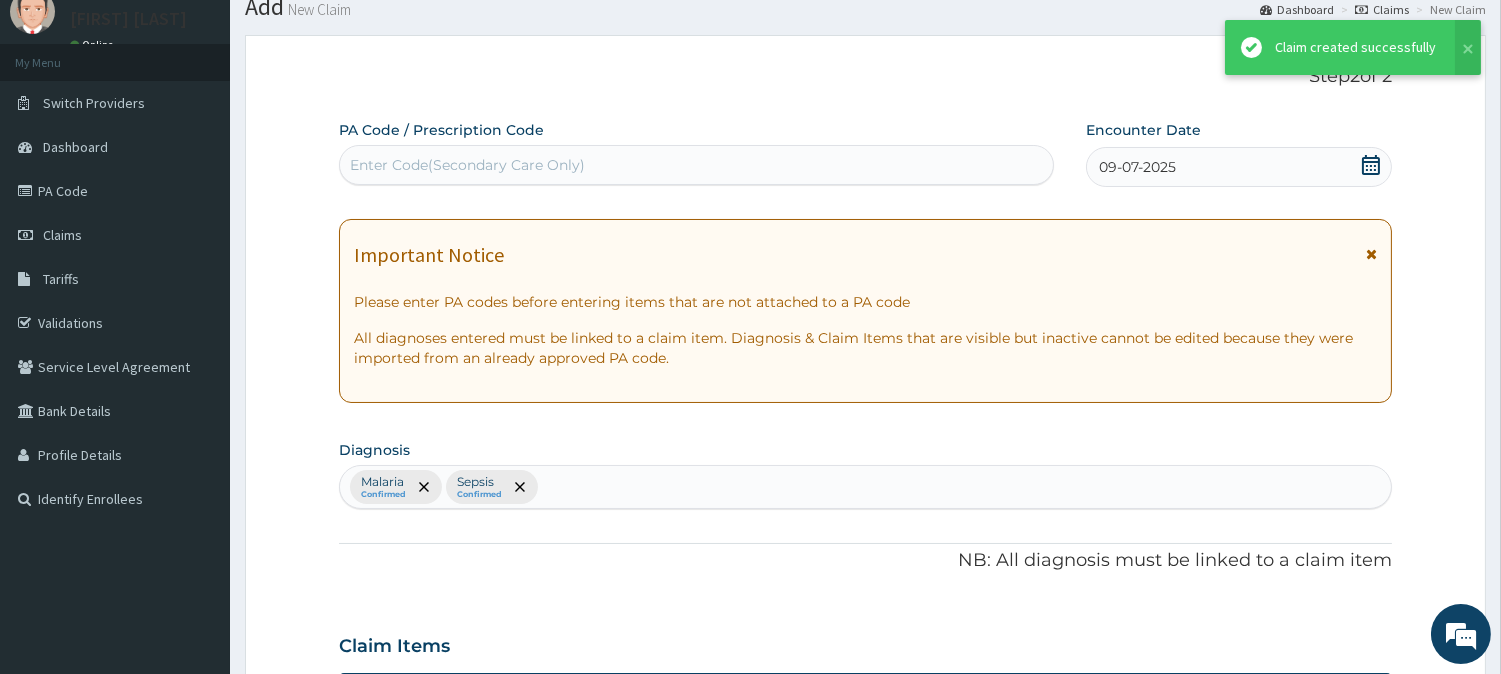 scroll, scrollTop: 1585, scrollLeft: 0, axis: vertical 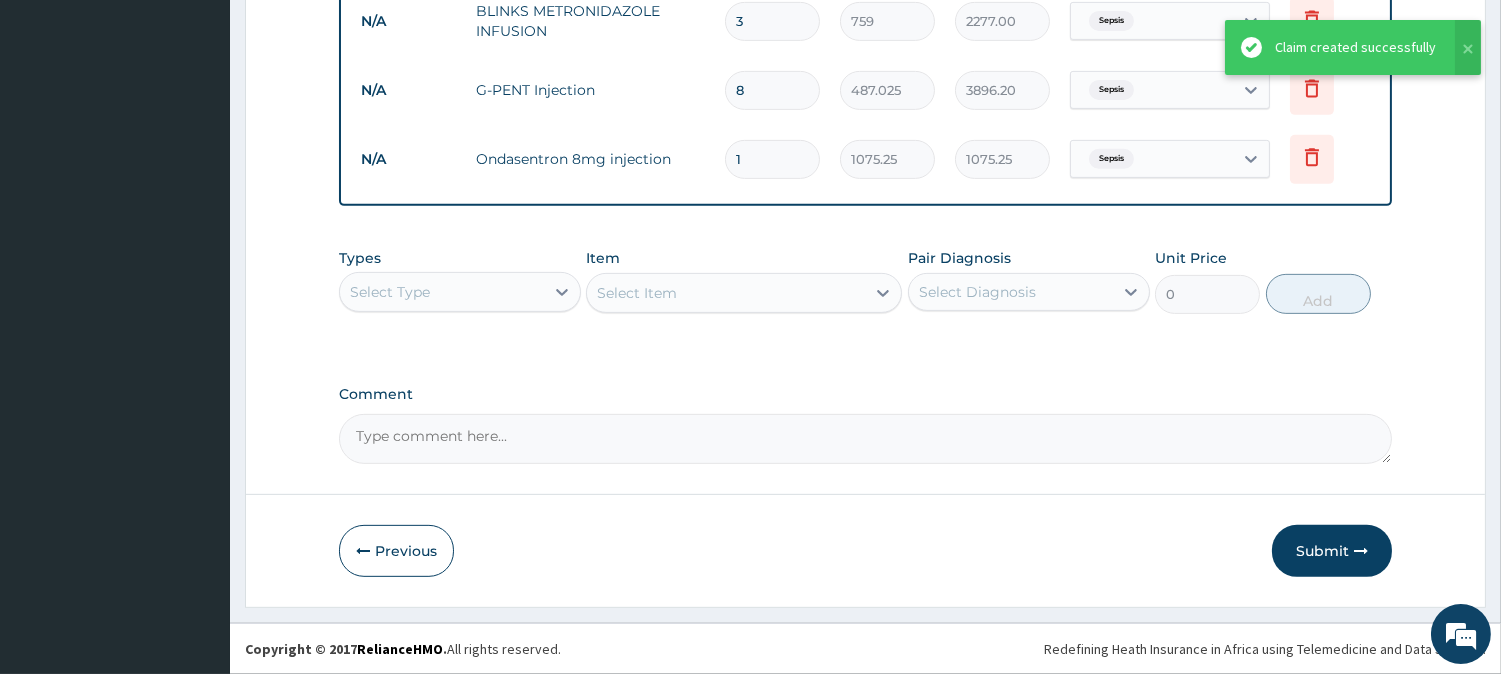 click on "PA Code / Prescription Code Enter Code(Secondary Care Only) Encounter Date 09-07-2025 Important Notice Please enter PA codes before entering items that are not attached to a PA code   All diagnoses entered must be linked to a claim item. Diagnosis & Claim Items that are visible but inactive cannot be edited because they were imported from an already approved PA code. Diagnosis Malaria Confirmed Sepsis Confirmed NB: All diagnosis must be linked to a claim item Claim Items Type Name Quantity Unit Price Total Price Pair Diagnosis Actions N/A General practitioner Consultation first outpatient consultation 1 3795 3795.00 Malaria  + 1 Delete N/A Malarial Parasite Thick and thin films - [Blood] 1 1725 1725.00 Malaria Delete N/A FBC CBC-Complete Blood Count (Haemogram) - [Blood] 1 4600 4600.00 Sepsis Delete N/A Vitamin B complex injection 8 379.5 3036.00 Sepsis Delete N/A STERILIZED WATER FOR Injection 1 151.8 151.80 Sepsis Delete N/A LEVER ARTESUNATE Injection. 120mg 6 2530 15180.00 Malaria Delete N/A 20 139.15 N/A" at bounding box center (865, -463) 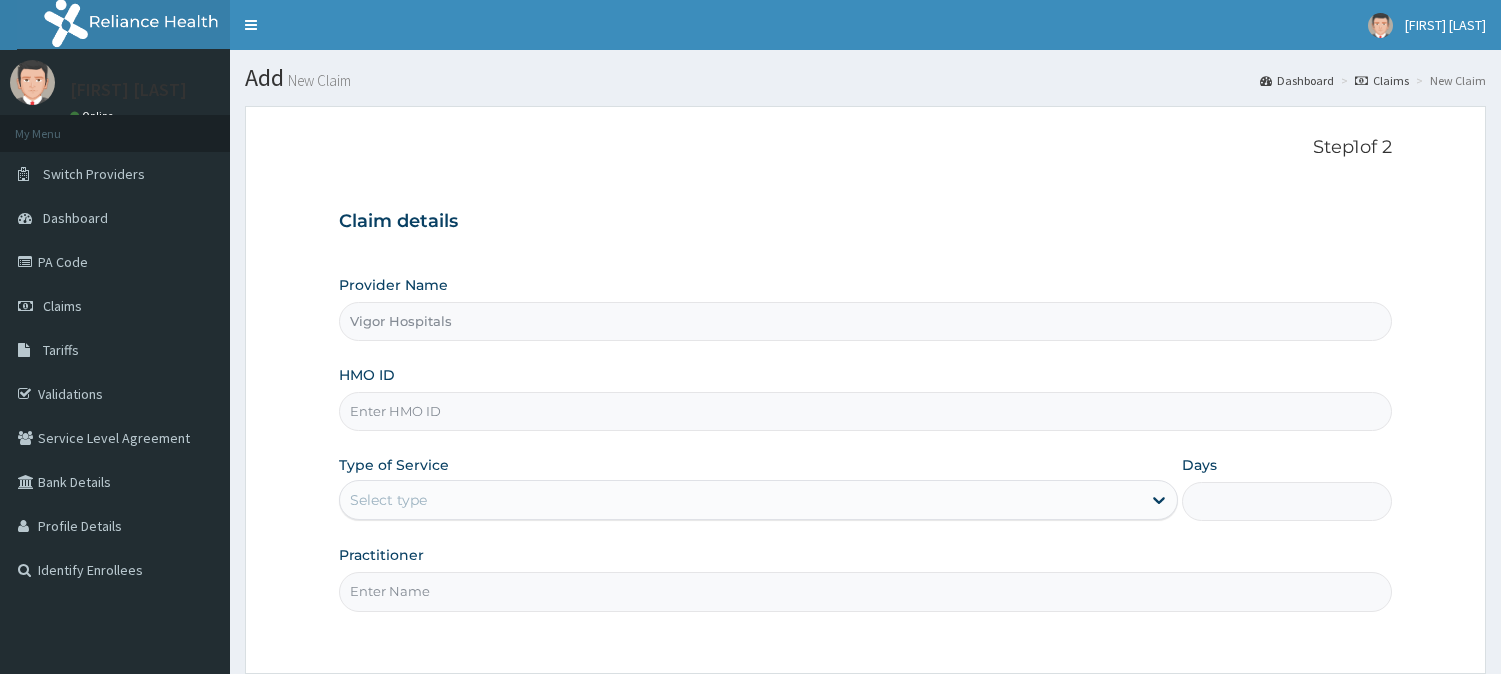 scroll, scrollTop: 0, scrollLeft: 0, axis: both 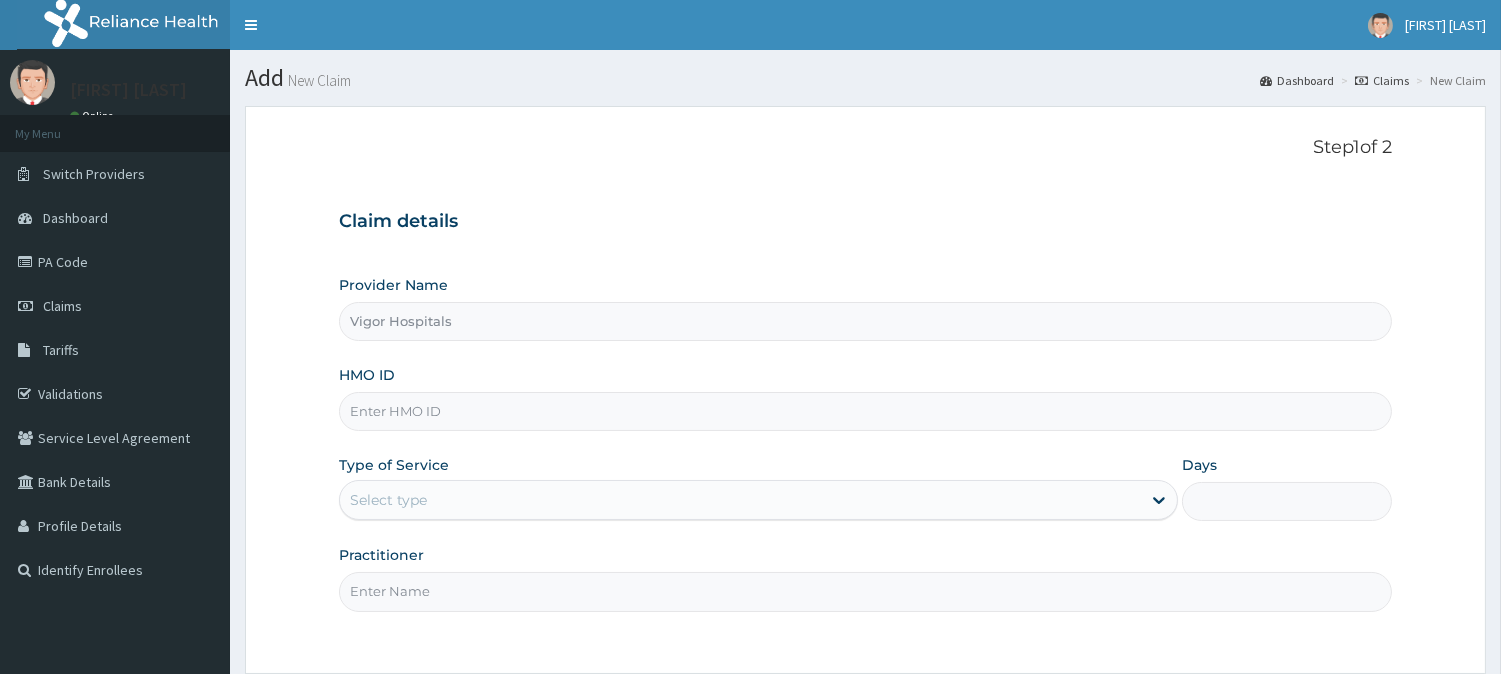 click on "HMO ID" at bounding box center [865, 411] 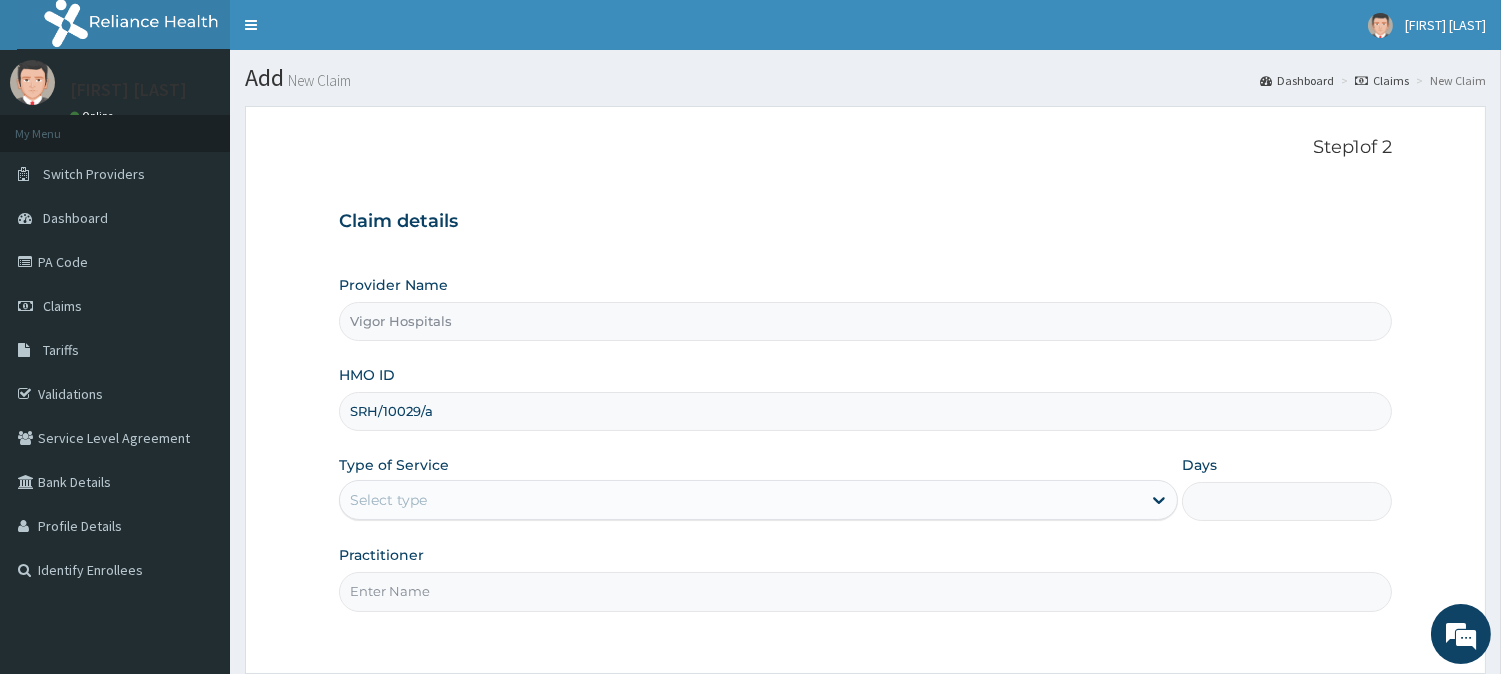 click on "SRH/10029/a" at bounding box center (865, 411) 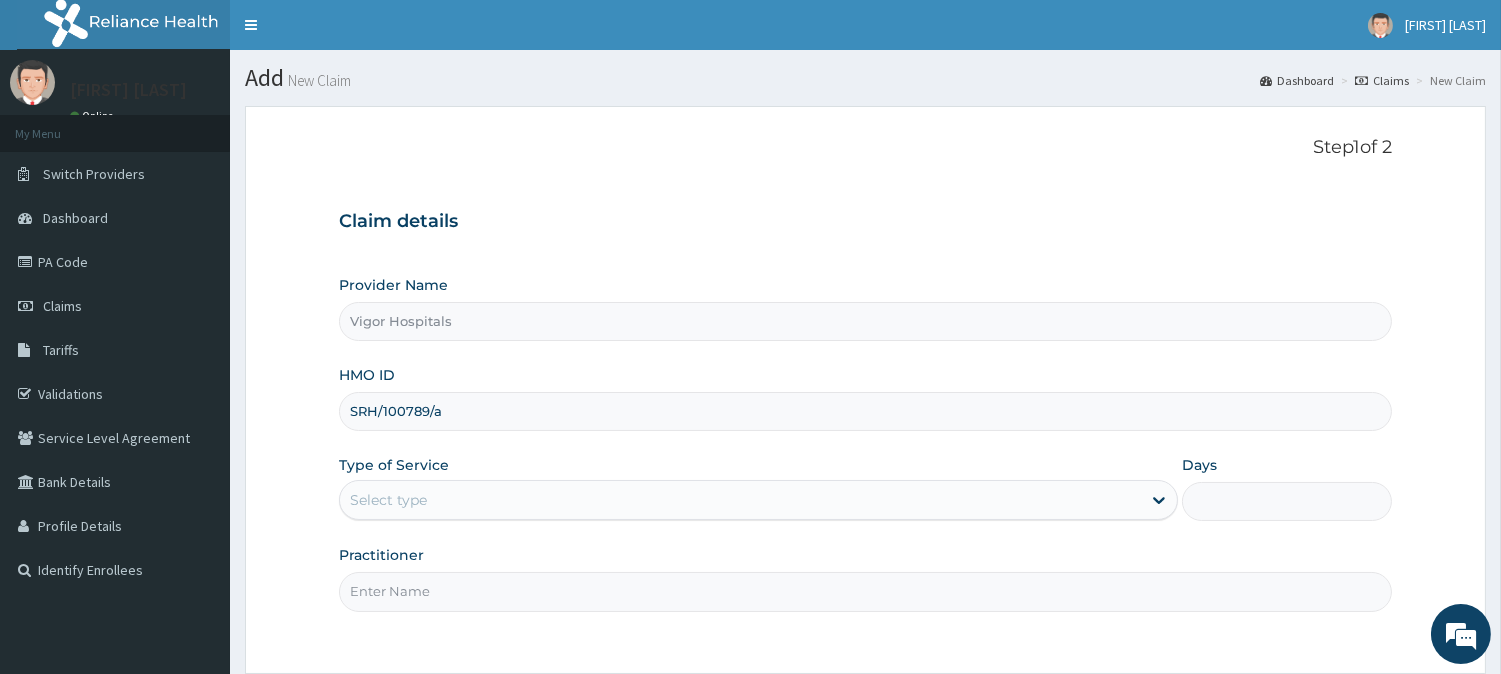 scroll, scrollTop: 0, scrollLeft: 0, axis: both 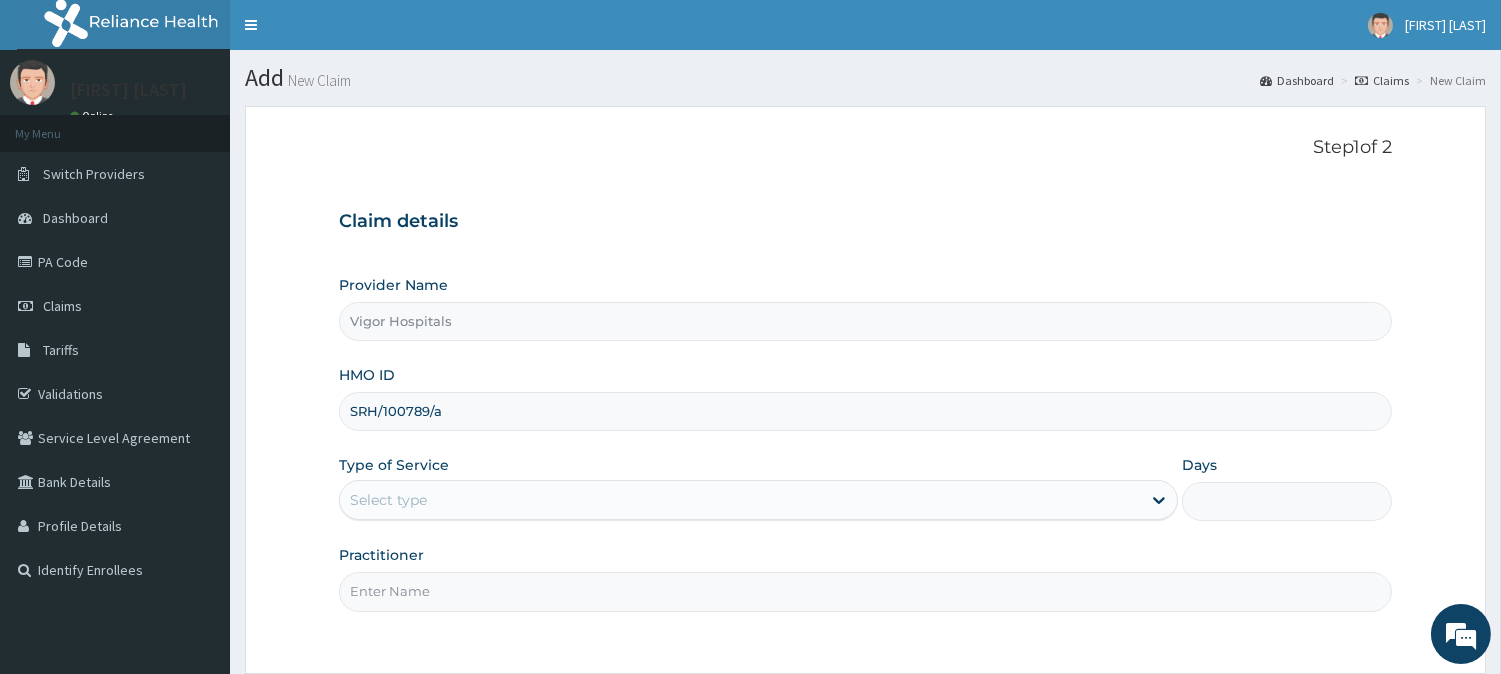 click on "SRH/100789/a" at bounding box center [865, 411] 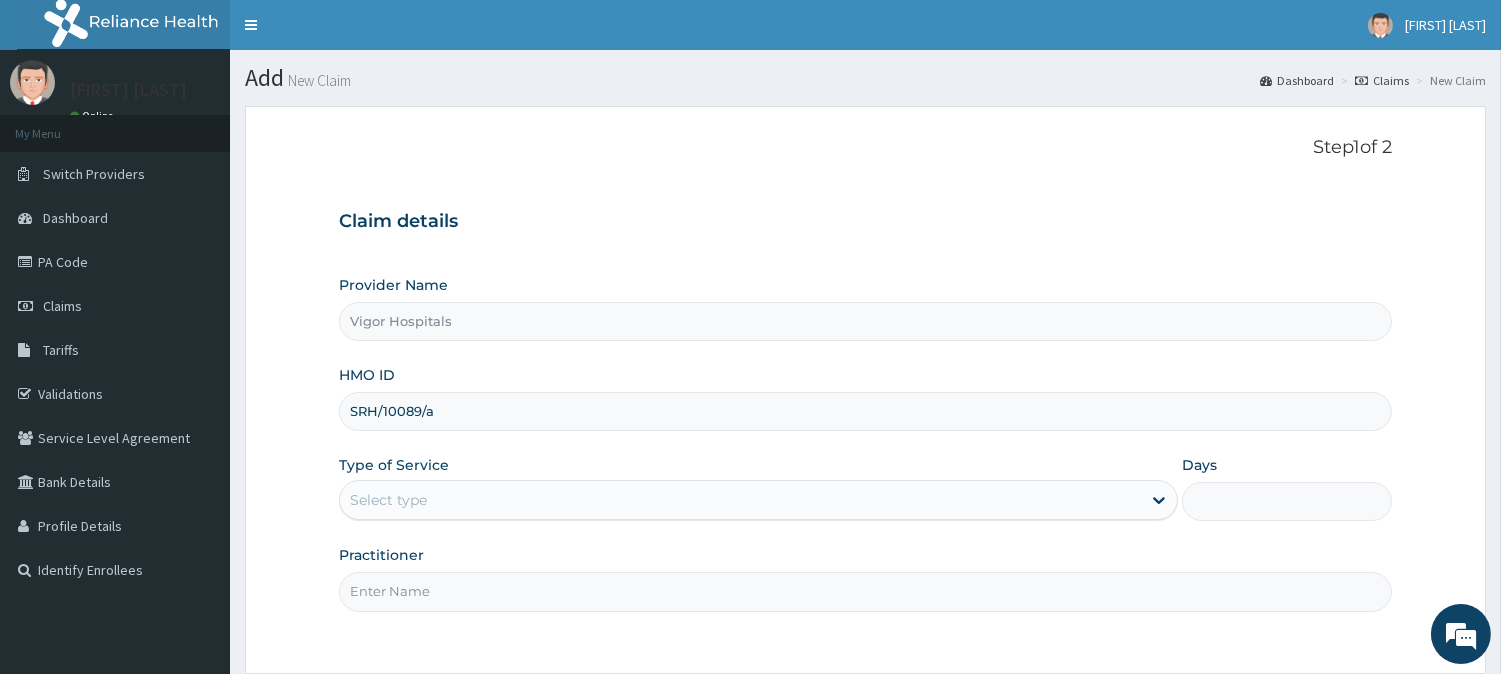 type on "SRH/10089/a" 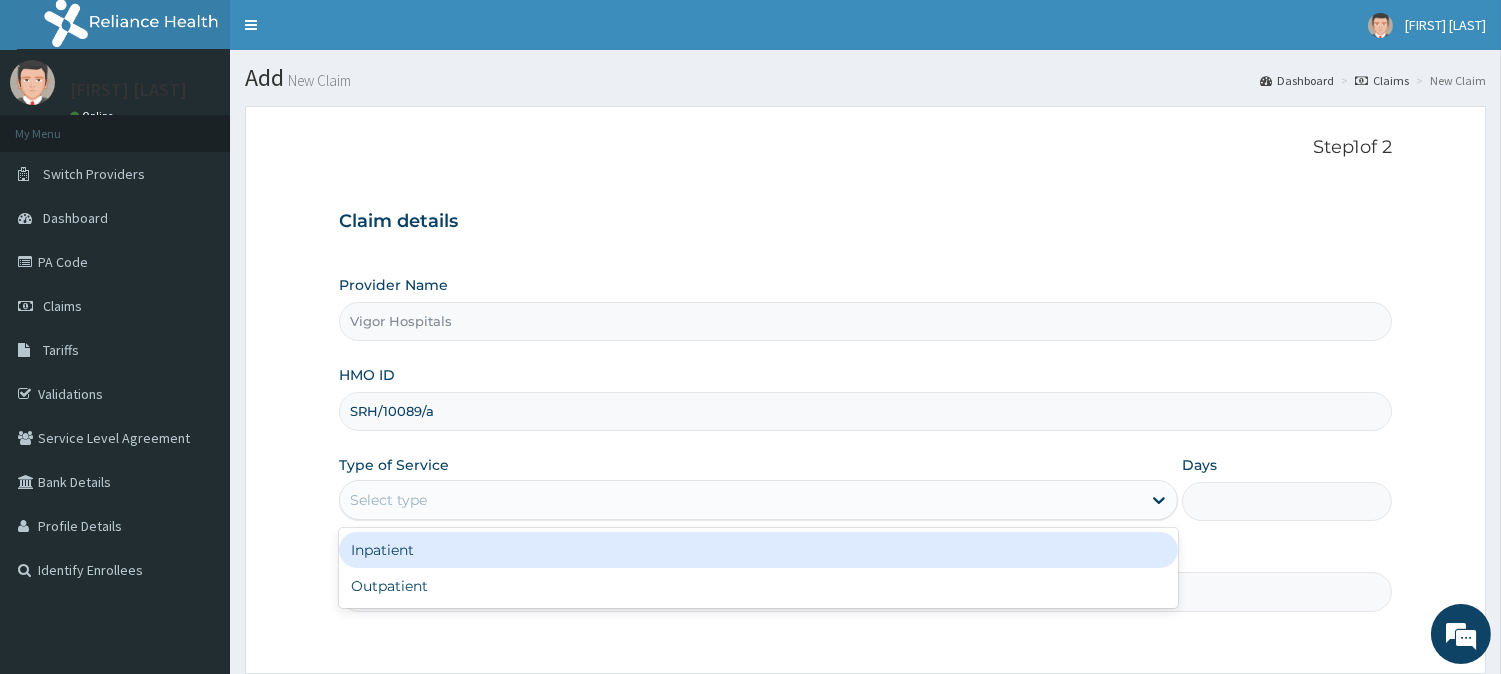 drag, startPoint x: 360, startPoint y: 494, endPoint x: 358, endPoint y: 538, distance: 44.04543 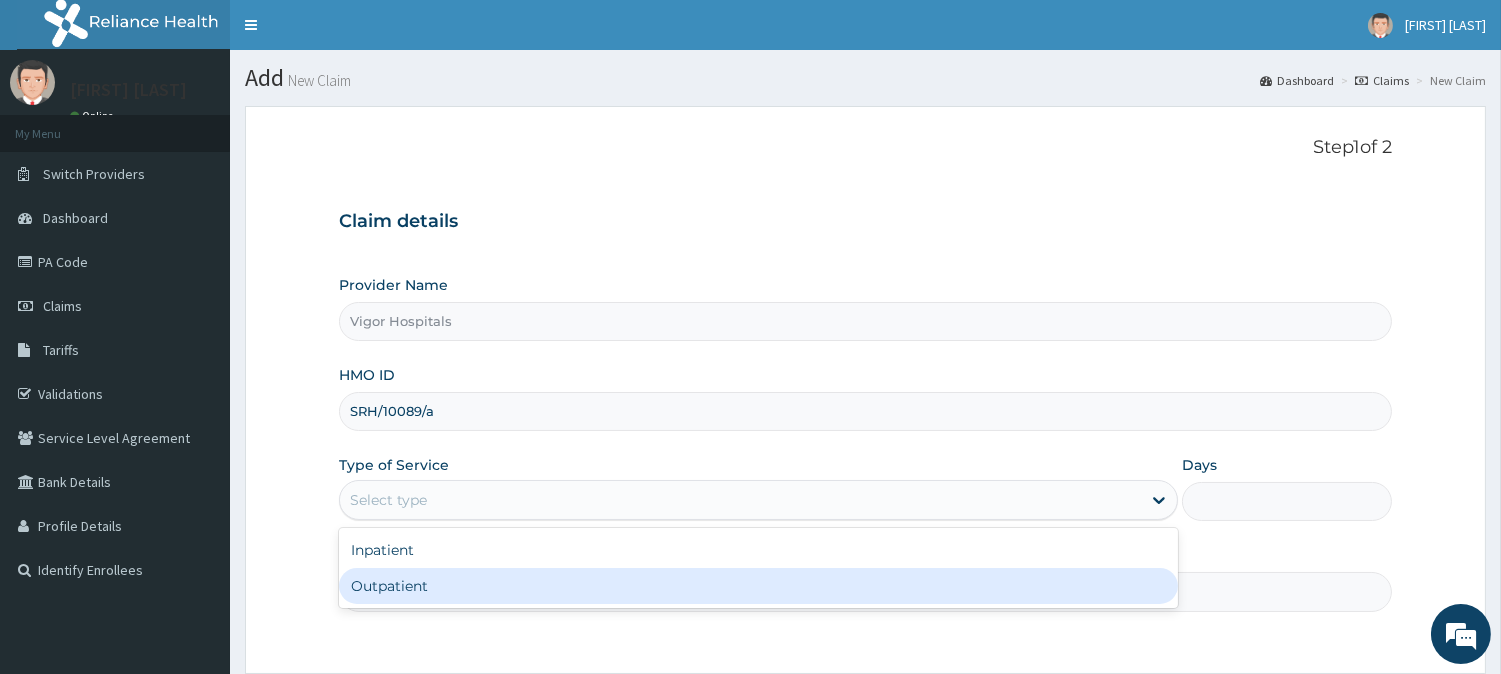 click on "Outpatient" at bounding box center (758, 586) 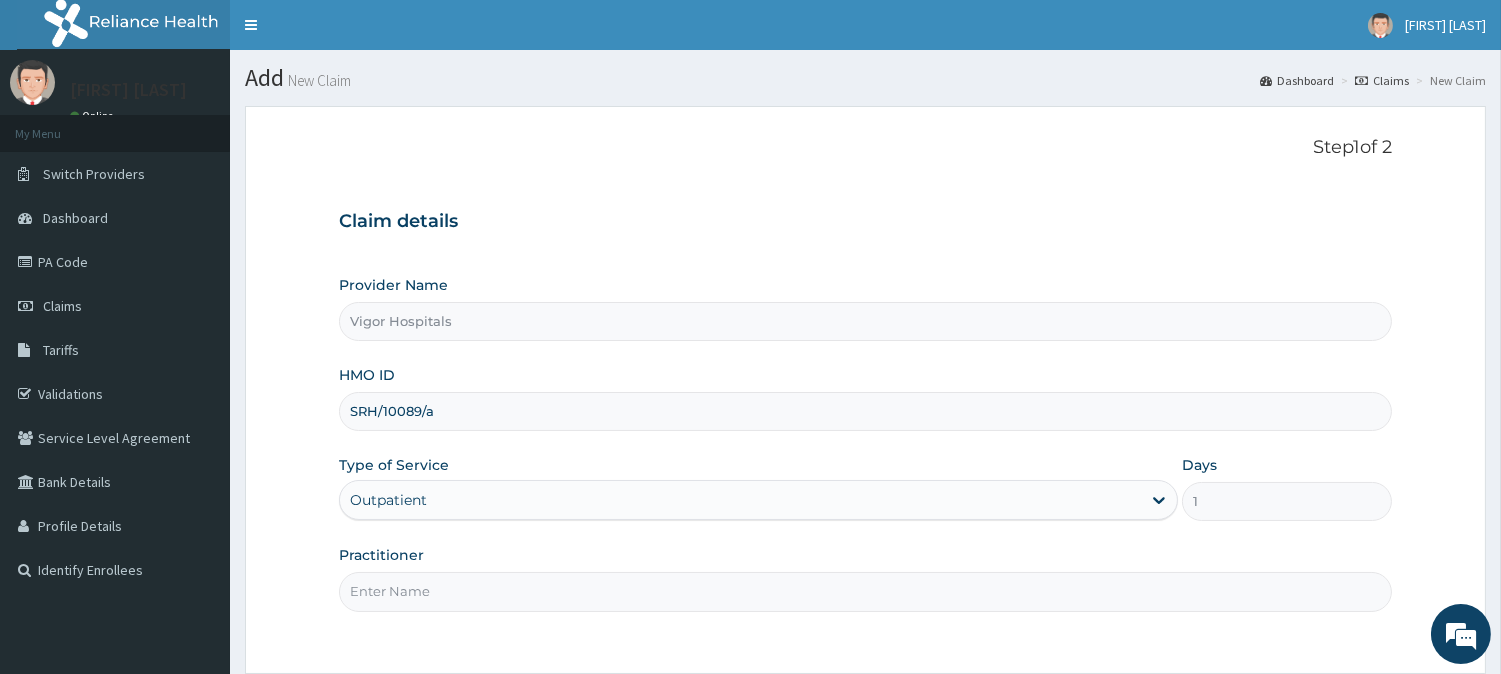 click on "Practitioner" at bounding box center (865, 591) 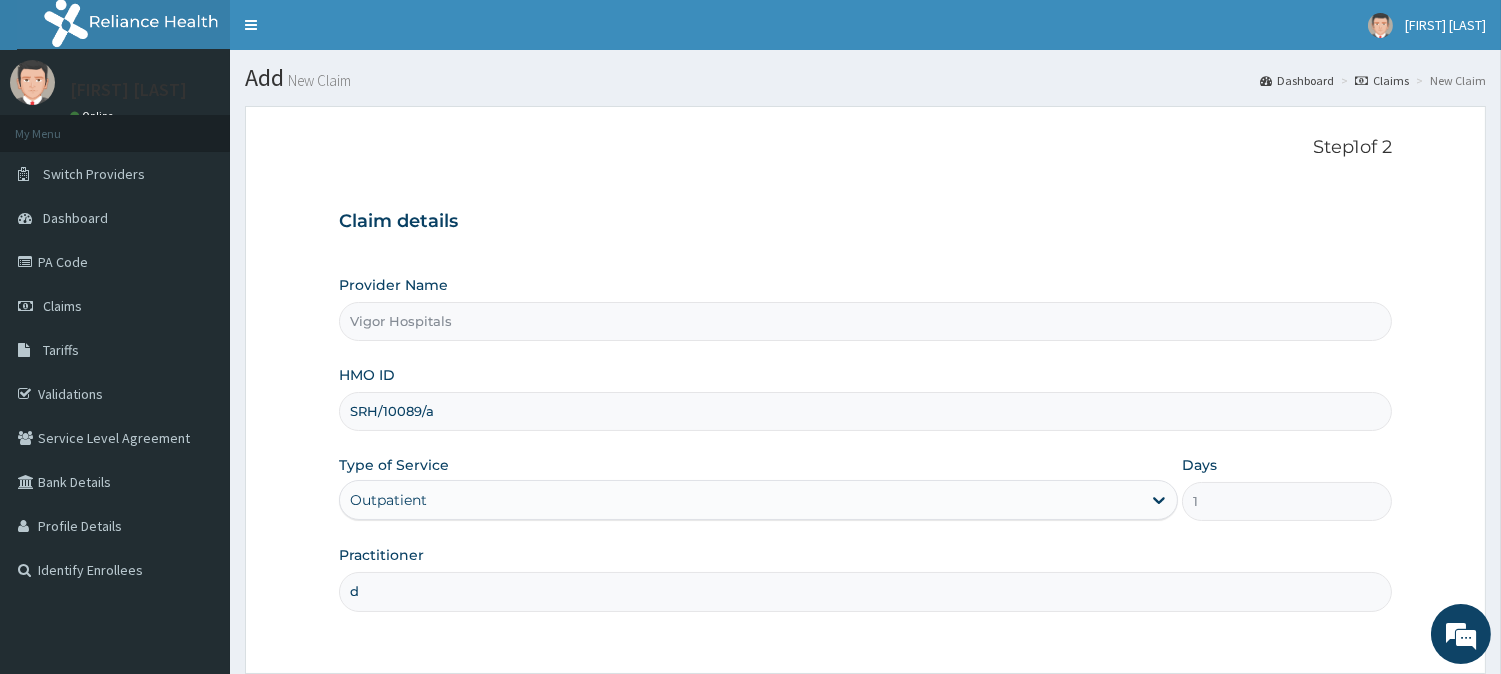 type on "DR AKPAN" 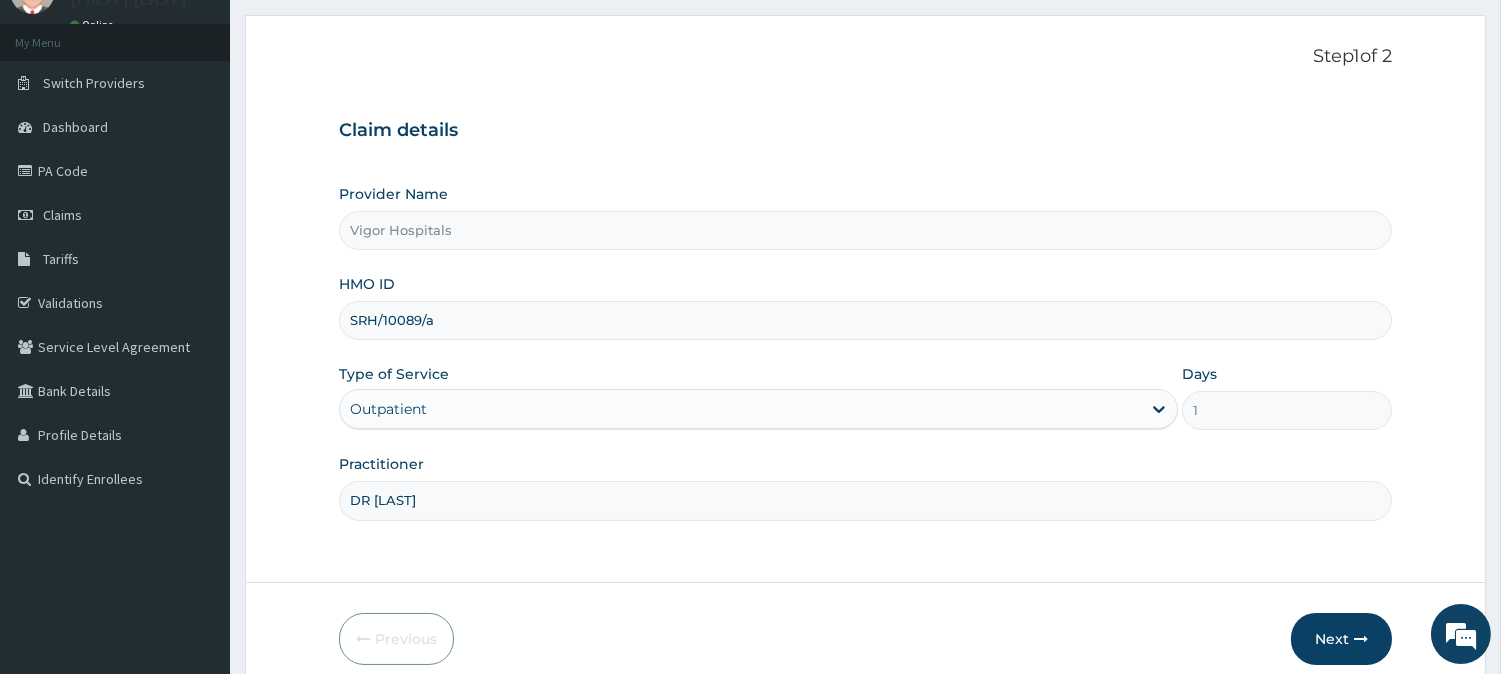 scroll, scrollTop: 178, scrollLeft: 0, axis: vertical 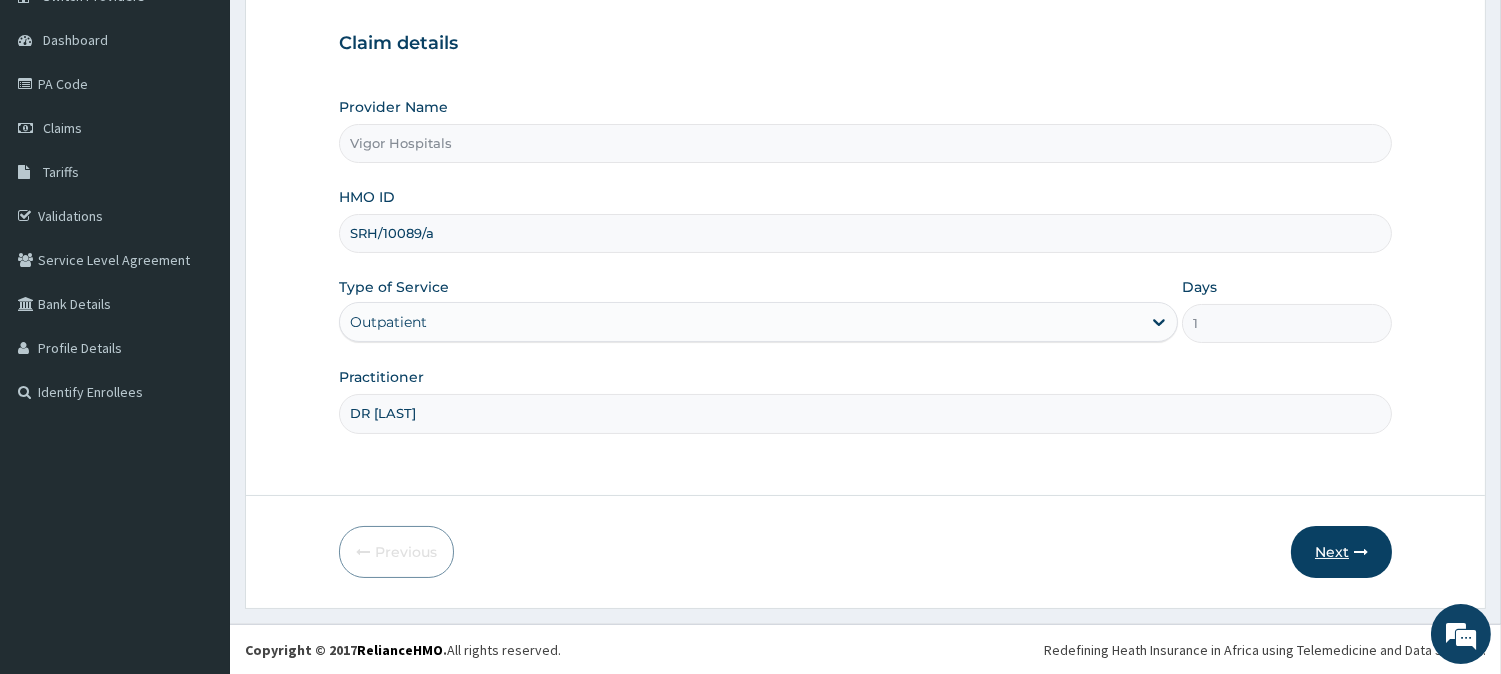 click on "Next" at bounding box center (1341, 552) 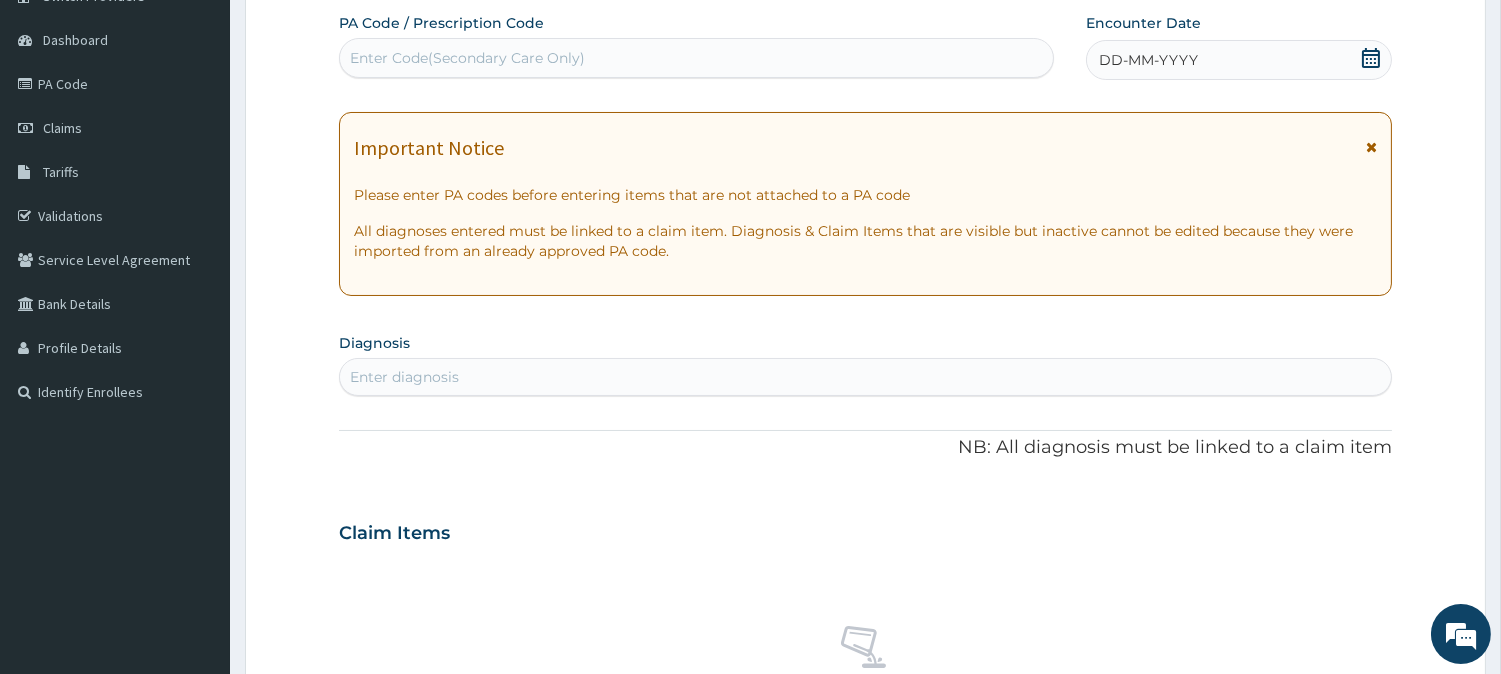 click on "DD-MM-YYYY" at bounding box center [1148, 60] 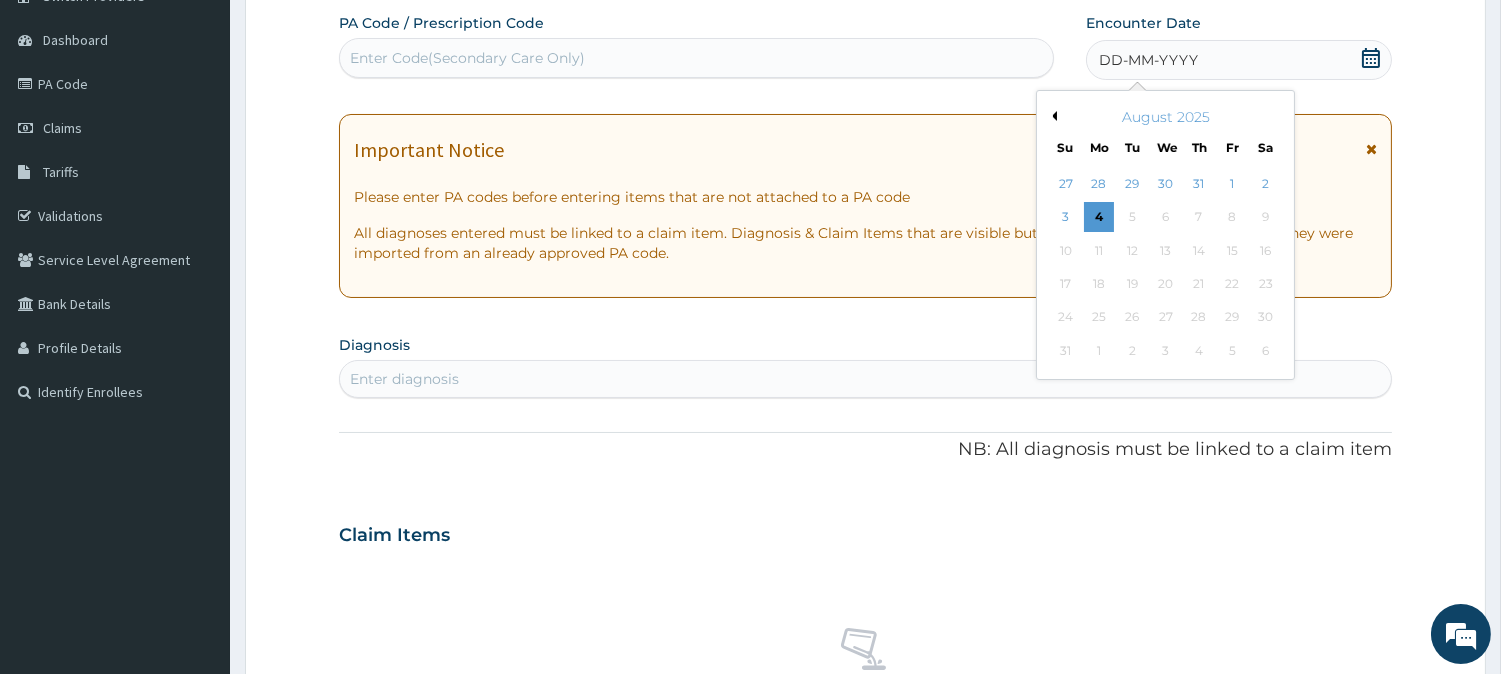click on "Previous Month" at bounding box center [1052, 116] 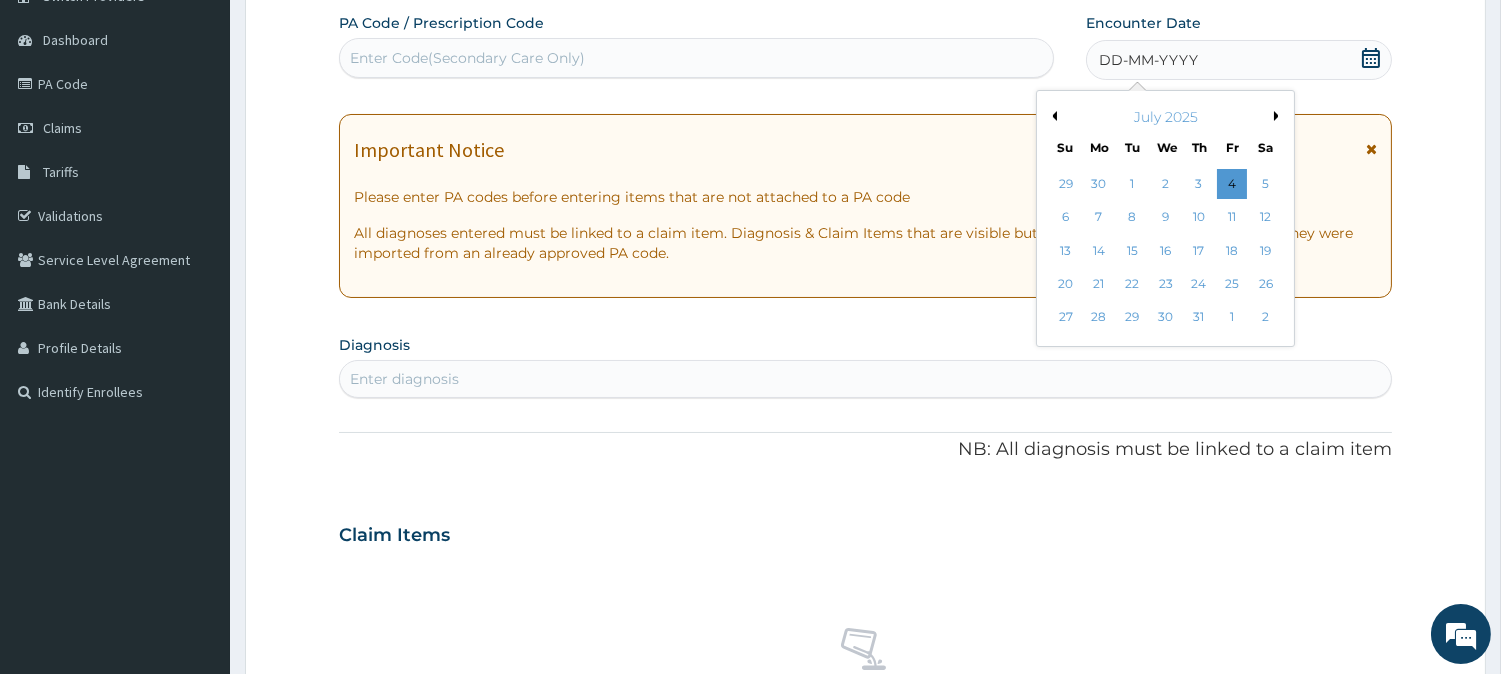 drag, startPoint x: 1261, startPoint y: 222, endPoint x: 1036, endPoint y: 210, distance: 225.31978 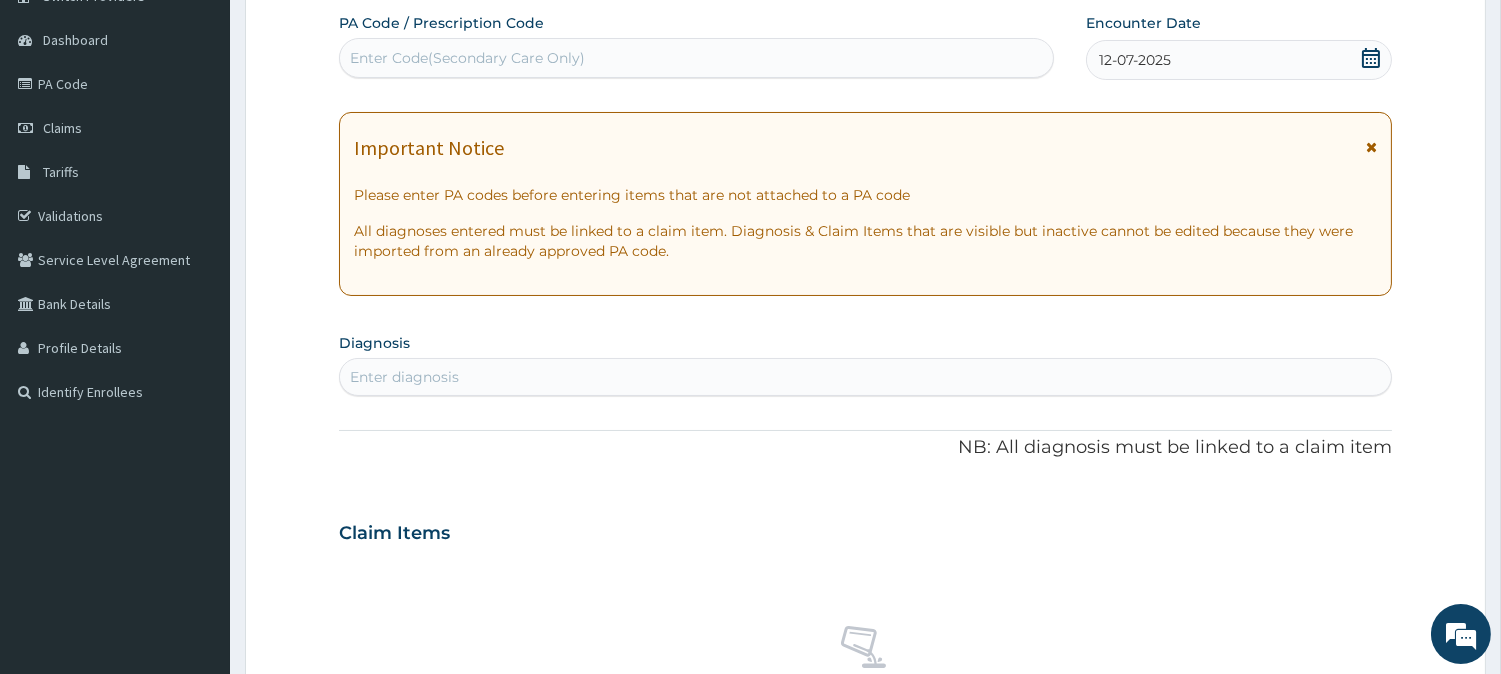 click on "Enter diagnosis" at bounding box center (865, 377) 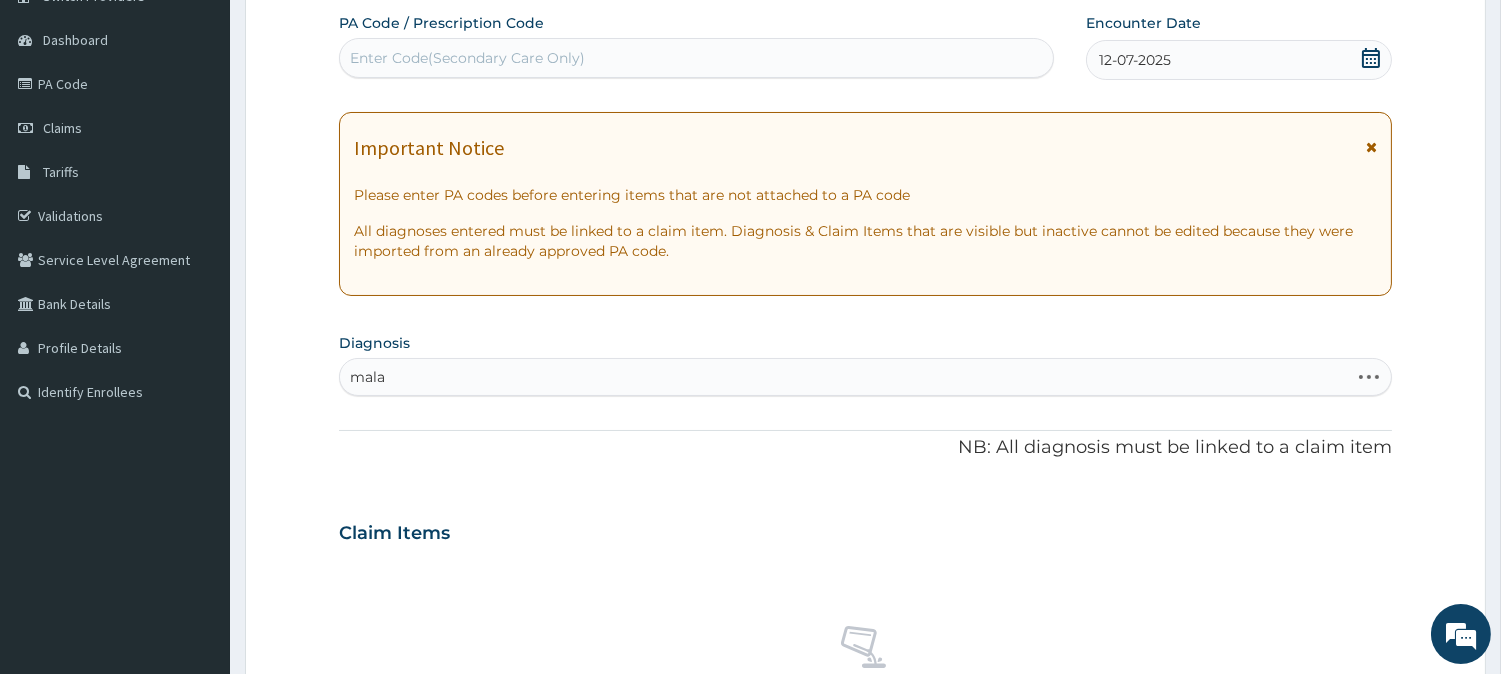 type on "malar" 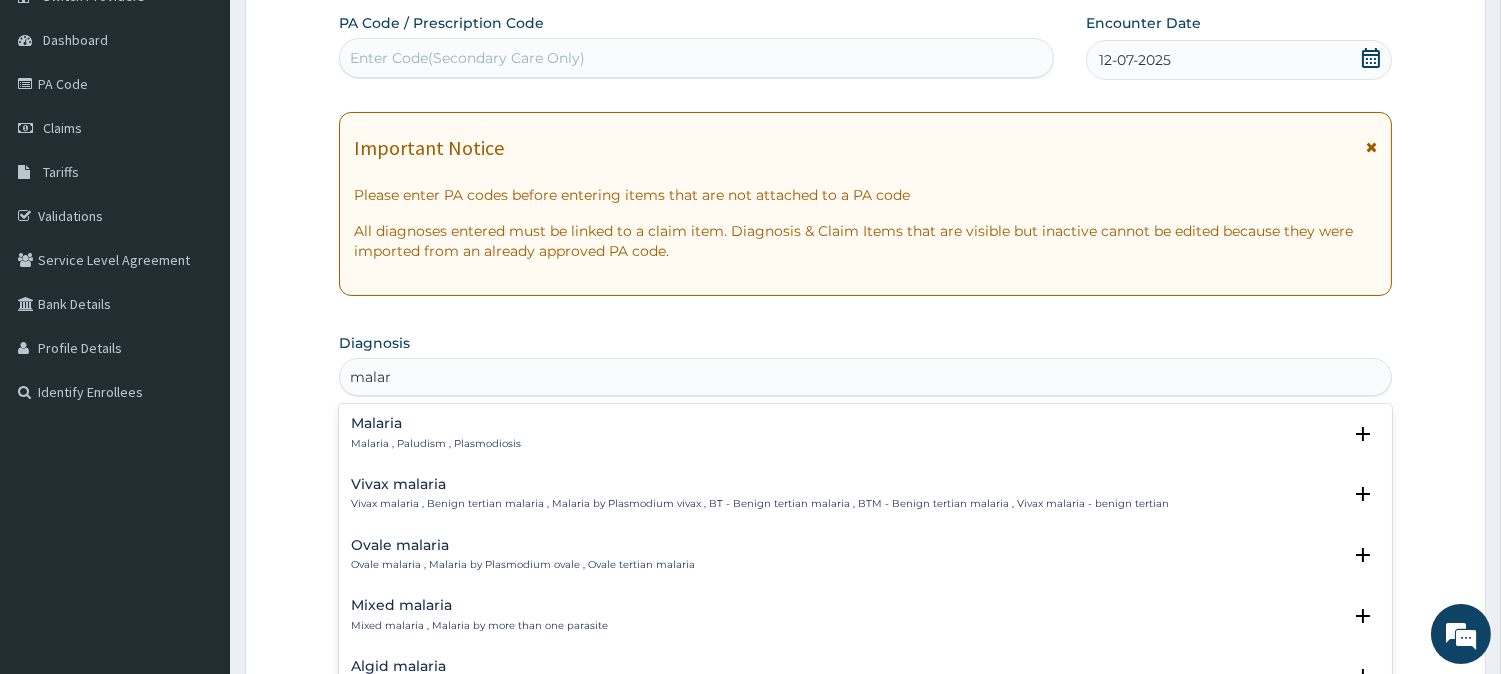 drag, startPoint x: 402, startPoint y: 436, endPoint x: 392, endPoint y: 448, distance: 15.6205 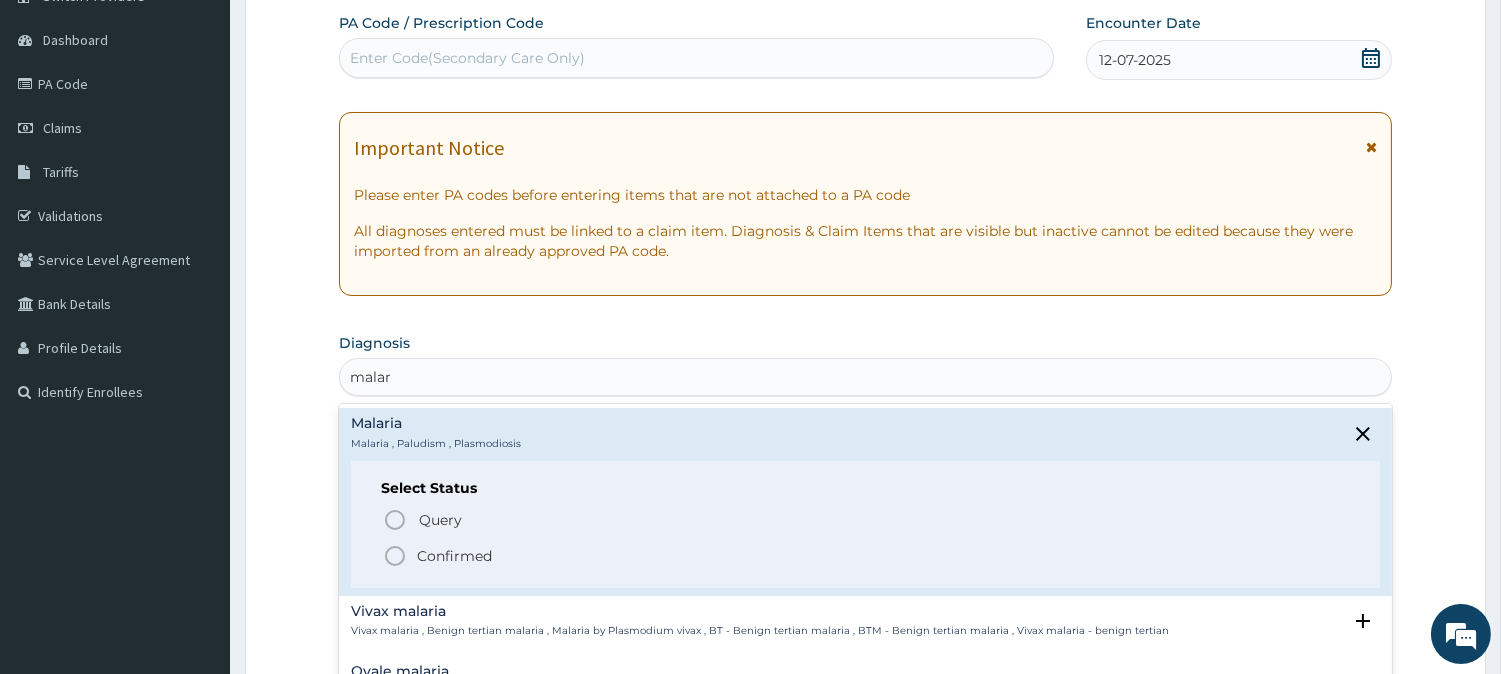 click 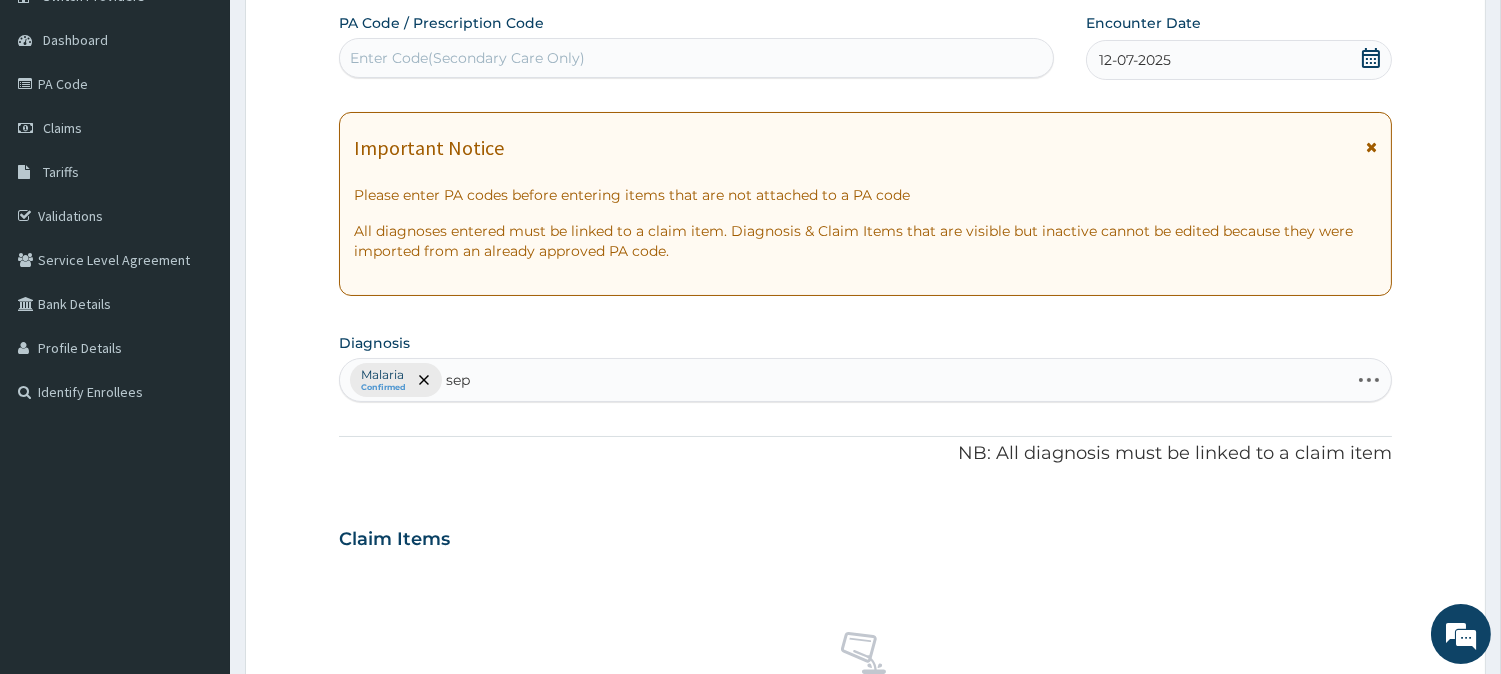 type on "seps" 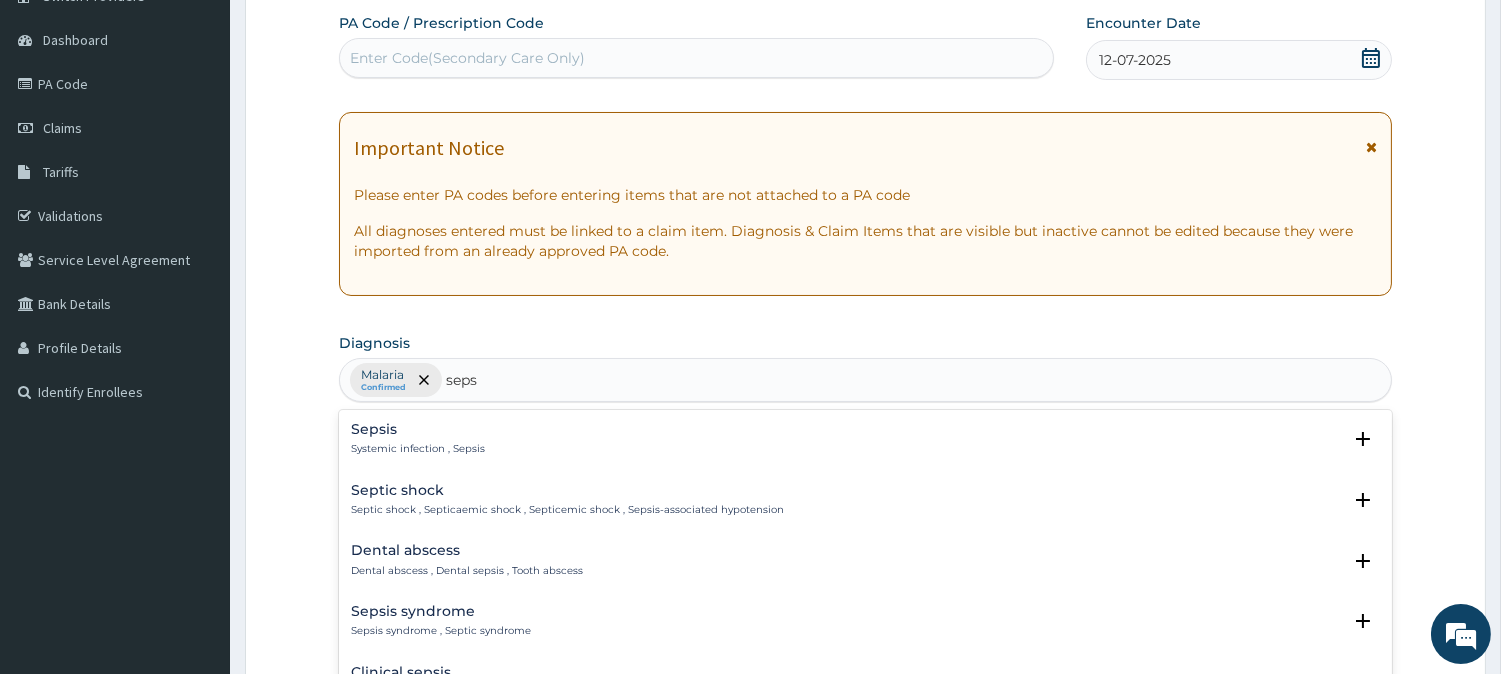 click on "Sepsis" at bounding box center [418, 429] 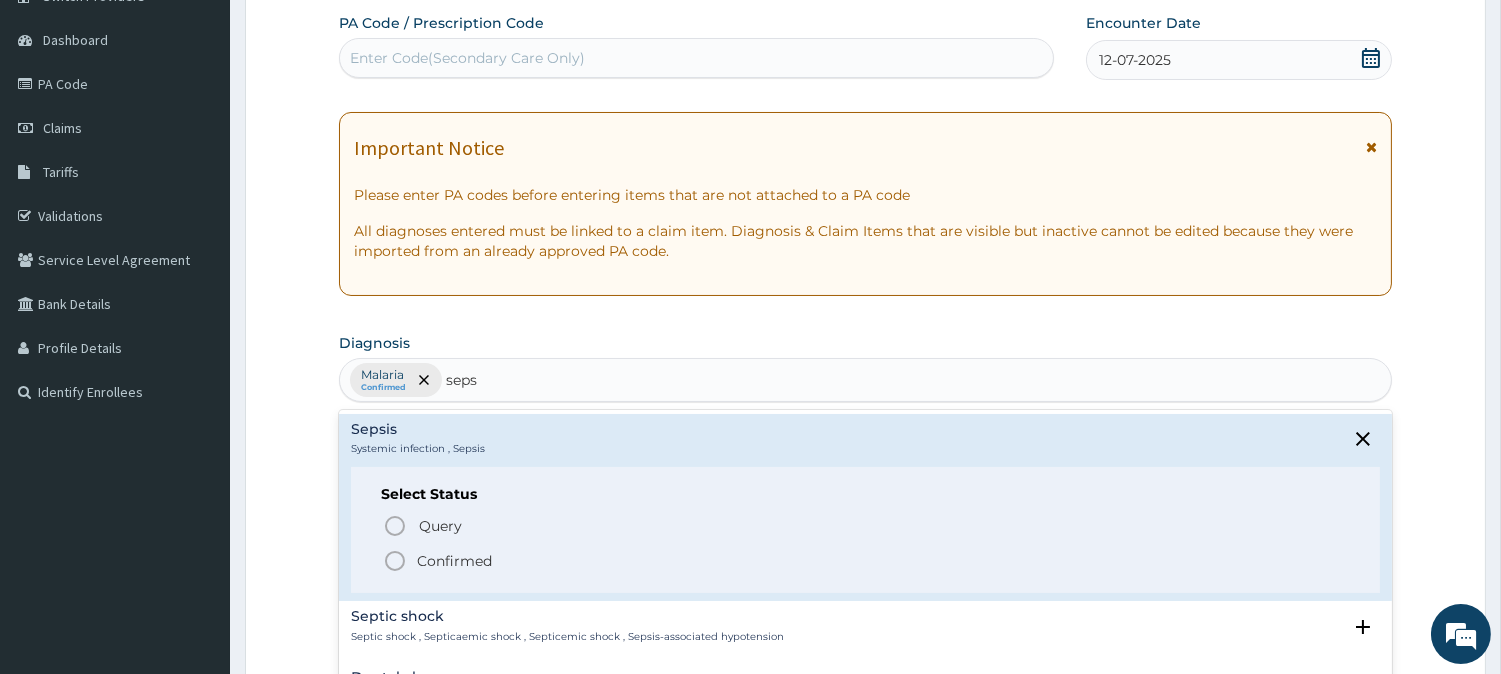 click on "Confirmed" at bounding box center (454, 561) 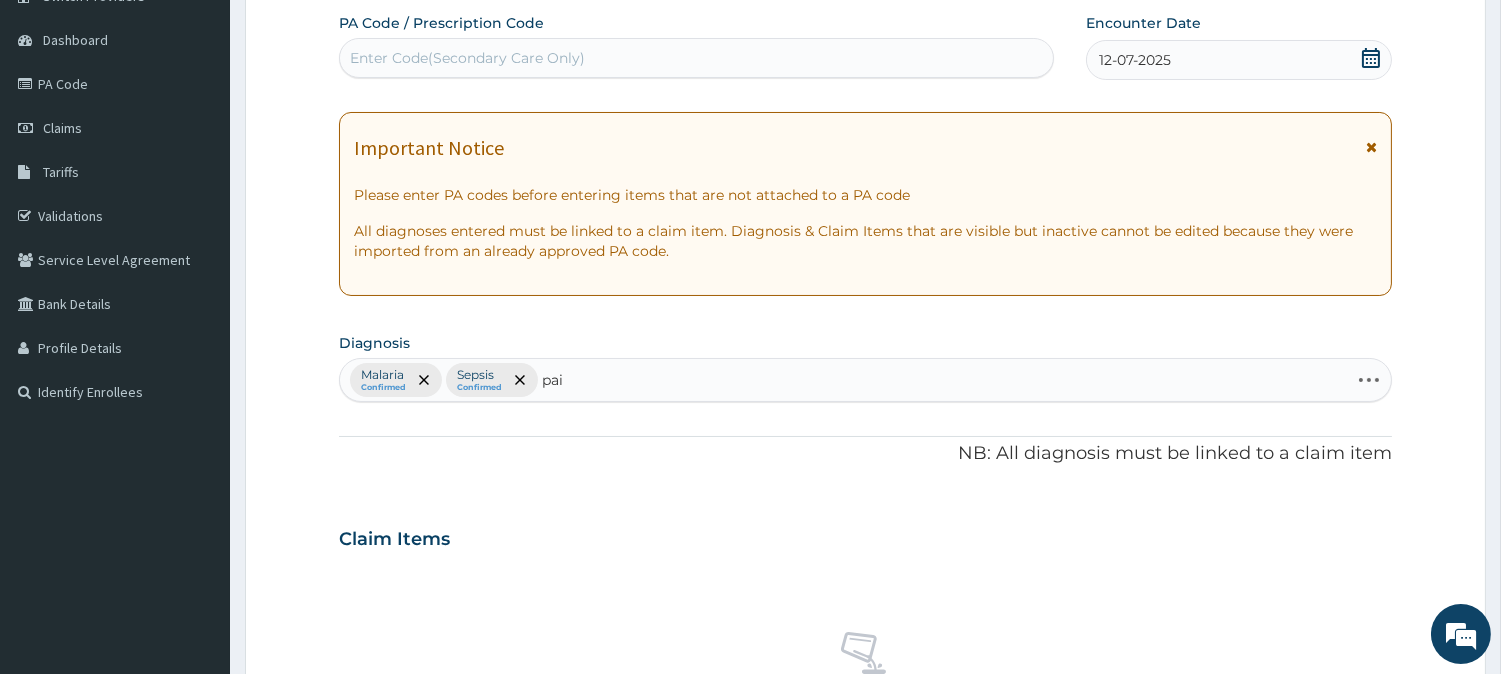 type on "pain" 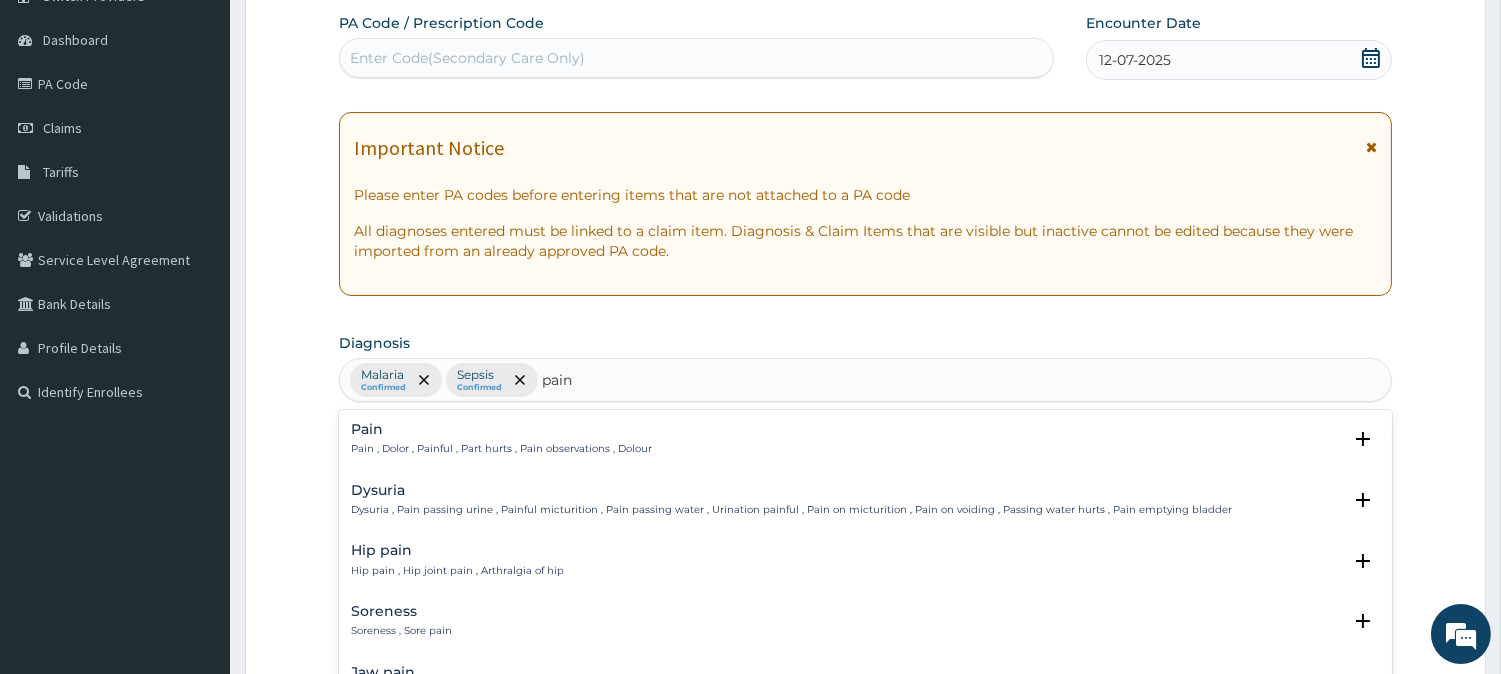 click on "Pain Pain , Dolor , Painful , Part hurts , Pain observations , Dolour" at bounding box center (501, 439) 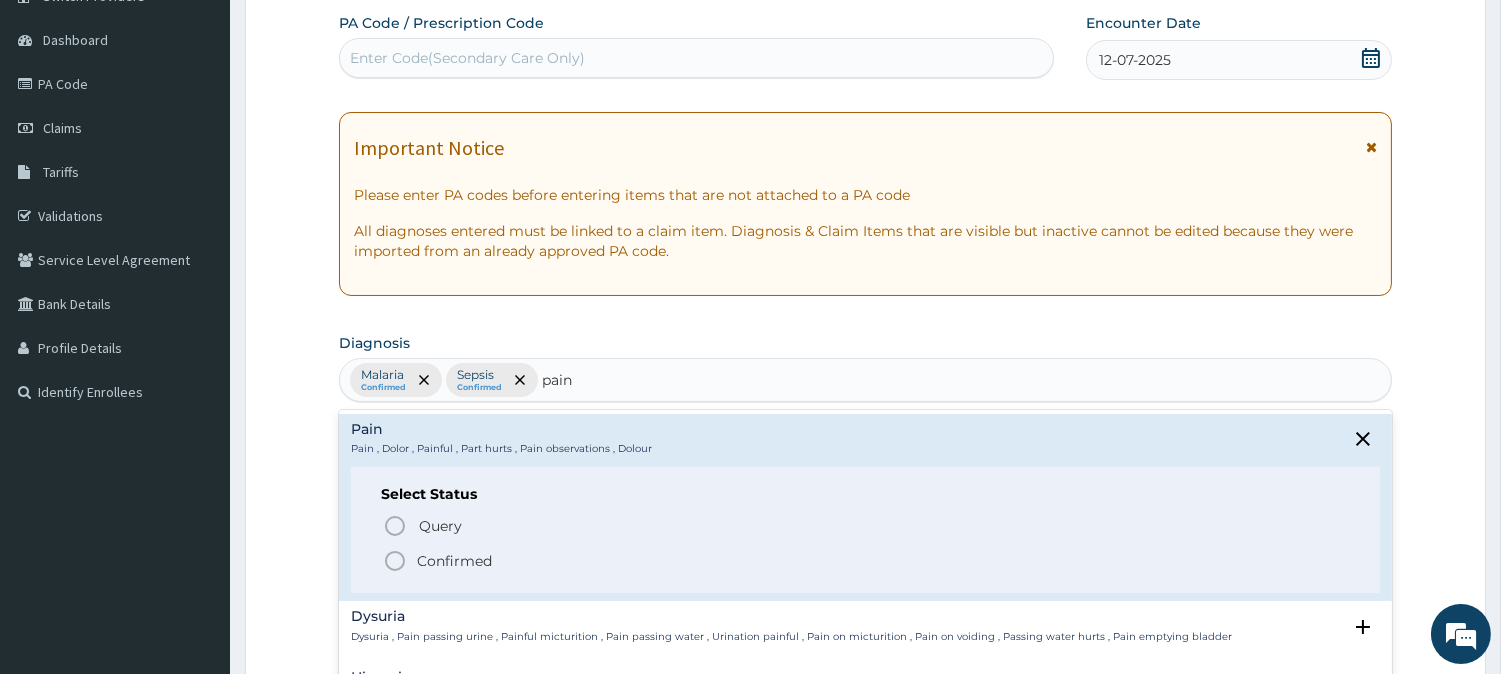click 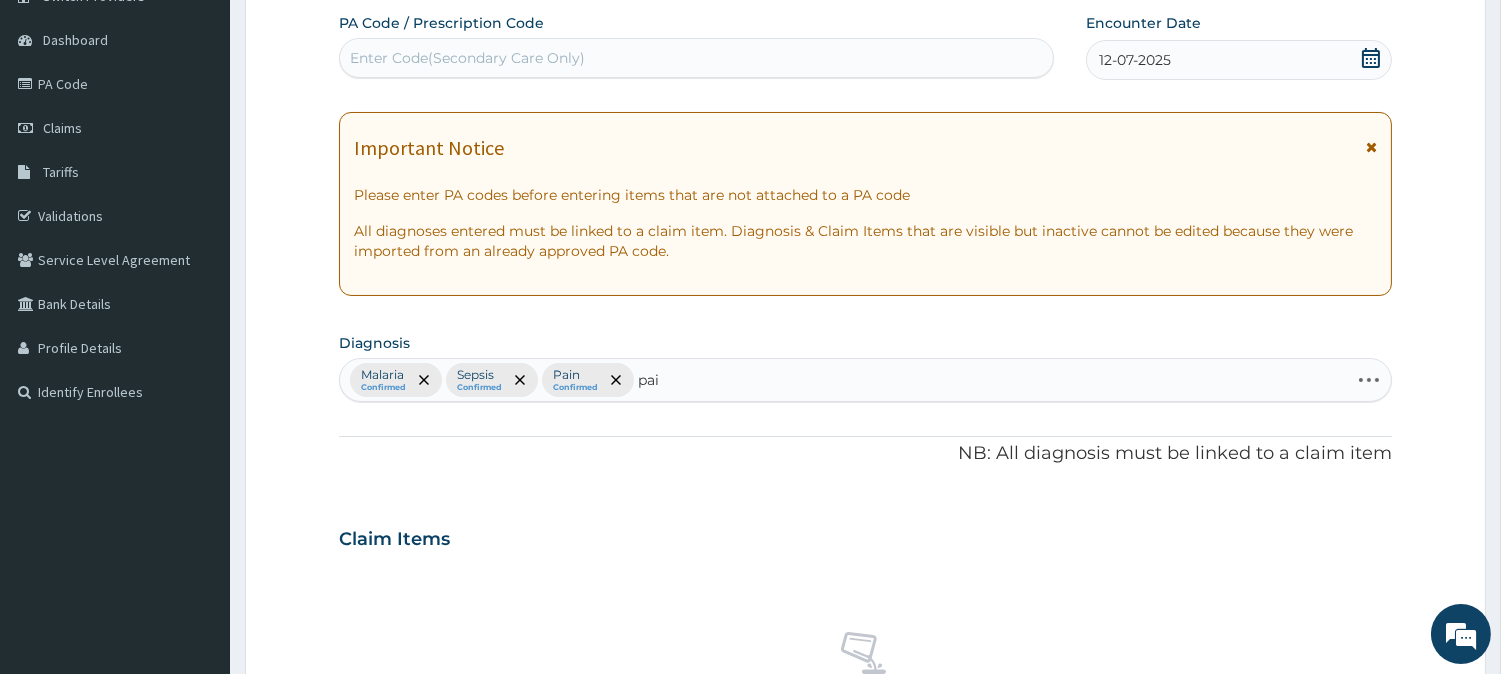 type on "pain" 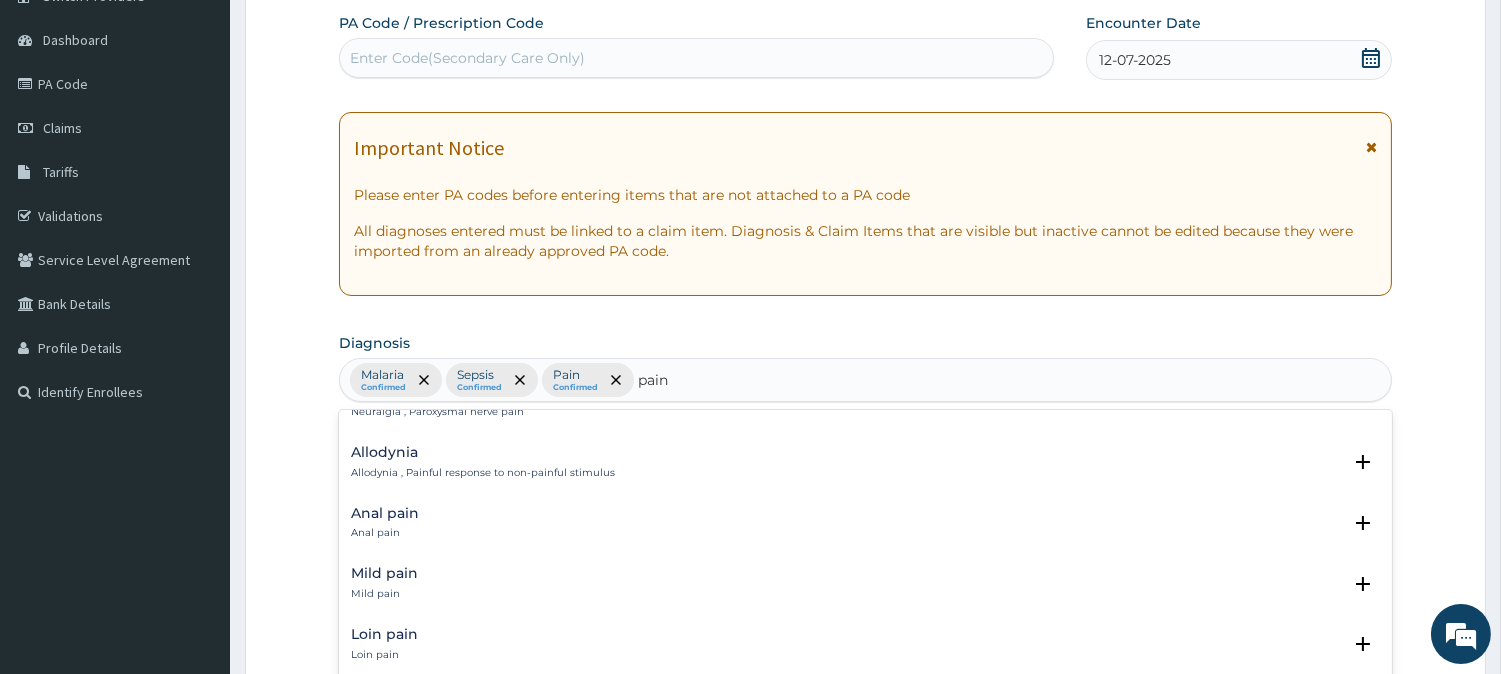 scroll, scrollTop: 777, scrollLeft: 0, axis: vertical 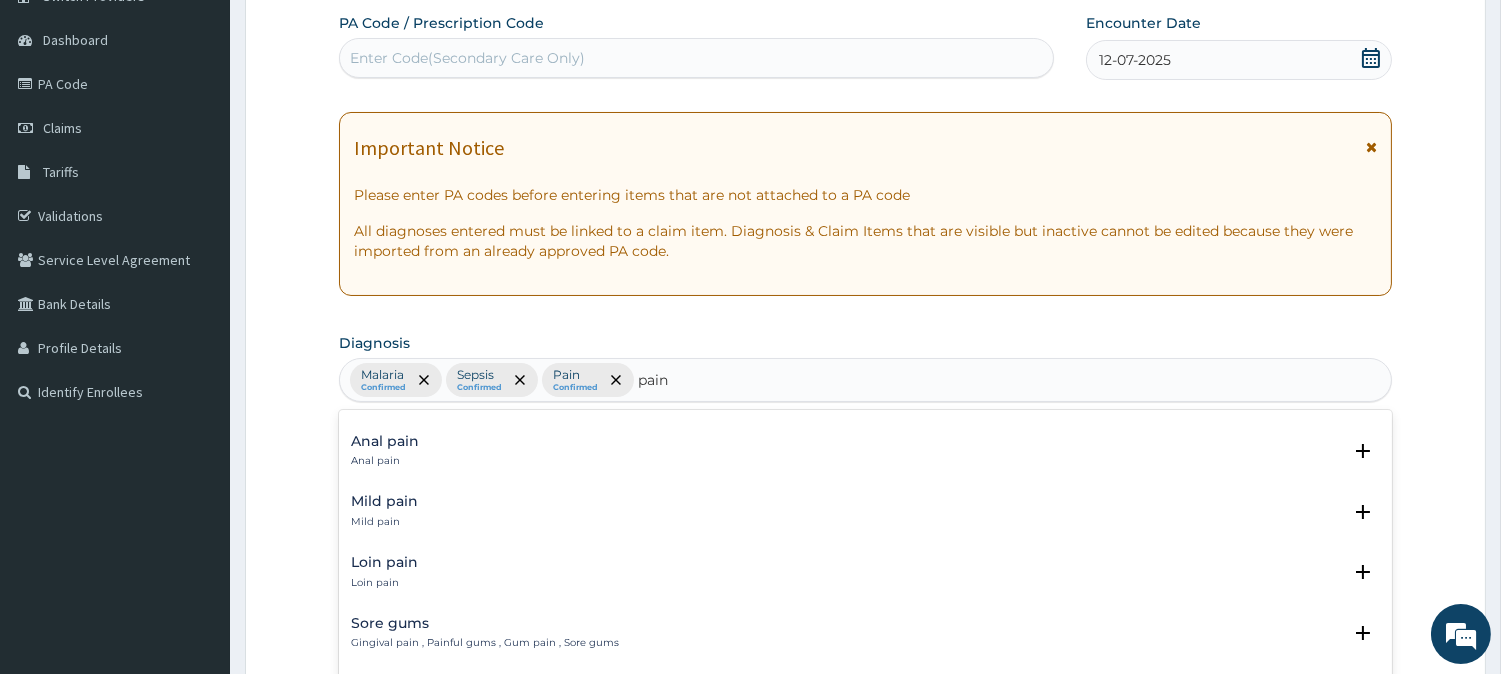 click on "Anal pain Anal pain" at bounding box center (865, 451) 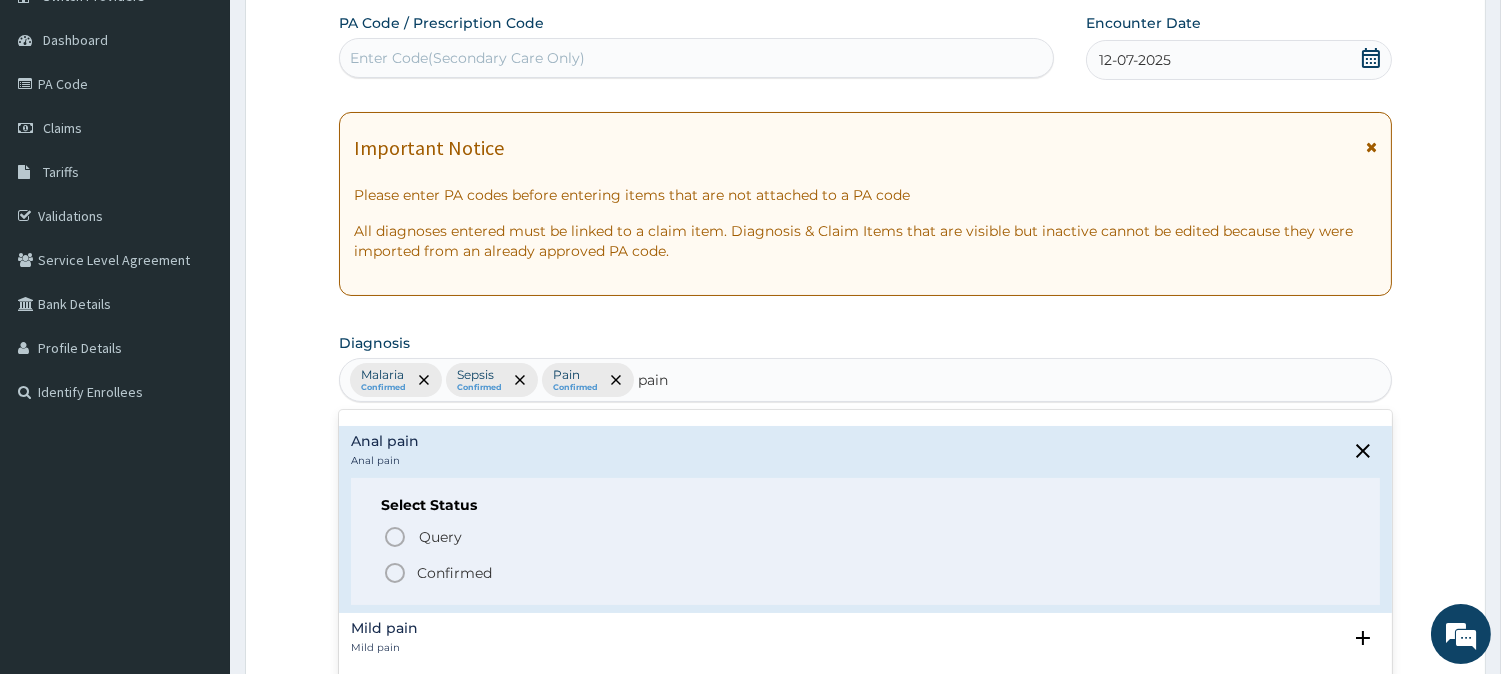 click 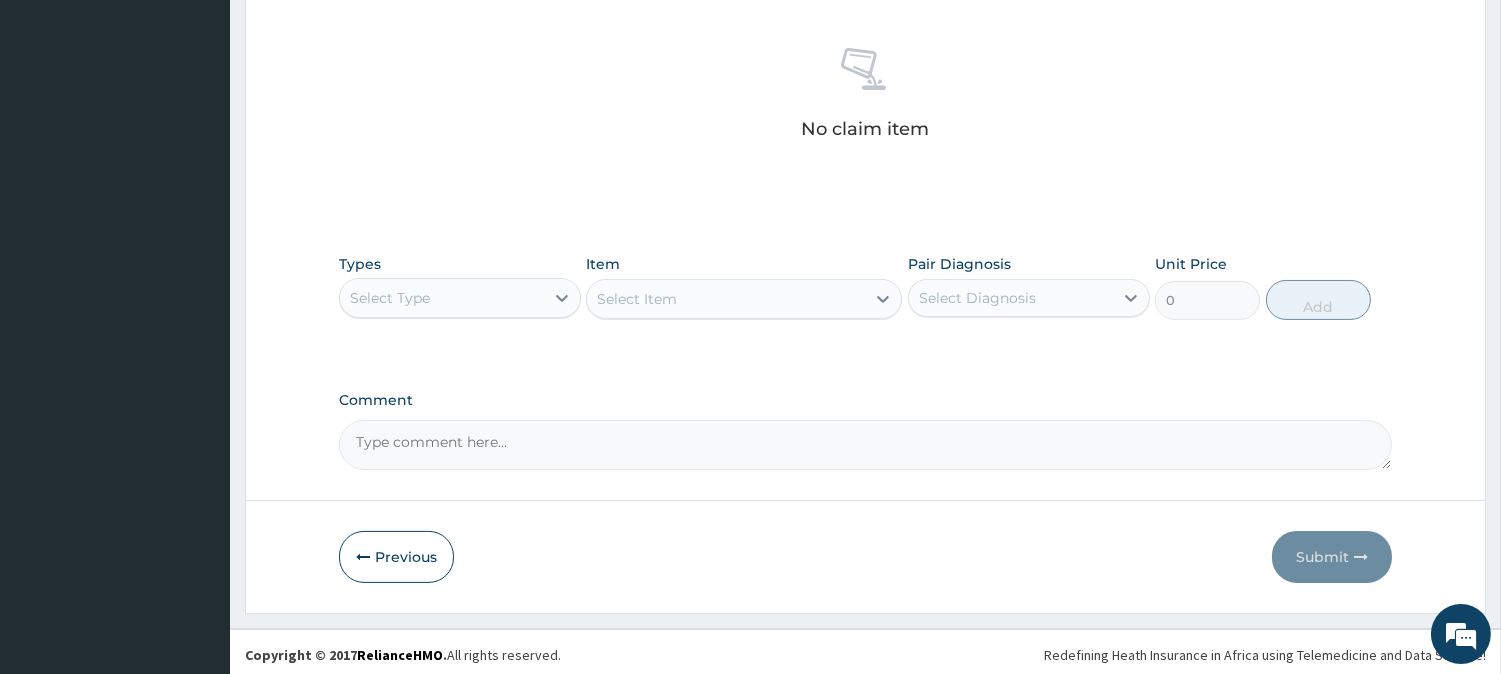 scroll, scrollTop: 767, scrollLeft: 0, axis: vertical 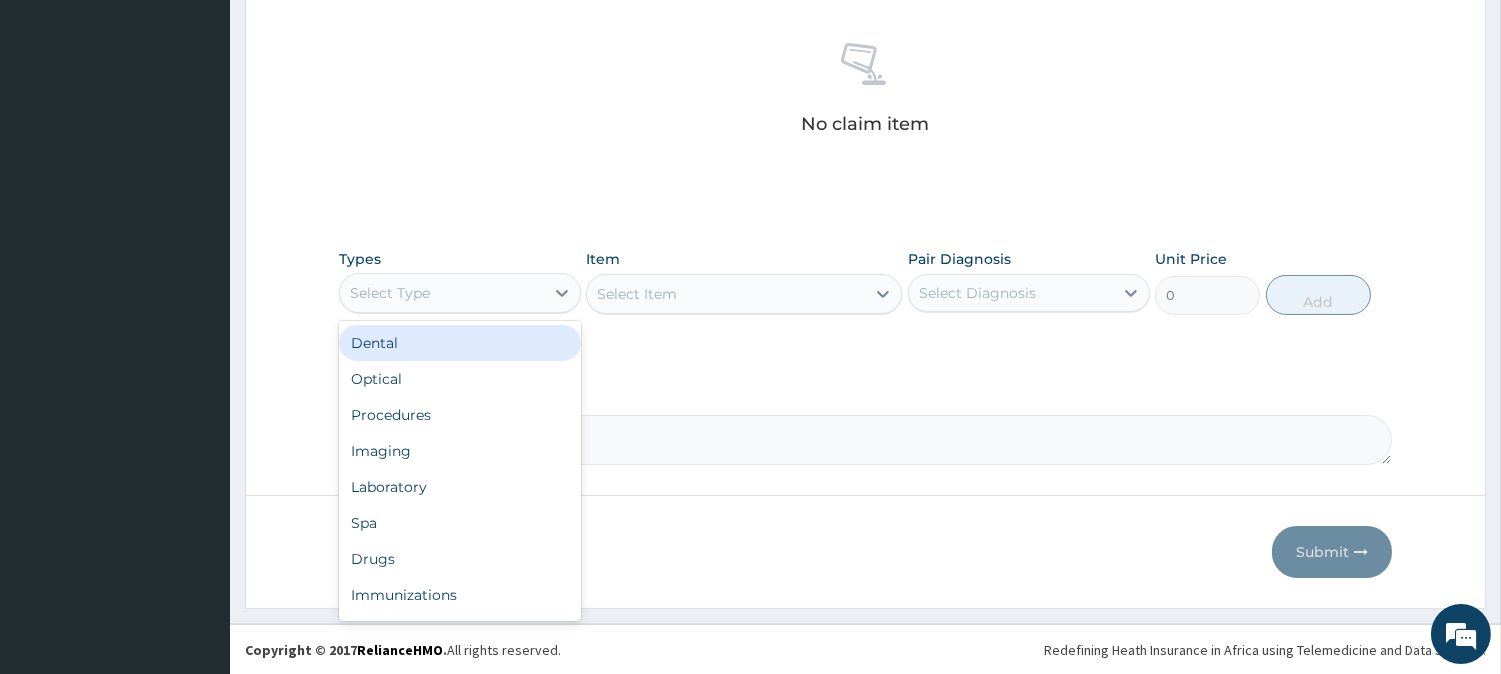 click on "Select Type" at bounding box center (442, 293) 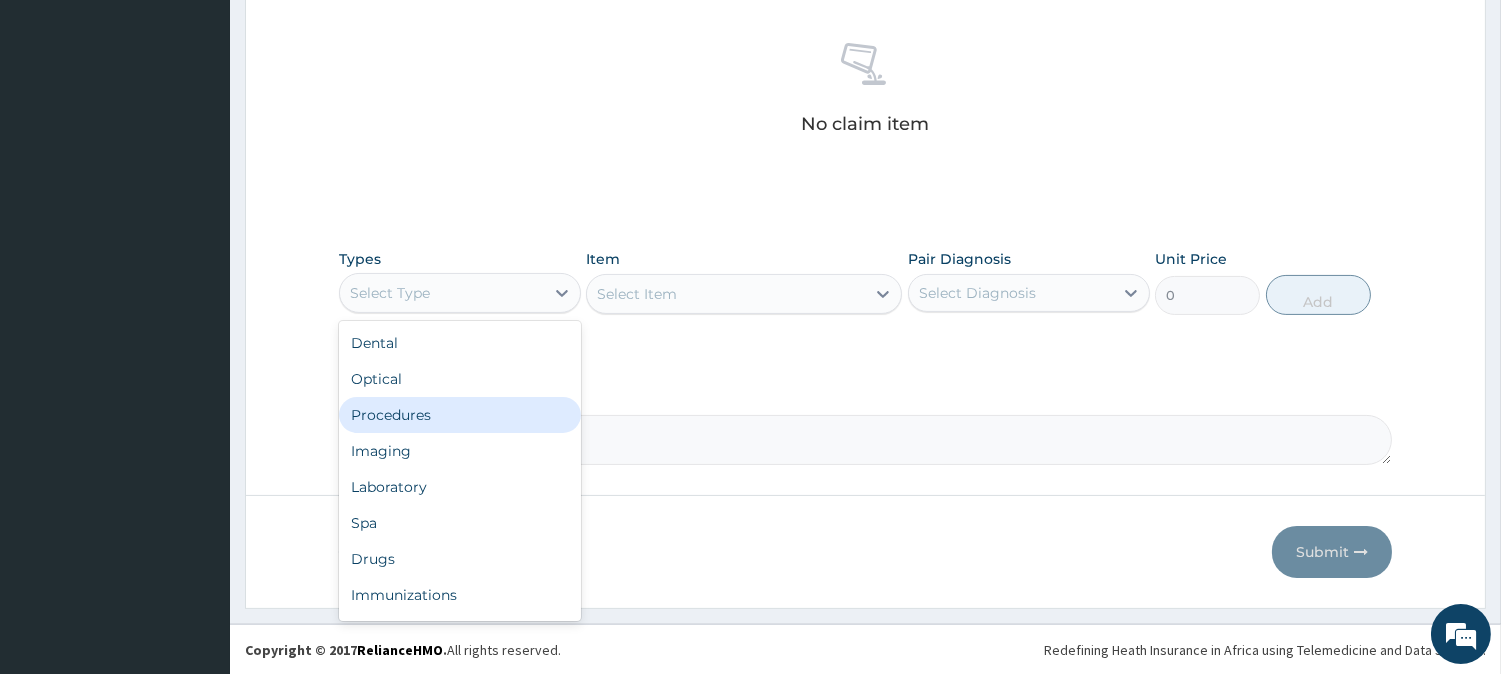 click on "Procedures" at bounding box center [460, 415] 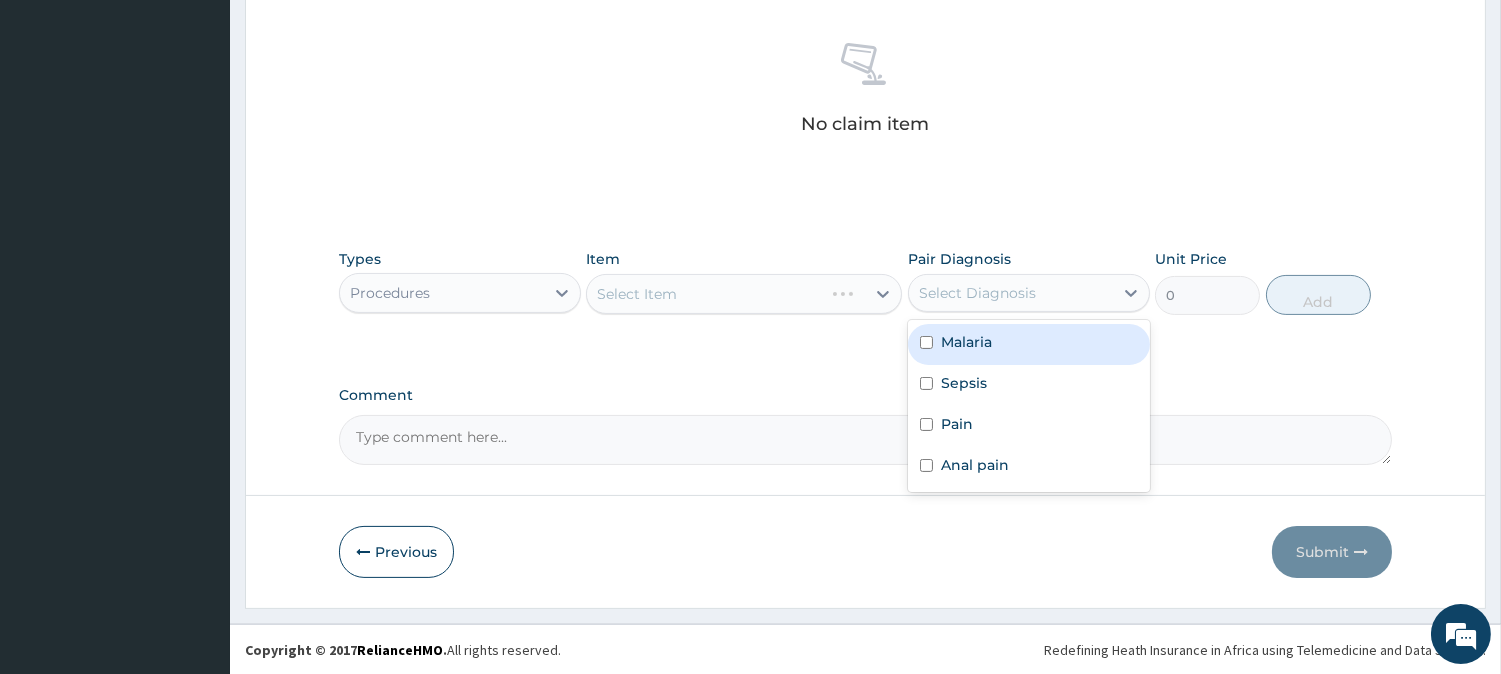 click on "Select Diagnosis" at bounding box center [1011, 293] 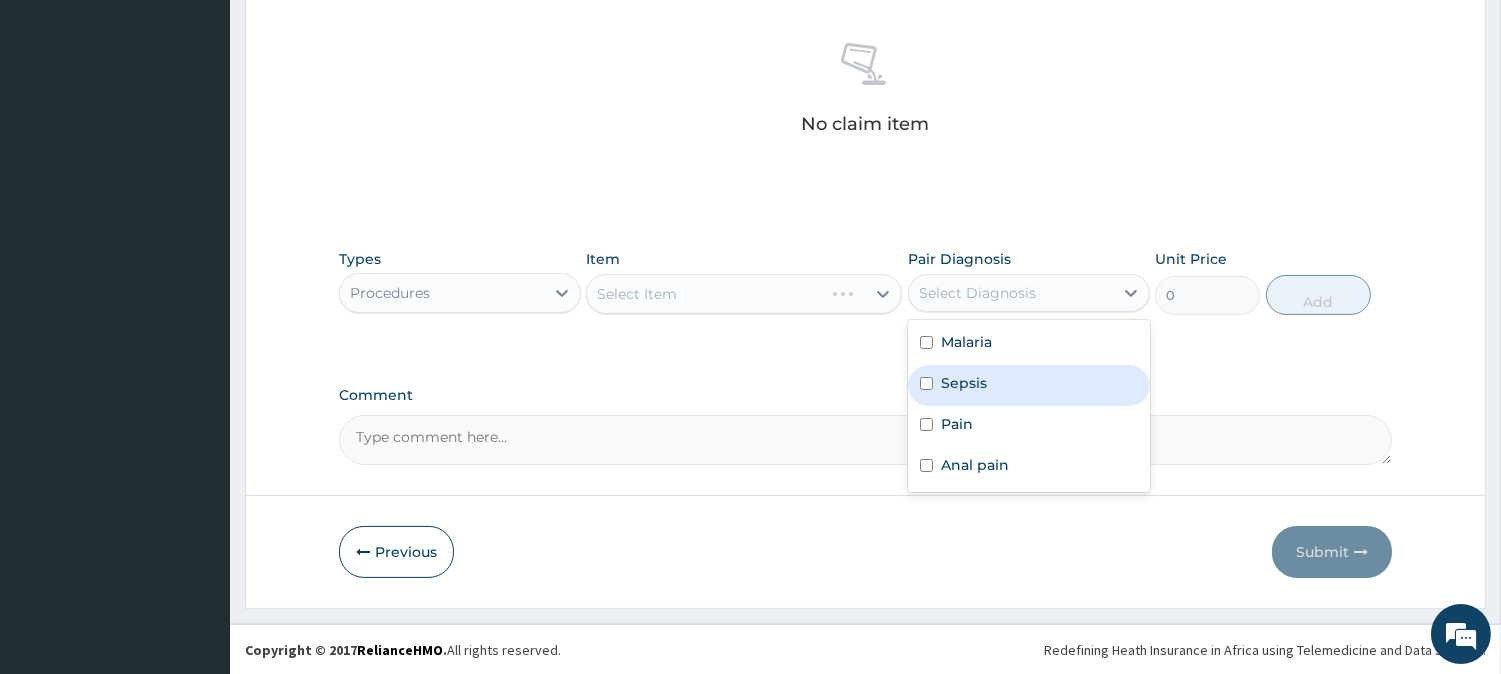 click on "Sepsis" at bounding box center (964, 383) 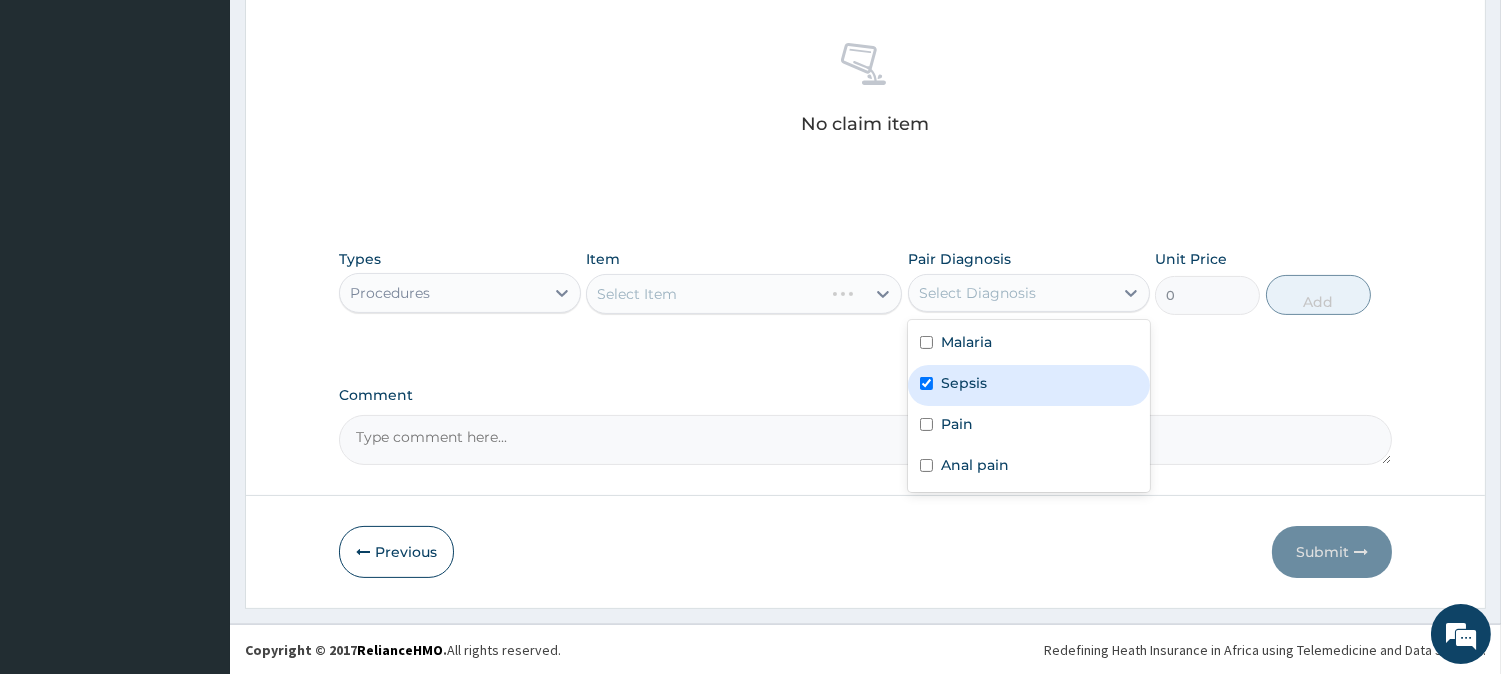 checkbox on "true" 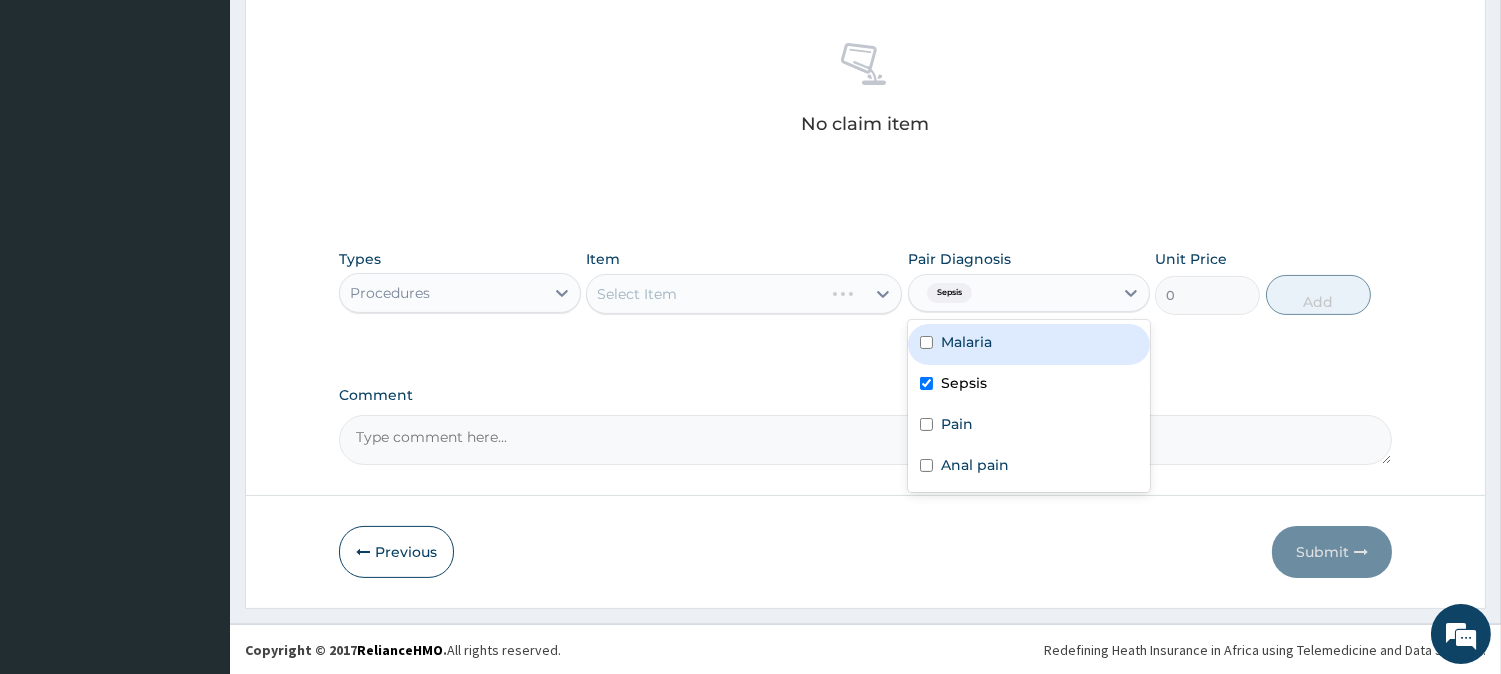 drag, startPoint x: 991, startPoint y: 327, endPoint x: 838, endPoint y: 312, distance: 153.73354 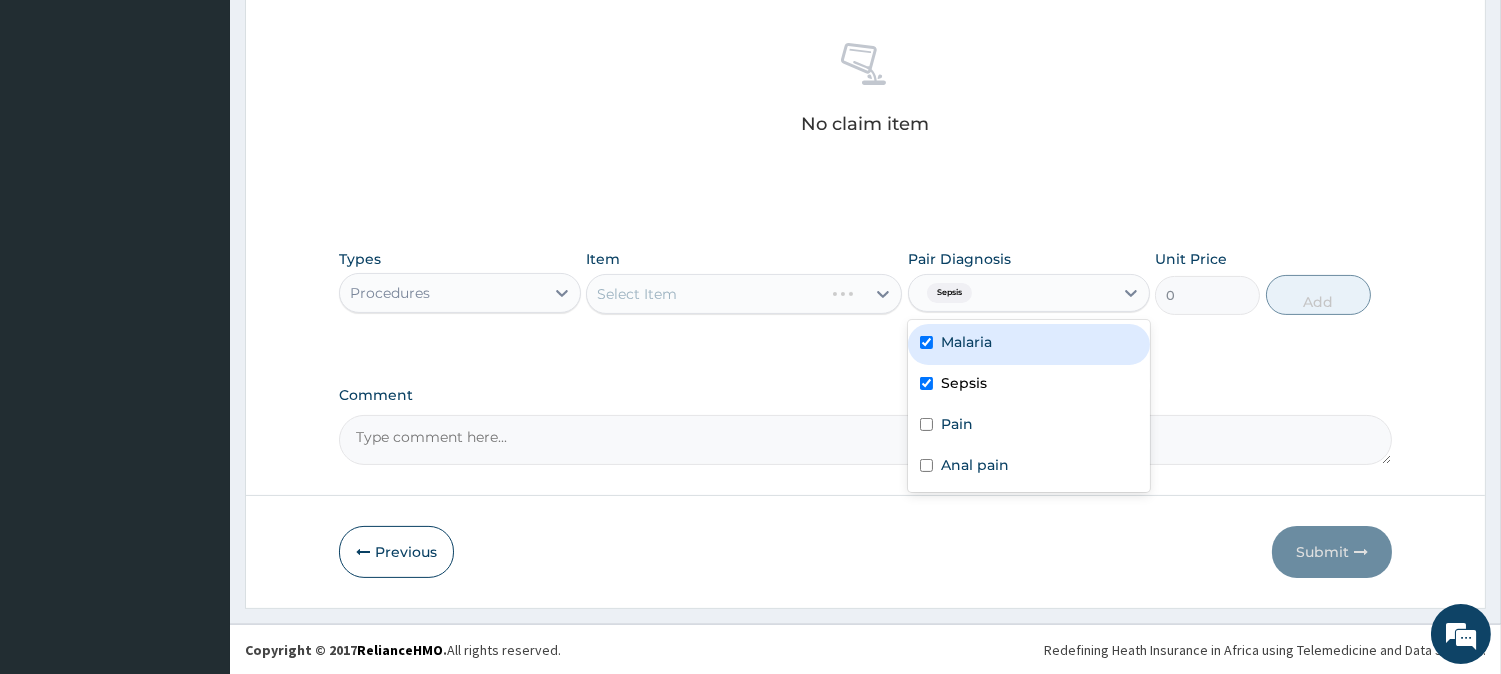checkbox on "true" 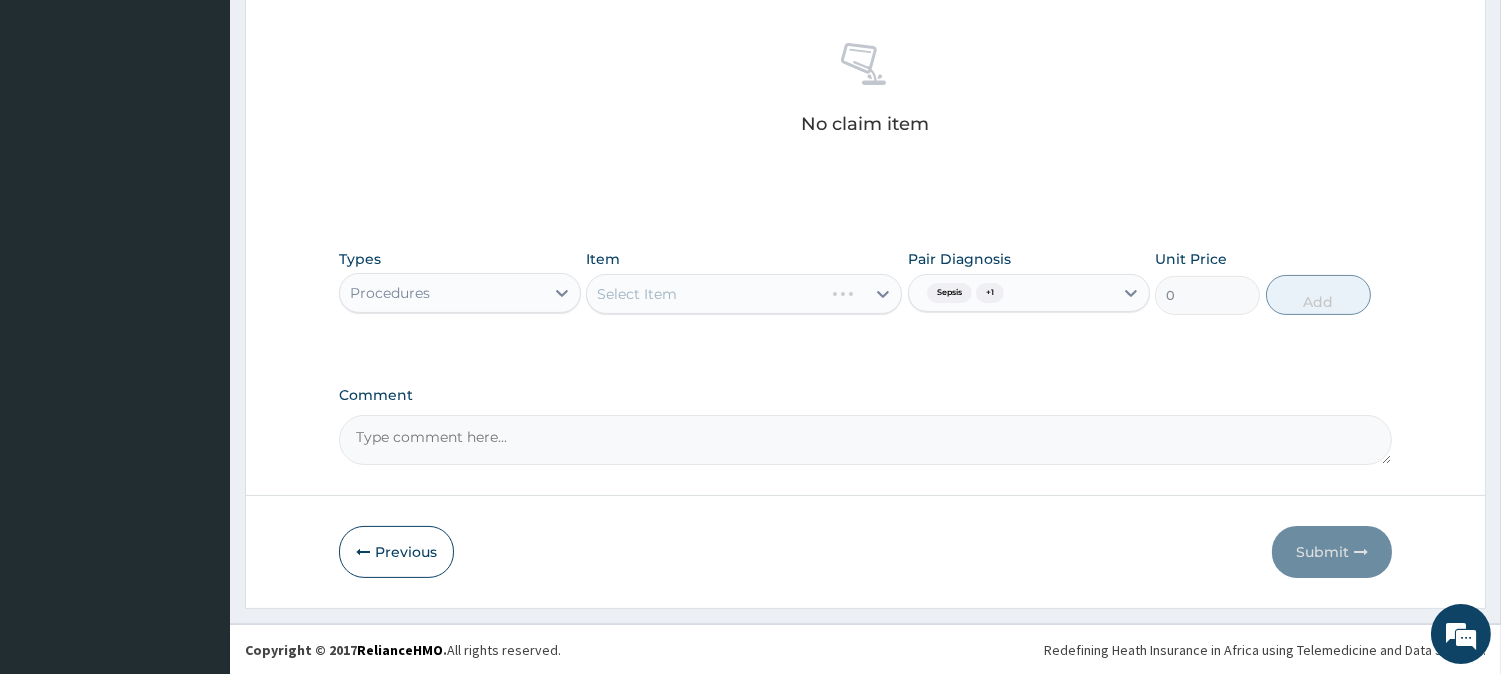 click on "Select Item" at bounding box center [744, 294] 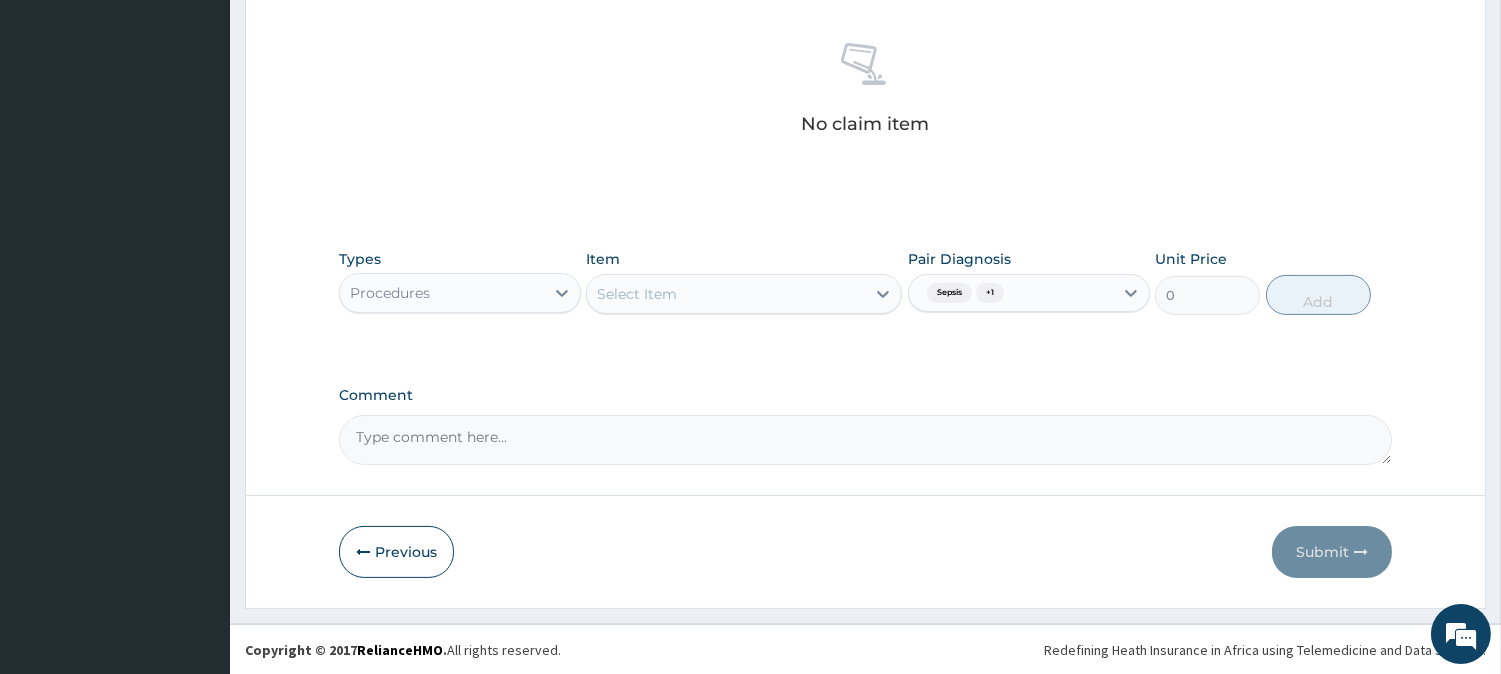 click on "Select Item" at bounding box center (726, 294) 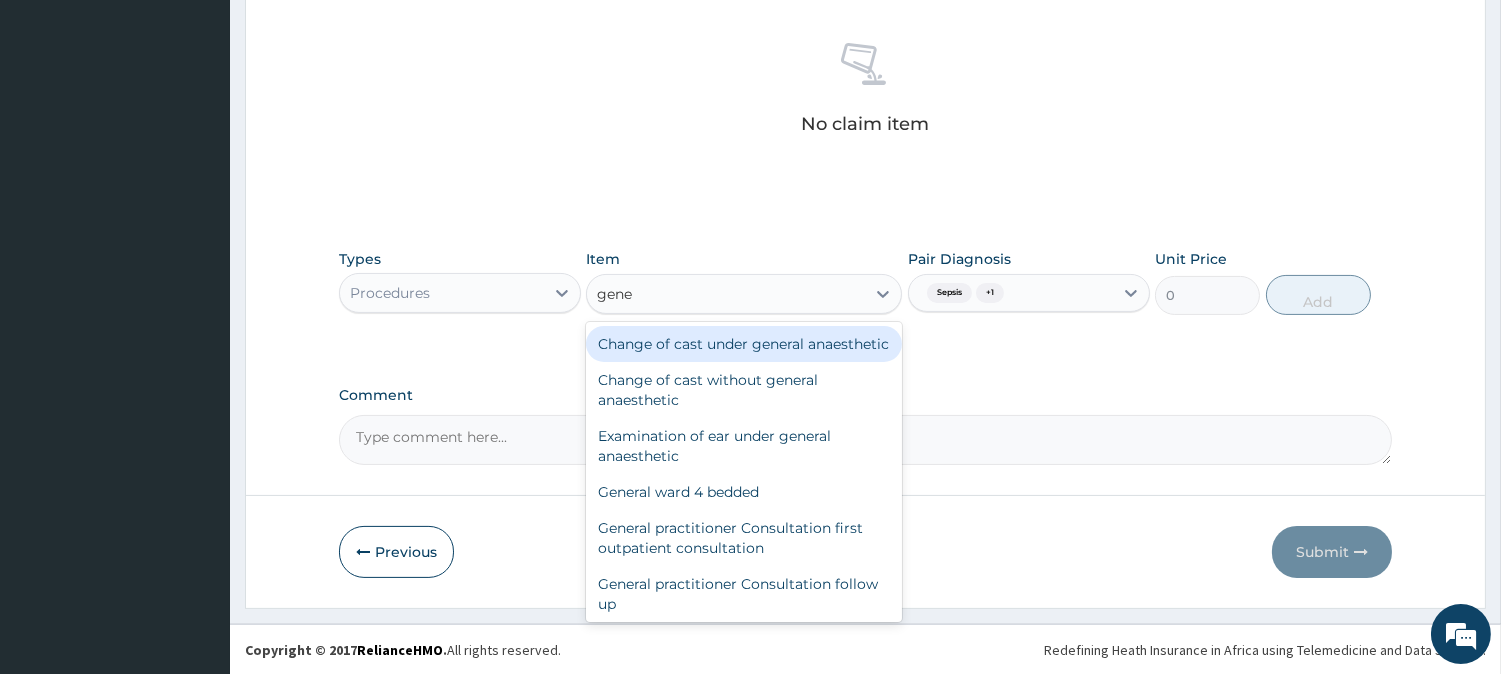 type on "gener" 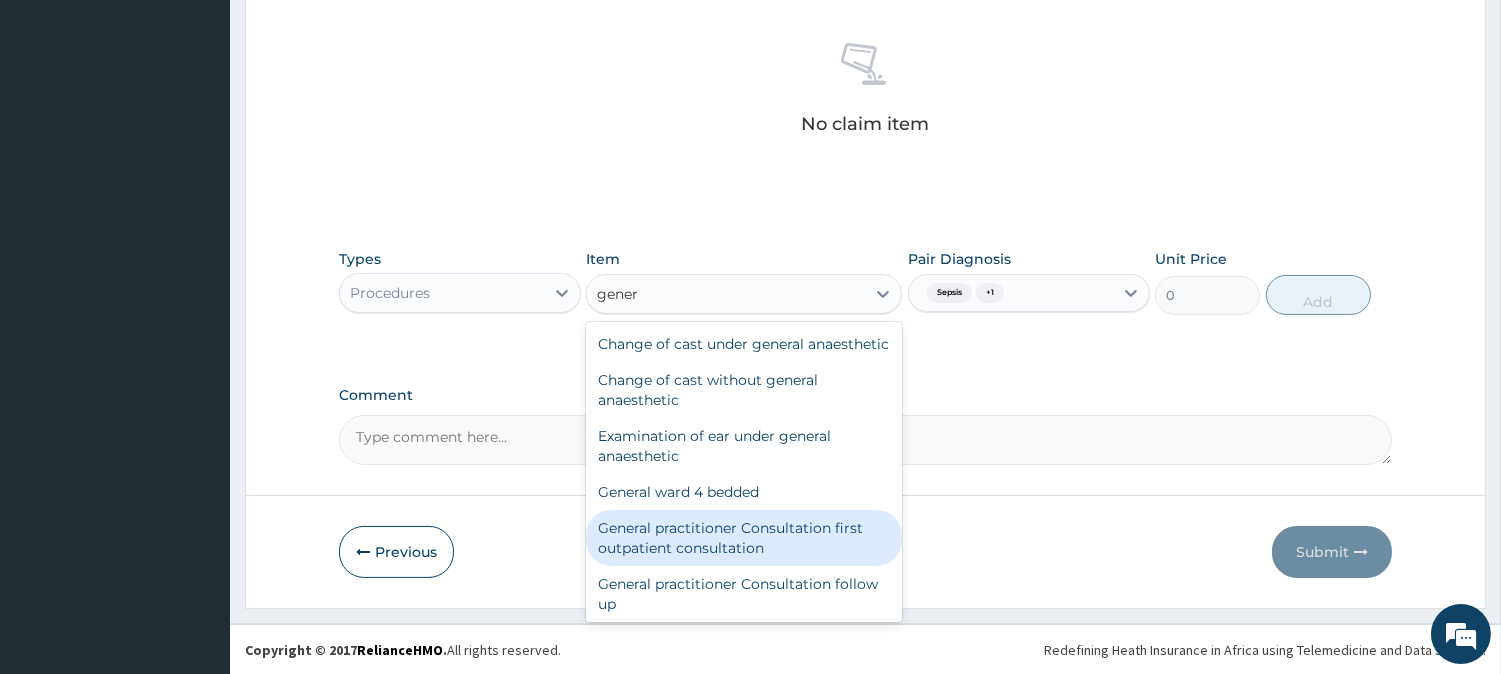 click on "General practitioner Consultation first outpatient consultation" at bounding box center [744, 538] 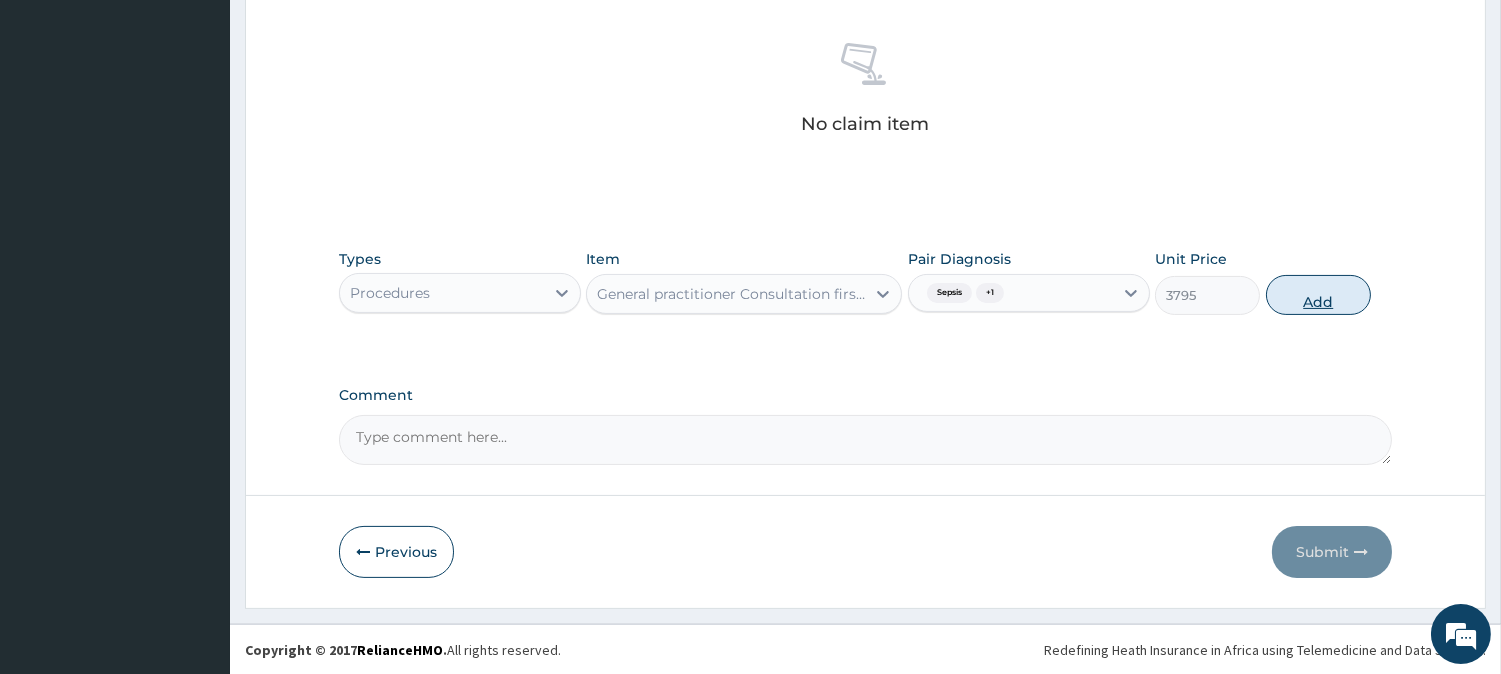click on "Add" at bounding box center (1318, 295) 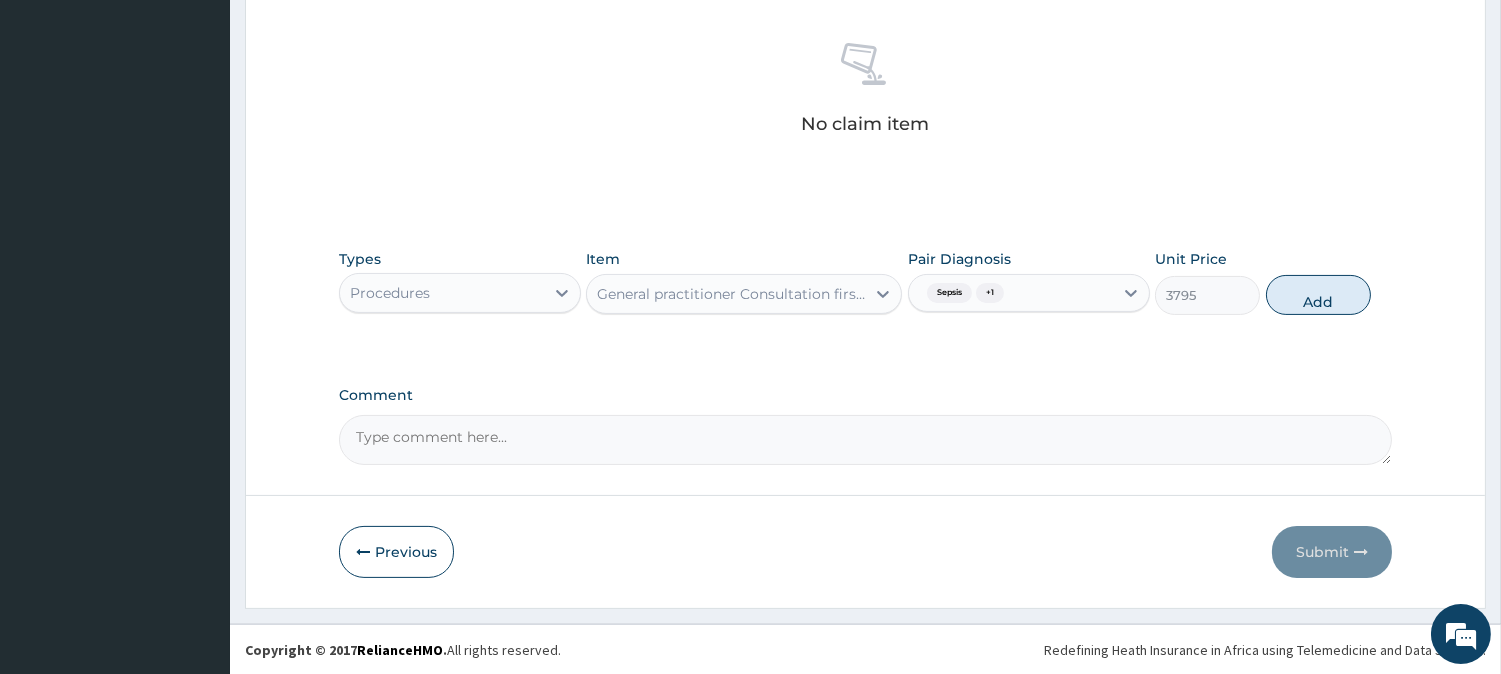type on "0" 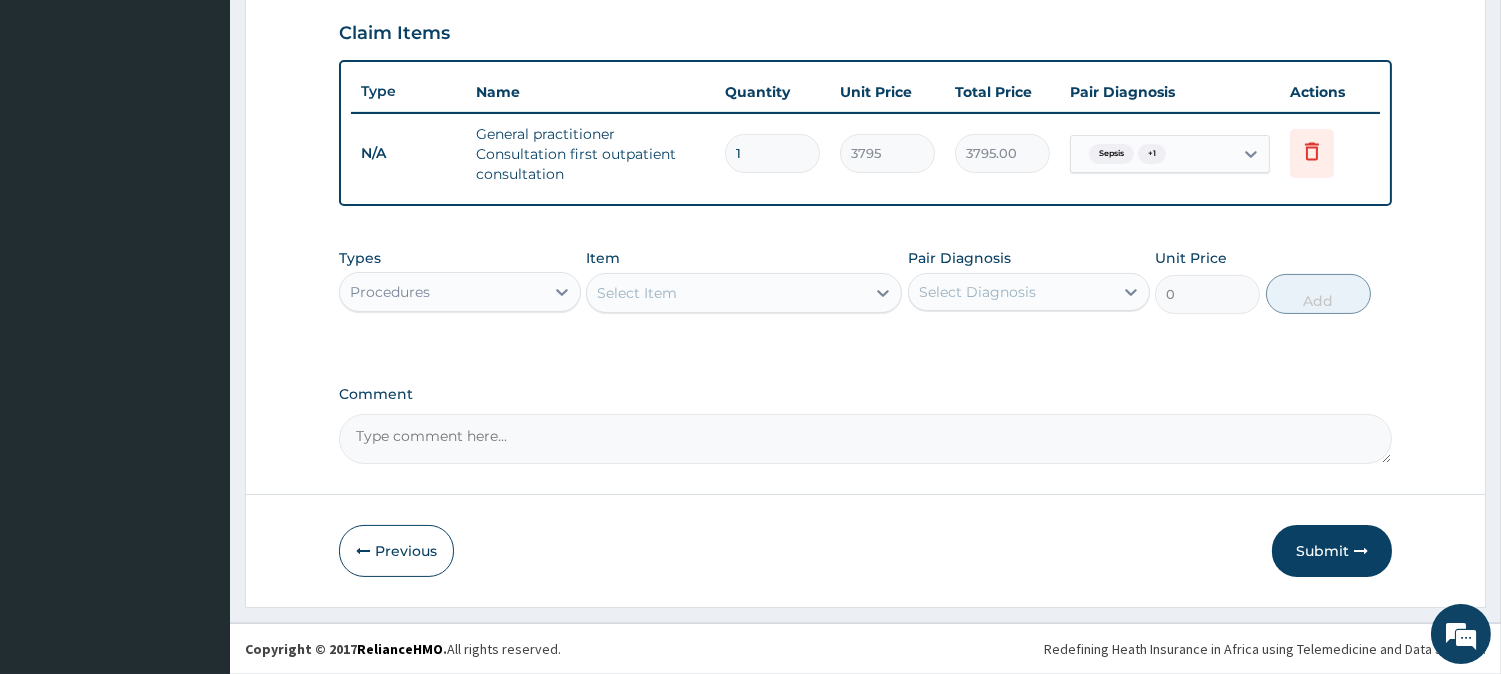 scroll, scrollTop: 681, scrollLeft: 0, axis: vertical 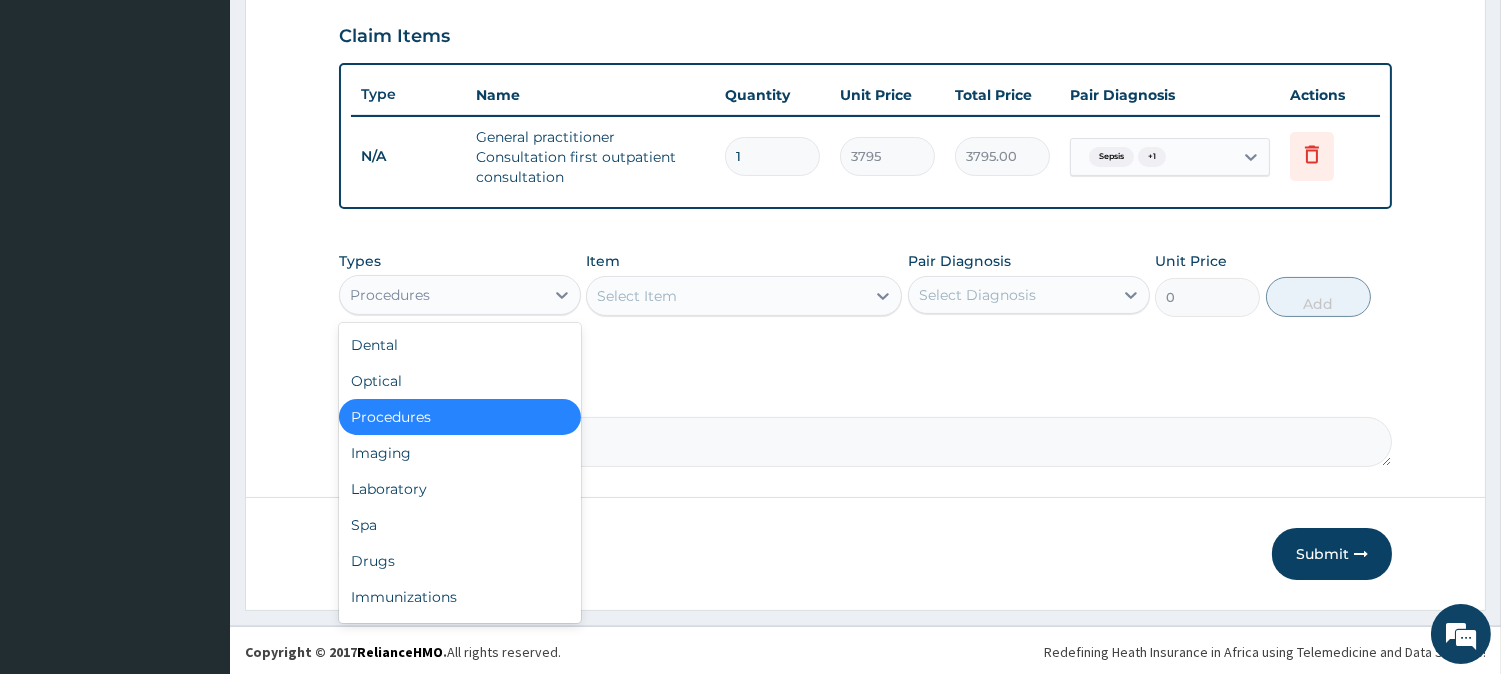 click on "Procedures" at bounding box center [442, 295] 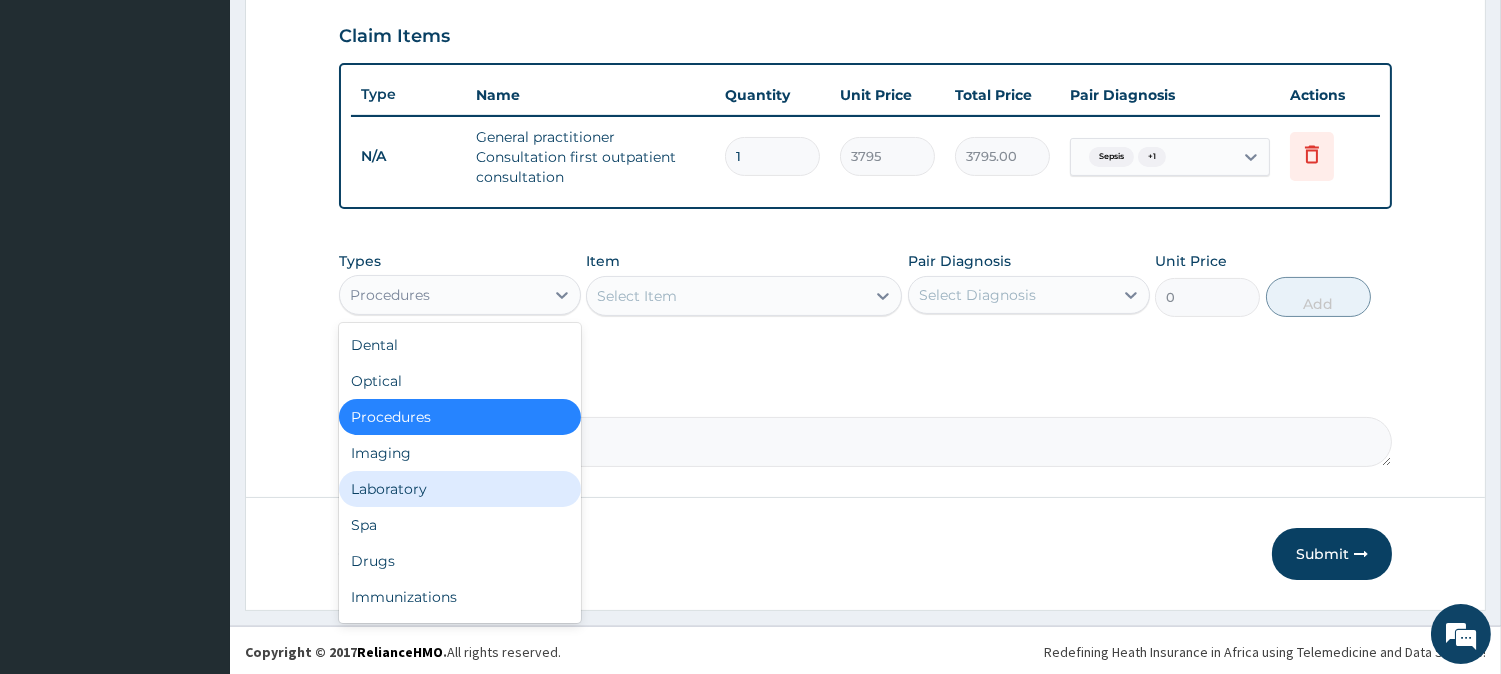 click on "Laboratory" at bounding box center [460, 489] 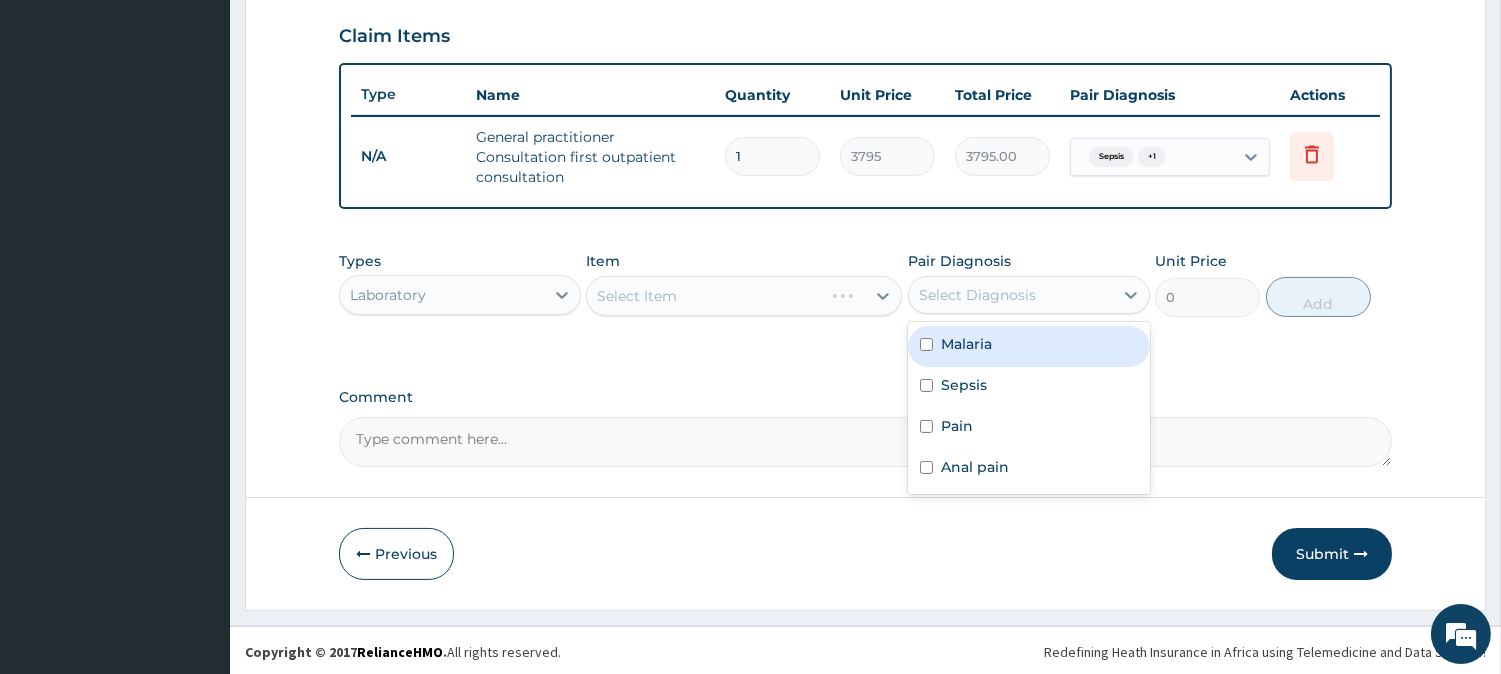 drag, startPoint x: 1023, startPoint y: 297, endPoint x: 984, endPoint y: 346, distance: 62.625874 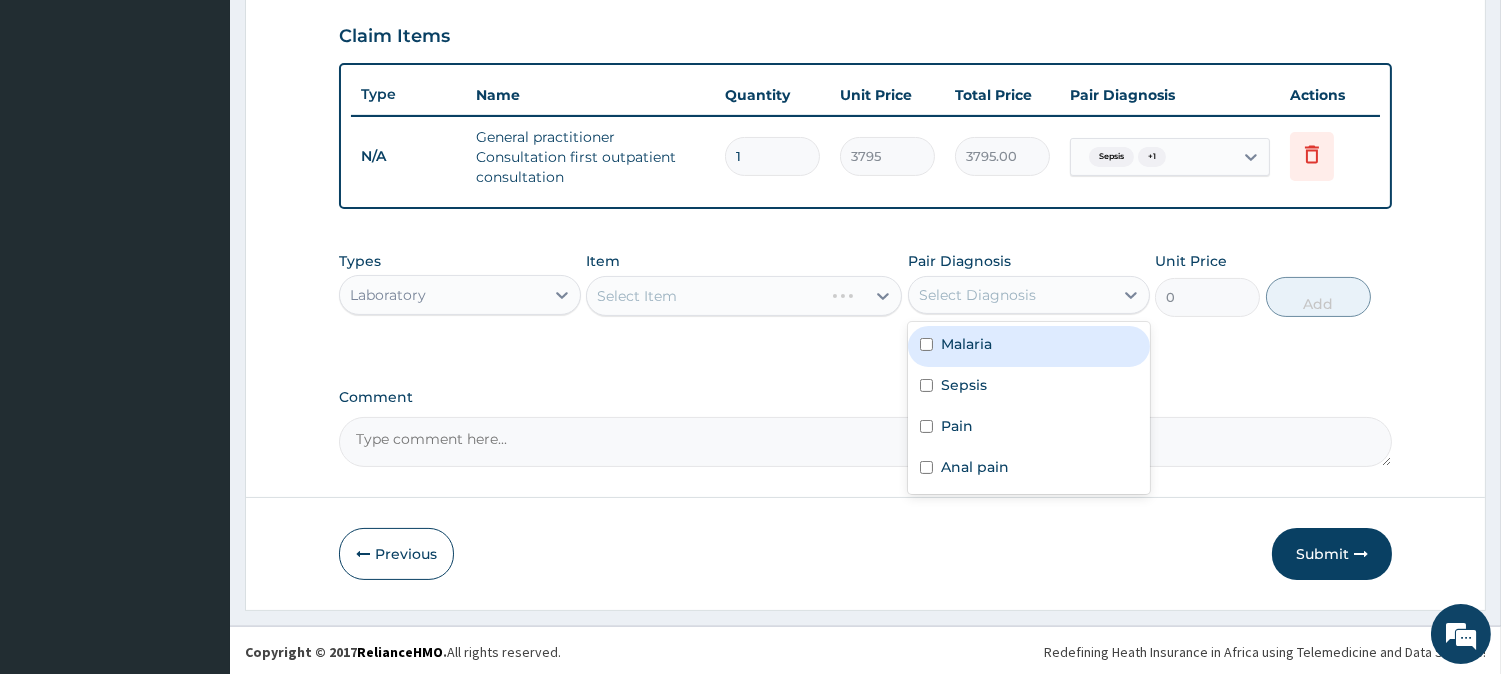 click on "Select Diagnosis" at bounding box center [977, 295] 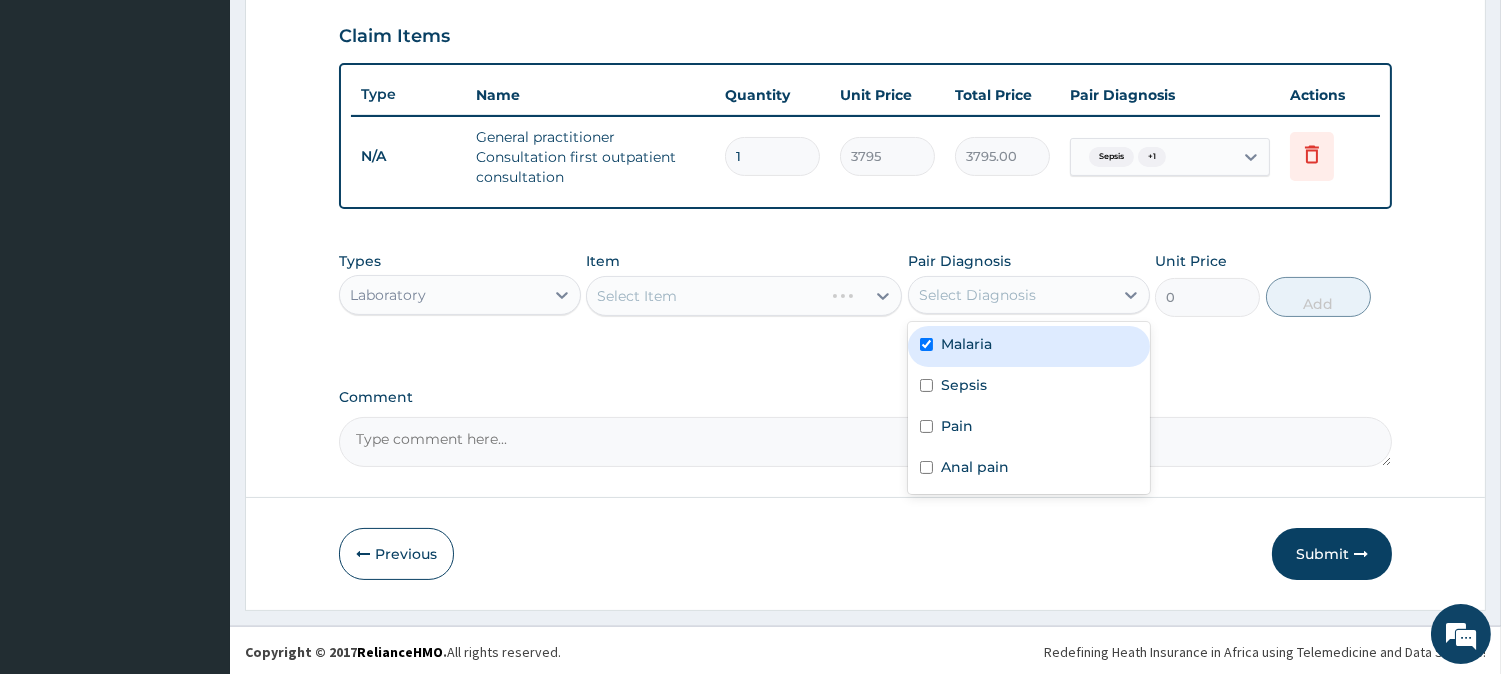 checkbox on "true" 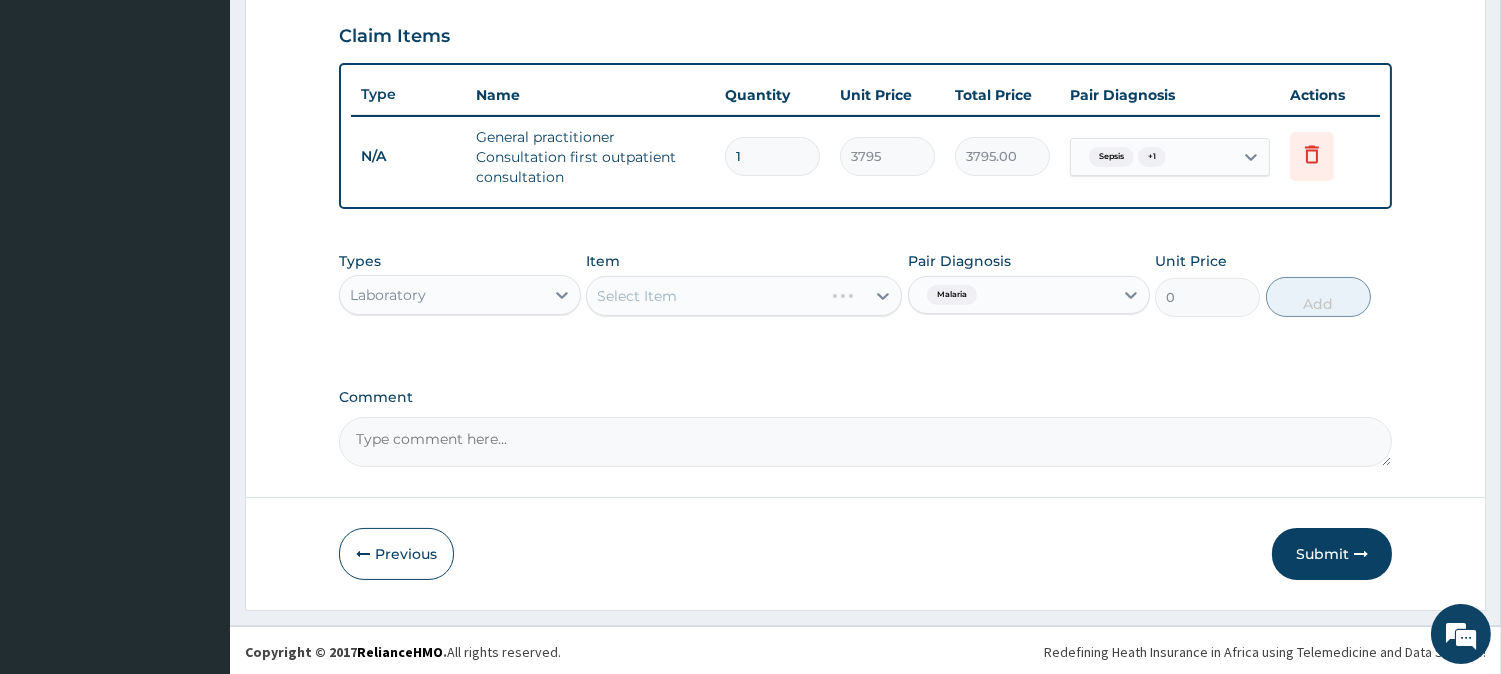 click on "Select Item" at bounding box center [744, 296] 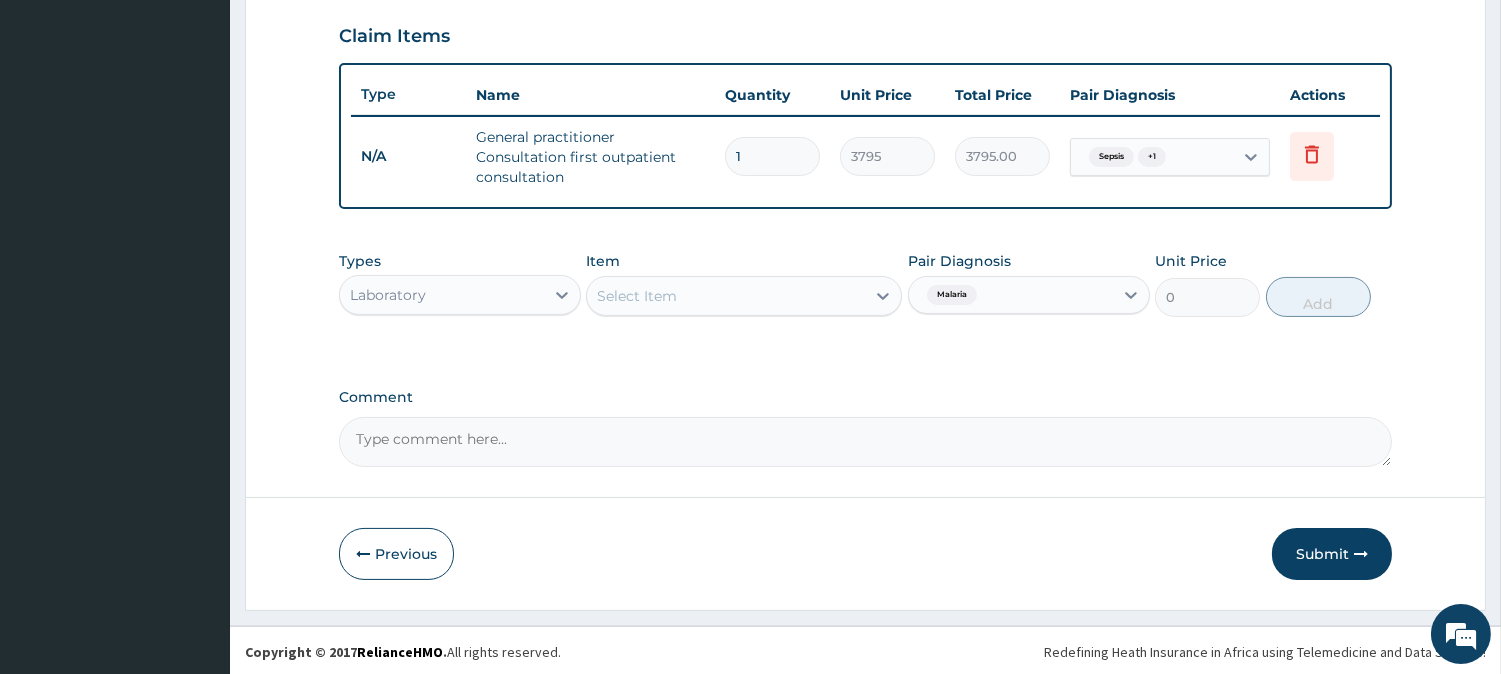 click on "Select Item" at bounding box center [726, 296] 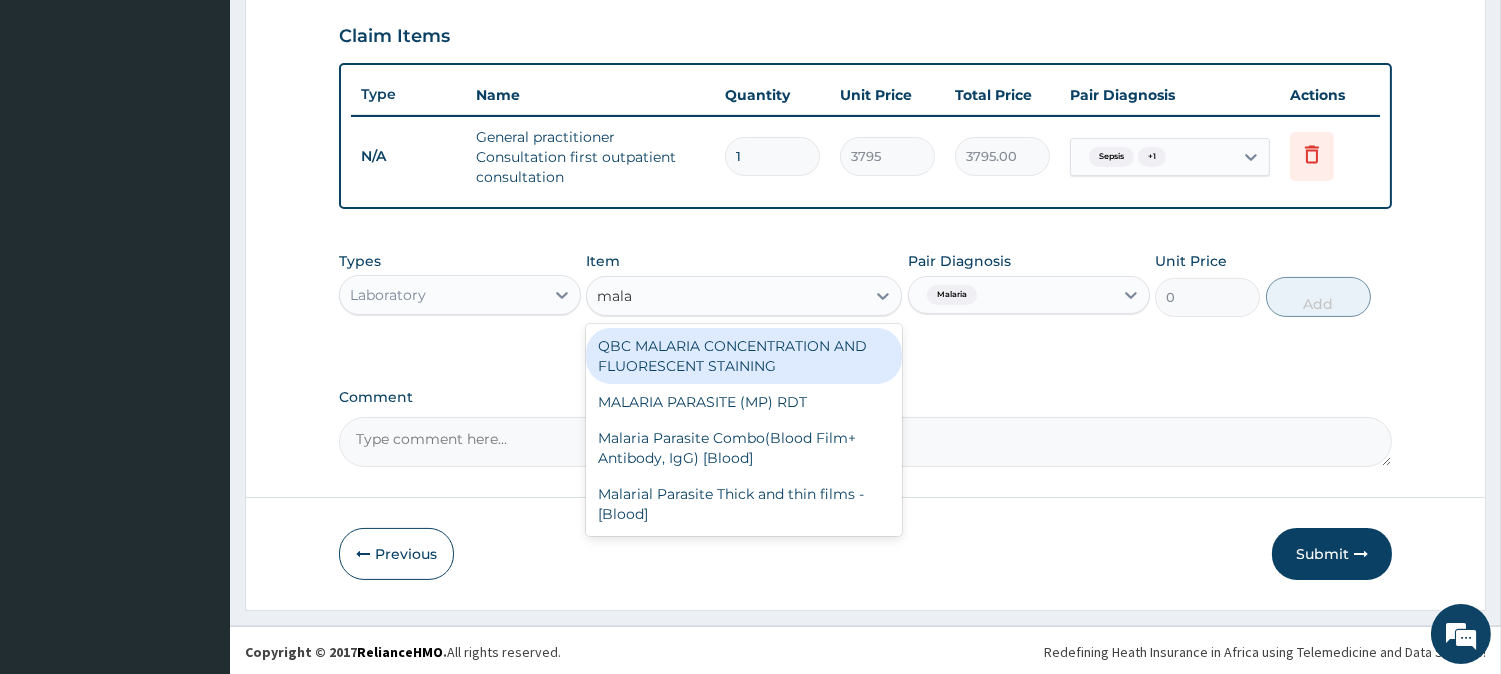 type on "malar" 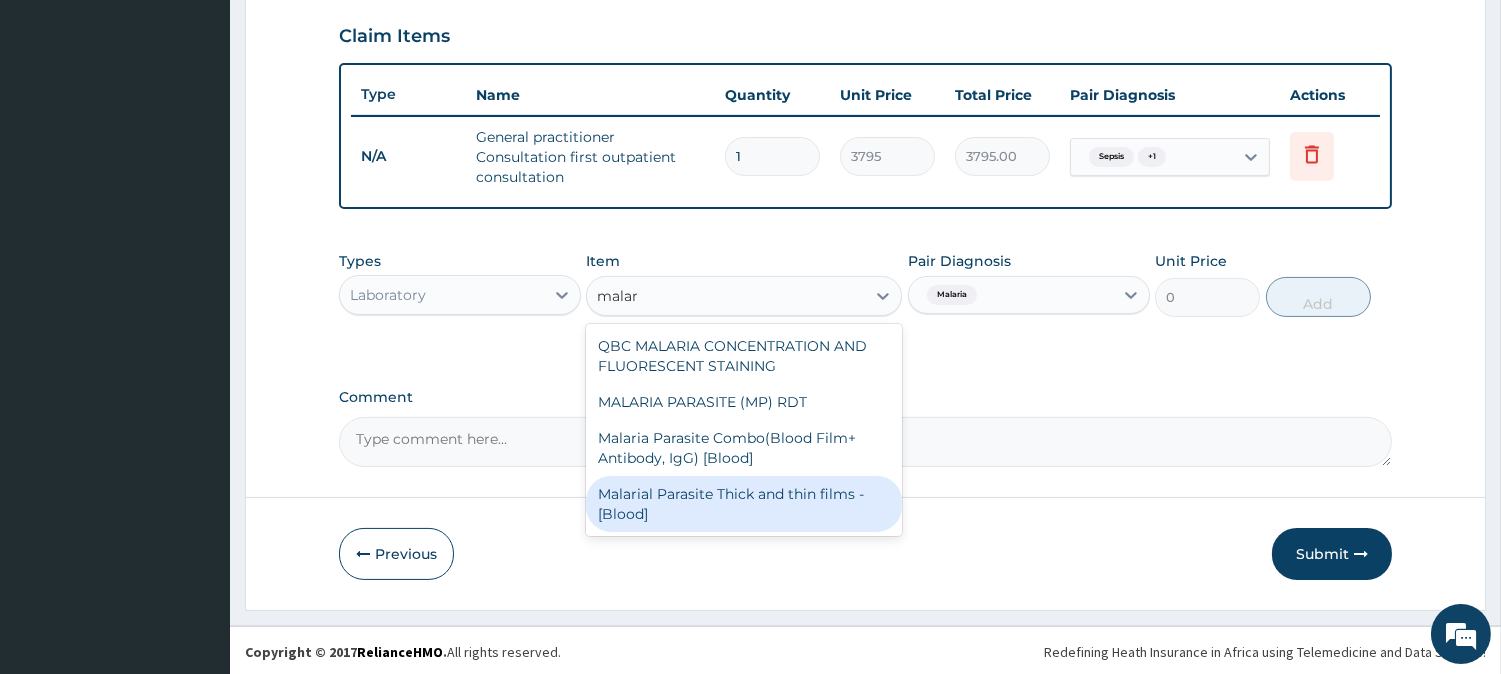 click on "Malarial Parasite Thick and thin films - [Blood]" at bounding box center (744, 504) 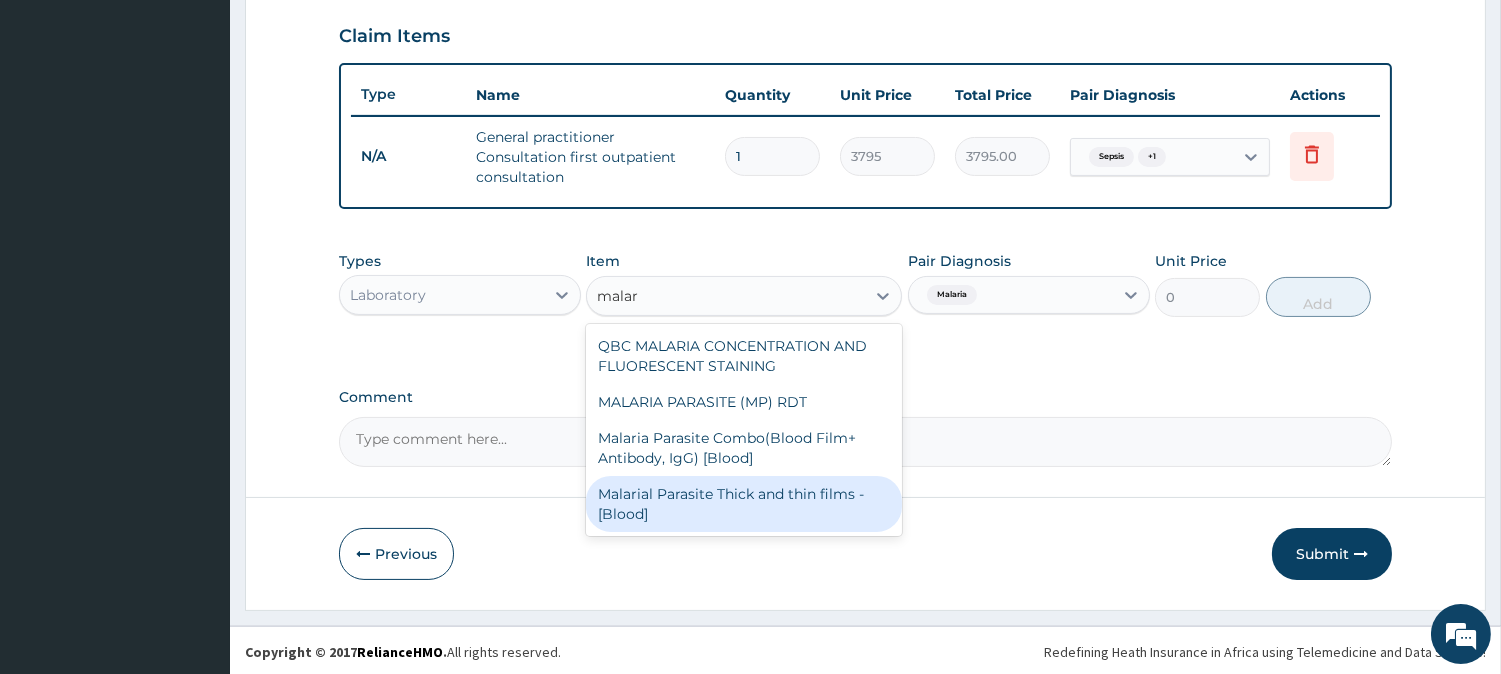 type 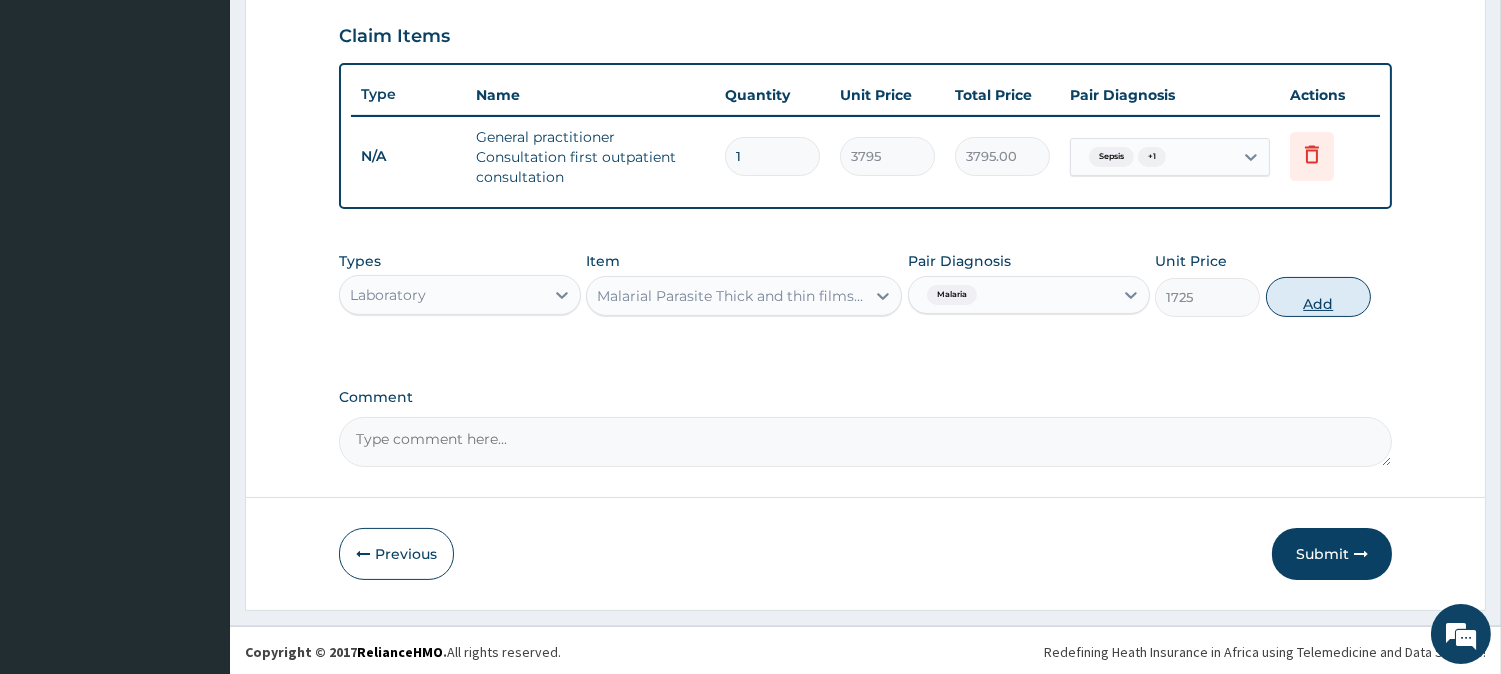 click on "Add" at bounding box center (1318, 297) 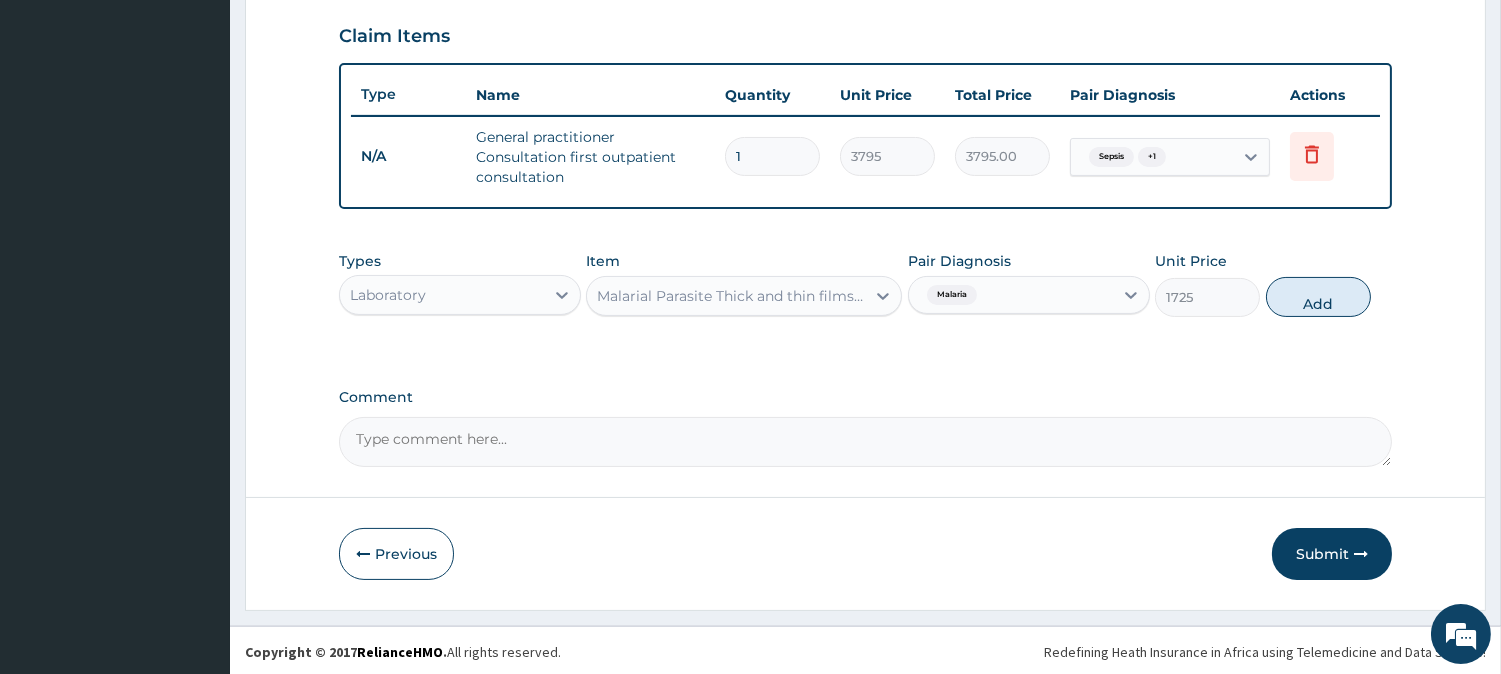 type on "0" 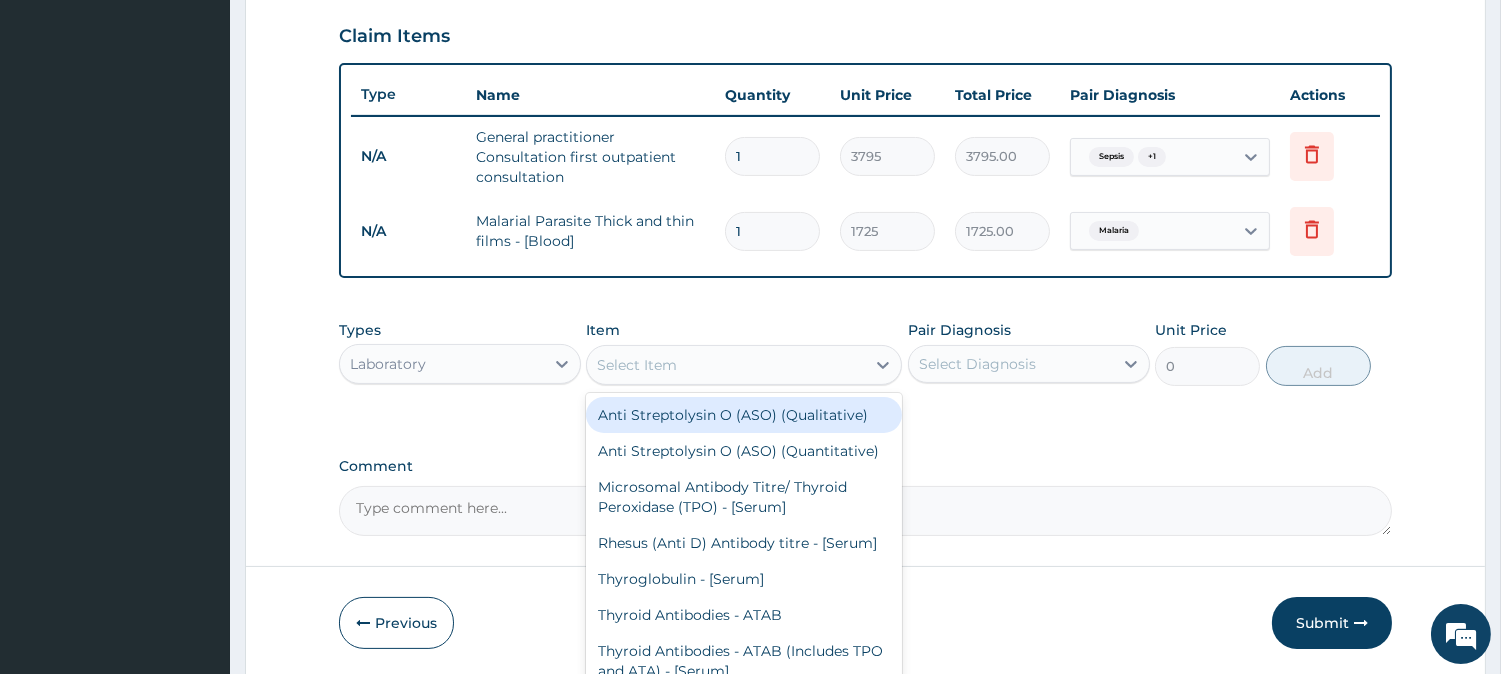 click on "Select Item" at bounding box center (726, 365) 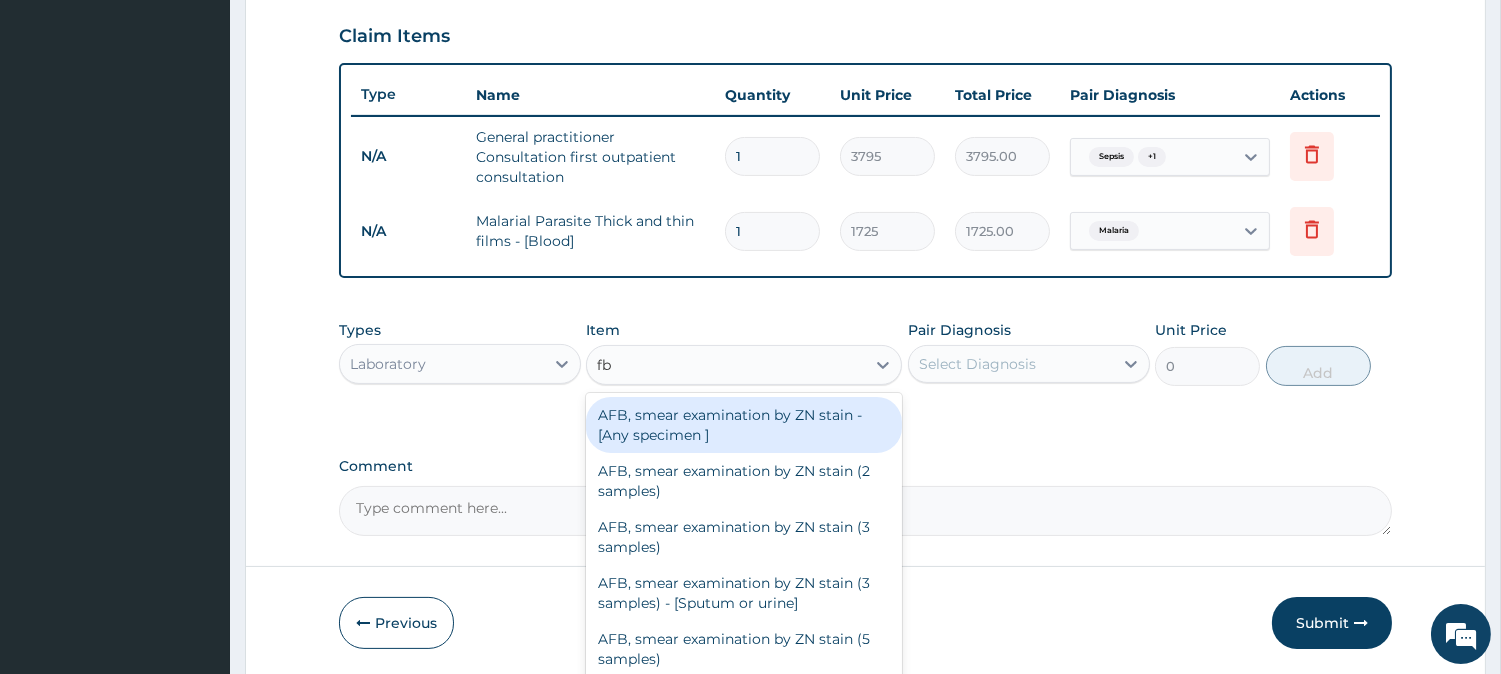 type on "fbc" 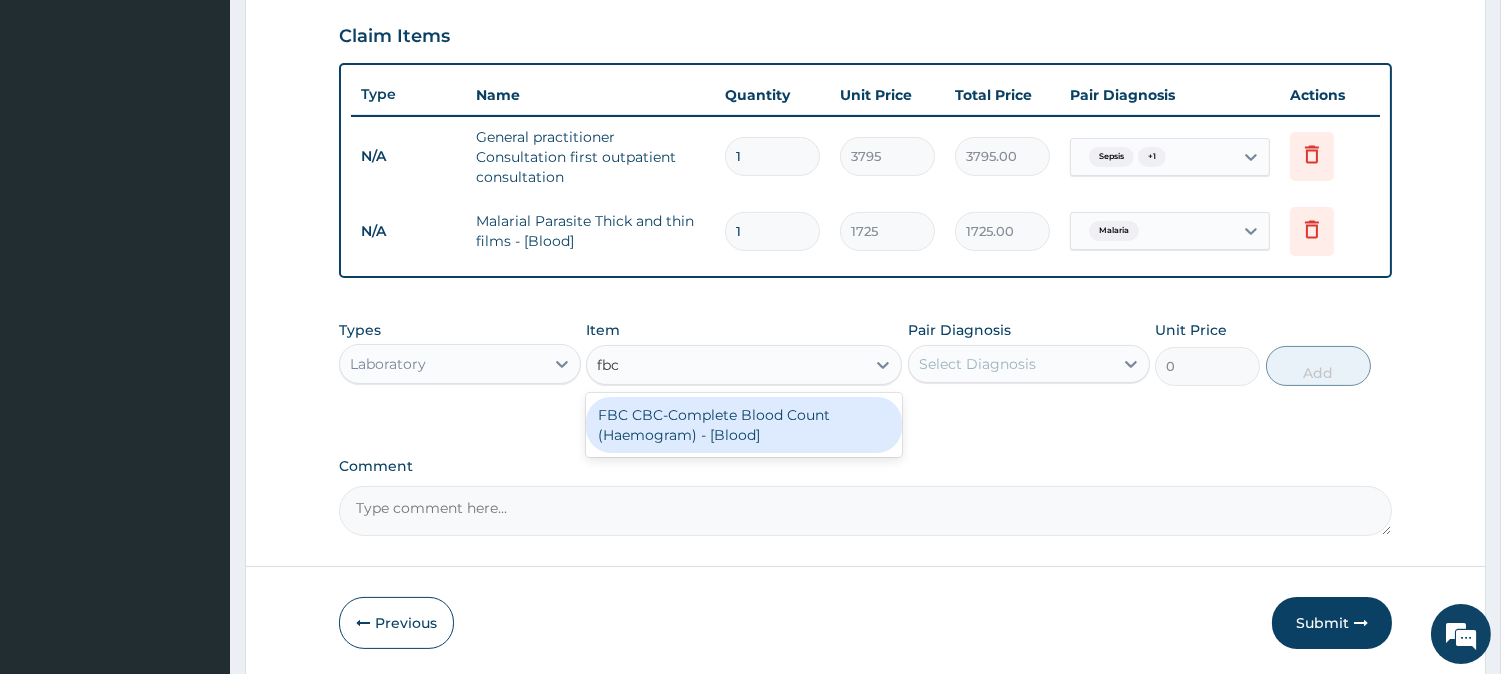 drag, startPoint x: 702, startPoint y: 415, endPoint x: 822, endPoint y: 391, distance: 122.376465 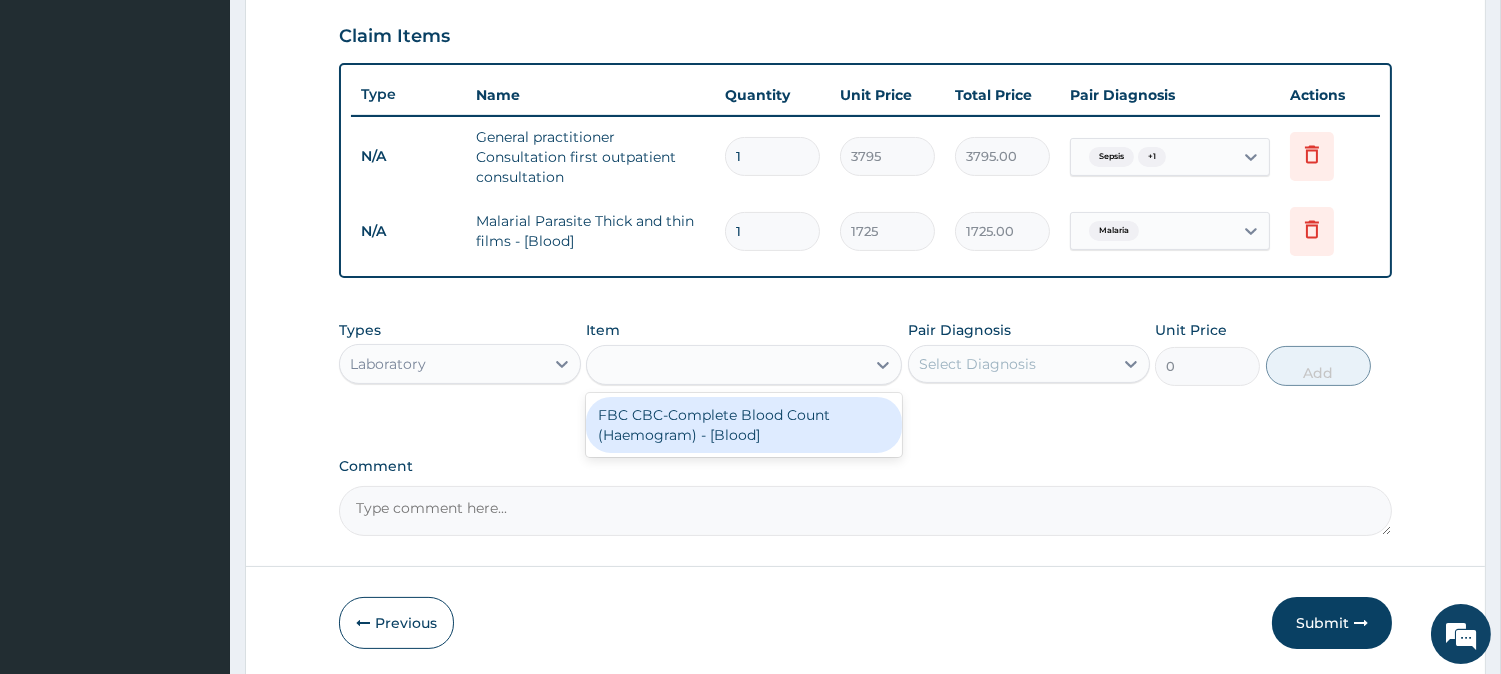 type on "4600" 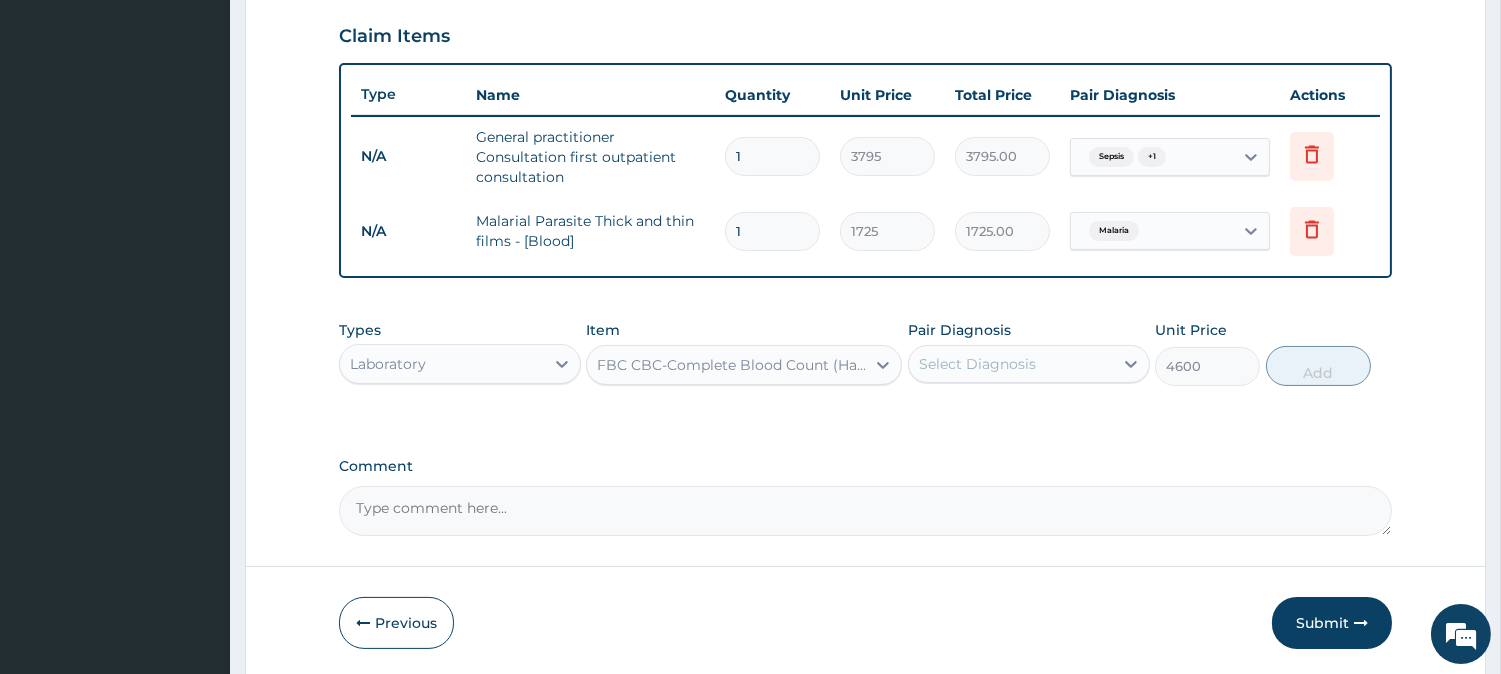 drag, startPoint x: 1086, startPoint y: 360, endPoint x: 1070, endPoint y: 376, distance: 22.627417 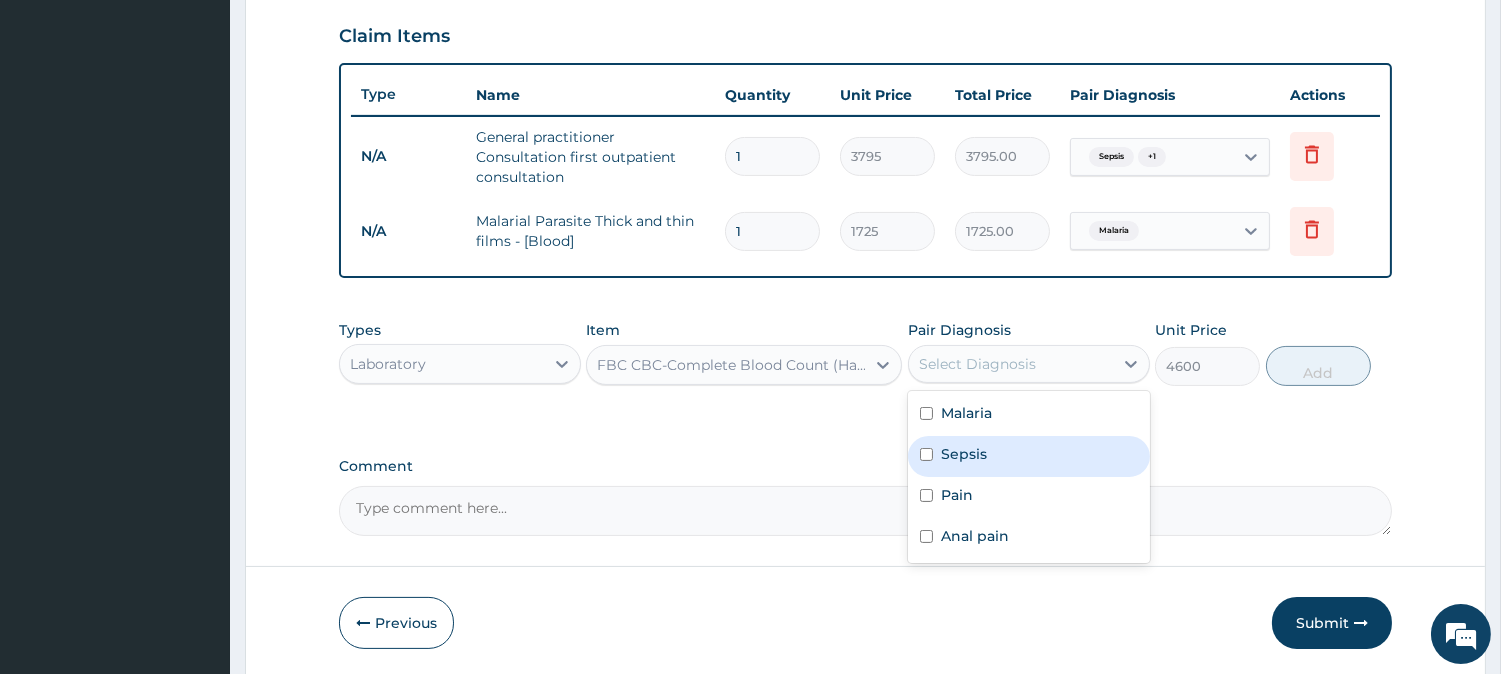 click on "Sepsis" at bounding box center [1029, 456] 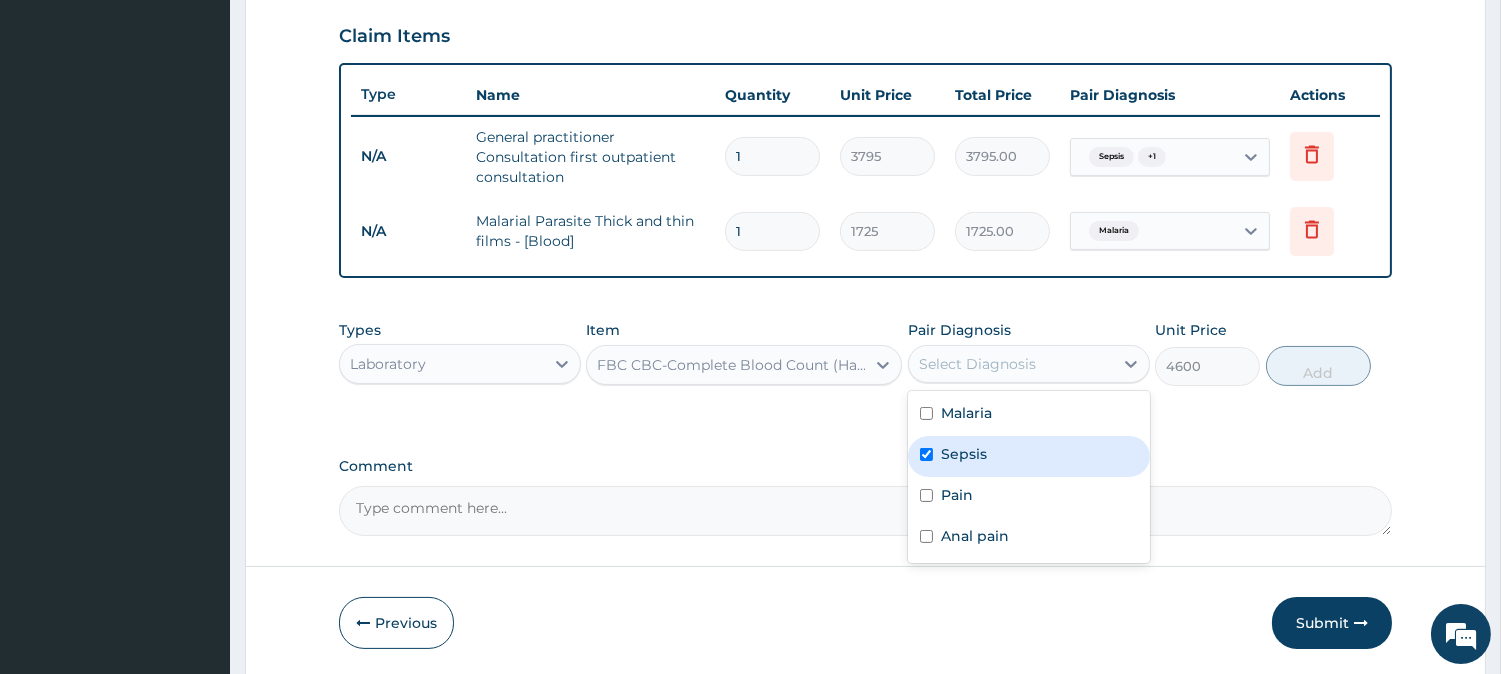 checkbox on "true" 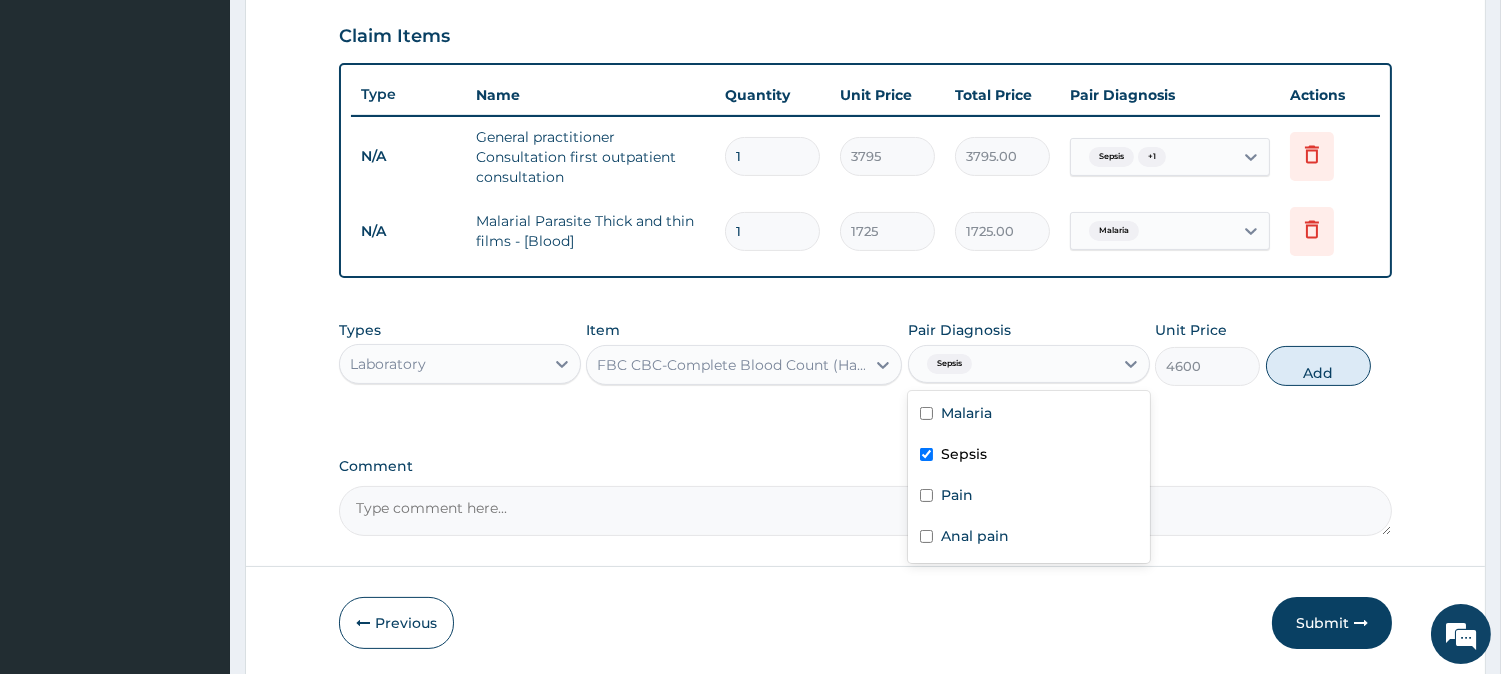drag, startPoint x: 1322, startPoint y: 360, endPoint x: 1302, endPoint y: 357, distance: 20.22375 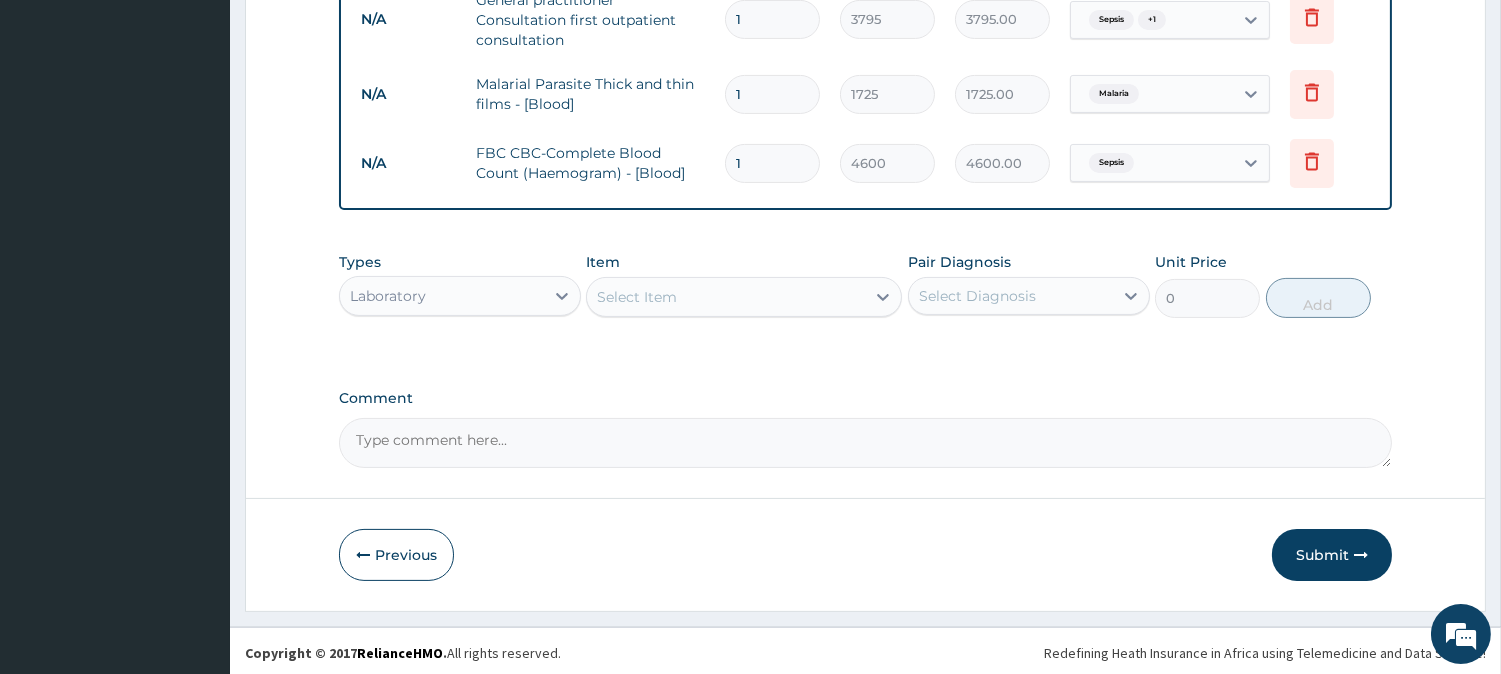 scroll, scrollTop: 820, scrollLeft: 0, axis: vertical 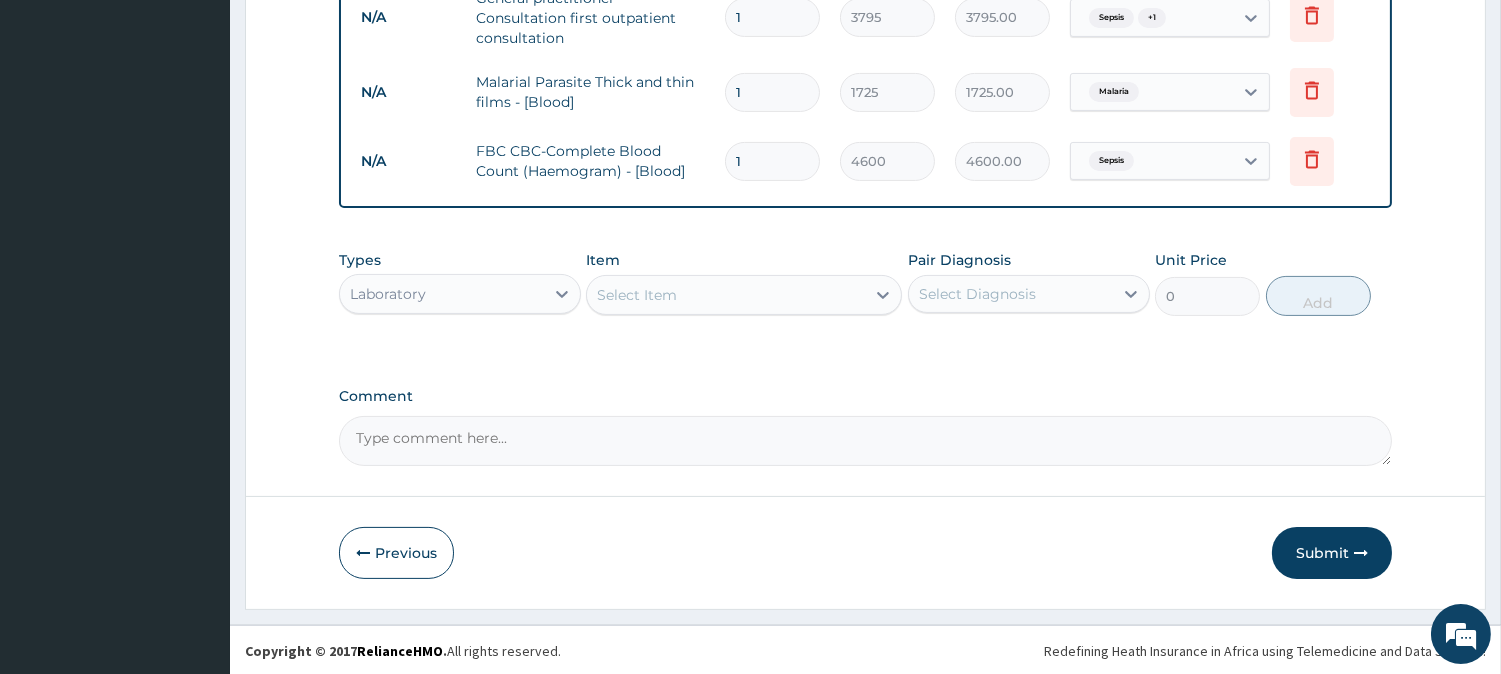 click on "Laboratory" at bounding box center [460, 294] 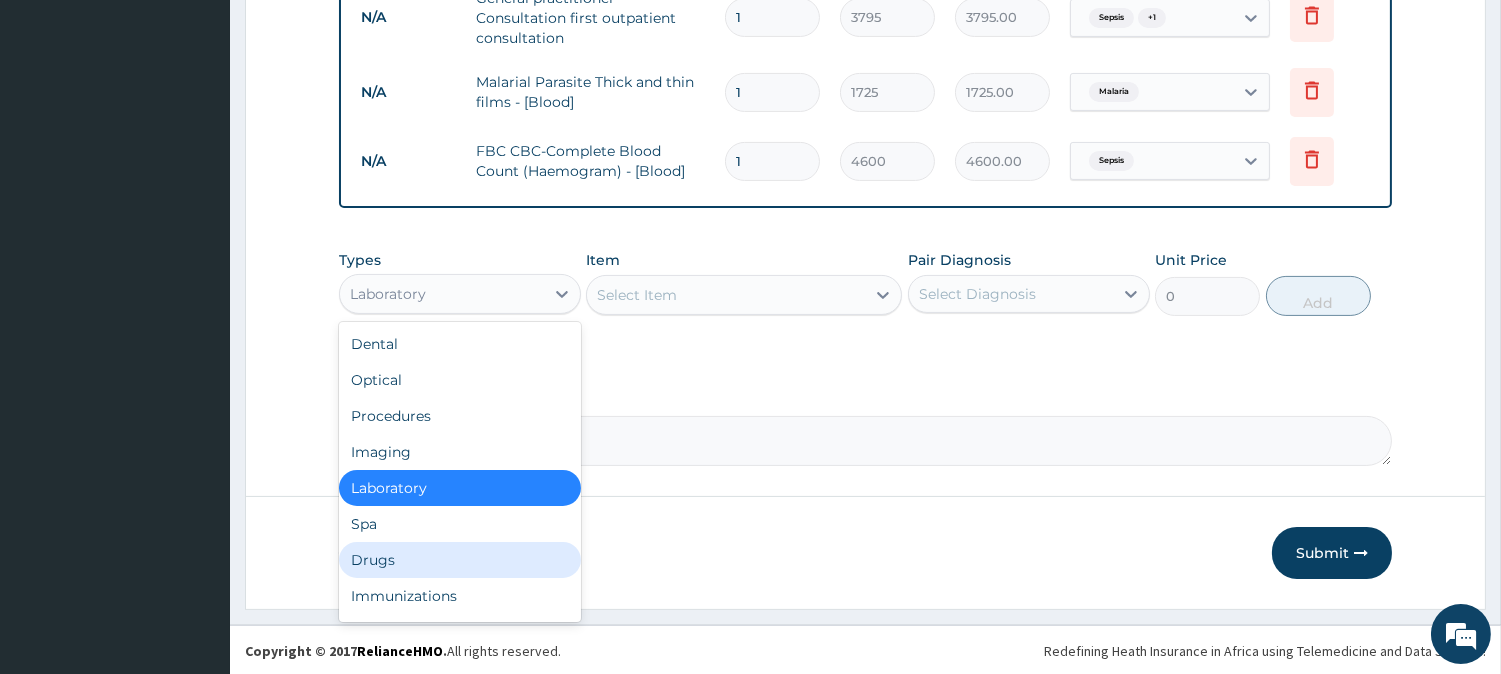 click on "Drugs" at bounding box center (460, 560) 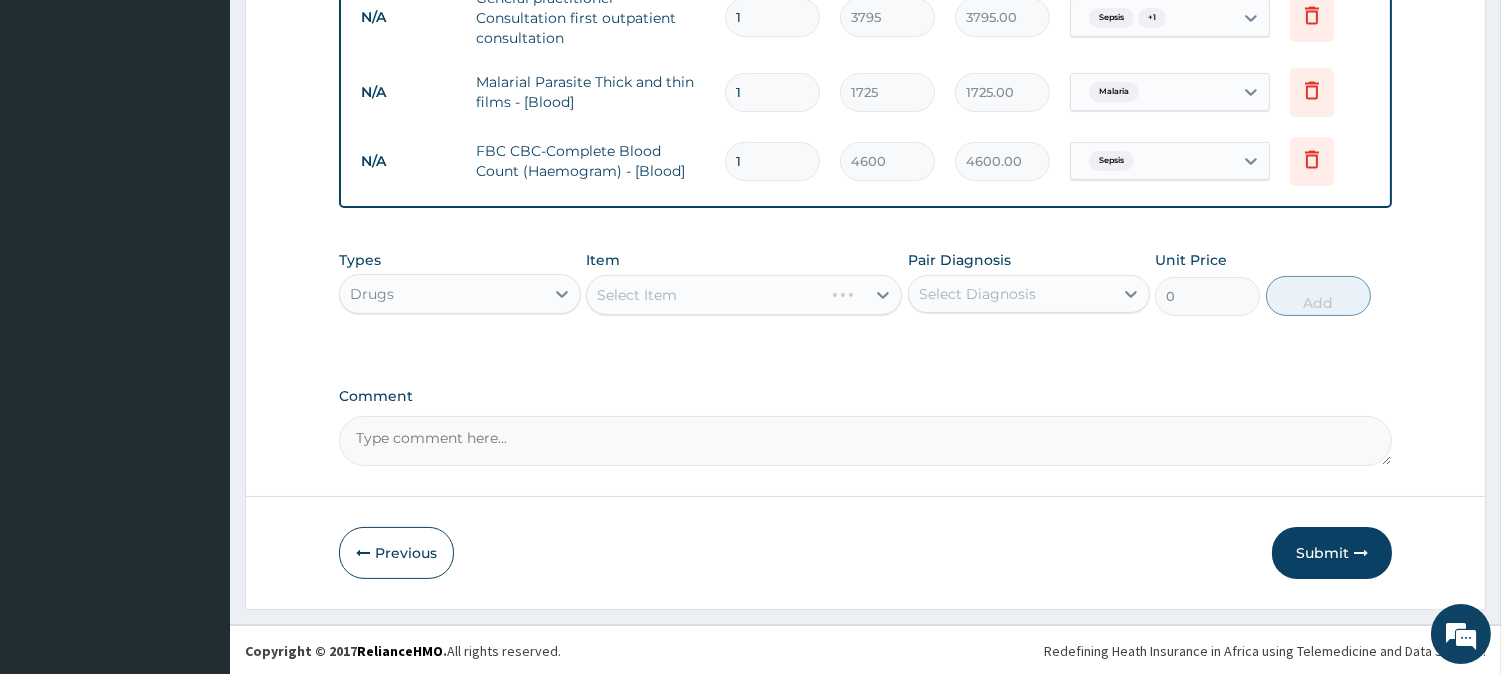click on "Select Diagnosis" at bounding box center (1011, 294) 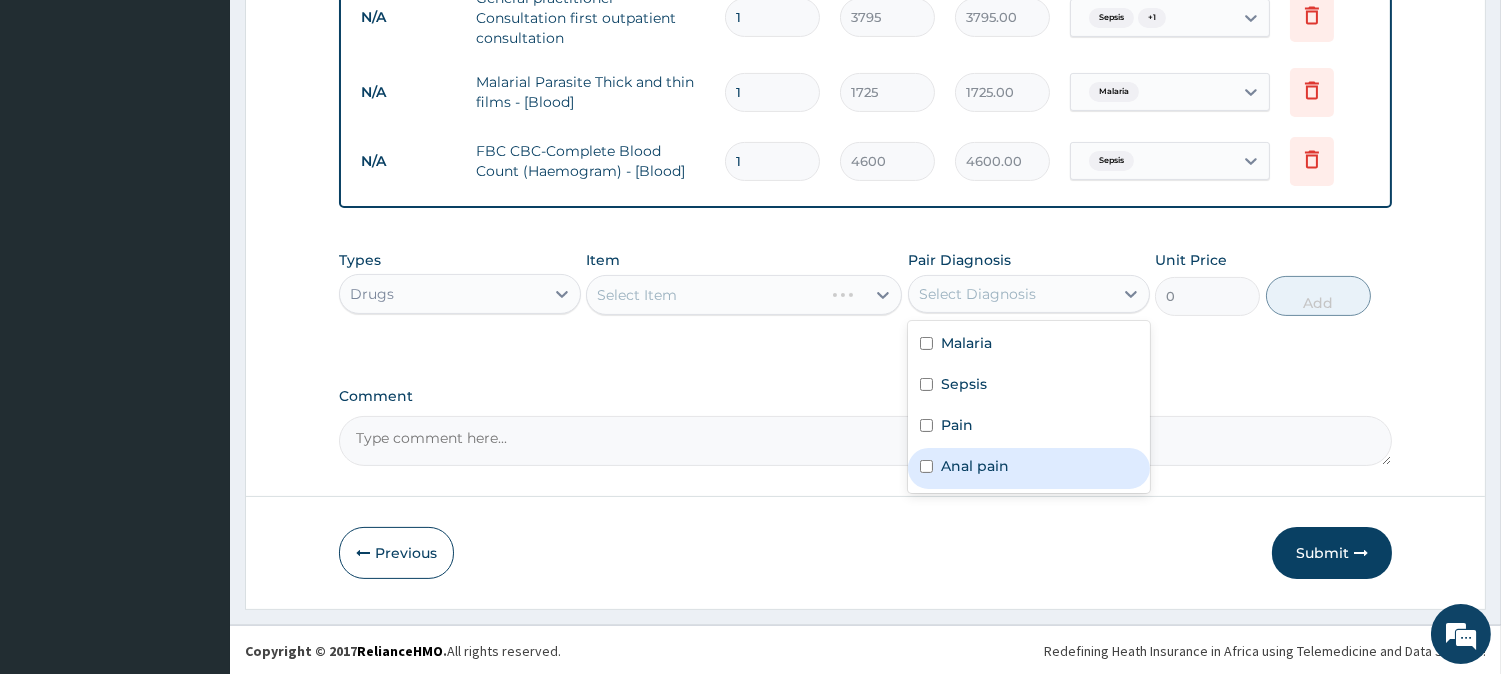 click on "Anal pain" at bounding box center (975, 466) 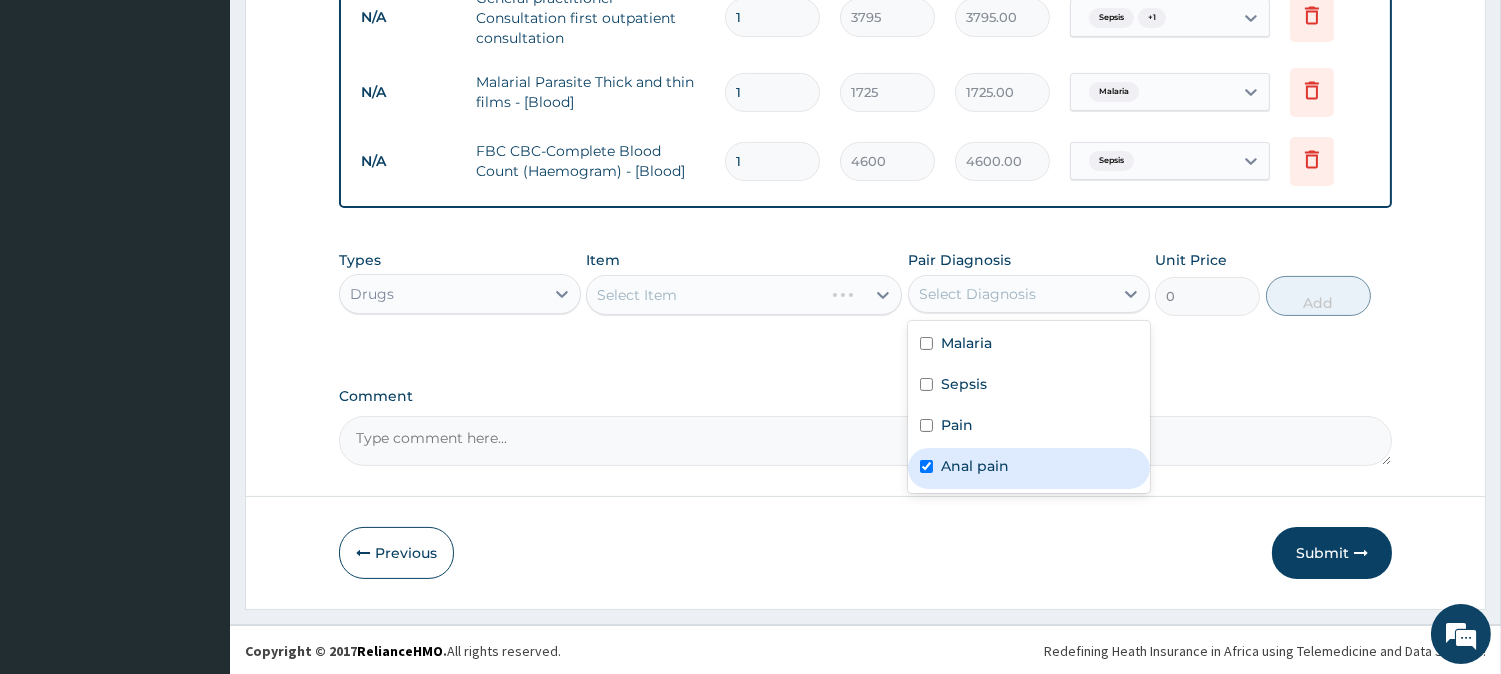 checkbox on "true" 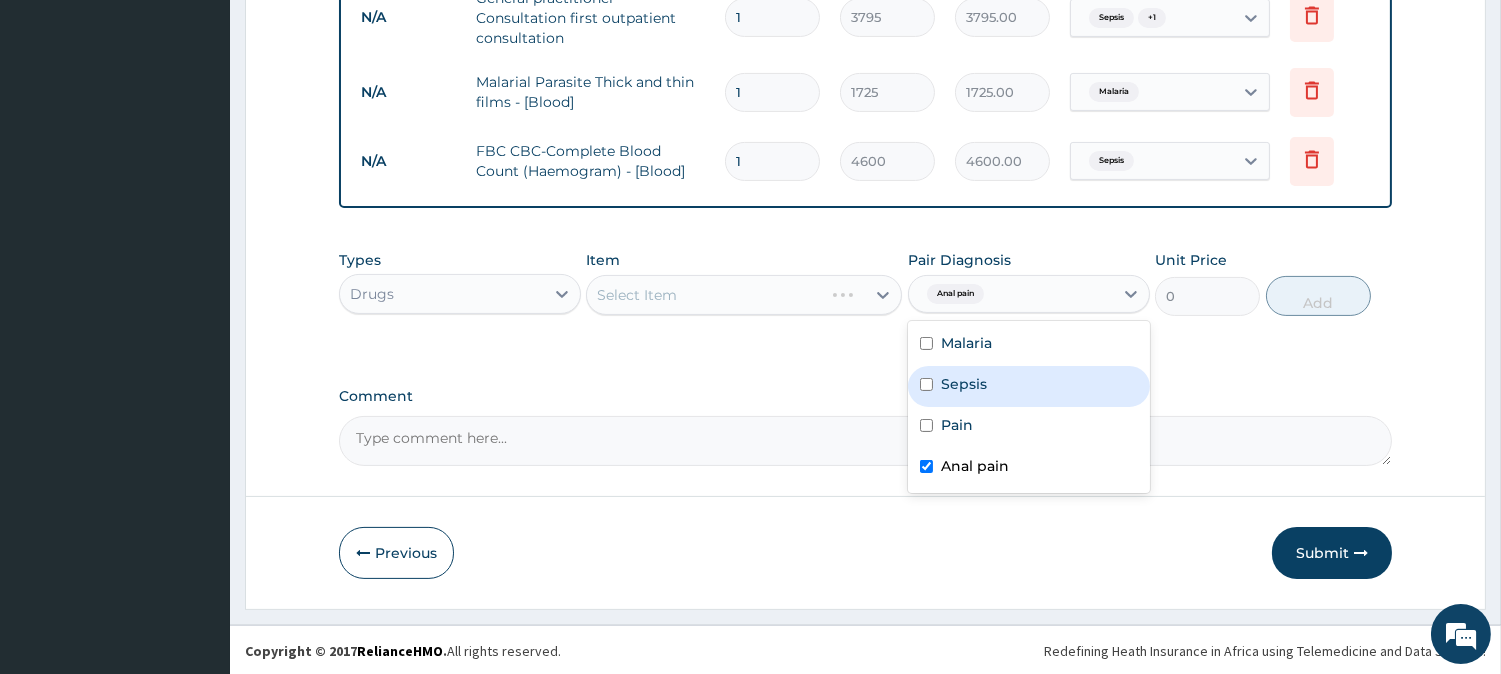 click on "Select Item" at bounding box center [744, 295] 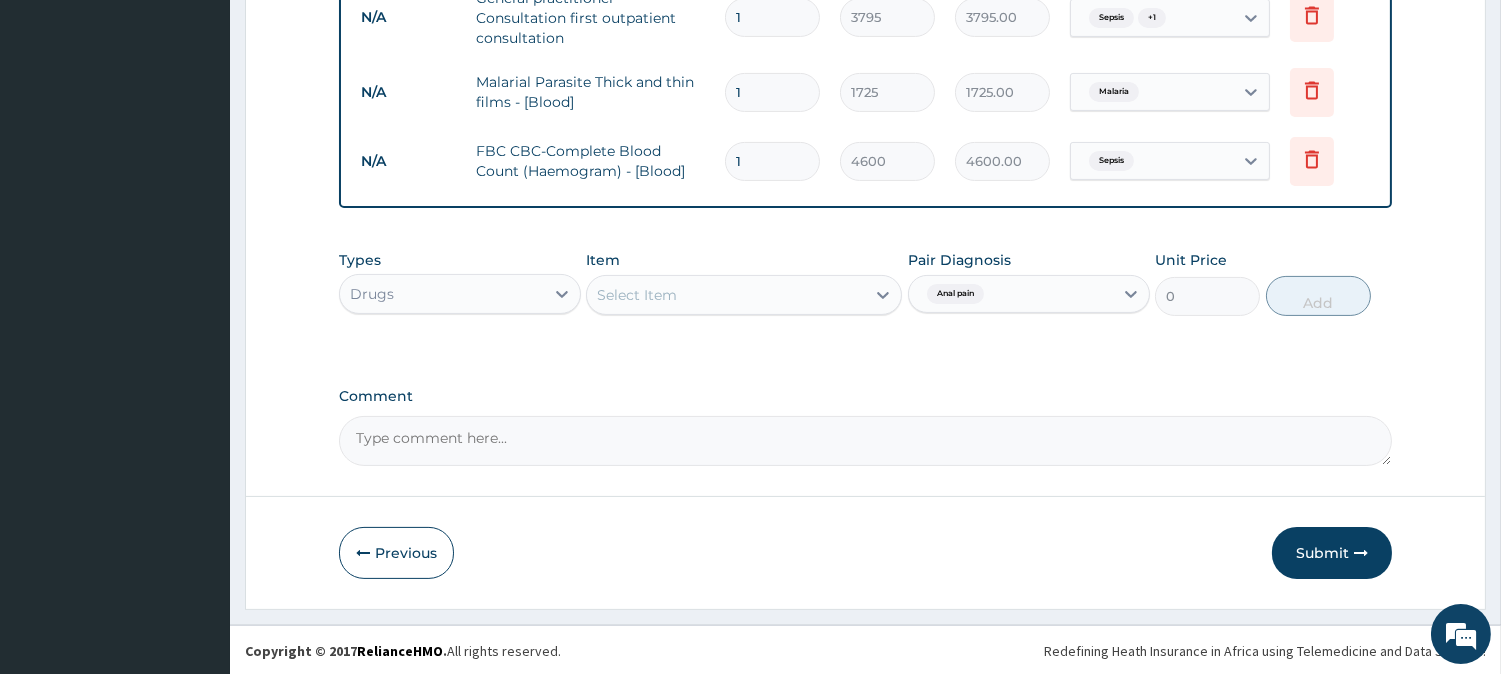 click on "Types Drugs Item Select Item Pair Diagnosis Anal pain Unit Price 0 Add" at bounding box center [865, 298] 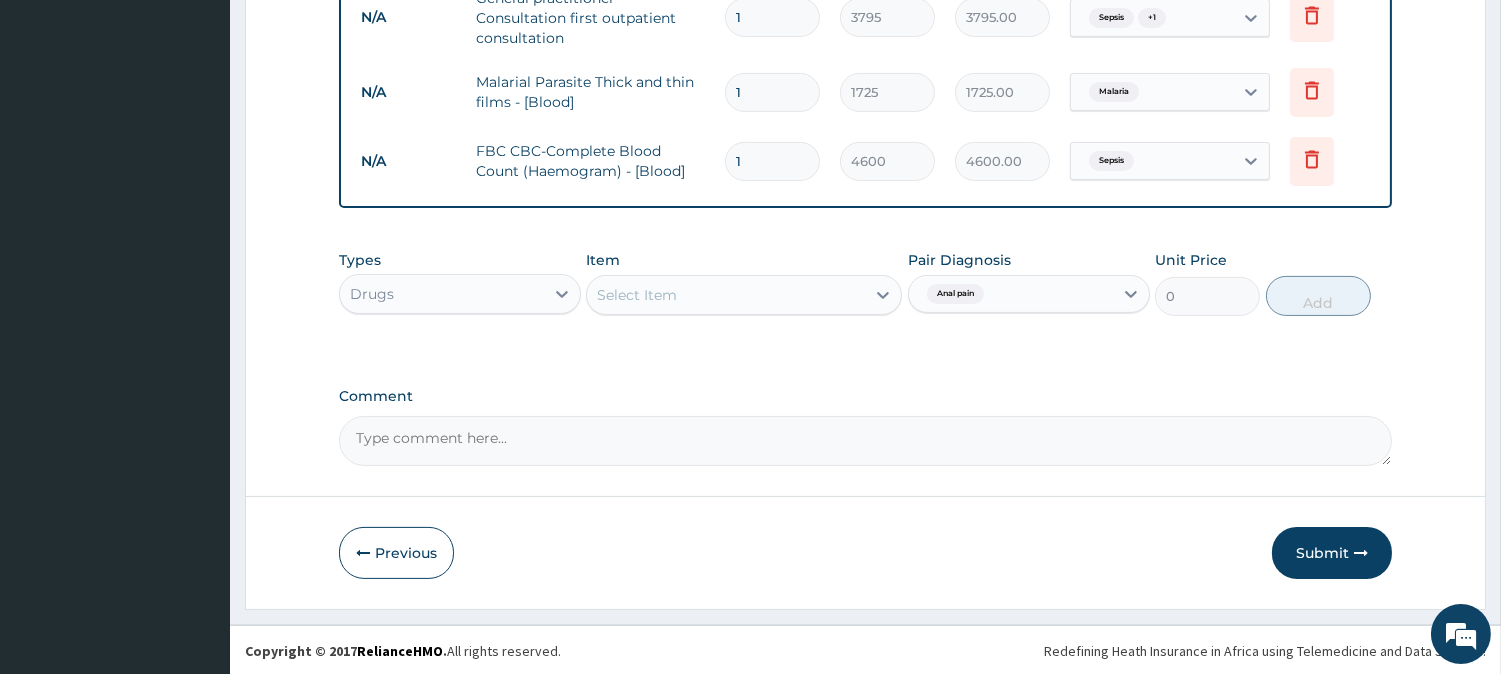 click on "Select Item" at bounding box center (726, 295) 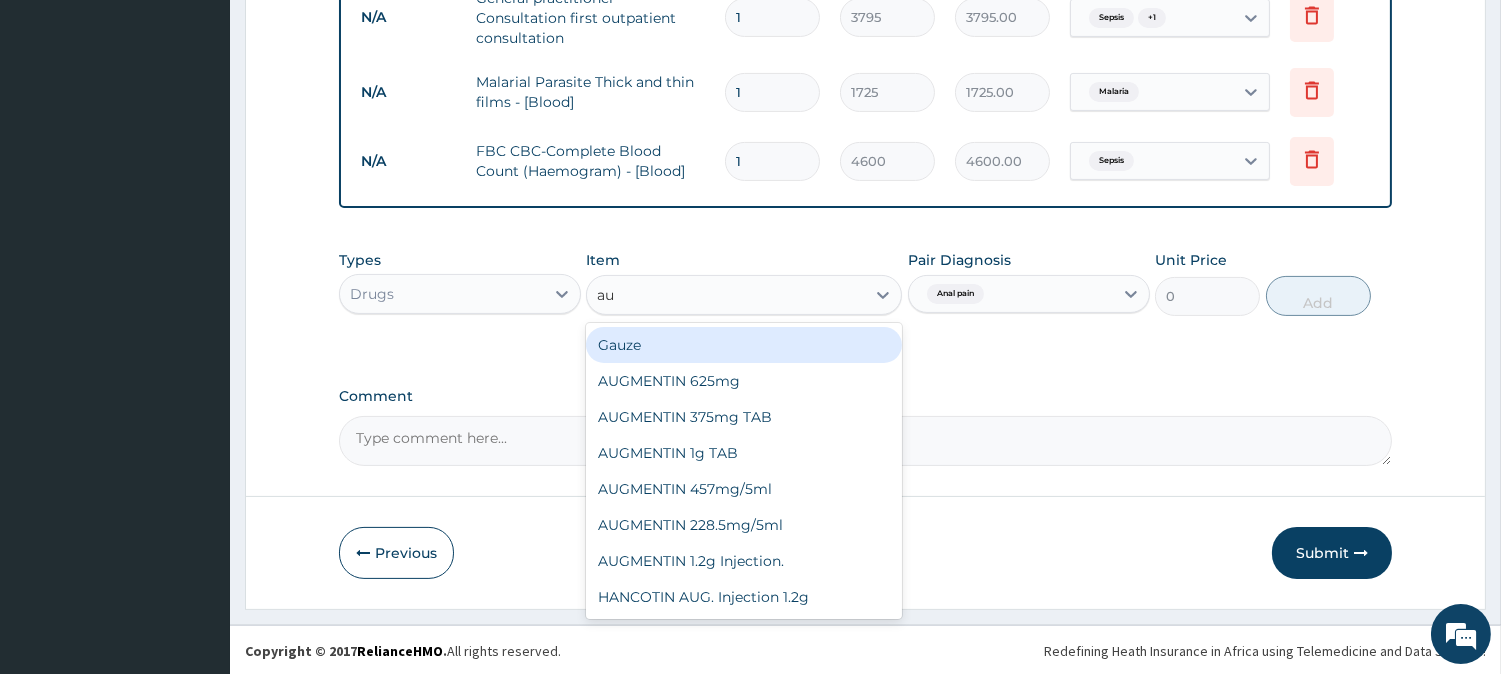 type on "a" 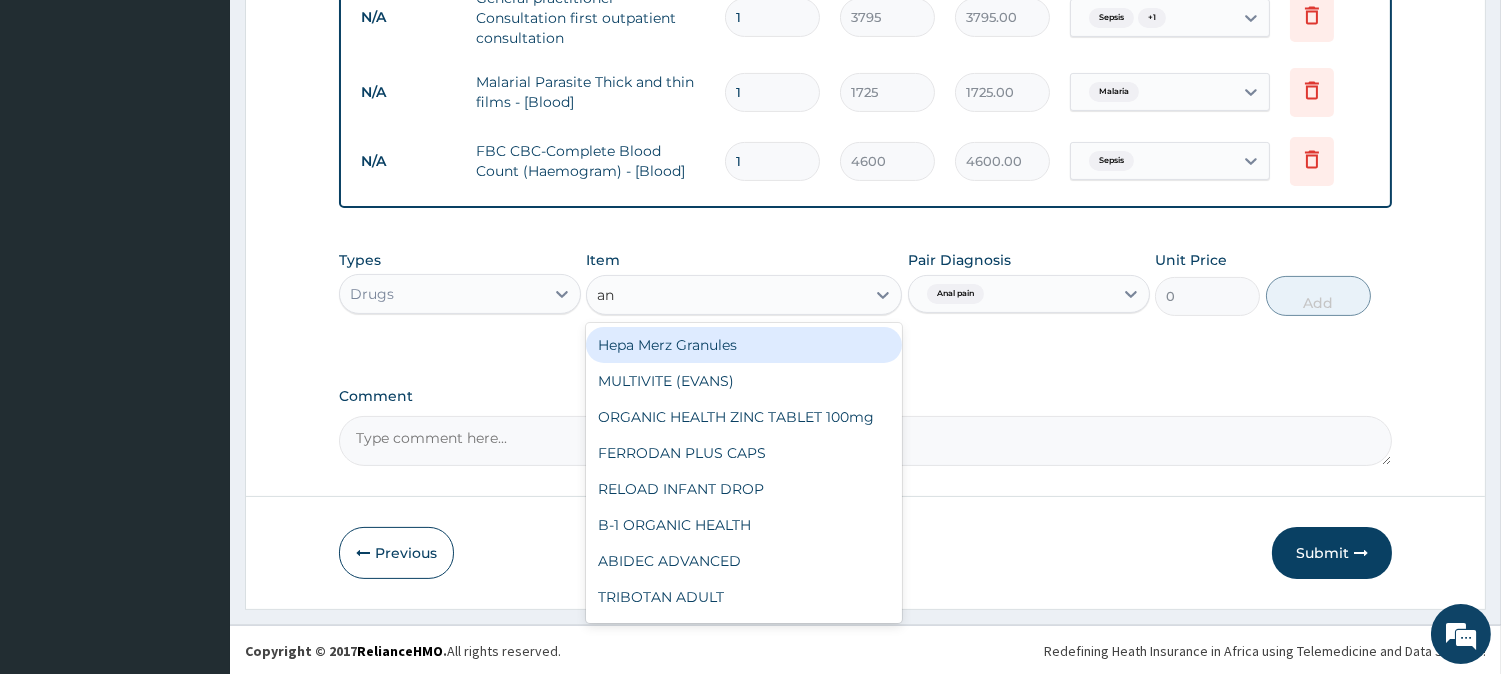 type on "anu" 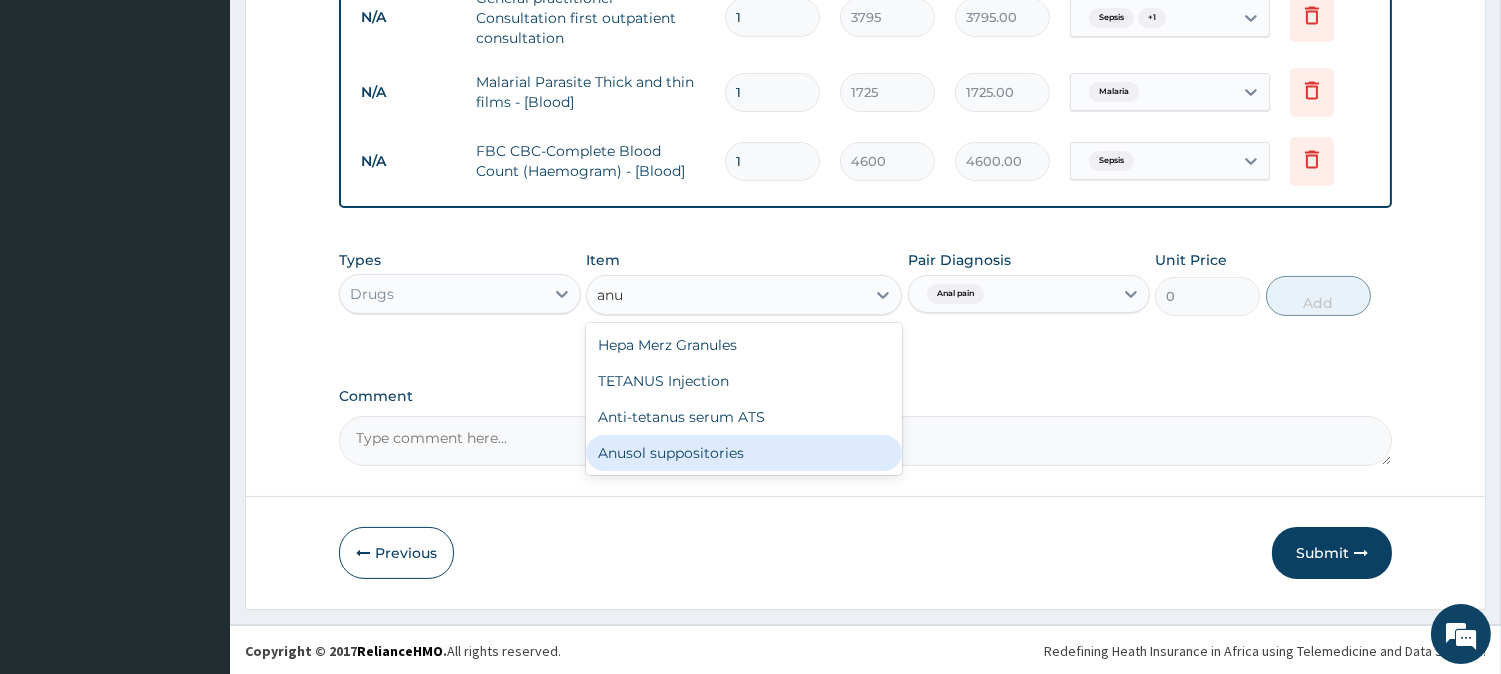 click on "Anusol suppositories" at bounding box center [744, 453] 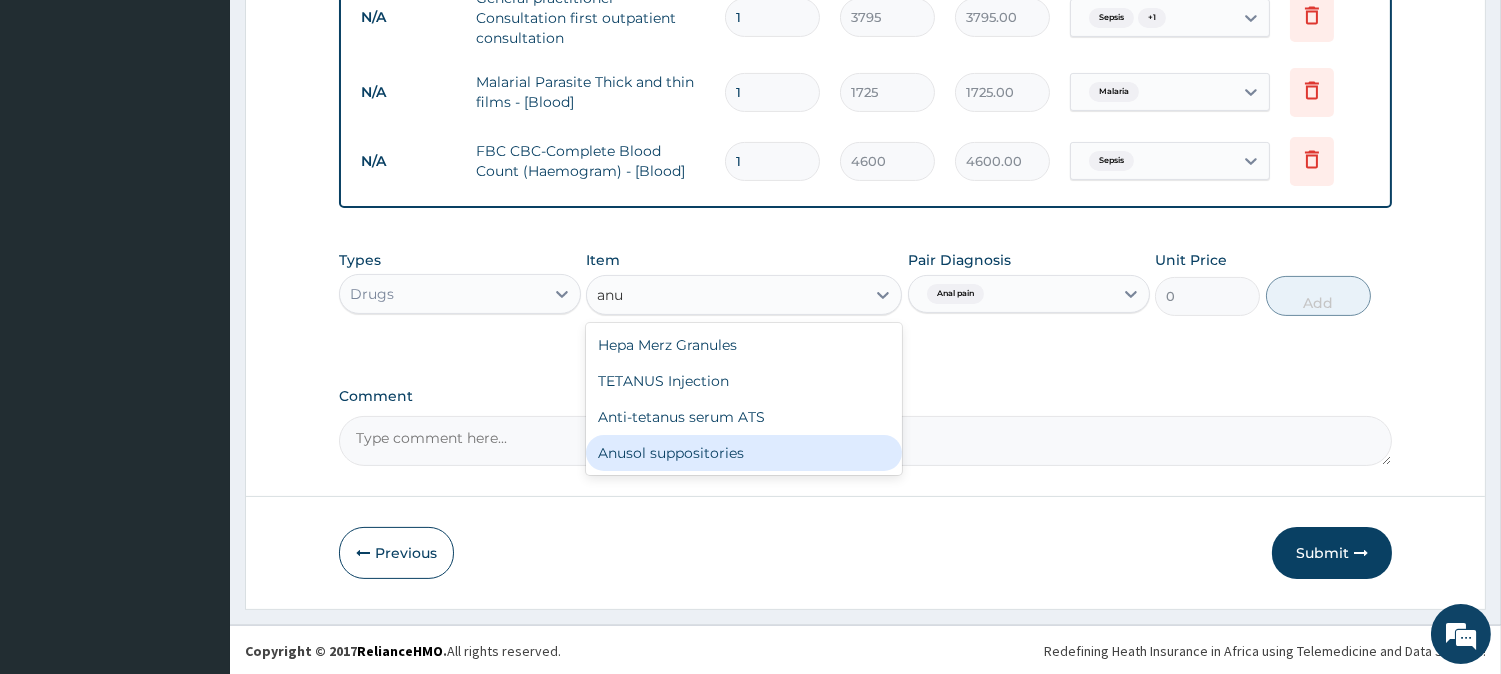 type 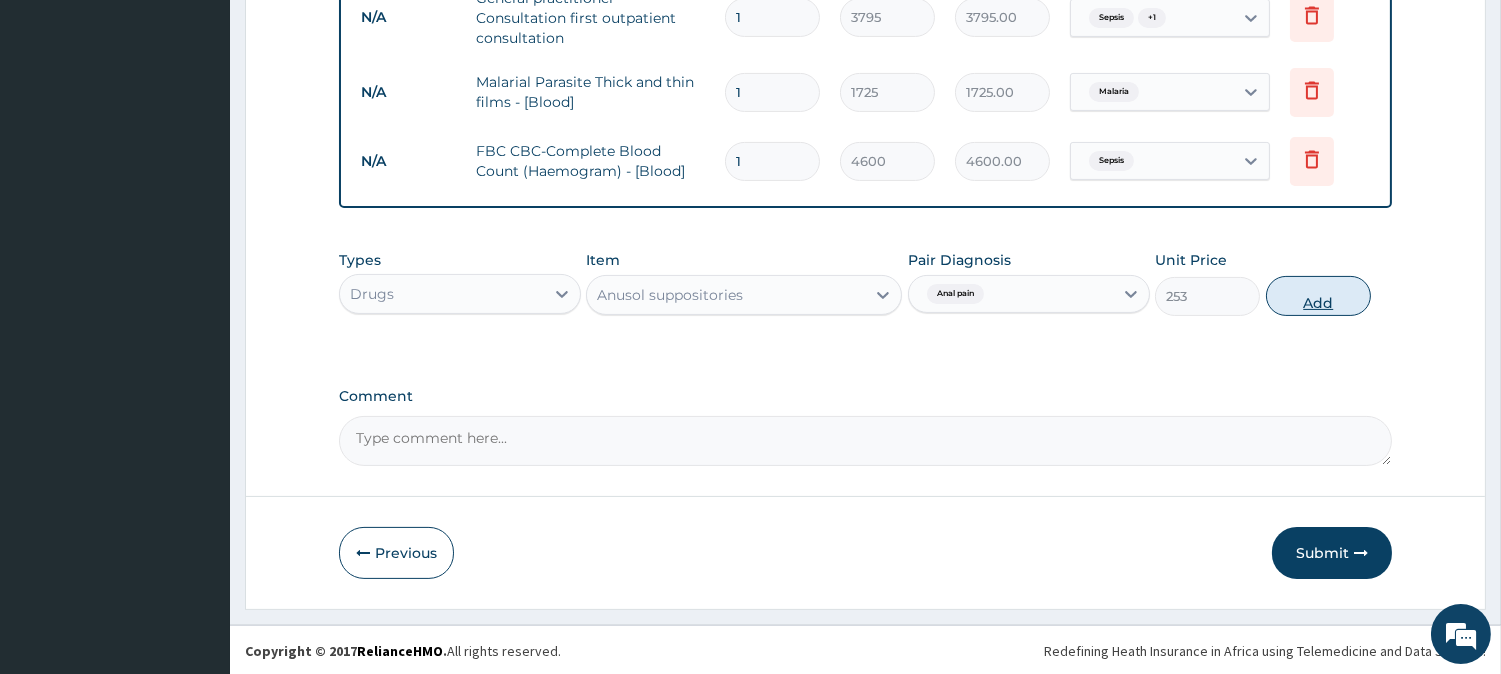 click on "Add" at bounding box center (1318, 296) 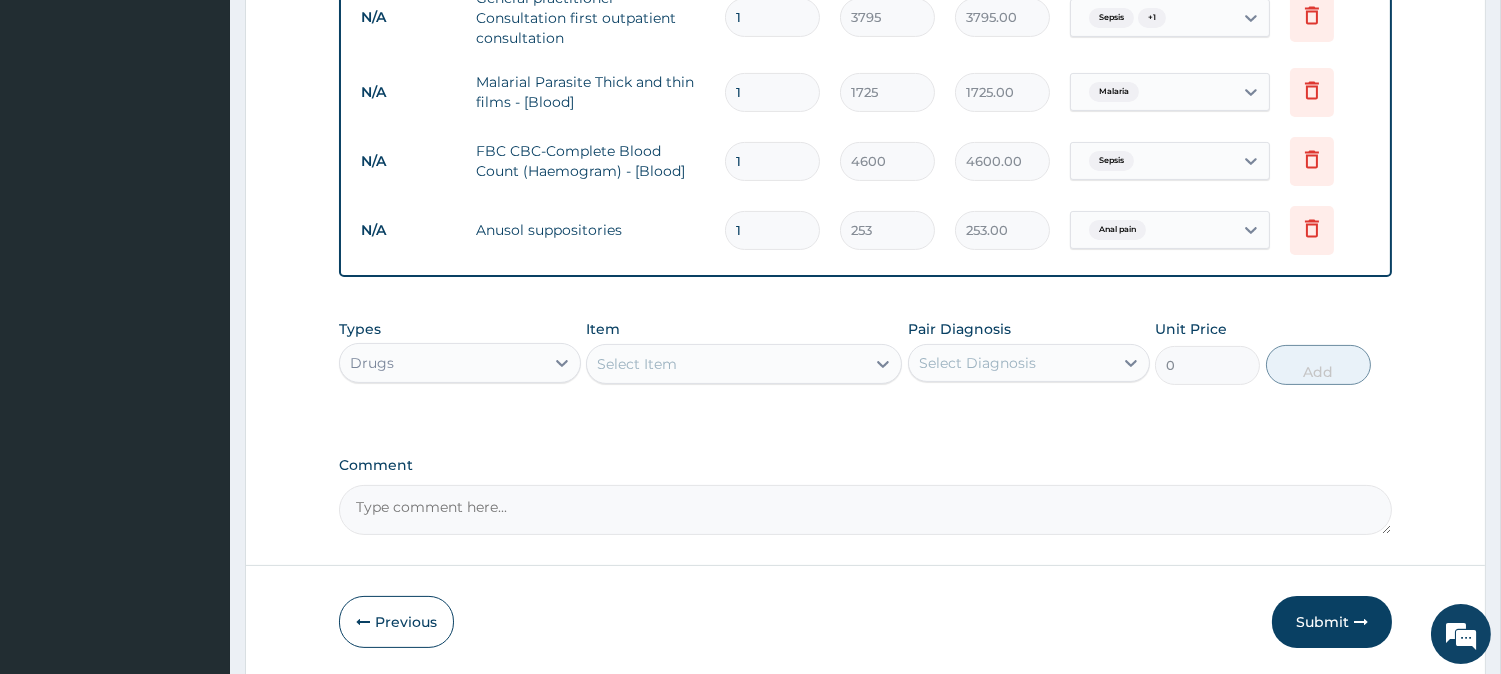 type 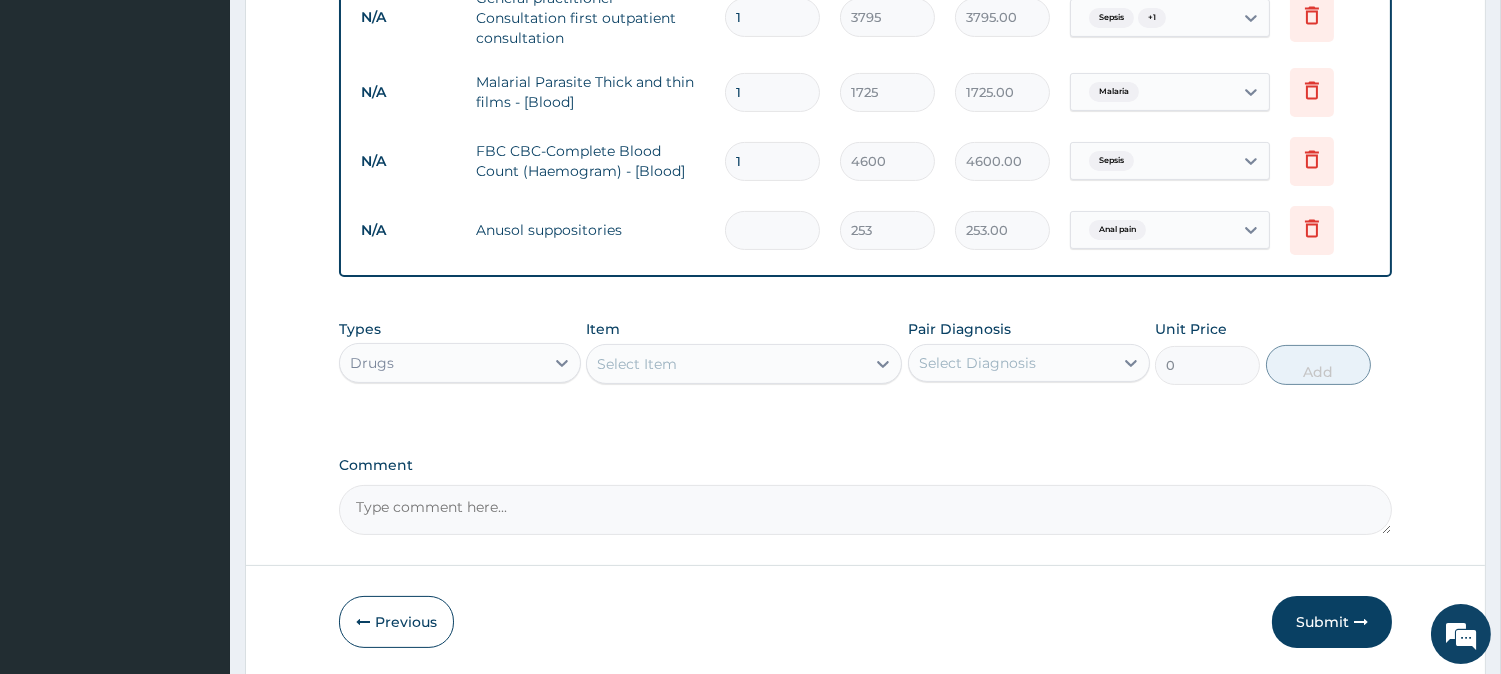 type on "0.00" 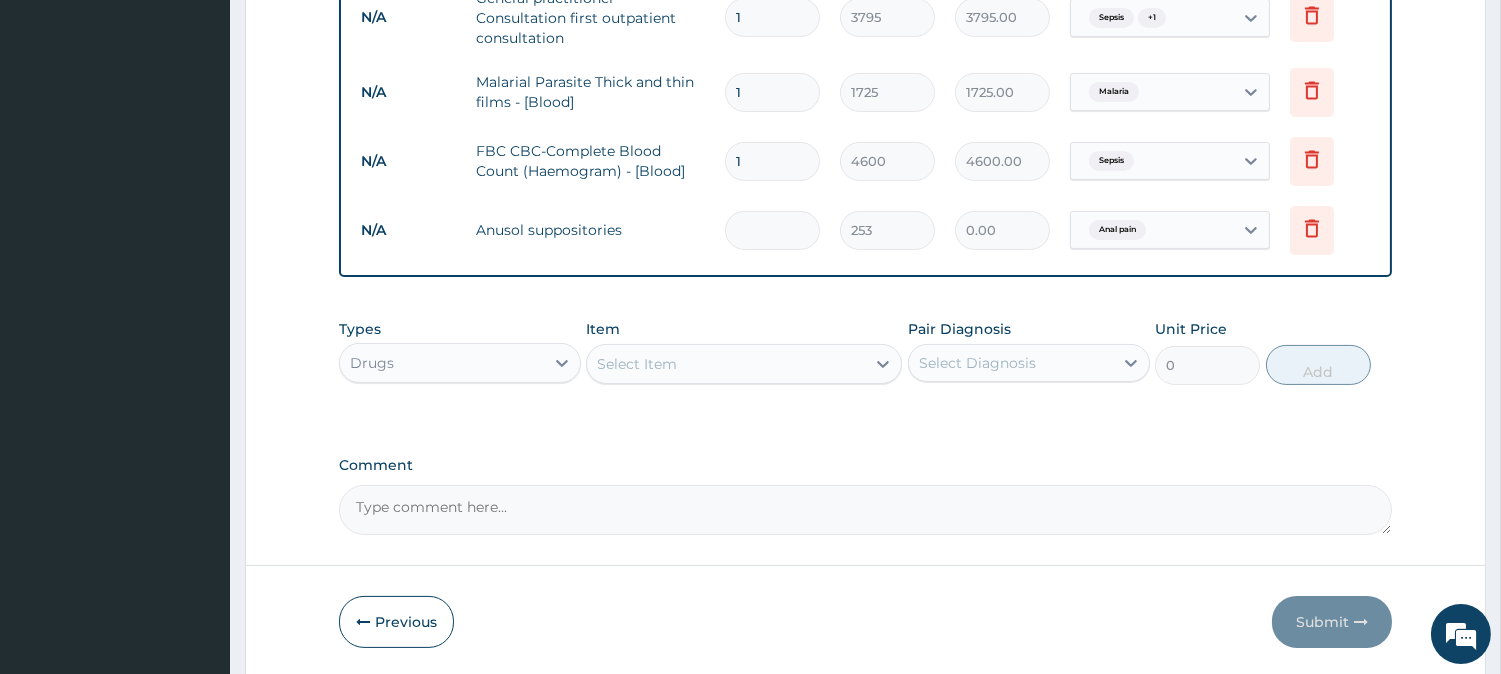 type on "3" 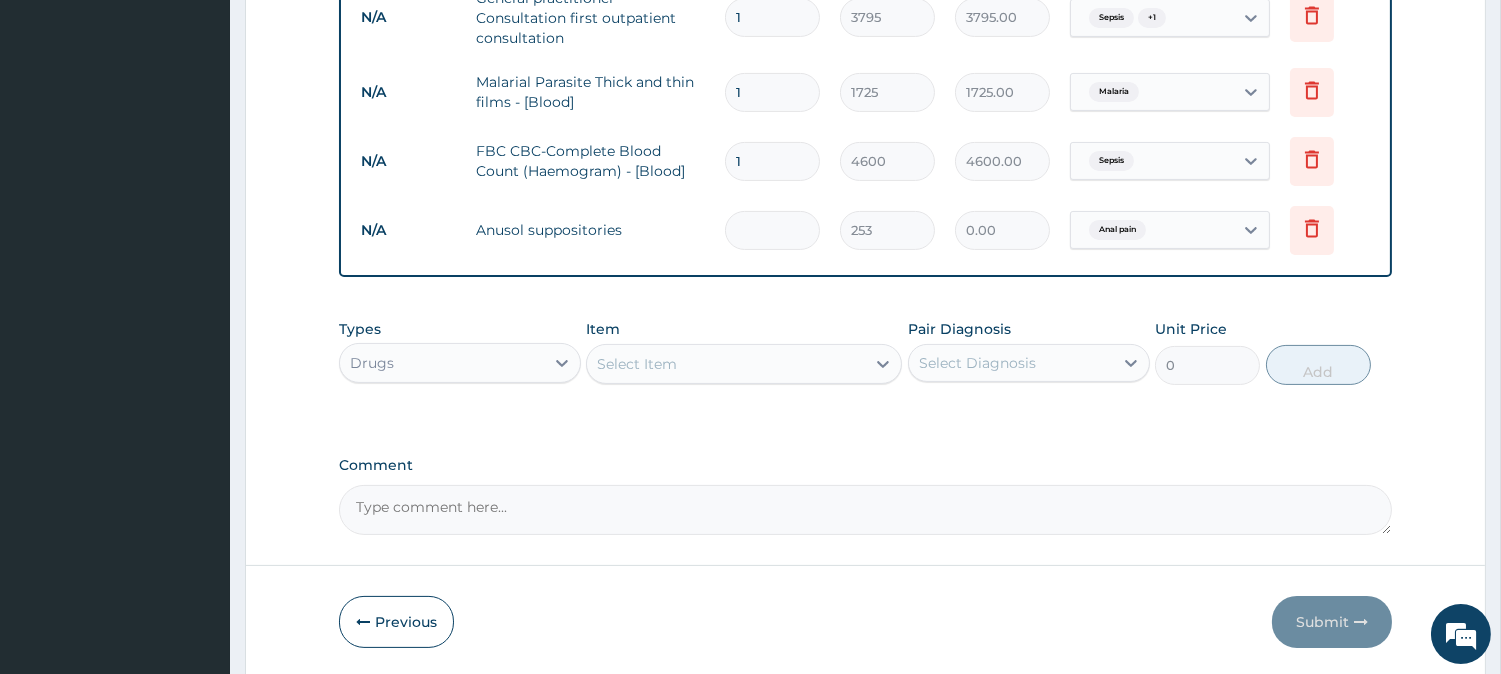type on "759.00" 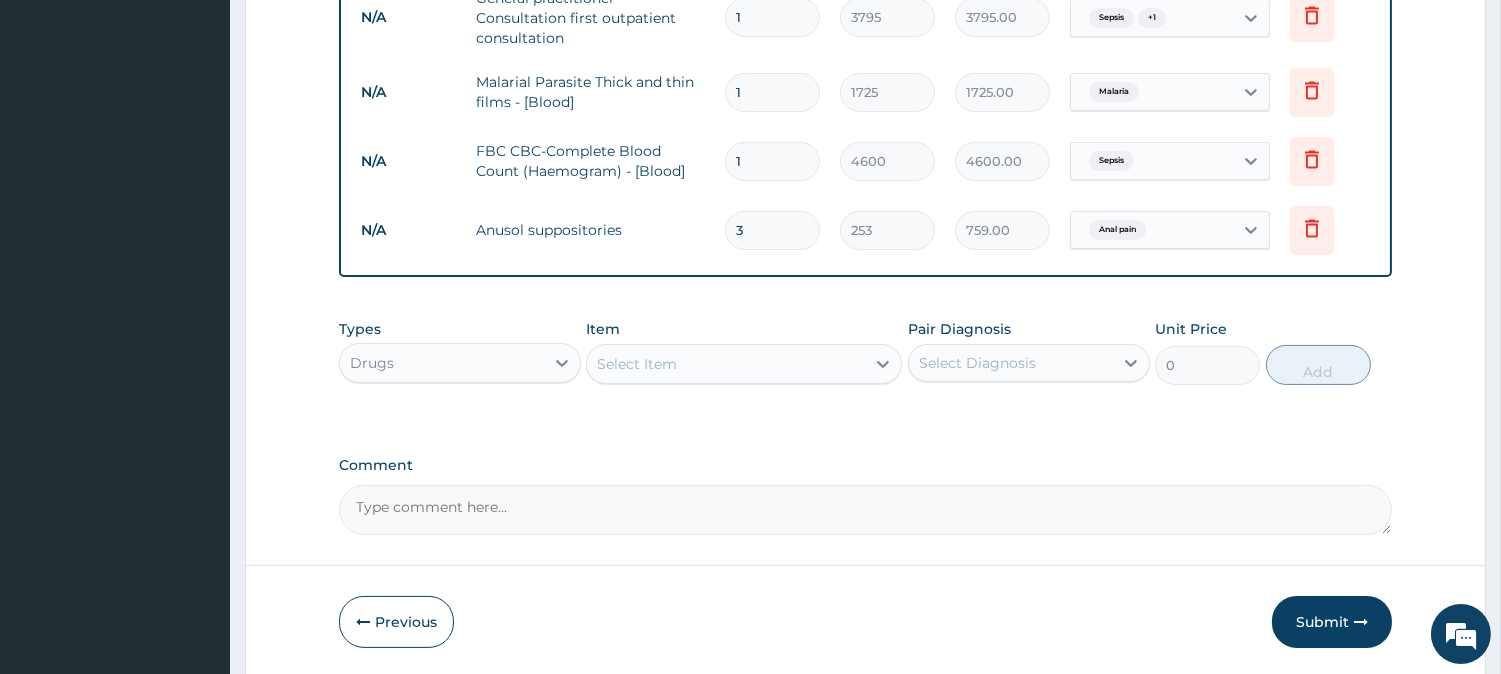 type on "3" 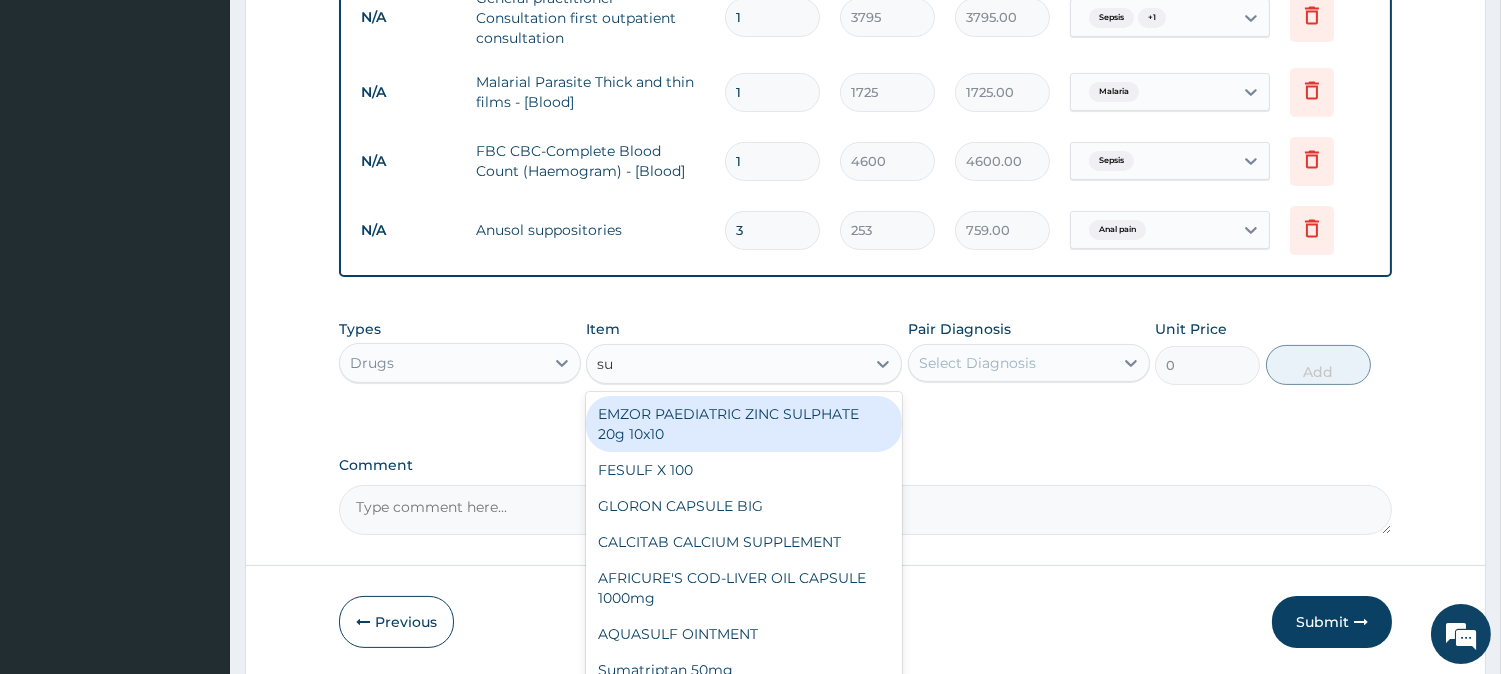 type on "s" 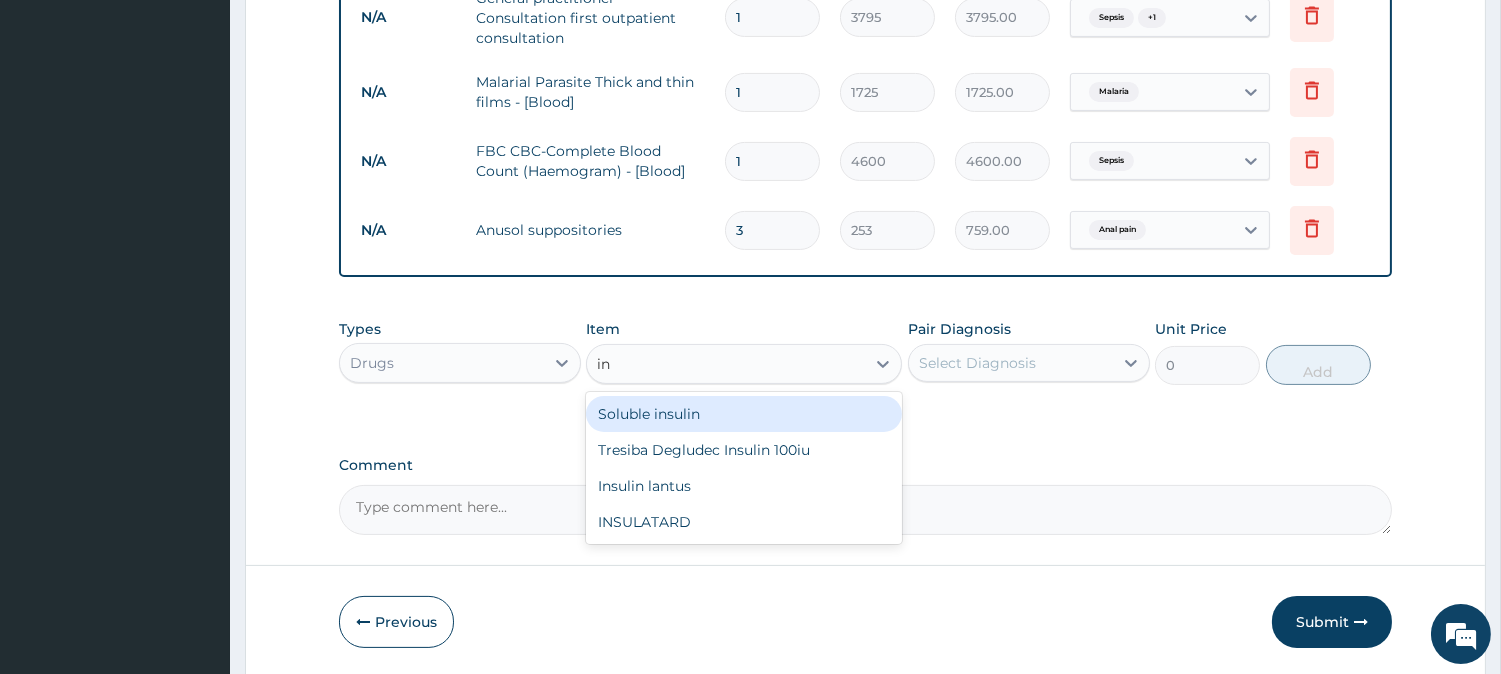 type on "i" 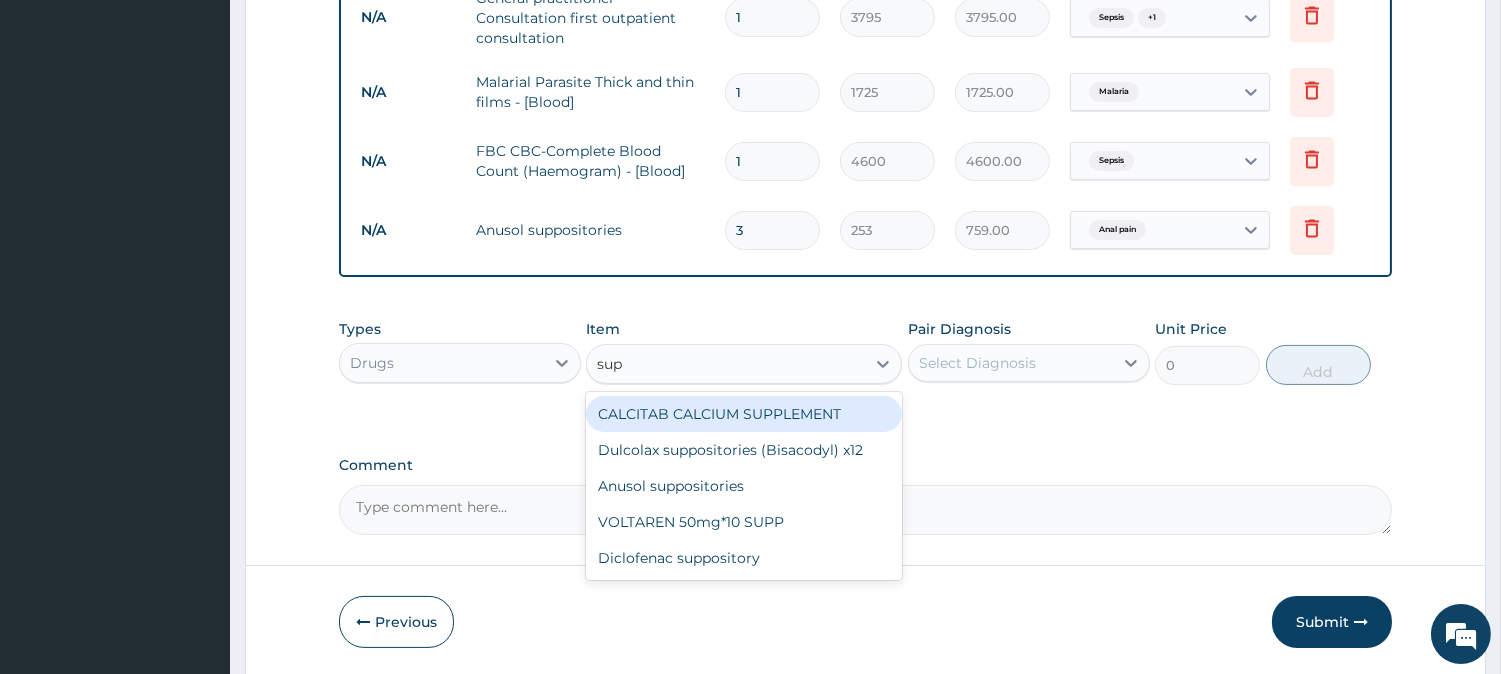 type on "supp" 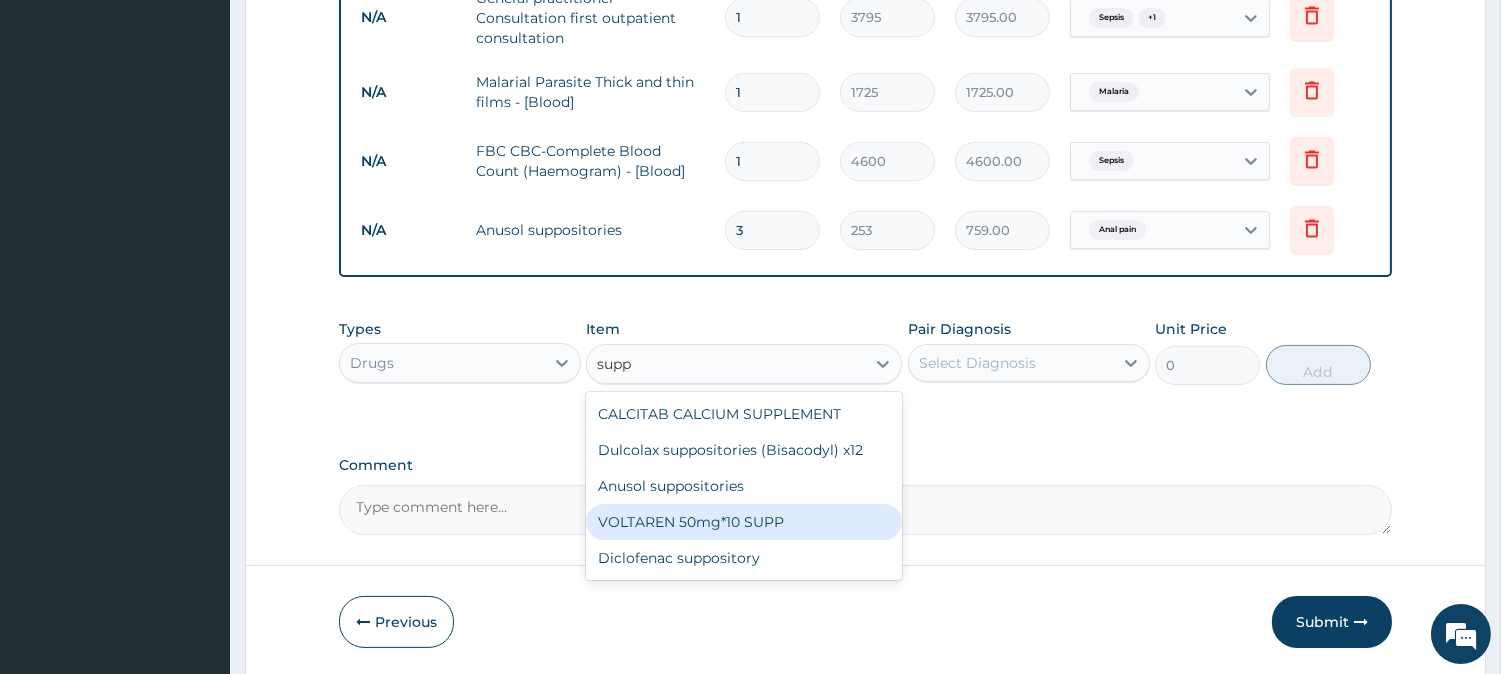 click on "VOLTAREN 50mg*10 SUPP" at bounding box center [744, 522] 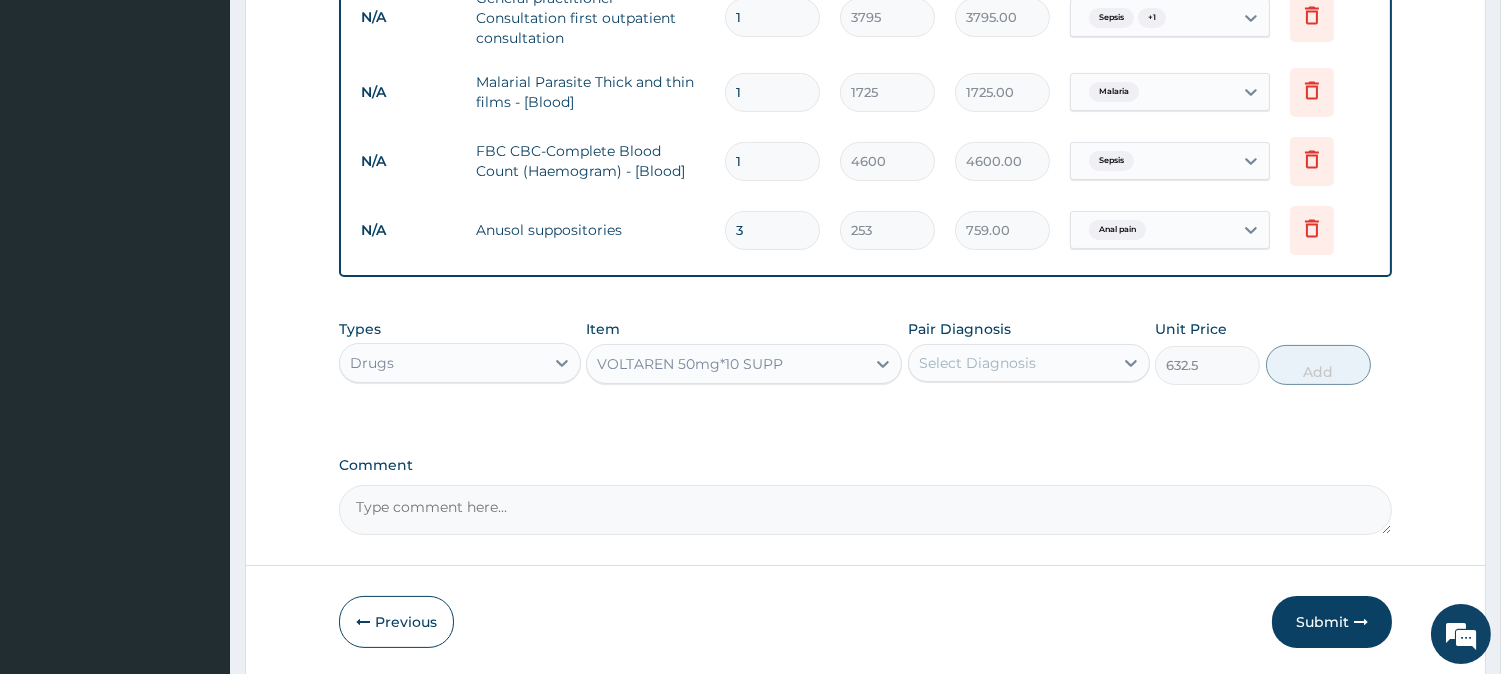 click on "Select Diagnosis" at bounding box center (1011, 363) 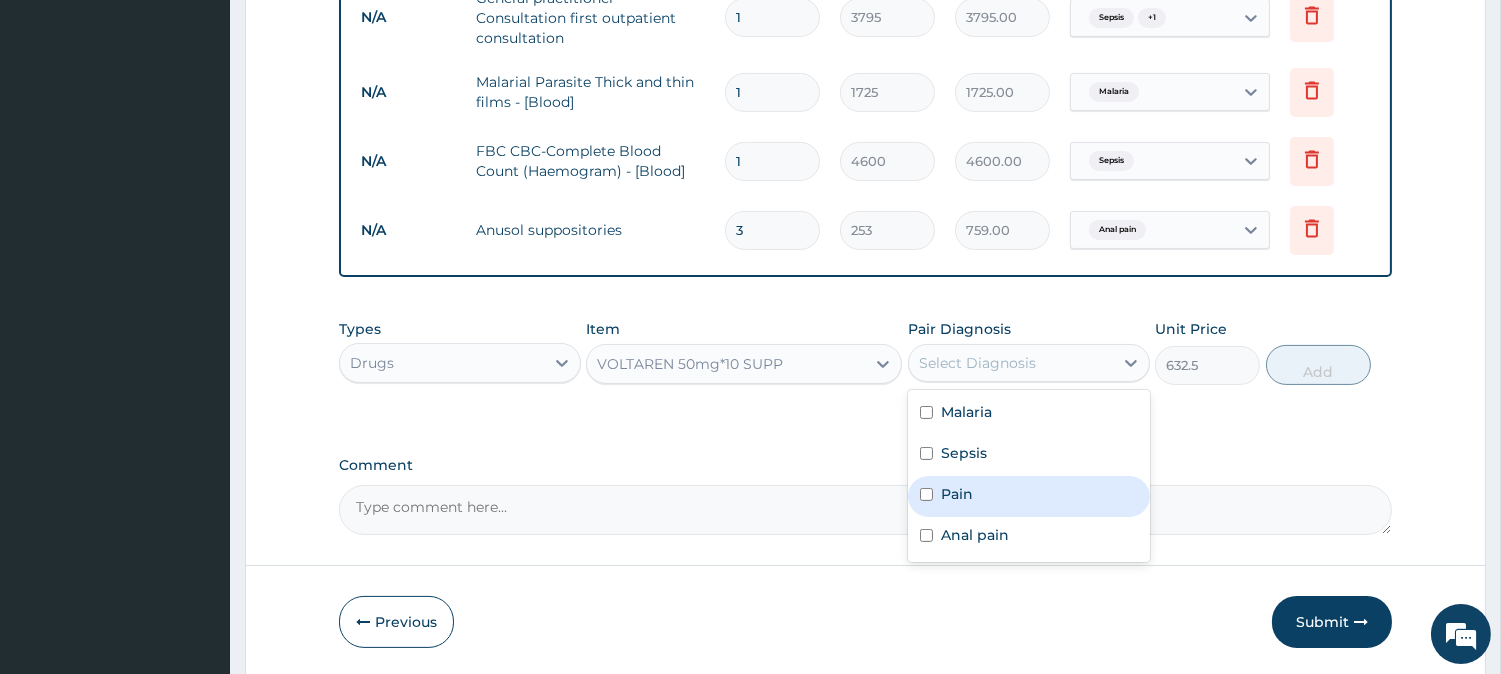 drag, startPoint x: 978, startPoint y: 508, endPoint x: 980, endPoint y: 537, distance: 29.068884 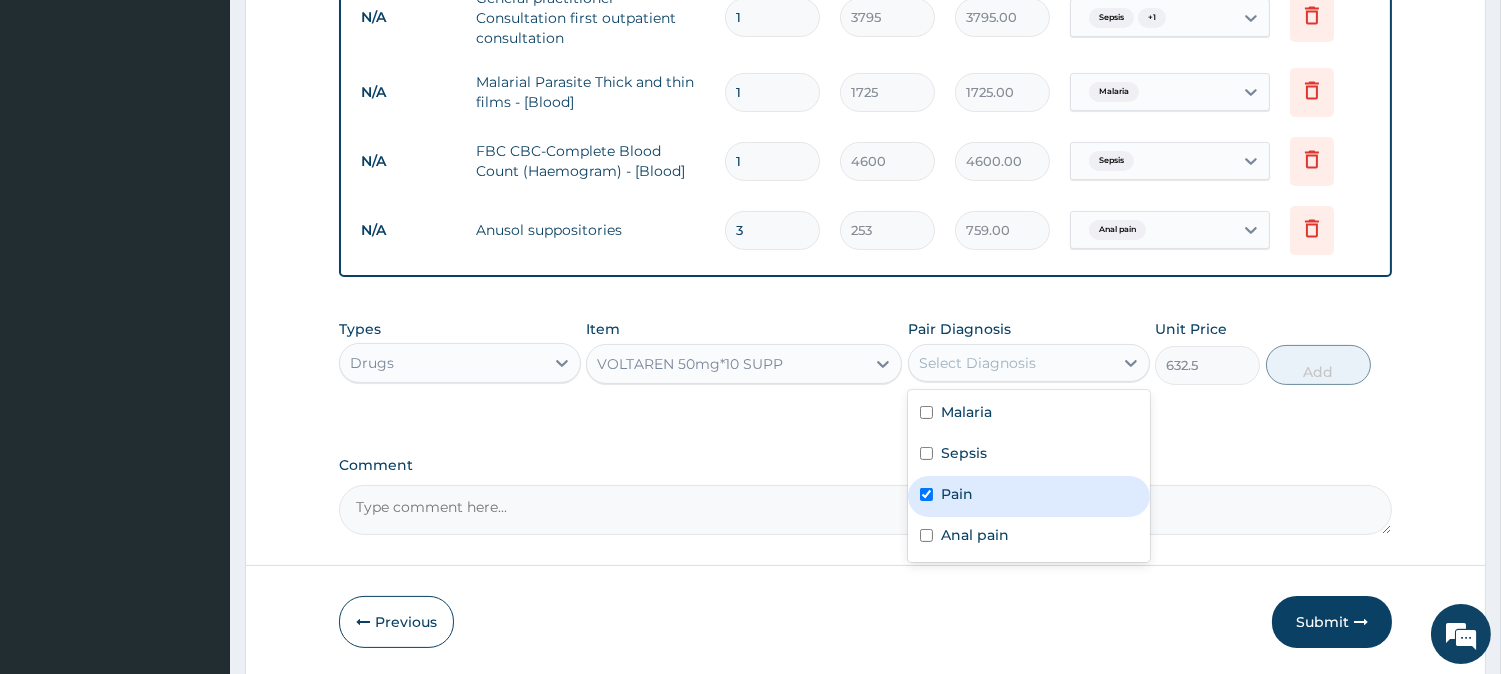 checkbox on "true" 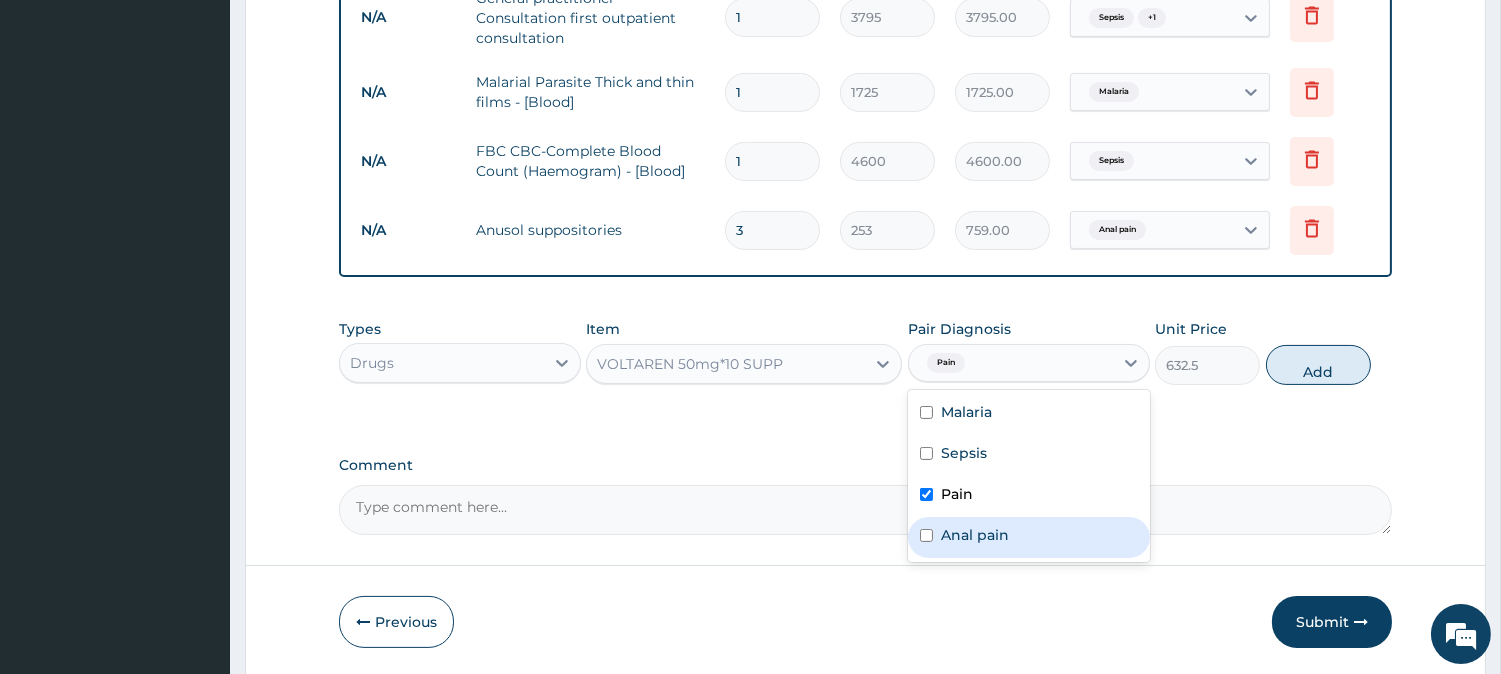 click on "Anal pain" at bounding box center [975, 535] 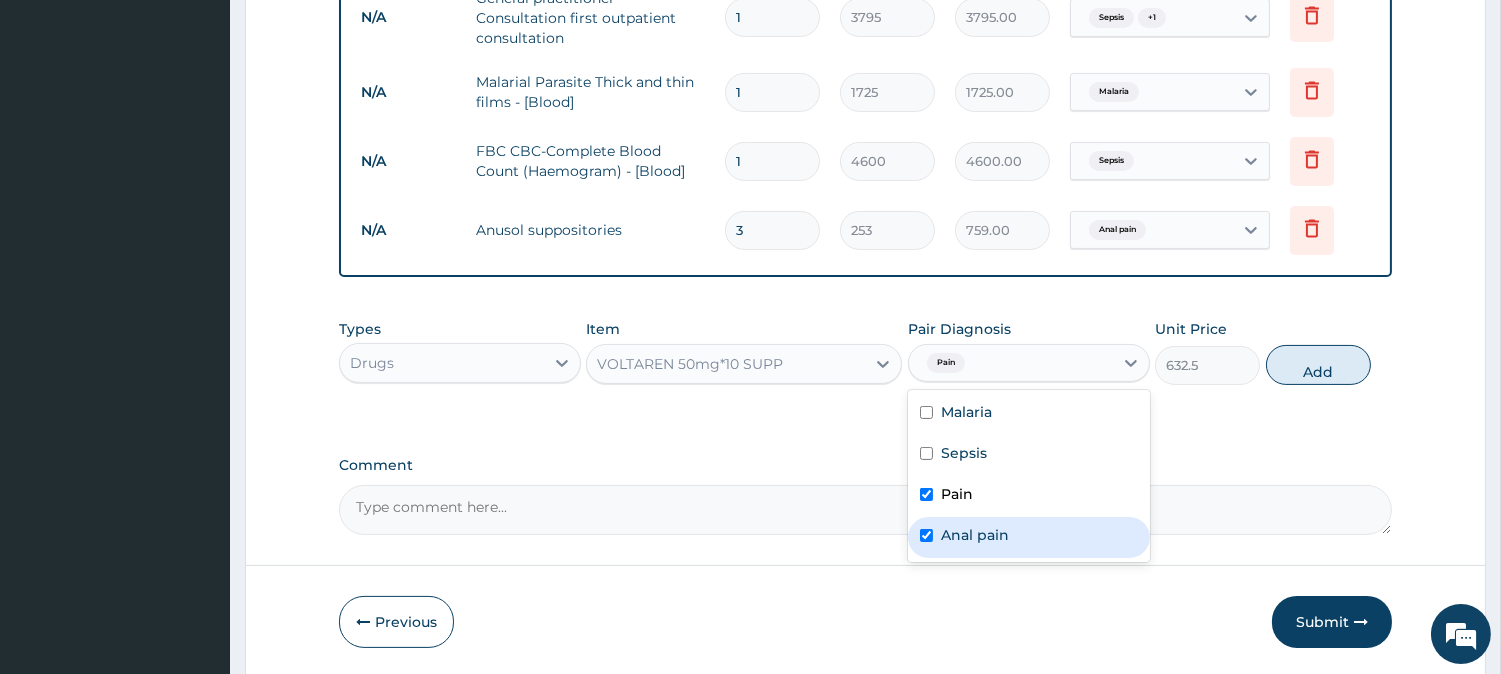checkbox on "true" 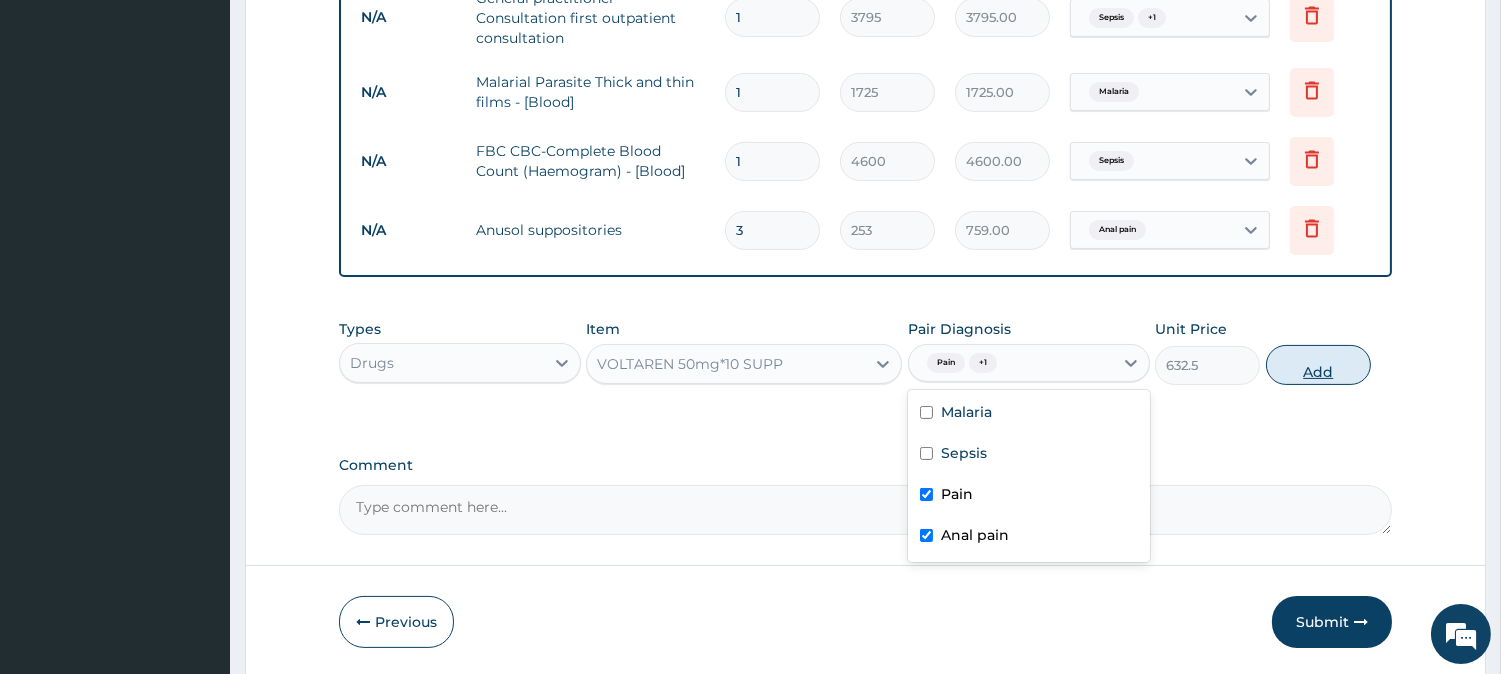 click on "Add" at bounding box center [1318, 365] 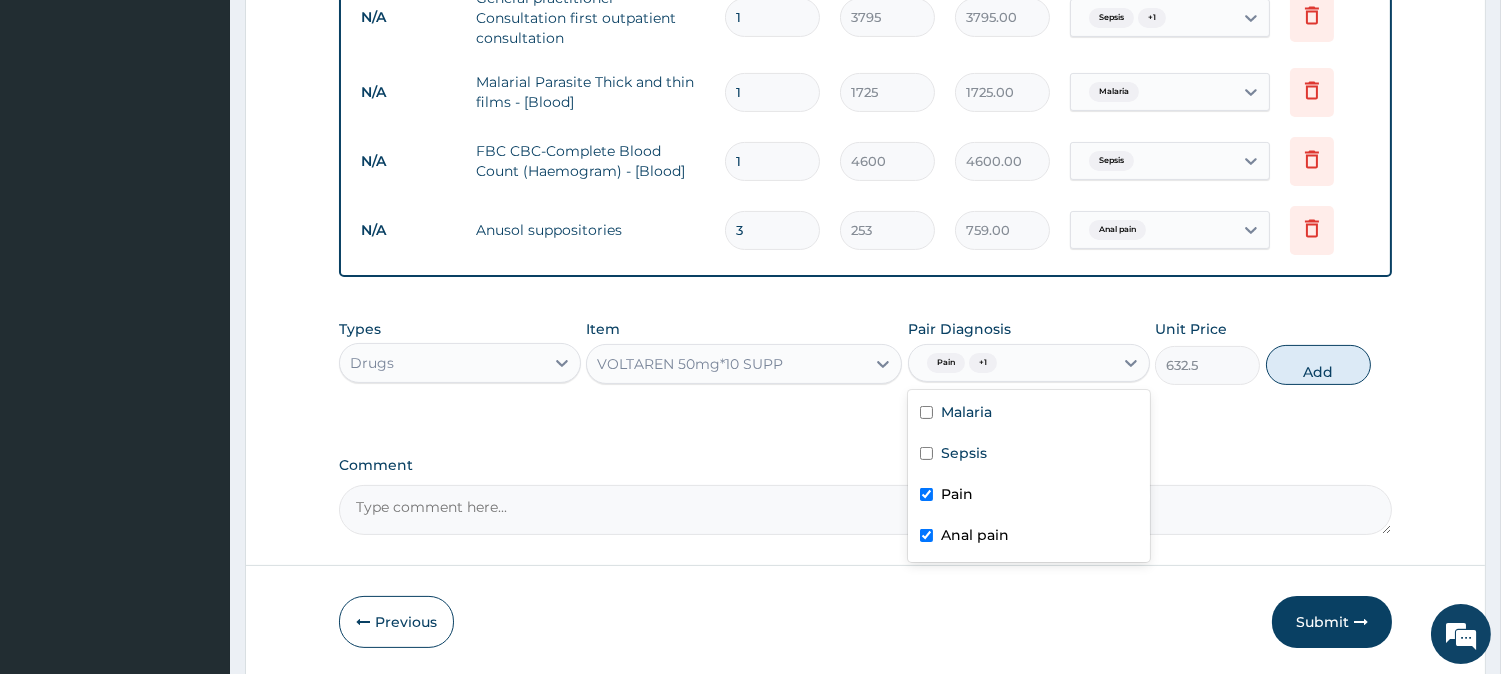 type on "0" 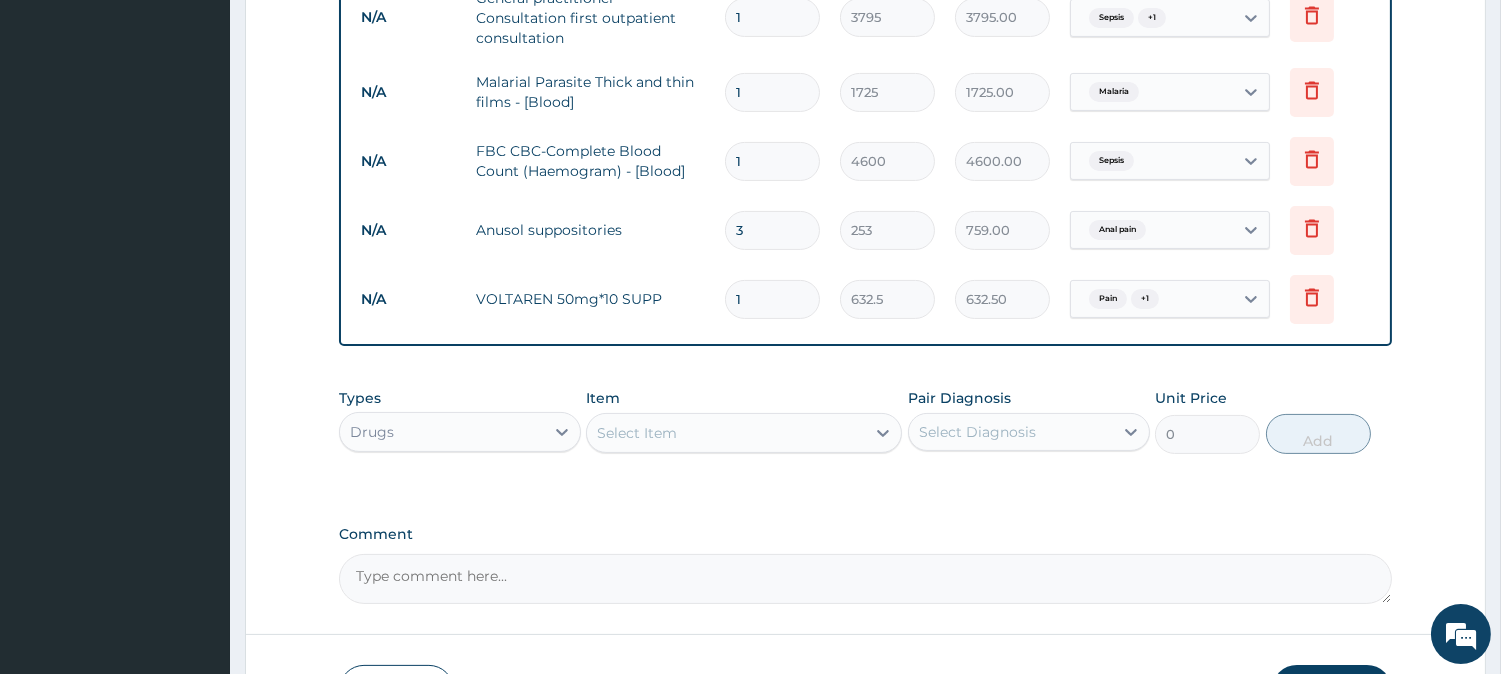 type 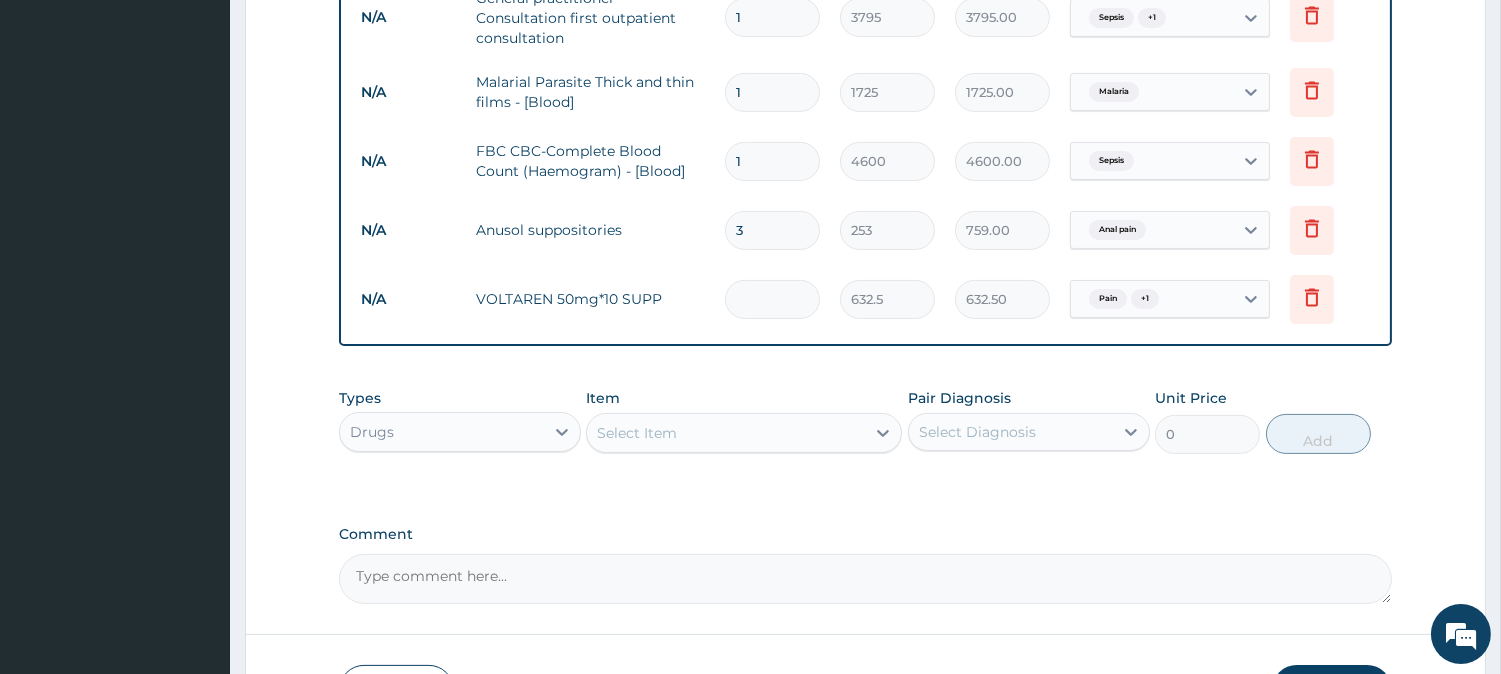 type on "0.00" 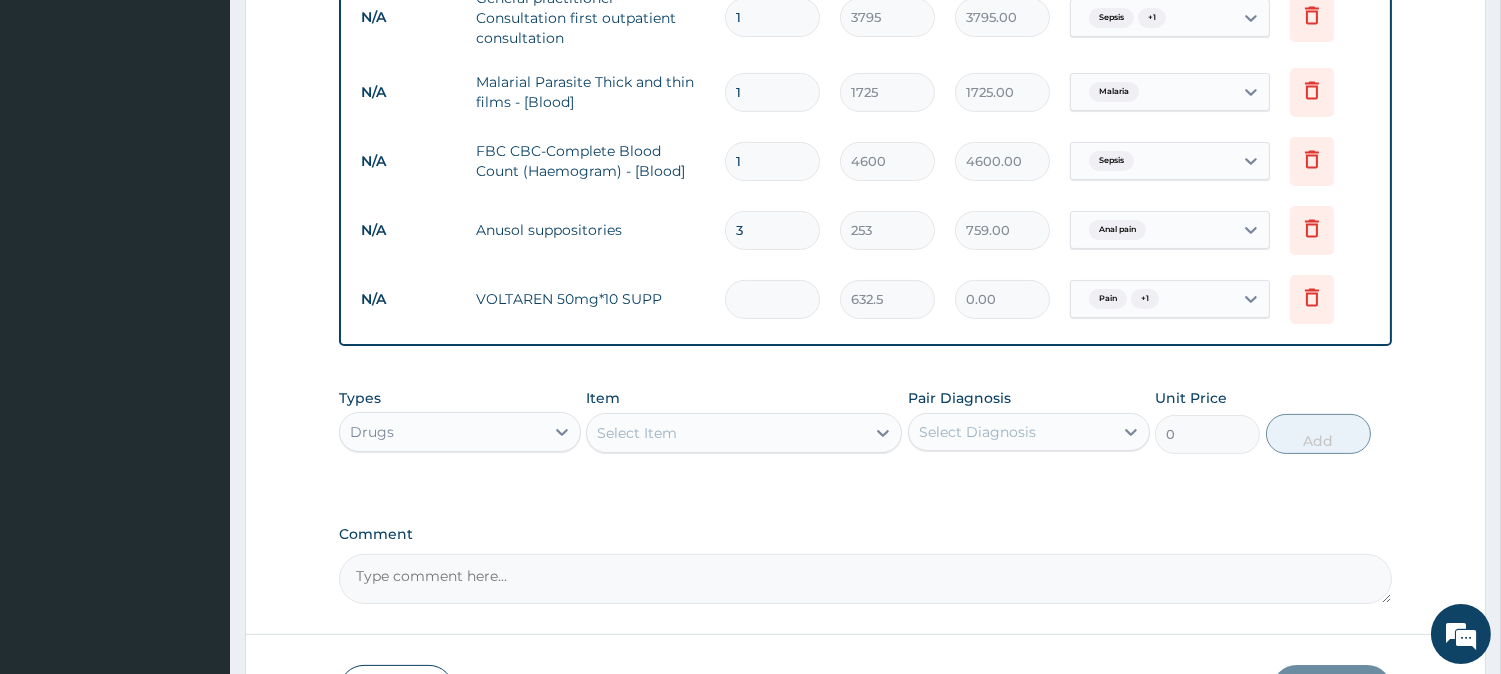 type on "4" 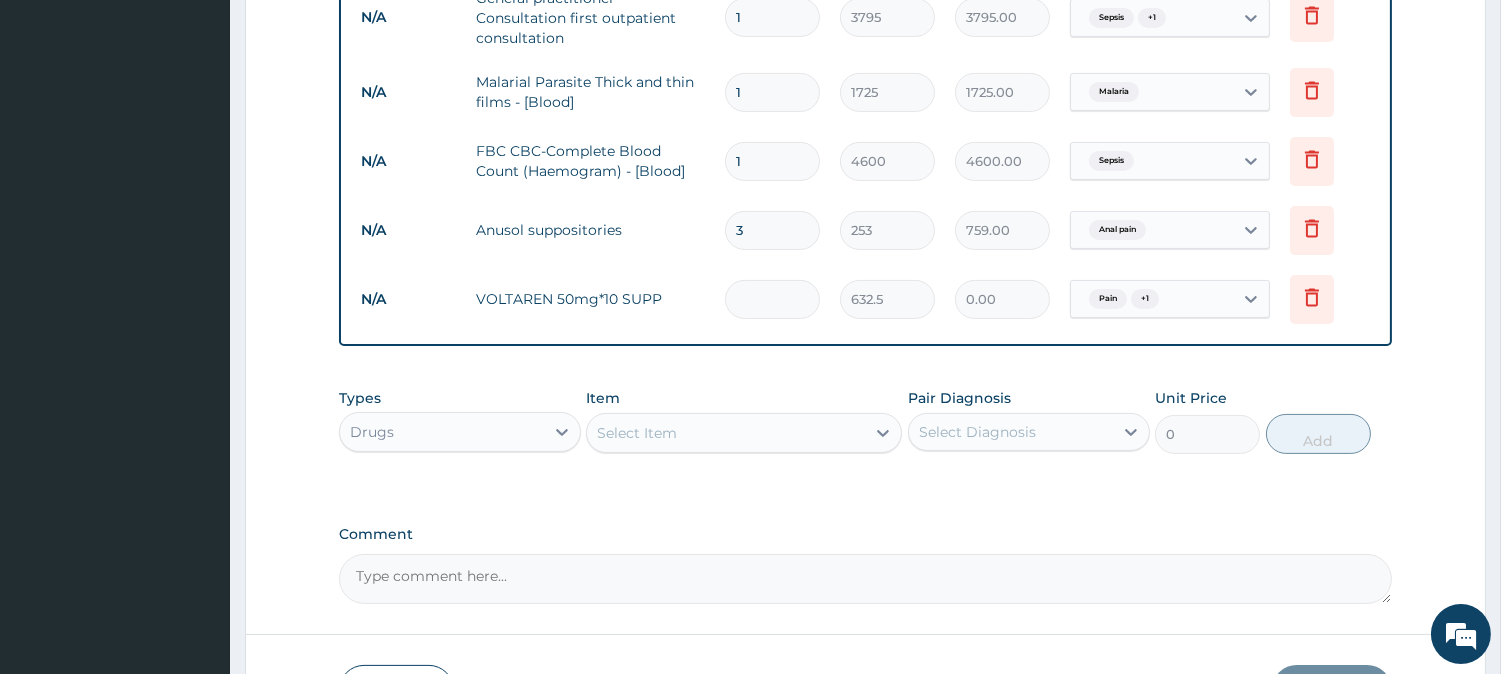 type on "2530.00" 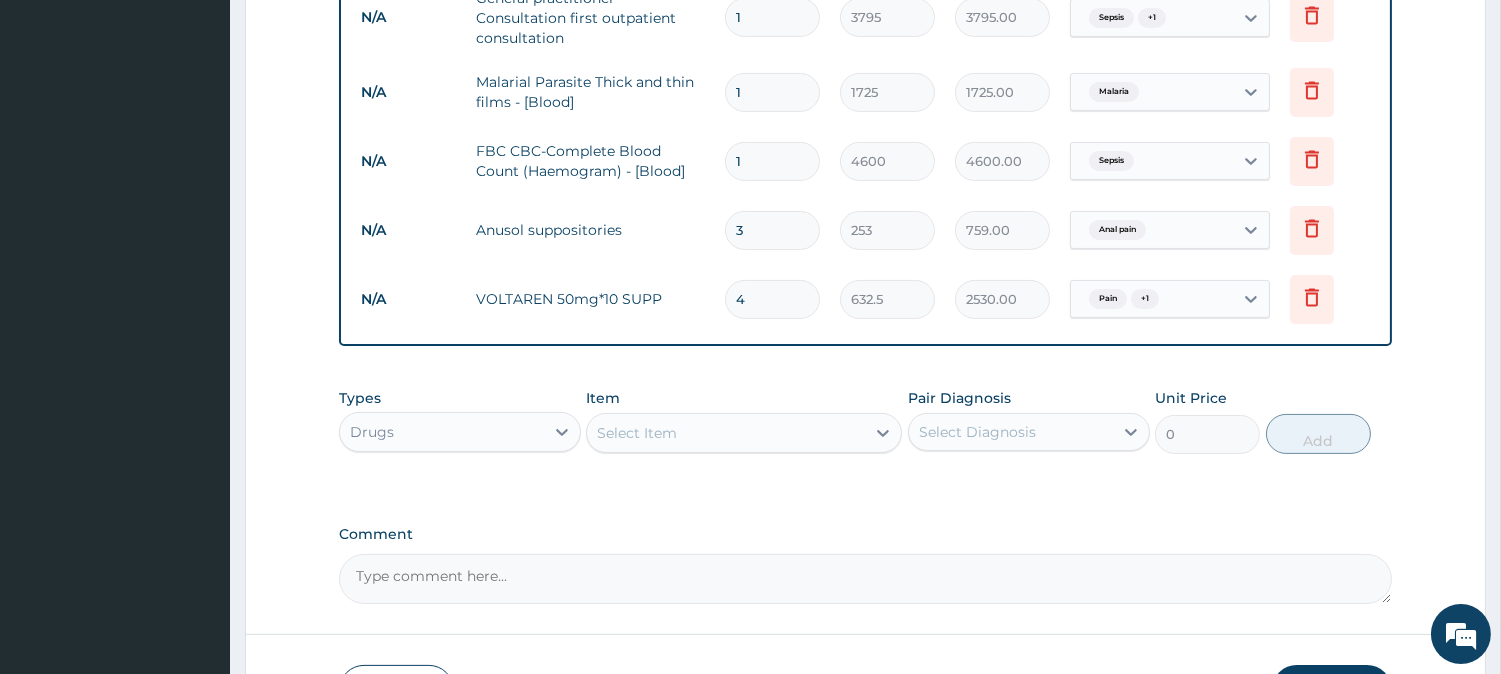 type on "4" 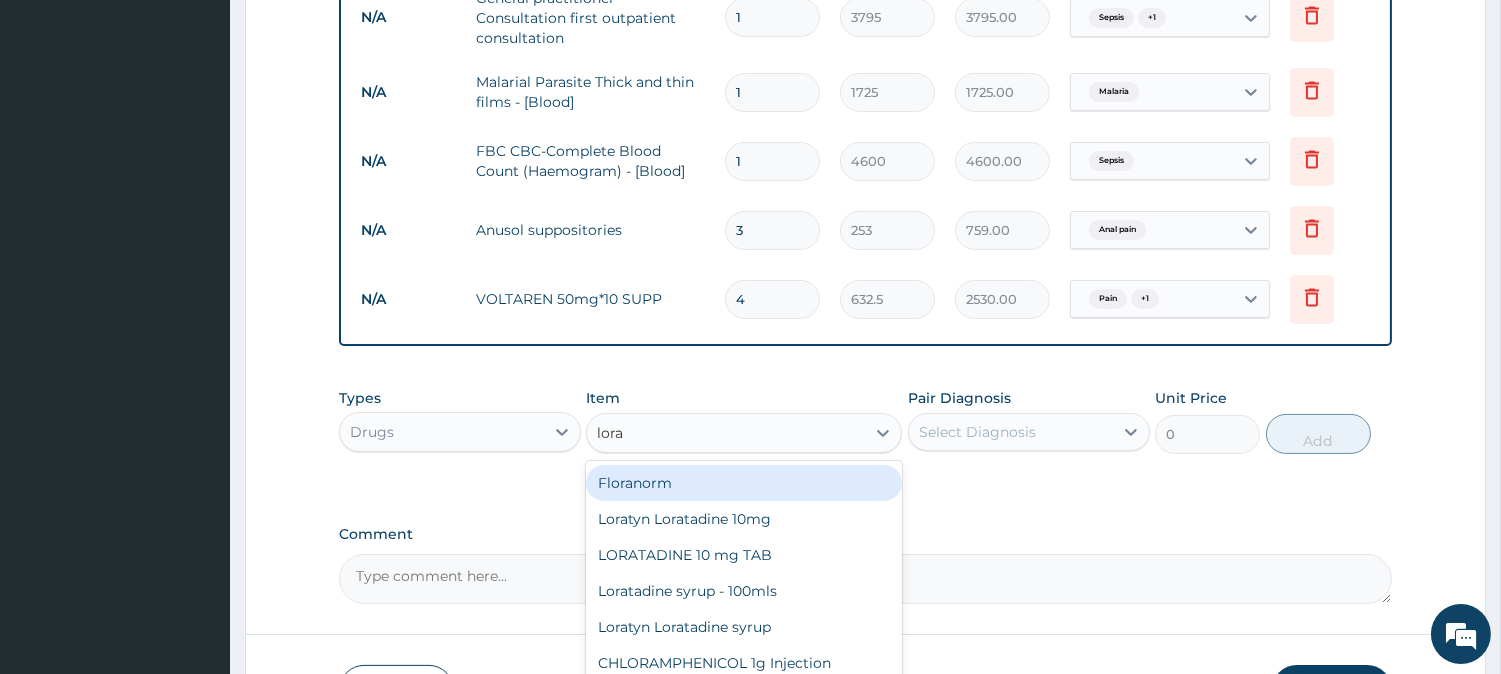 type on "lorat" 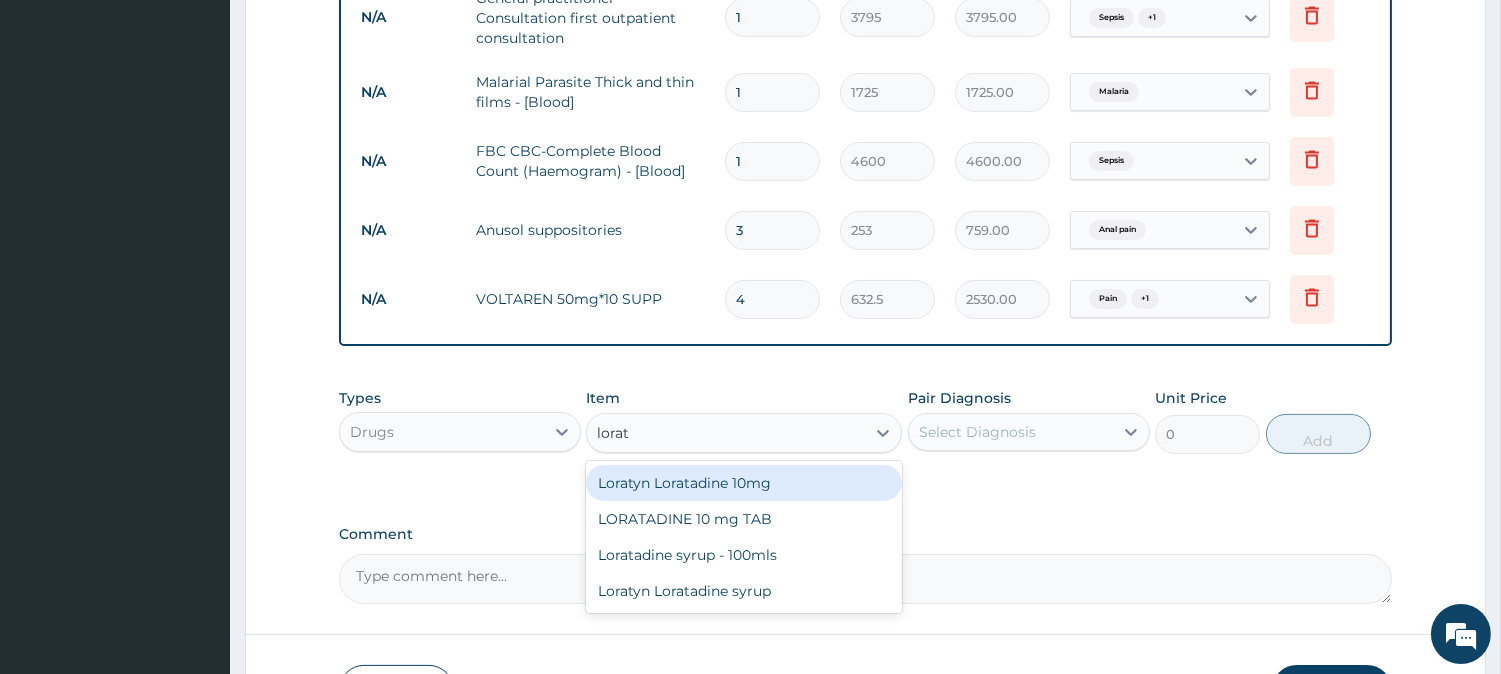 click on "Loratyn Loratadine 10mg" at bounding box center [744, 483] 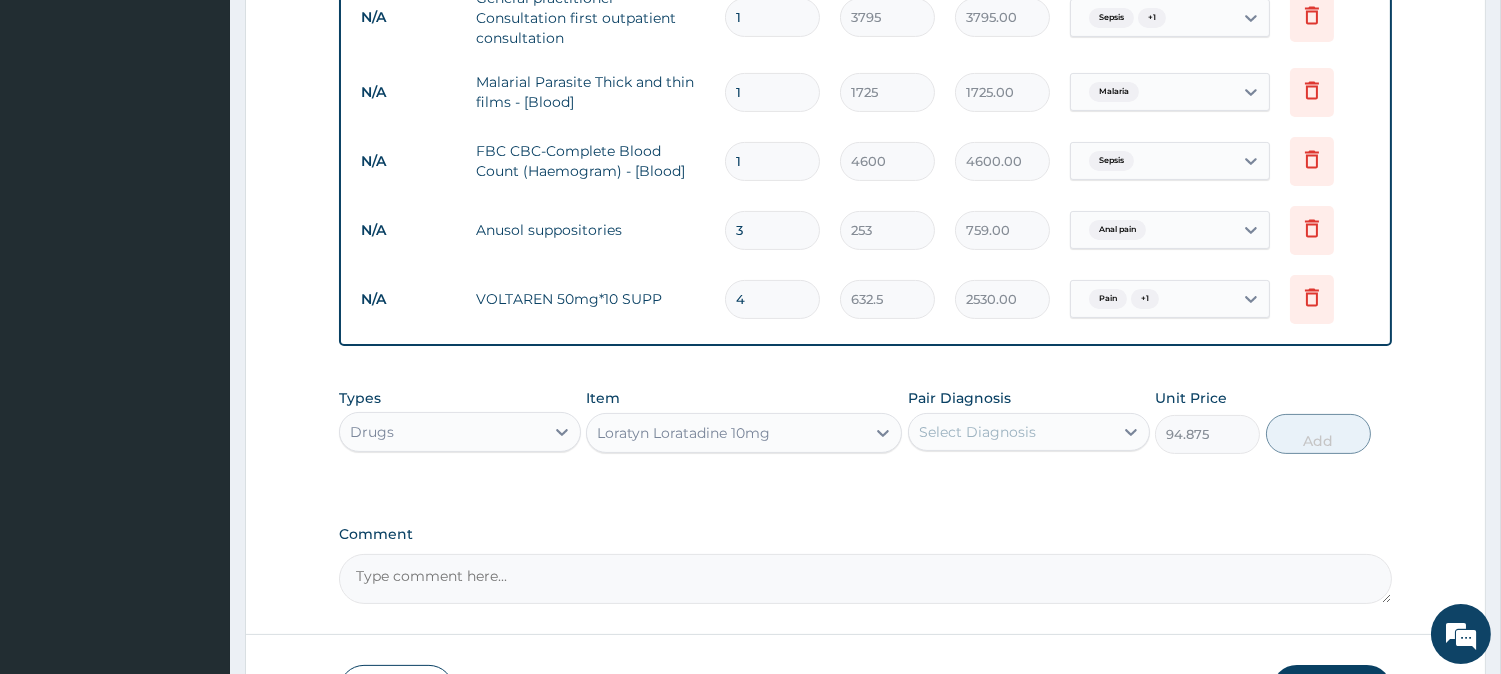 drag, startPoint x: 1045, startPoint y: 434, endPoint x: 1042, endPoint y: 444, distance: 10.440307 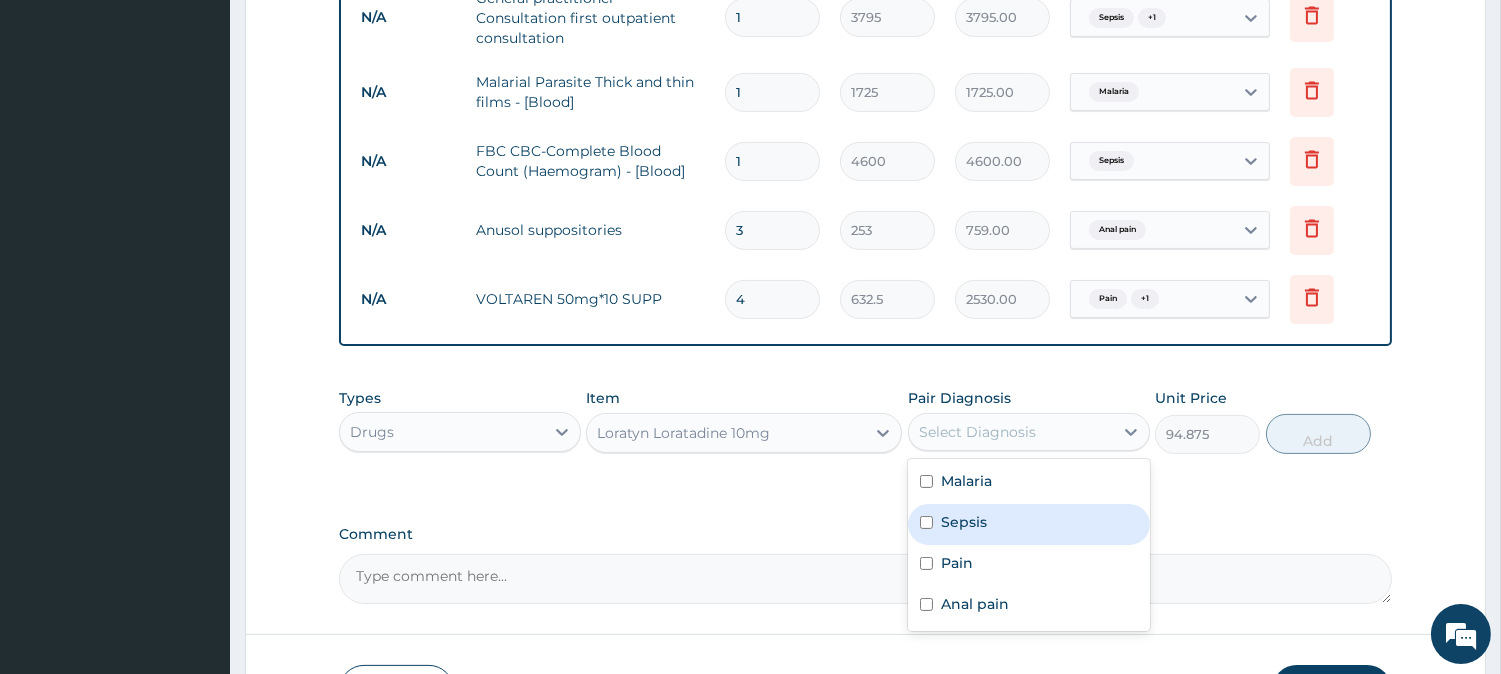 click on "Sepsis" at bounding box center (1029, 524) 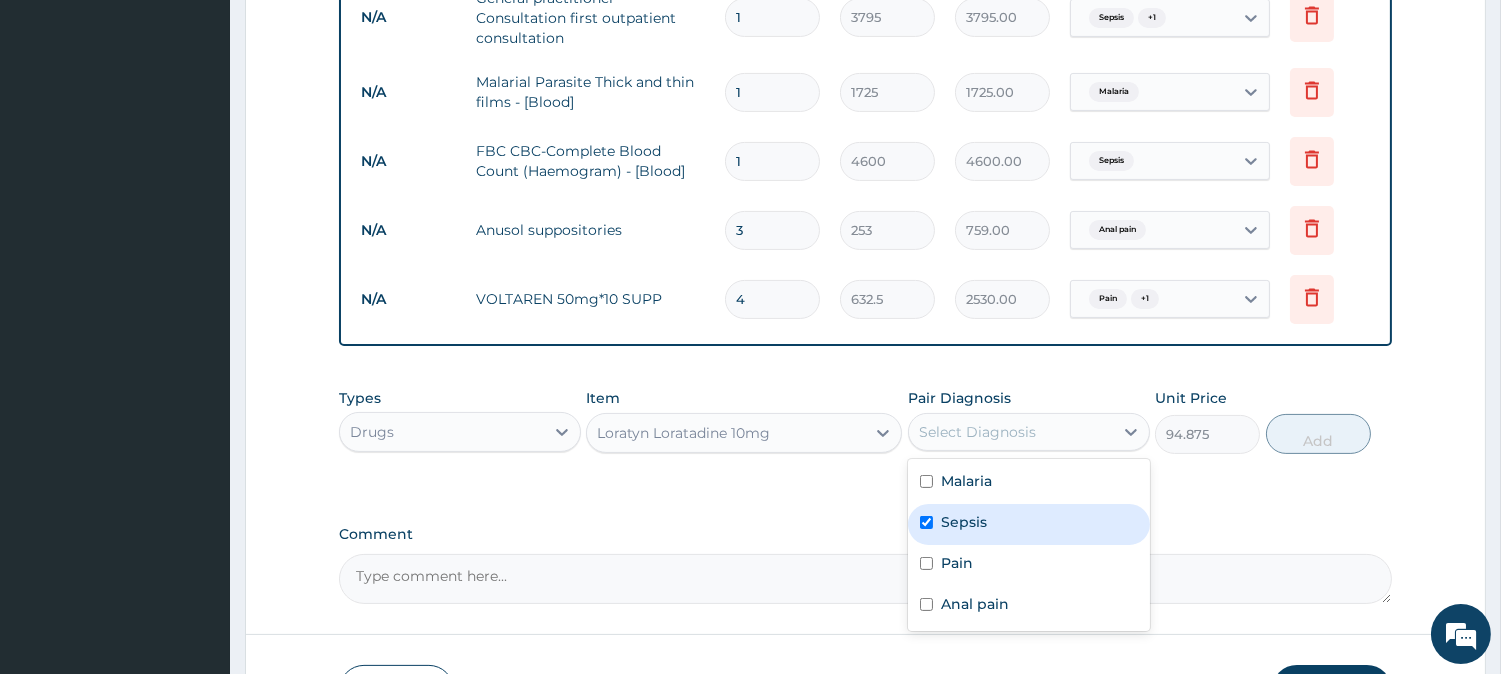 checkbox on "true" 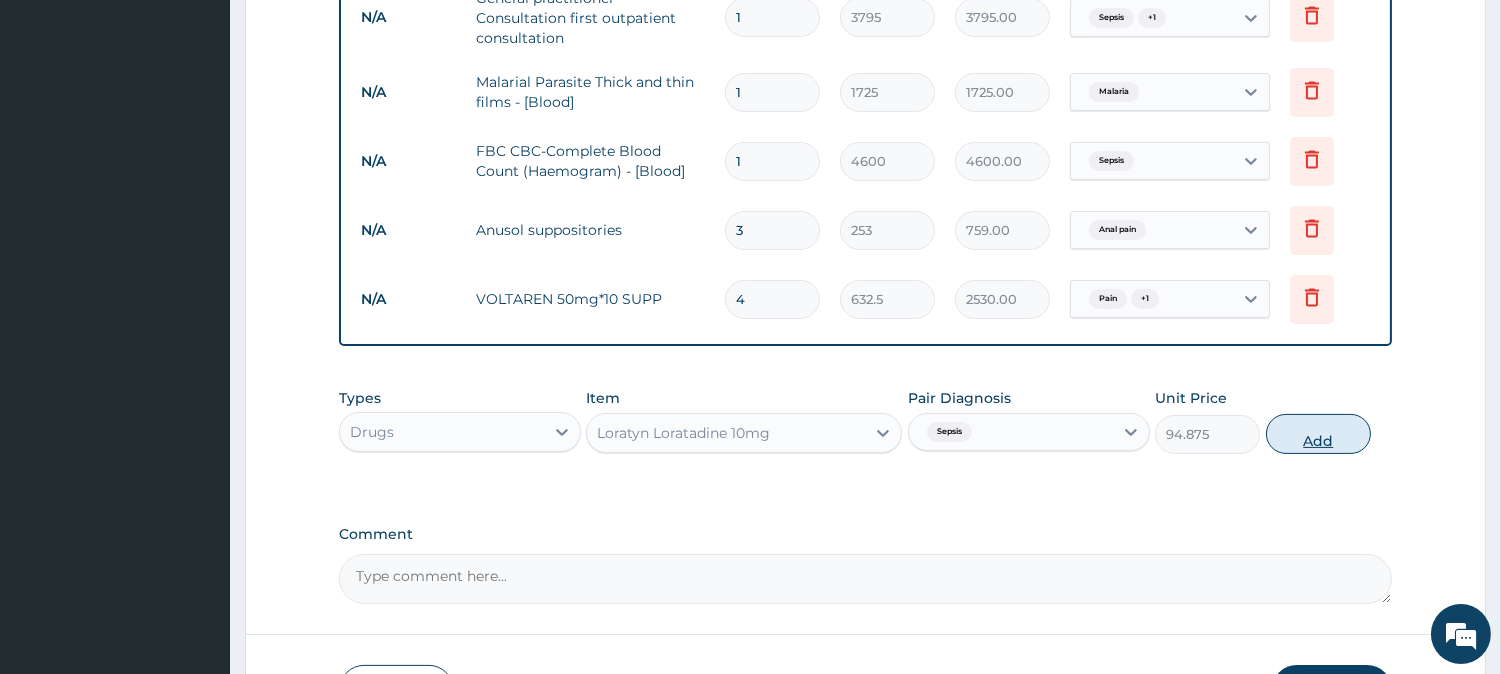 click on "Add" at bounding box center [1318, 434] 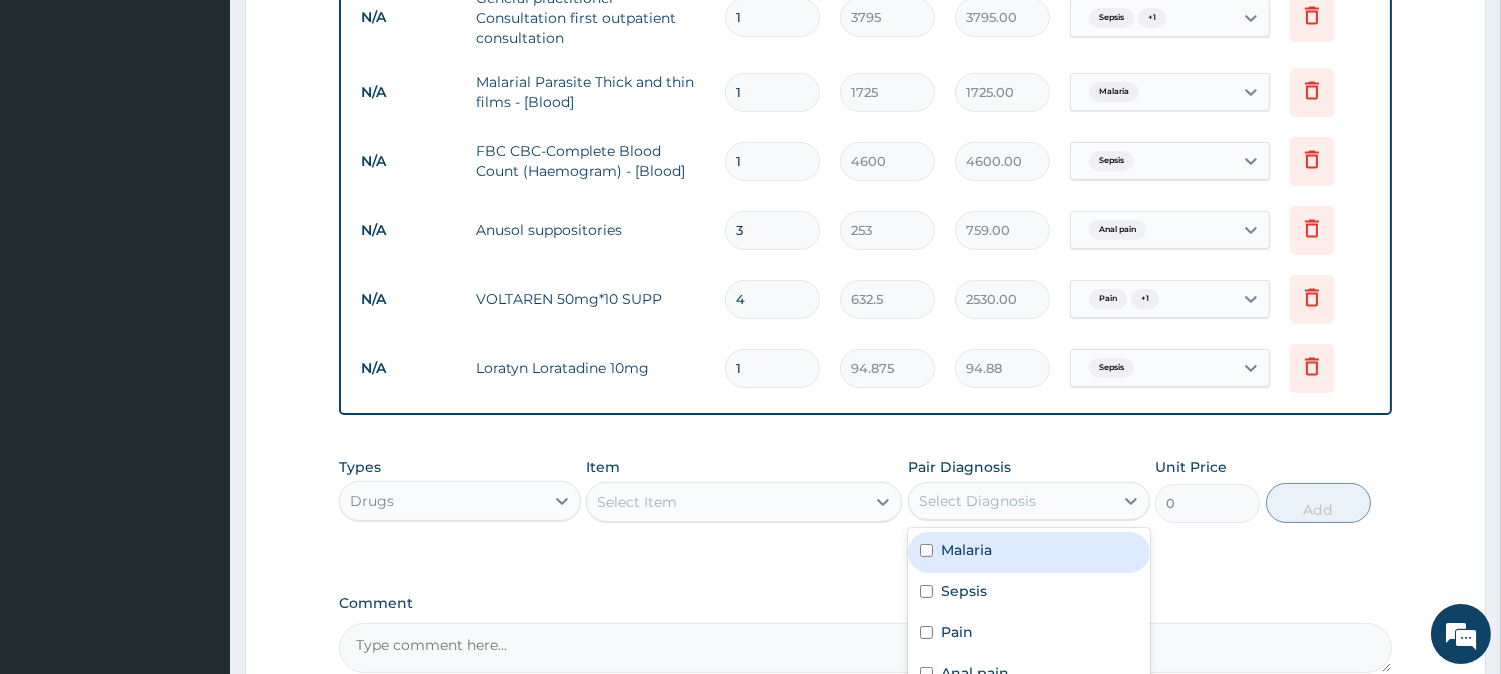 click on "Select Diagnosis" at bounding box center [1011, 501] 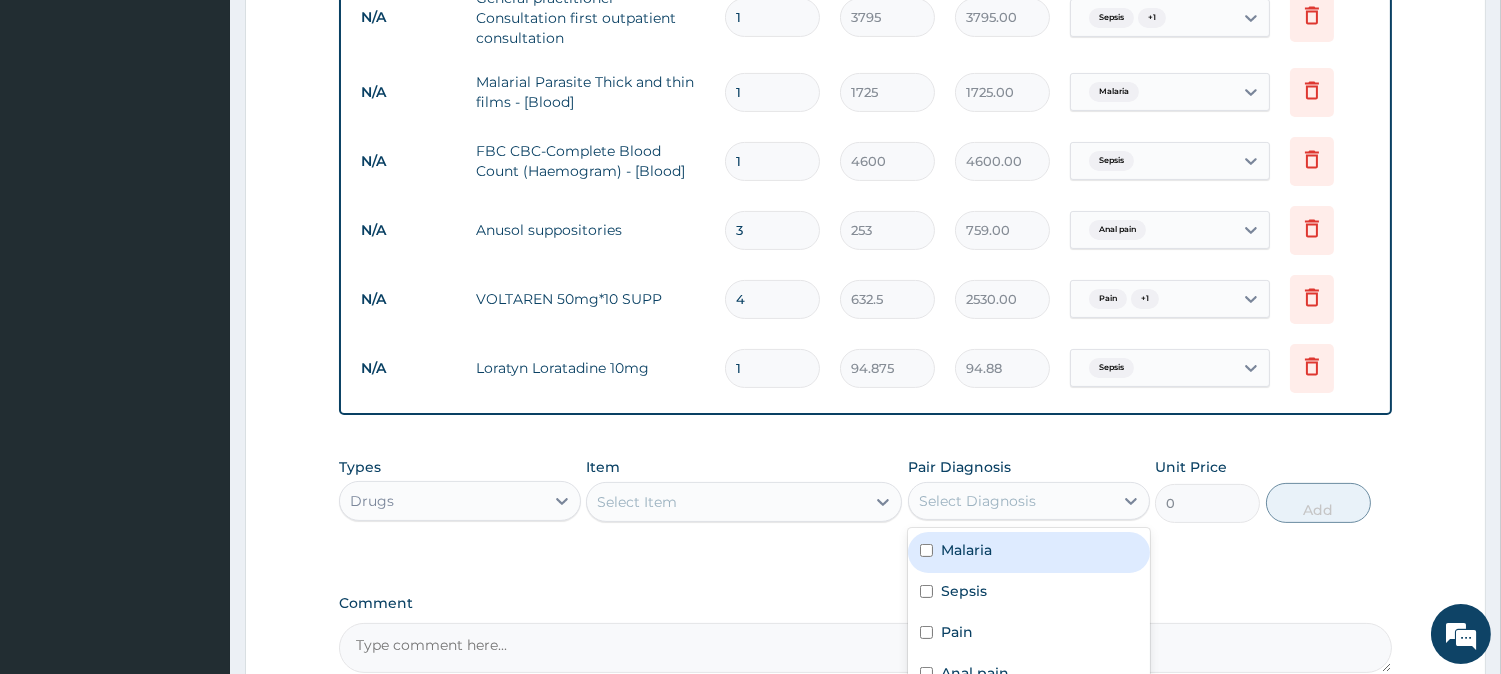 click on "1" at bounding box center (772, 368) 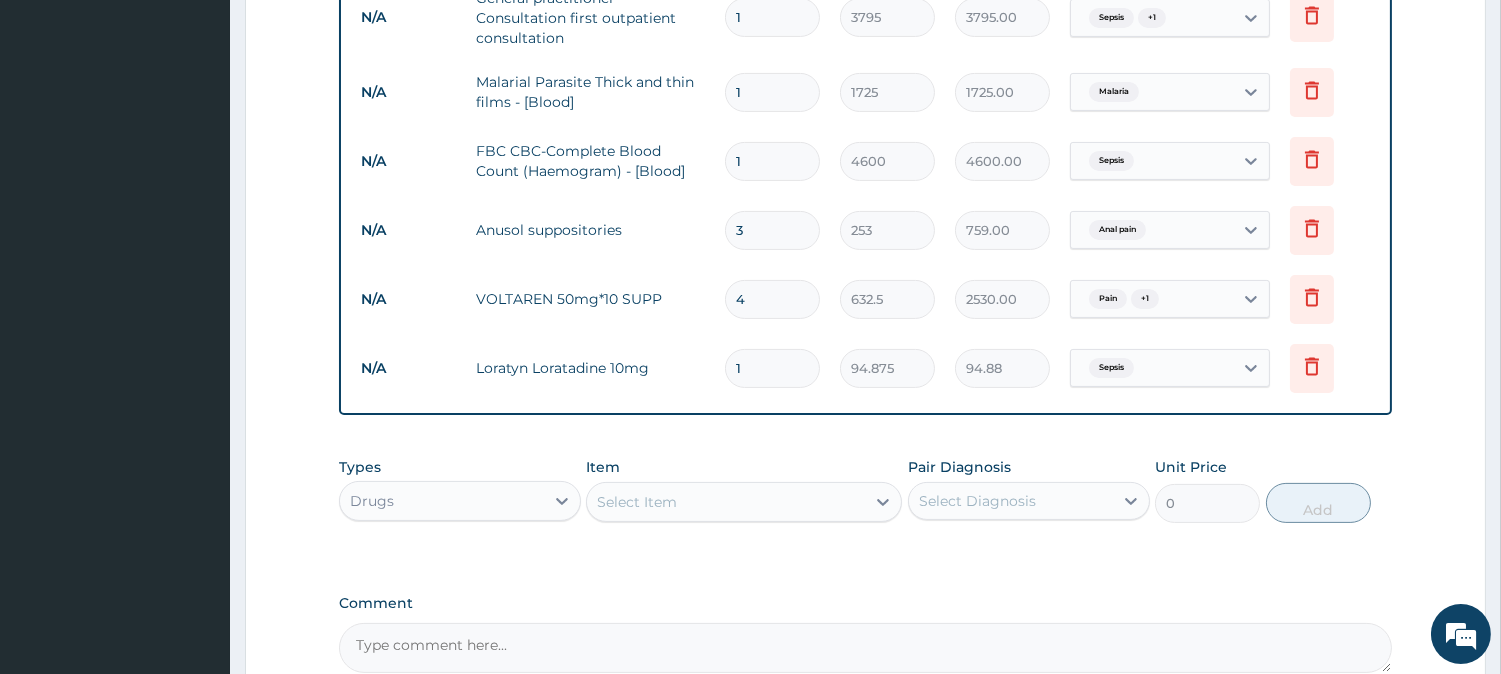 type 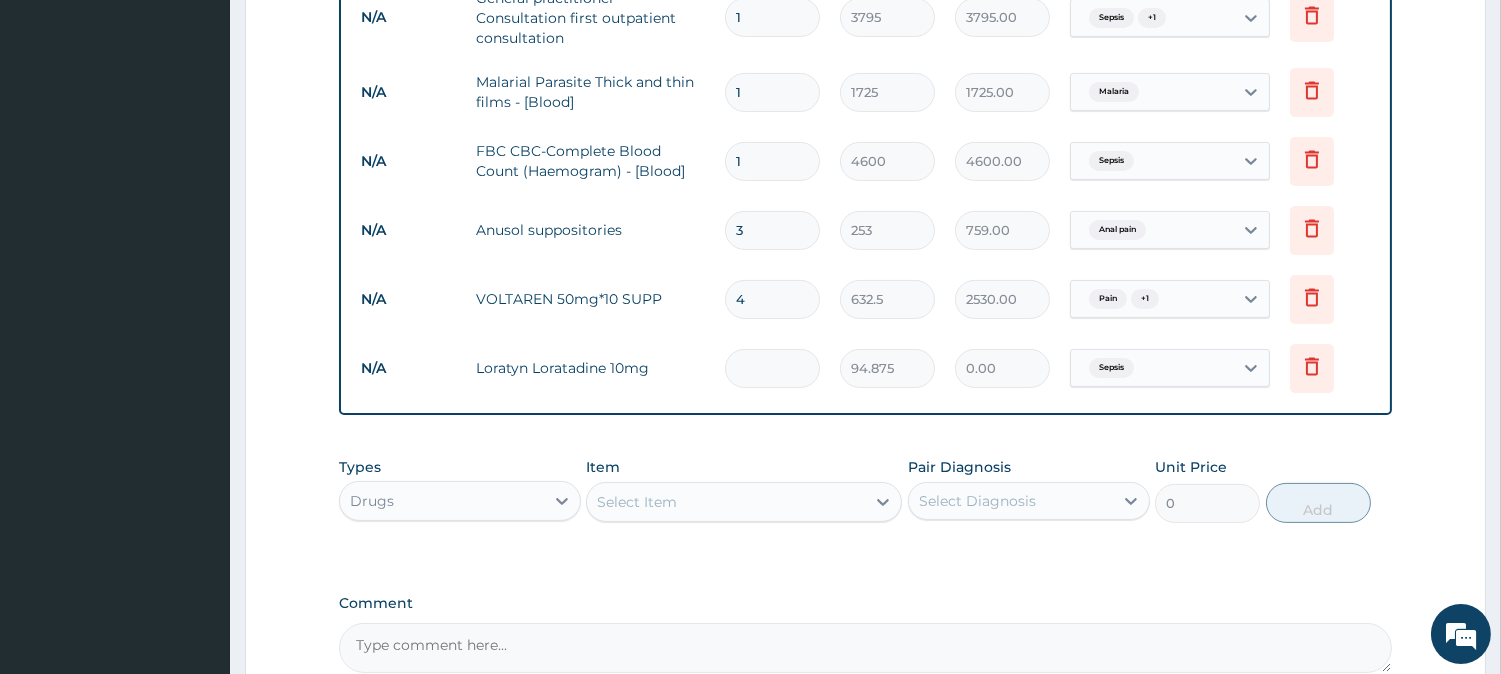 type on "5" 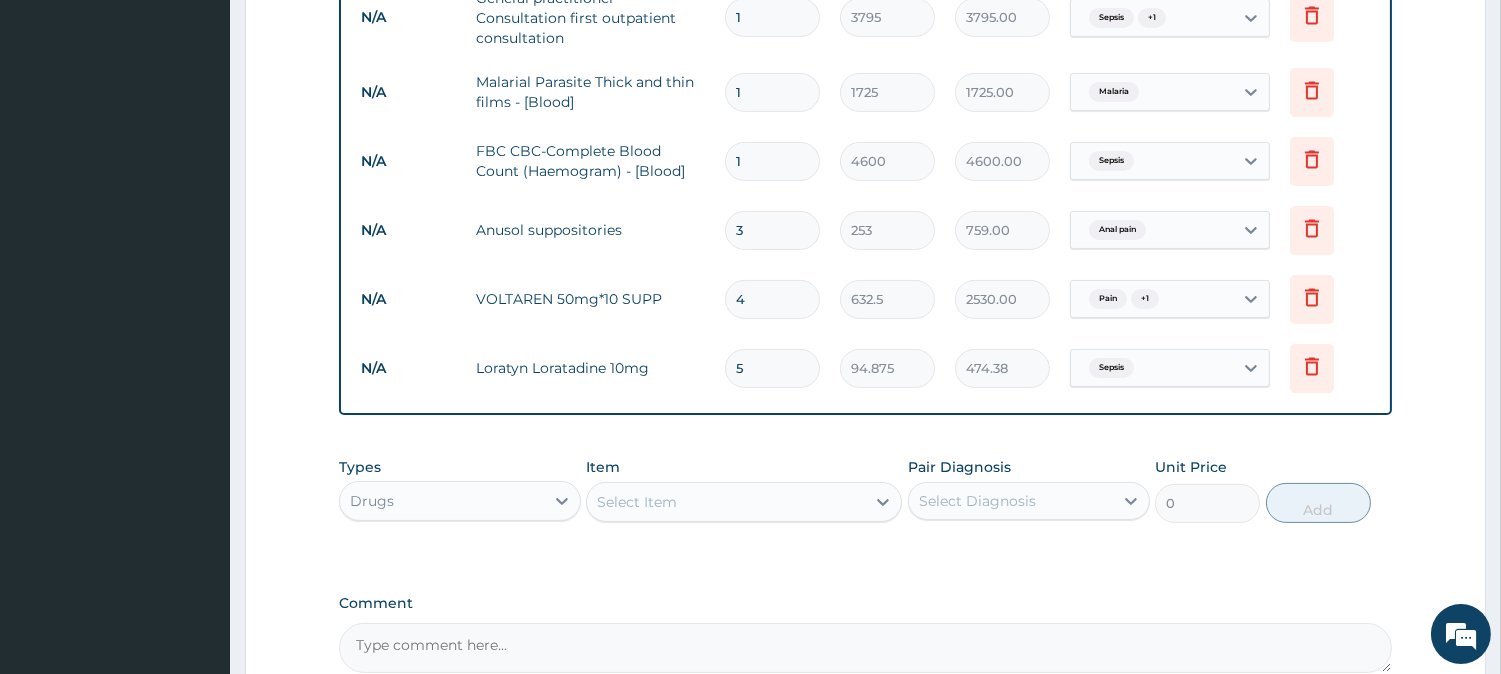 type on "5" 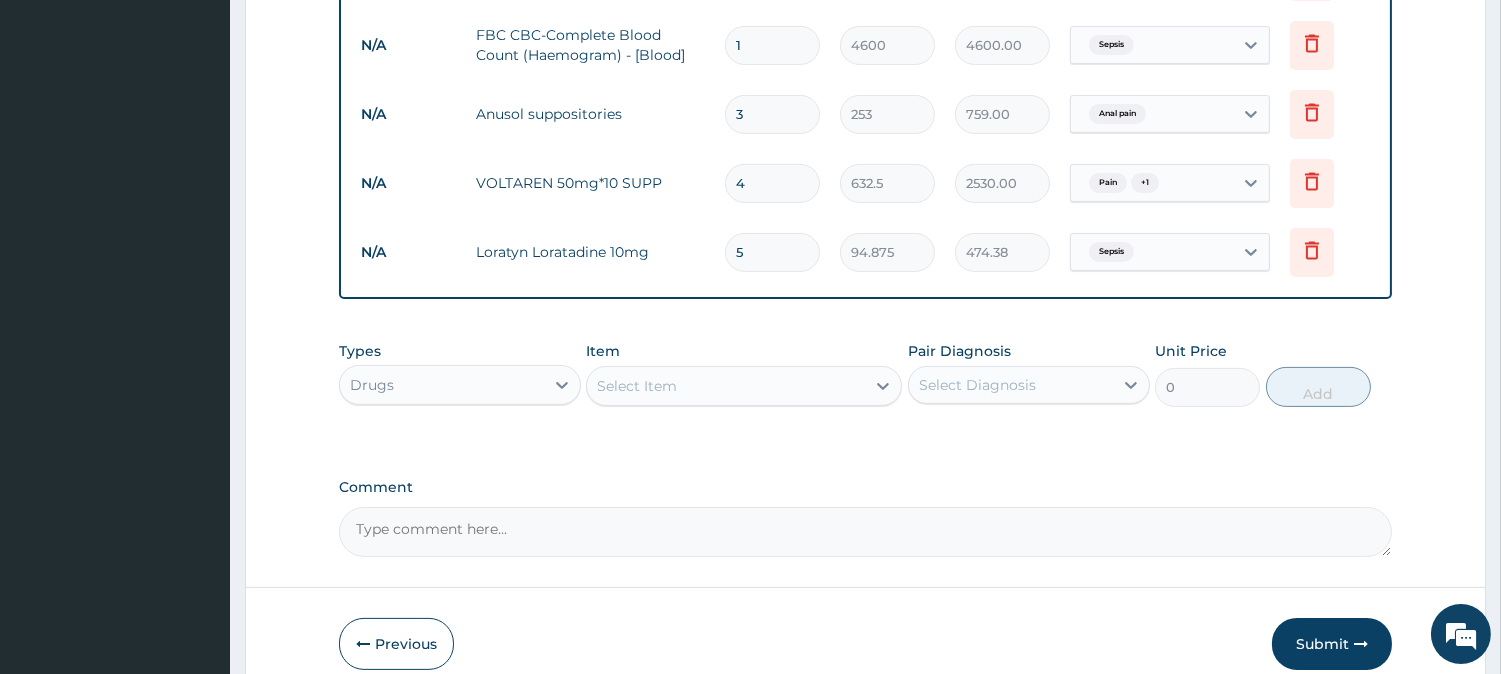 scroll, scrollTop: 1028, scrollLeft: 0, axis: vertical 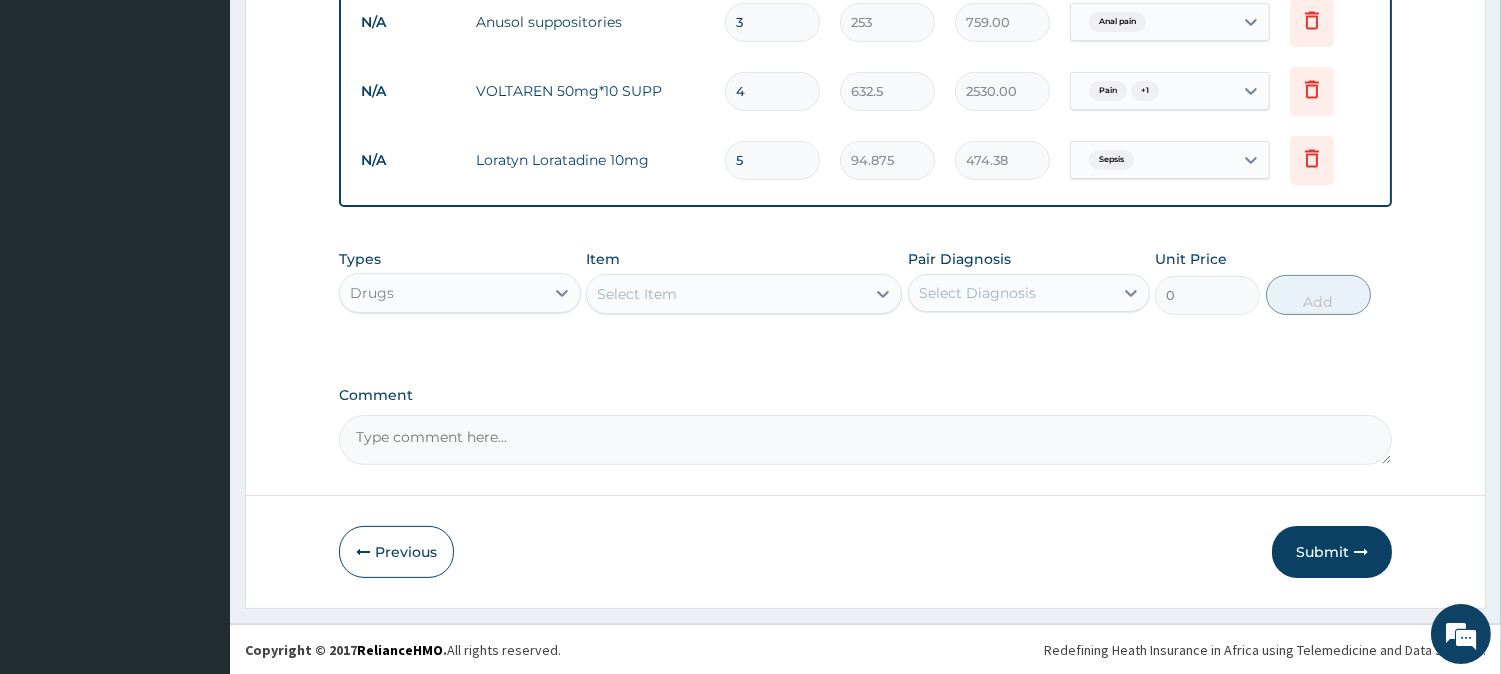 click on "Select Item" at bounding box center [726, 294] 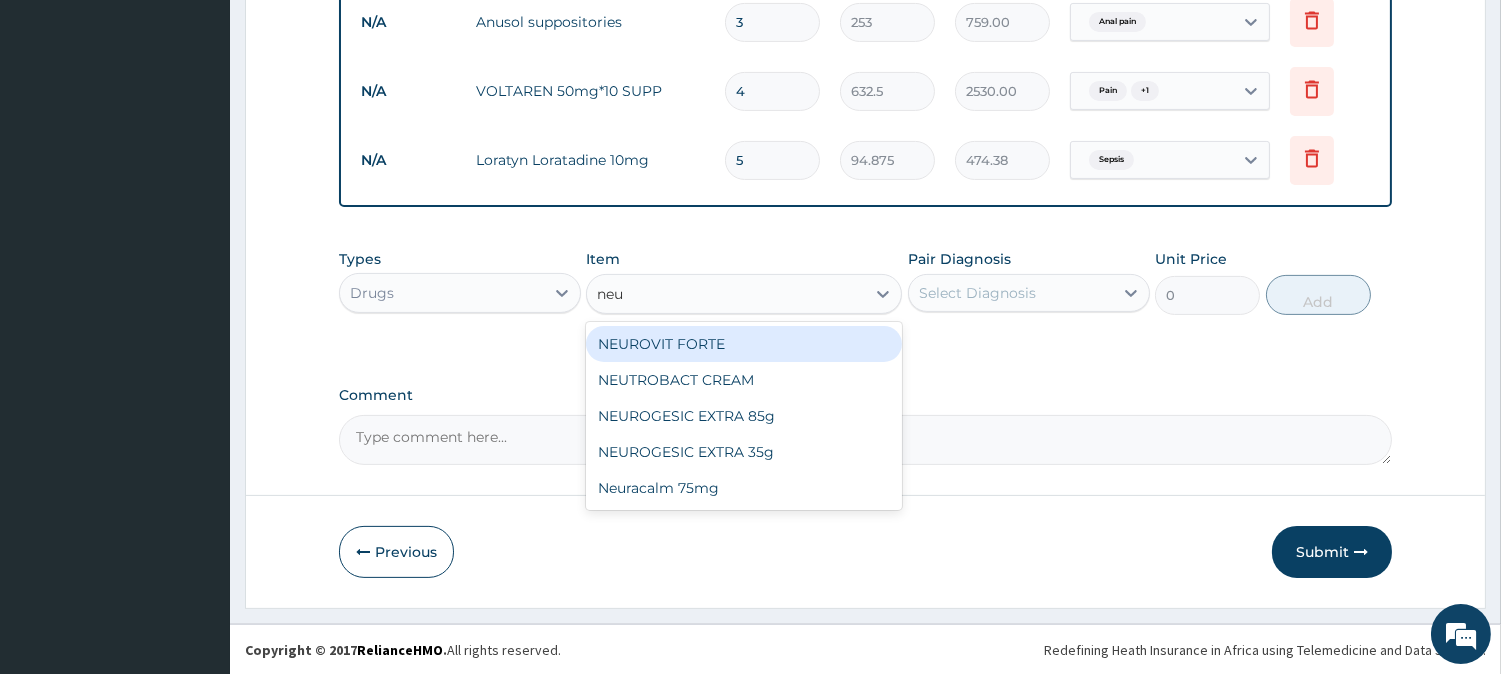 type on "neur" 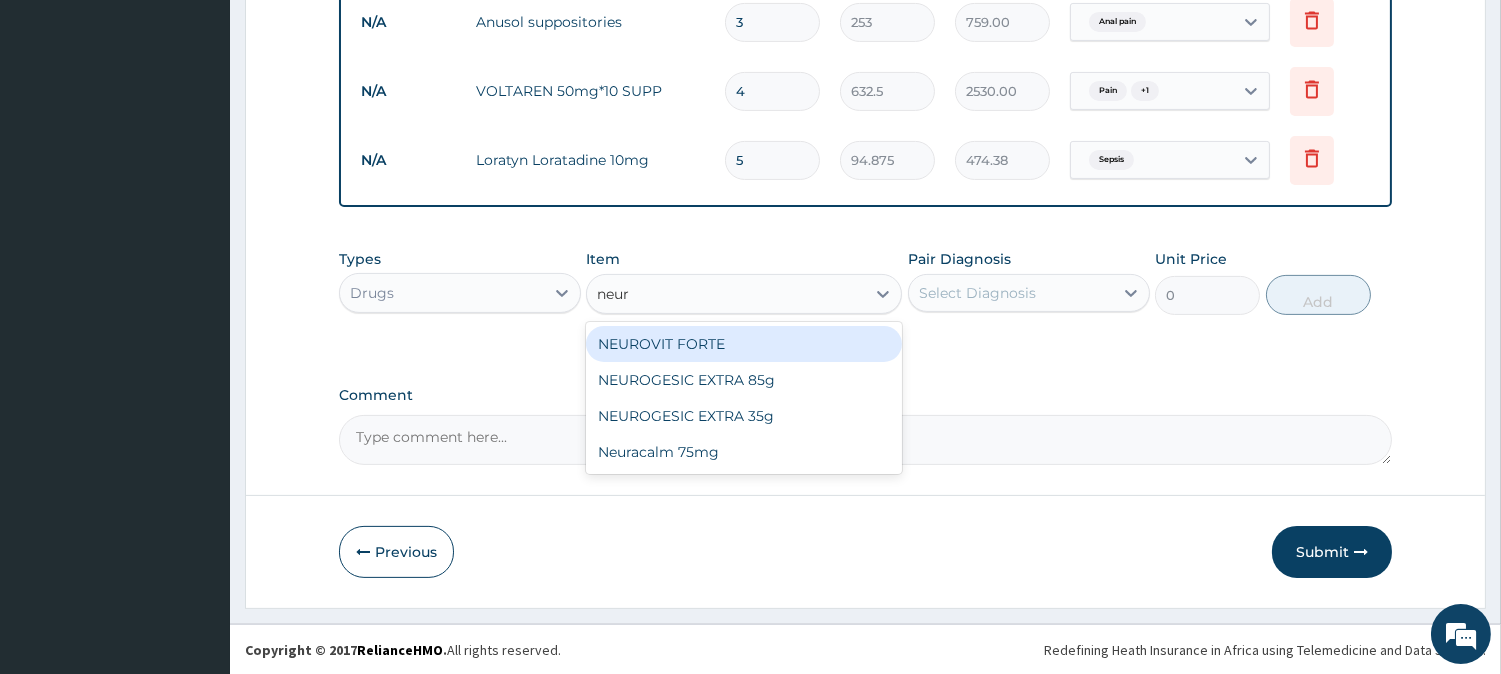 click on "NEUROVIT FORTE" at bounding box center [744, 344] 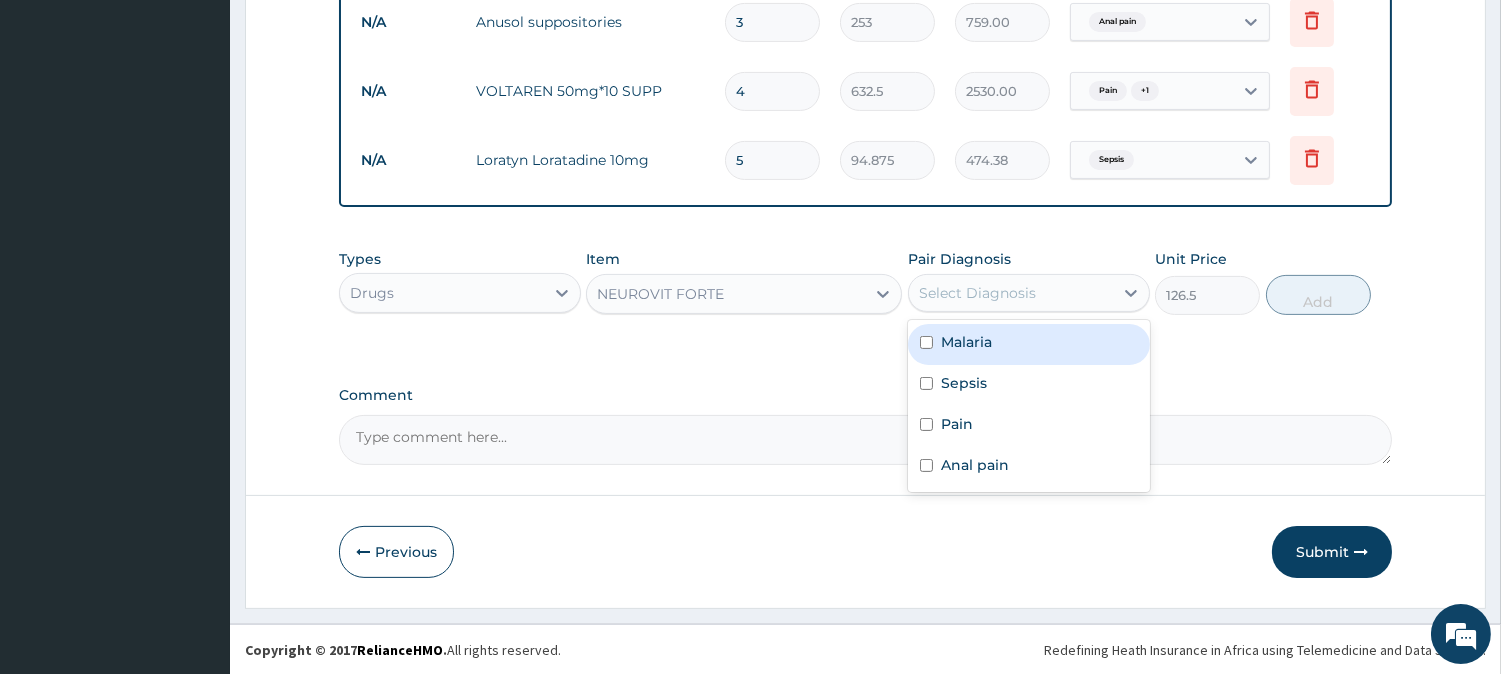 drag, startPoint x: 1062, startPoint y: 286, endPoint x: 1048, endPoint y: 320, distance: 36.769554 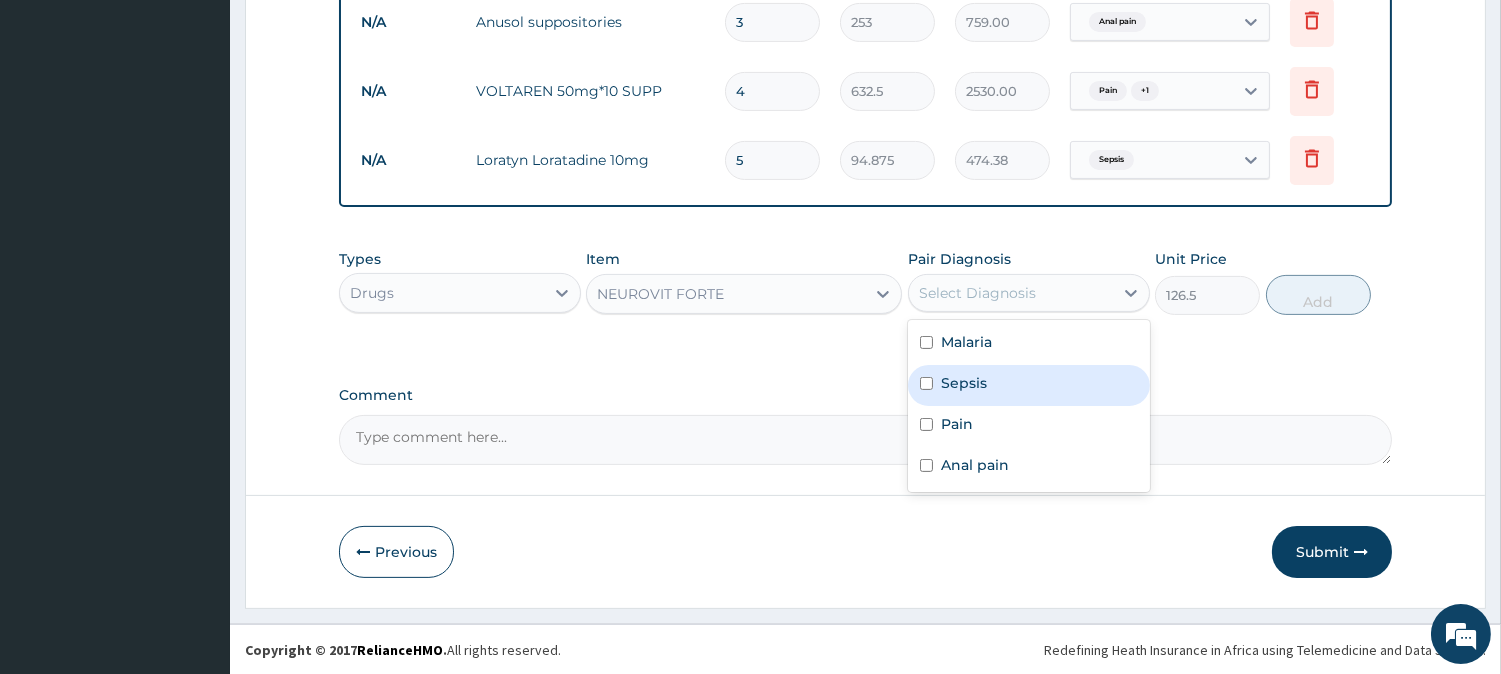 drag, startPoint x: 1034, startPoint y: 384, endPoint x: 1011, endPoint y: 411, distance: 35.468296 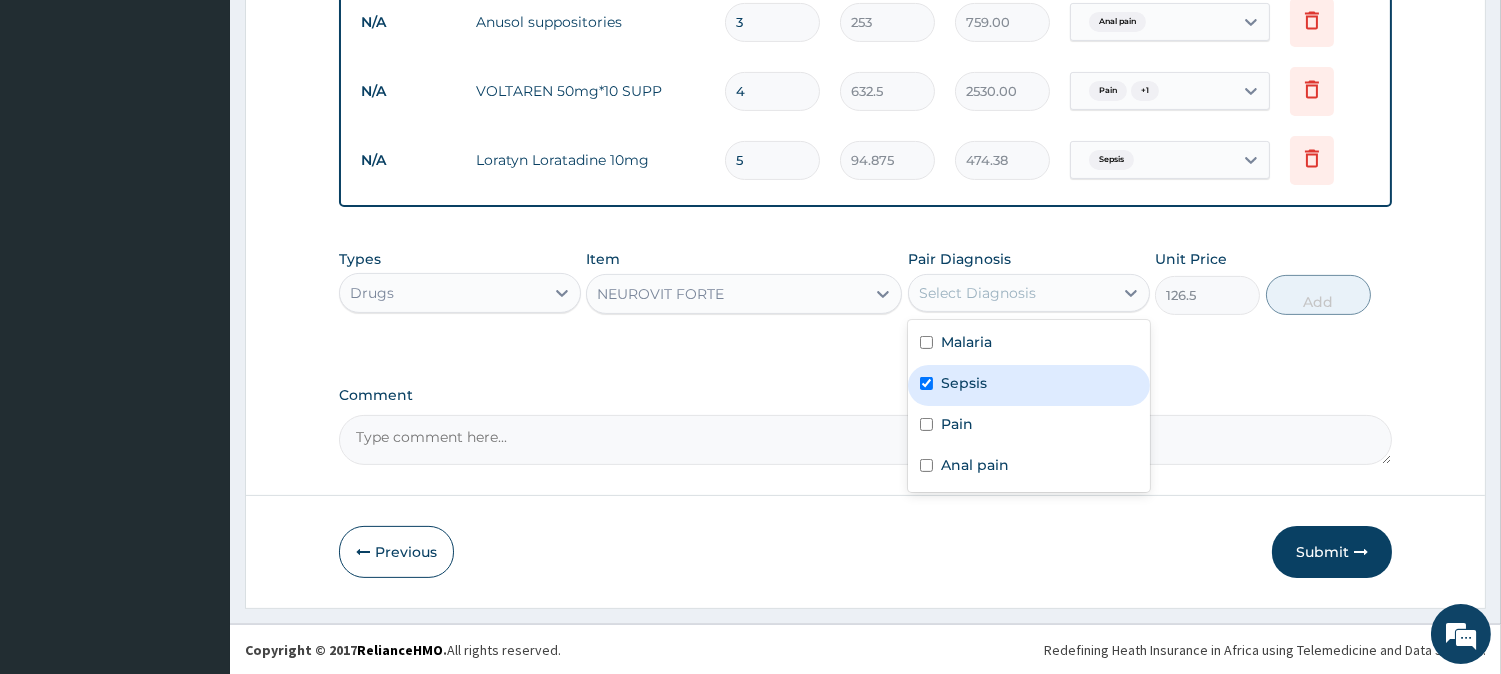 checkbox on "true" 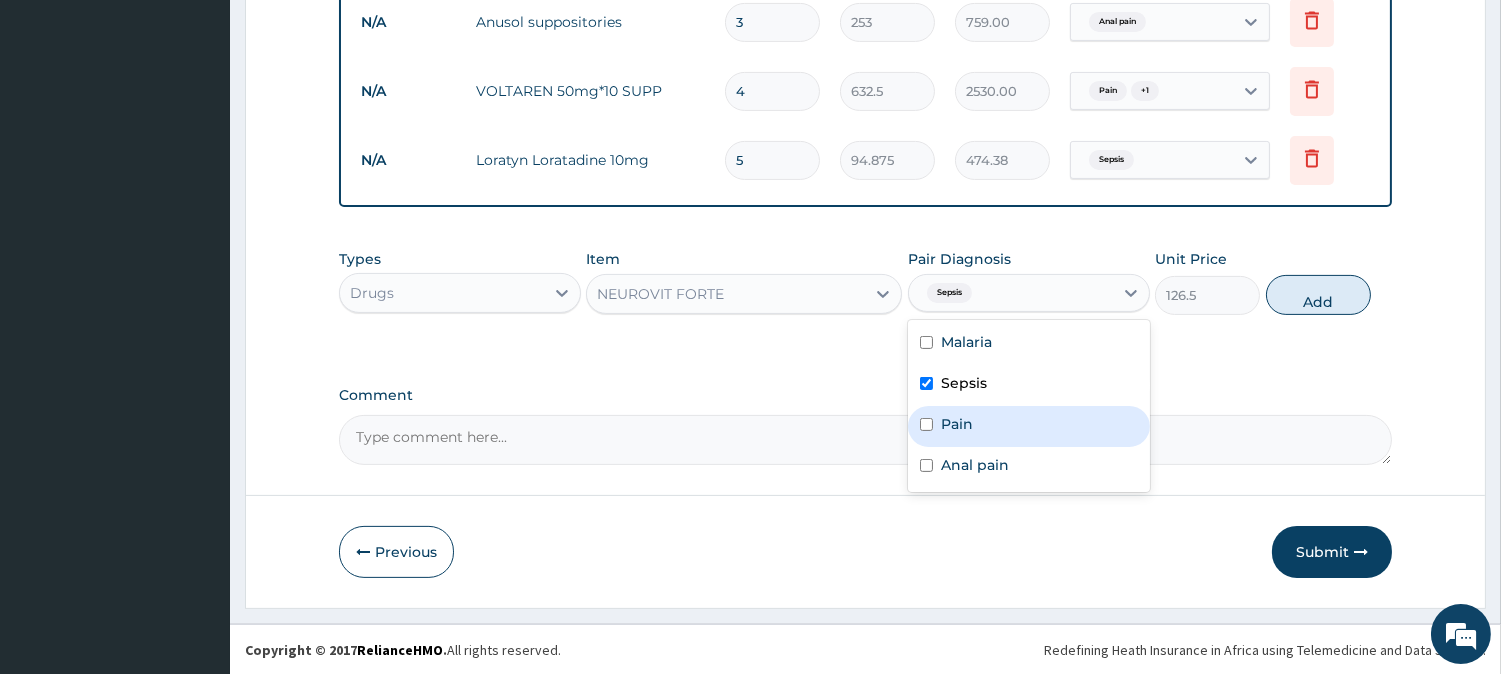 click on "Pain" at bounding box center (1029, 426) 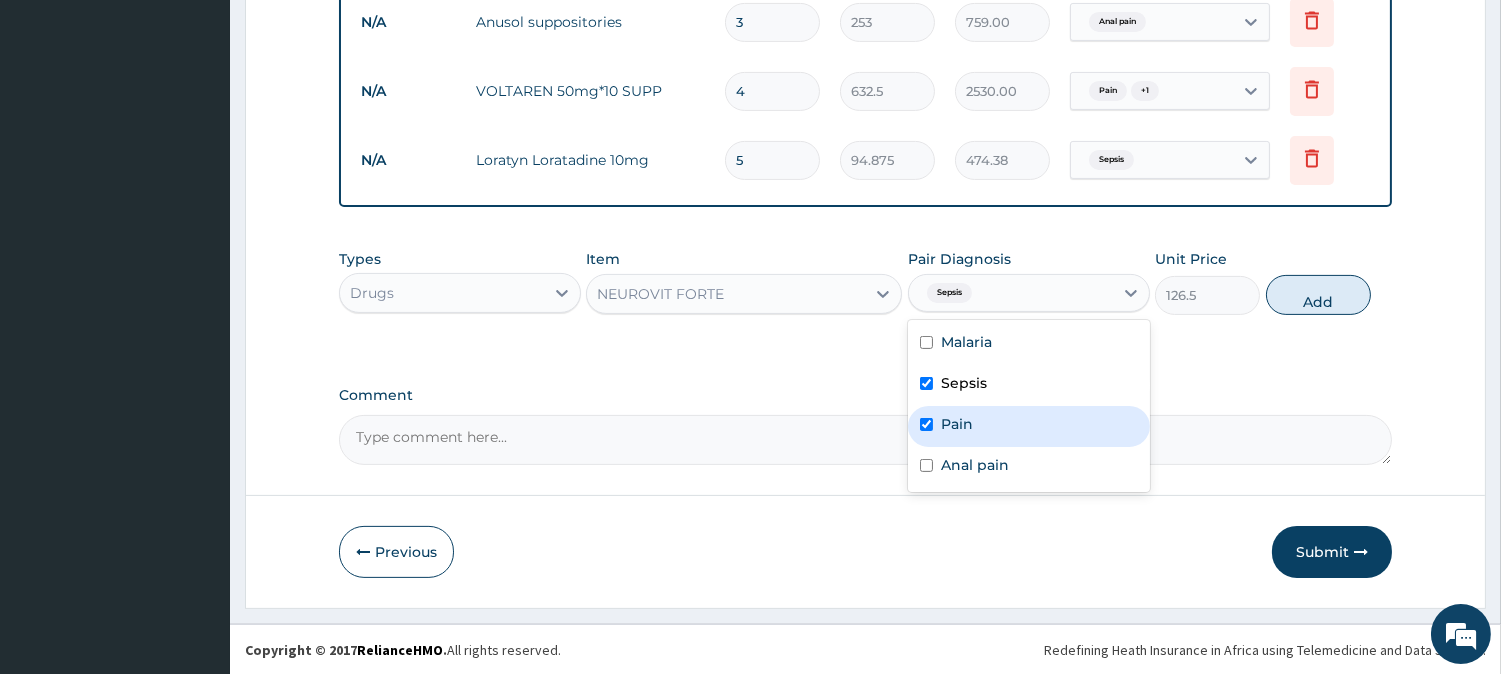 checkbox on "true" 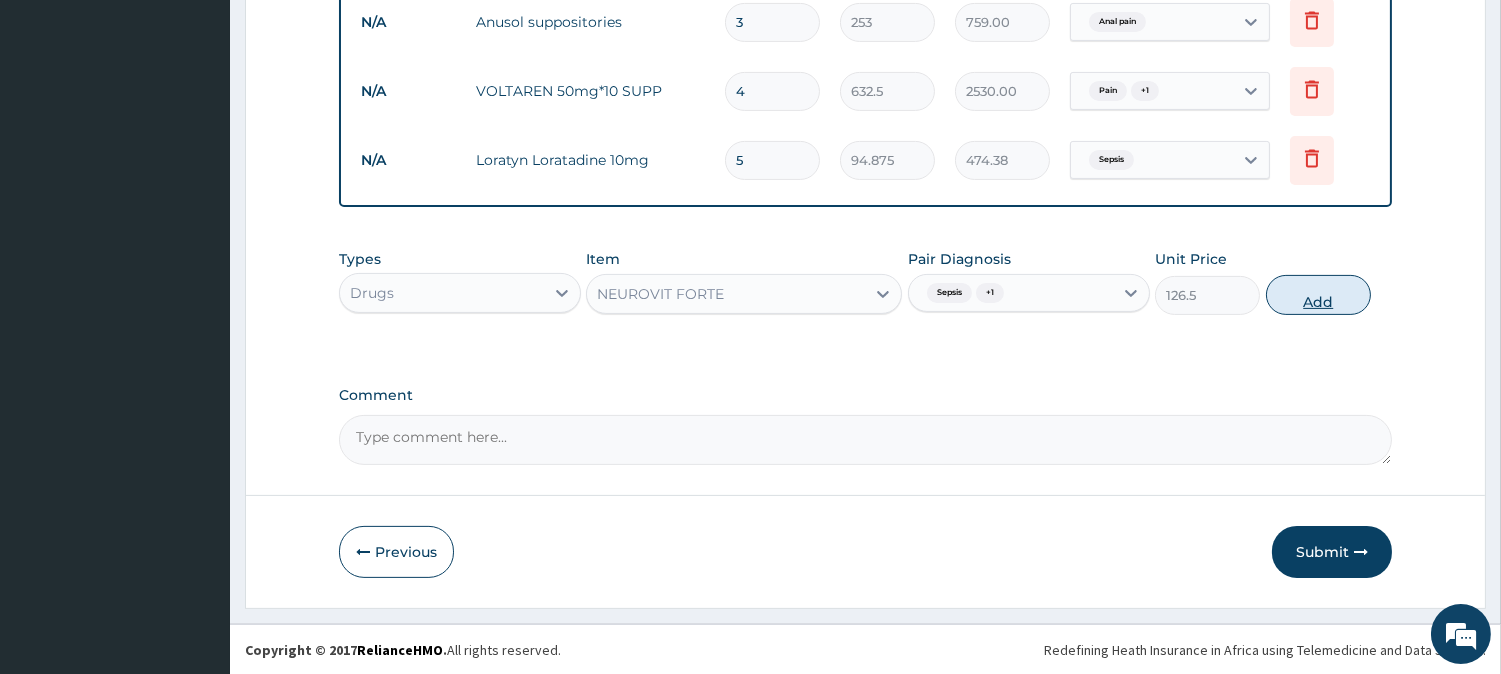 click on "Add" at bounding box center (1318, 295) 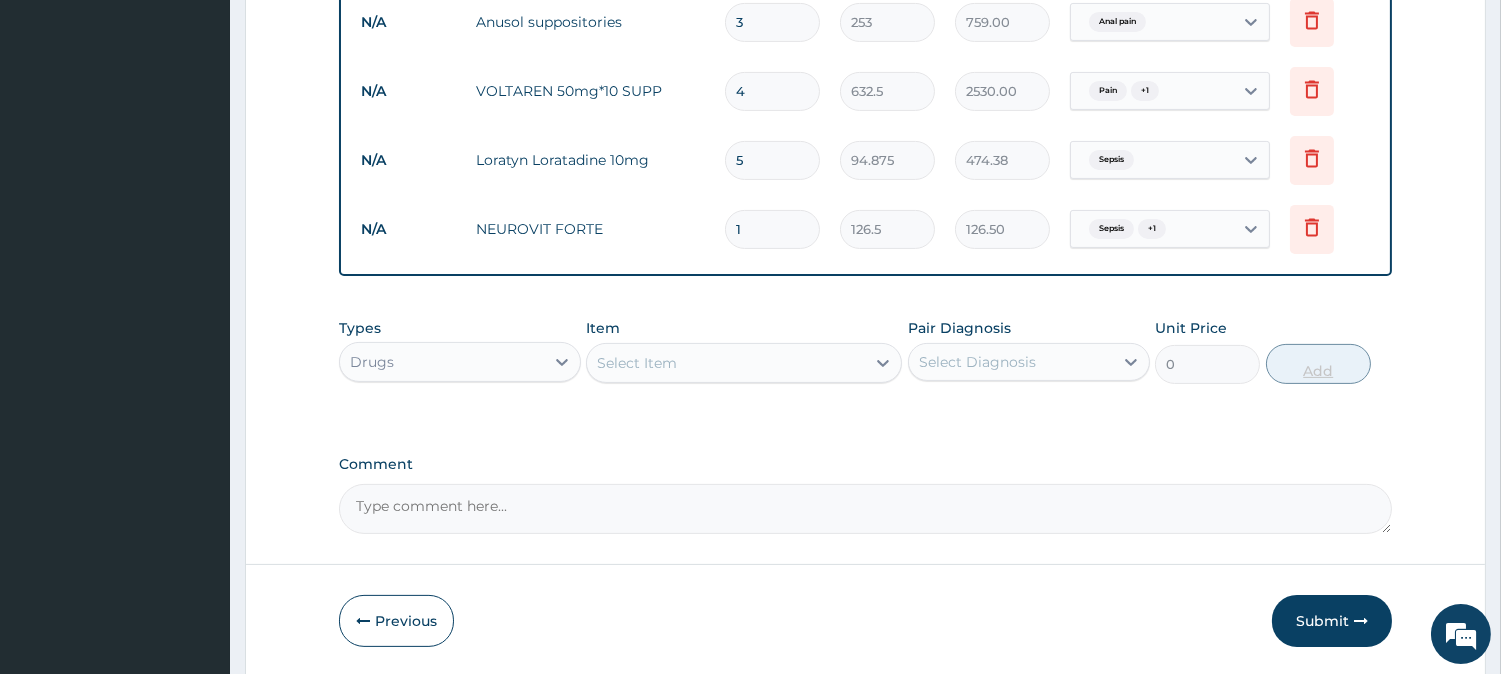 type 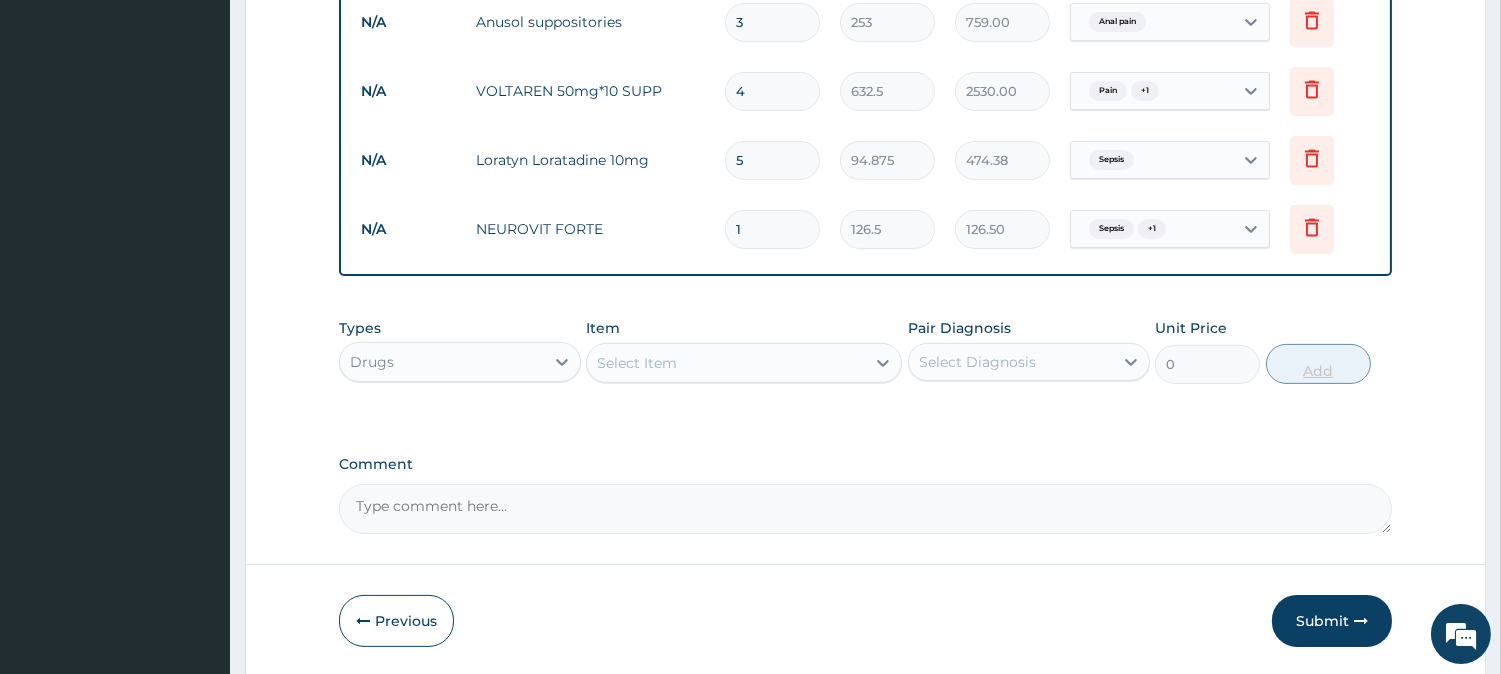 type on "0.00" 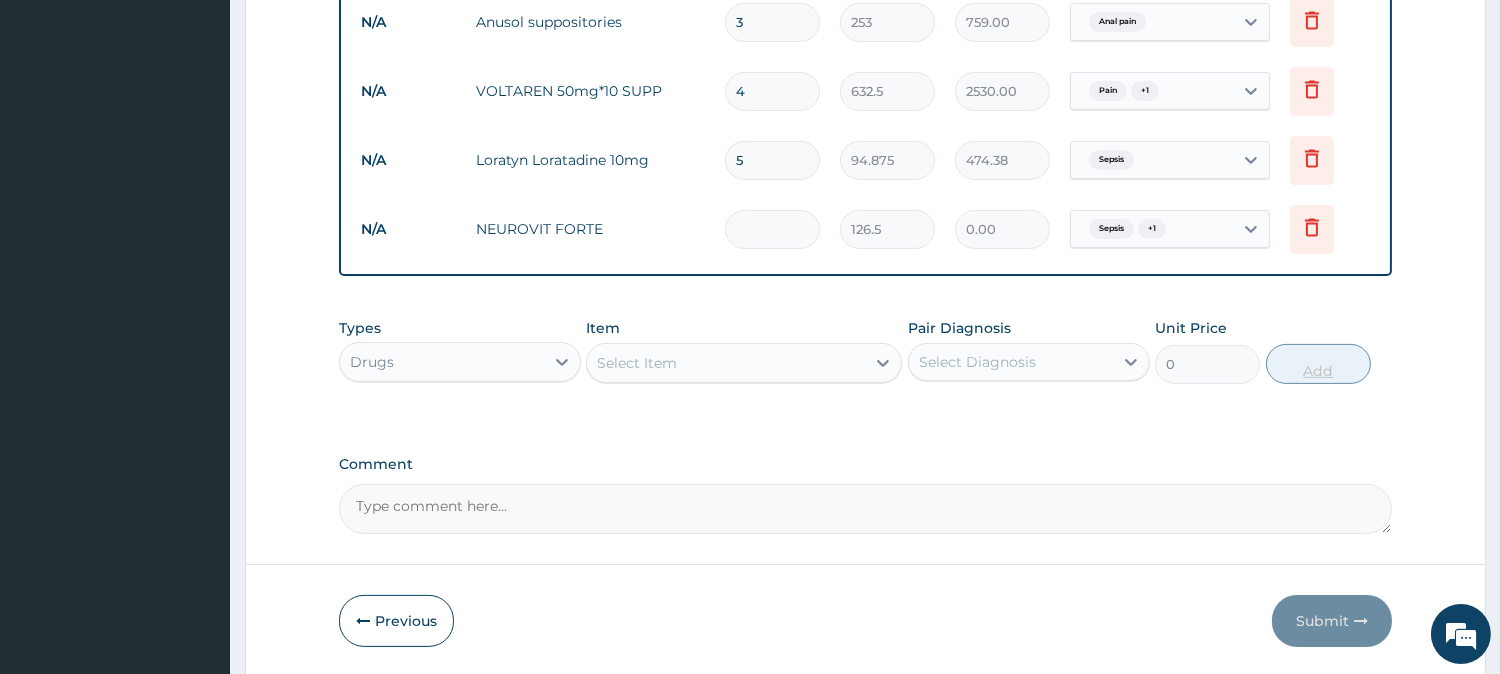 type on "4" 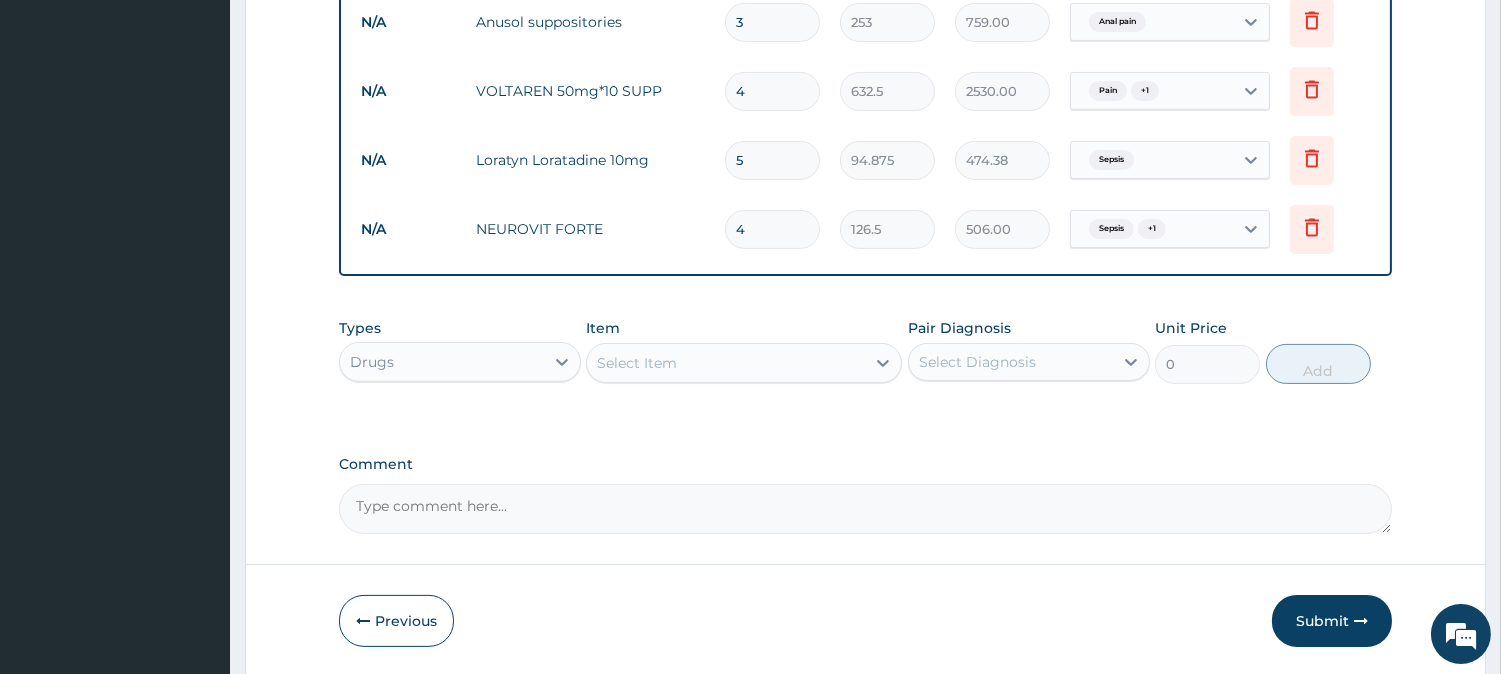 type on "4" 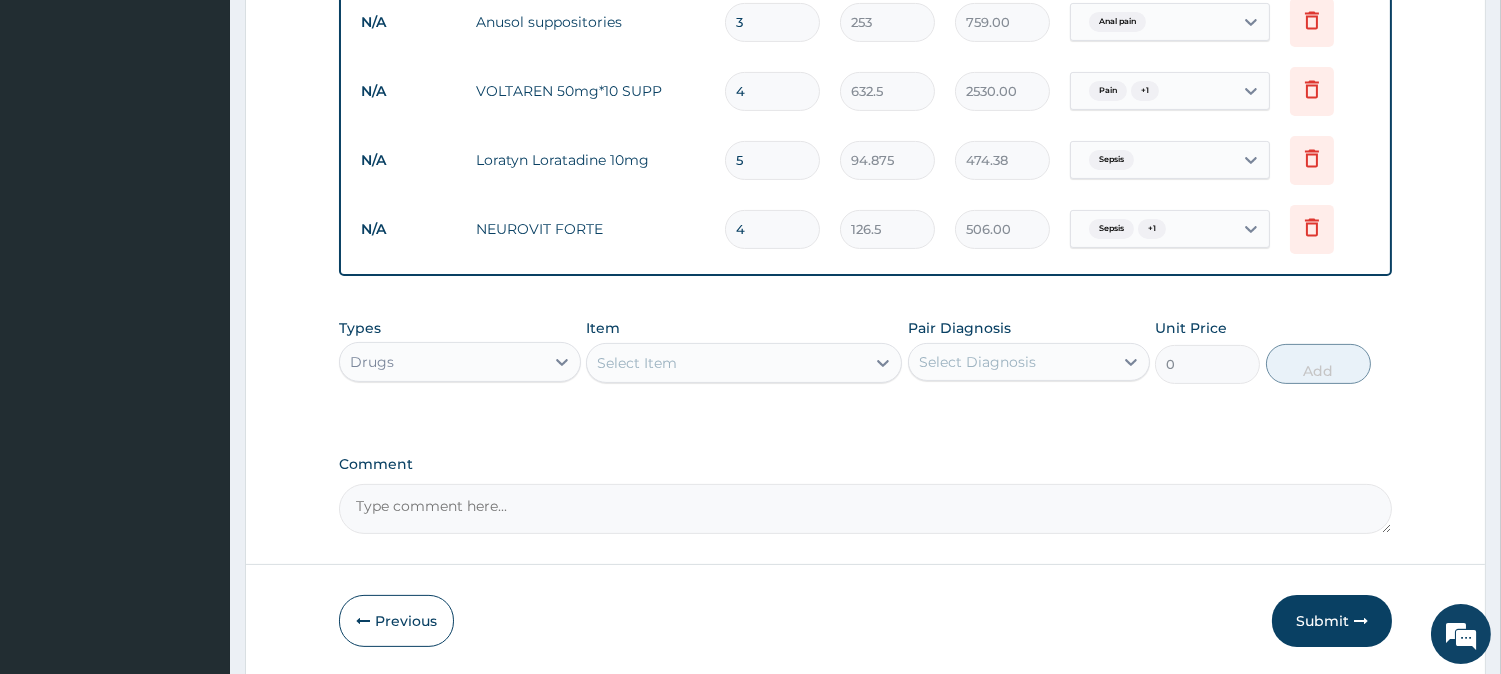 click on "Select Item" at bounding box center (726, 363) 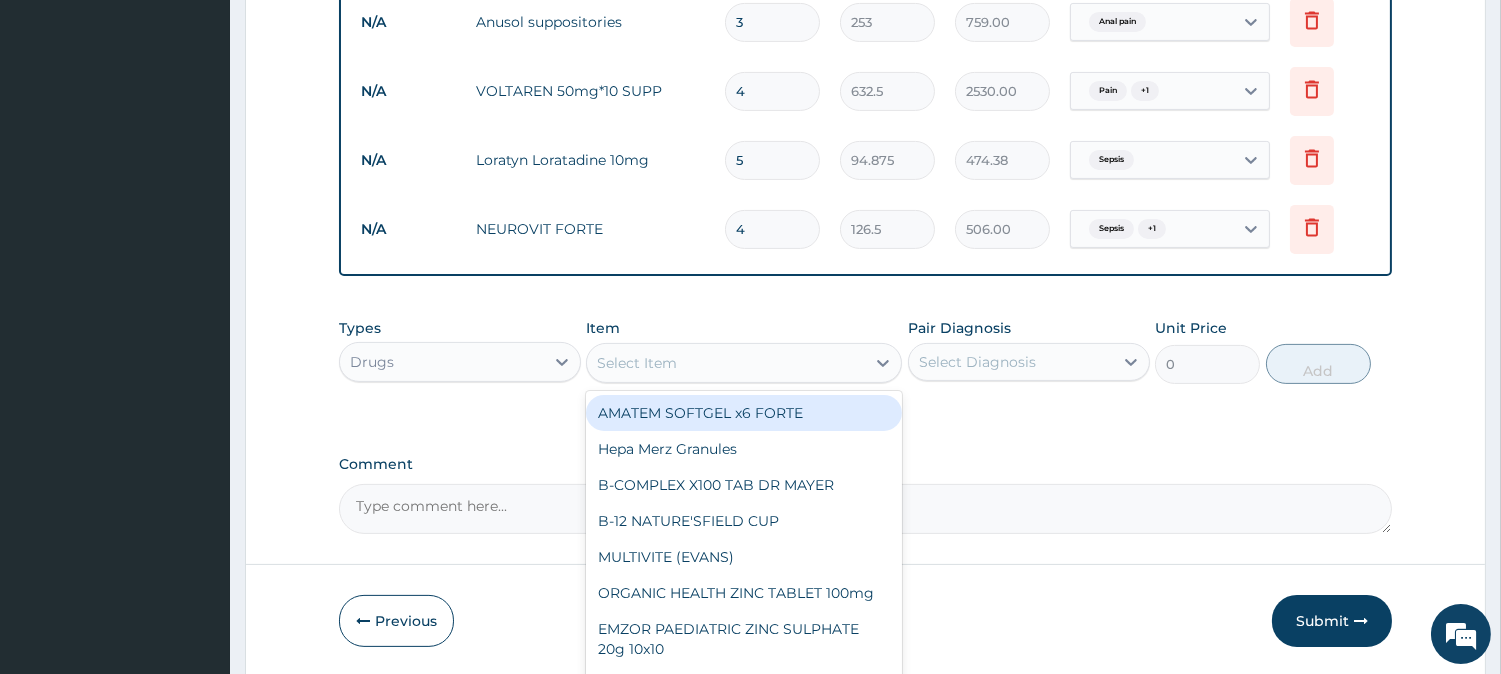 click on "4" at bounding box center (772, 229) 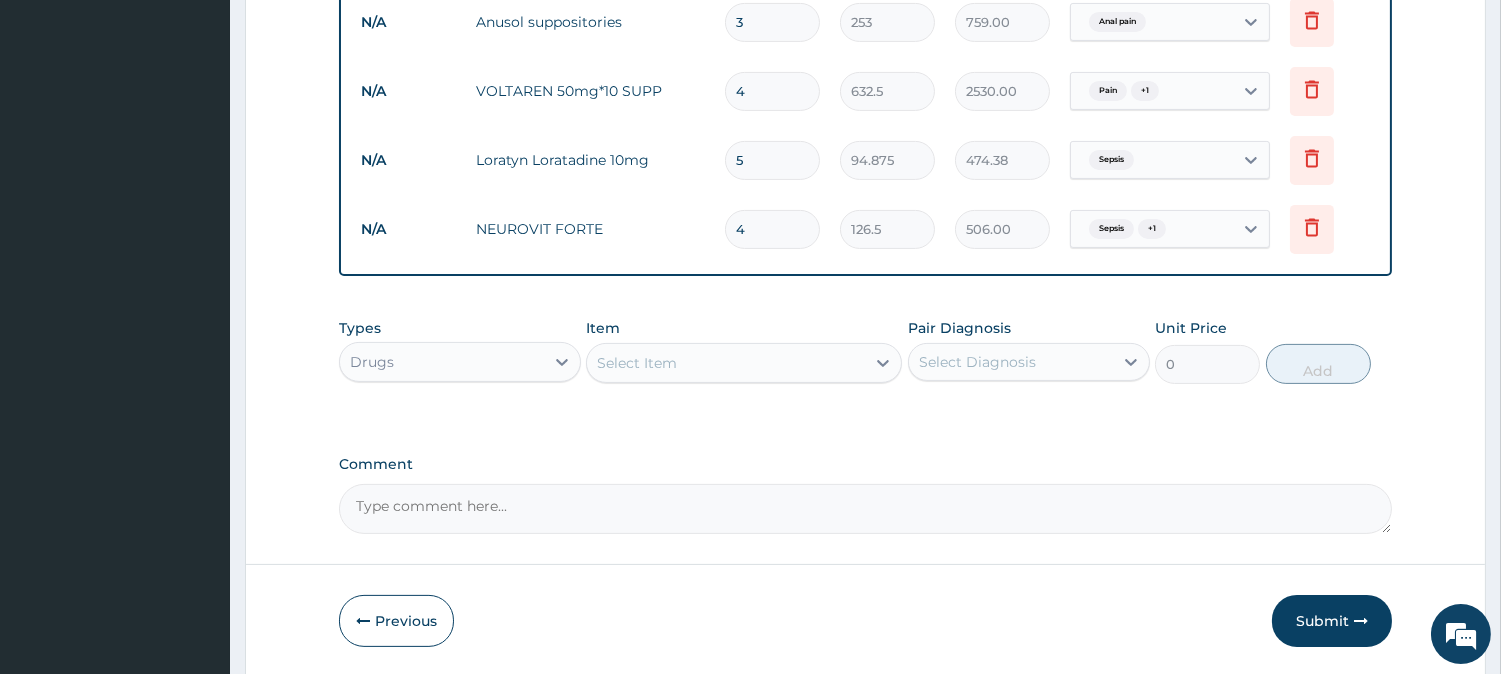 click on "4" at bounding box center (772, 229) 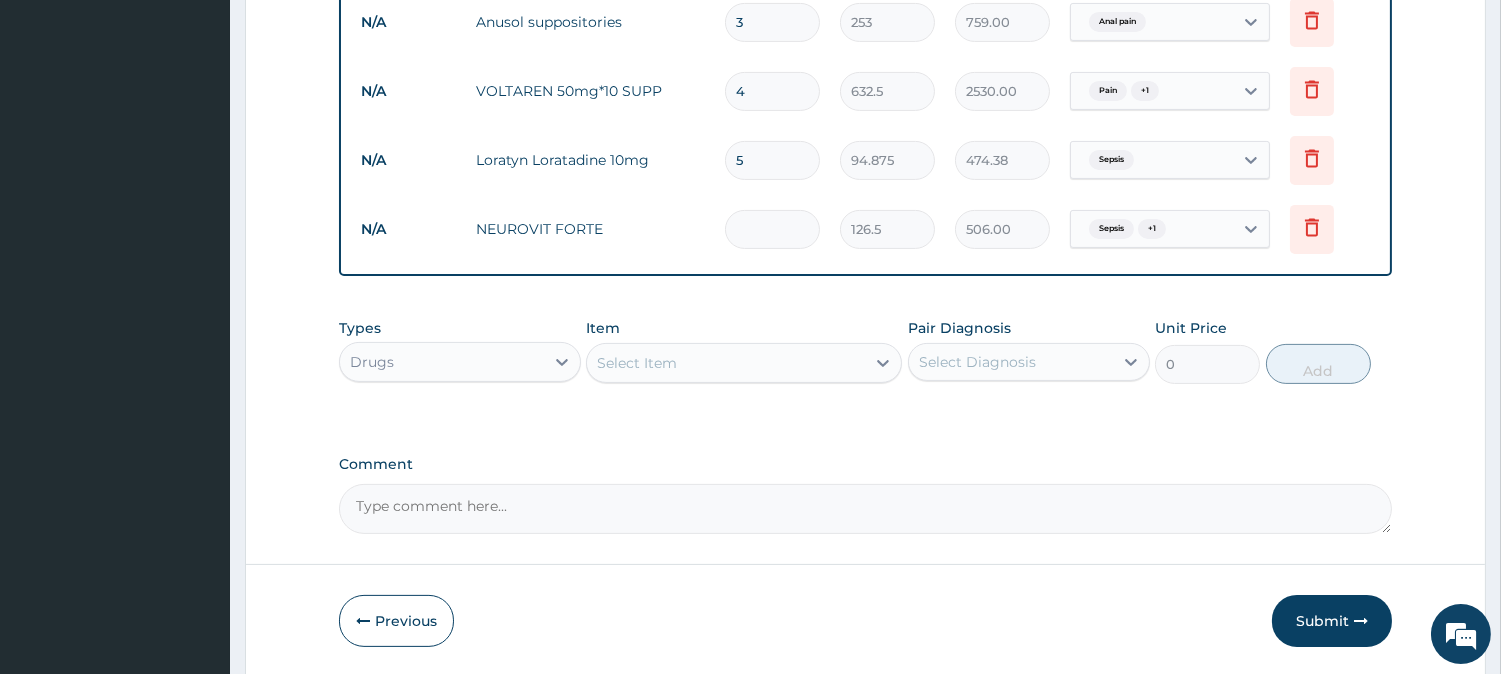type on "0.00" 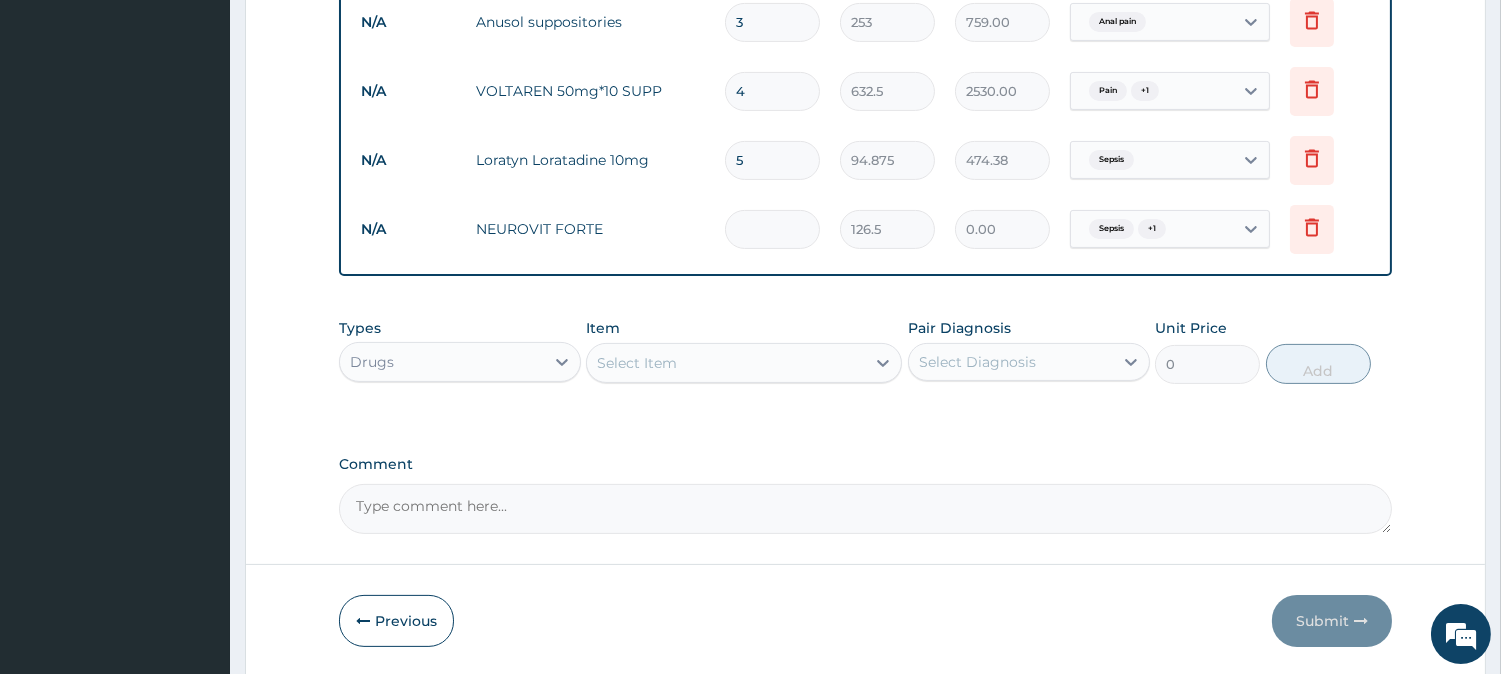 type on "1" 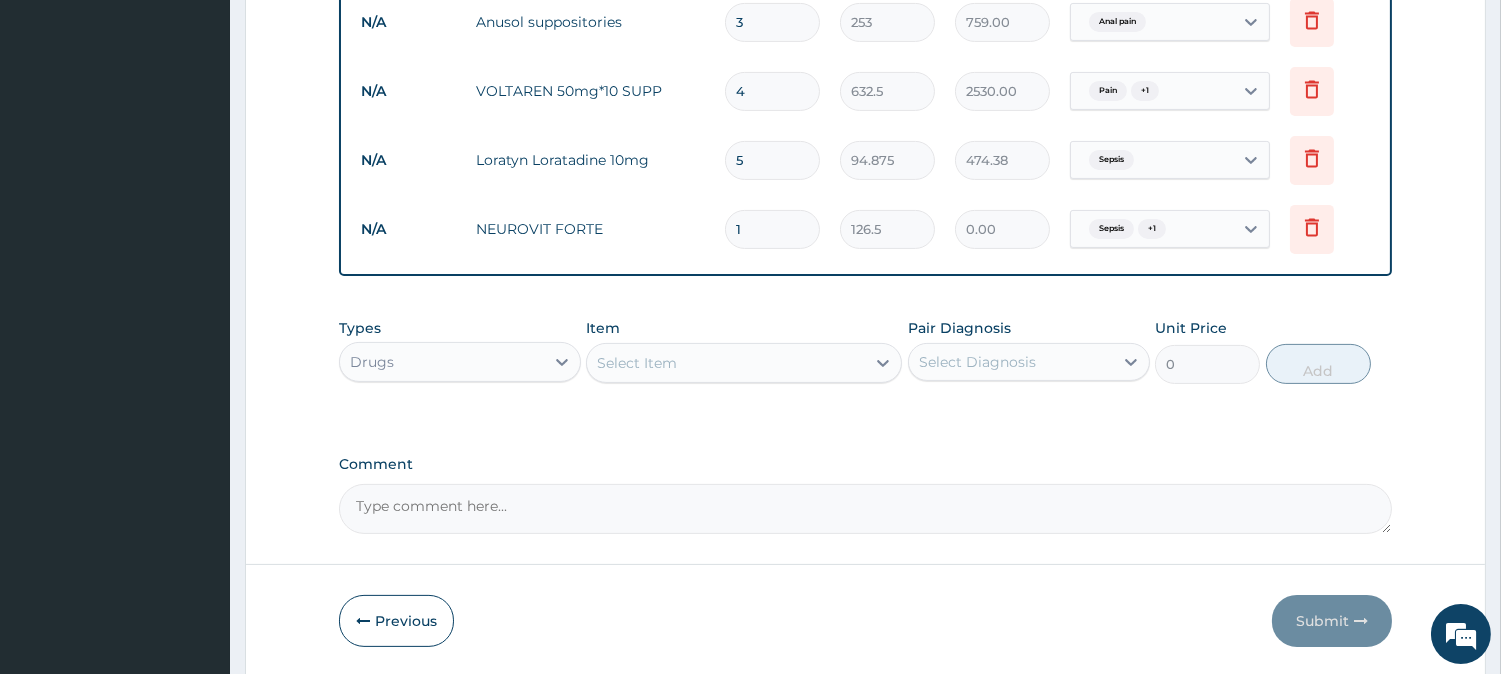 type on "126.50" 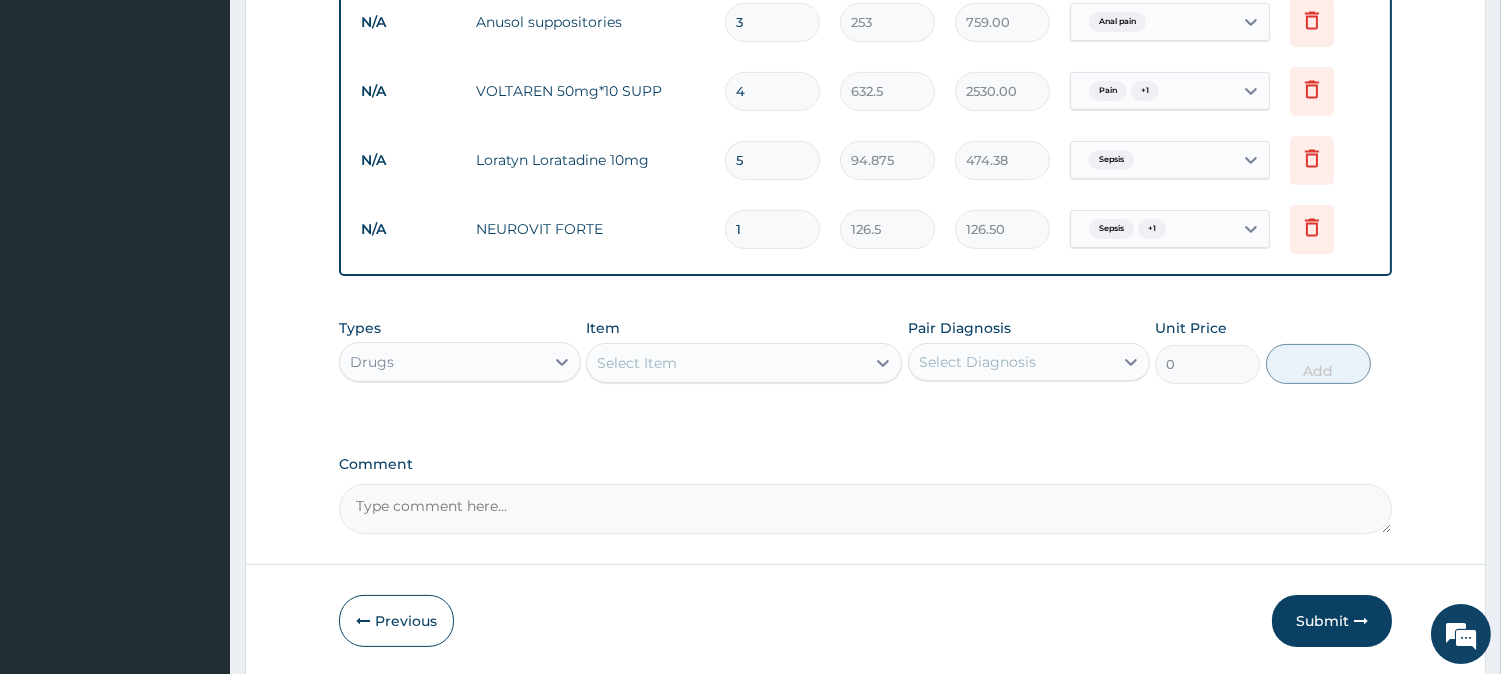 type on "10" 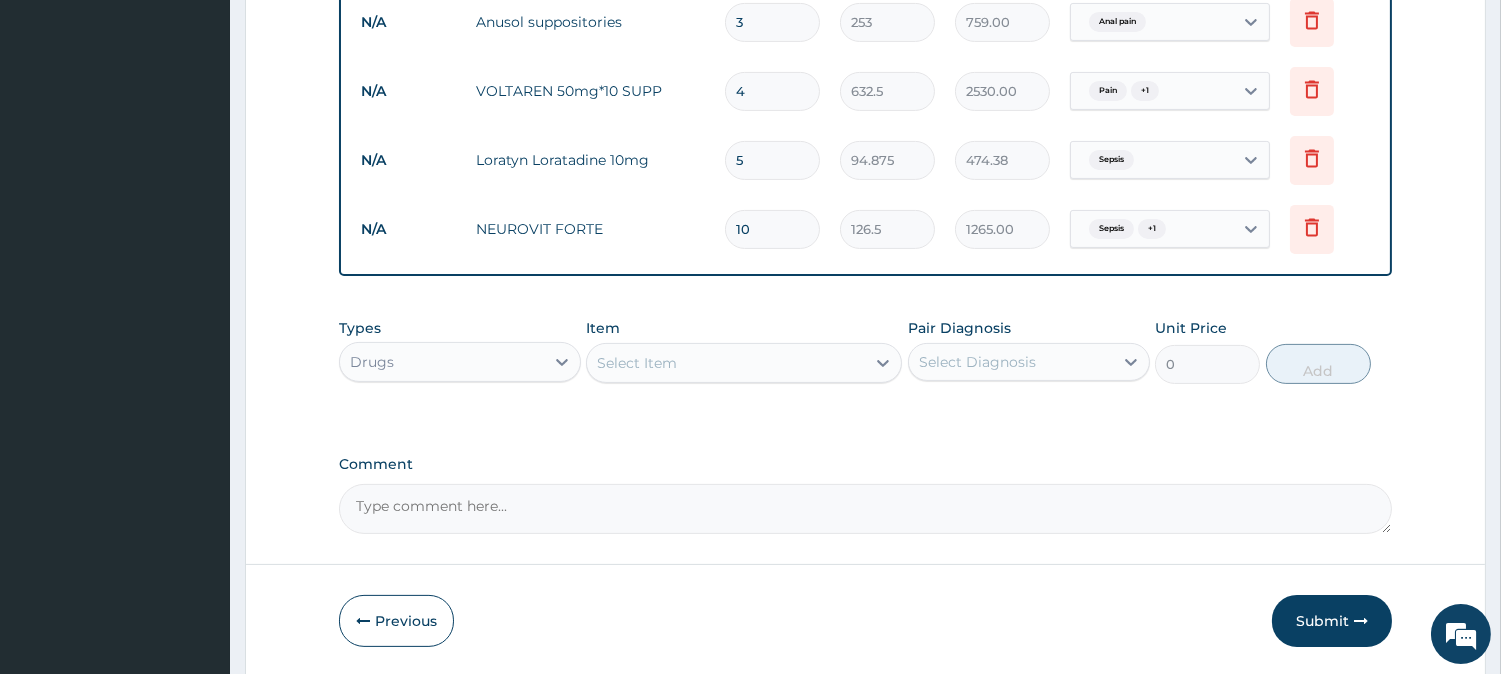 type on "10" 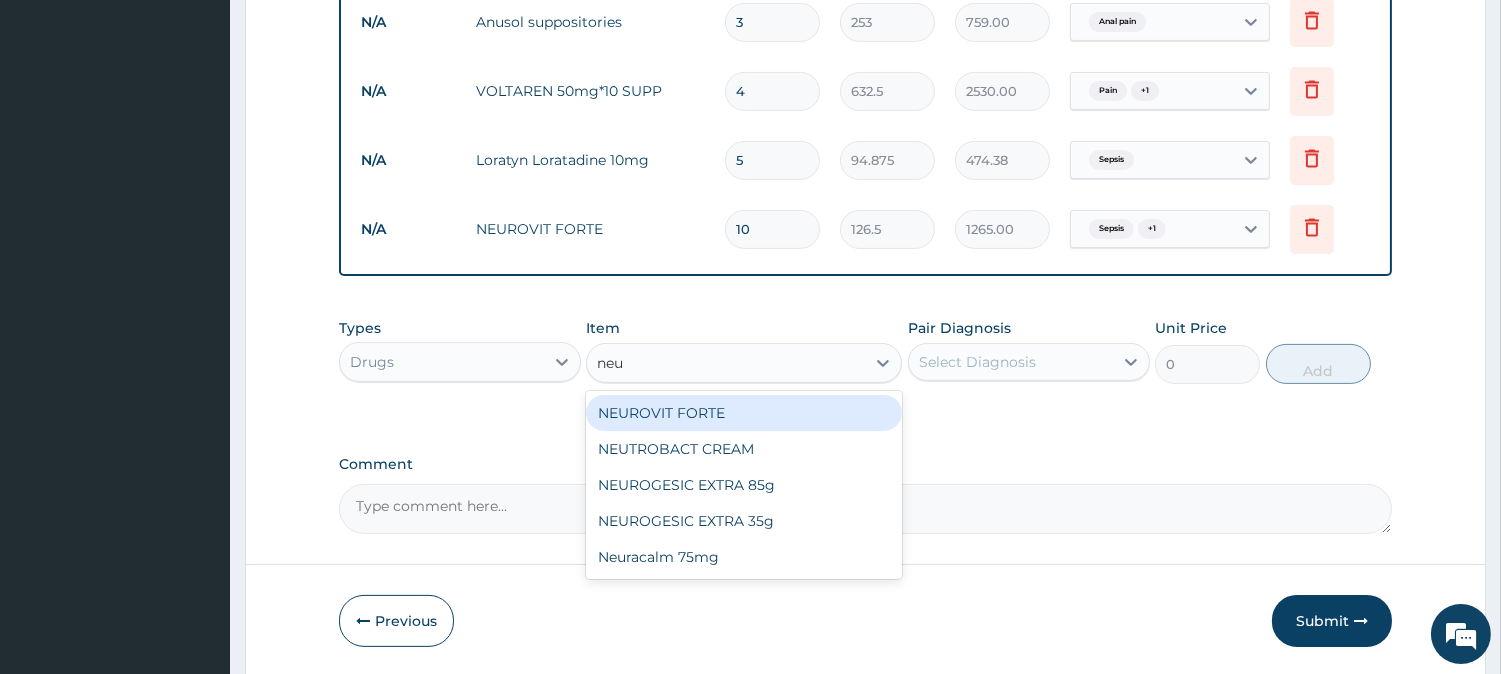 type on "neur" 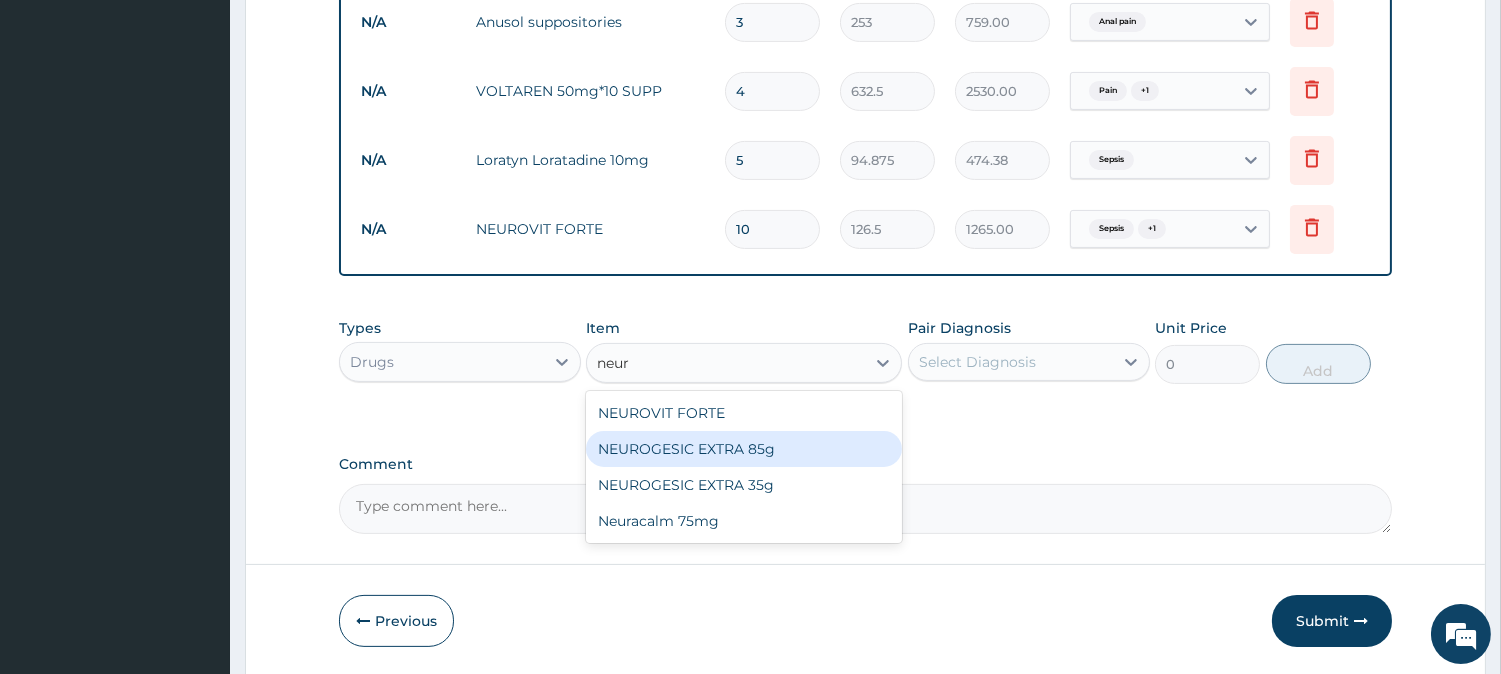 click on "NEUROGESIC EXTRA 85g" at bounding box center [744, 449] 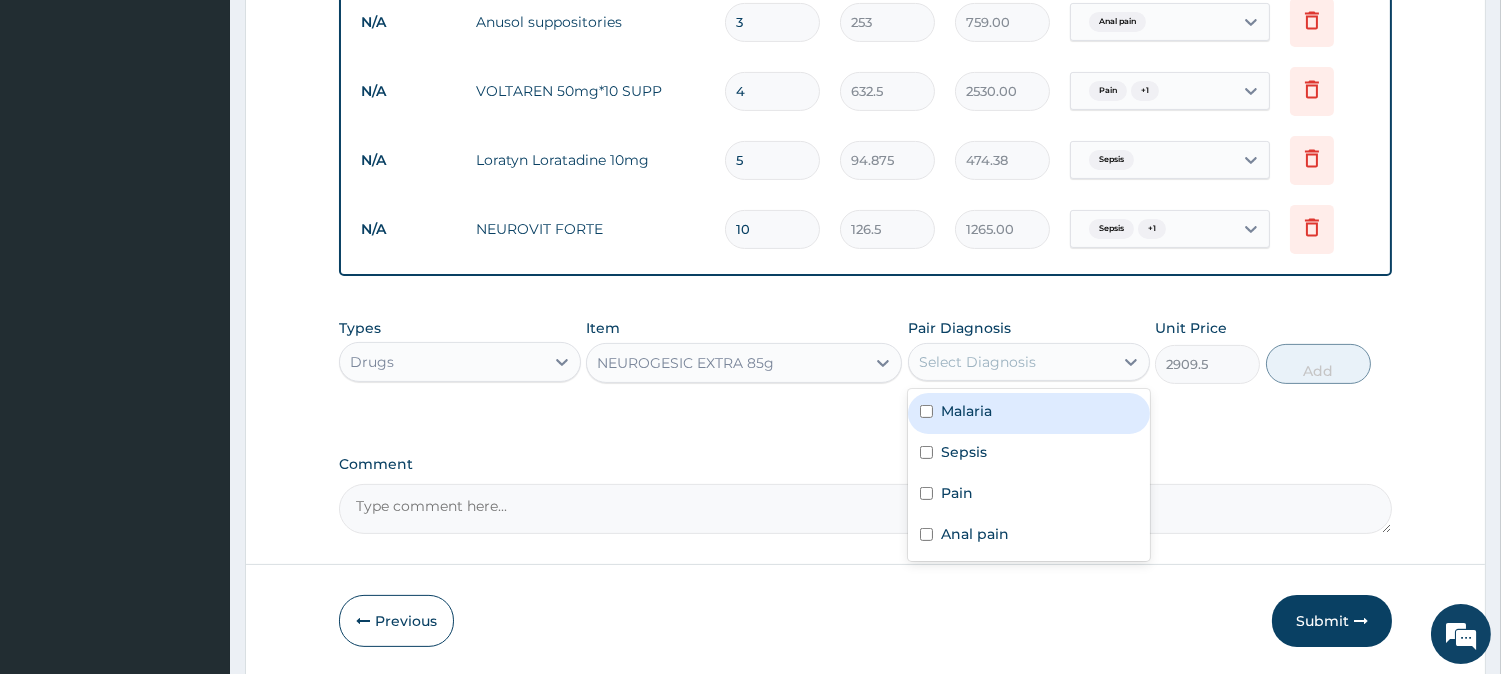 click on "Select Diagnosis" at bounding box center (1011, 362) 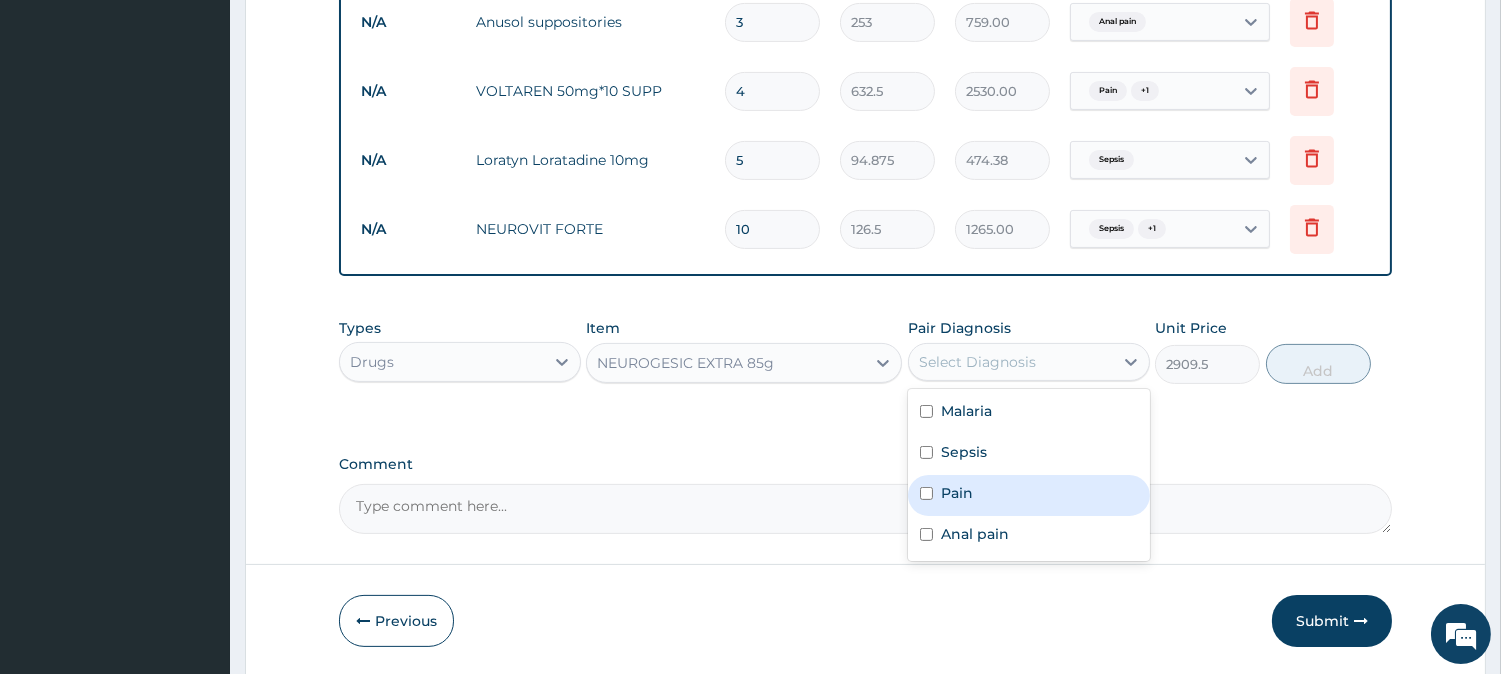 click on "Pain" at bounding box center (1029, 495) 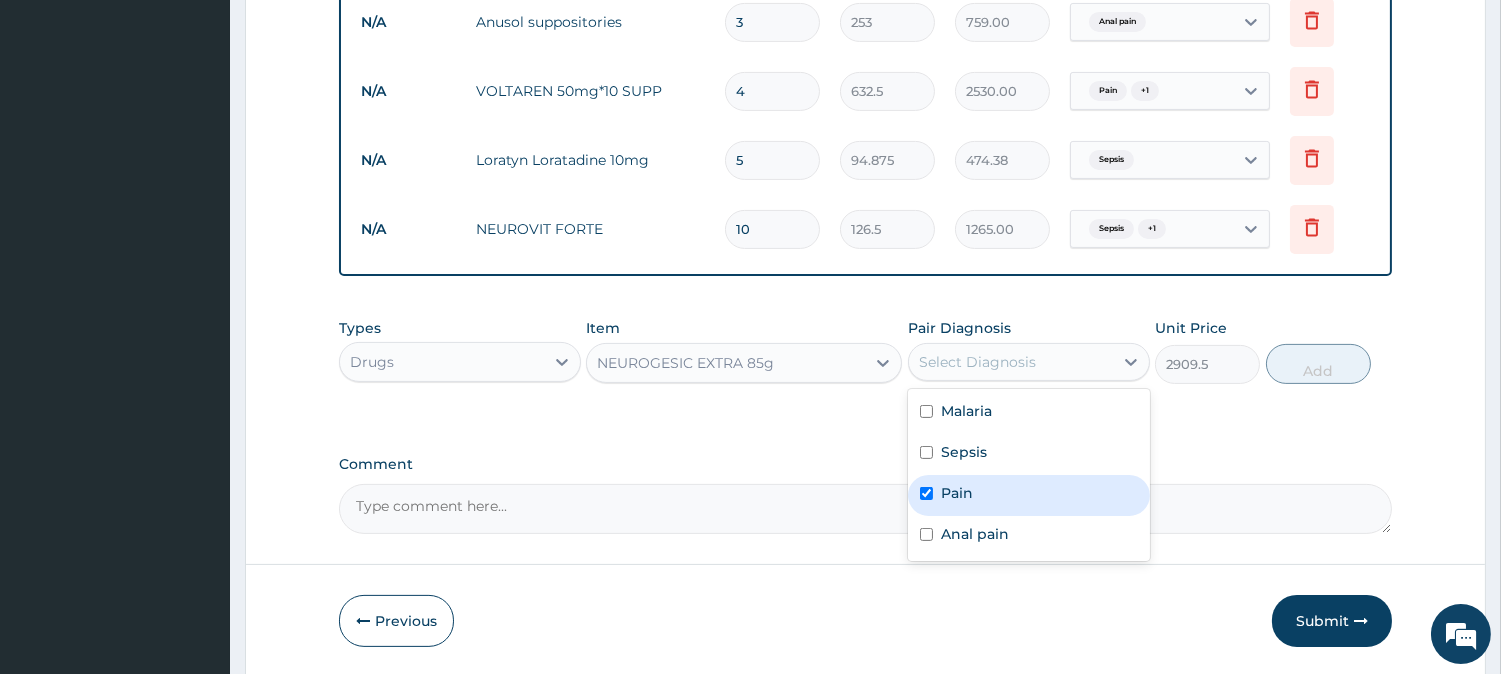 checkbox on "true" 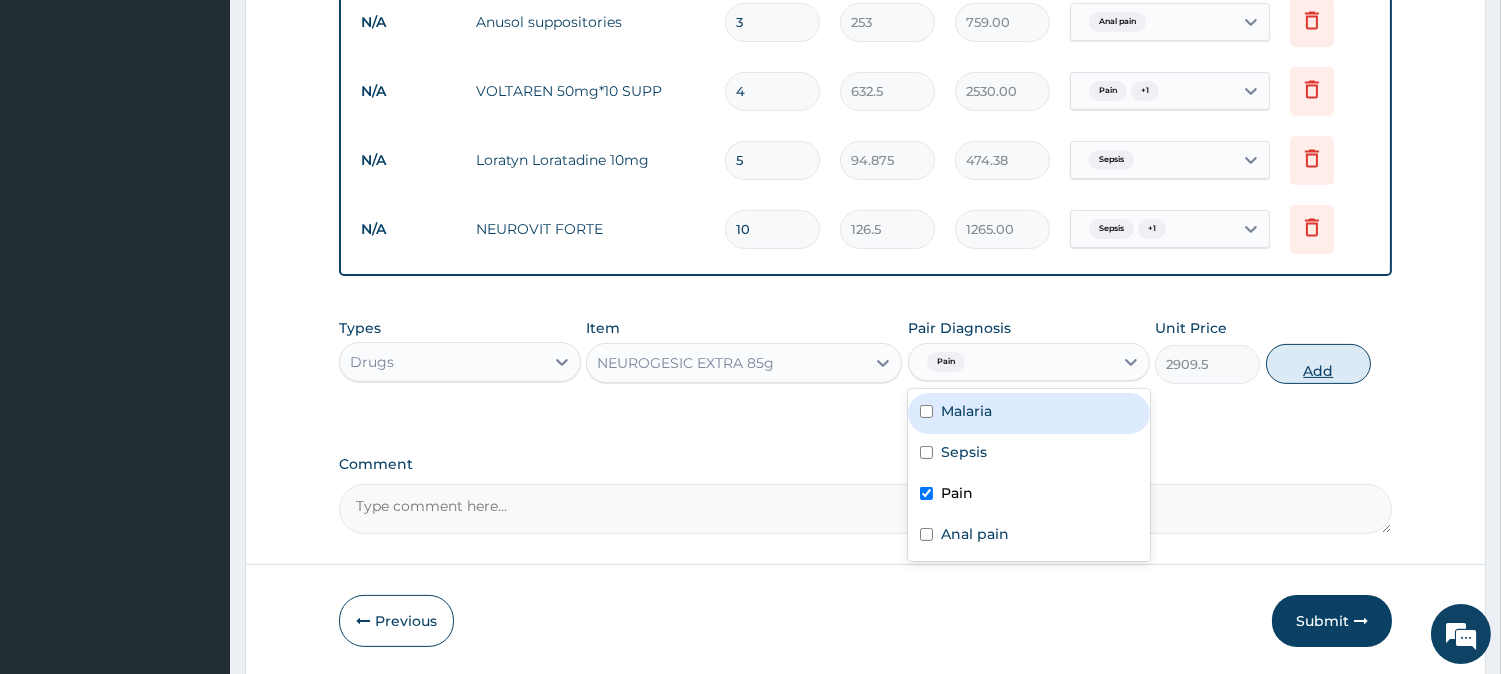click on "Add" at bounding box center [1318, 364] 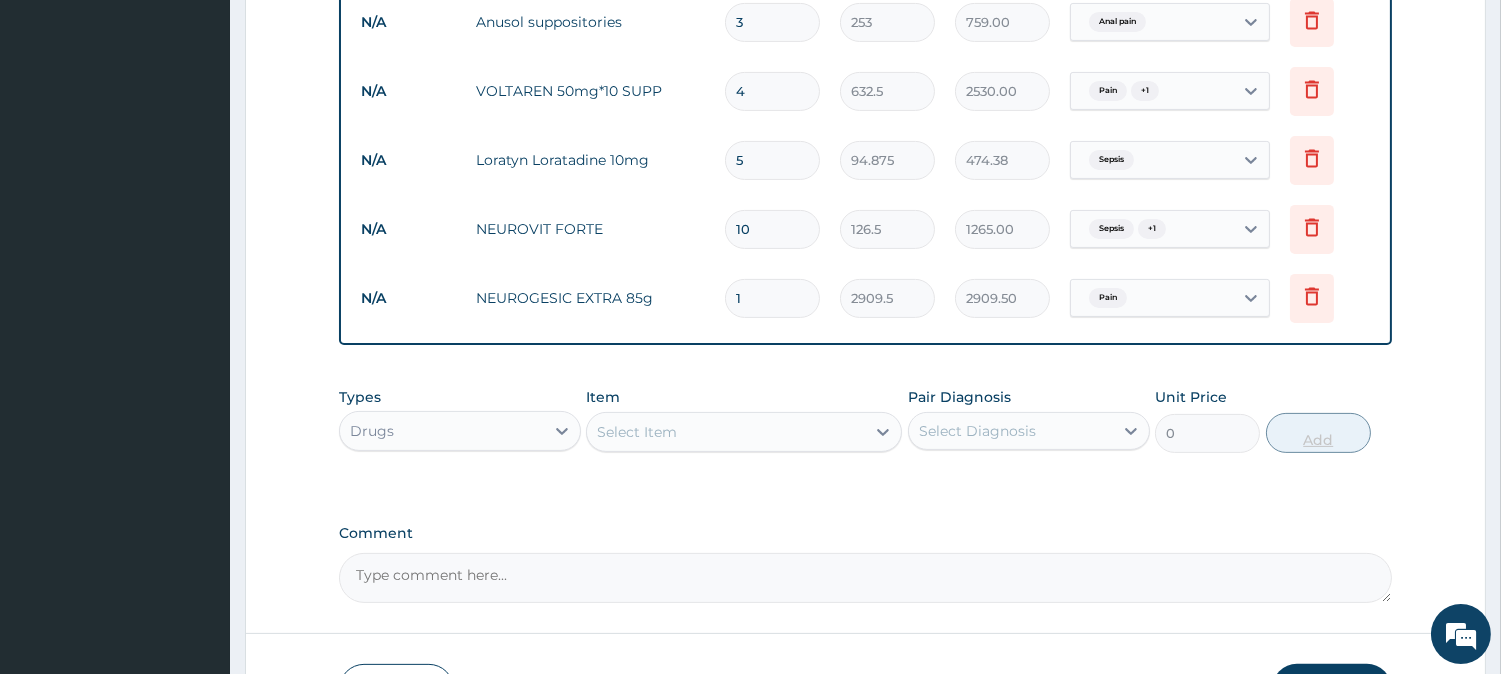 type 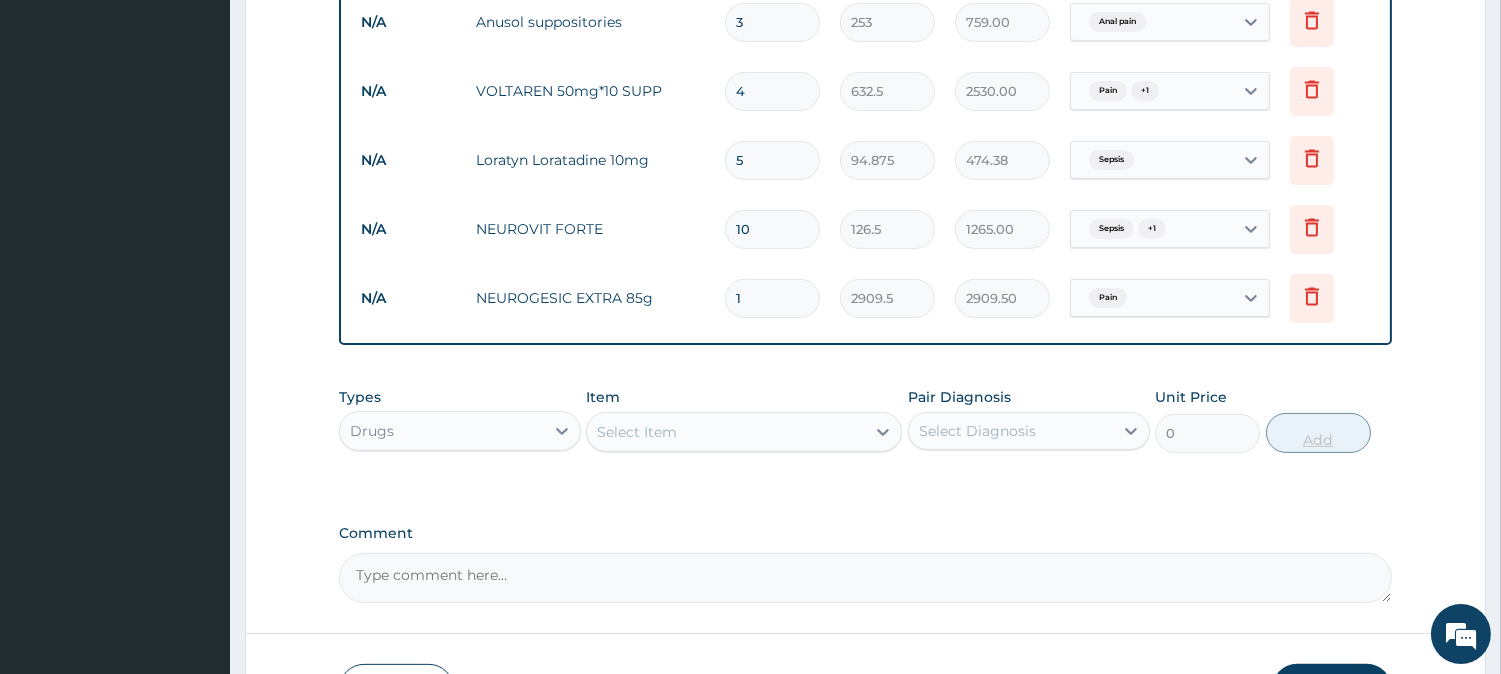 type on "0.00" 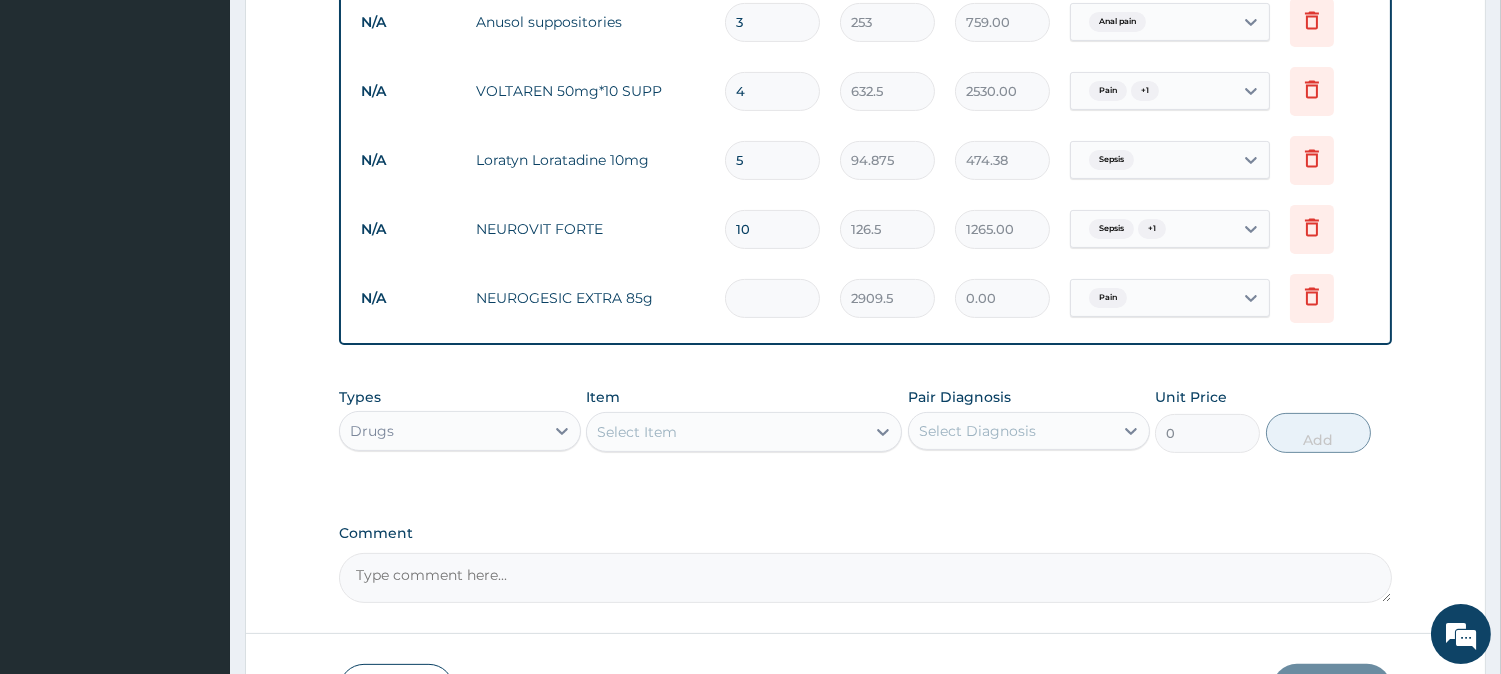 type on "4" 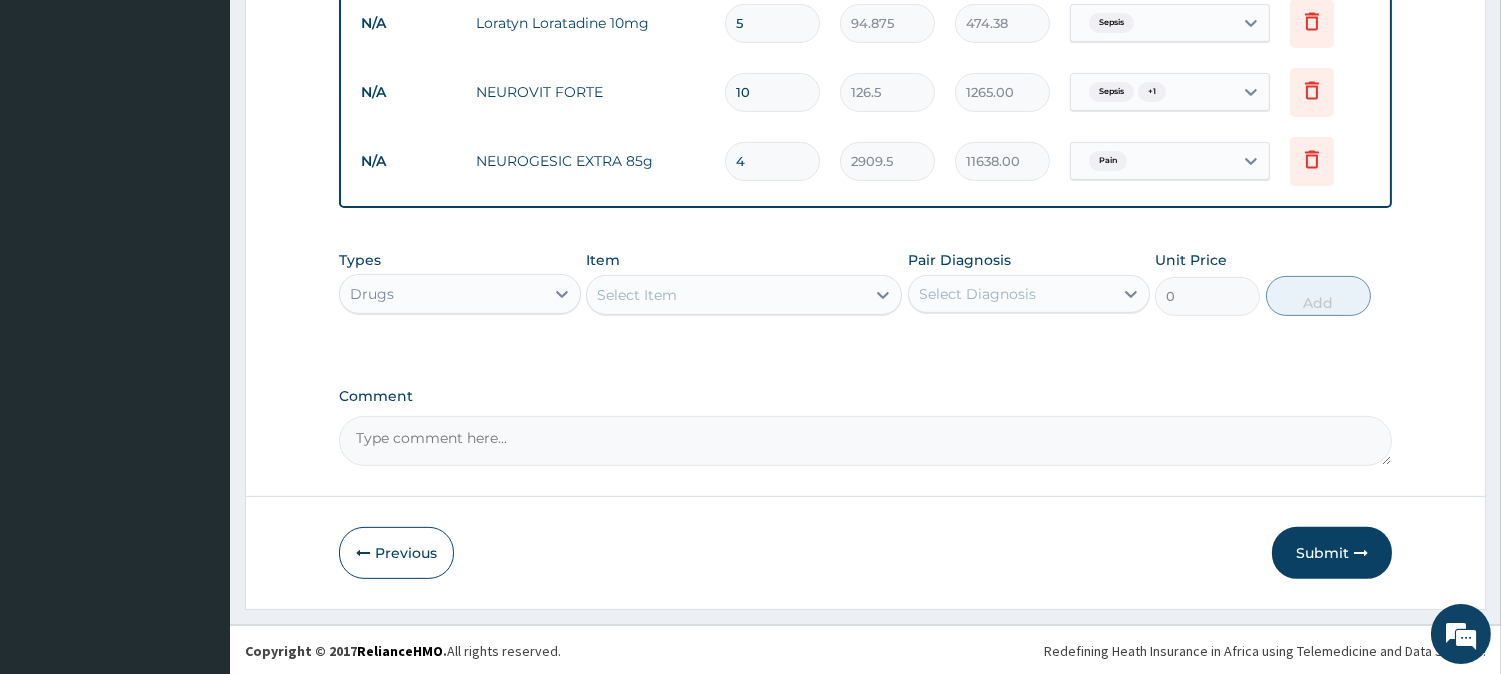 scroll, scrollTop: 1167, scrollLeft: 0, axis: vertical 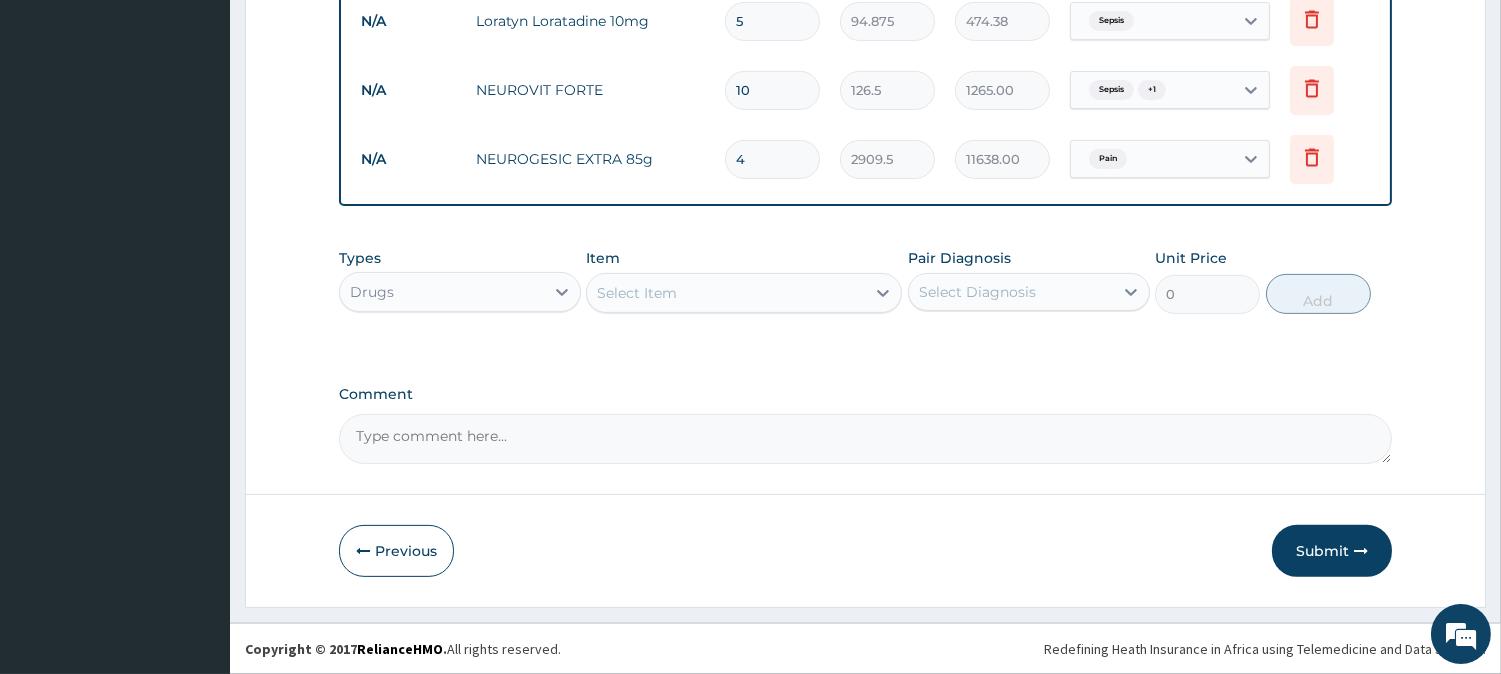 type on "4" 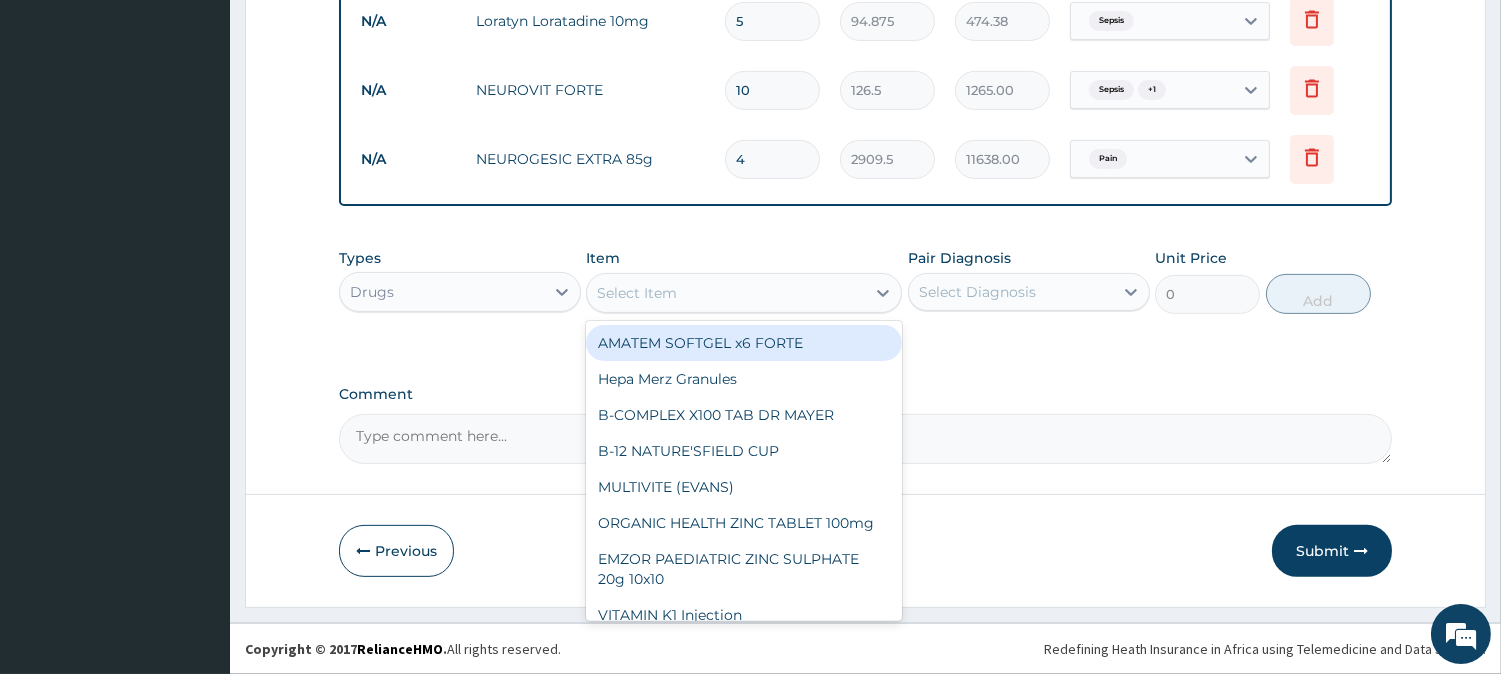 type on "a" 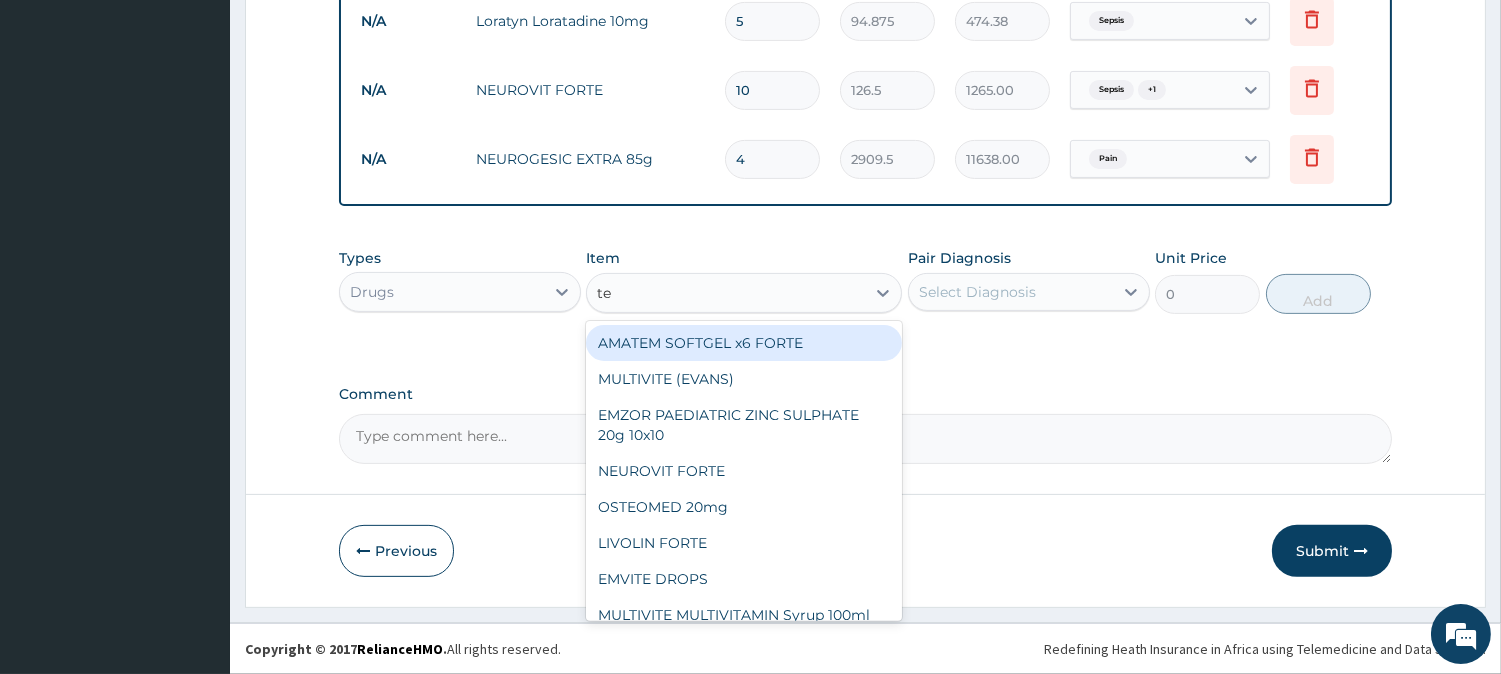 type on "tec" 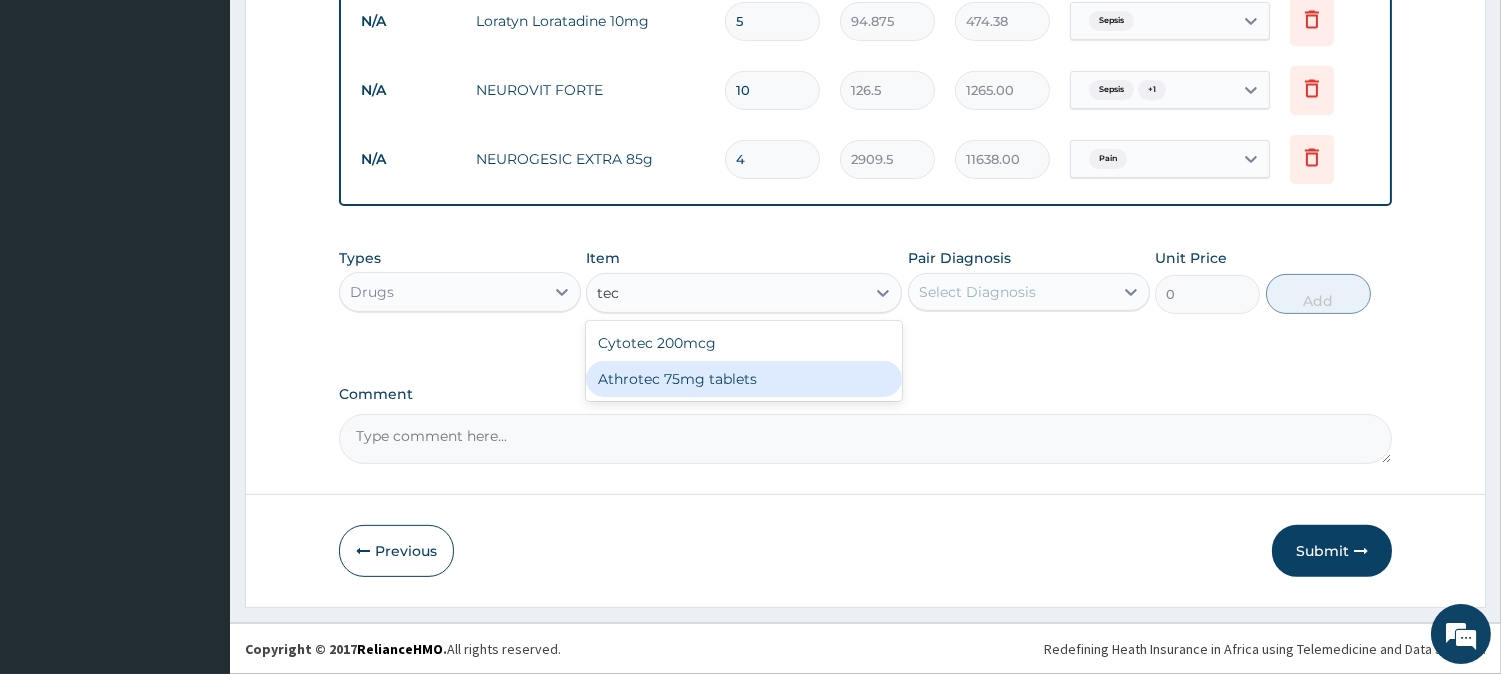 drag, startPoint x: 715, startPoint y: 374, endPoint x: 674, endPoint y: 120, distance: 257.28778 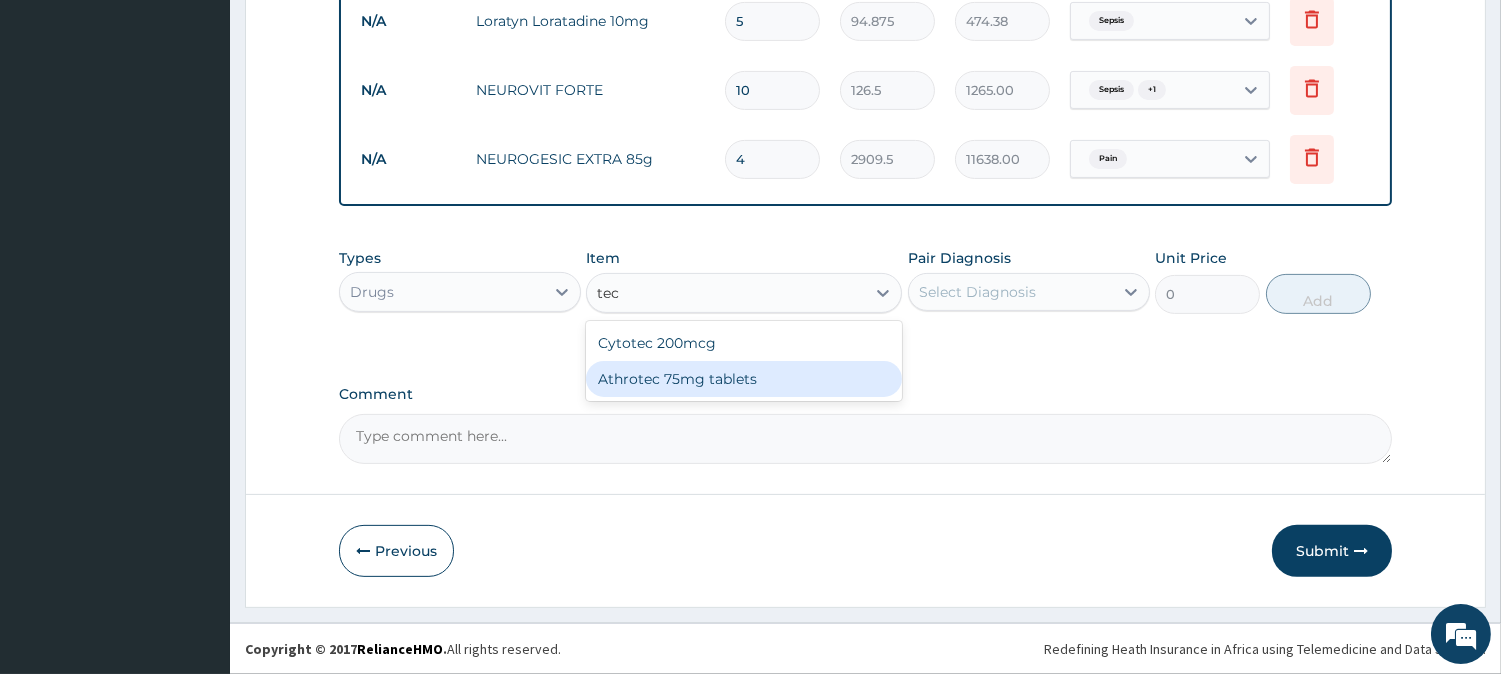 click on "Athrotec 75mg tablets" at bounding box center [744, 379] 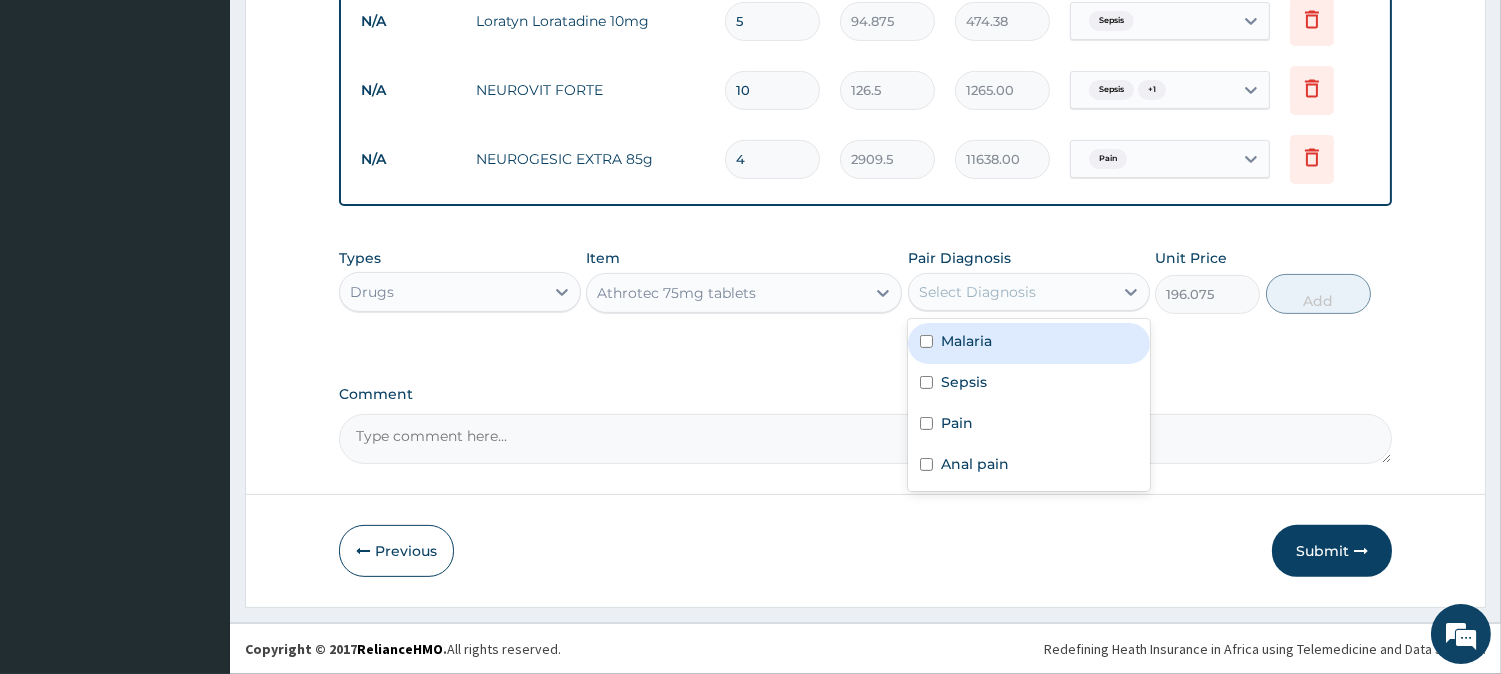 click on "Select Diagnosis" at bounding box center [977, 292] 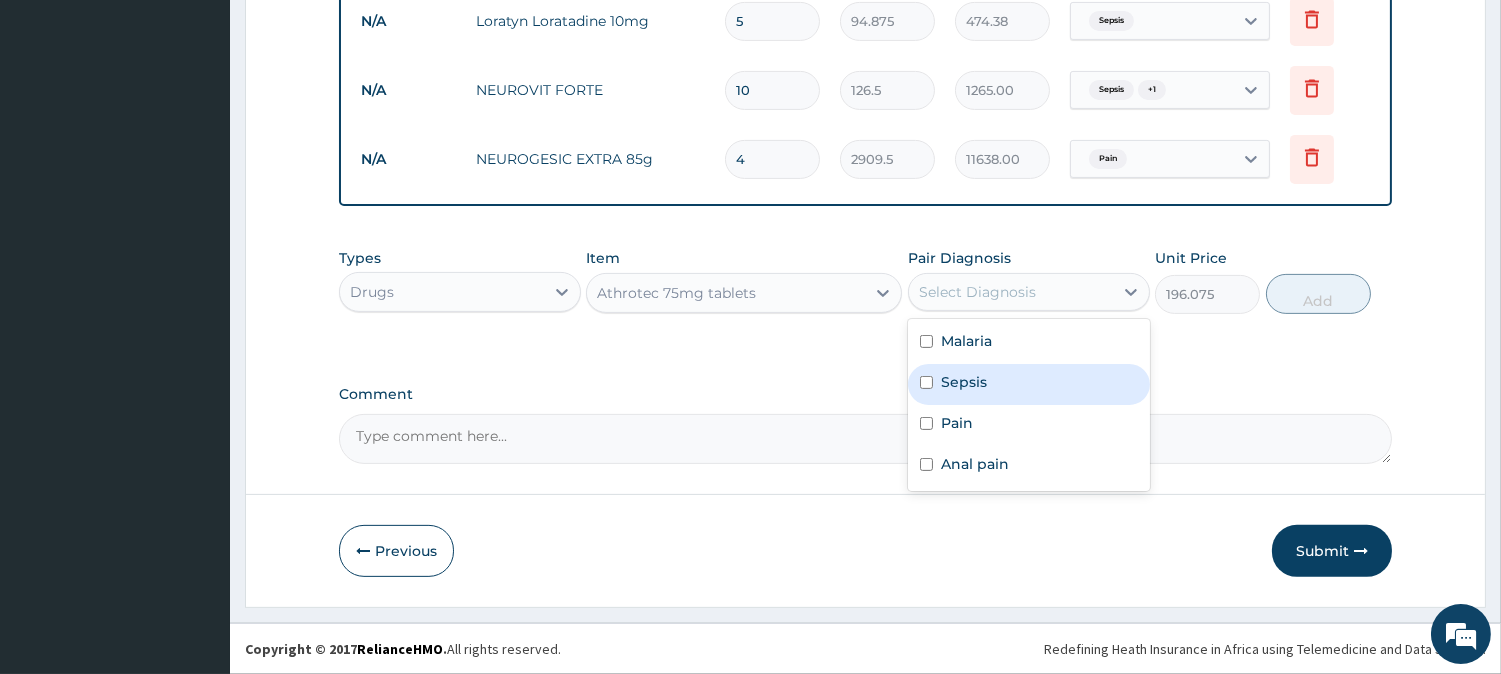 click on "Sepsis" at bounding box center [1029, 384] 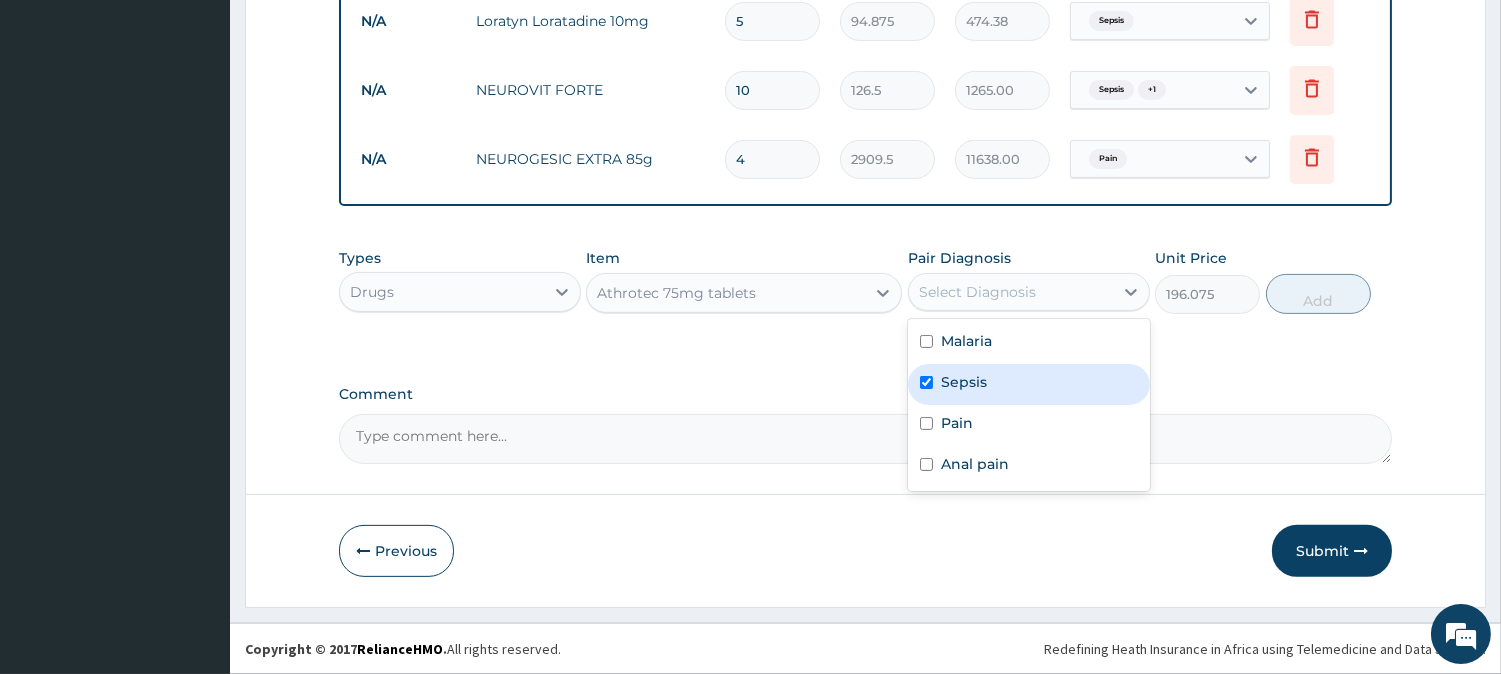checkbox on "true" 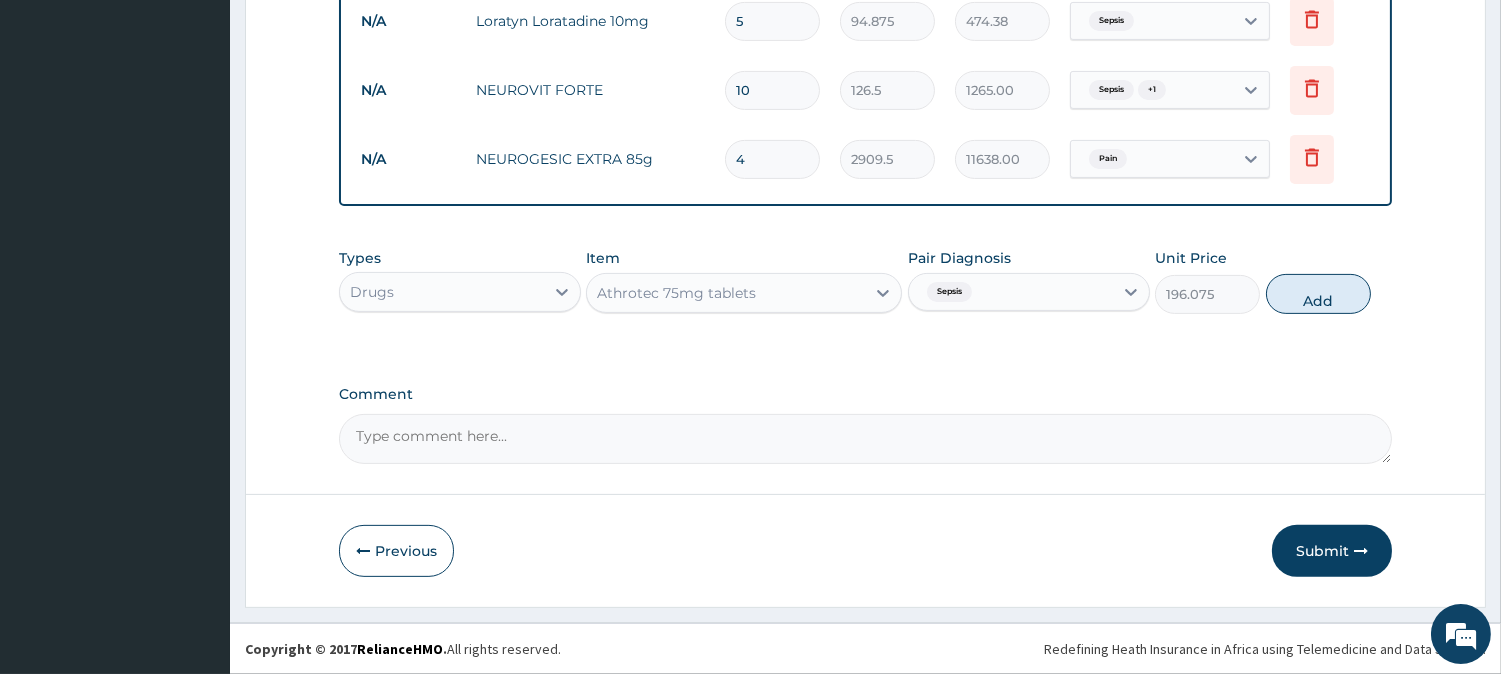 click on "Sepsis" at bounding box center [947, 292] 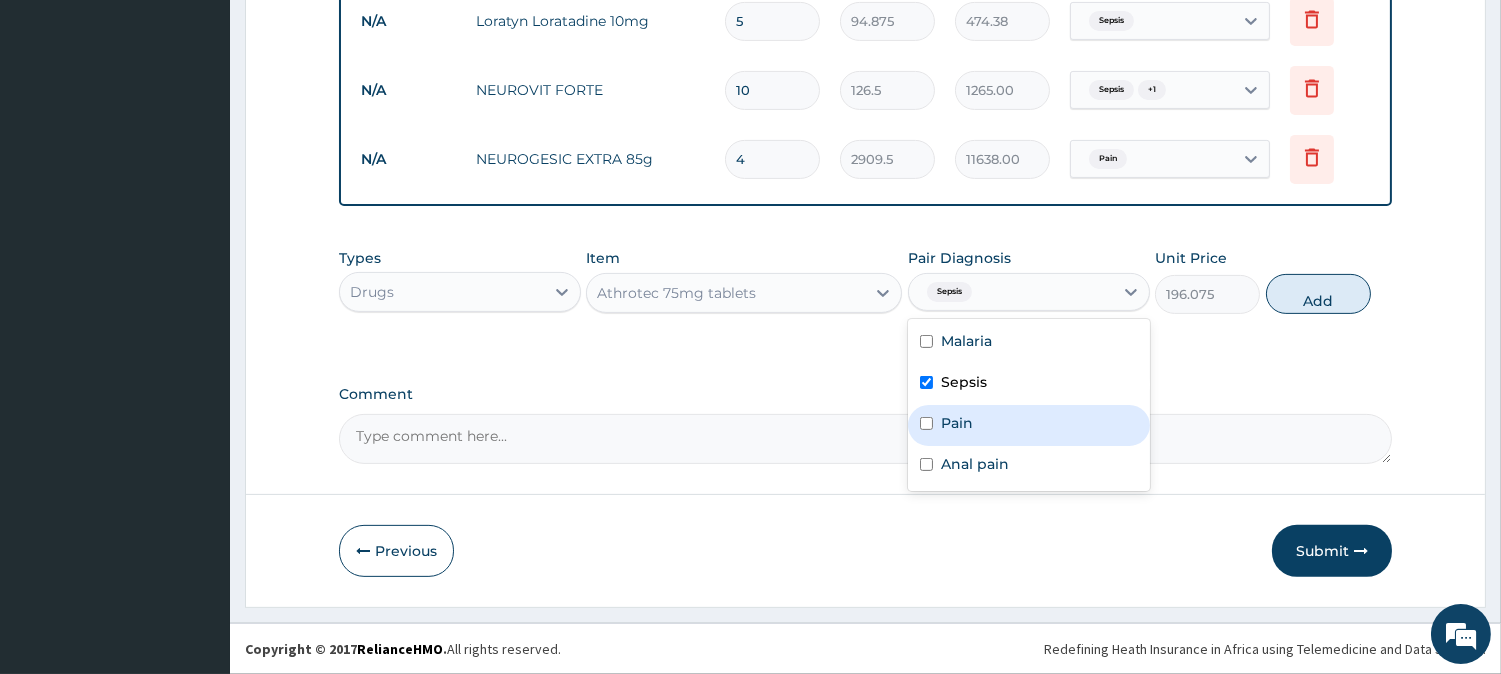 click on "Pain" at bounding box center [1029, 425] 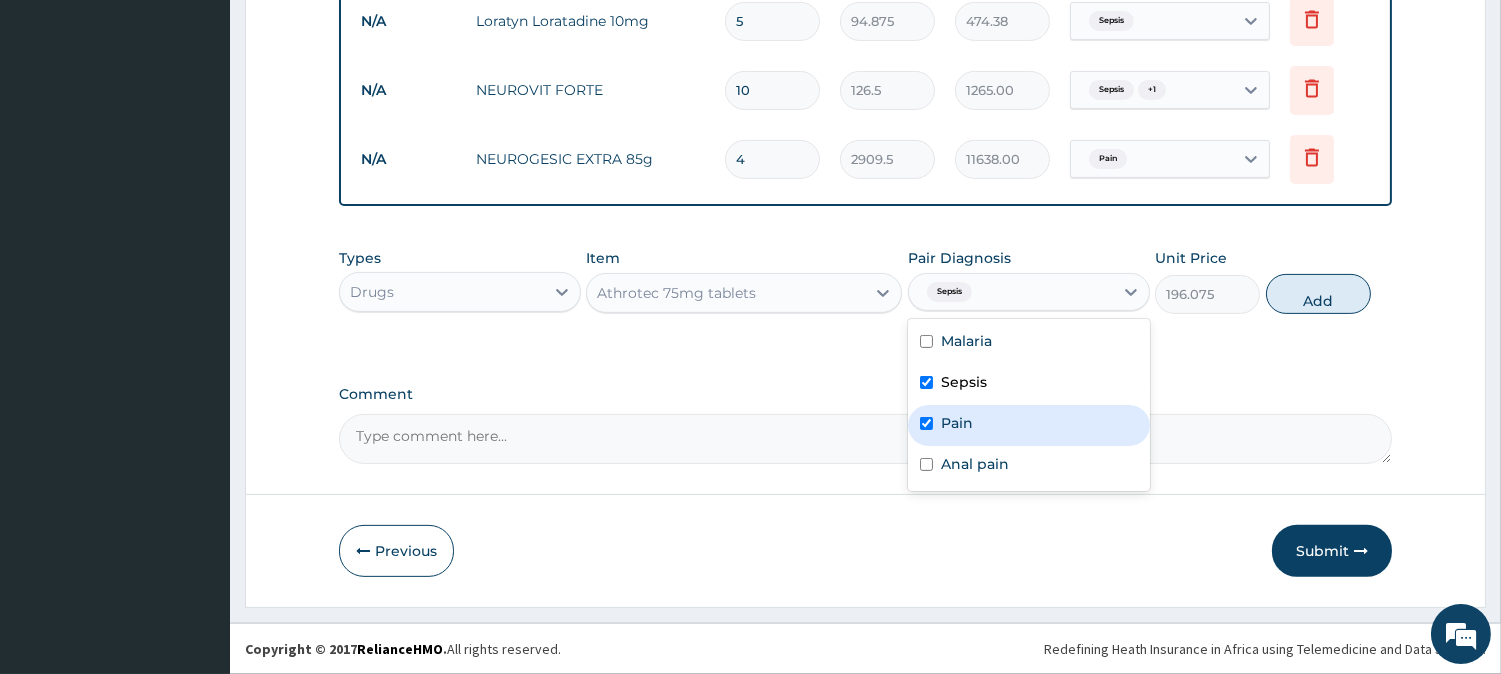 checkbox on "true" 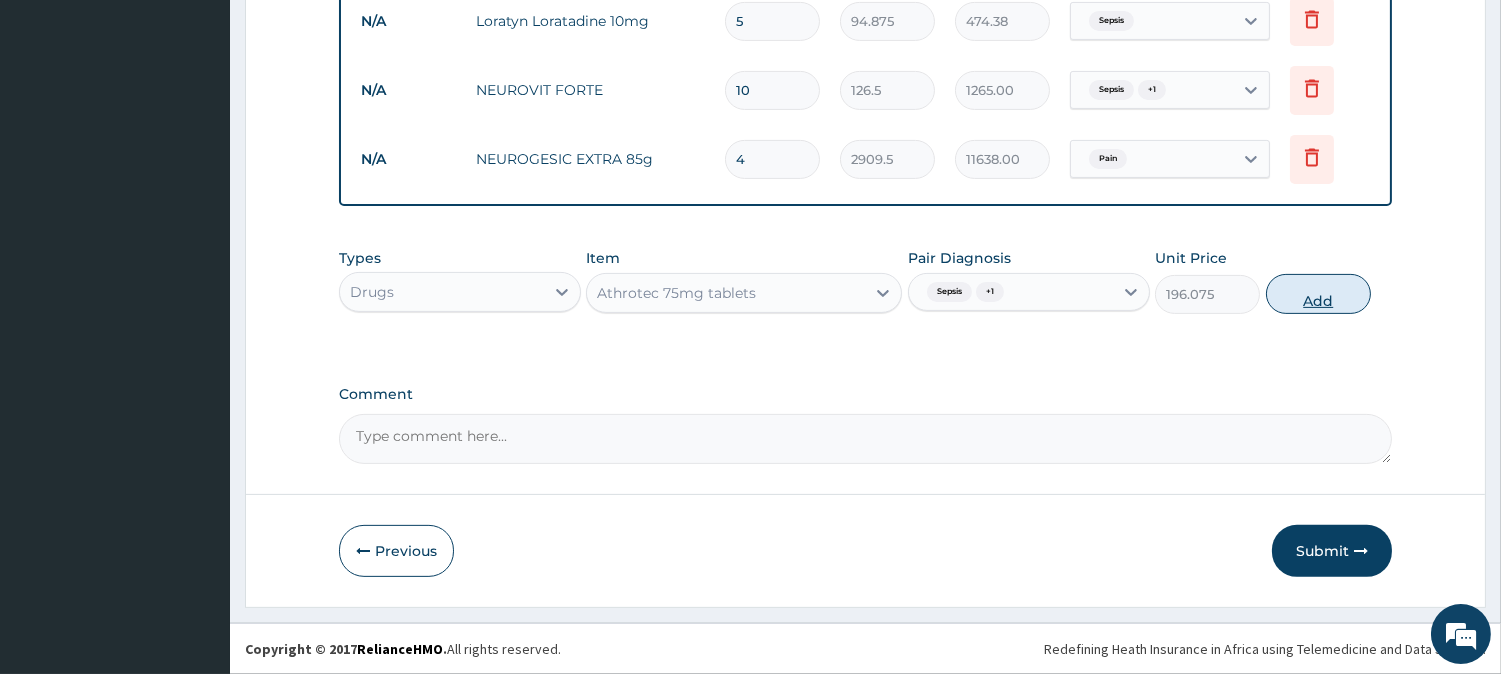click on "Add" at bounding box center [1318, 294] 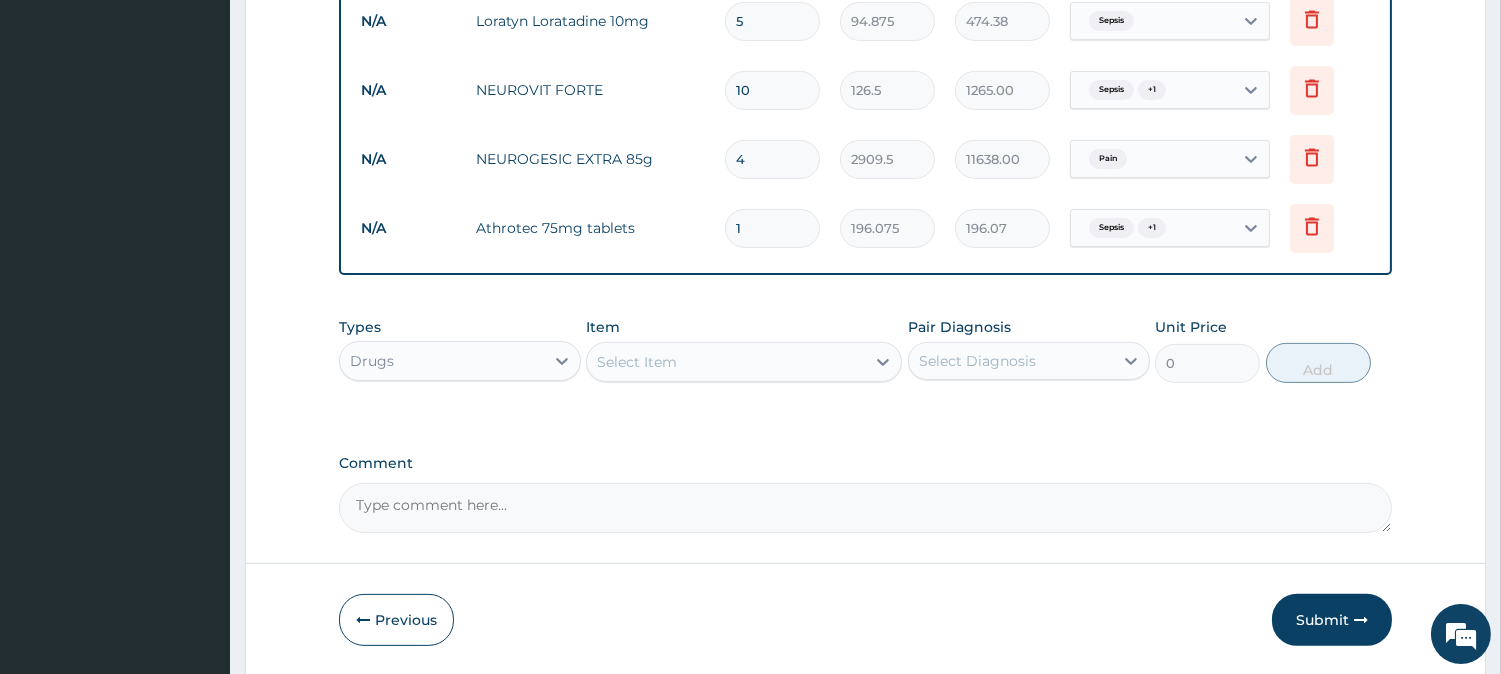 type 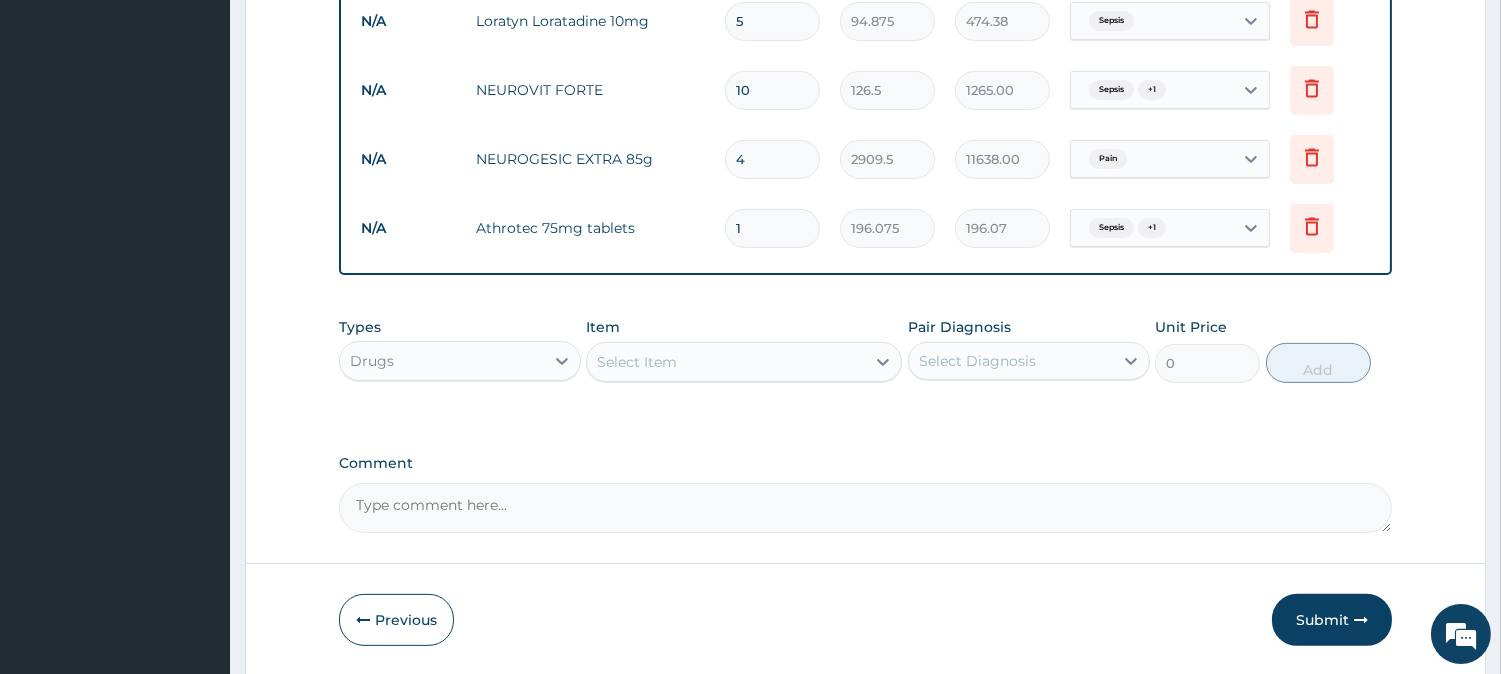 type on "0.00" 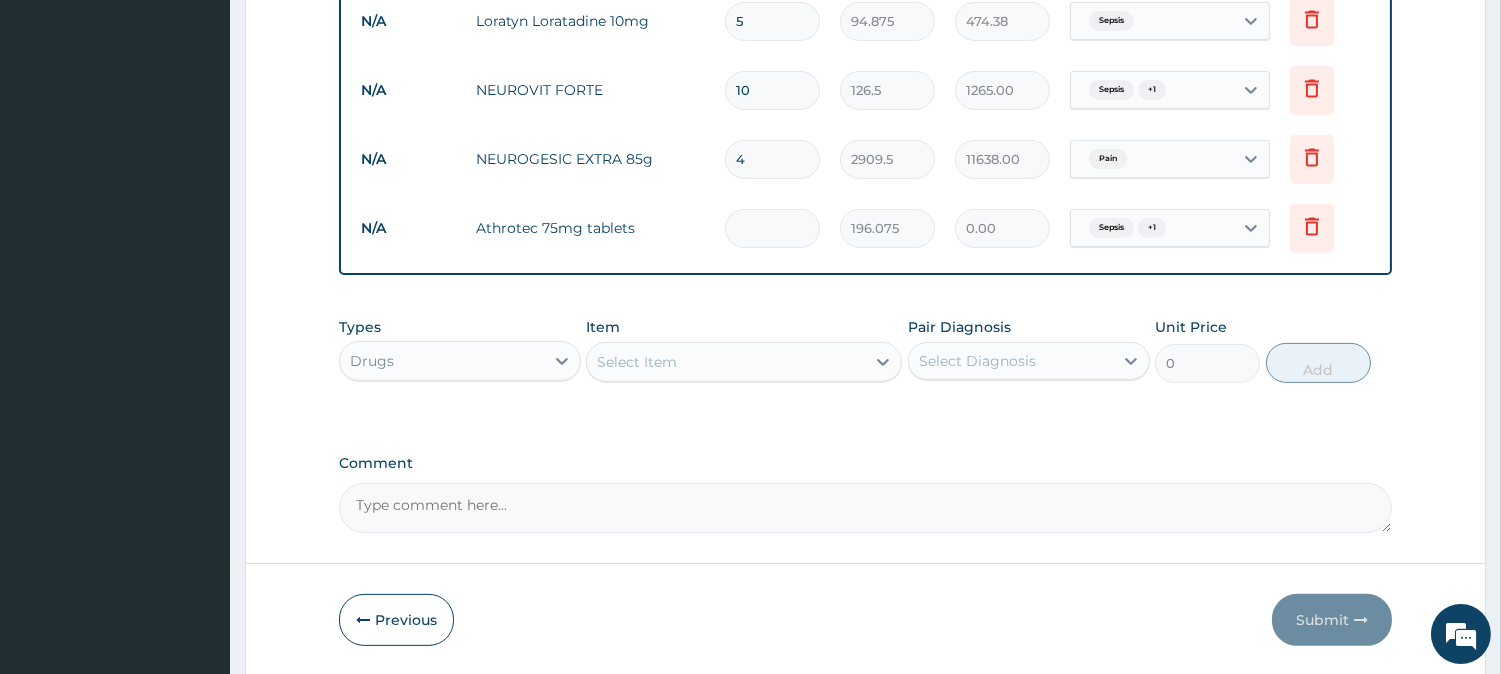 type on "2" 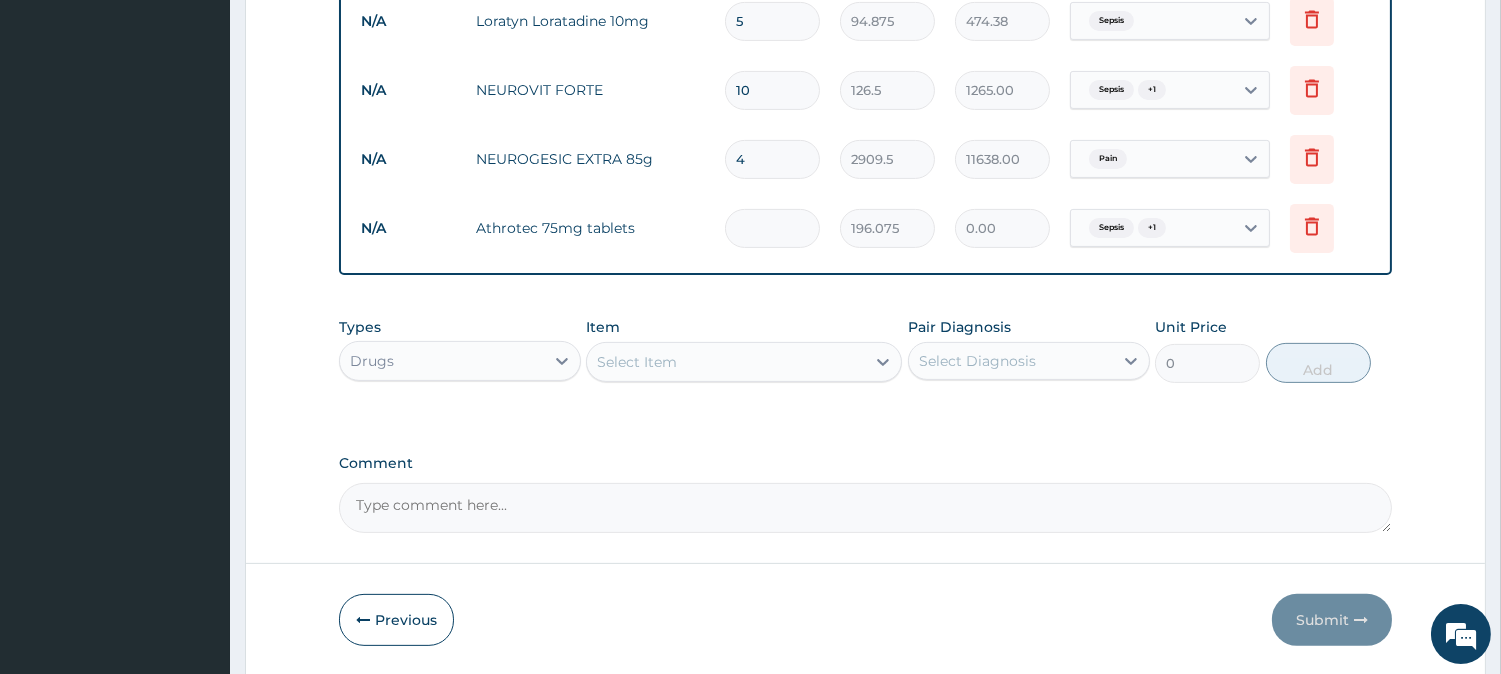type on "392.15" 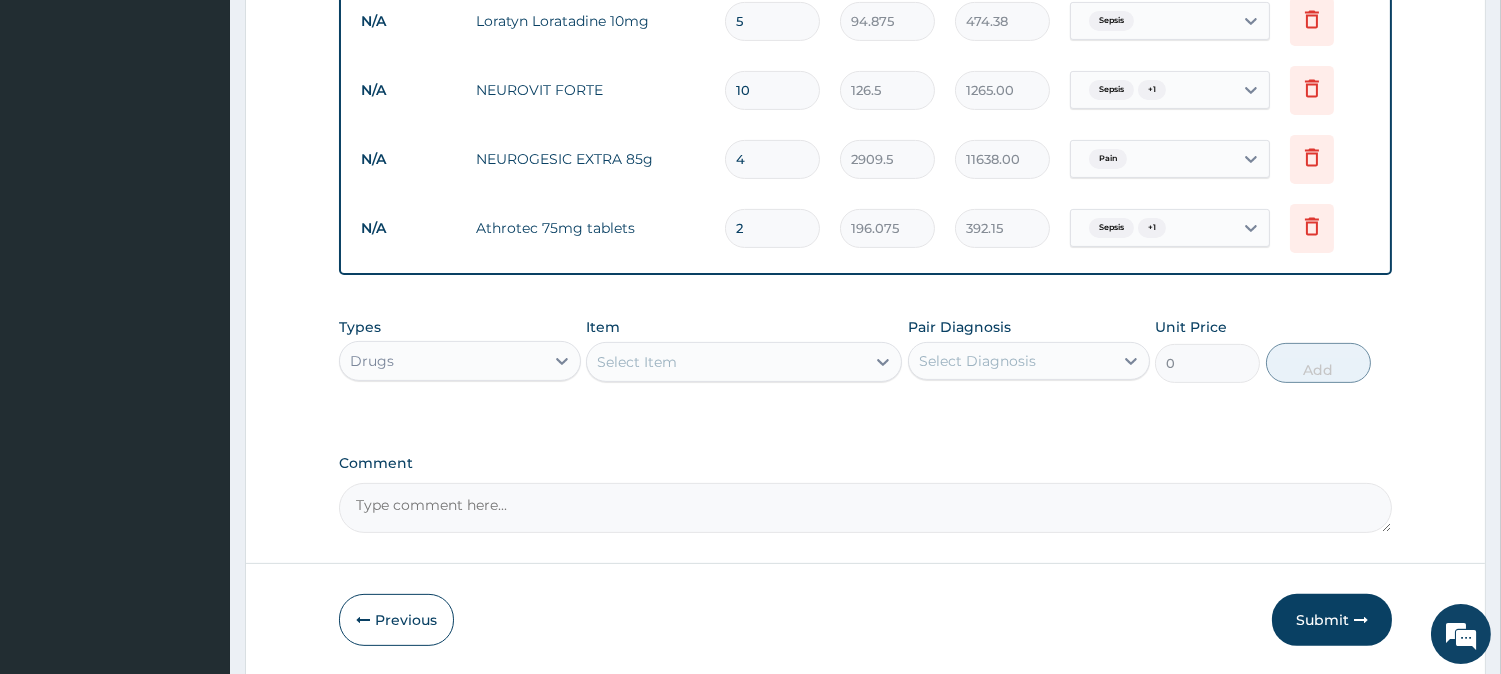 type on "20" 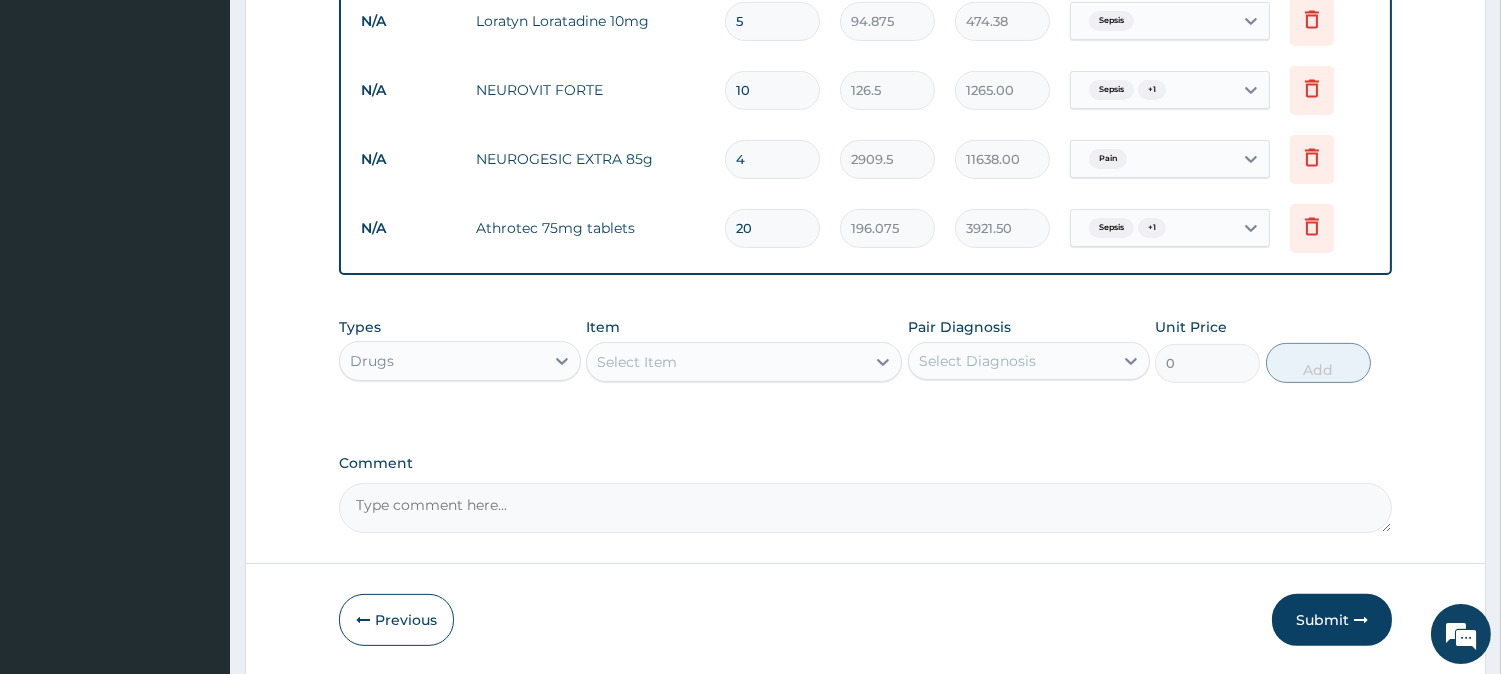 type on "20" 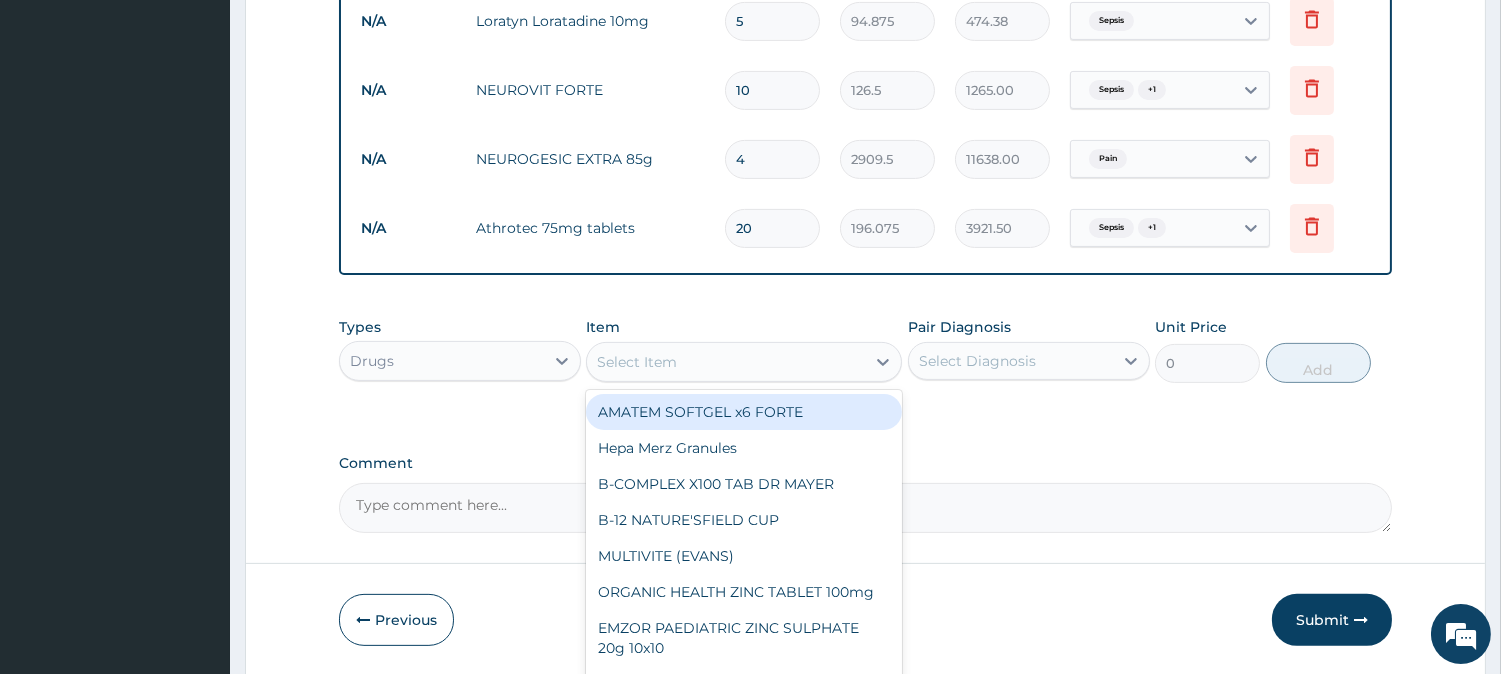 click on "Select Item" at bounding box center (726, 362) 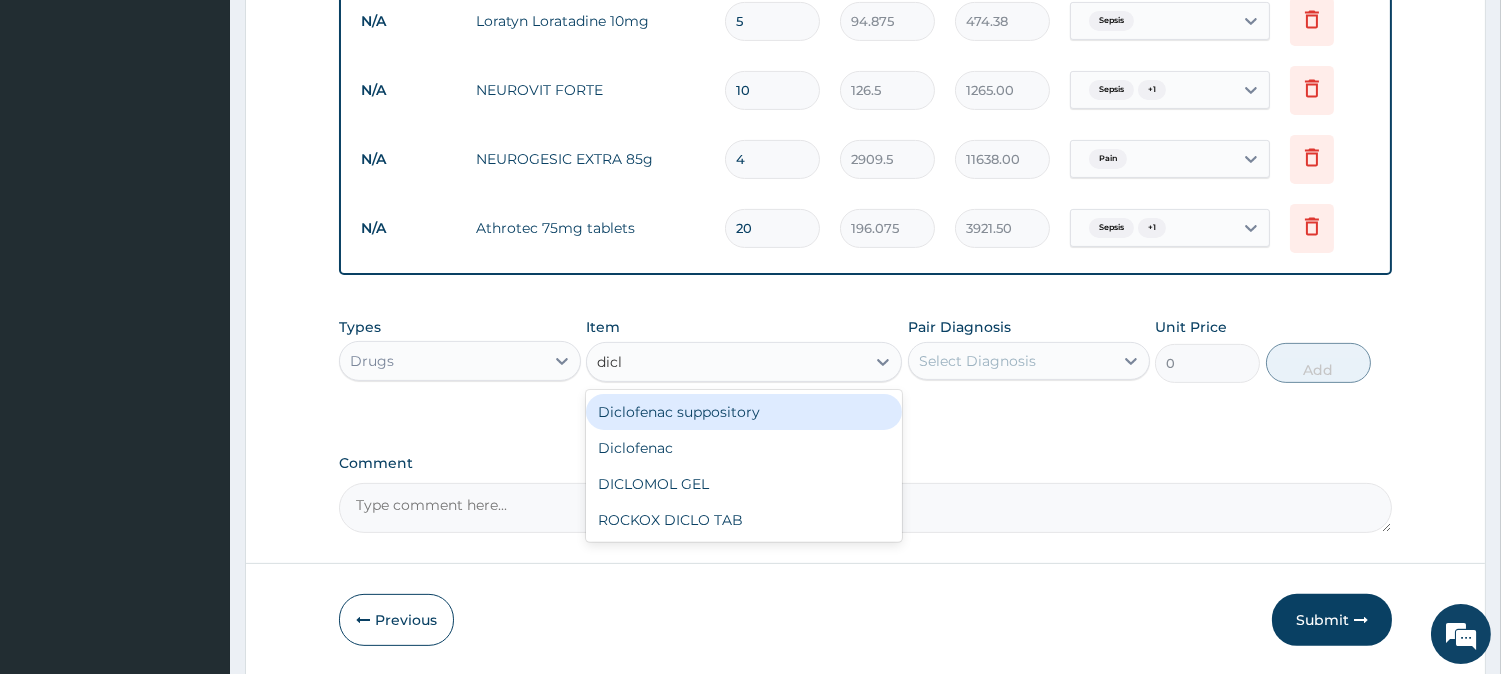 type on "diclo" 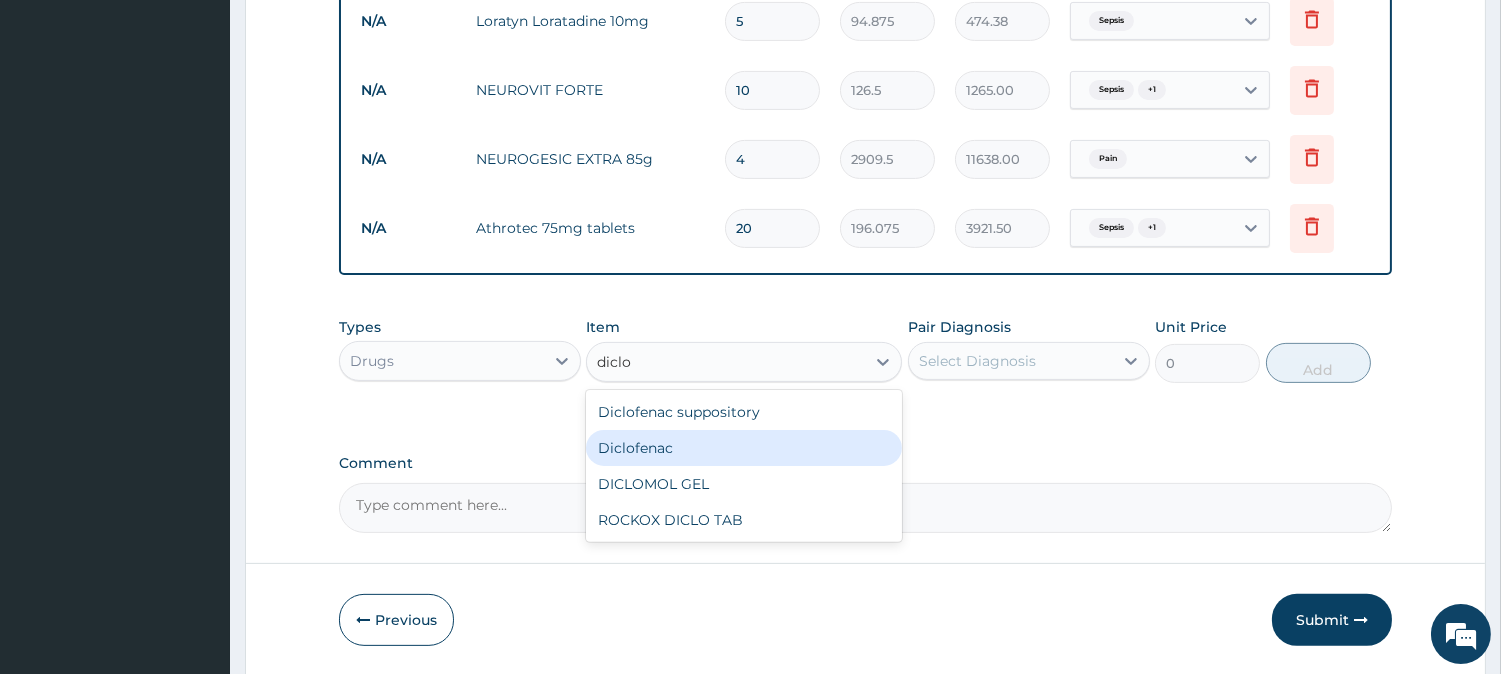 click on "Diclofenac" at bounding box center [744, 448] 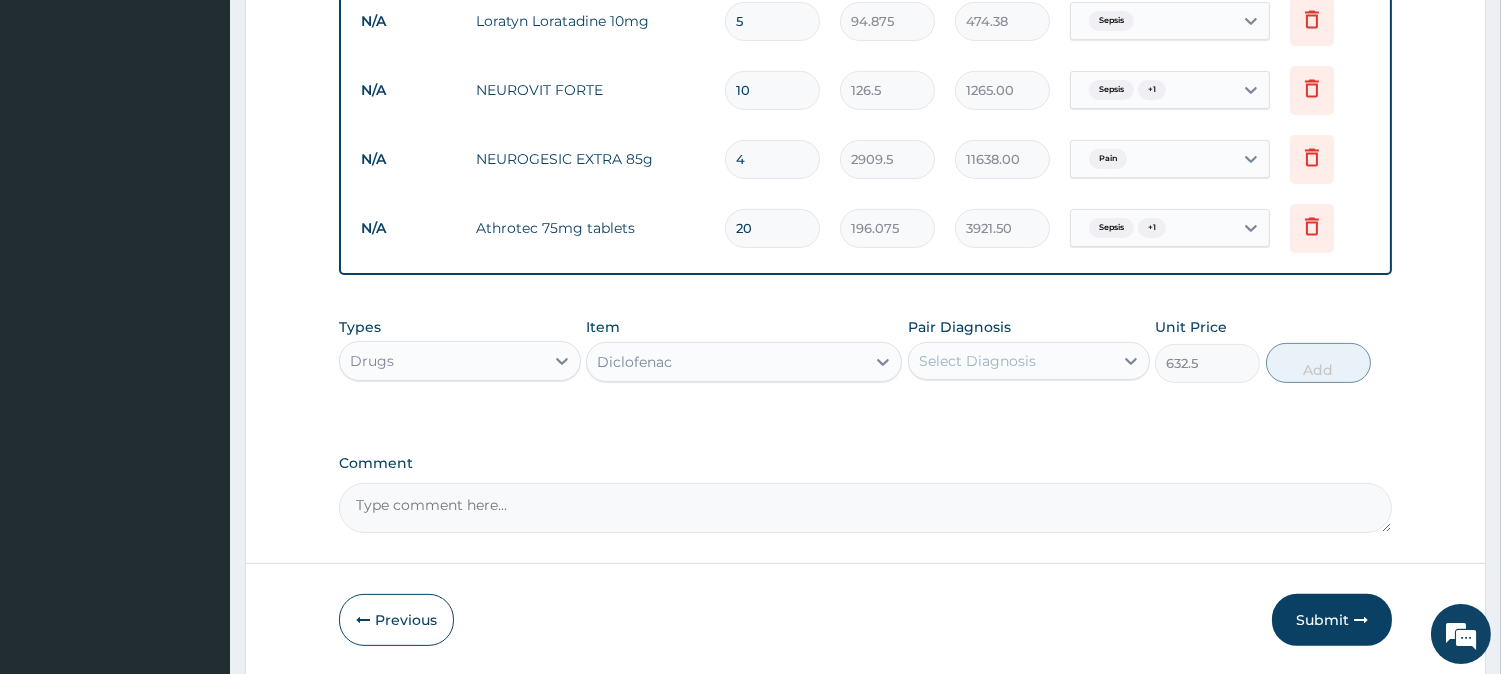 click on "Select Diagnosis" at bounding box center [977, 361] 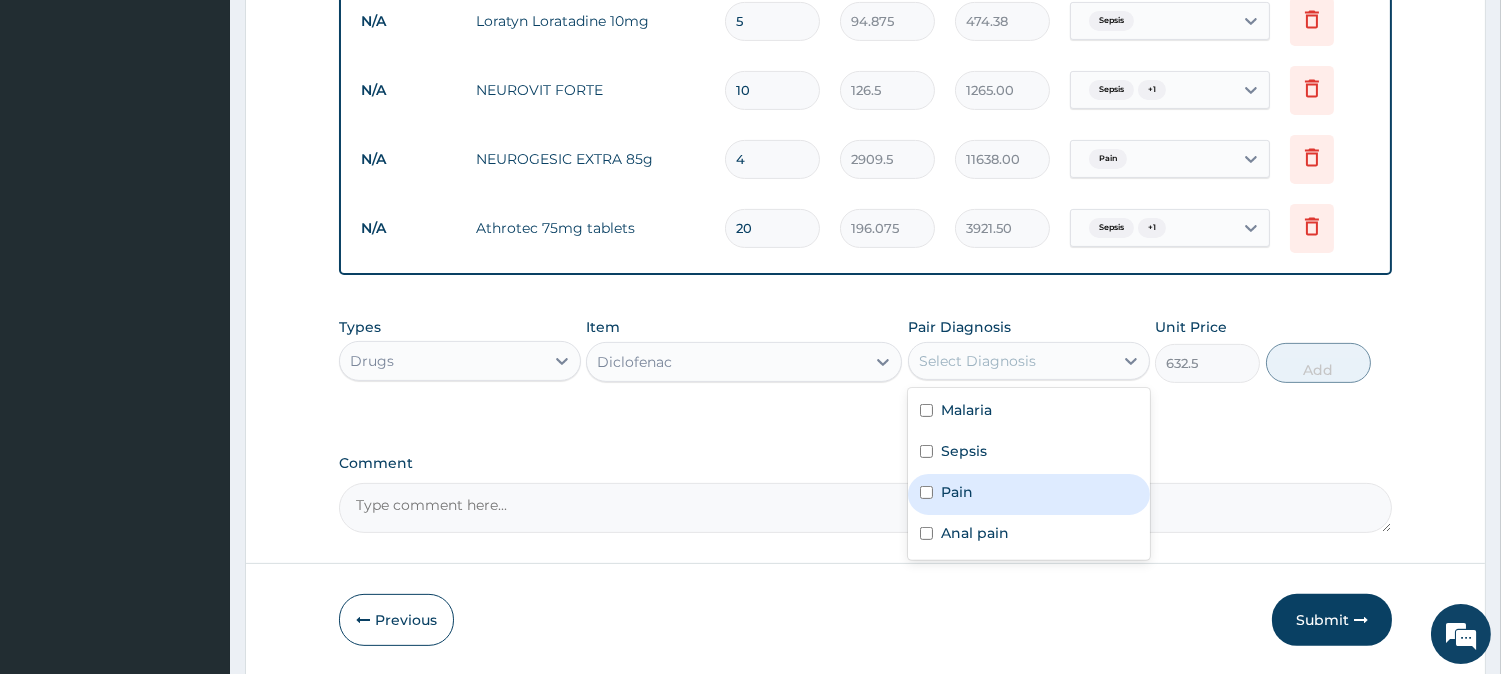 click on "Pain" at bounding box center (1029, 494) 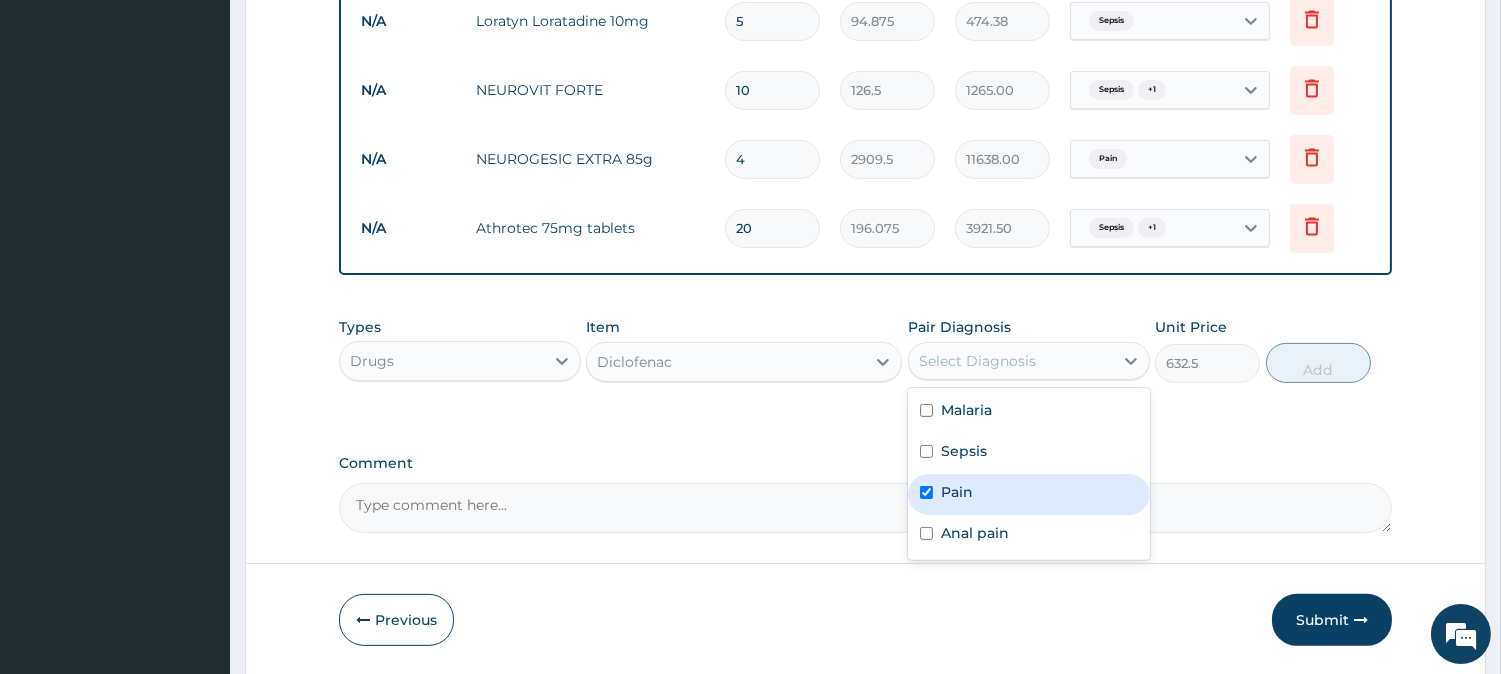 checkbox on "true" 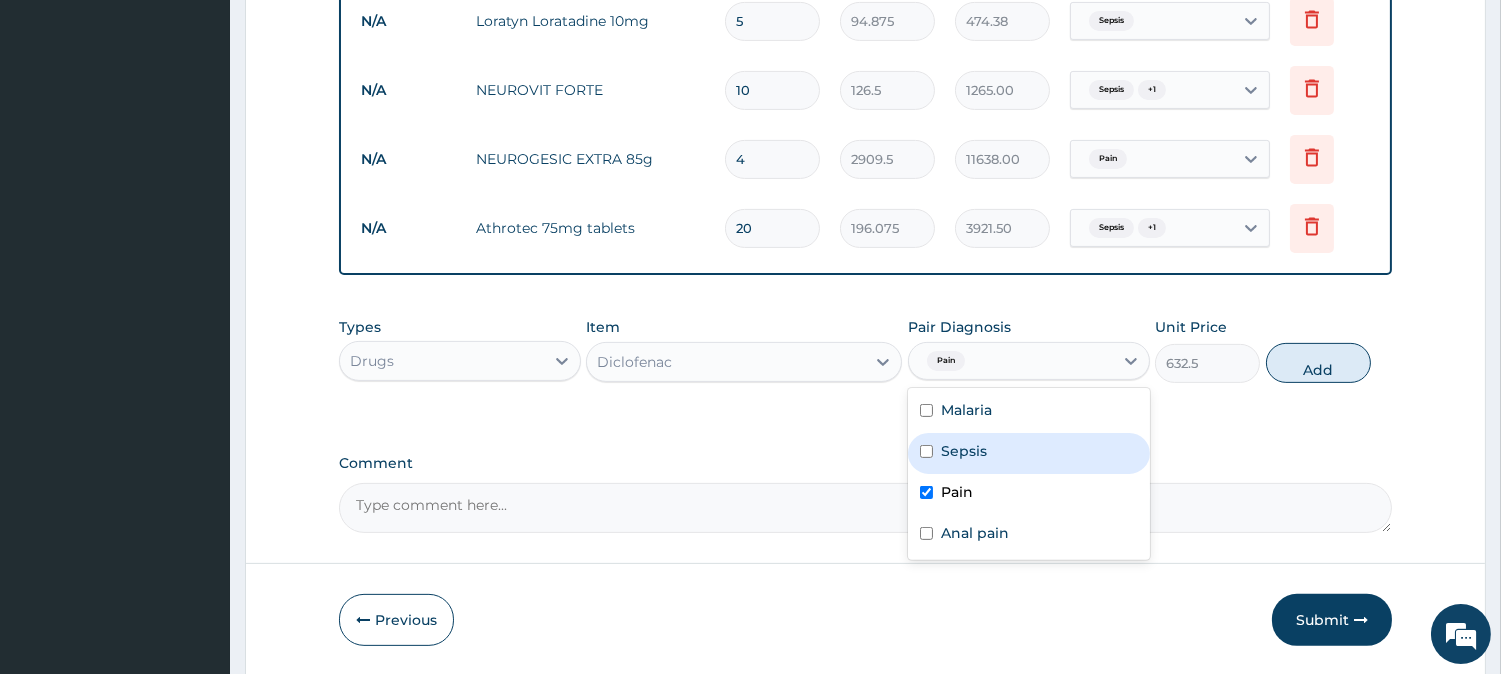 click on "Sepsis" at bounding box center [1029, 453] 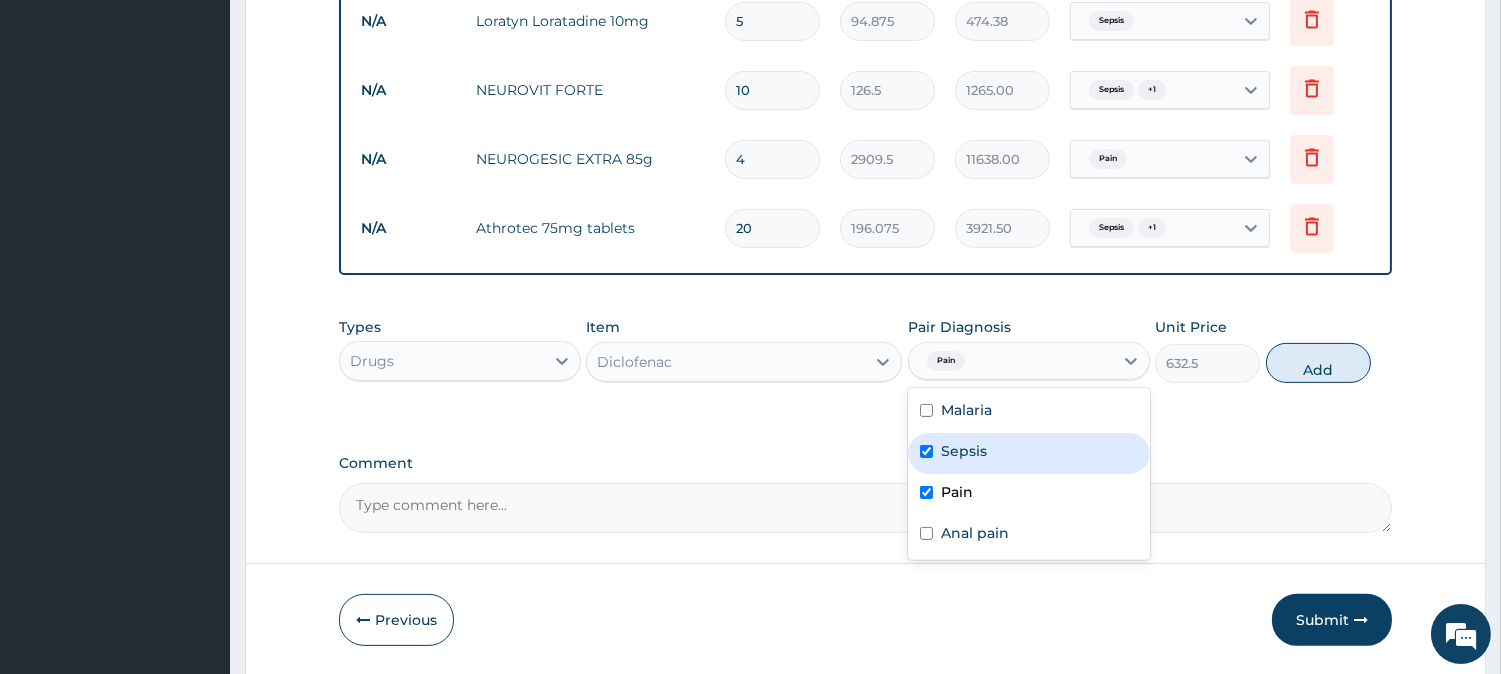 checkbox on "true" 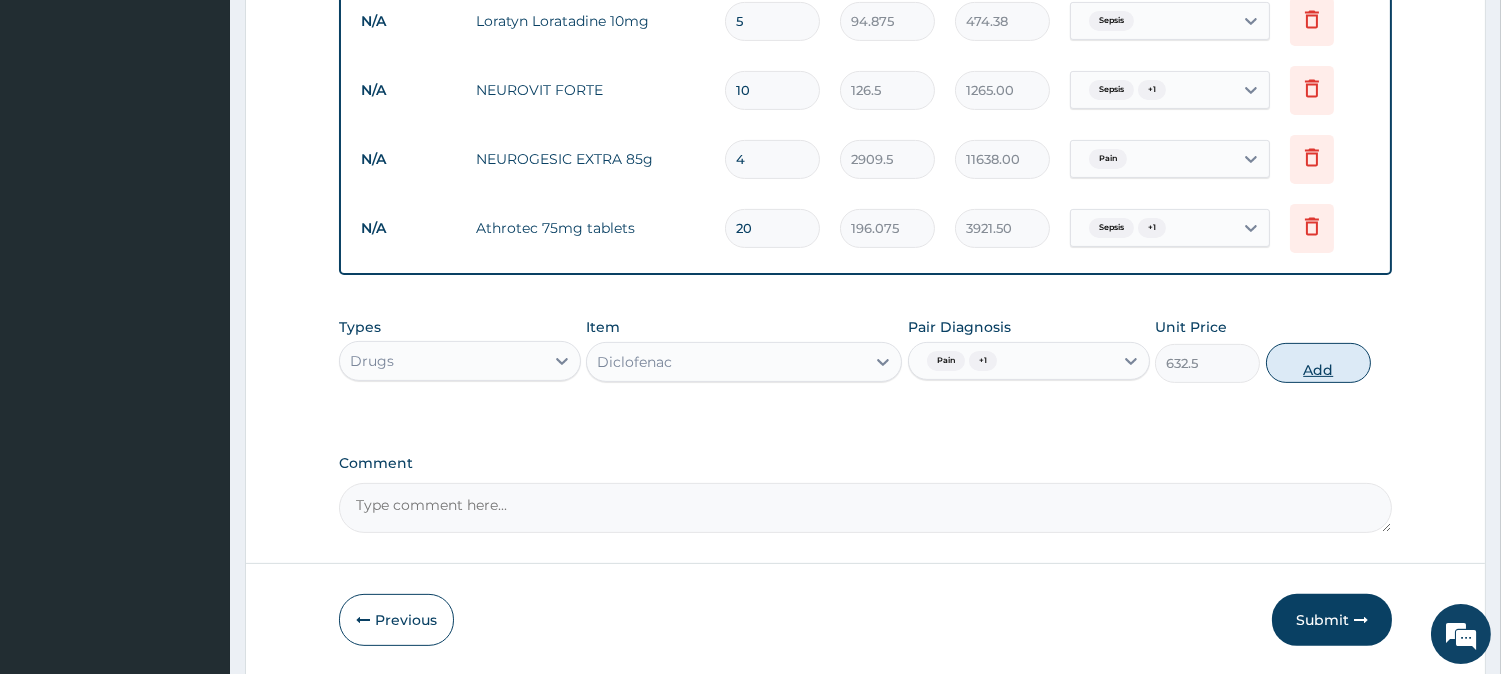 click on "Add" at bounding box center [1318, 363] 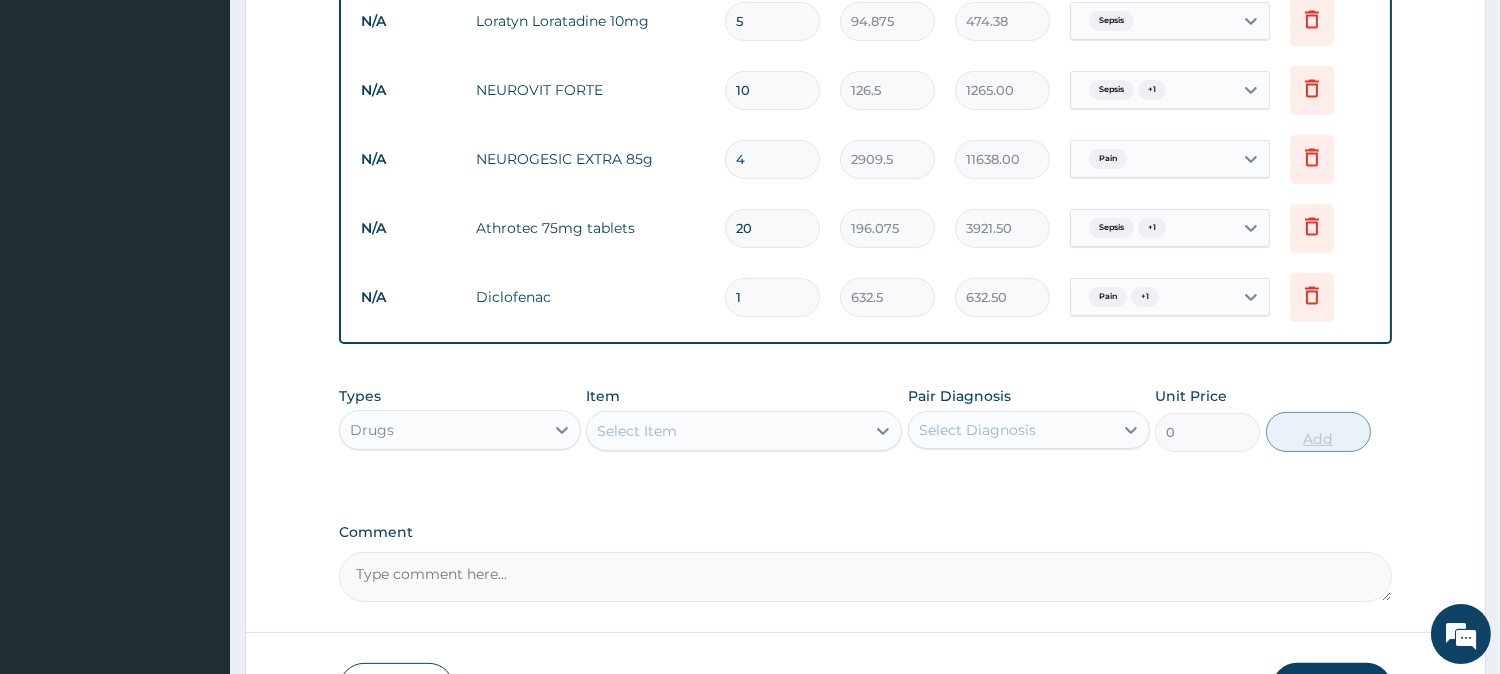 type 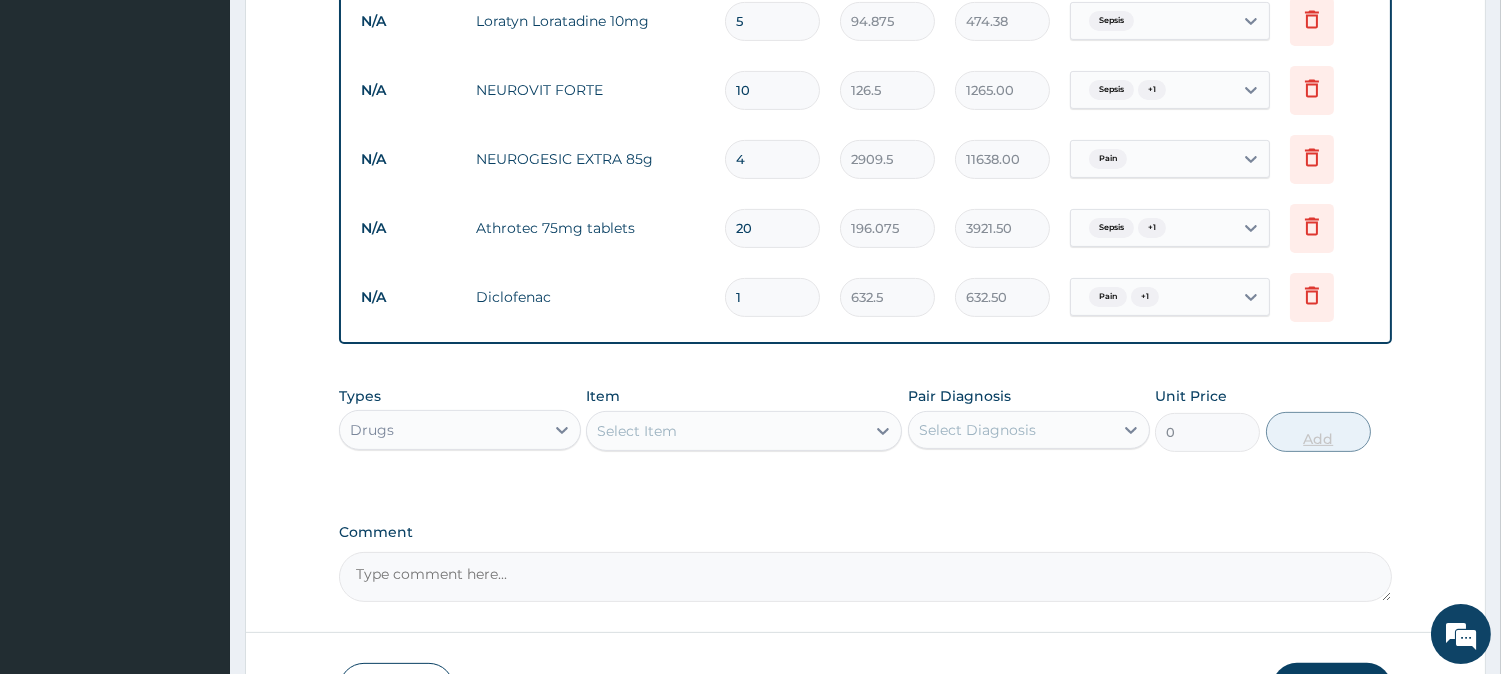 type on "0.00" 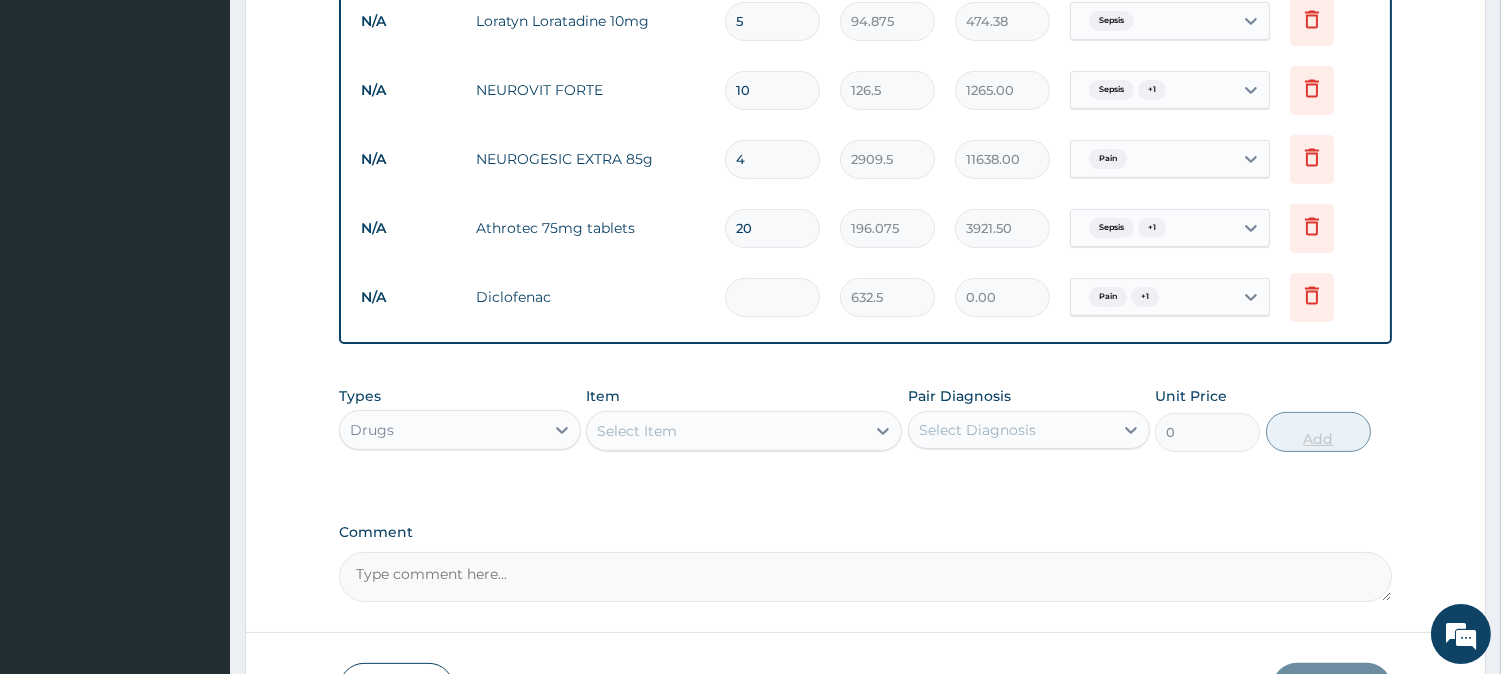 type on "8" 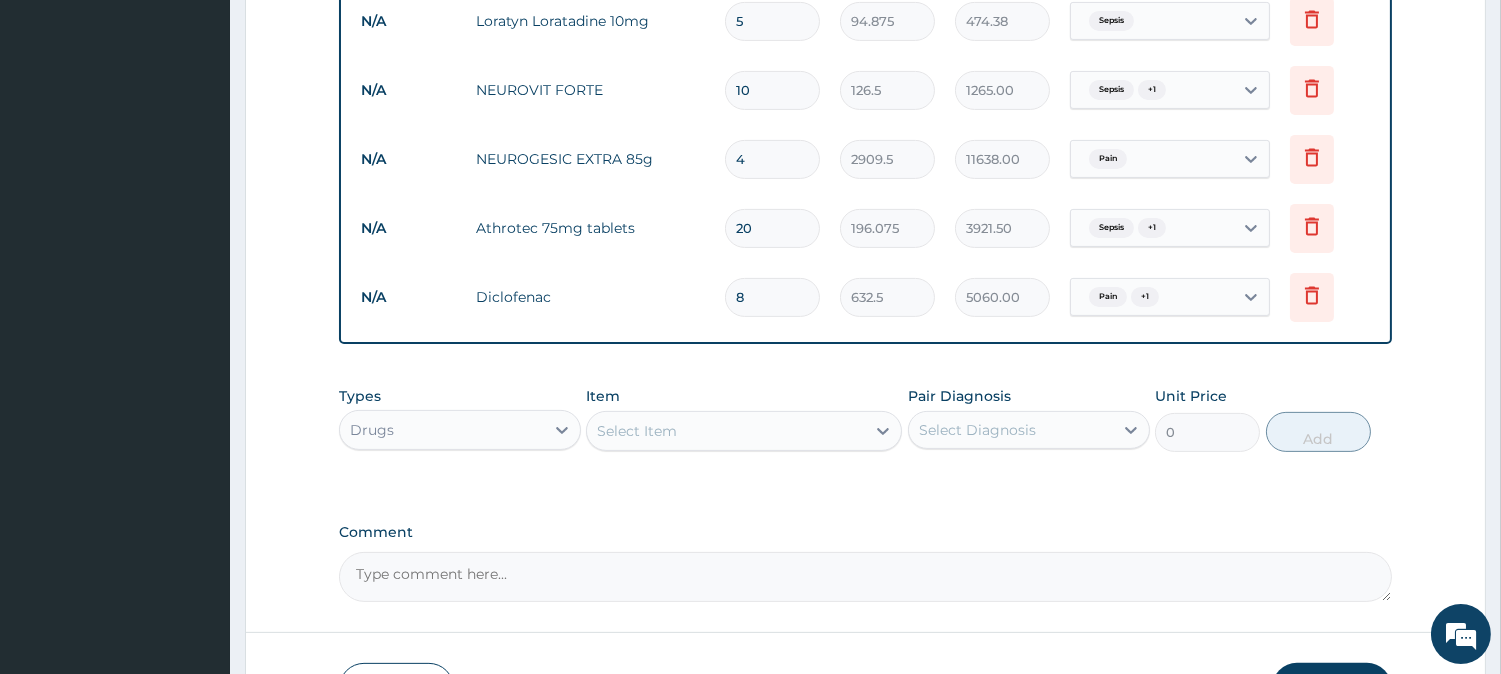 type on "8" 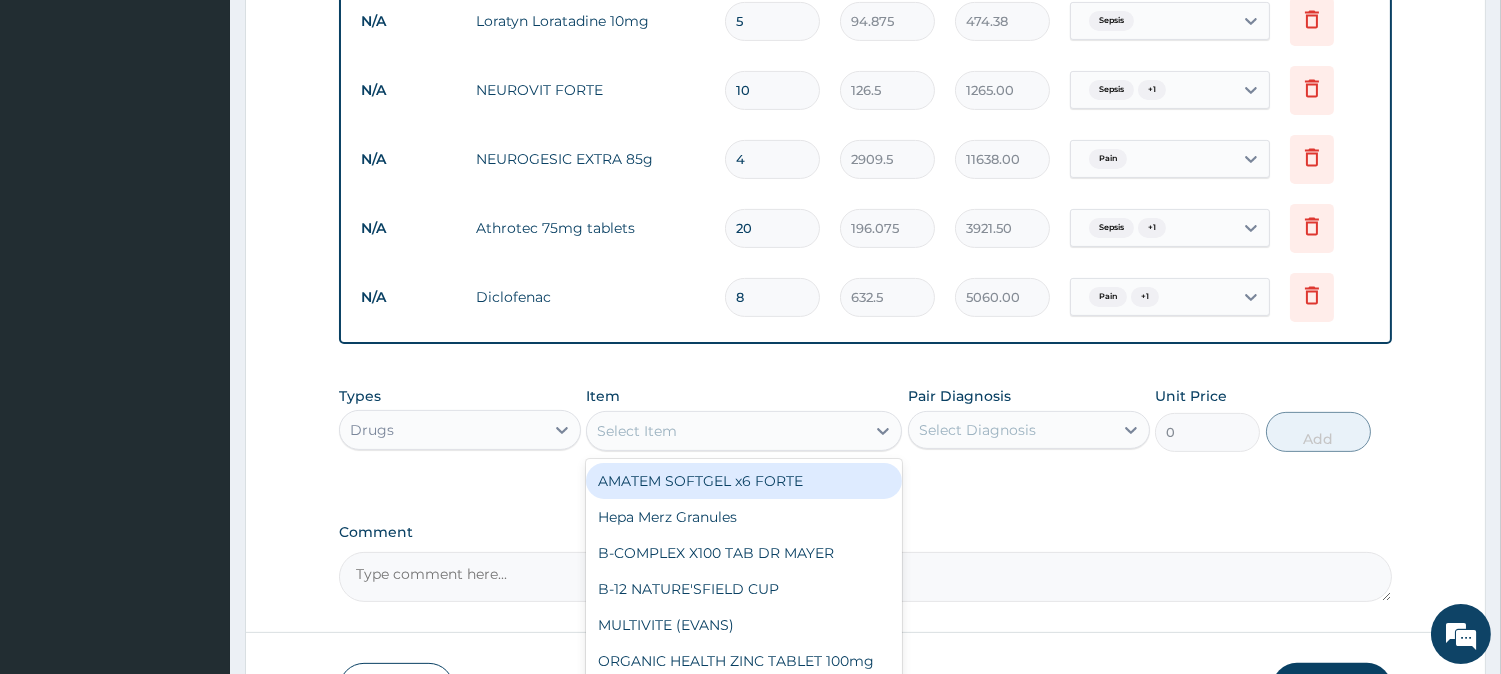 click on "Select Item" at bounding box center (726, 431) 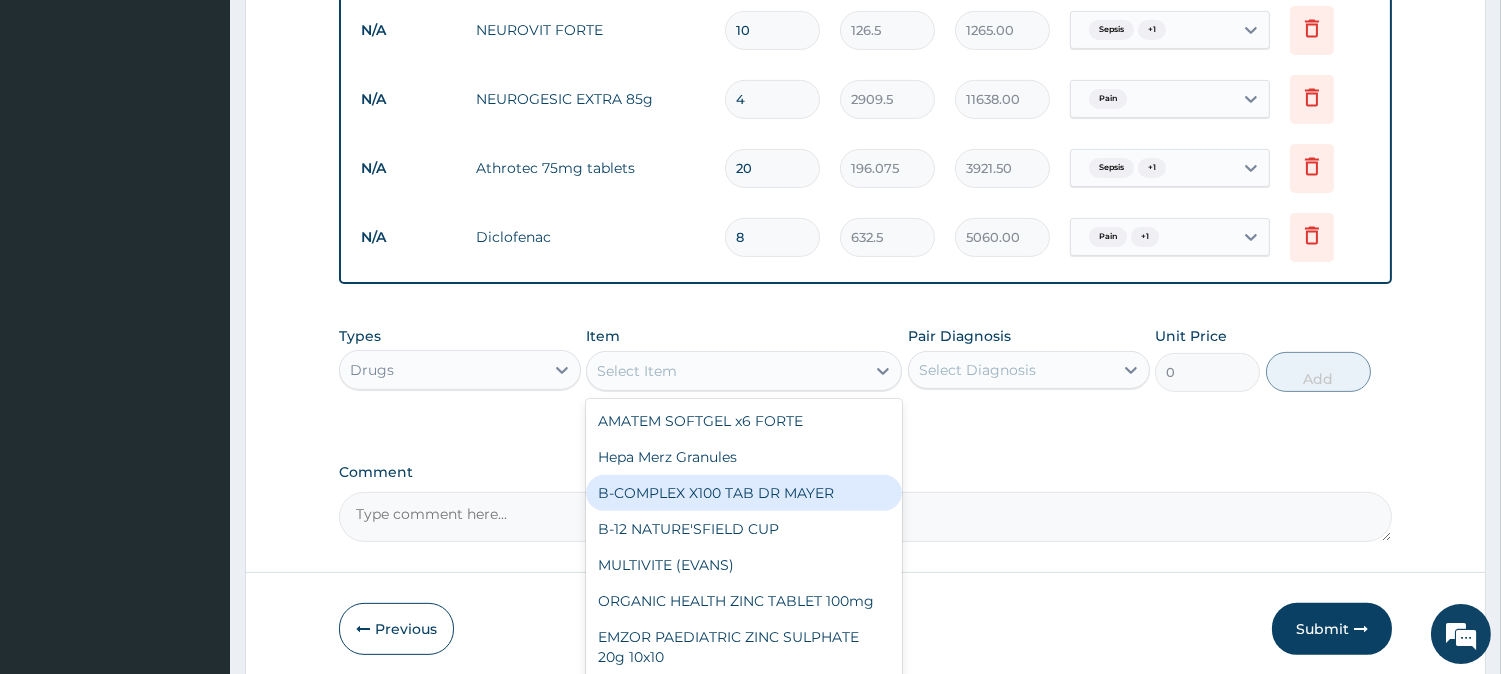 scroll, scrollTop: 1307, scrollLeft: 0, axis: vertical 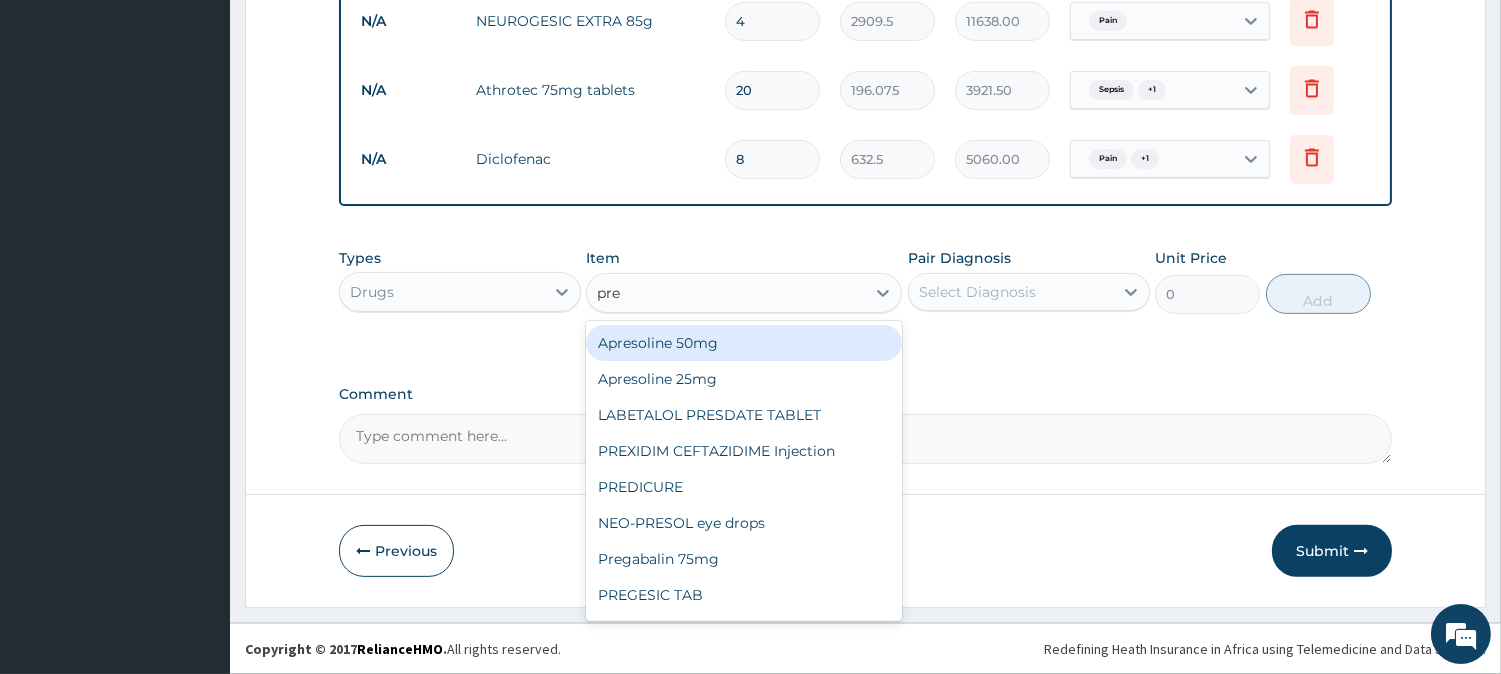 type on "preg" 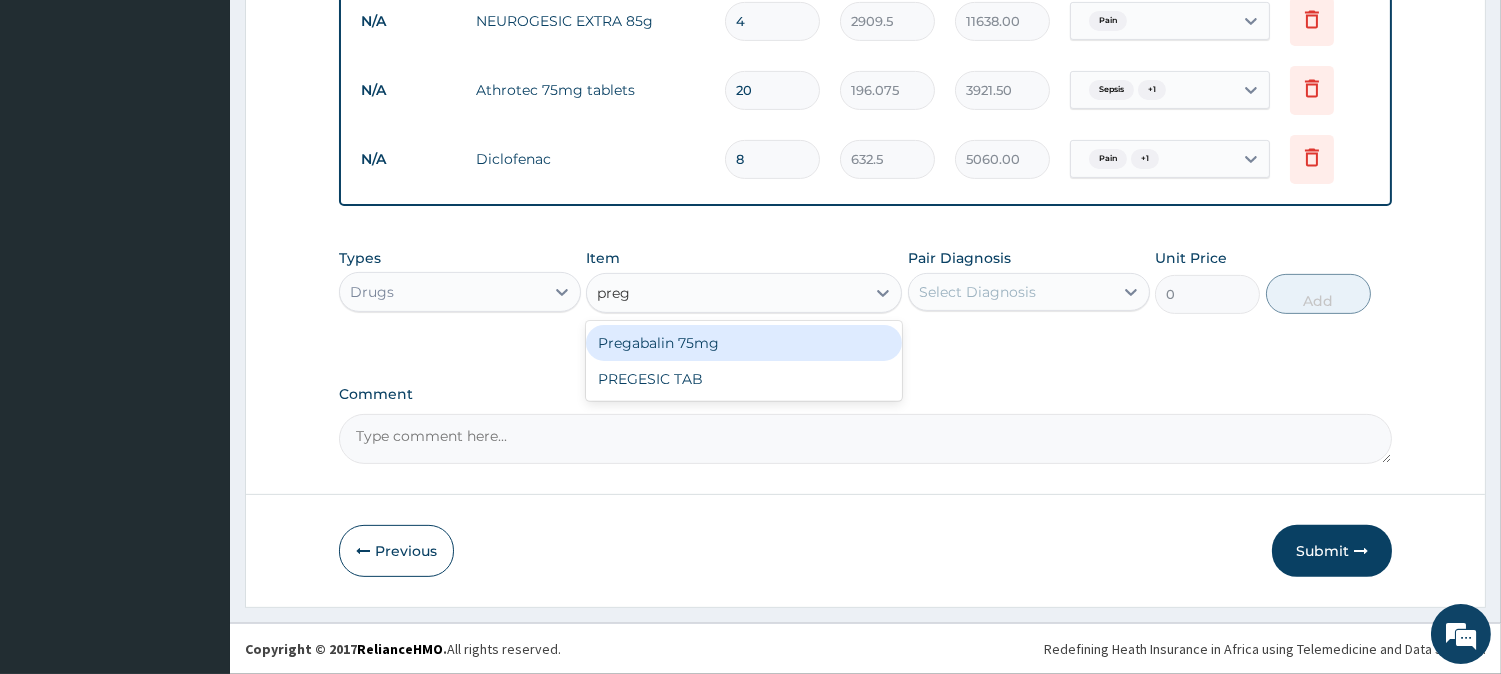 click on "Pregabalin 75mg" at bounding box center [744, 343] 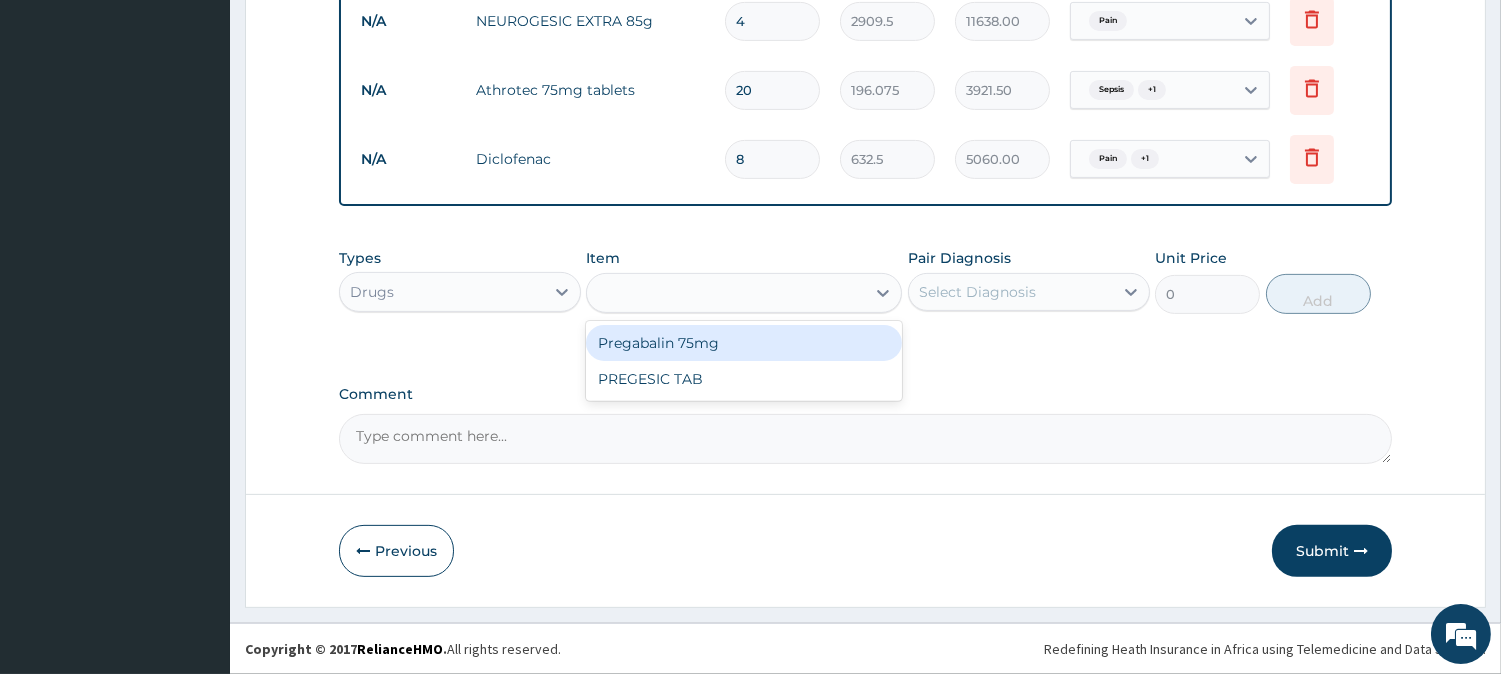 type on "316.25" 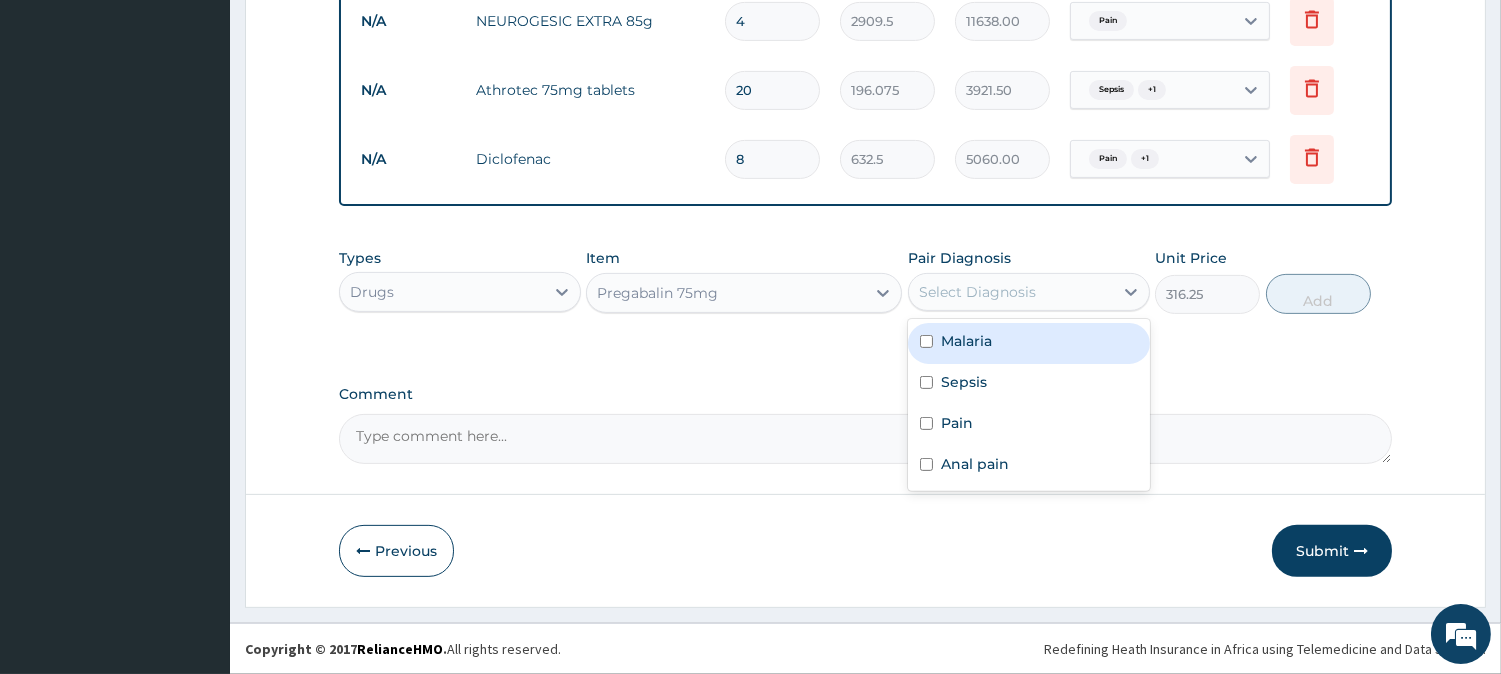 click on "Select Diagnosis" at bounding box center (977, 292) 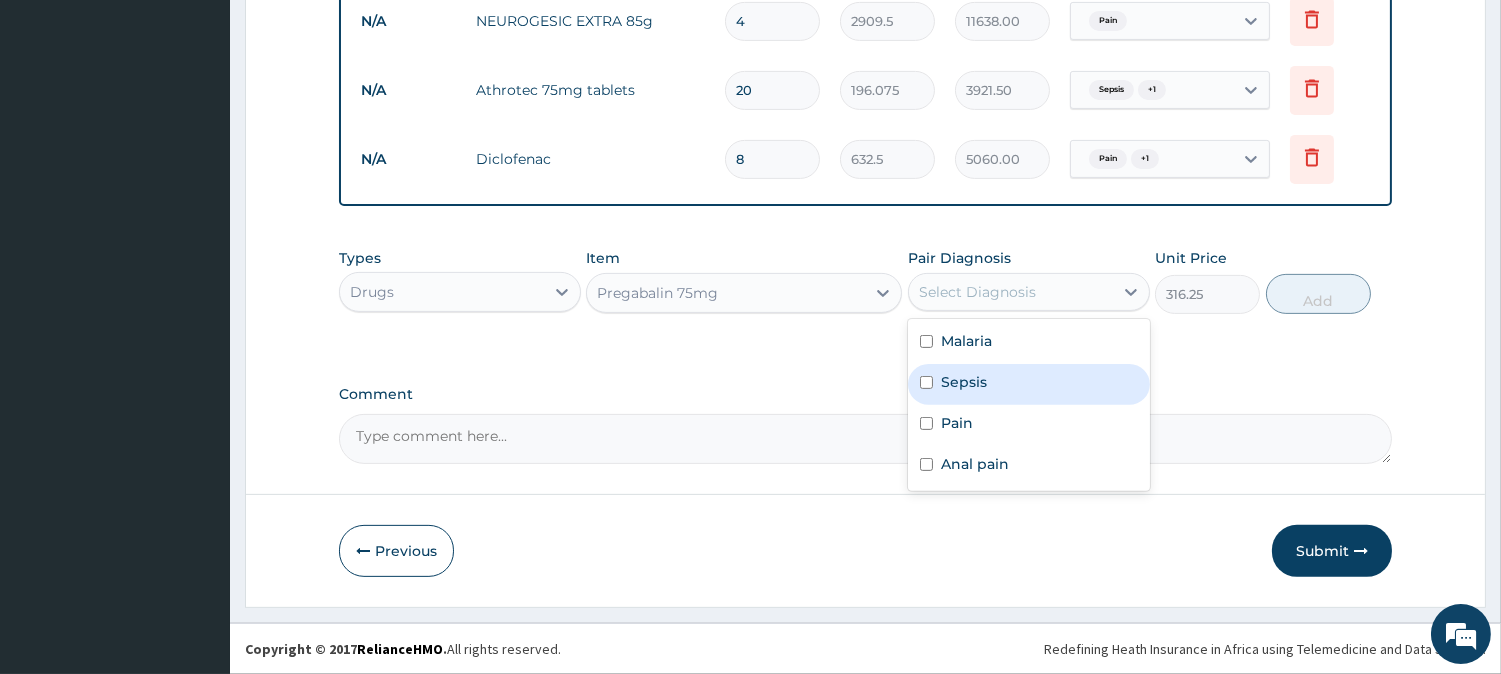 drag, startPoint x: 936, startPoint y: 374, endPoint x: 936, endPoint y: 394, distance: 20 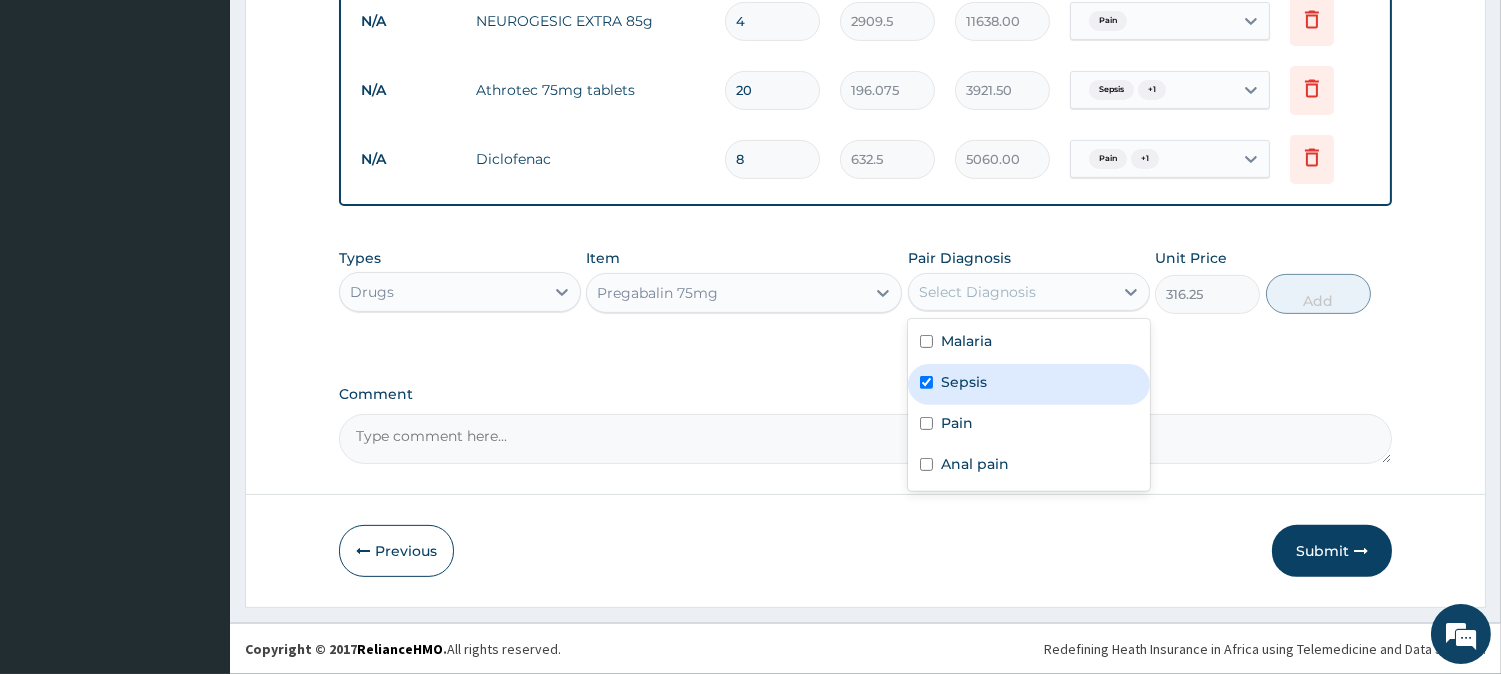 checkbox on "true" 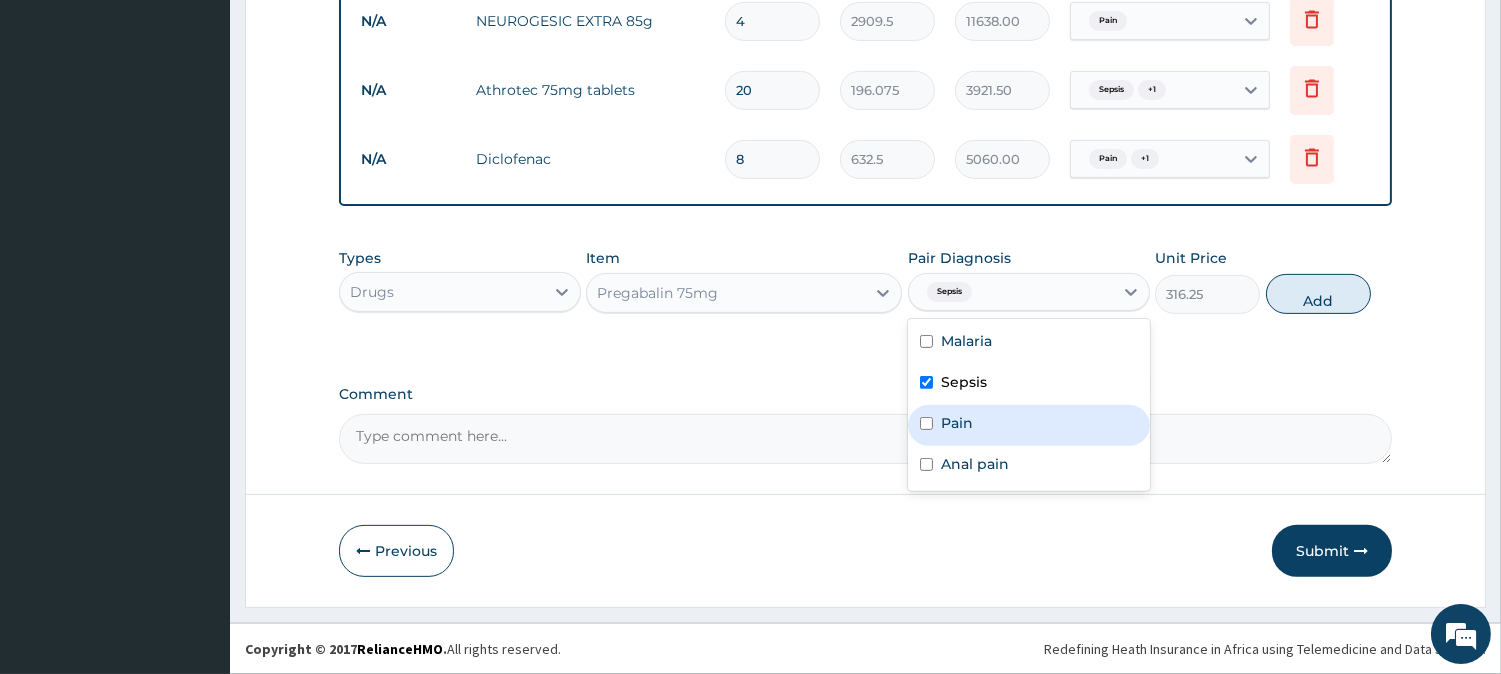 drag, startPoint x: 931, startPoint y: 415, endPoint x: 1030, endPoint y: 363, distance: 111.82576 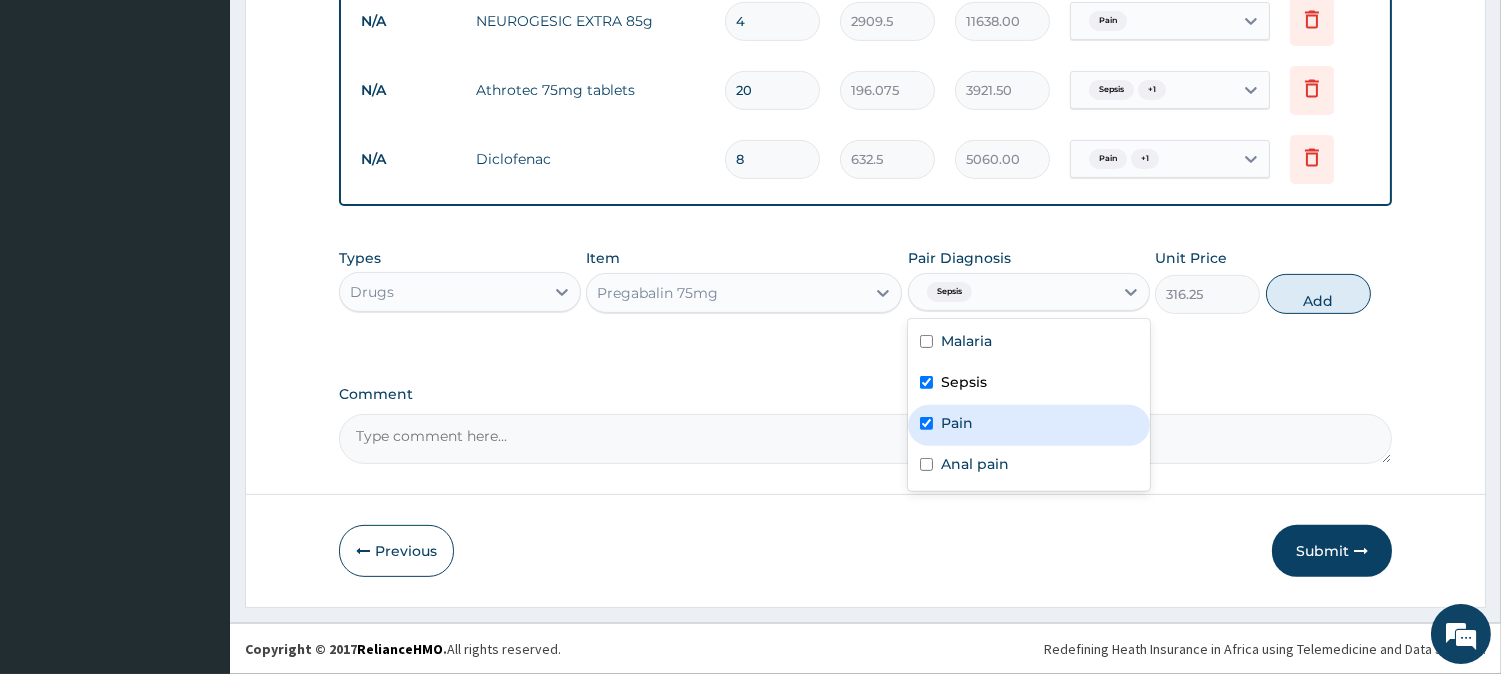 checkbox on "true" 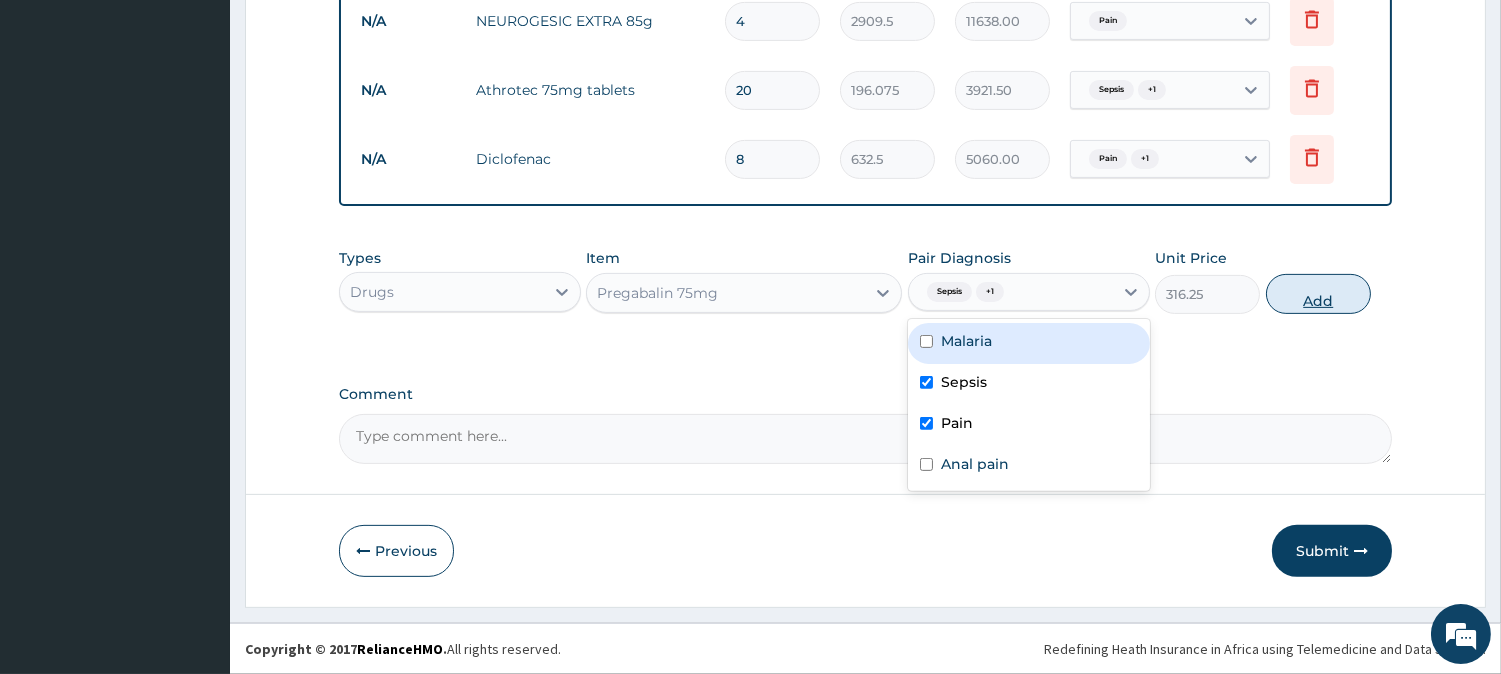 click on "Add" at bounding box center (1318, 294) 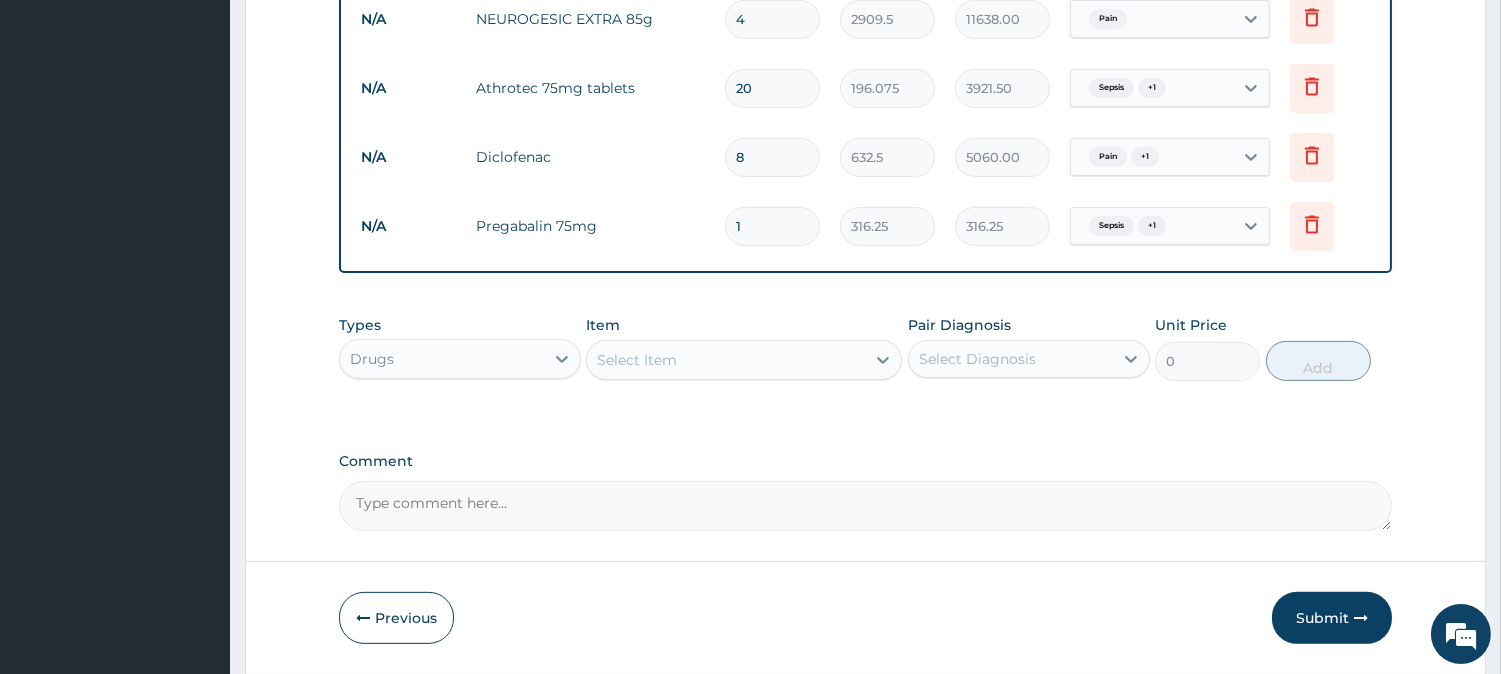 type on "16" 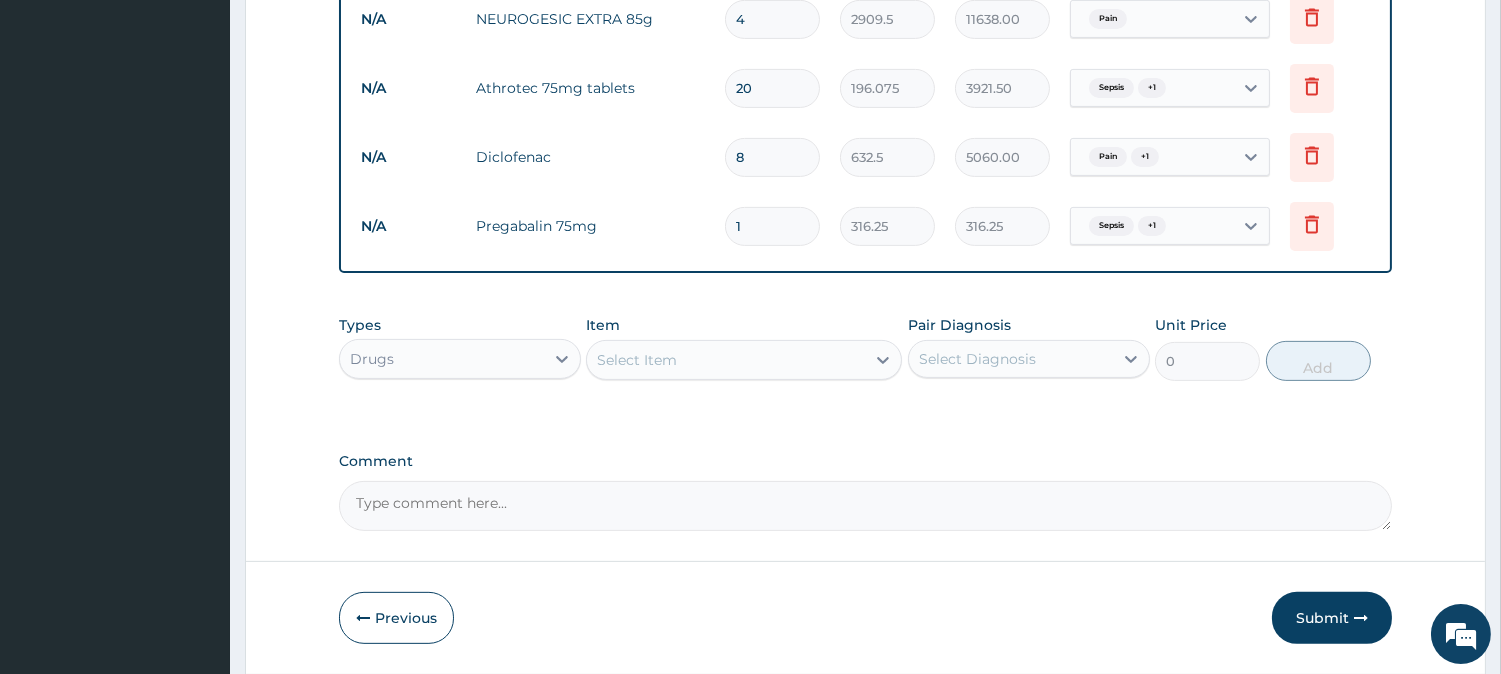 type on "5060.00" 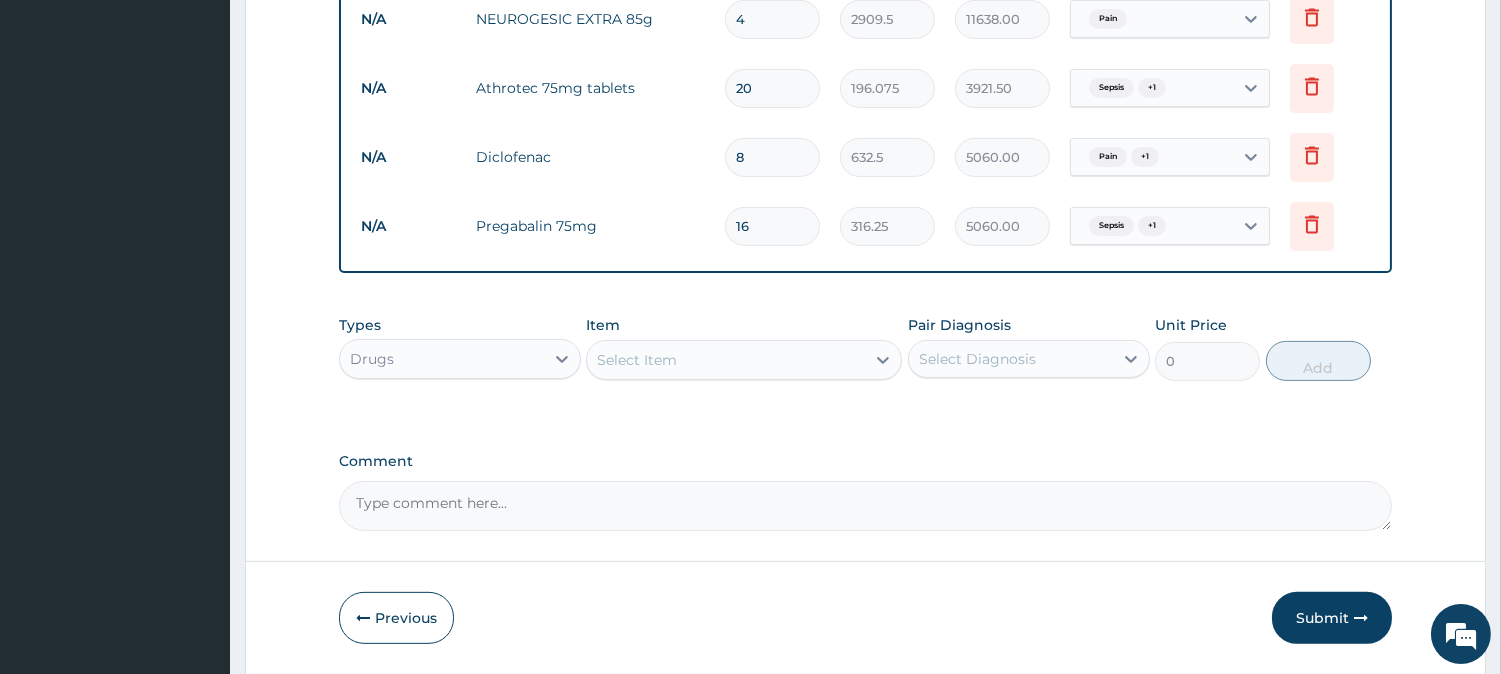 type on "16" 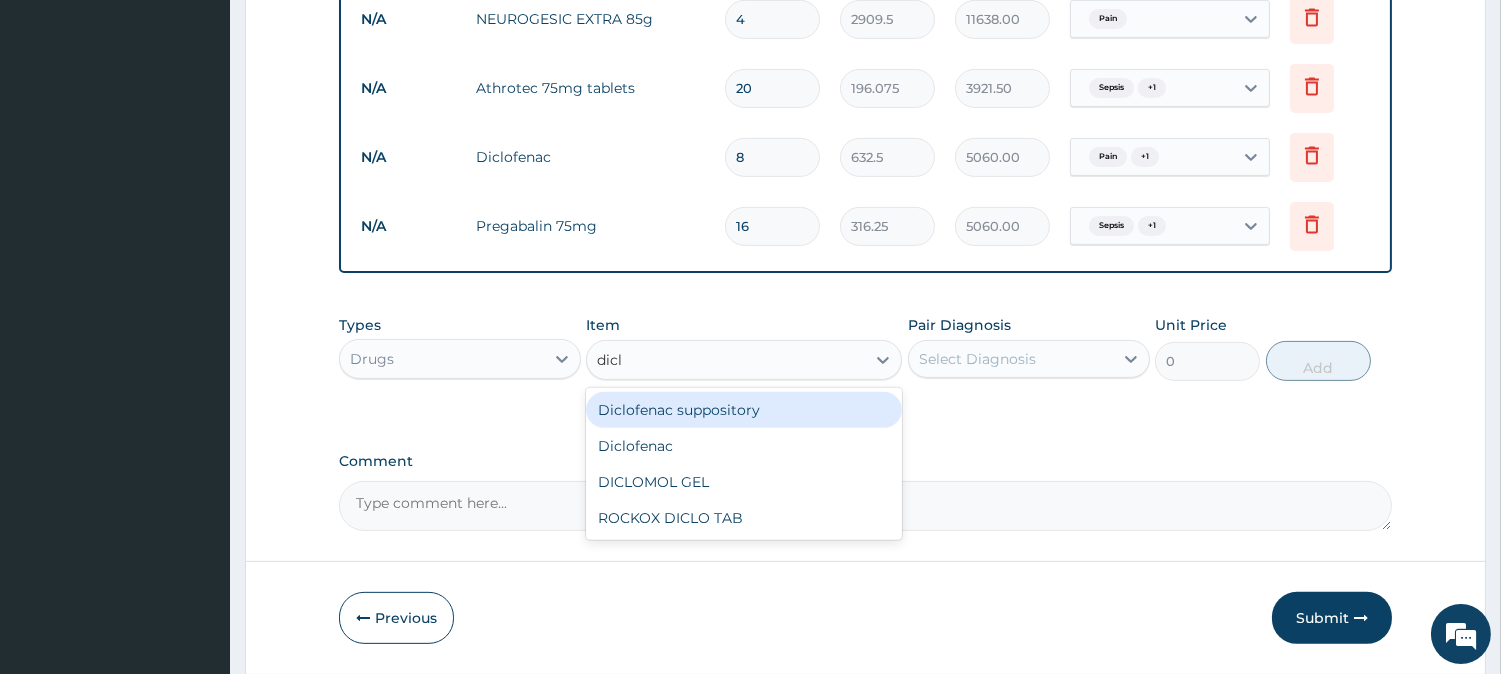 type on "diclo" 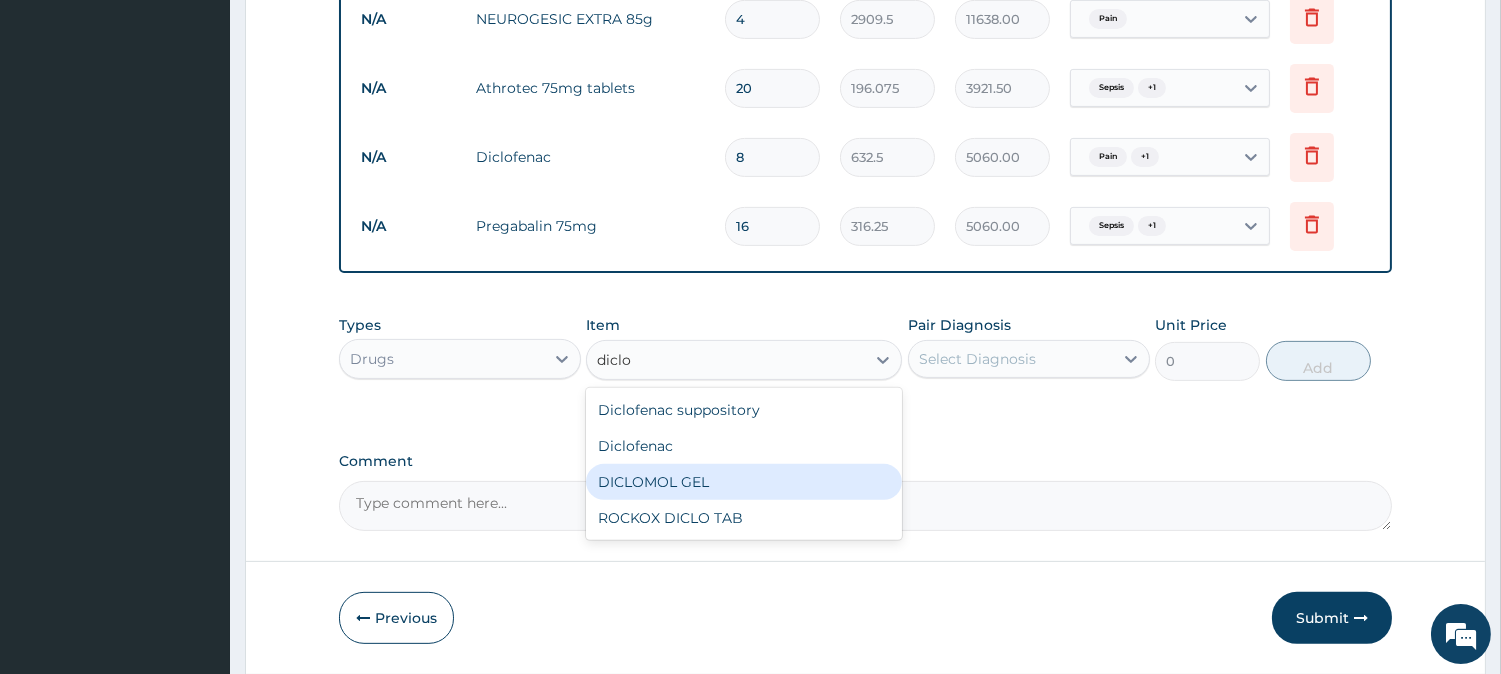 click on "DICLOMOL GEL" at bounding box center (744, 482) 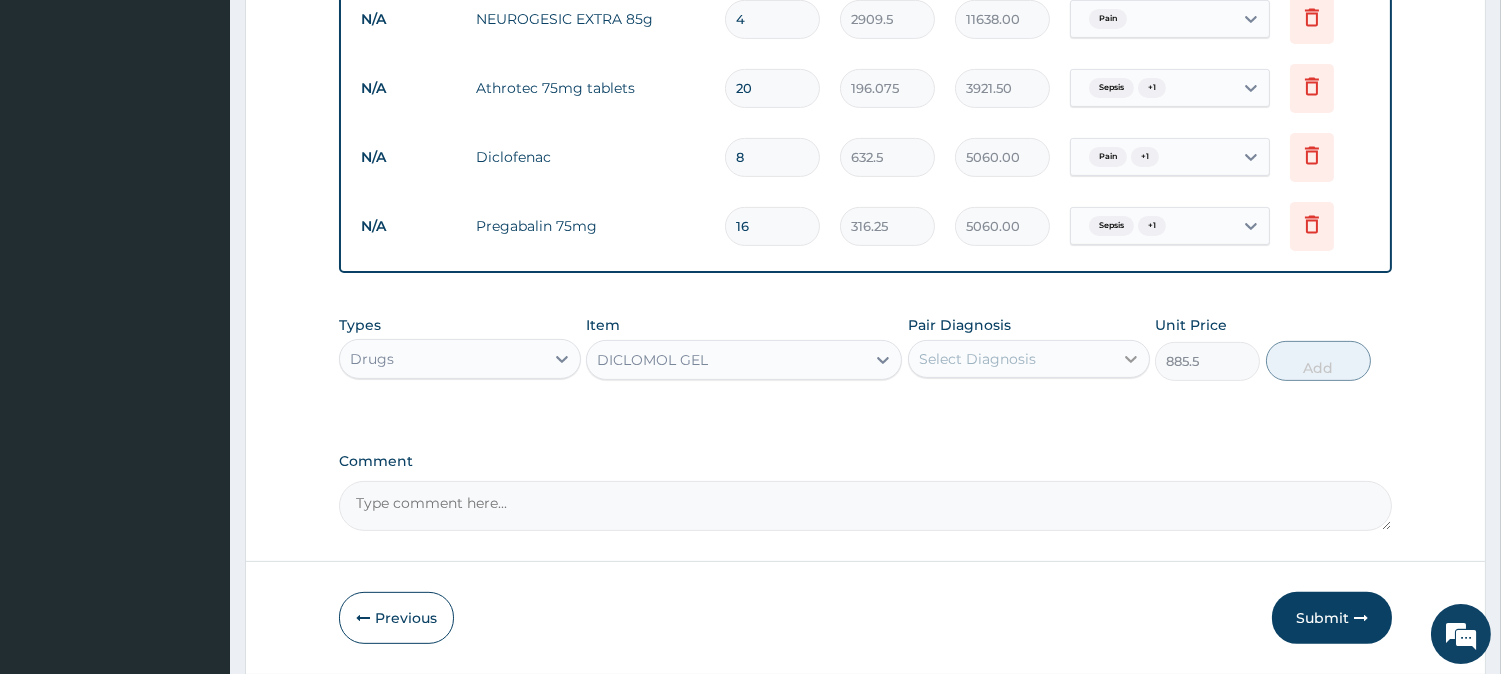 click 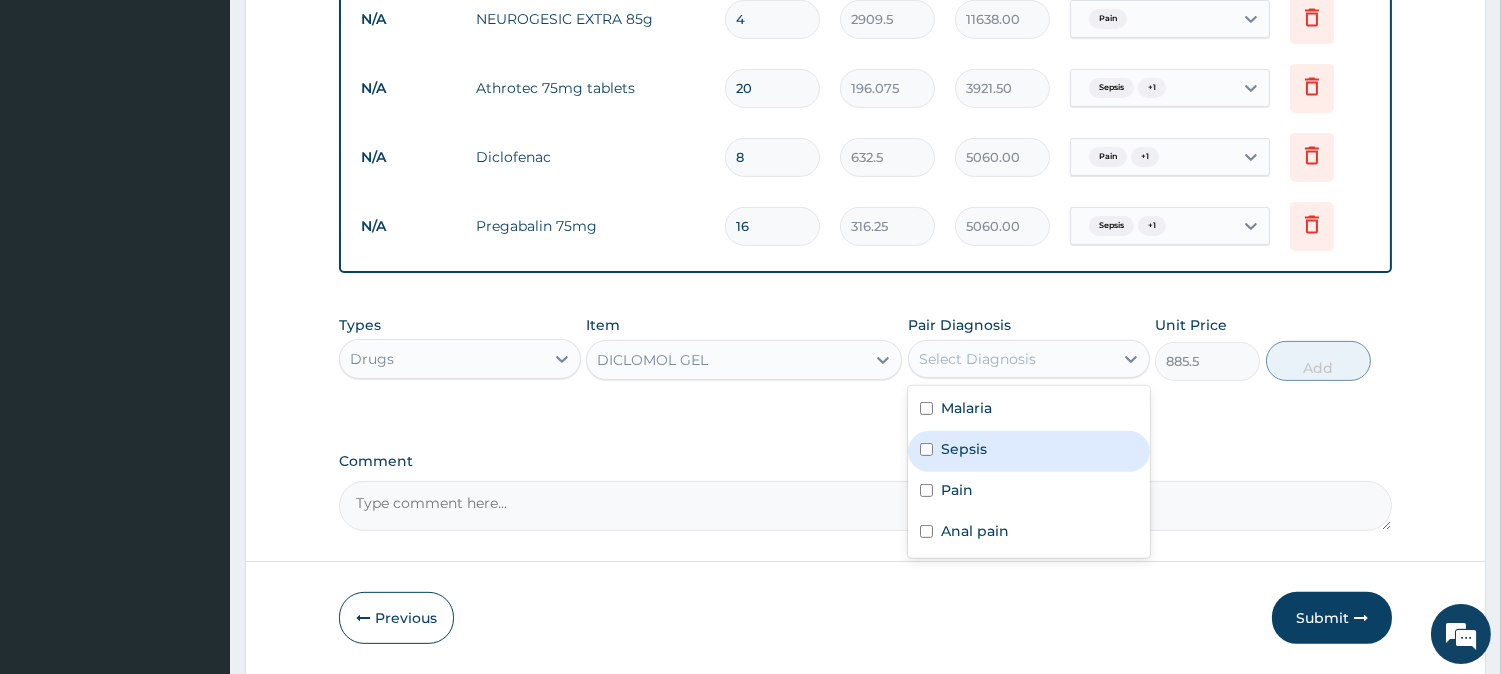 click on "Sepsis" at bounding box center (964, 449) 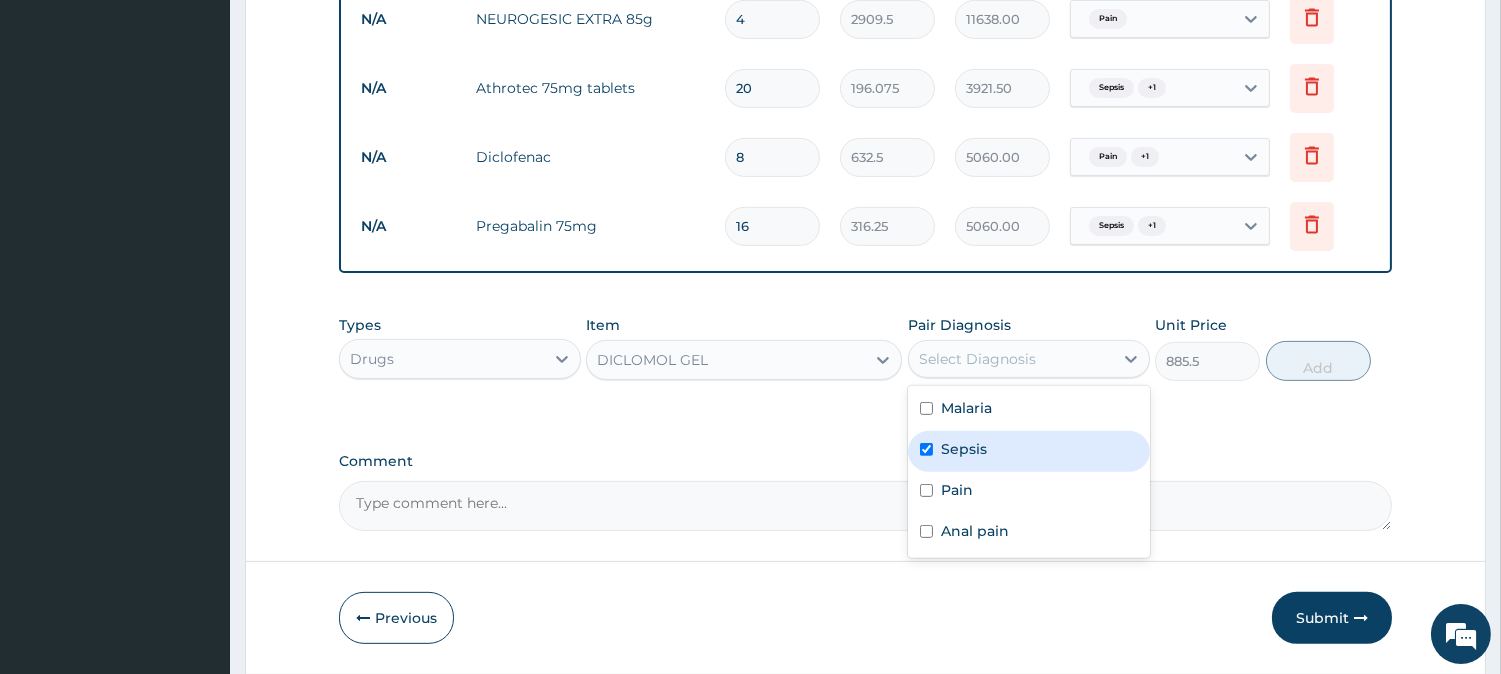 checkbox on "true" 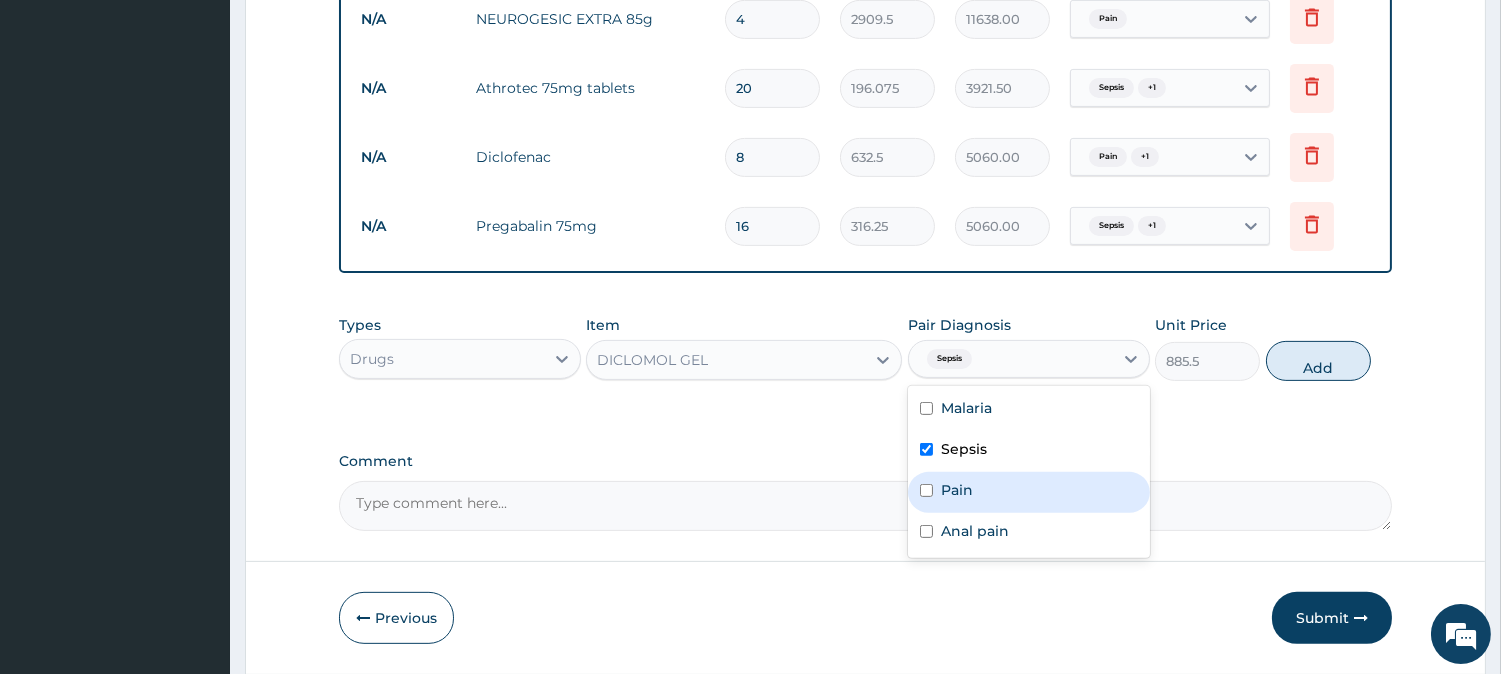 click on "Pain" at bounding box center (957, 490) 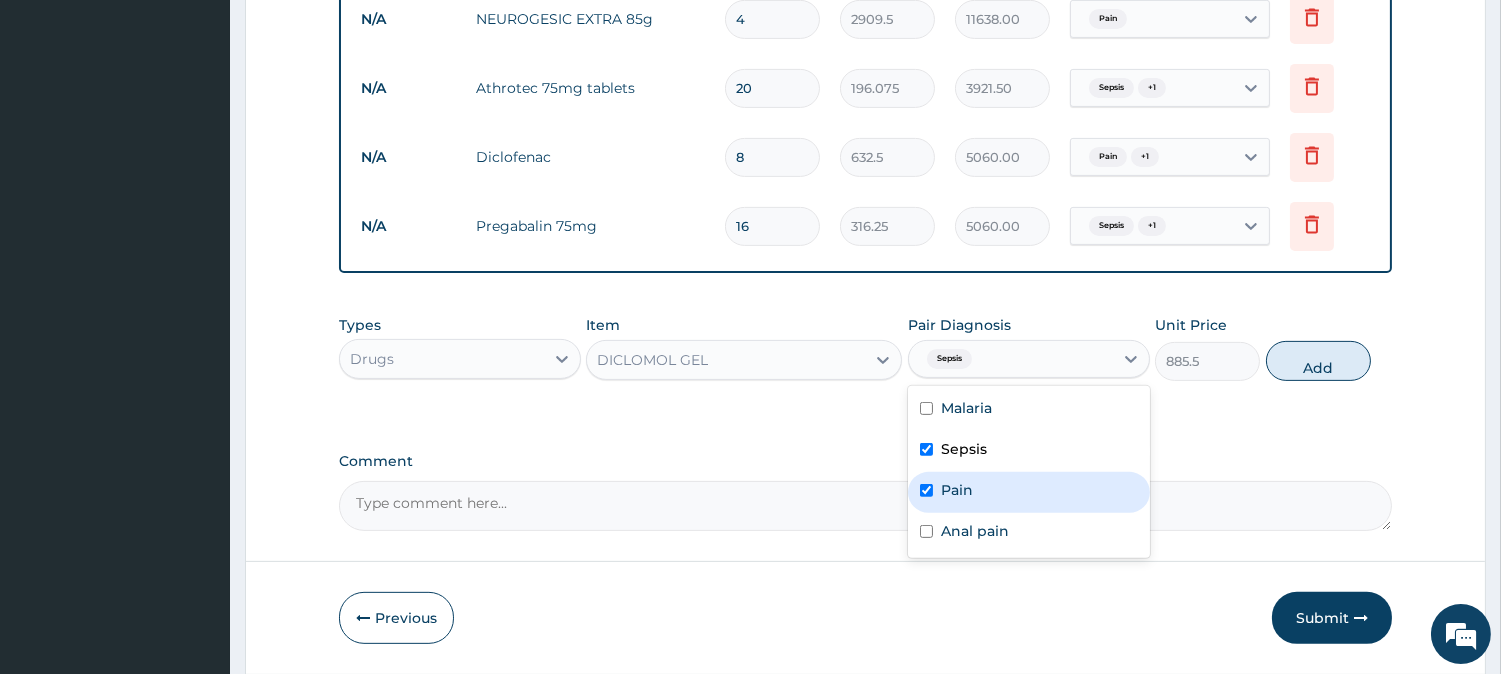 checkbox on "true" 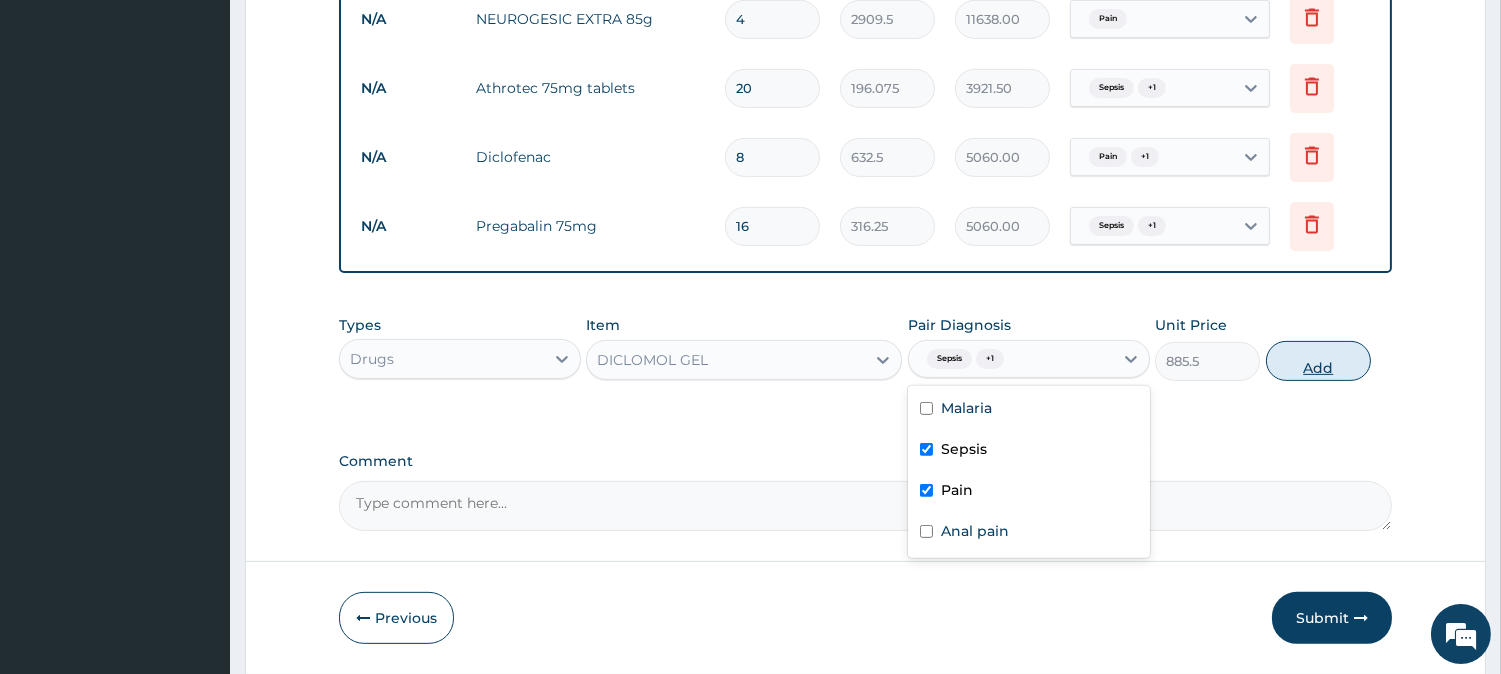 click on "Add" at bounding box center (1318, 361) 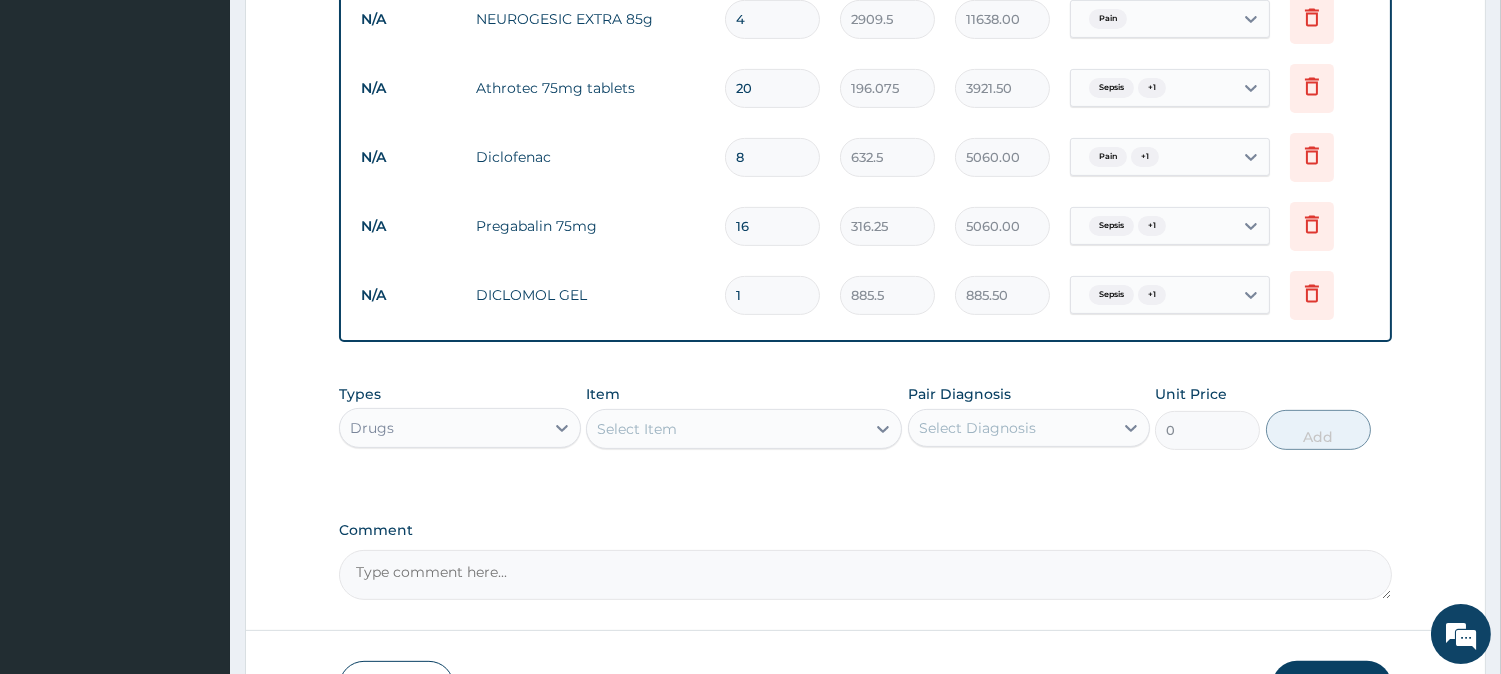 type 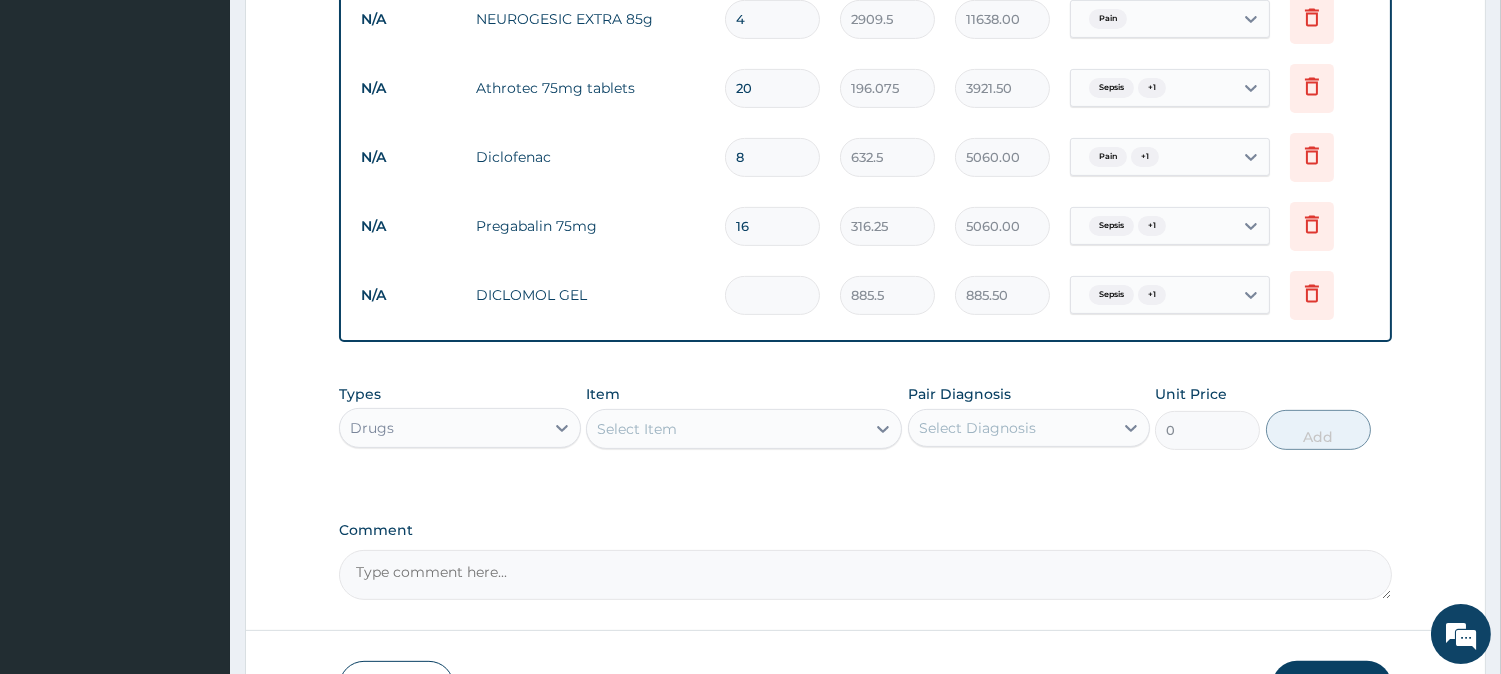 type on "0.00" 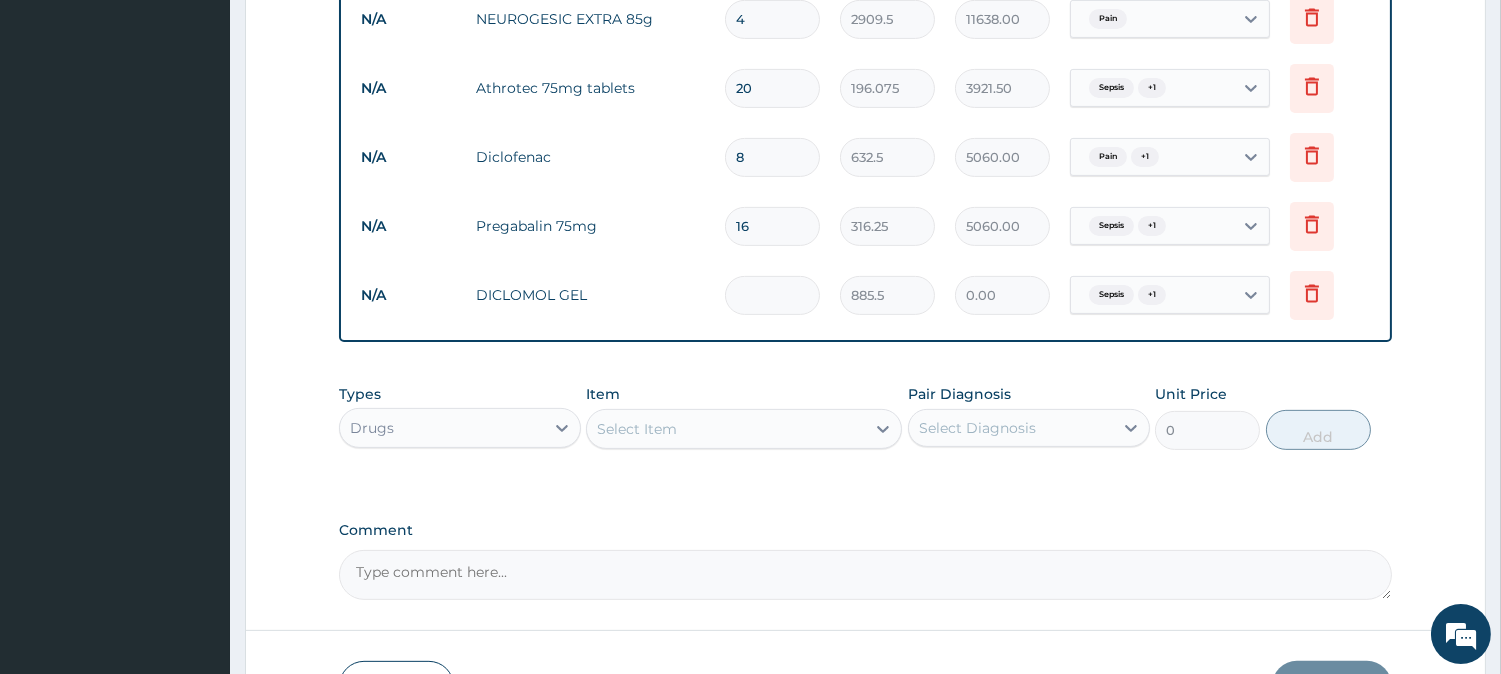 type on "2" 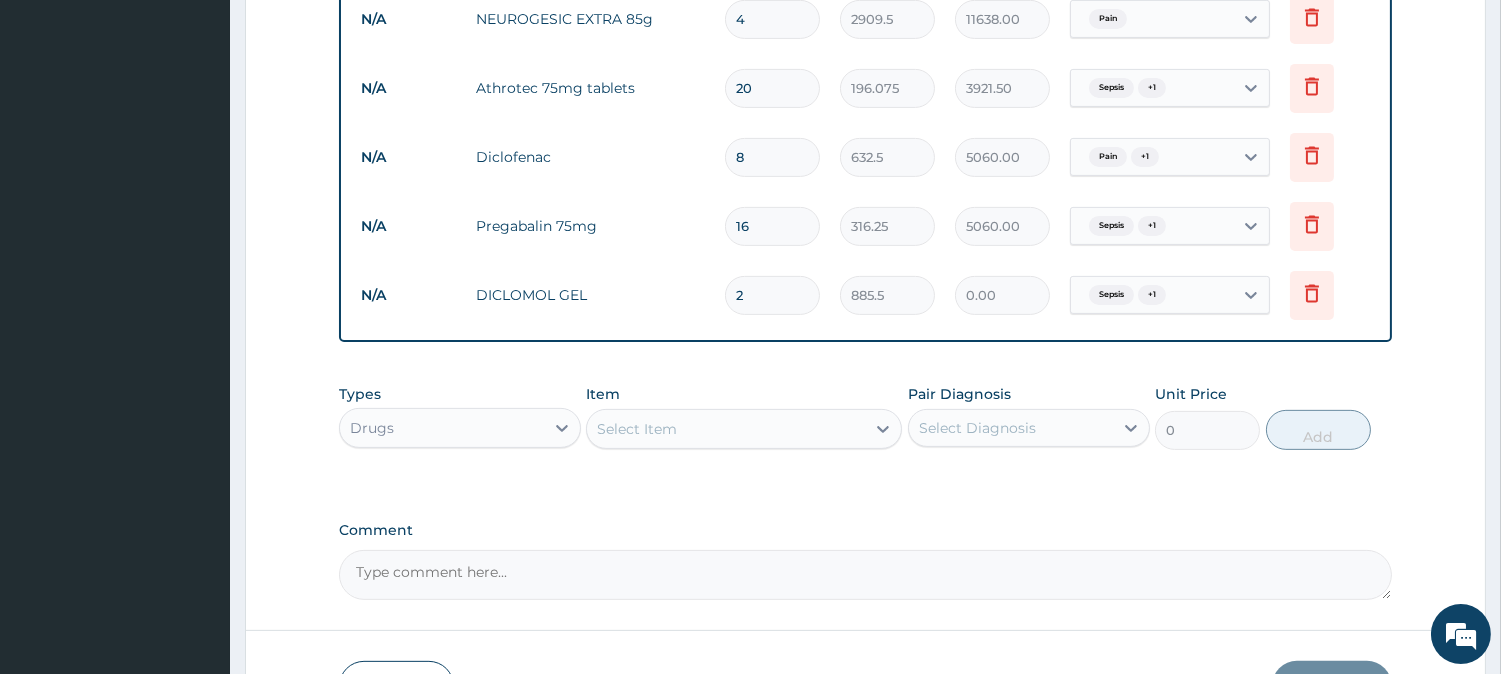 type on "1771.00" 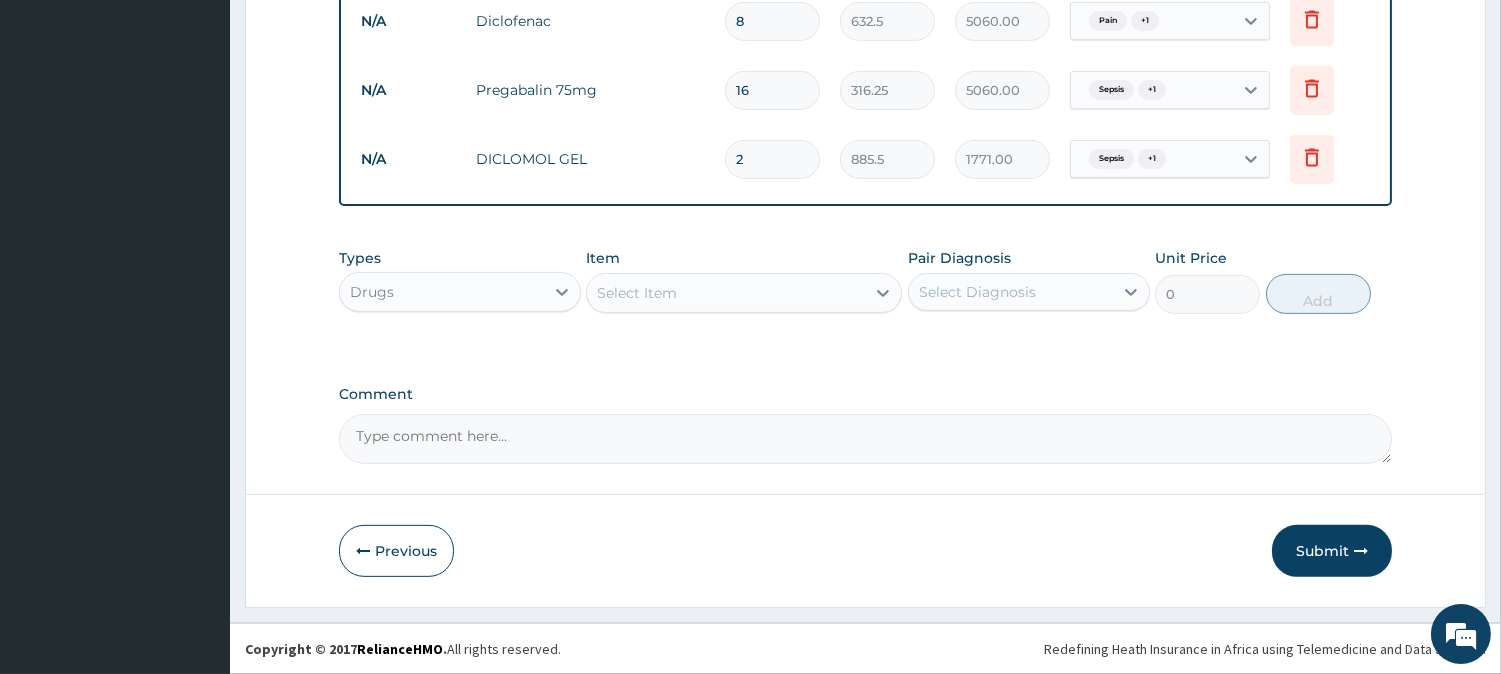 scroll, scrollTop: 1446, scrollLeft: 0, axis: vertical 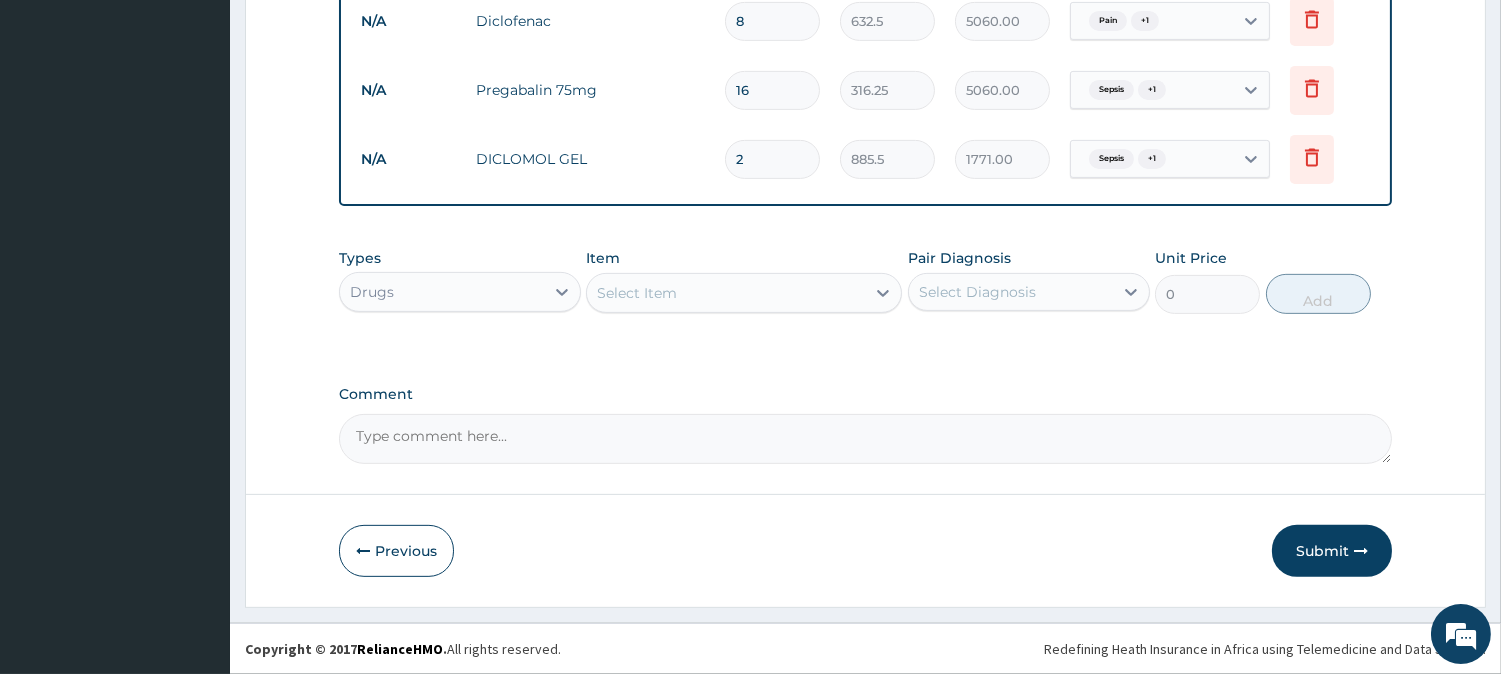 click on "Select Item" at bounding box center (726, 293) 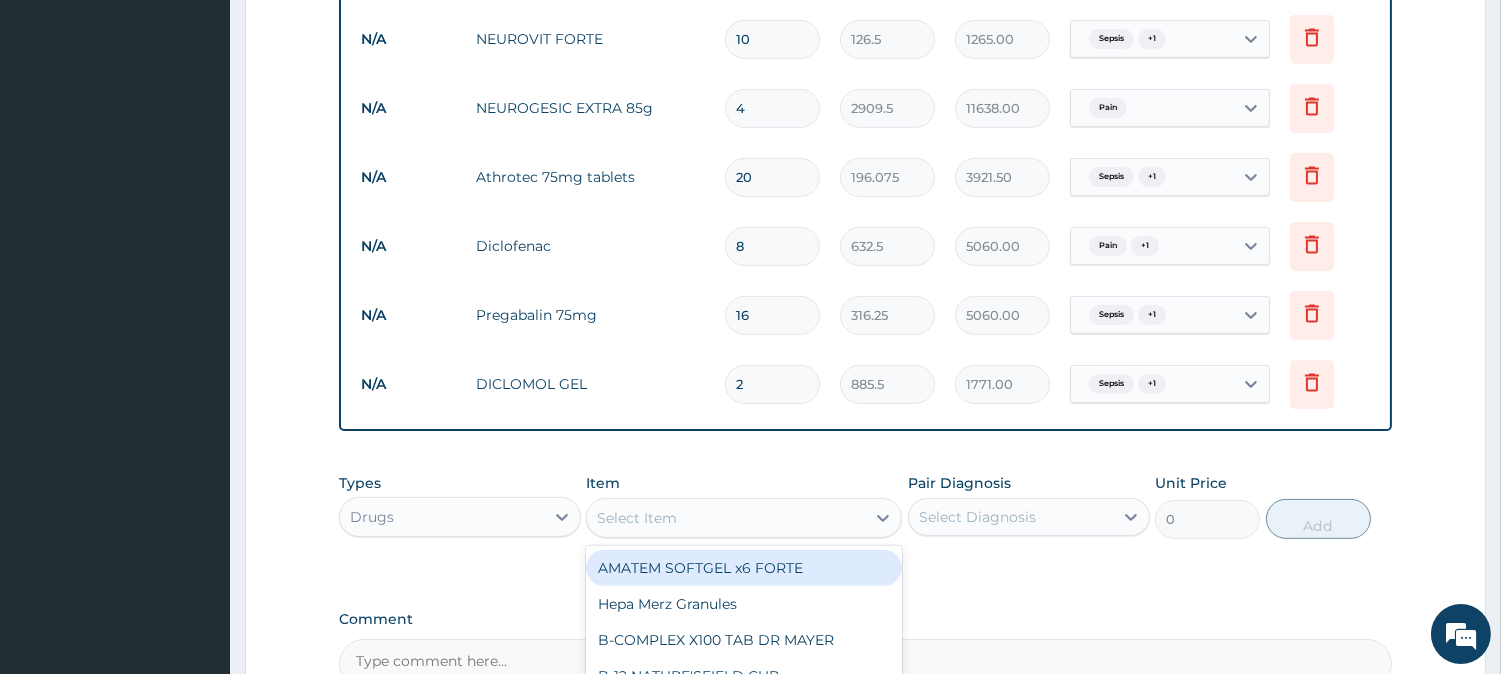 scroll, scrollTop: 1224, scrollLeft: 0, axis: vertical 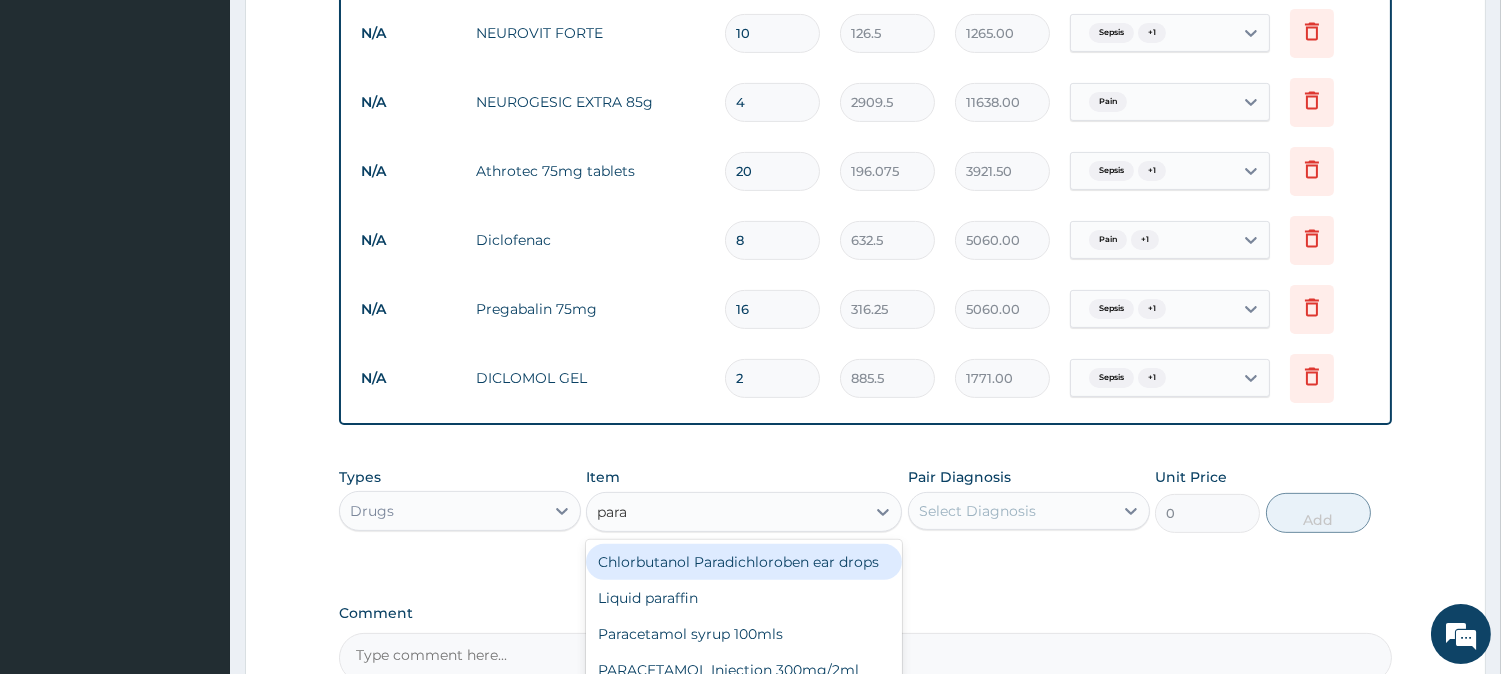 type on "parac" 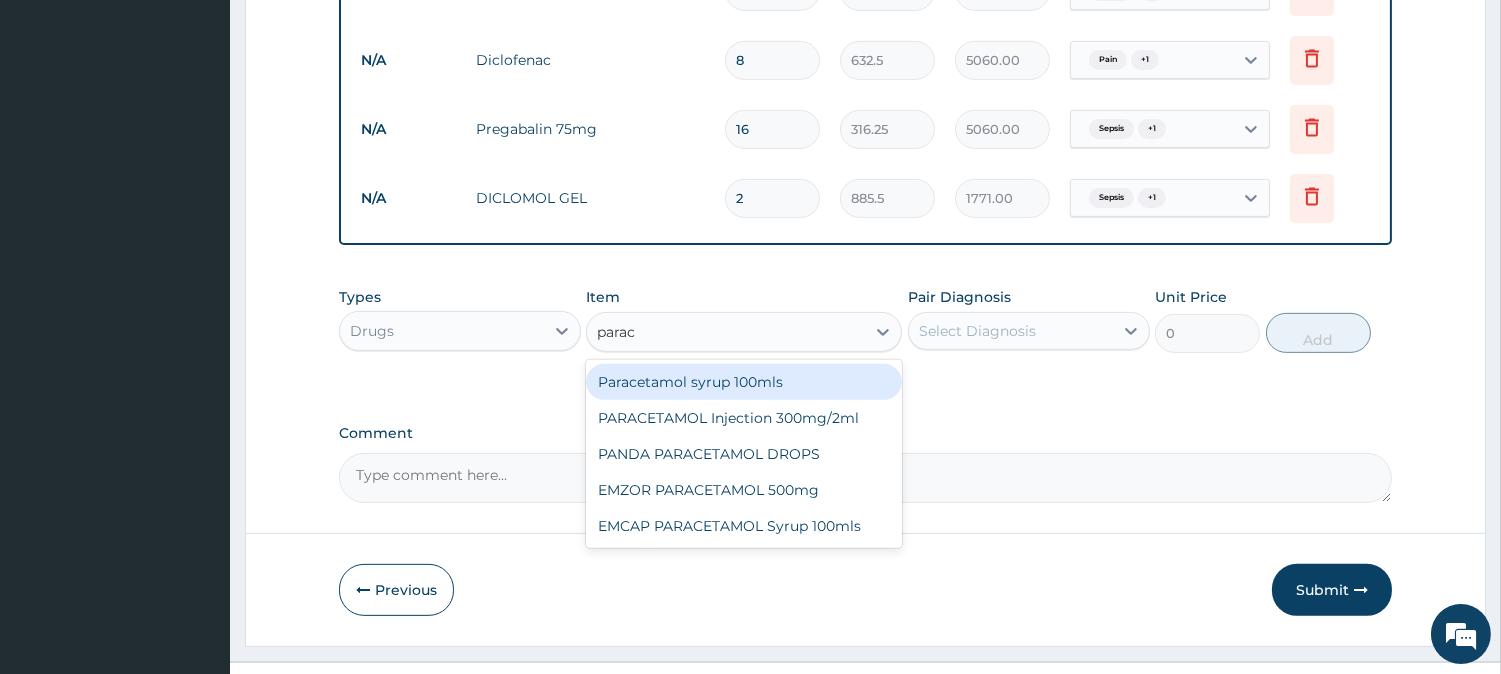 scroll, scrollTop: 1446, scrollLeft: 0, axis: vertical 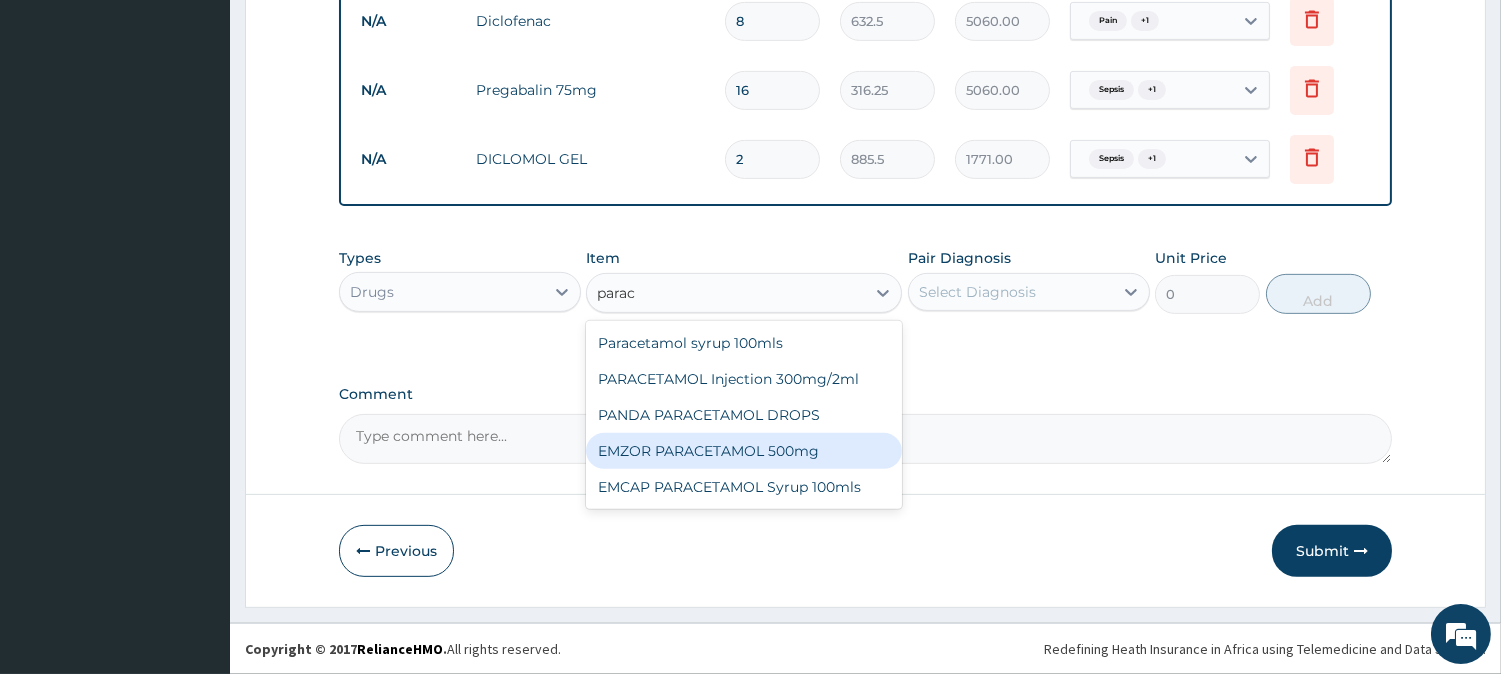 click on "EMZOR PARACETAMOL 500mg" at bounding box center [744, 451] 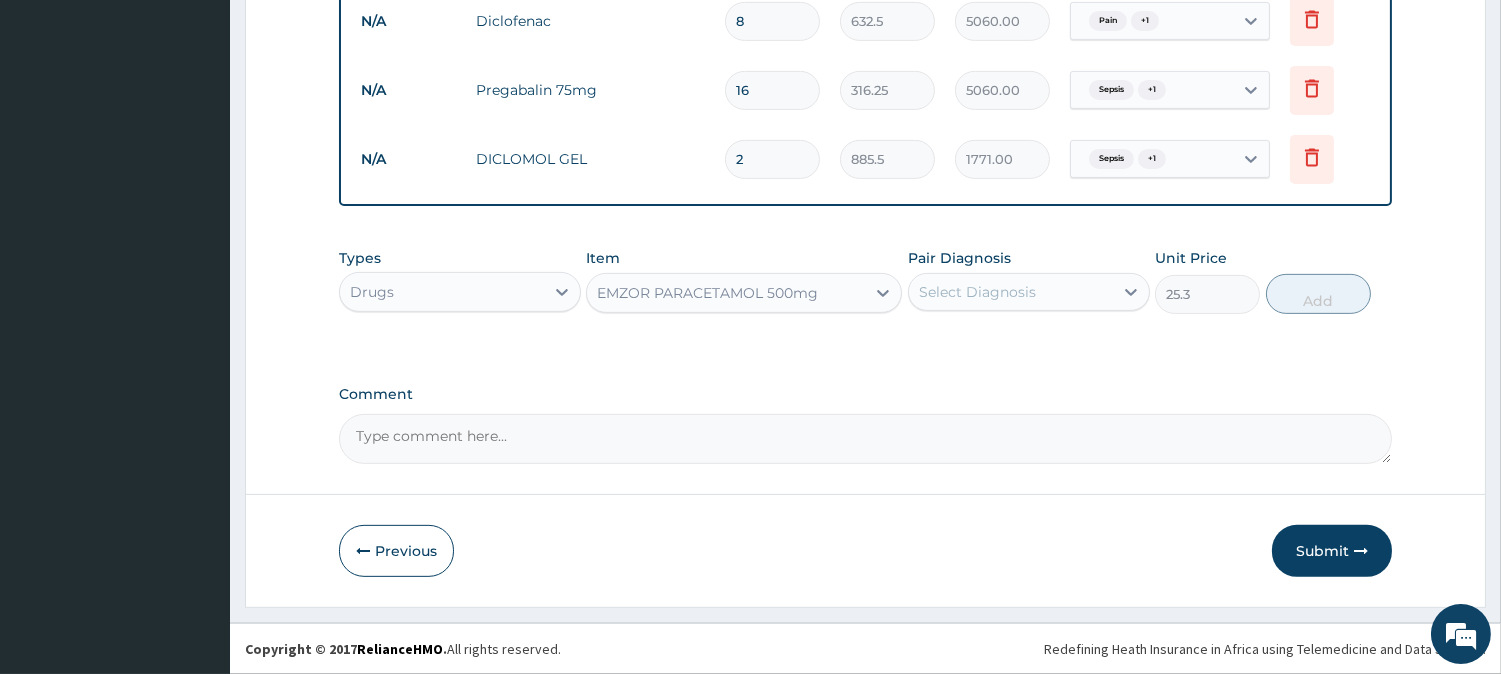 click on "Select Diagnosis" at bounding box center (1011, 292) 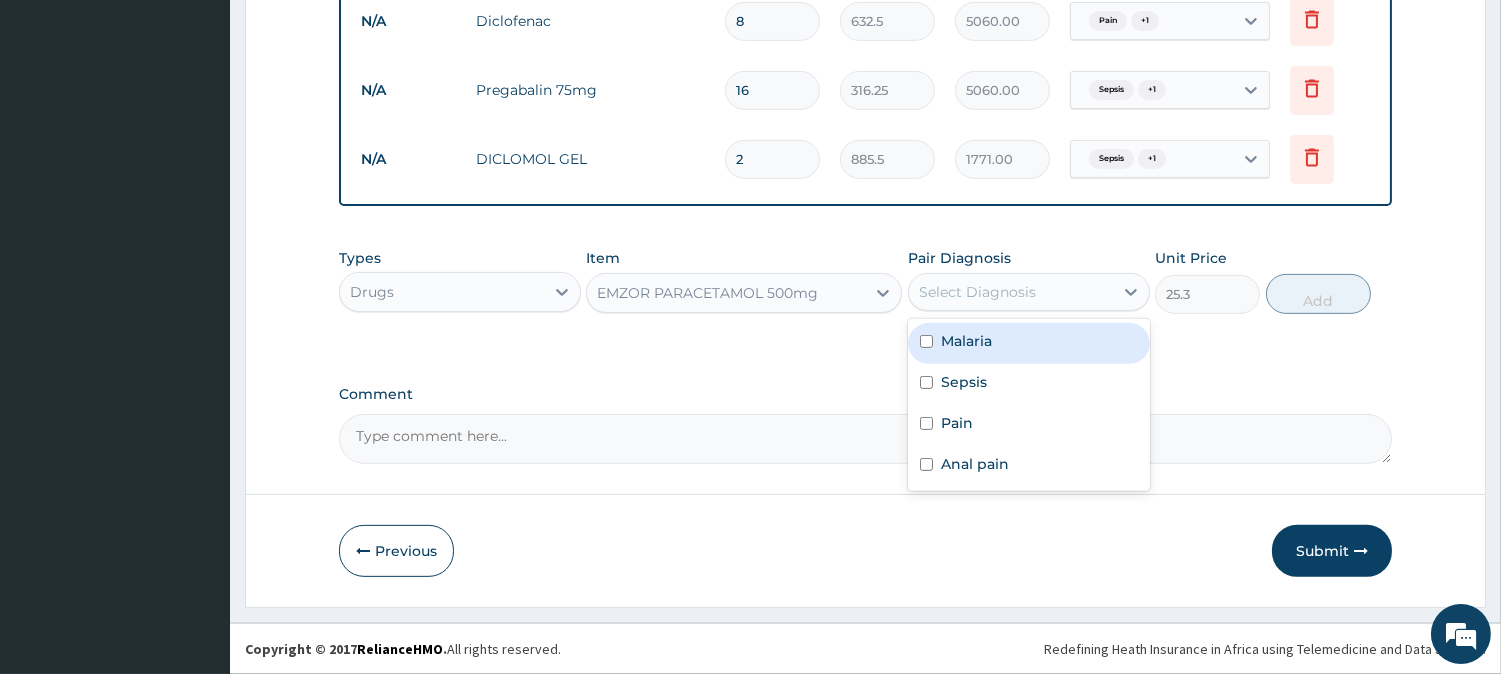 click on "Malaria" at bounding box center [1029, 343] 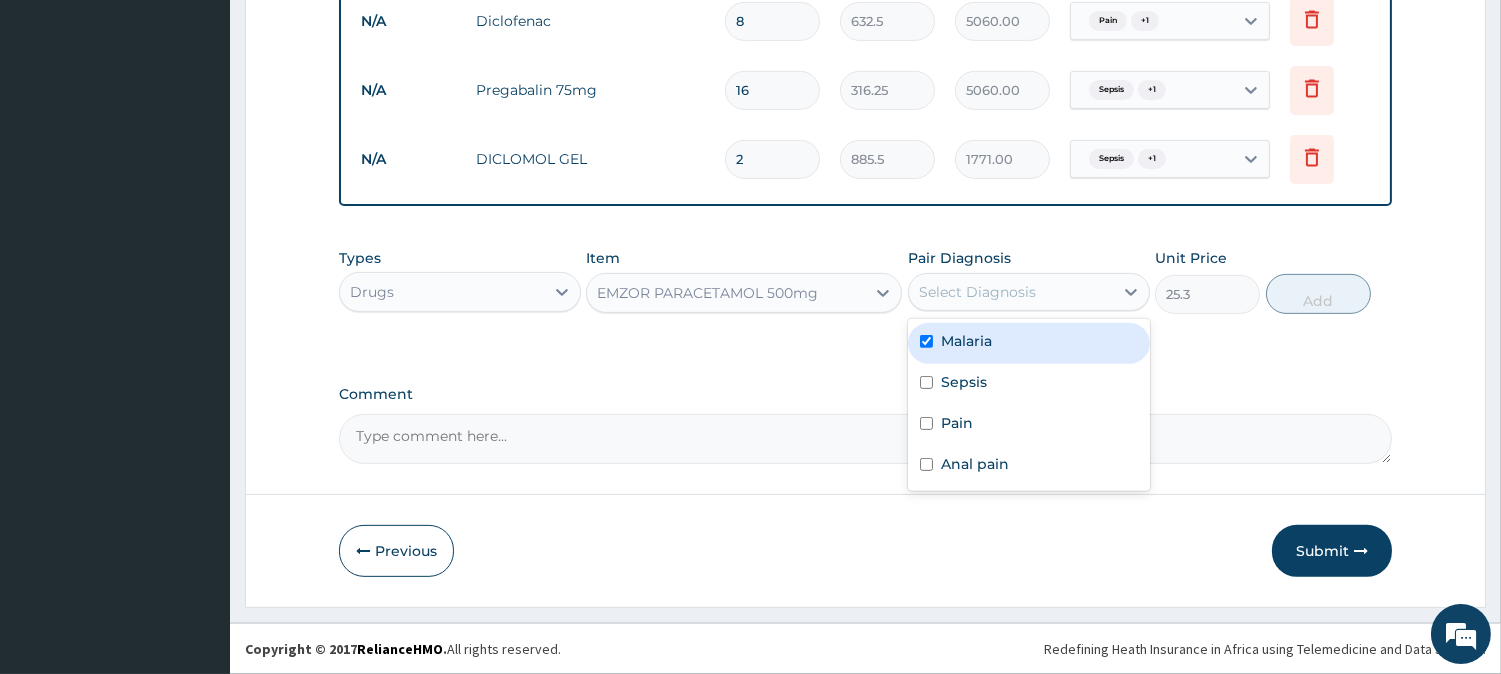 checkbox on "true" 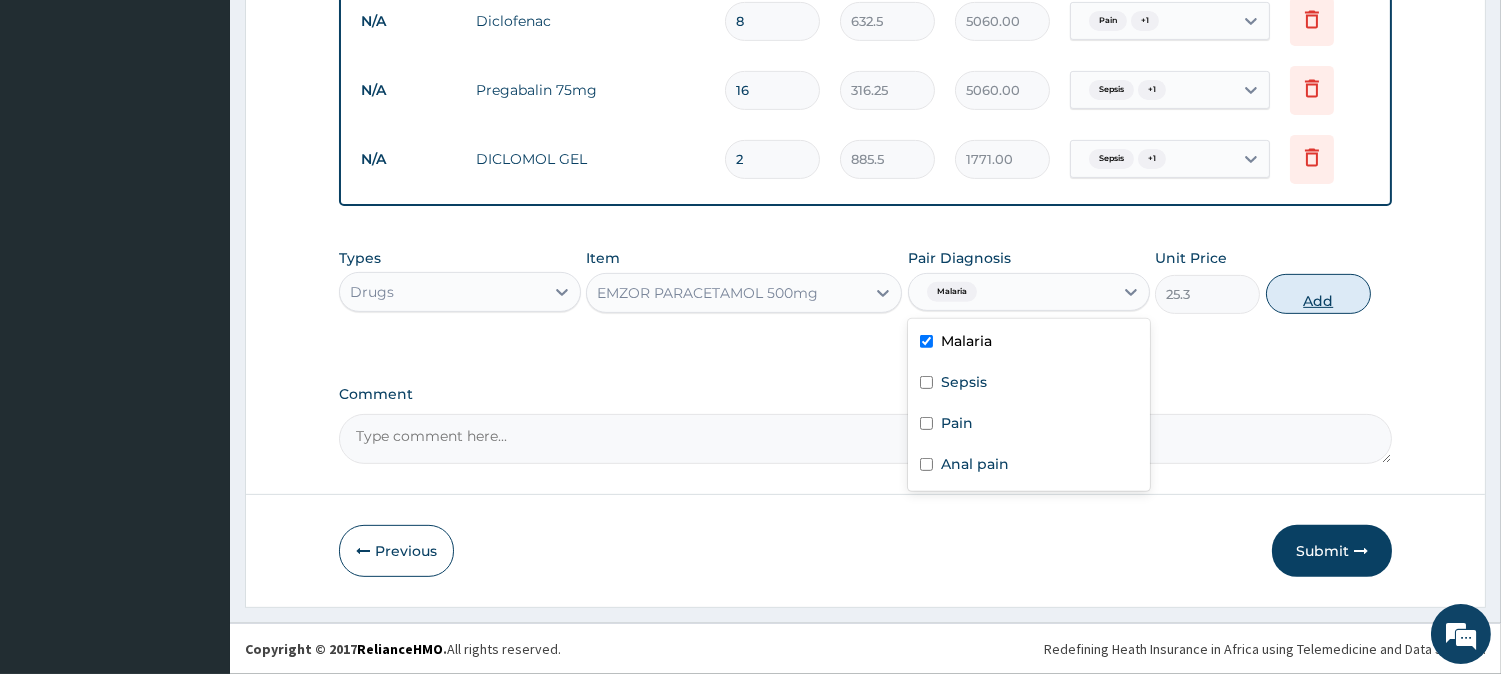 click on "Add" at bounding box center [1318, 294] 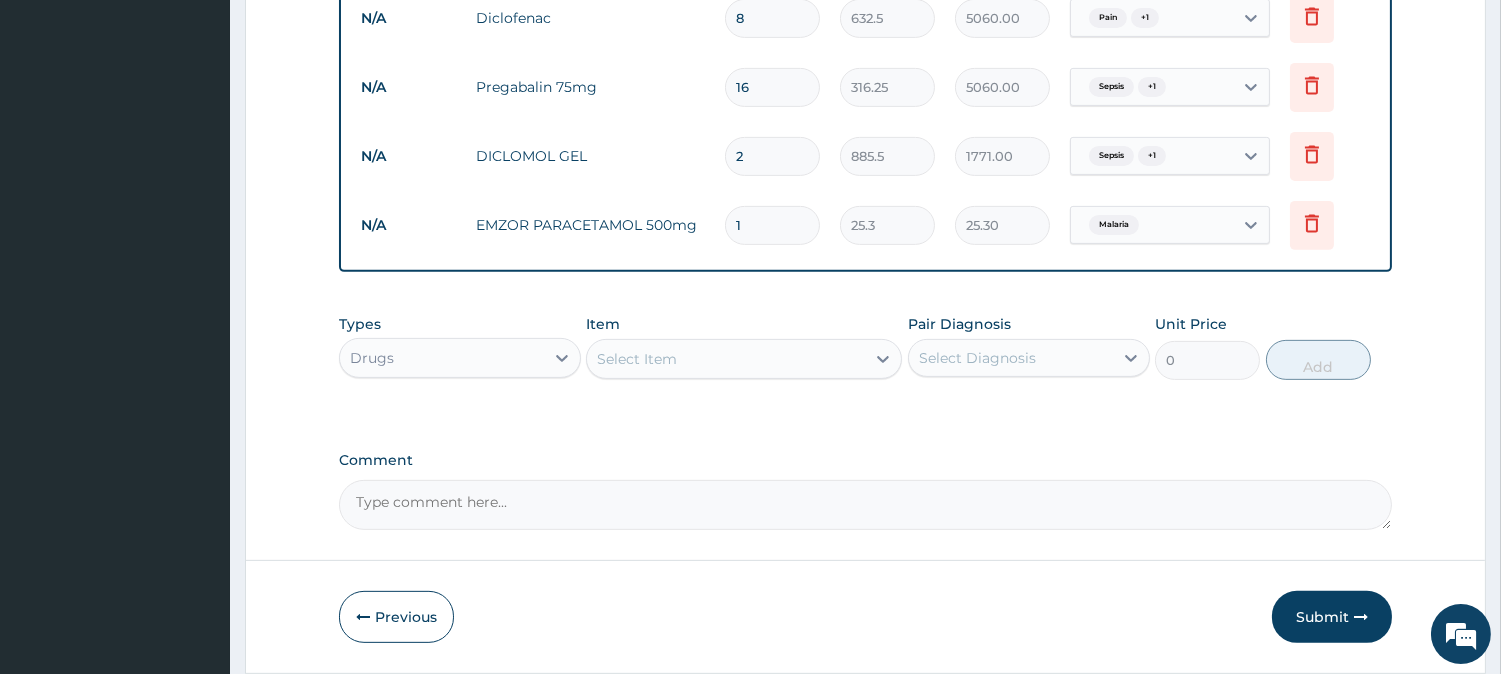 type on "18" 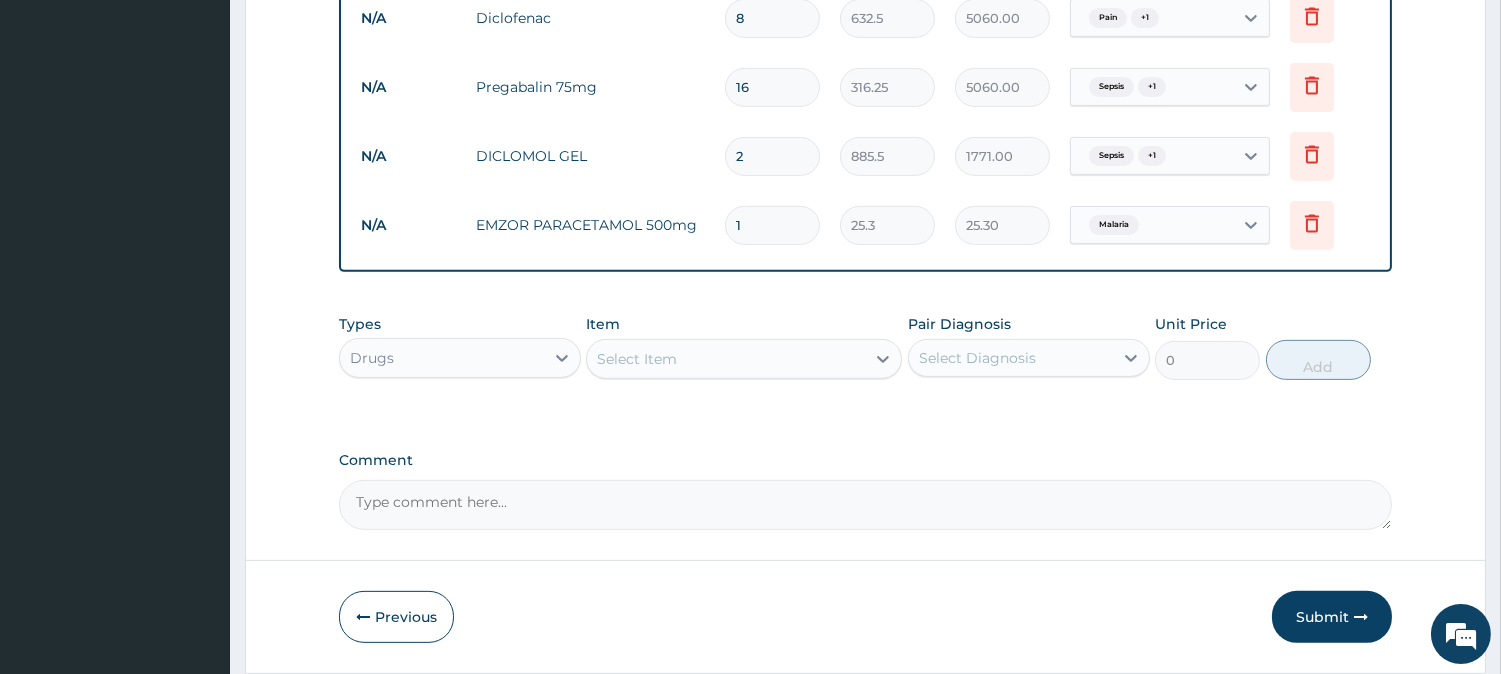 type on "455.40" 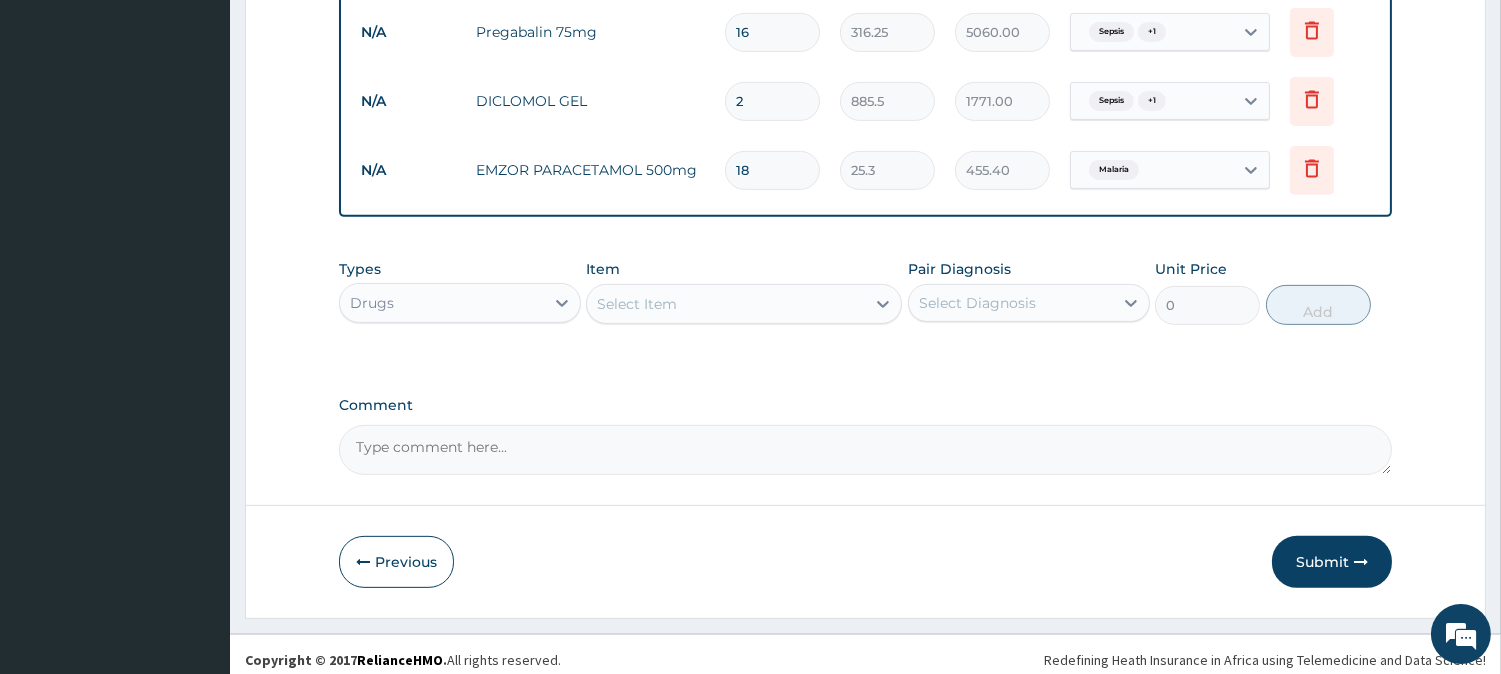 scroll, scrollTop: 1515, scrollLeft: 0, axis: vertical 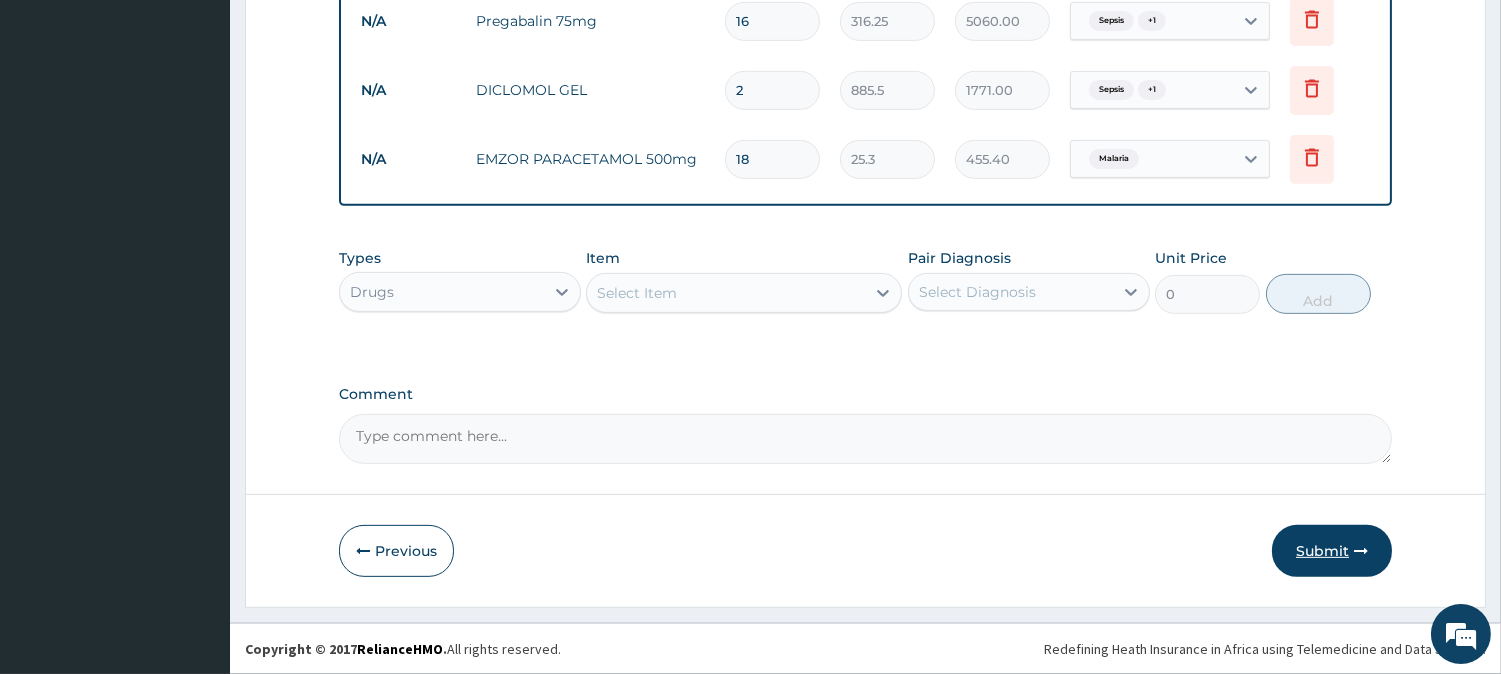 type on "18" 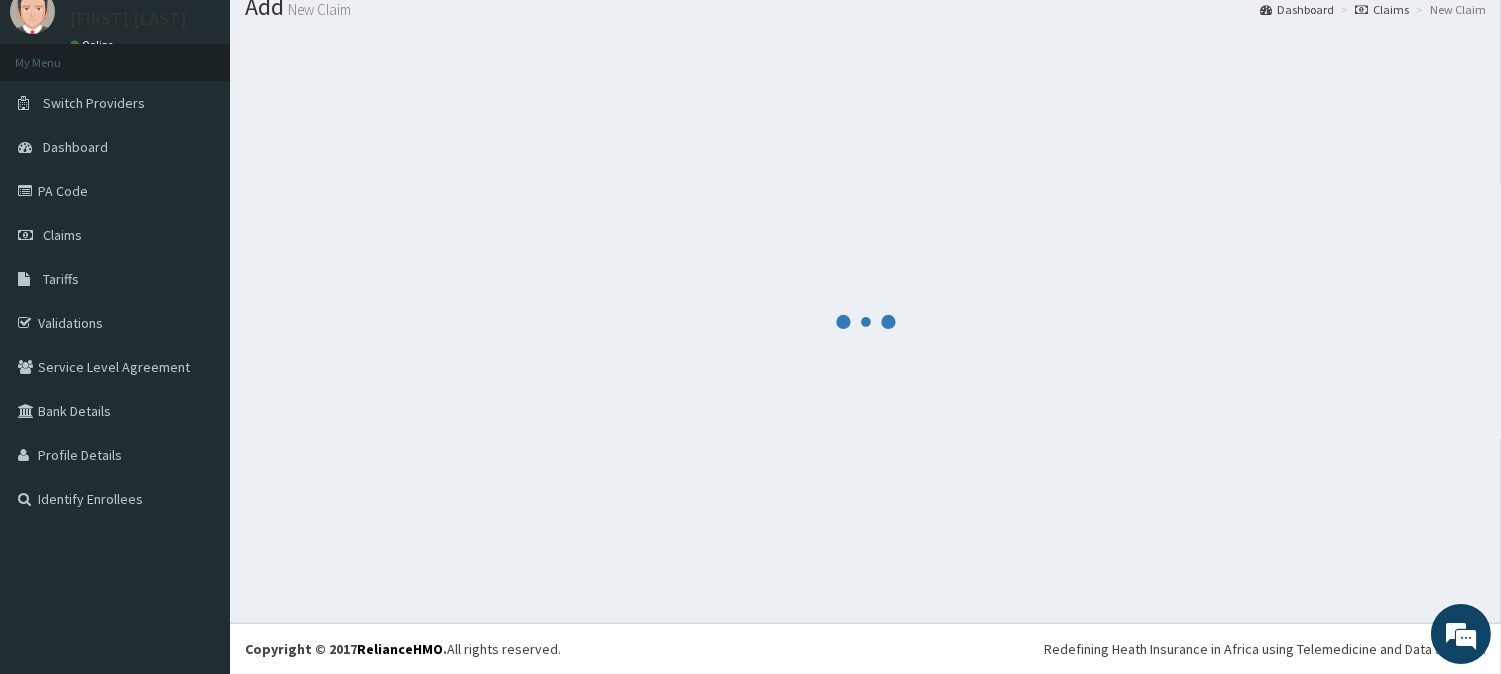 scroll, scrollTop: 71, scrollLeft: 0, axis: vertical 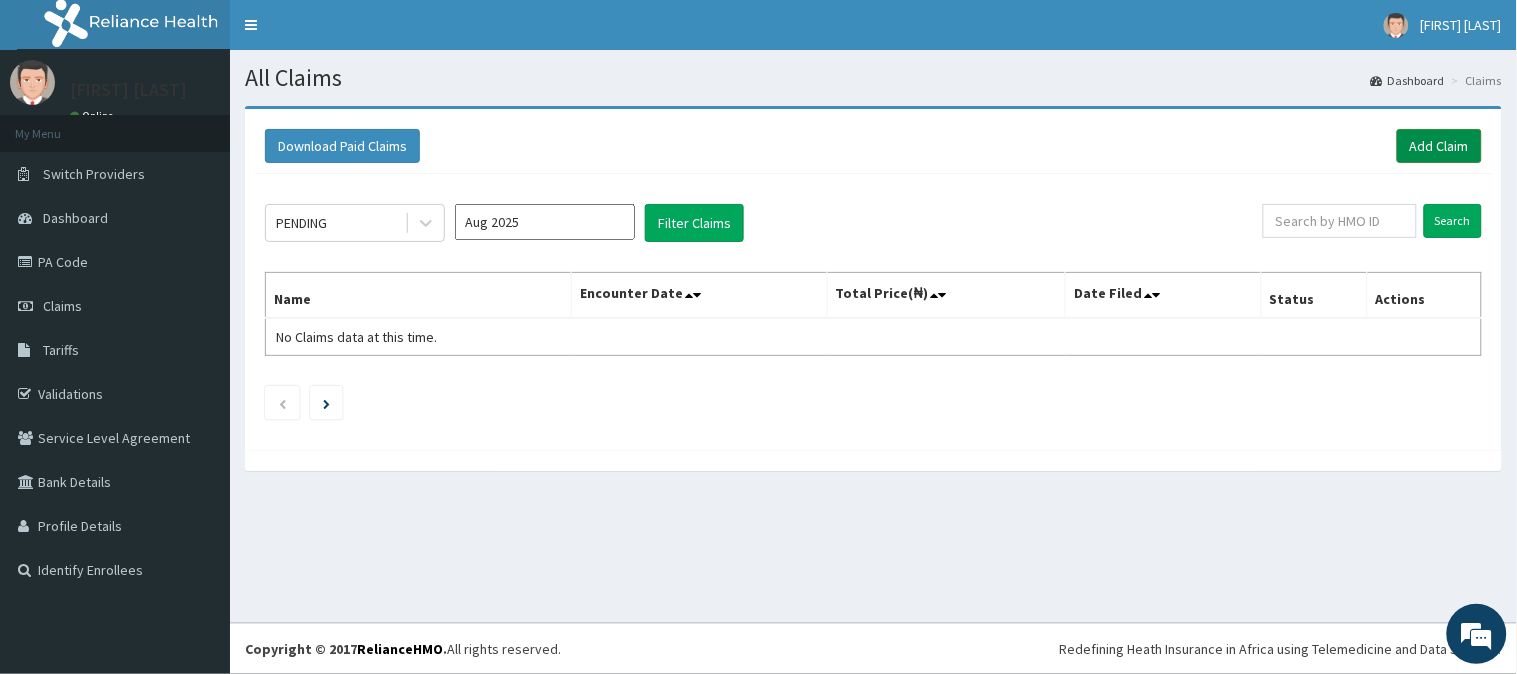 click on "Add Claim" at bounding box center (1439, 146) 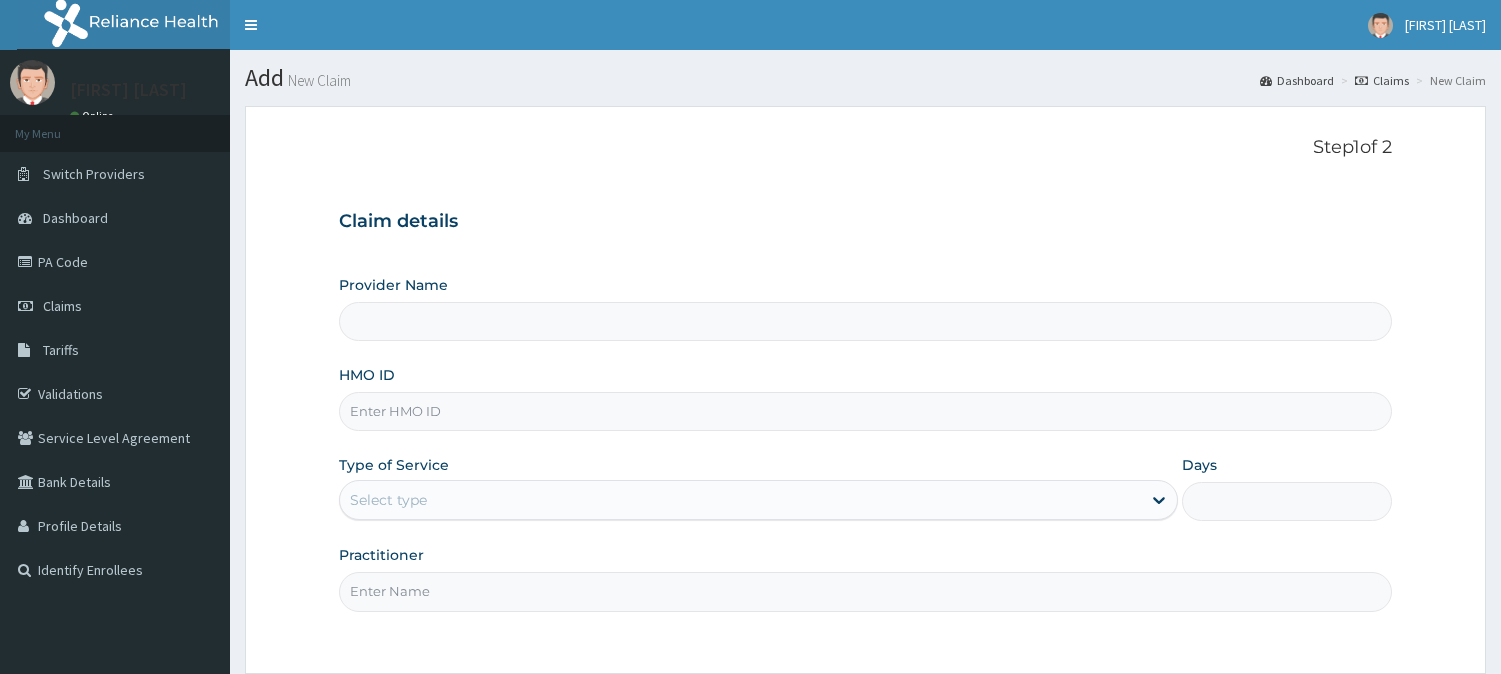 scroll, scrollTop: 0, scrollLeft: 0, axis: both 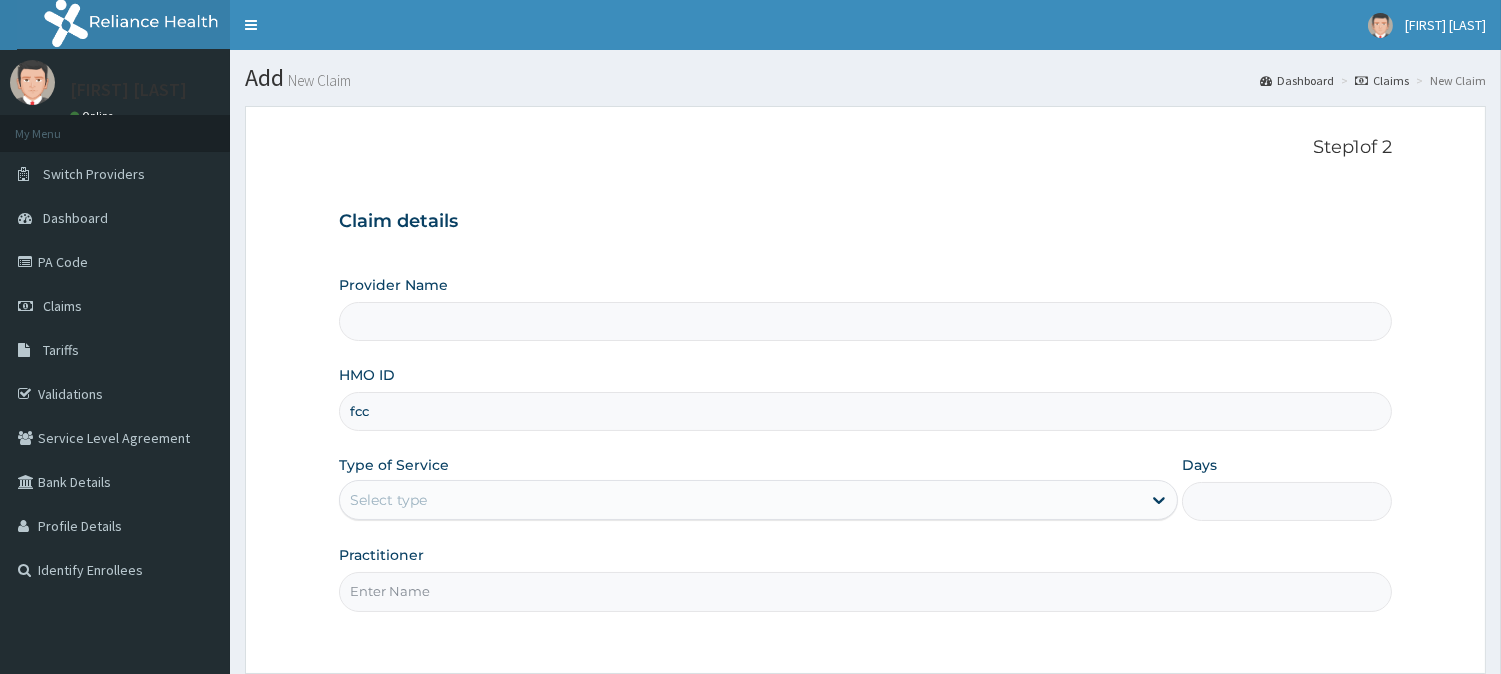 type on "FCC/13569/B" 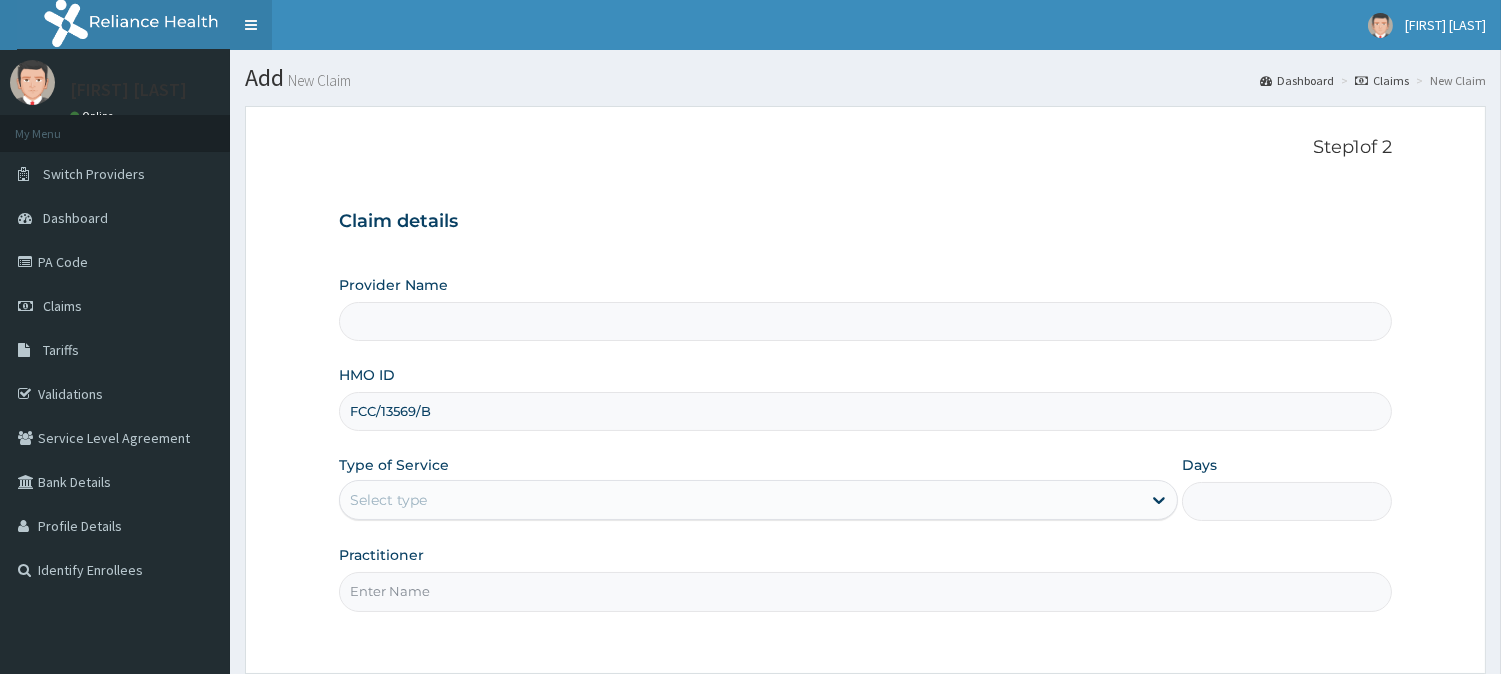 type on "Vigor Hospitals" 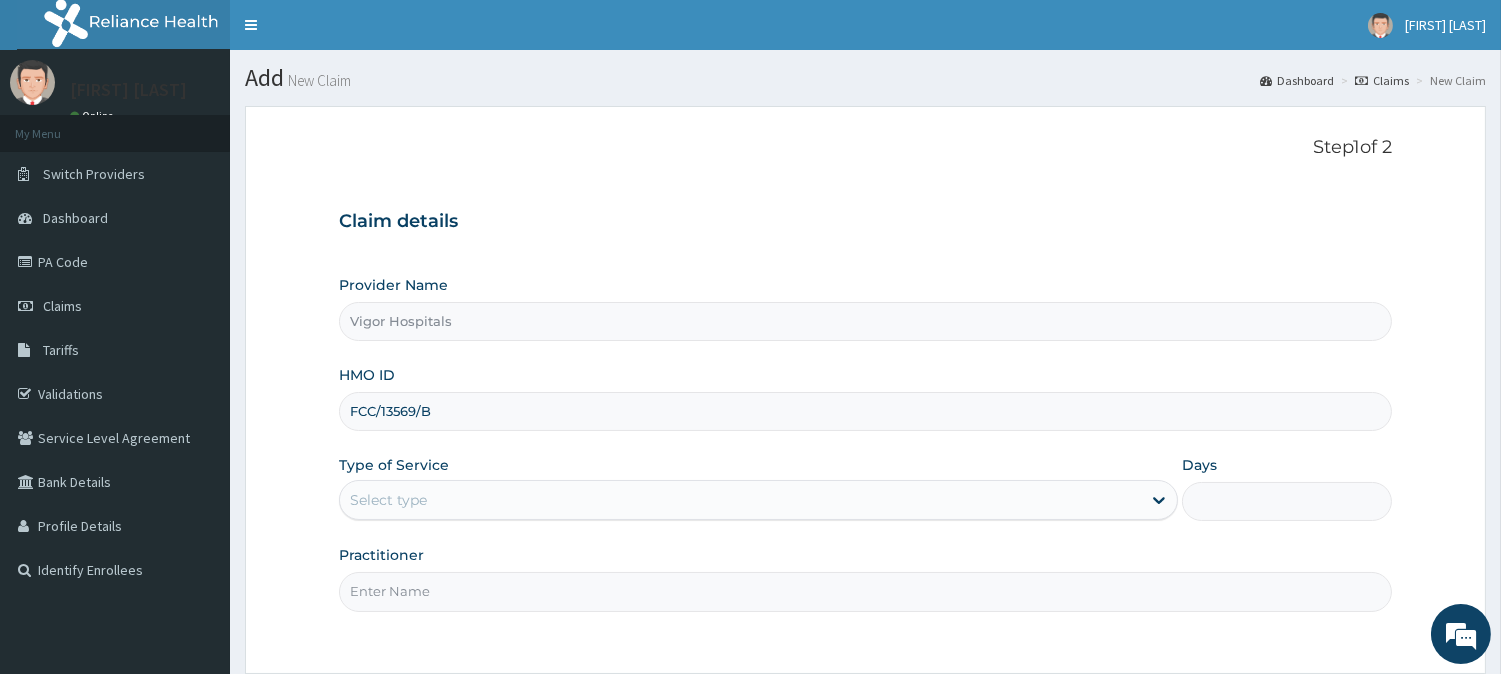 scroll, scrollTop: 0, scrollLeft: 0, axis: both 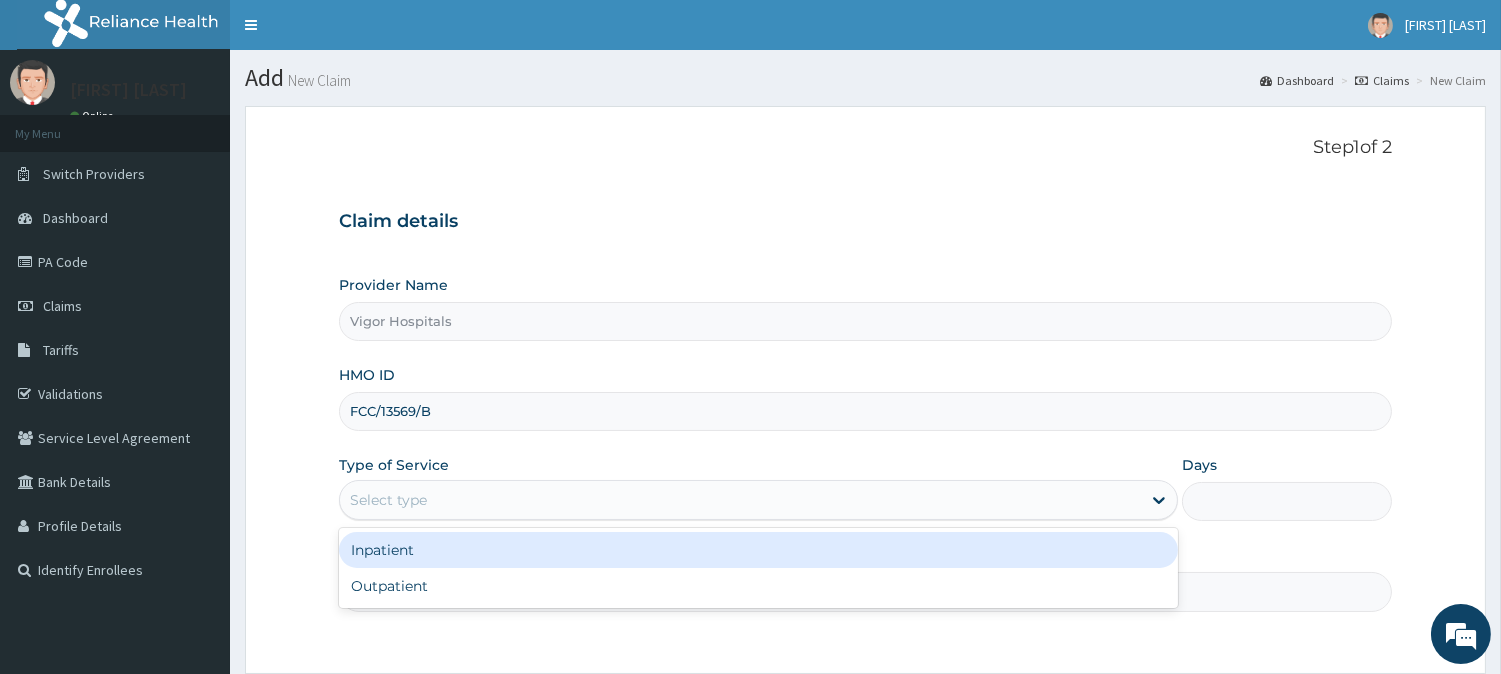 click on "Select type" at bounding box center [740, 500] 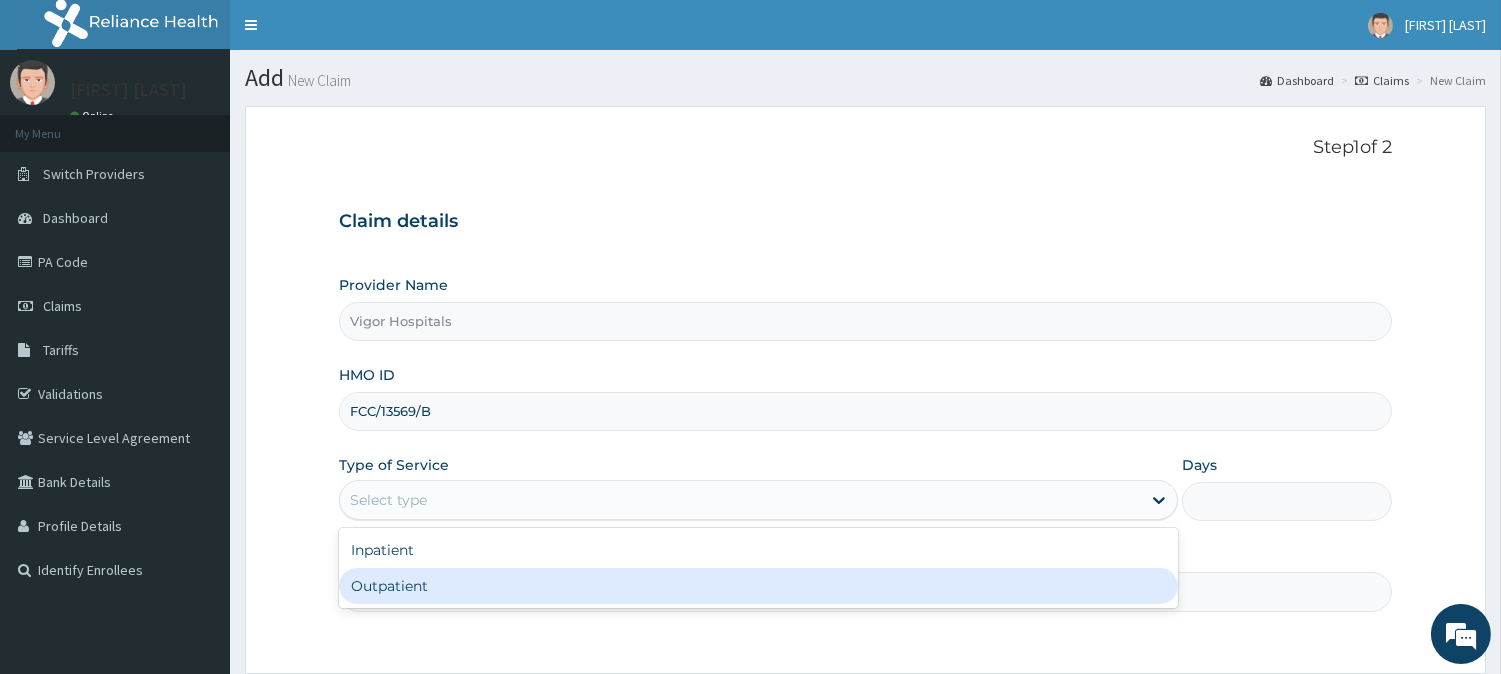 click on "Outpatient" at bounding box center (758, 586) 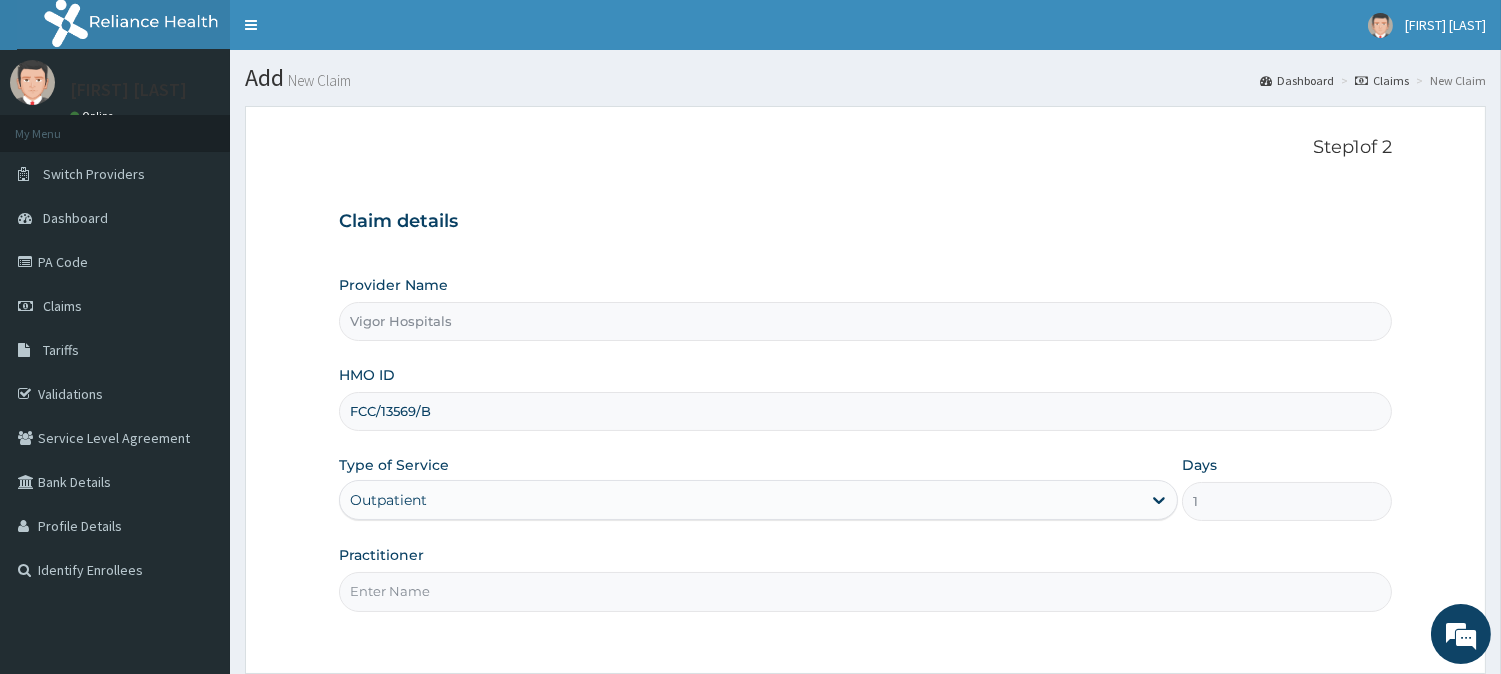 click on "Practitioner" at bounding box center (865, 591) 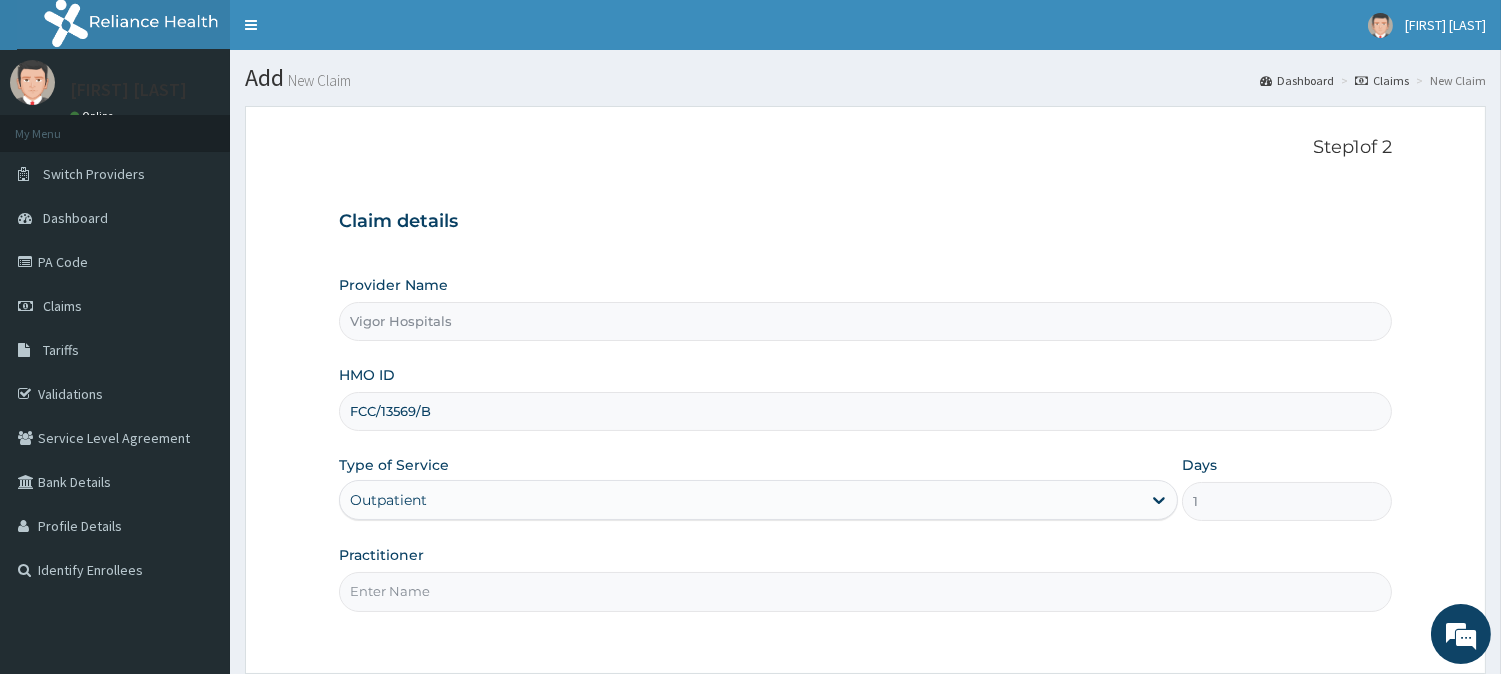 type on "OBENG SIMON" 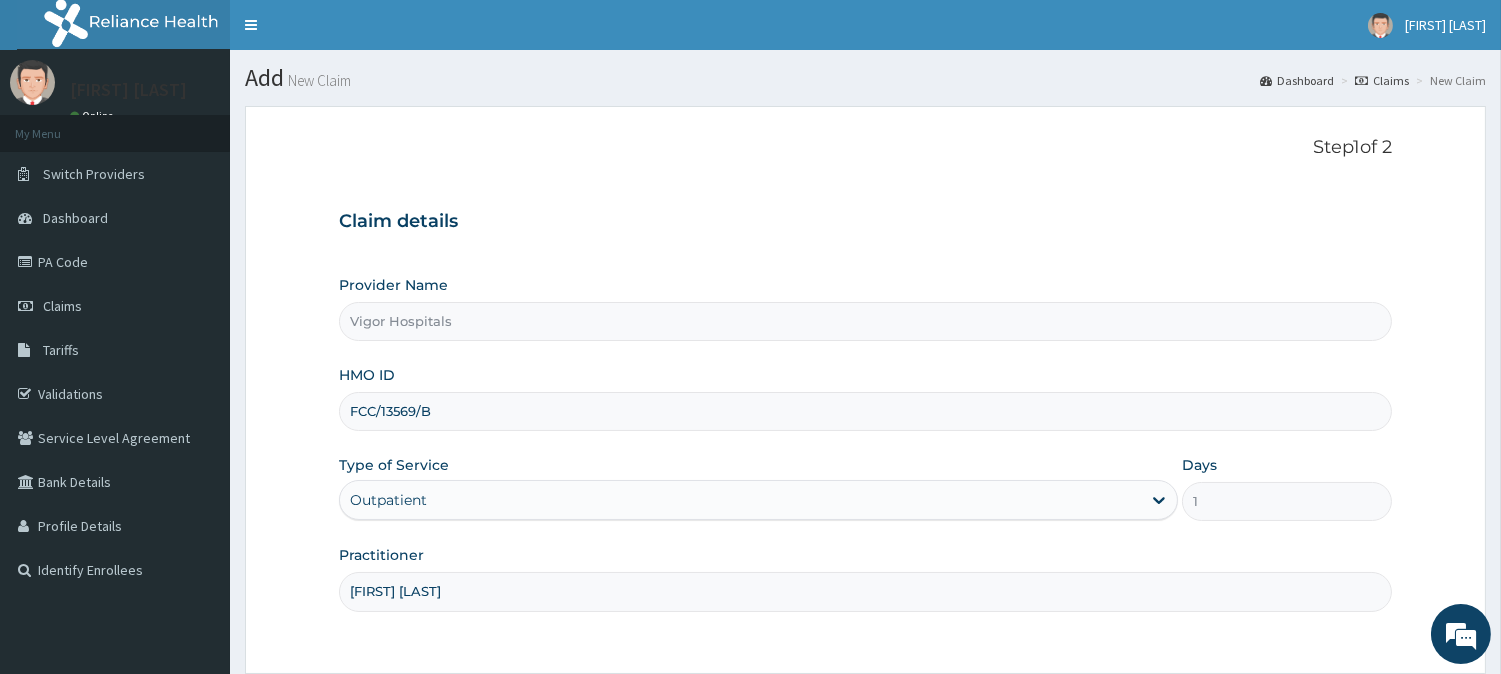 scroll, scrollTop: 178, scrollLeft: 0, axis: vertical 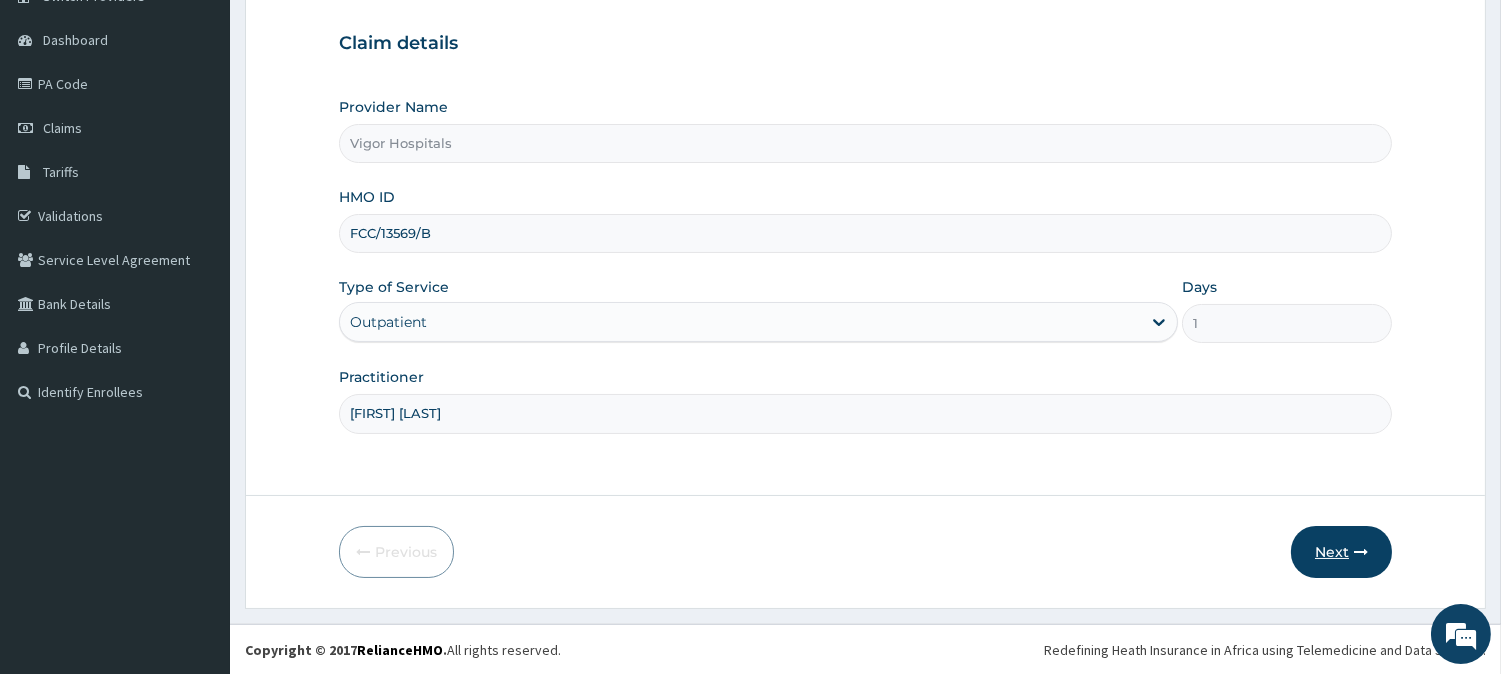 click on "Next" at bounding box center (1341, 552) 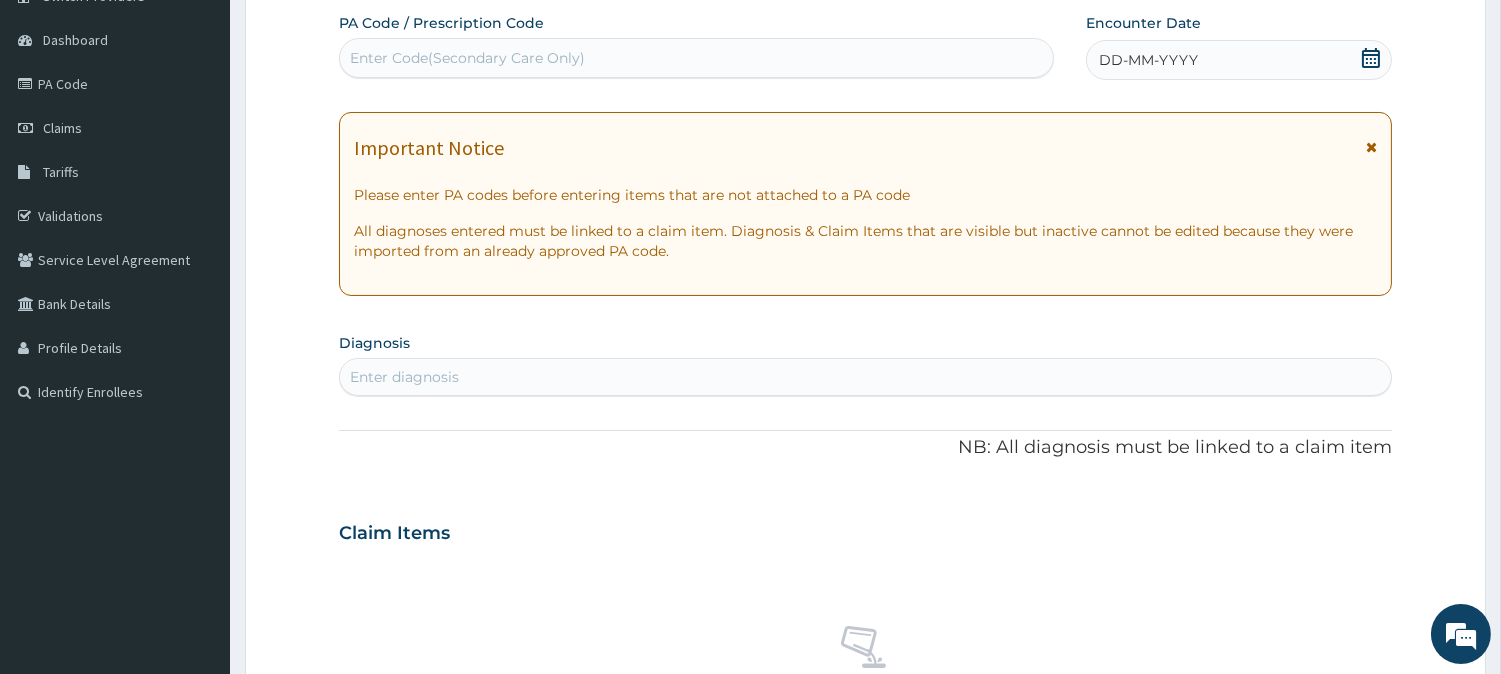 click on "DD-MM-YYYY" at bounding box center (1148, 60) 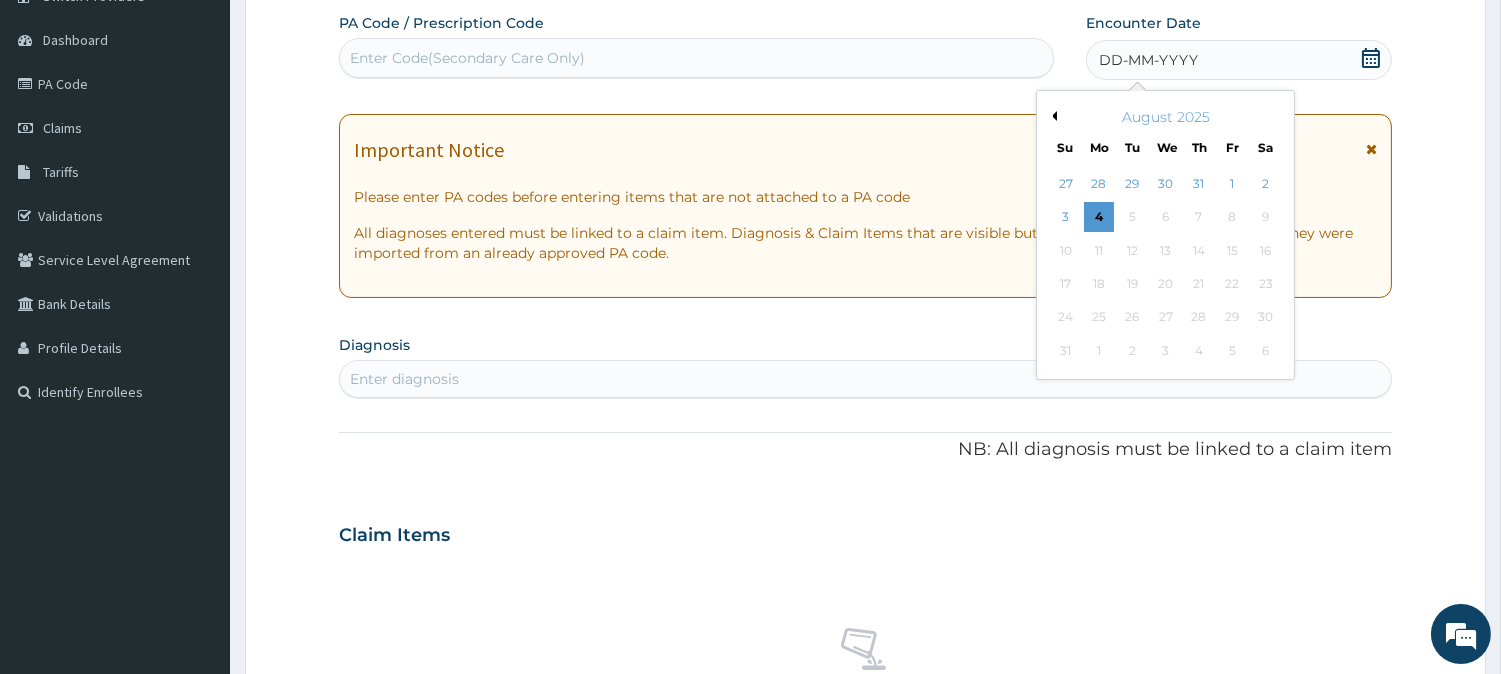 click on "Previous Month" at bounding box center [1052, 116] 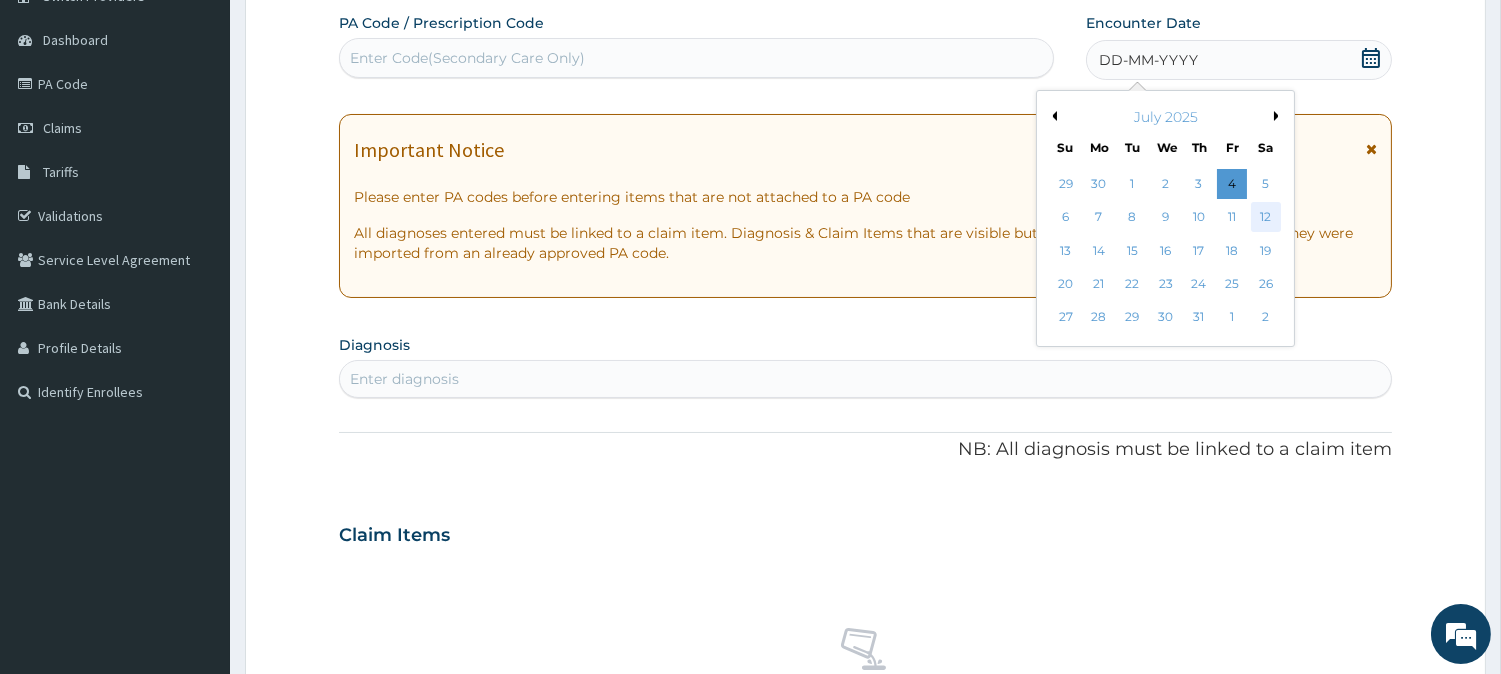 click on "12" at bounding box center [1265, 218] 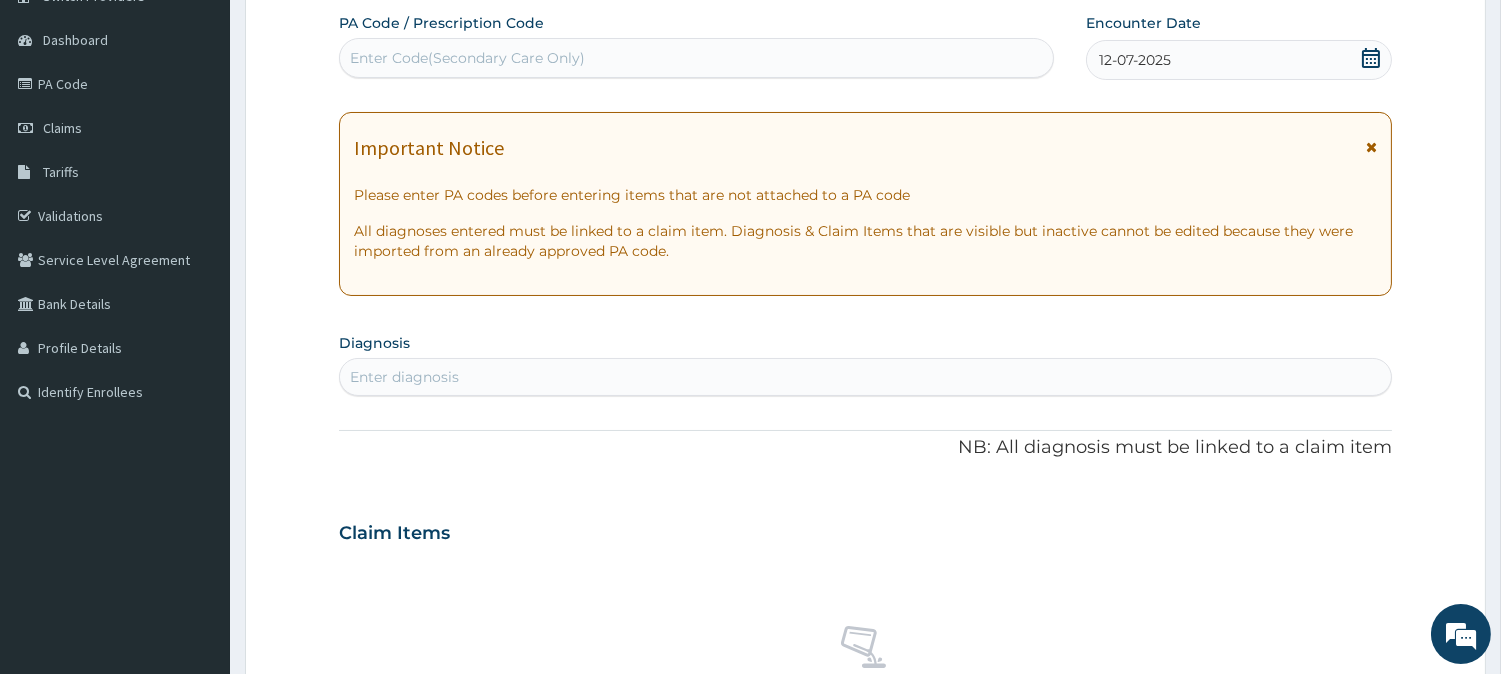 click on "Enter diagnosis" at bounding box center [404, 377] 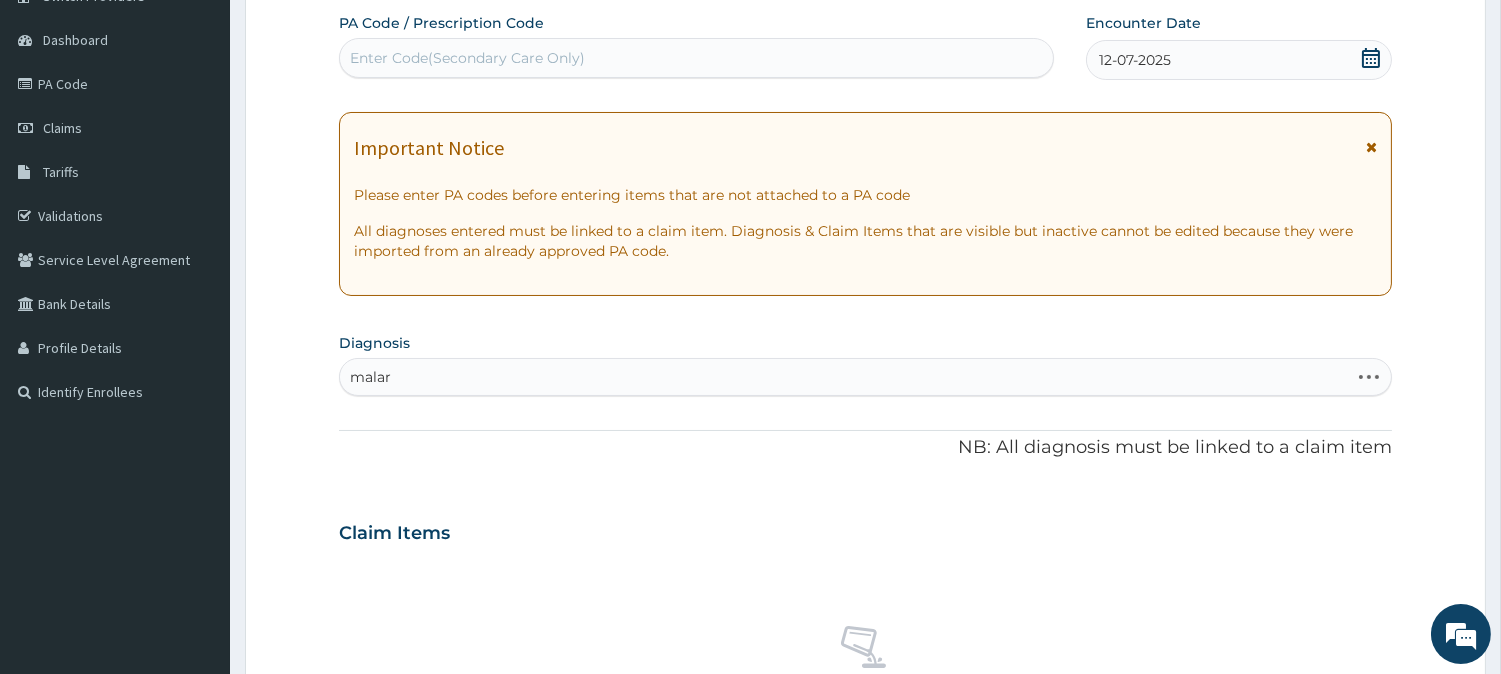 type on "malari" 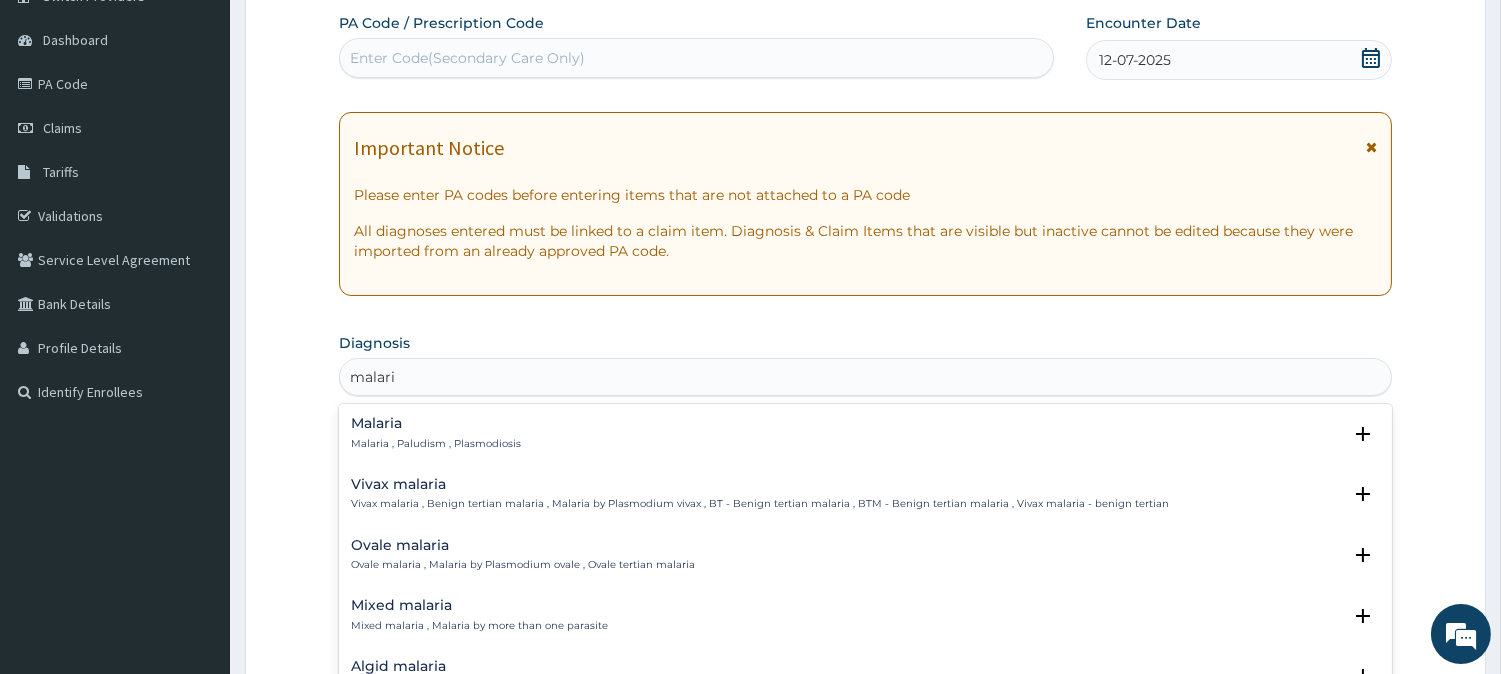click on "Malaria , Paludism , Plasmodiosis" at bounding box center [436, 444] 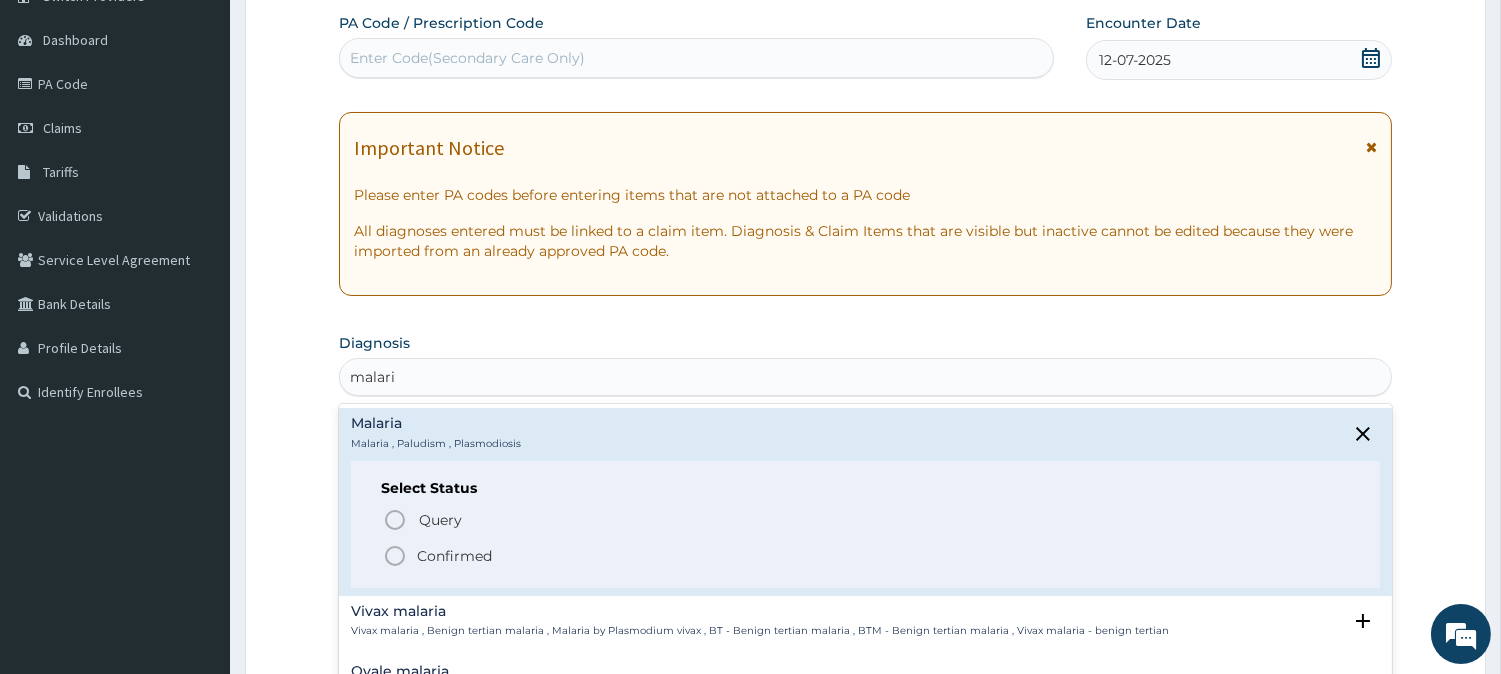 click 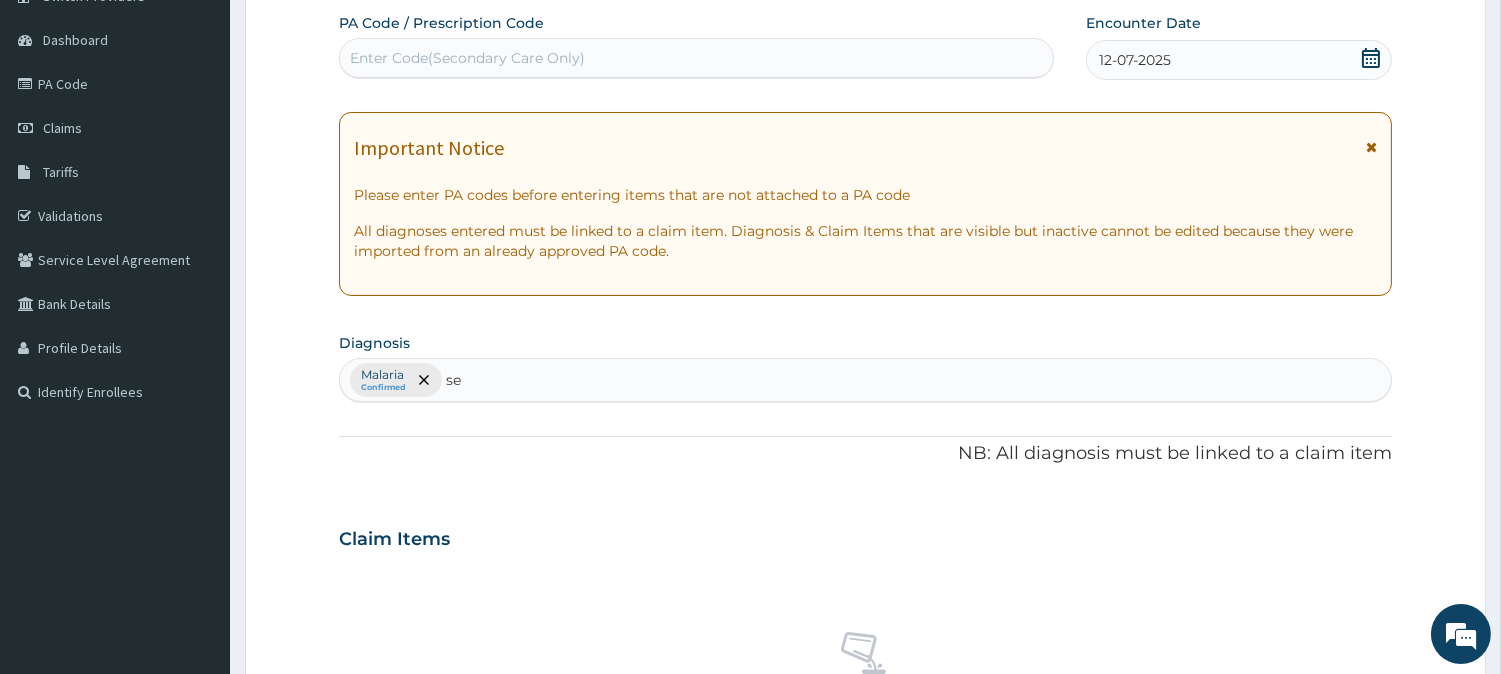 type on "sep" 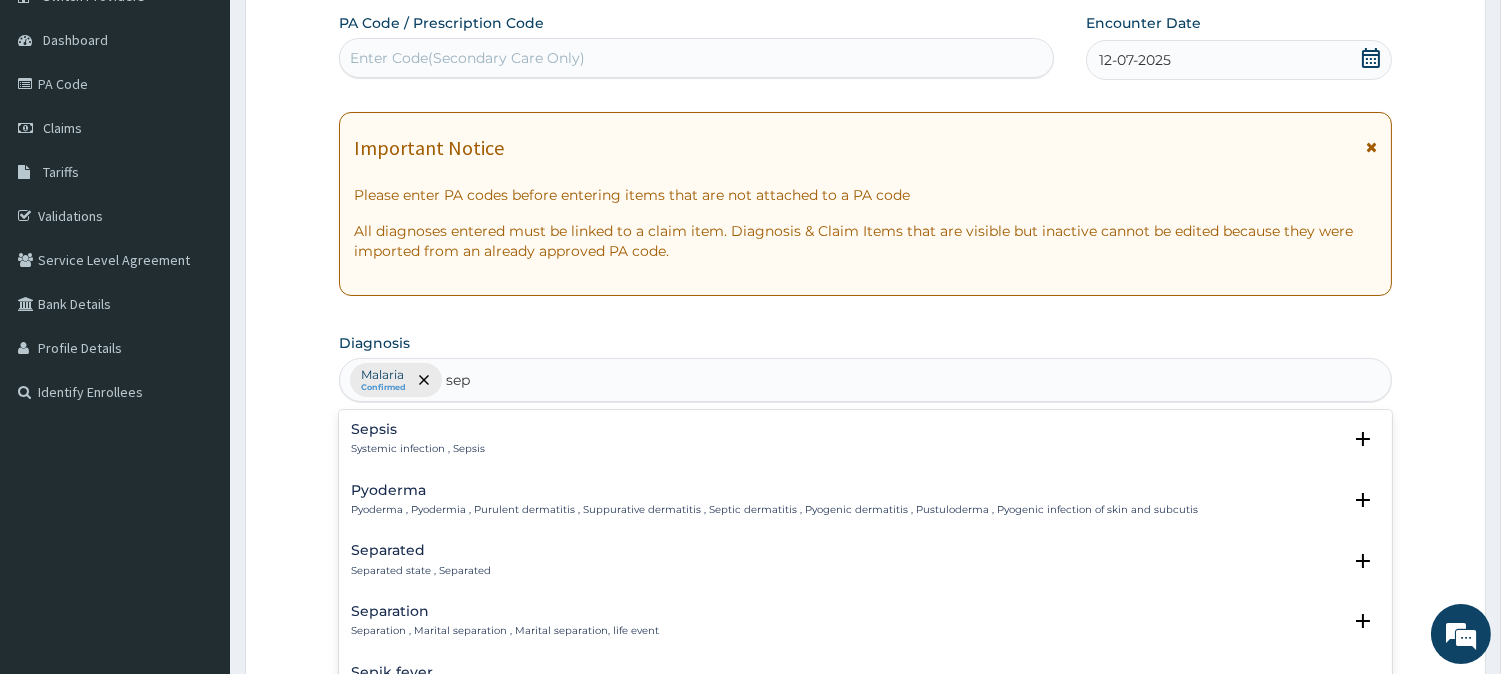click on "Systemic infection , Sepsis" at bounding box center (418, 449) 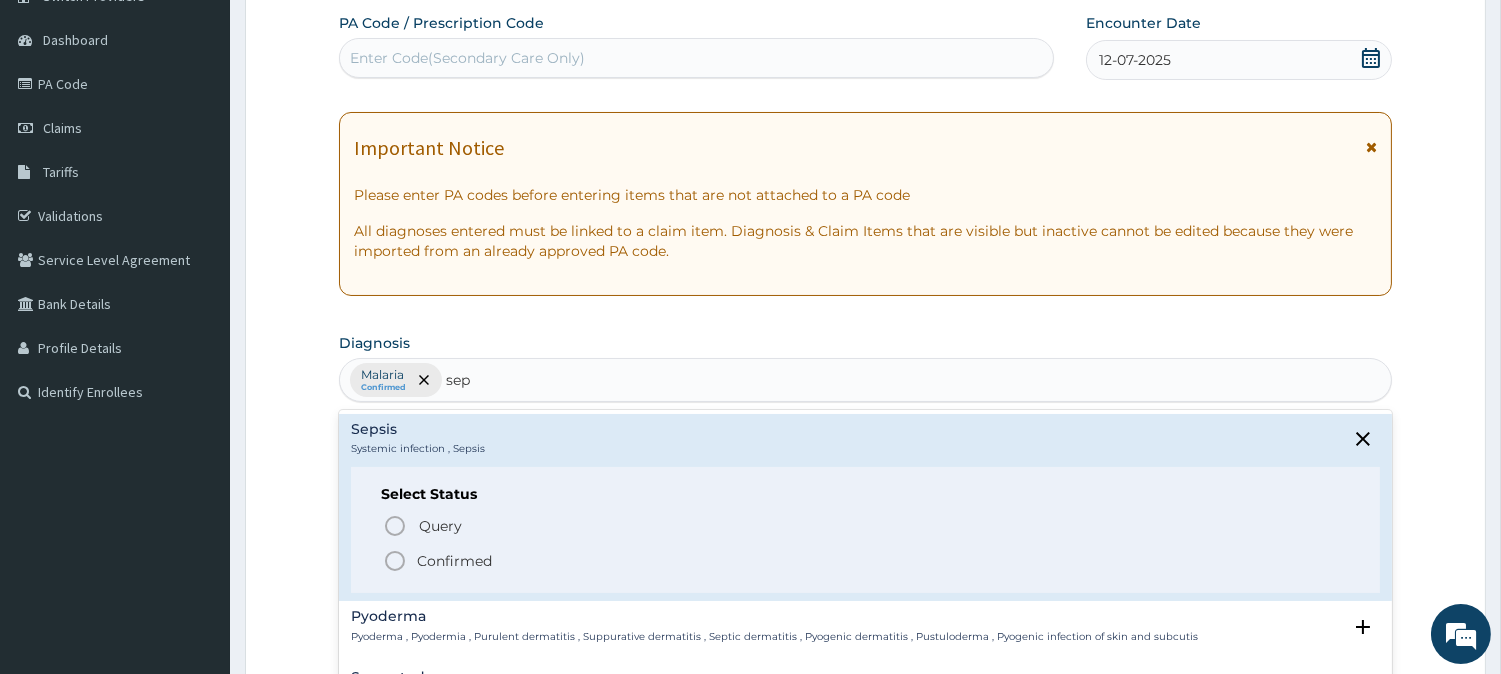 click 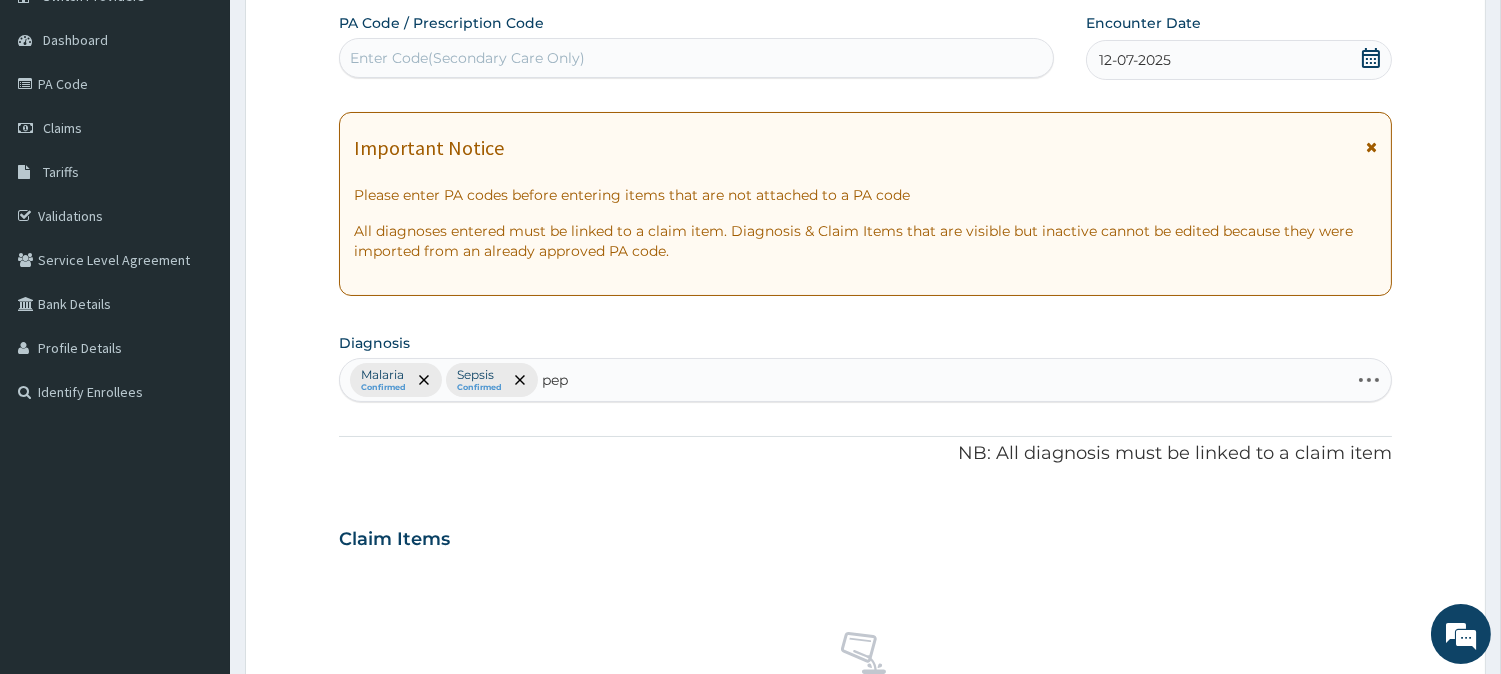 type on "pept" 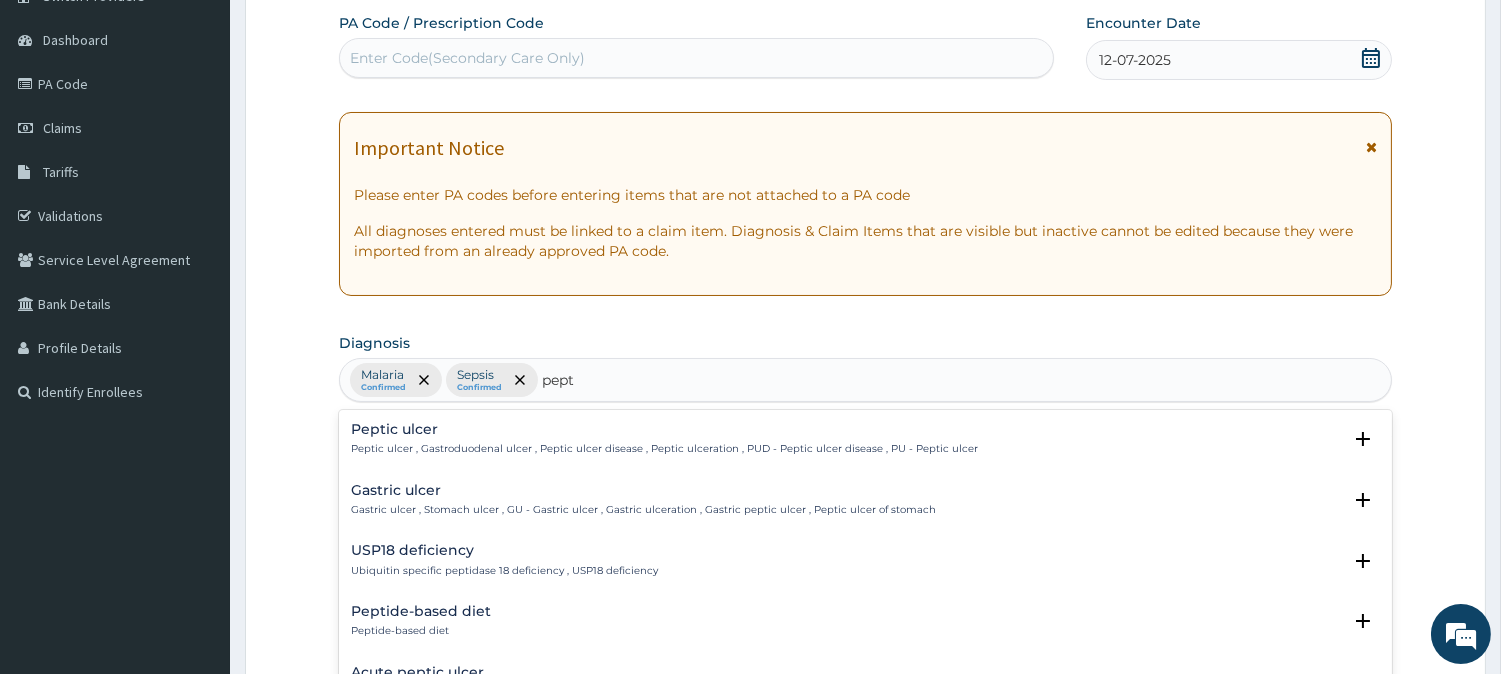 click on "Peptic ulcer" at bounding box center (664, 429) 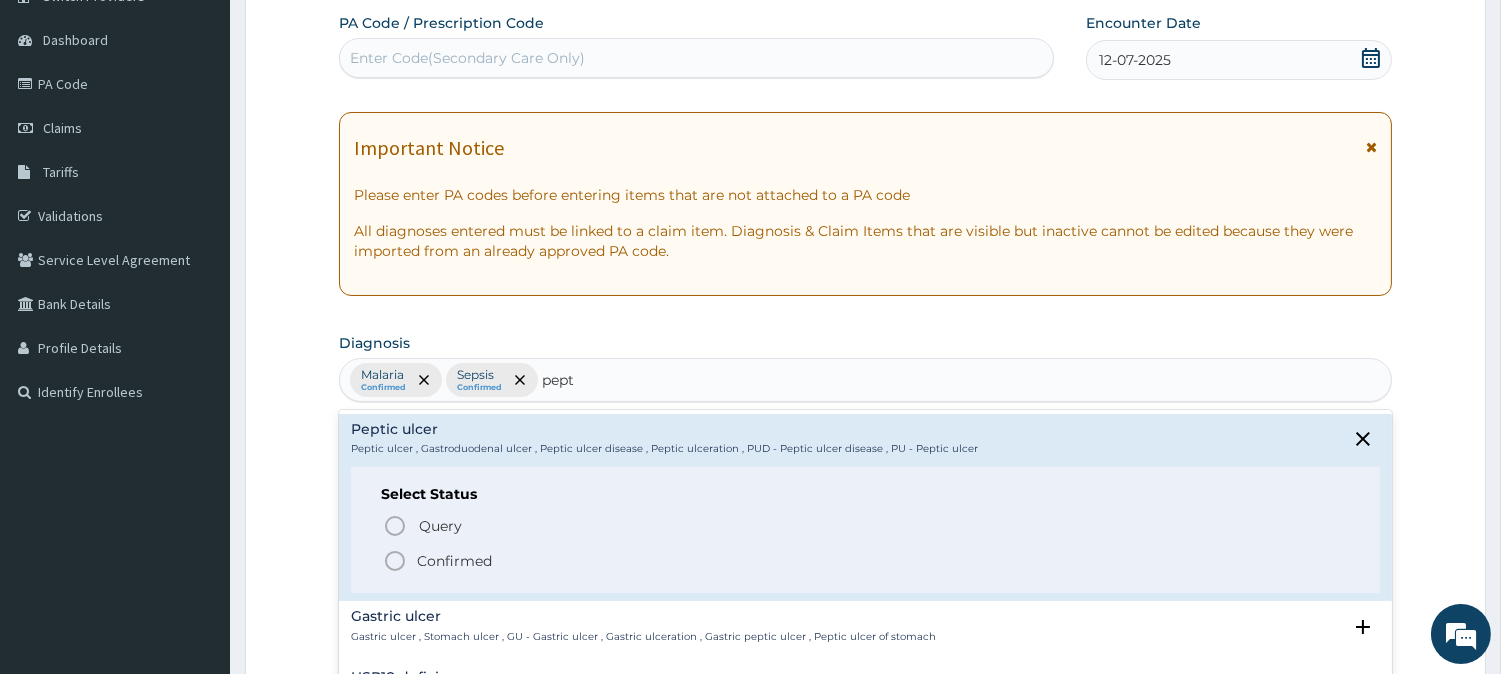 click 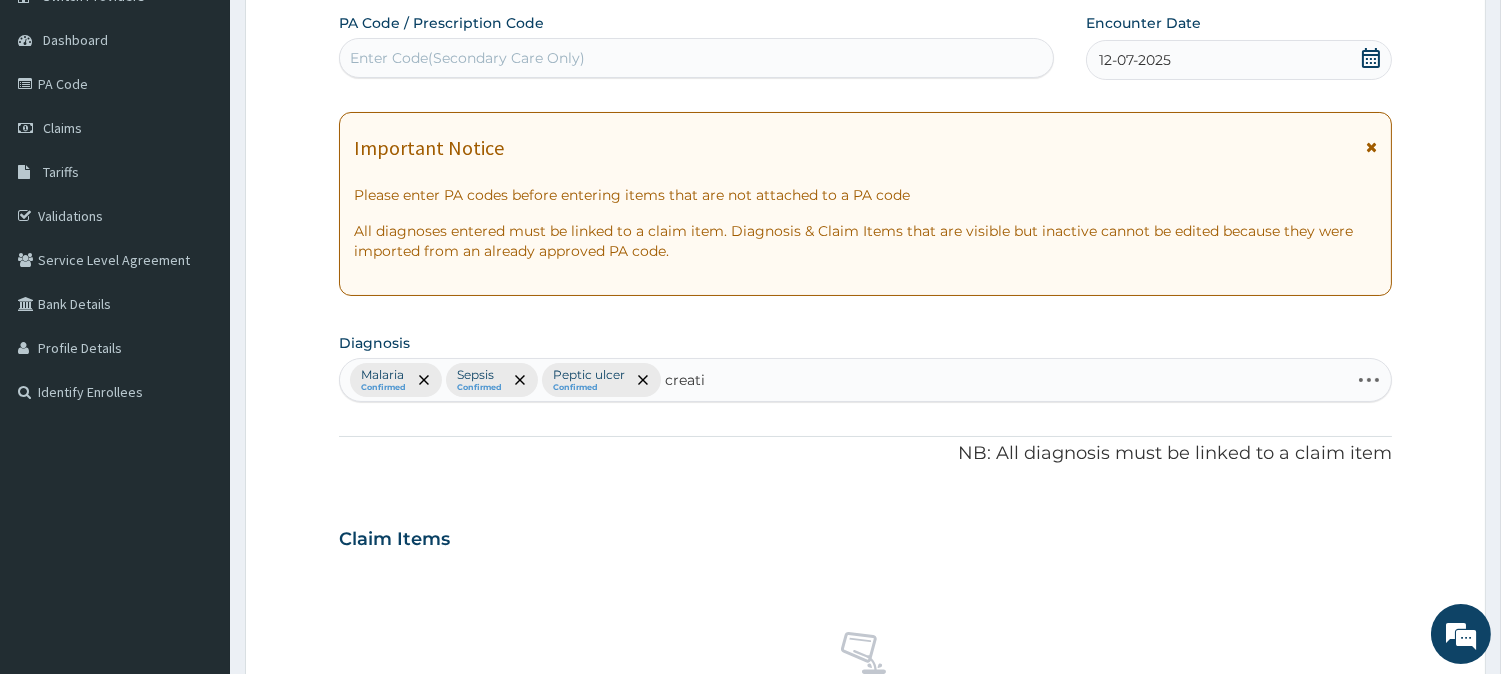 type on "creatin" 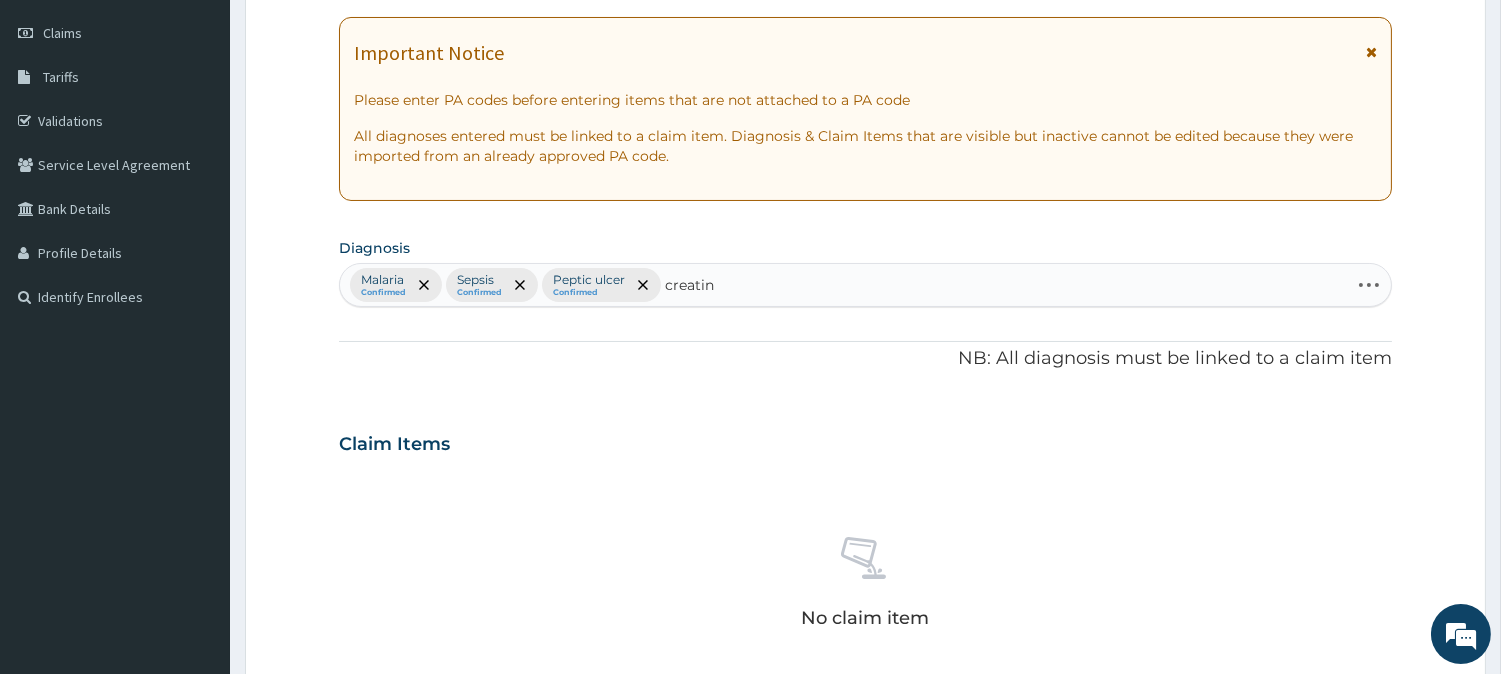 scroll, scrollTop: 401, scrollLeft: 0, axis: vertical 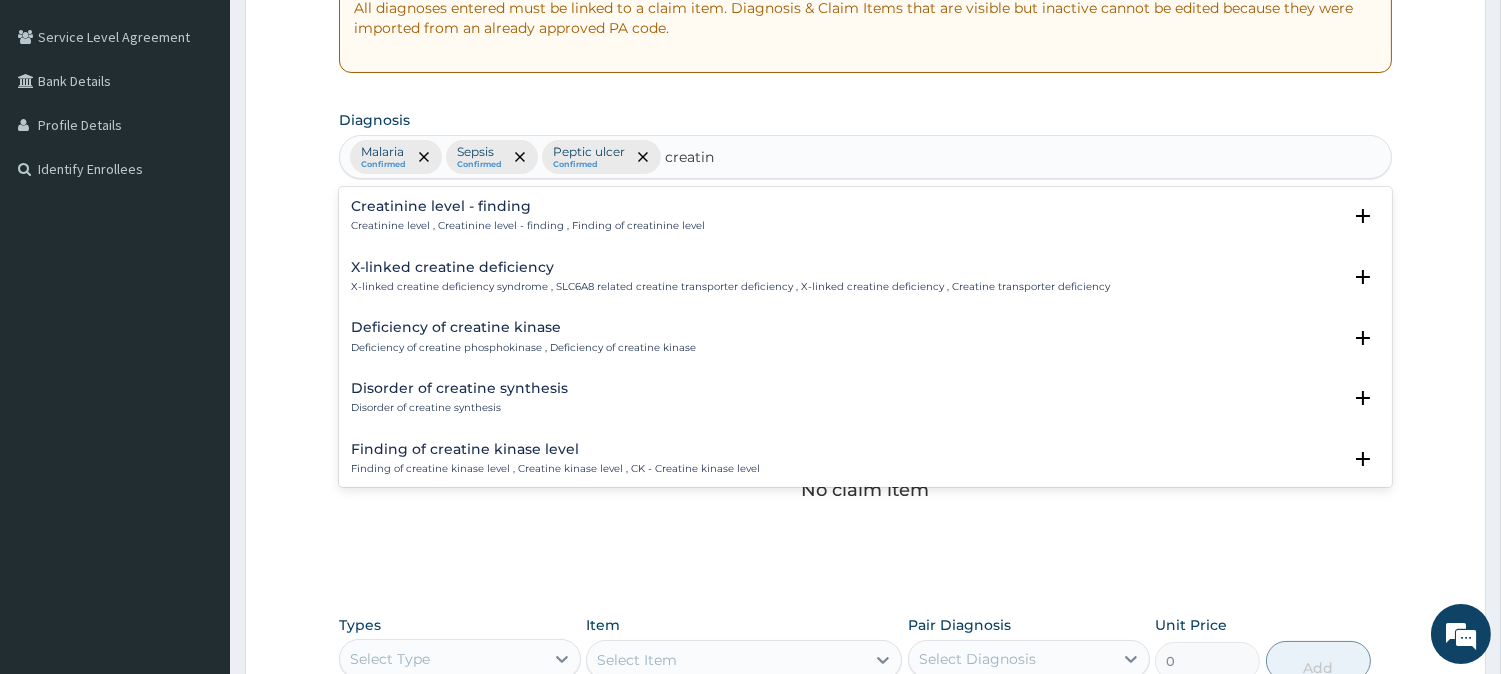 click on "Creatinine level - finding" at bounding box center (528, 206) 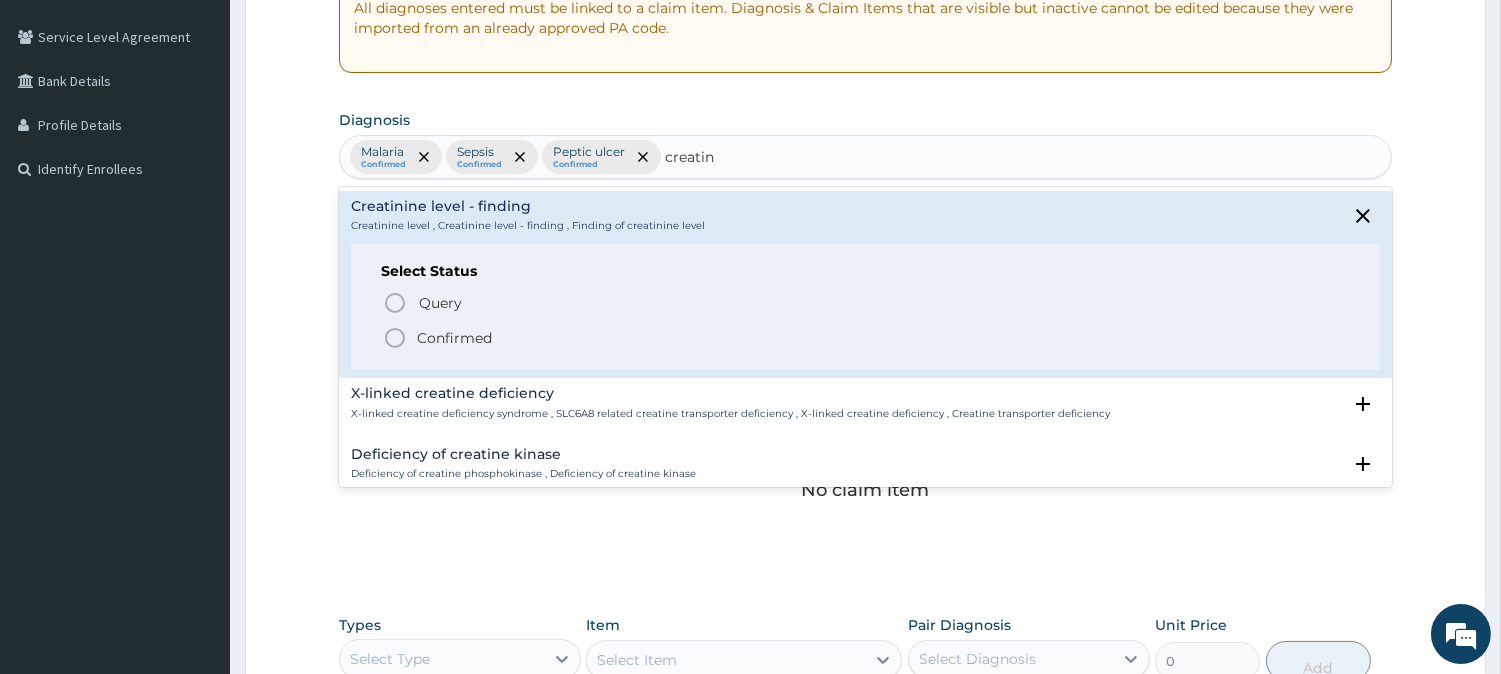 drag, startPoint x: 396, startPoint y: 330, endPoint x: 387, endPoint y: 307, distance: 24.698177 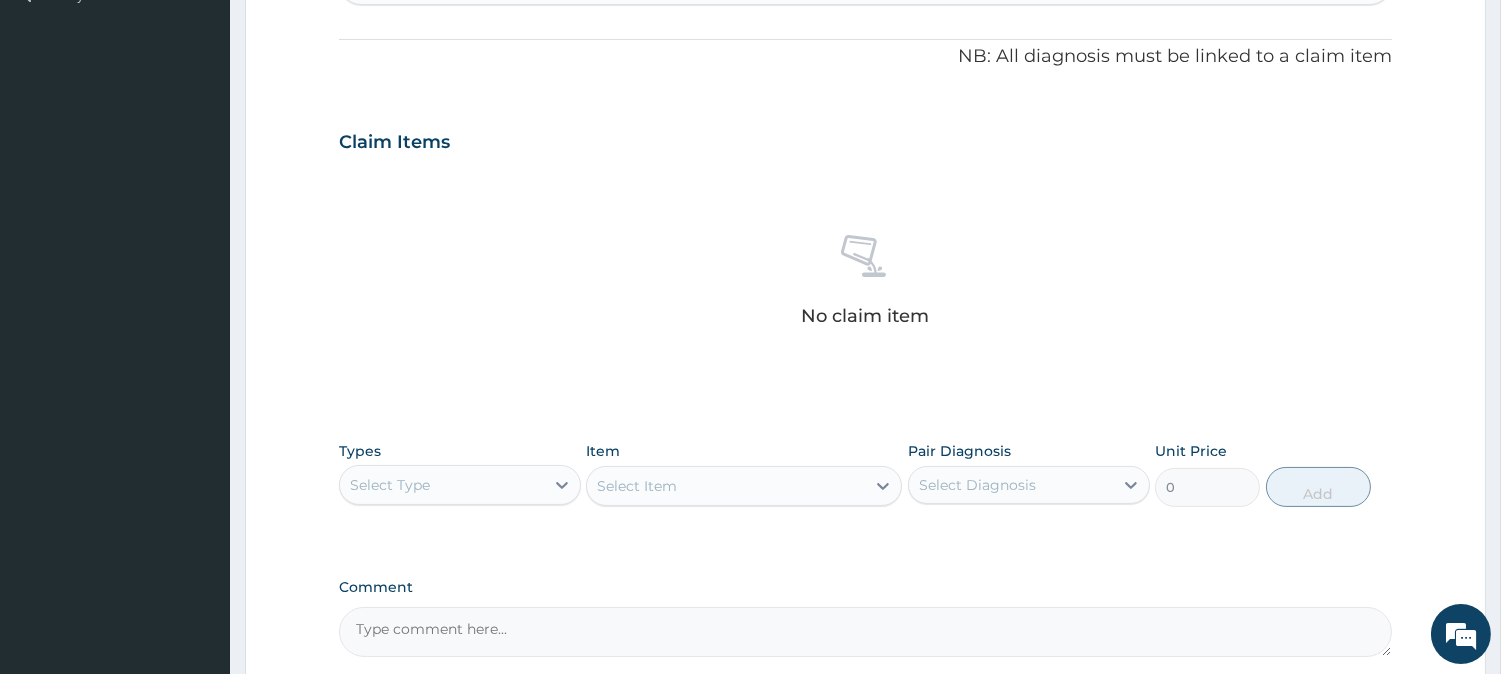scroll, scrollTop: 767, scrollLeft: 0, axis: vertical 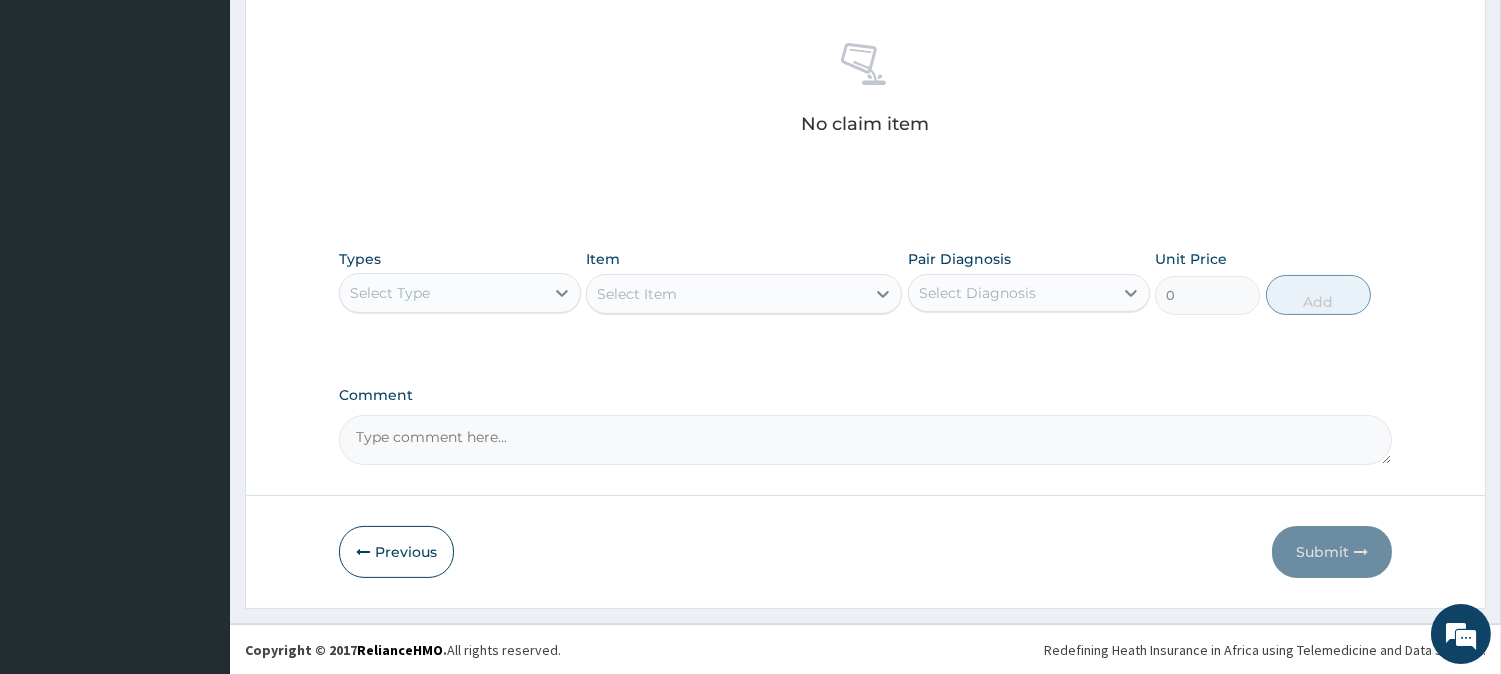 click on "Select Type" at bounding box center (442, 293) 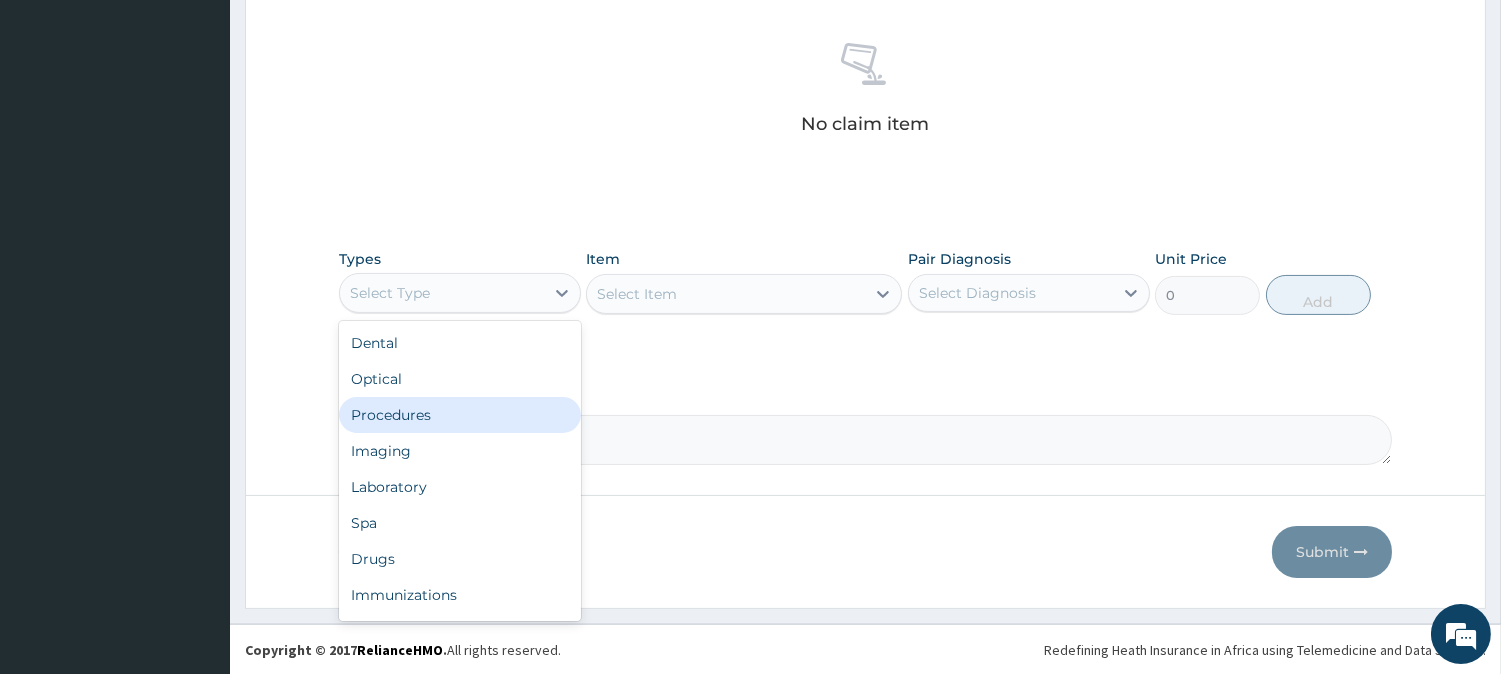 click on "Procedures" at bounding box center (460, 415) 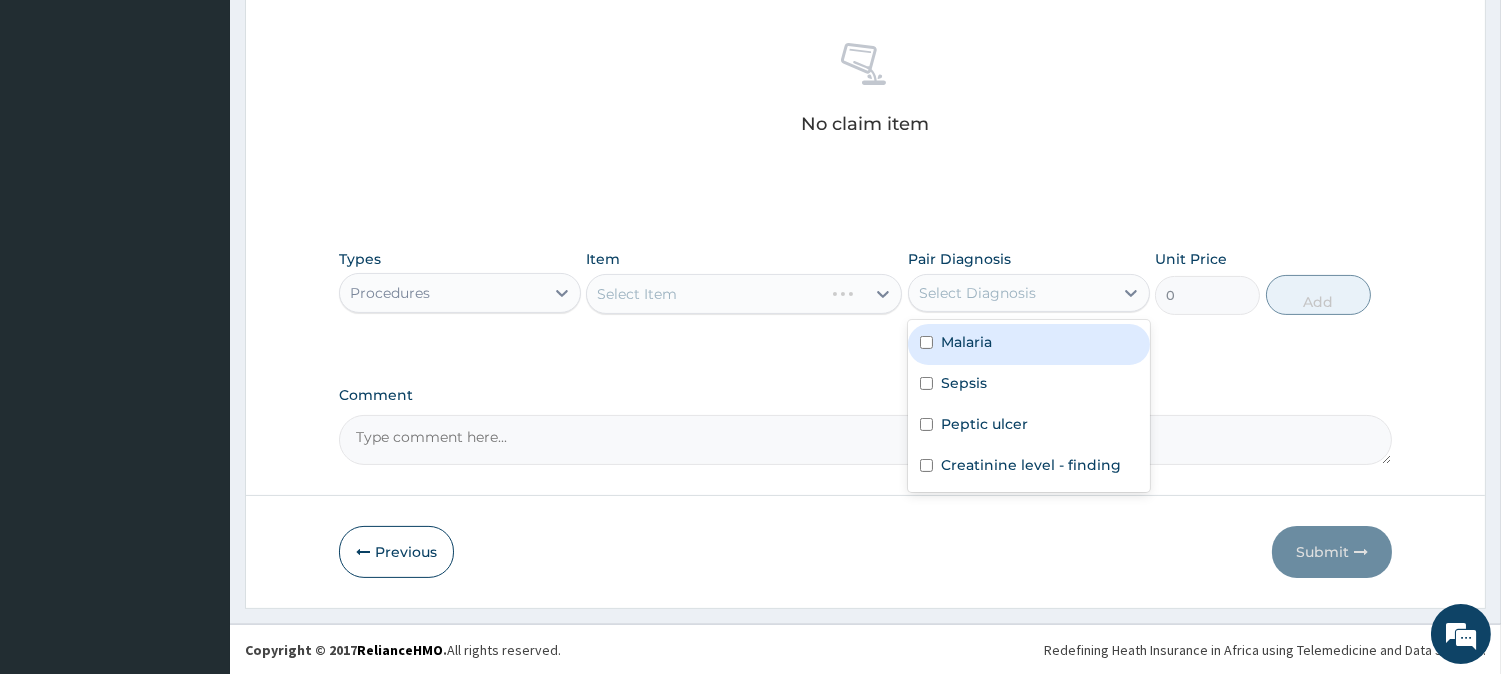 click on "Select Diagnosis" at bounding box center [977, 293] 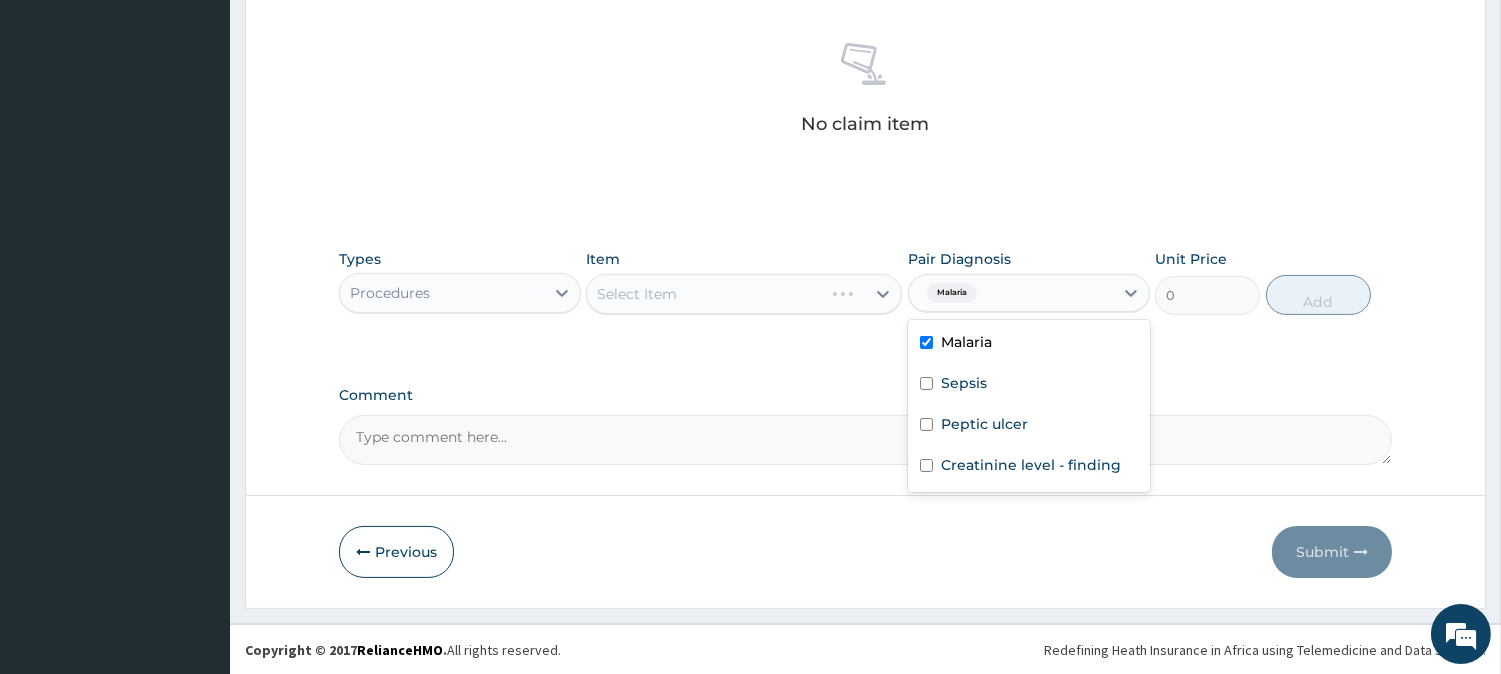 click on "Malaria" at bounding box center [1029, 344] 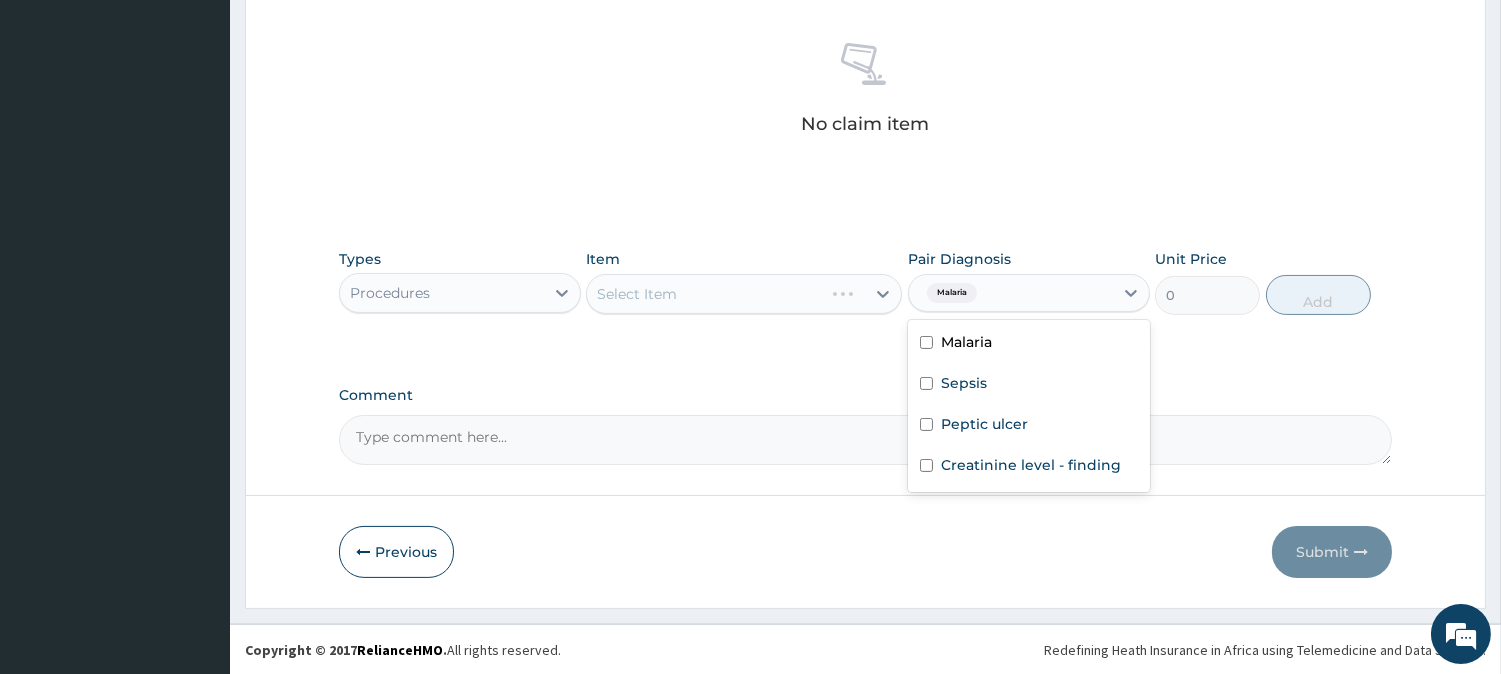 checkbox on "false" 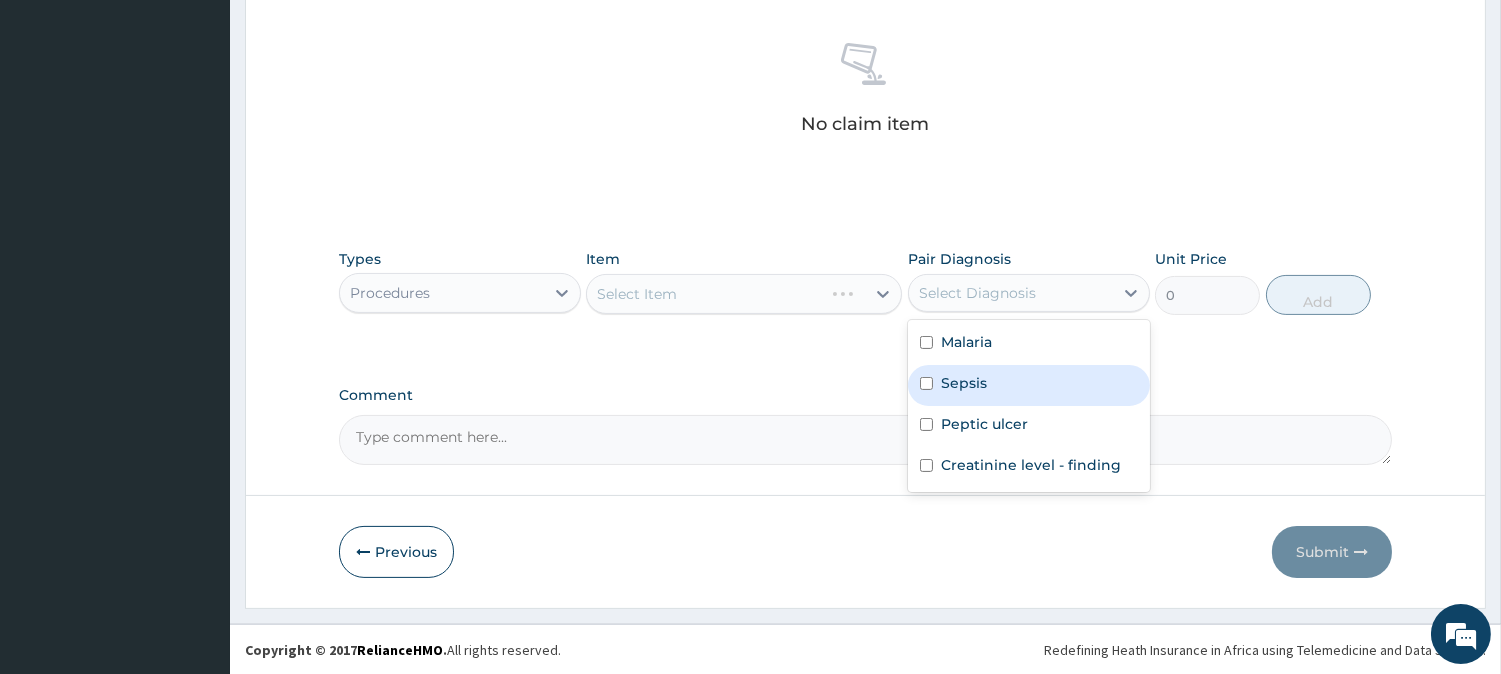 drag, startPoint x: 948, startPoint y: 378, endPoint x: 958, endPoint y: 360, distance: 20.59126 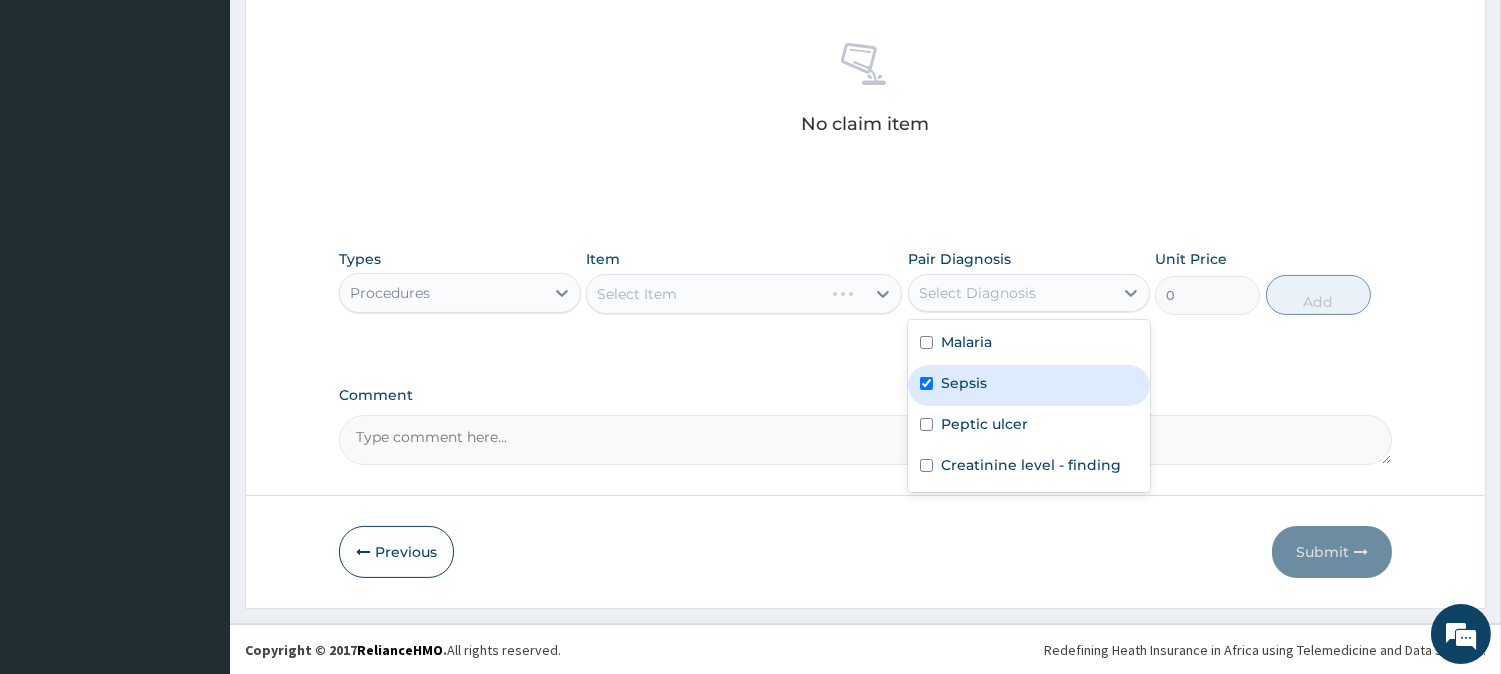 checkbox on "true" 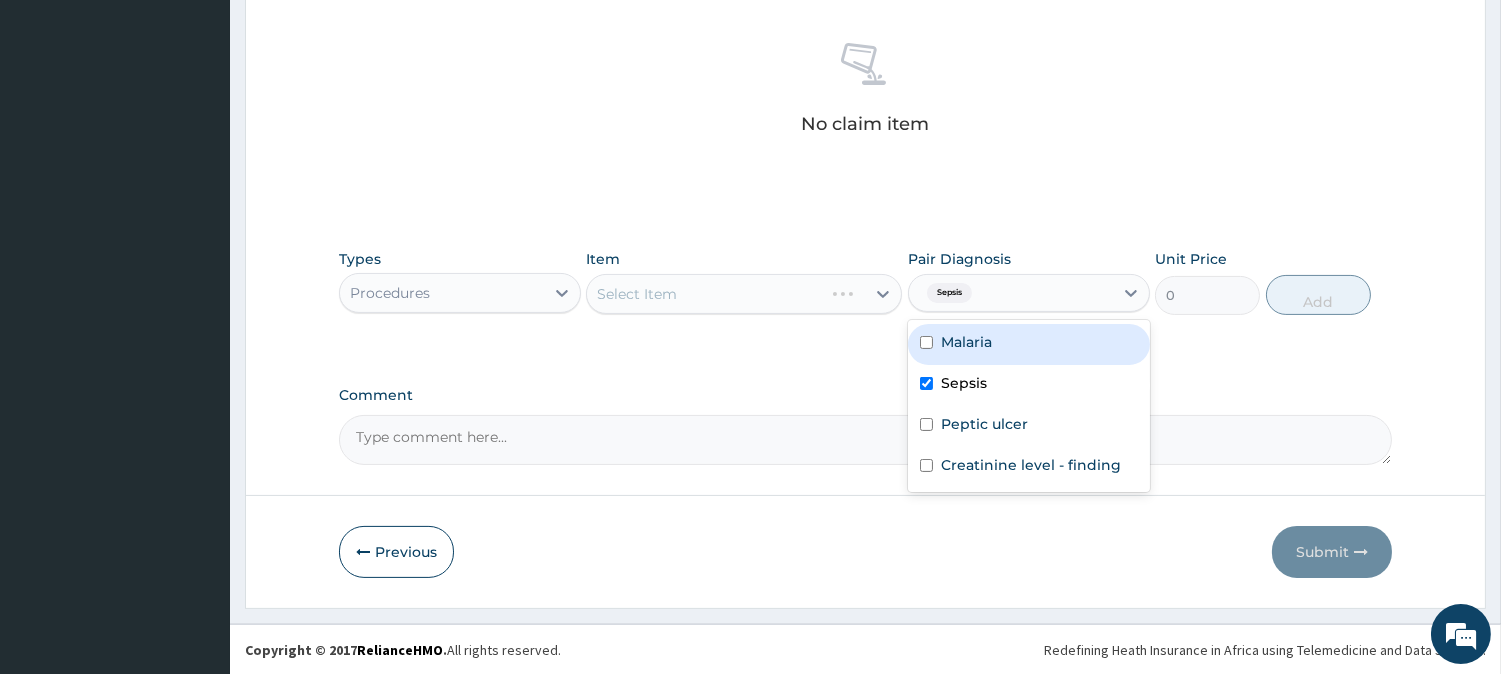 drag, startPoint x: 977, startPoint y: 332, endPoint x: 928, endPoint y: 321, distance: 50.219517 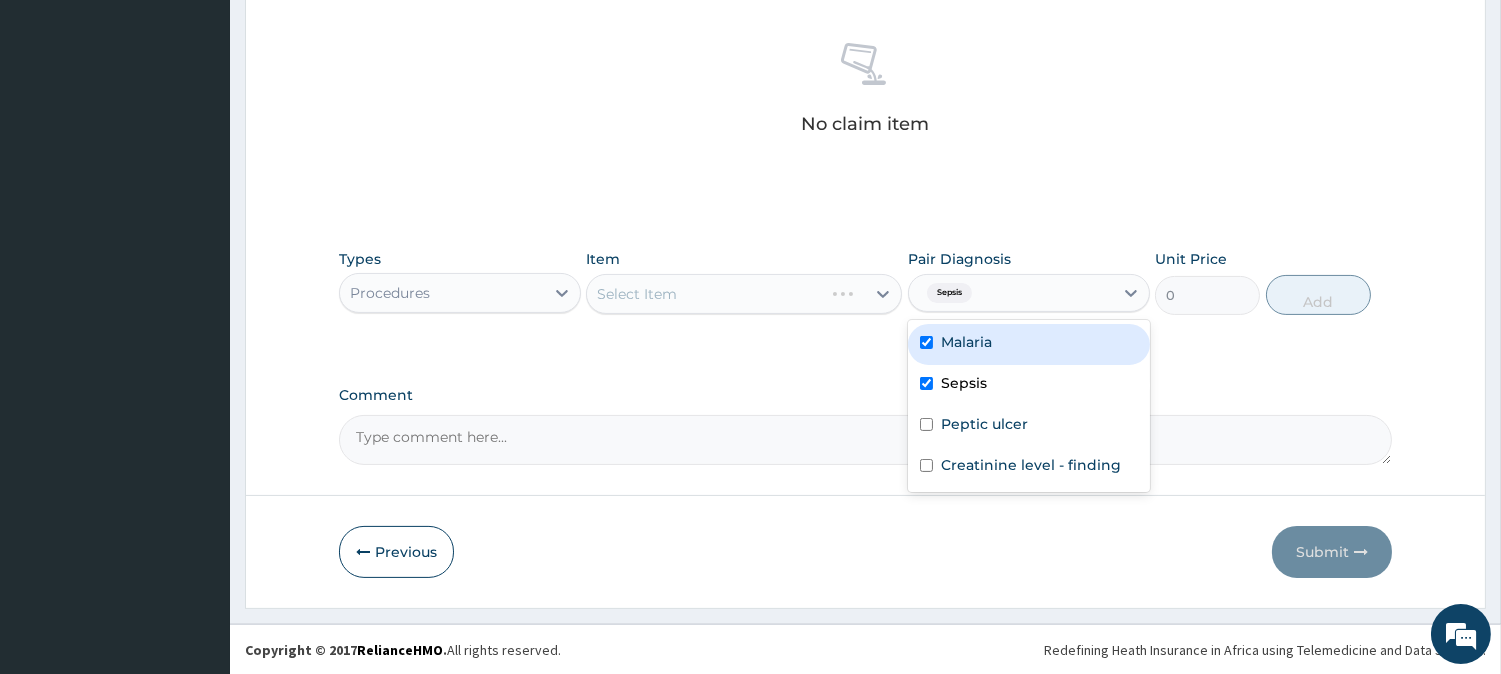 checkbox on "true" 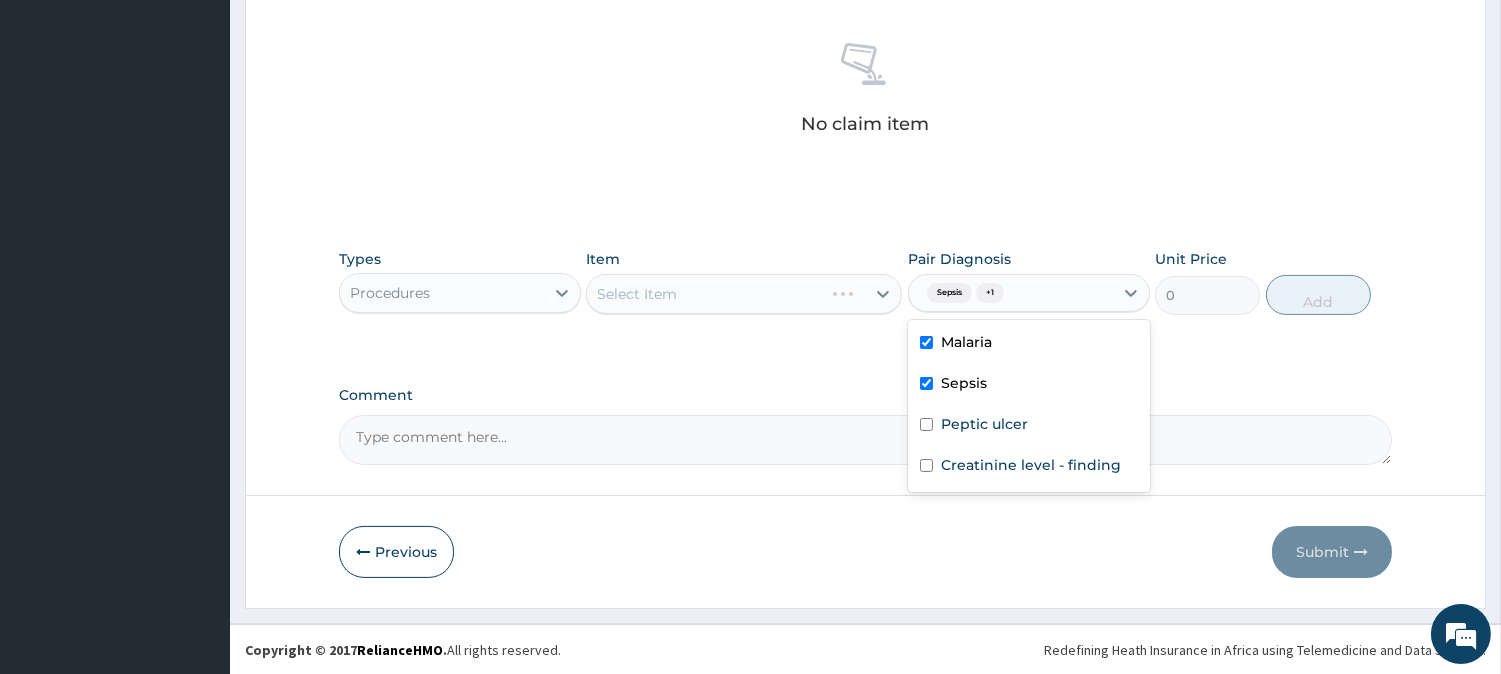 click on "Select Item" at bounding box center [744, 294] 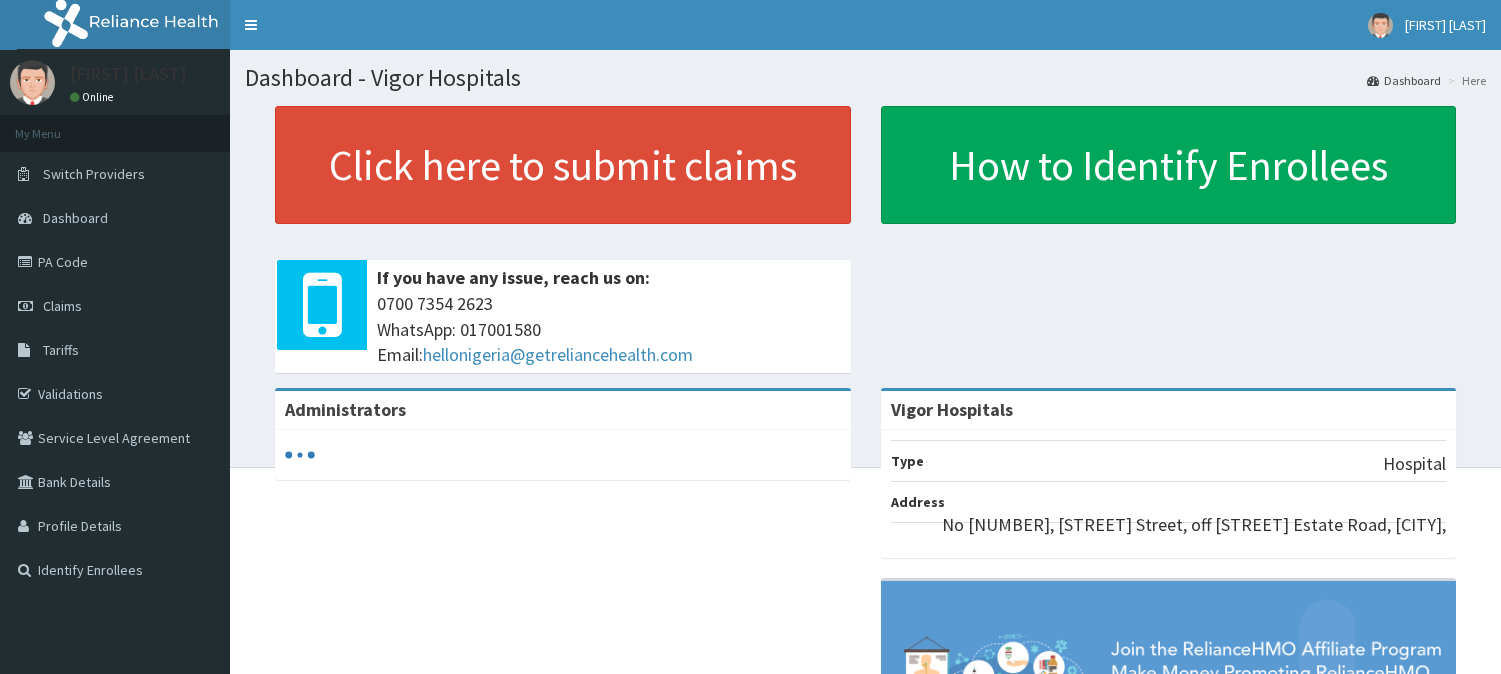 scroll, scrollTop: 0, scrollLeft: 0, axis: both 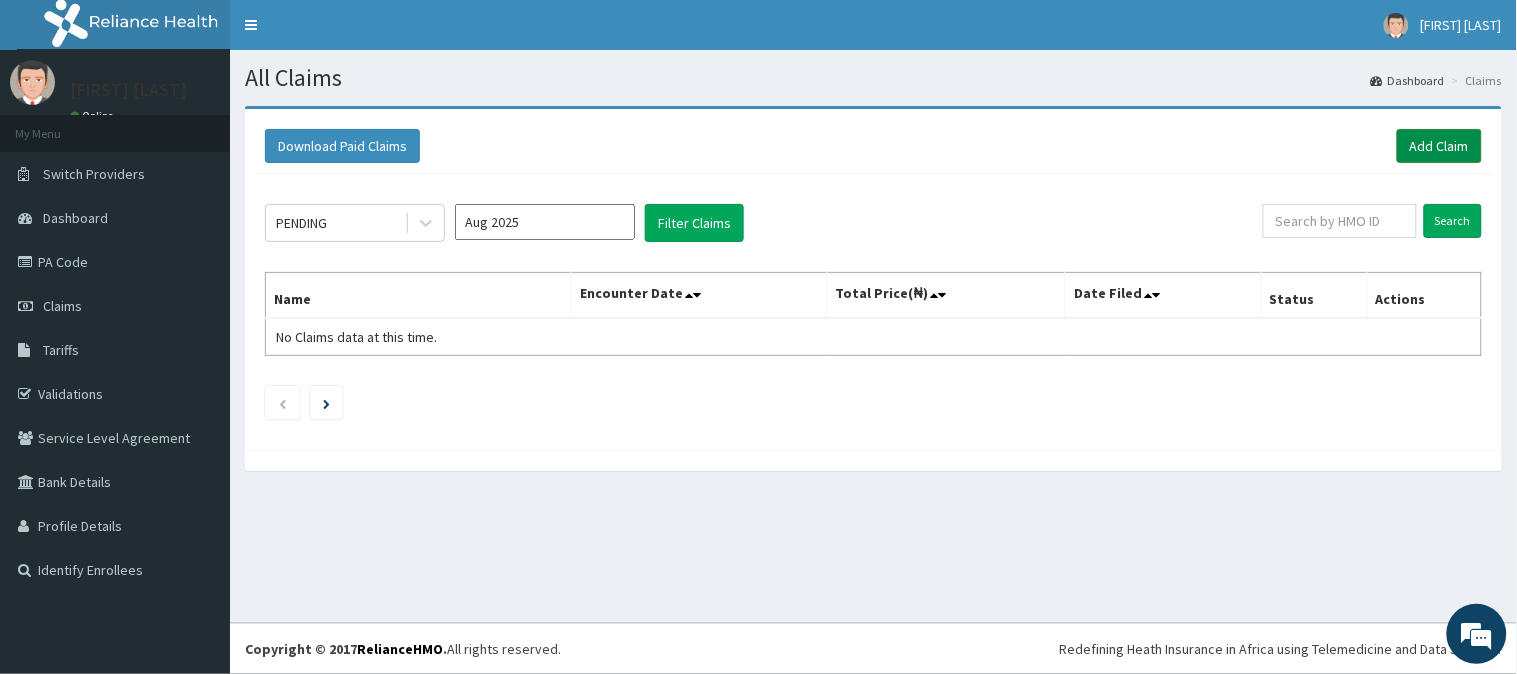 click on "Add Claim" at bounding box center (1439, 146) 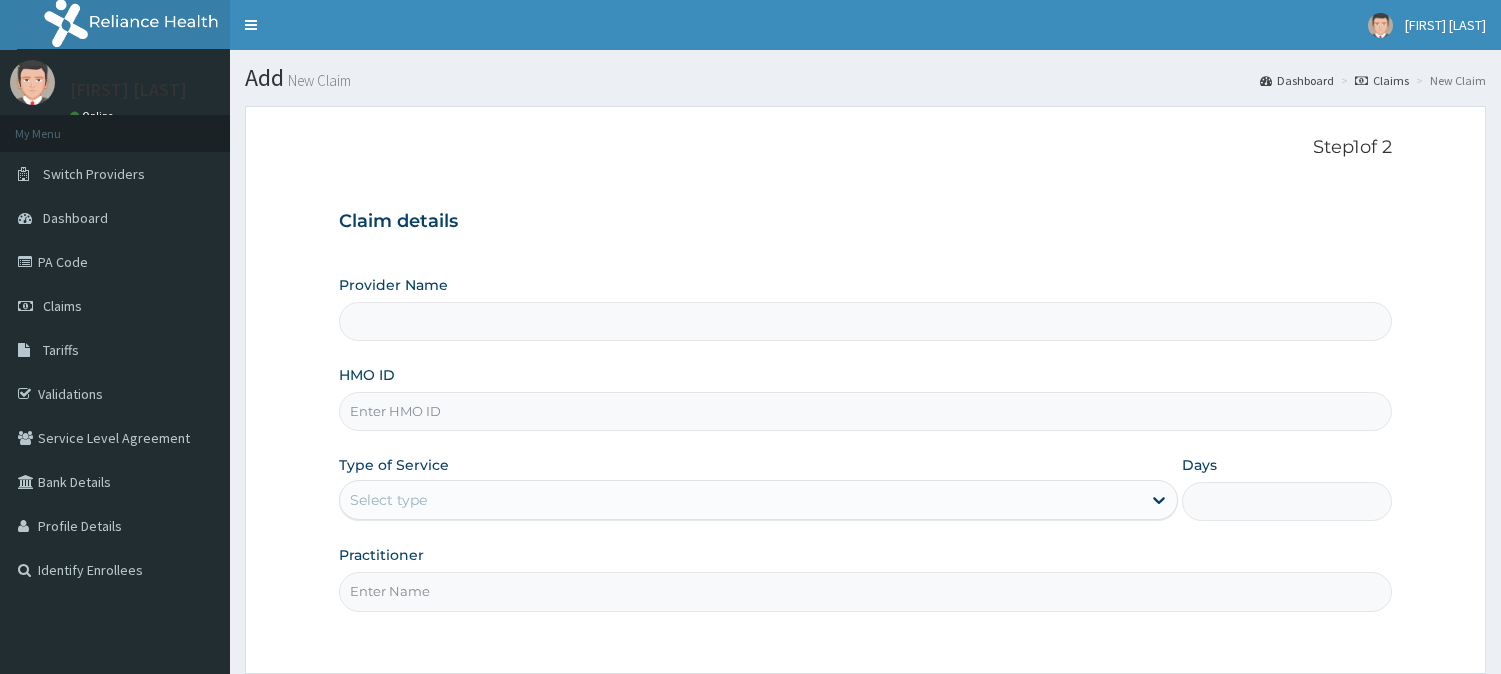 click on "HMO ID" at bounding box center [865, 411] 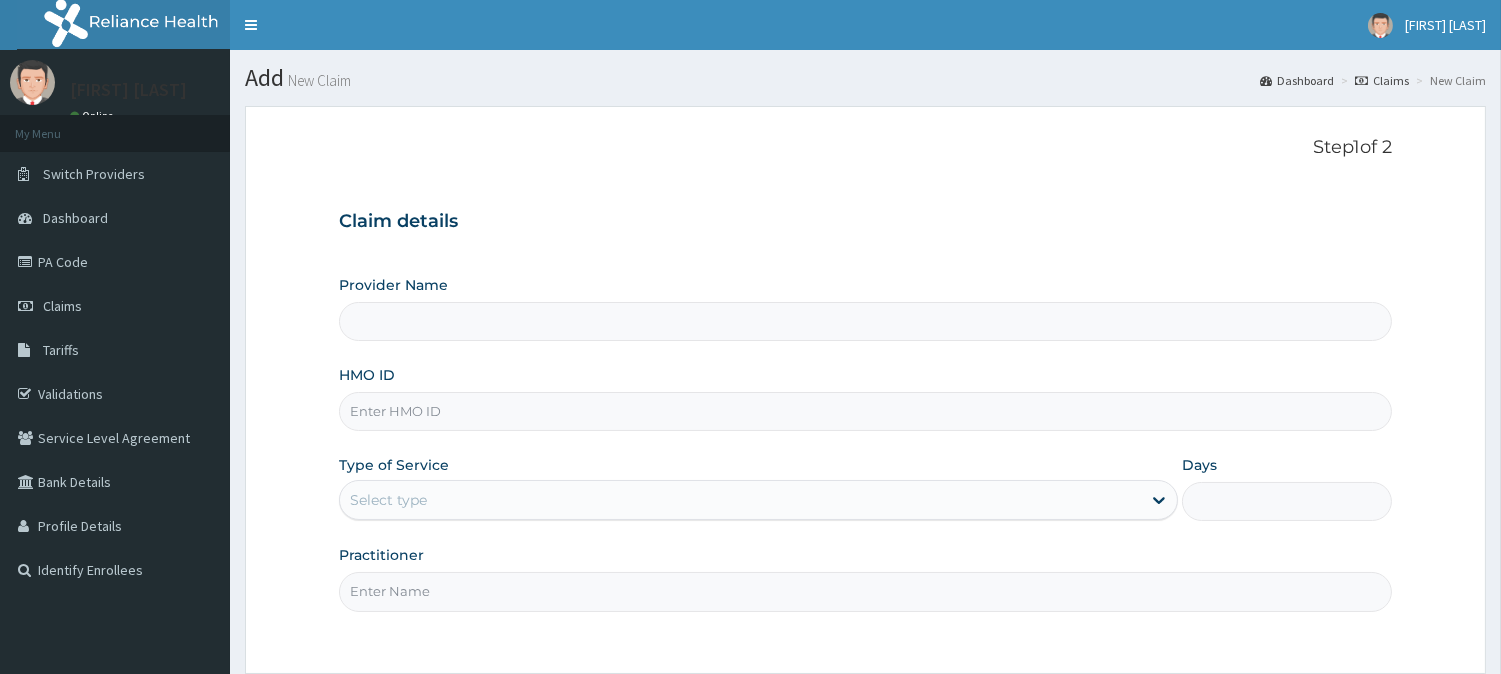 scroll, scrollTop: 0, scrollLeft: 0, axis: both 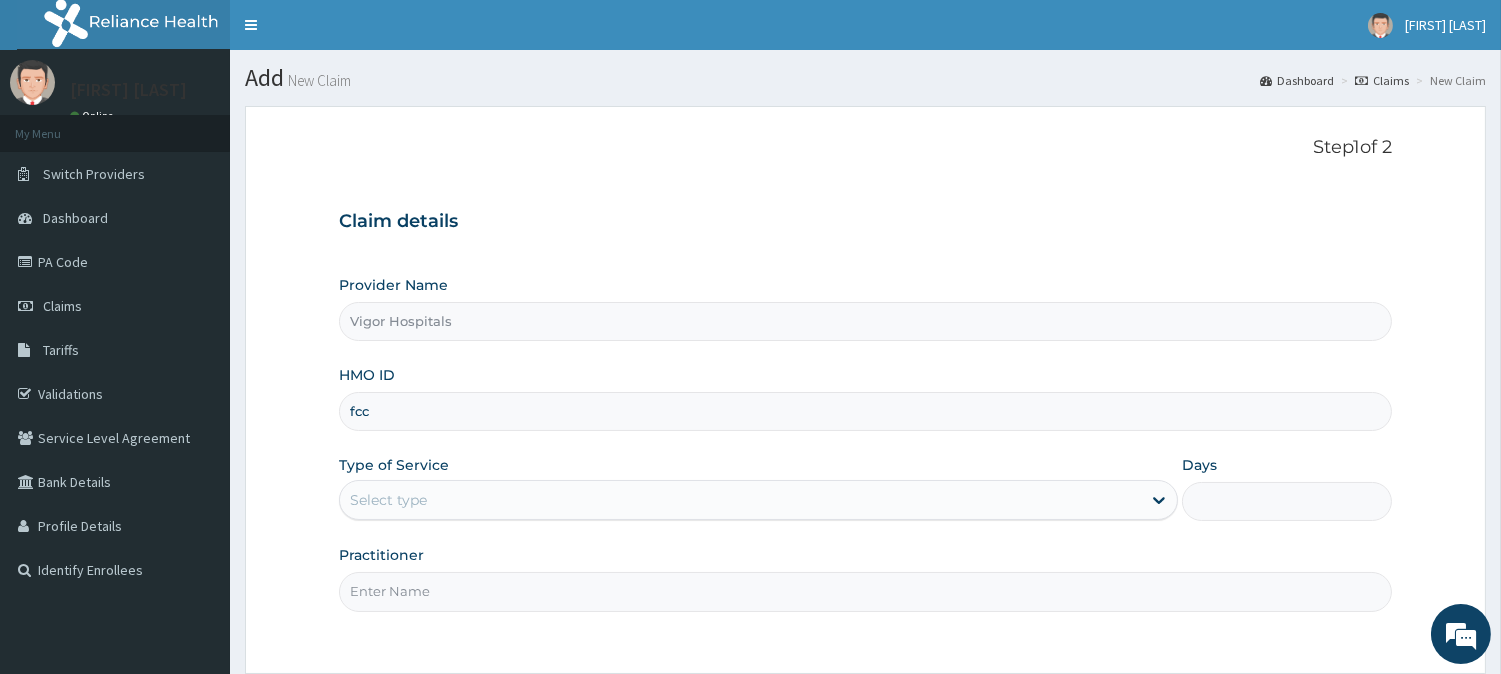 type on "FCC/13569/B" 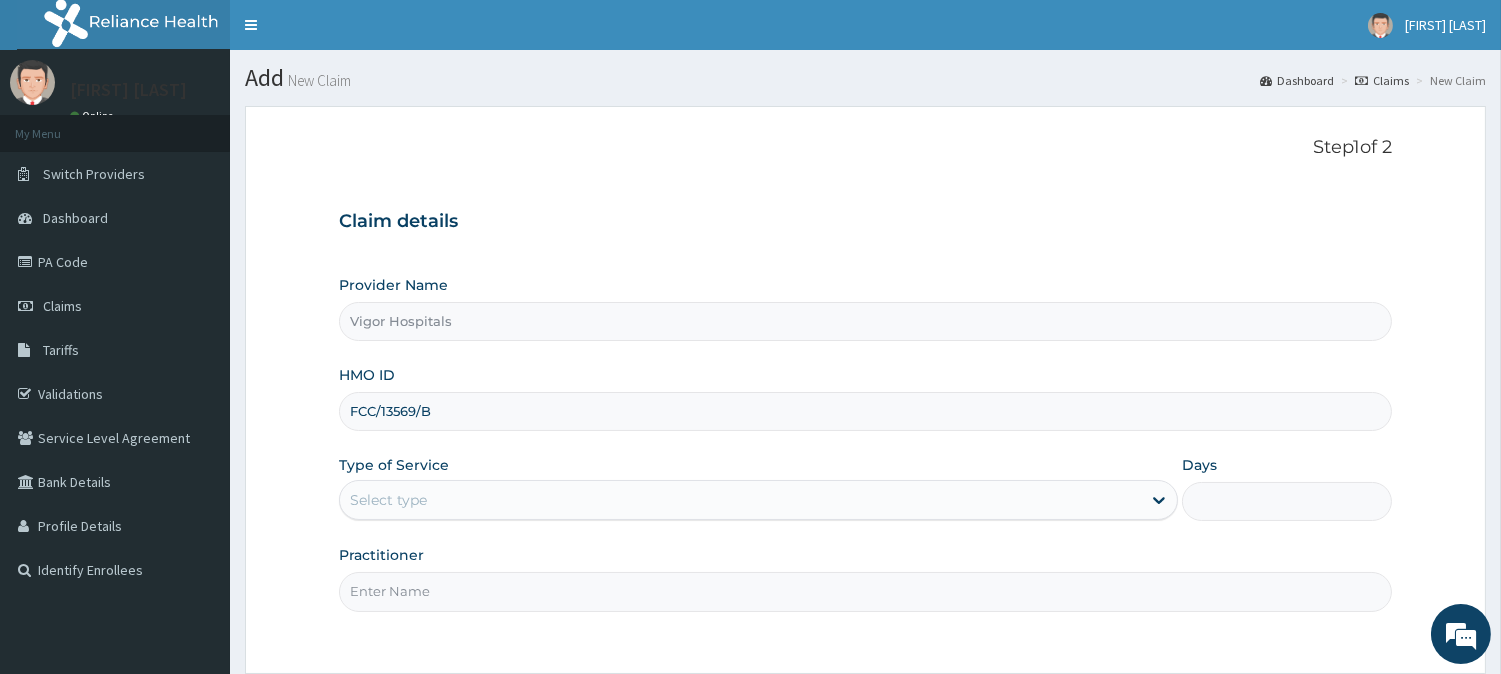 click on "Select type" at bounding box center (740, 500) 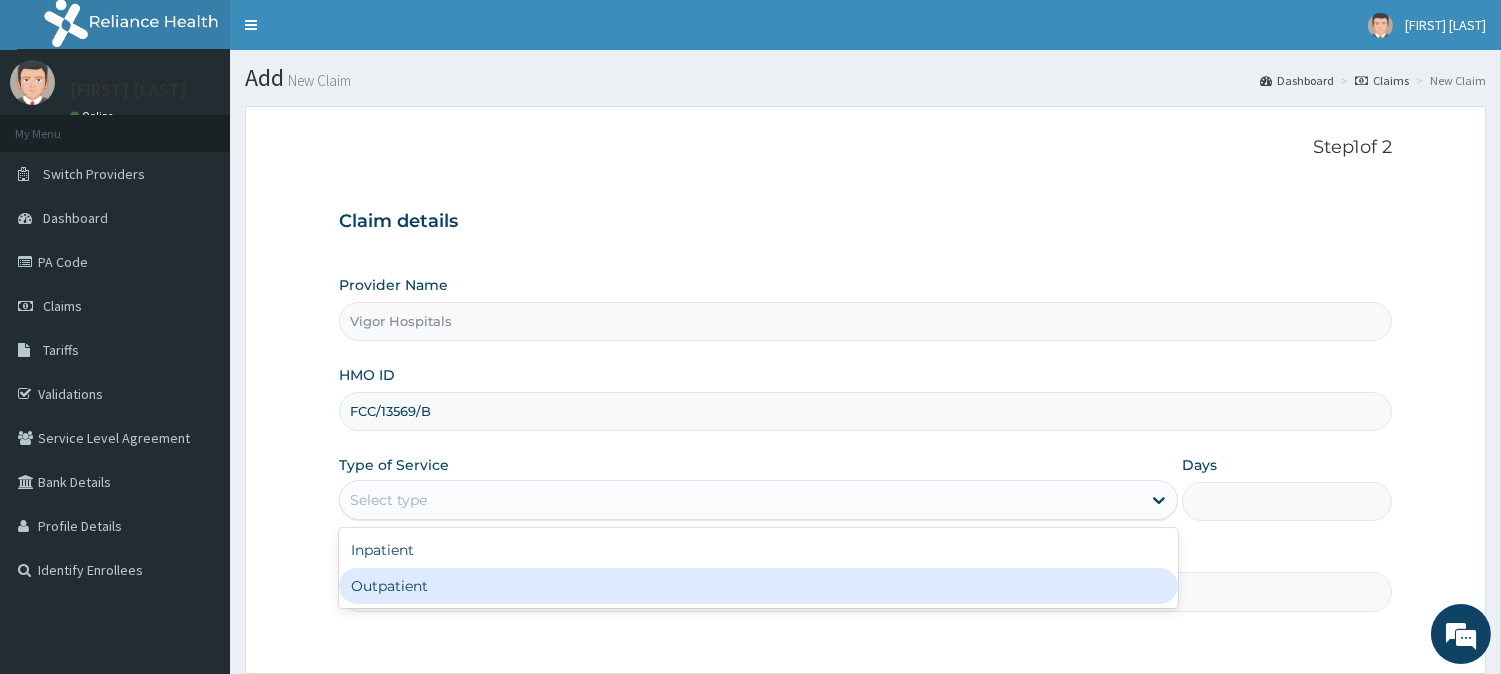 click on "Outpatient" at bounding box center [758, 586] 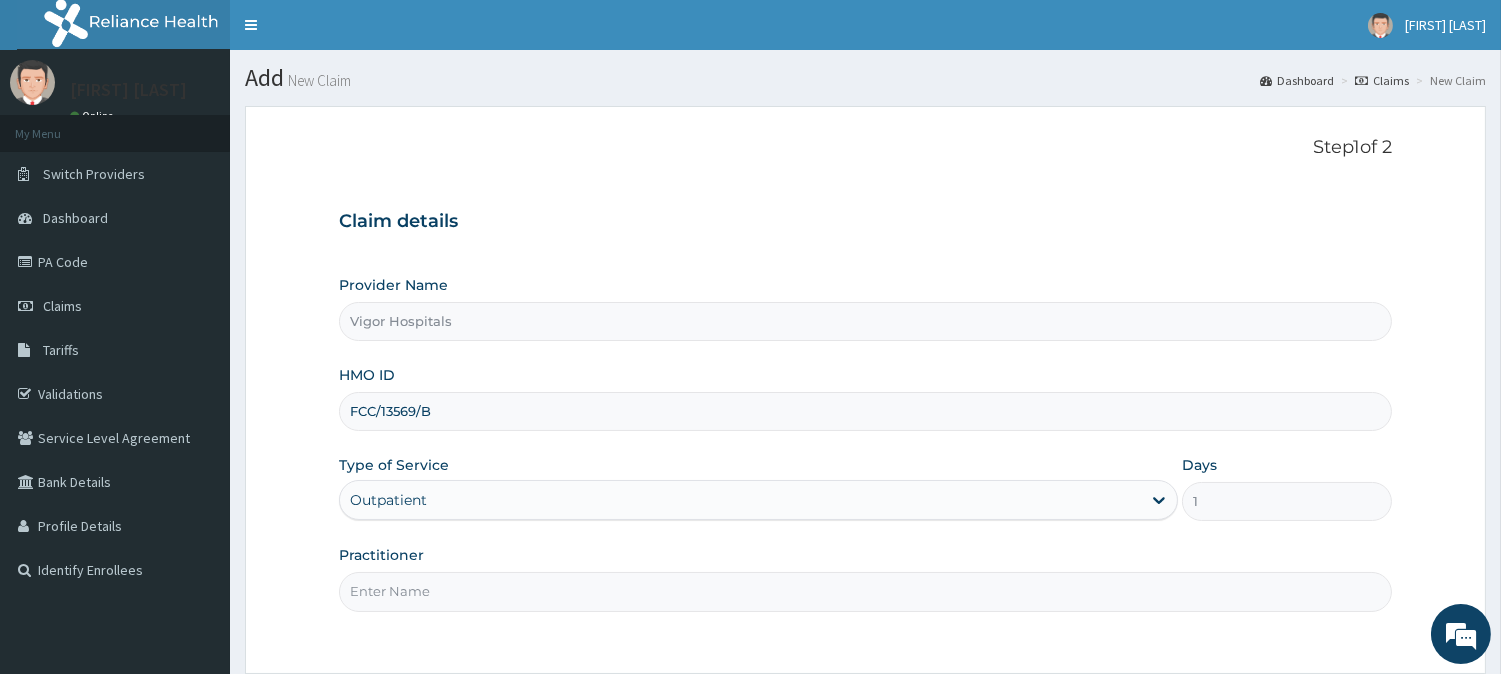 click on "Practitioner" at bounding box center (865, 591) 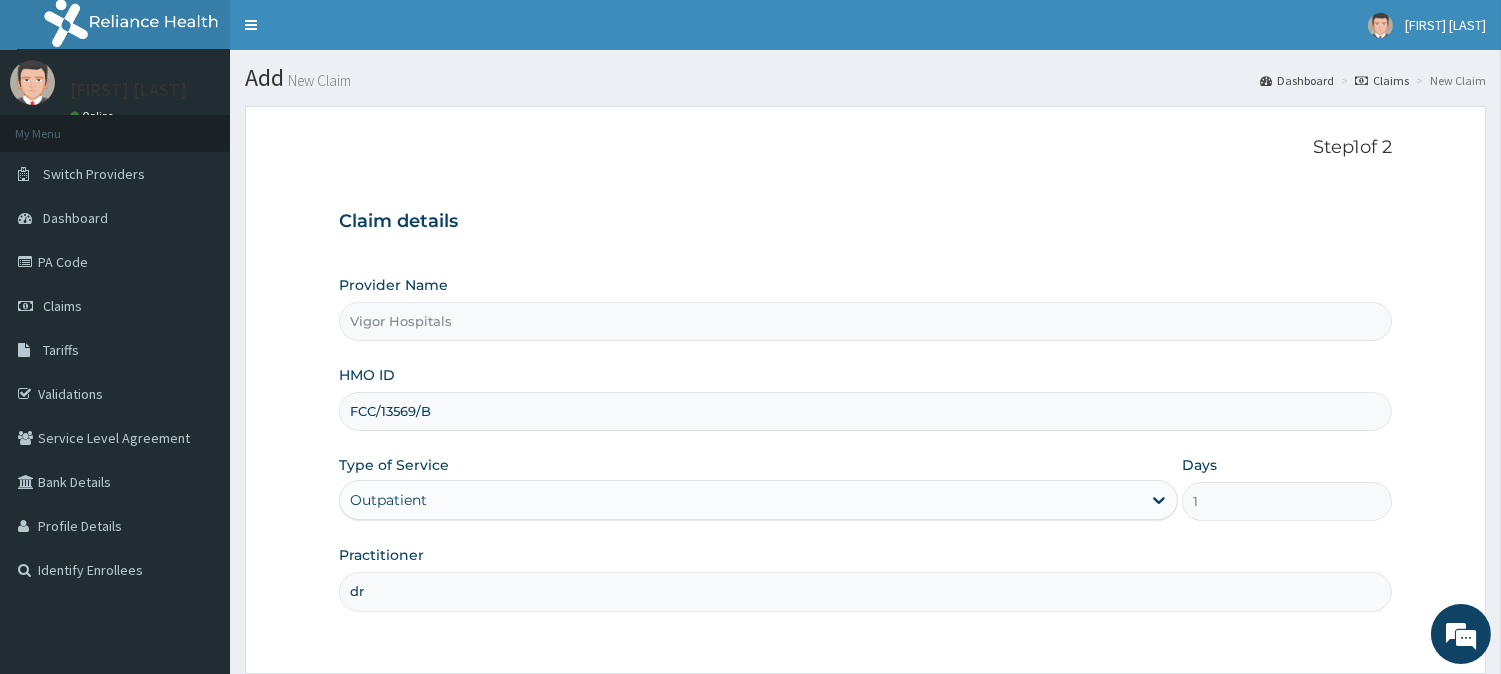 type on "DR AKPAN" 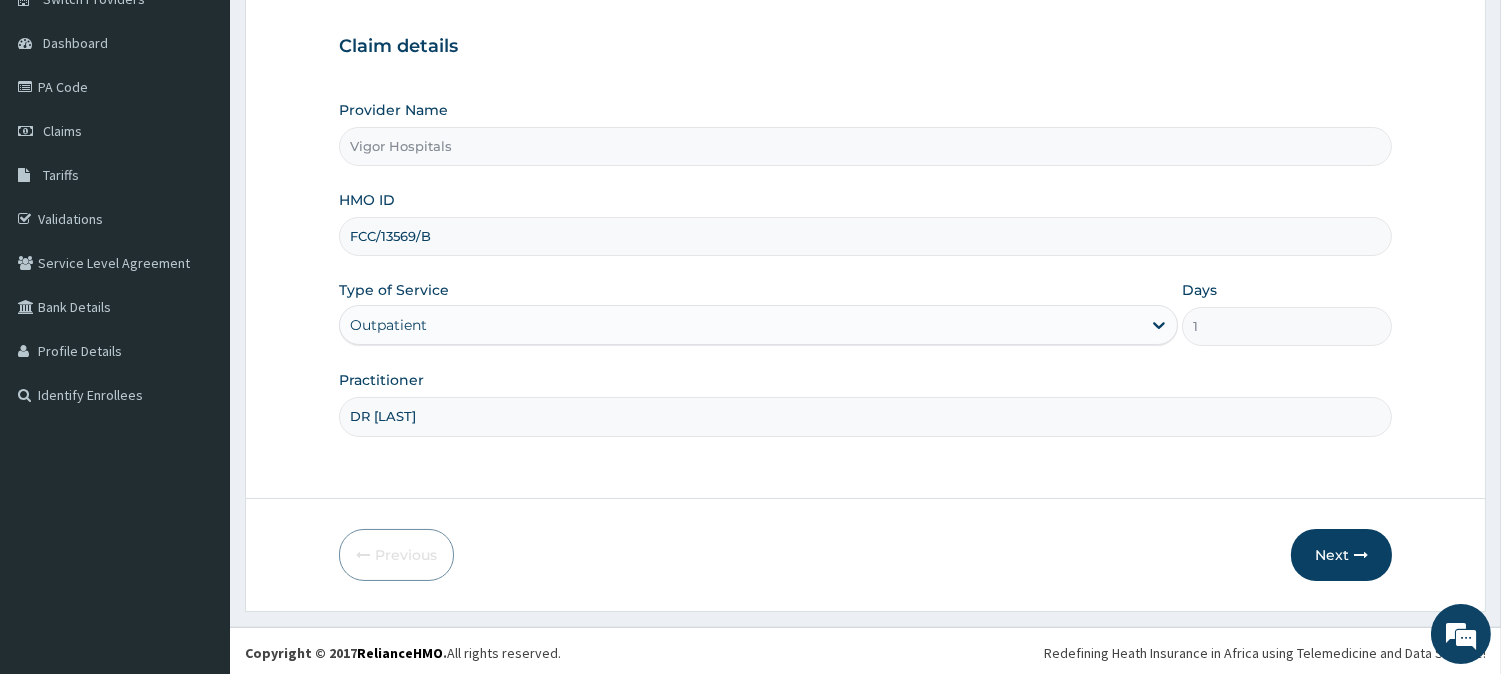 scroll, scrollTop: 178, scrollLeft: 0, axis: vertical 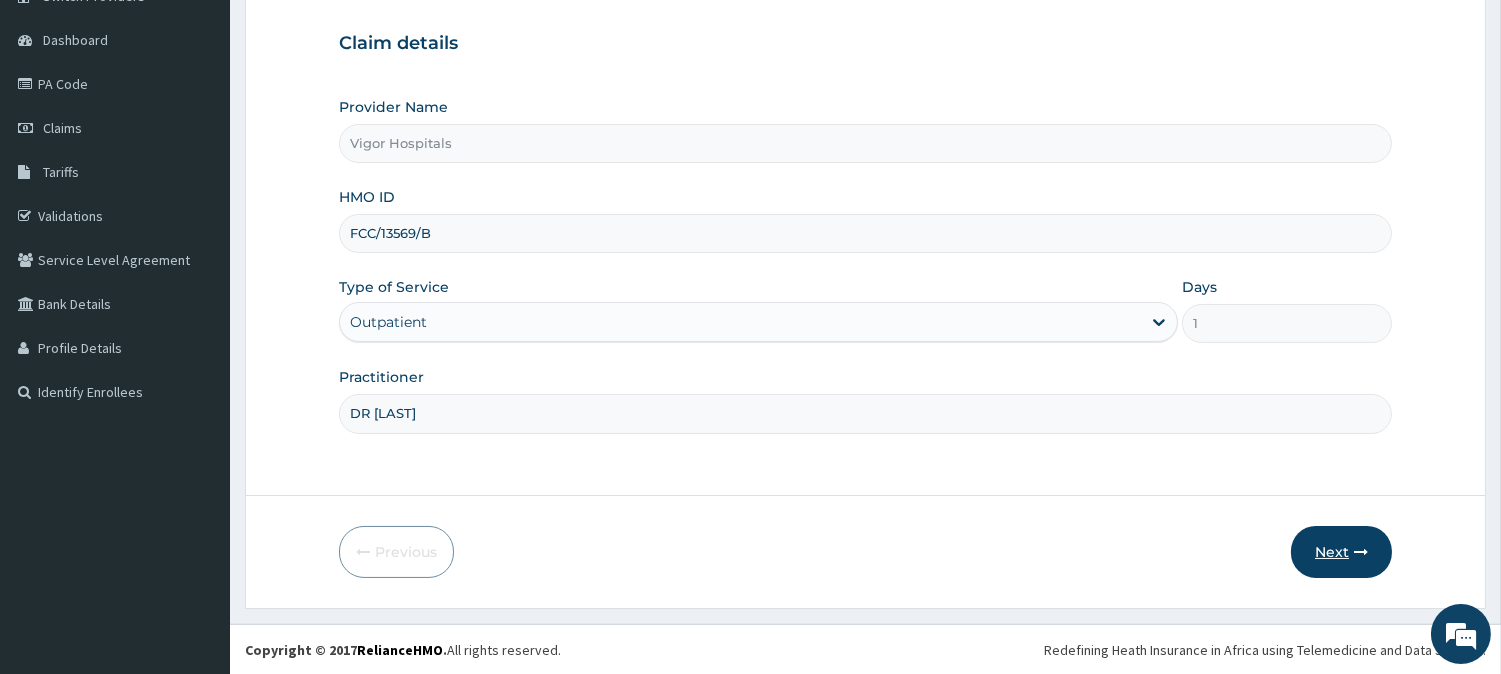 click at bounding box center [1361, 552] 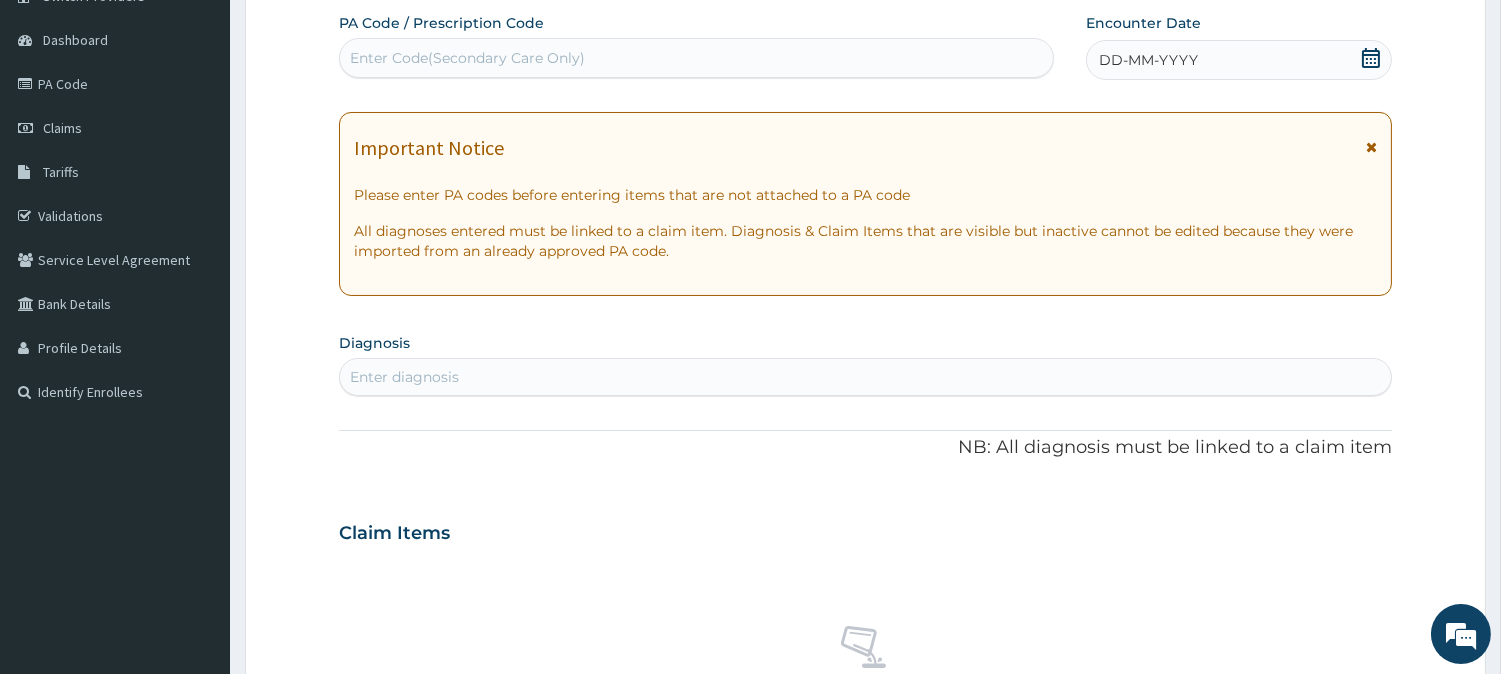 click on "DD-MM-YYYY" at bounding box center [1148, 60] 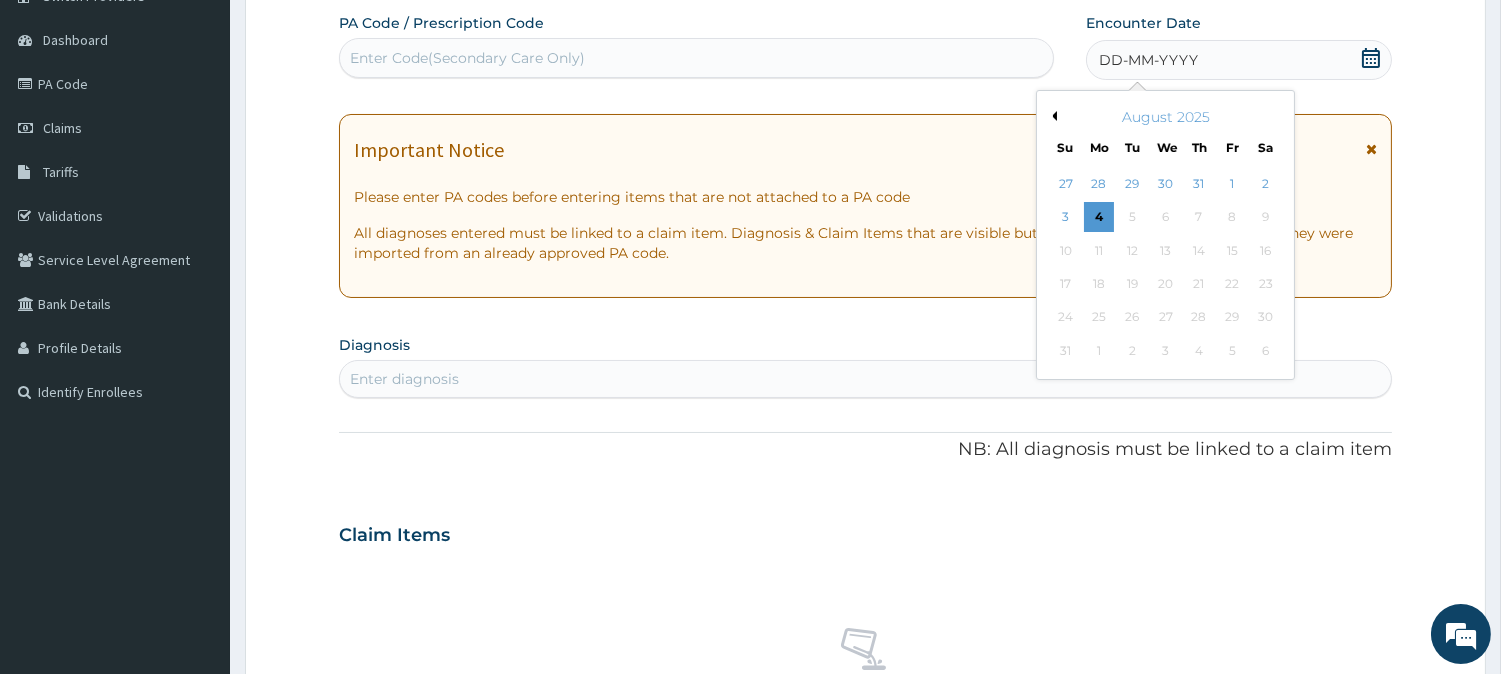 click on "Previous Month" at bounding box center [1052, 116] 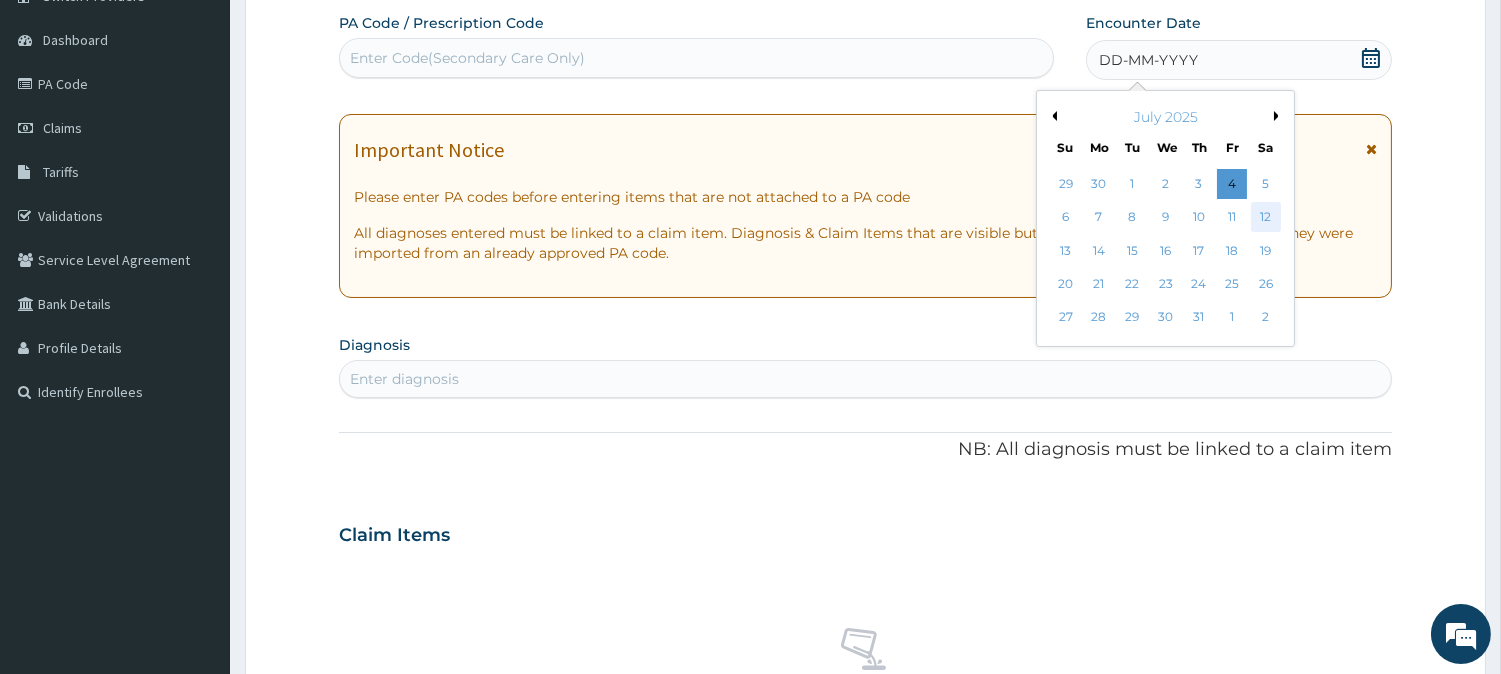 click on "12" at bounding box center [1265, 218] 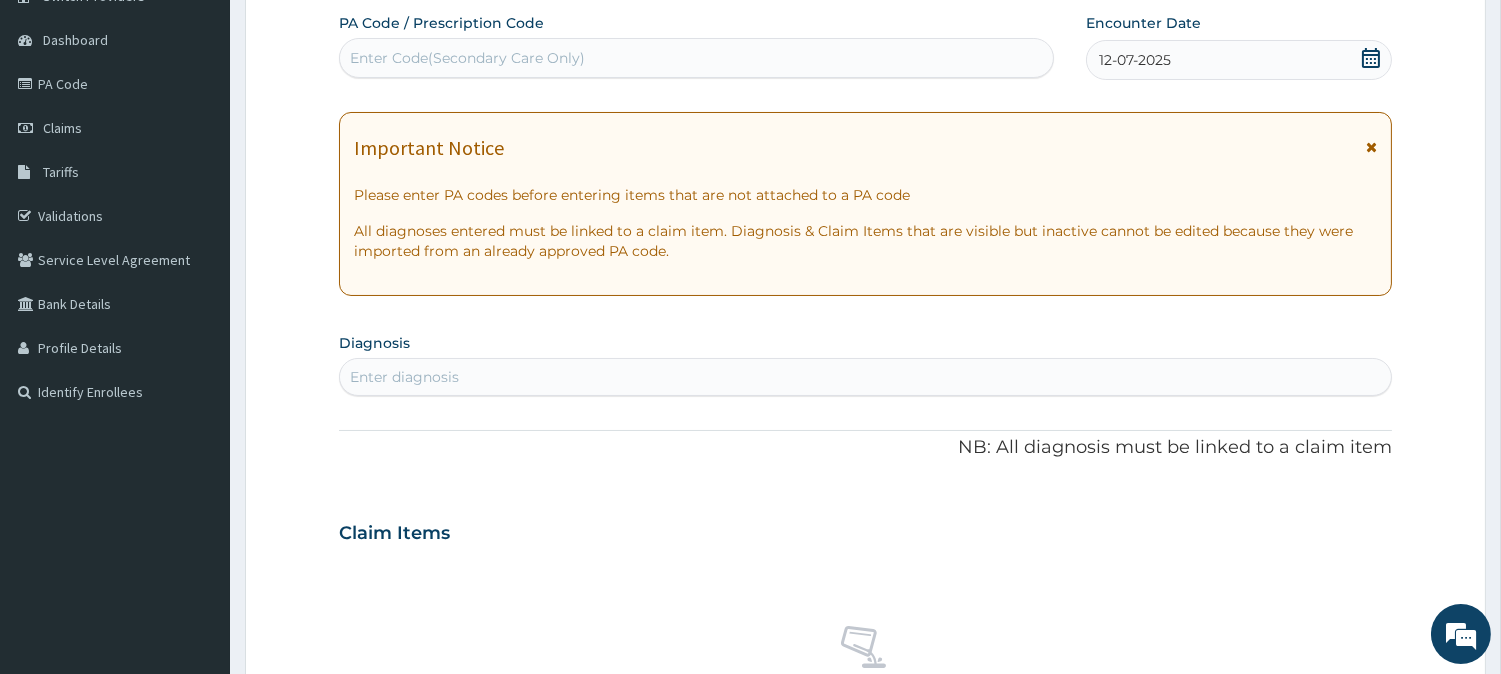click on "Enter diagnosis" at bounding box center [404, 377] 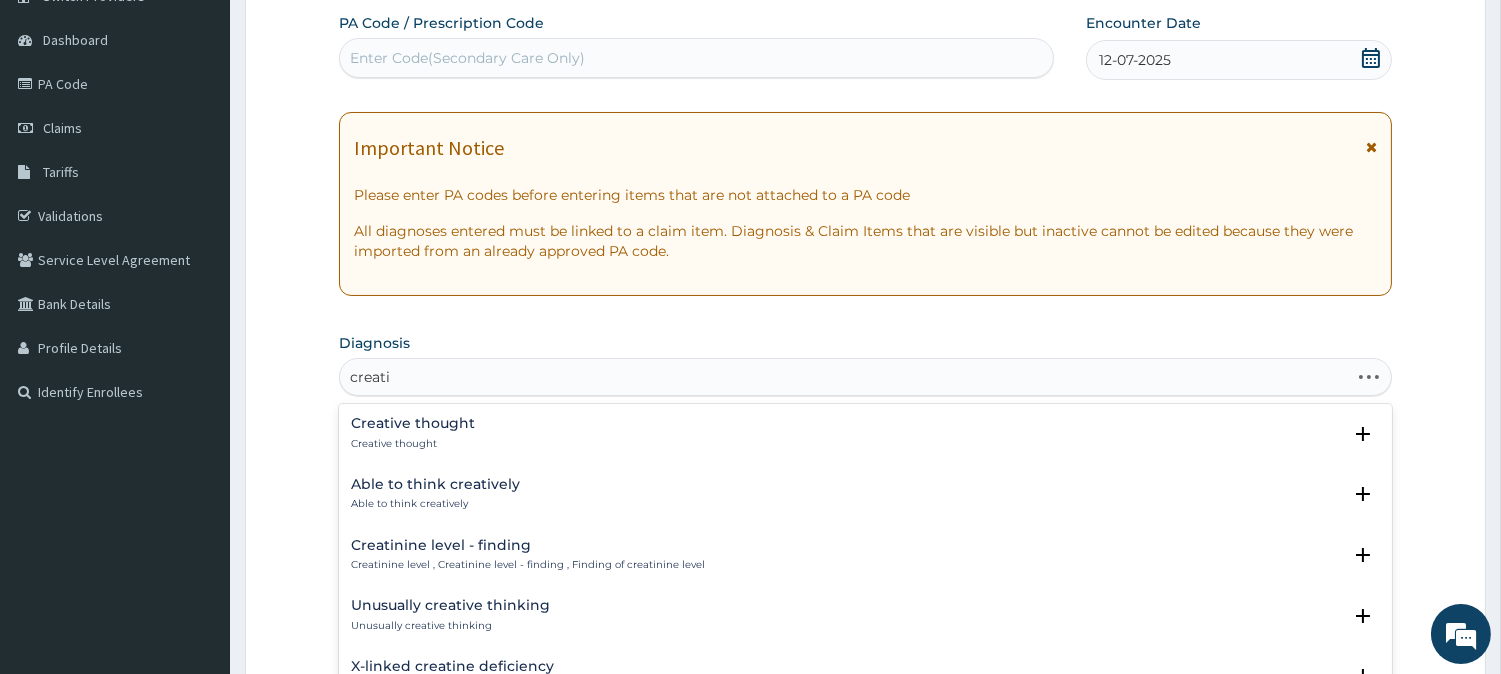 type on "creatin" 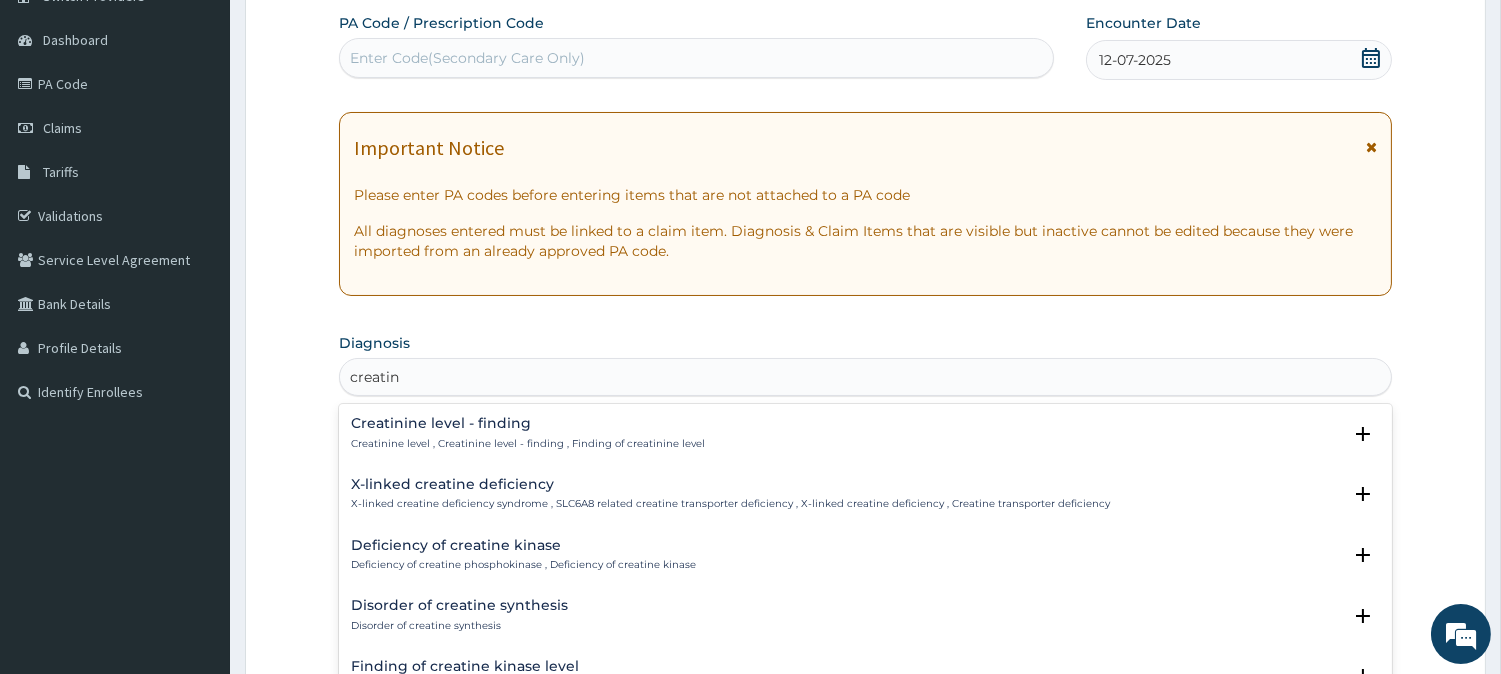 click on "Creatinine level - finding" at bounding box center (528, 423) 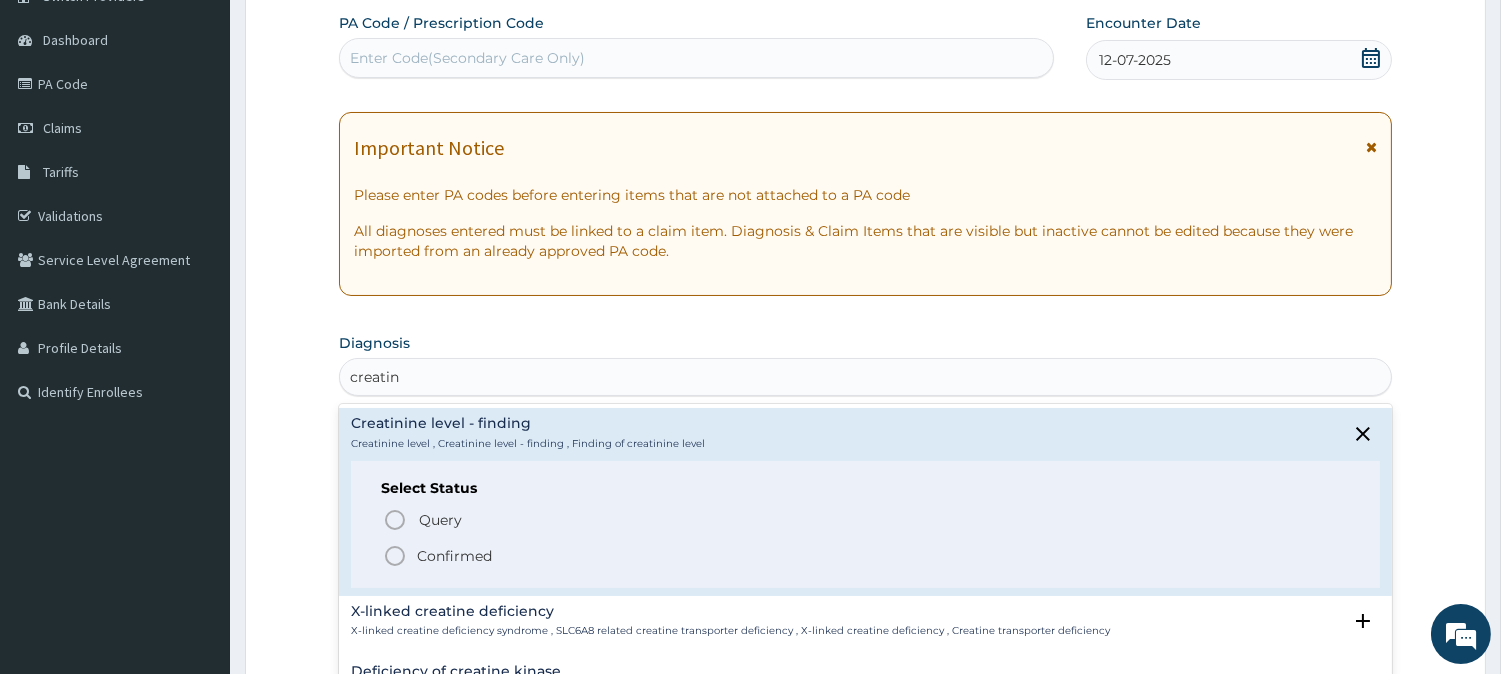 click 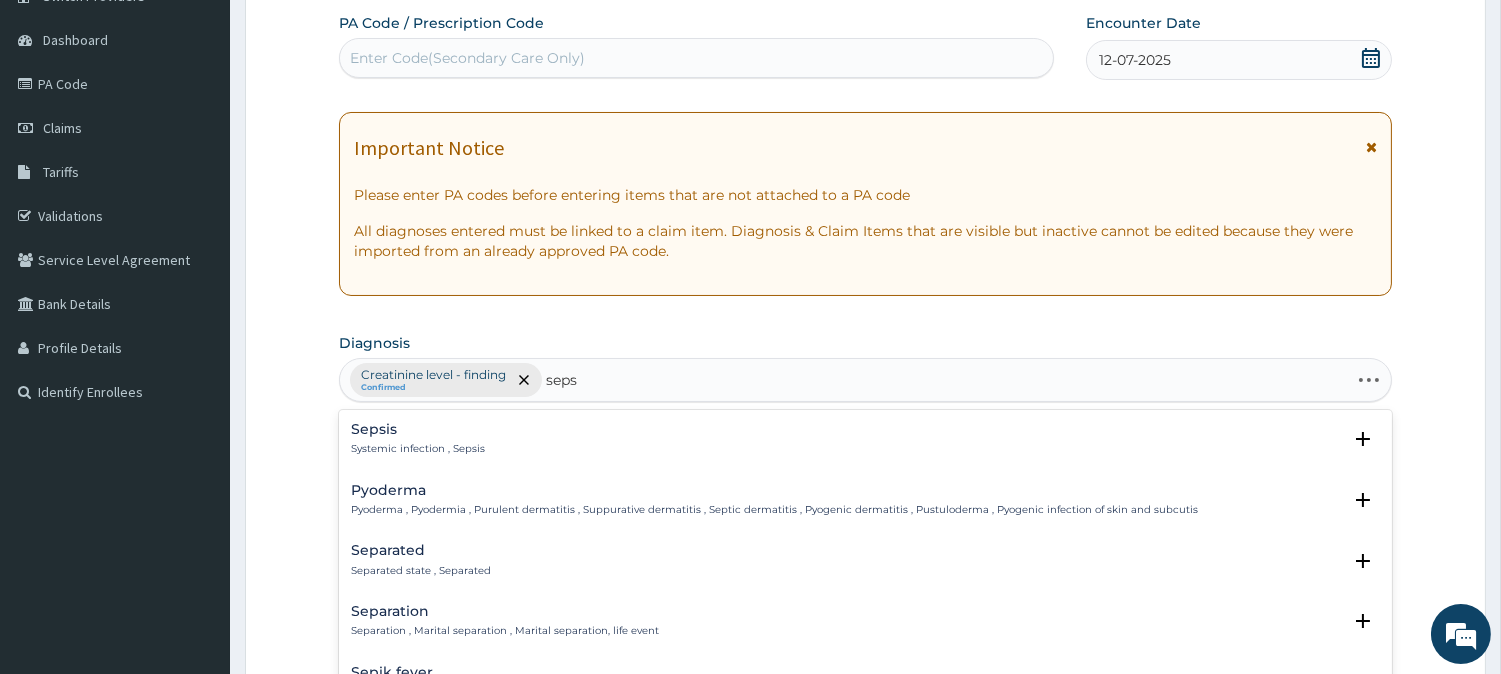 type on "sepsi" 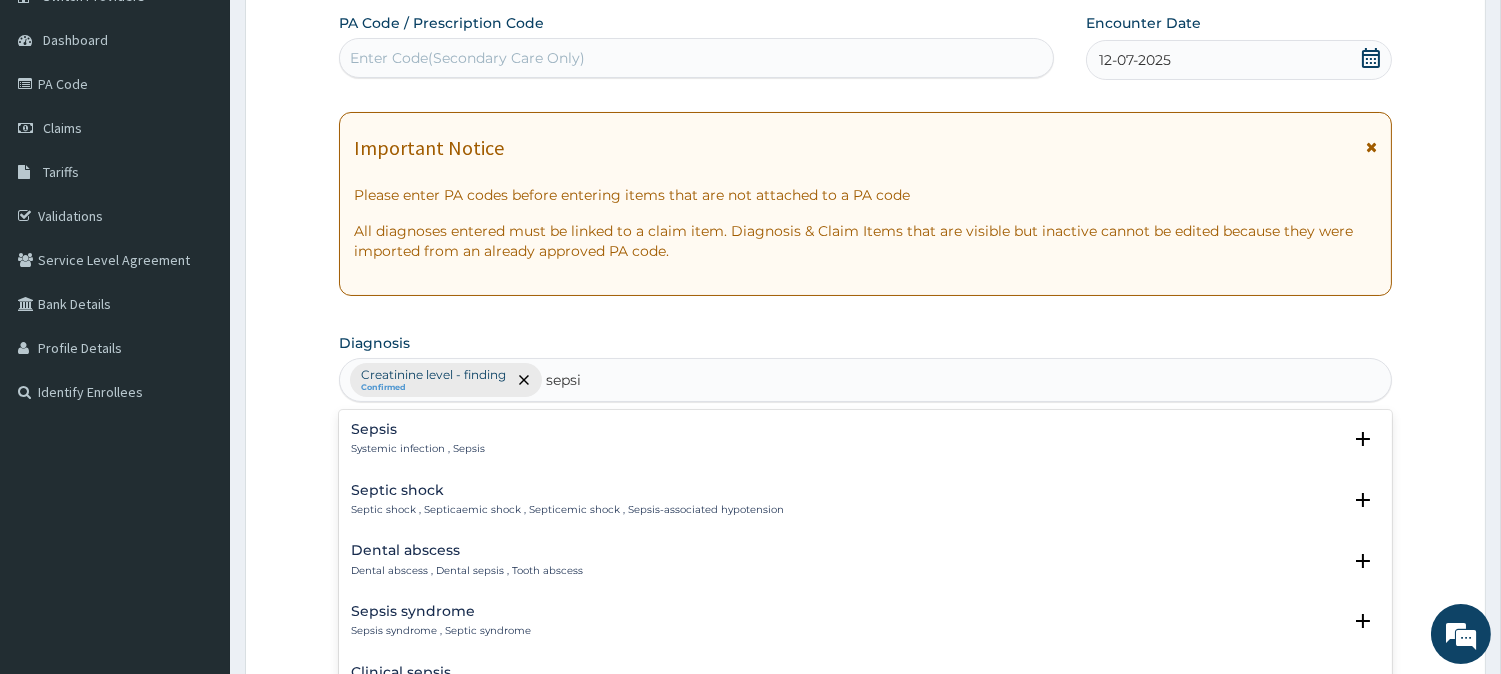 click on "Sepsis Systemic infection , Sepsis Select Status Query Query covers suspected (?), Keep in view (kiv), Ruled out (r/o) Confirmed" at bounding box center [865, 444] 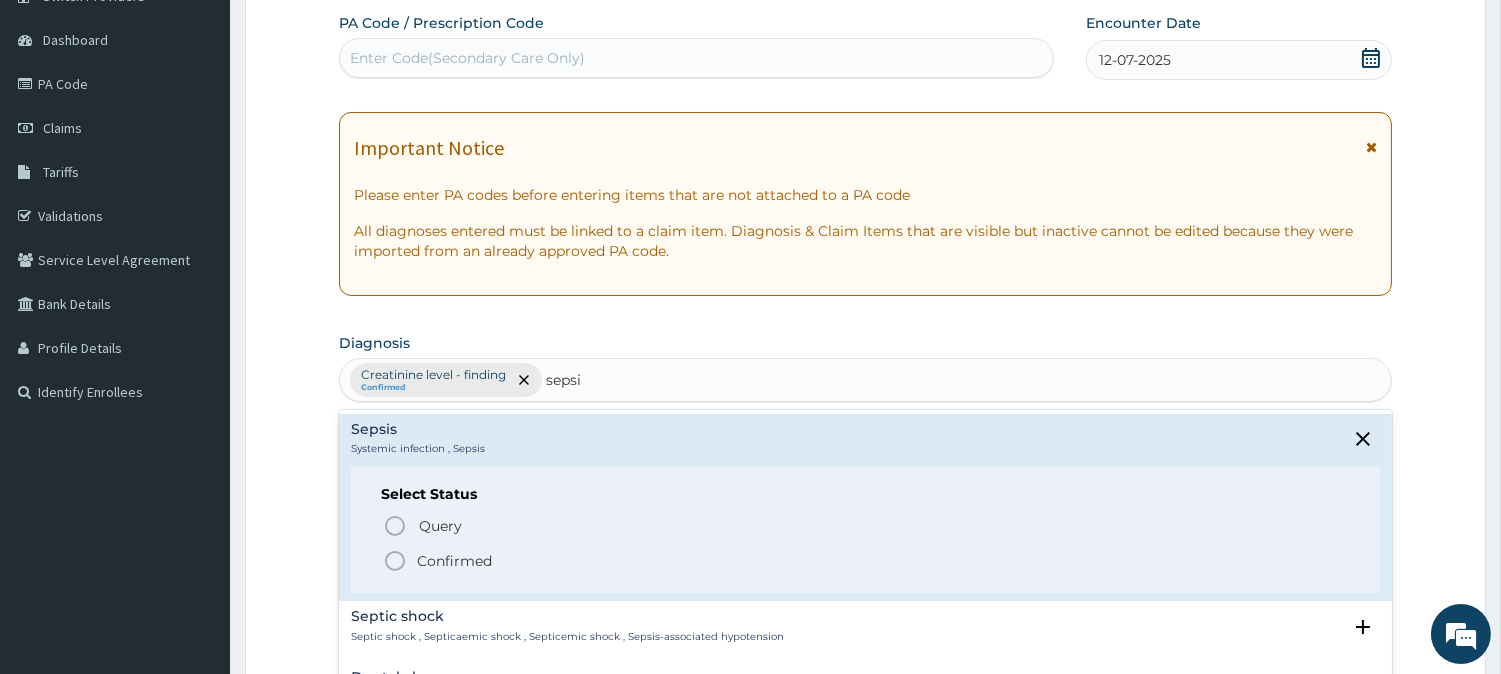 click 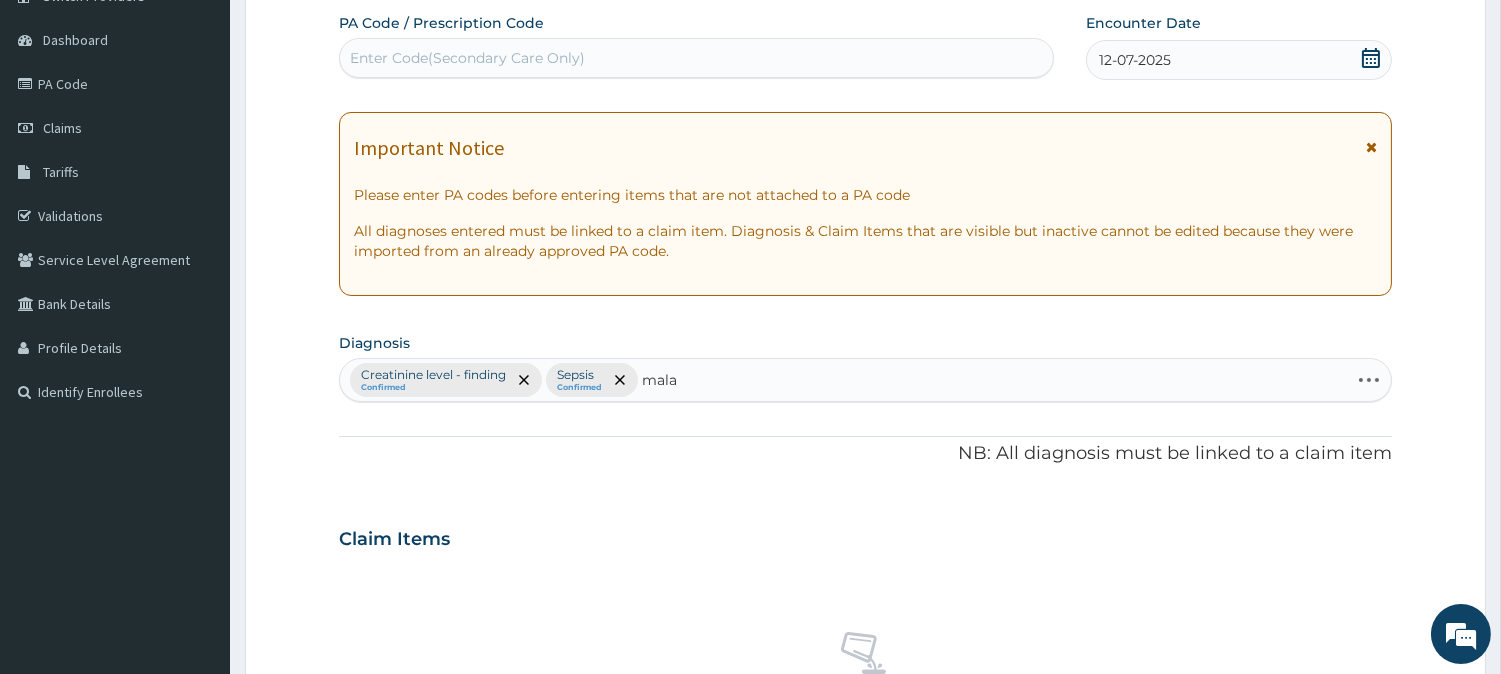 type on "malar" 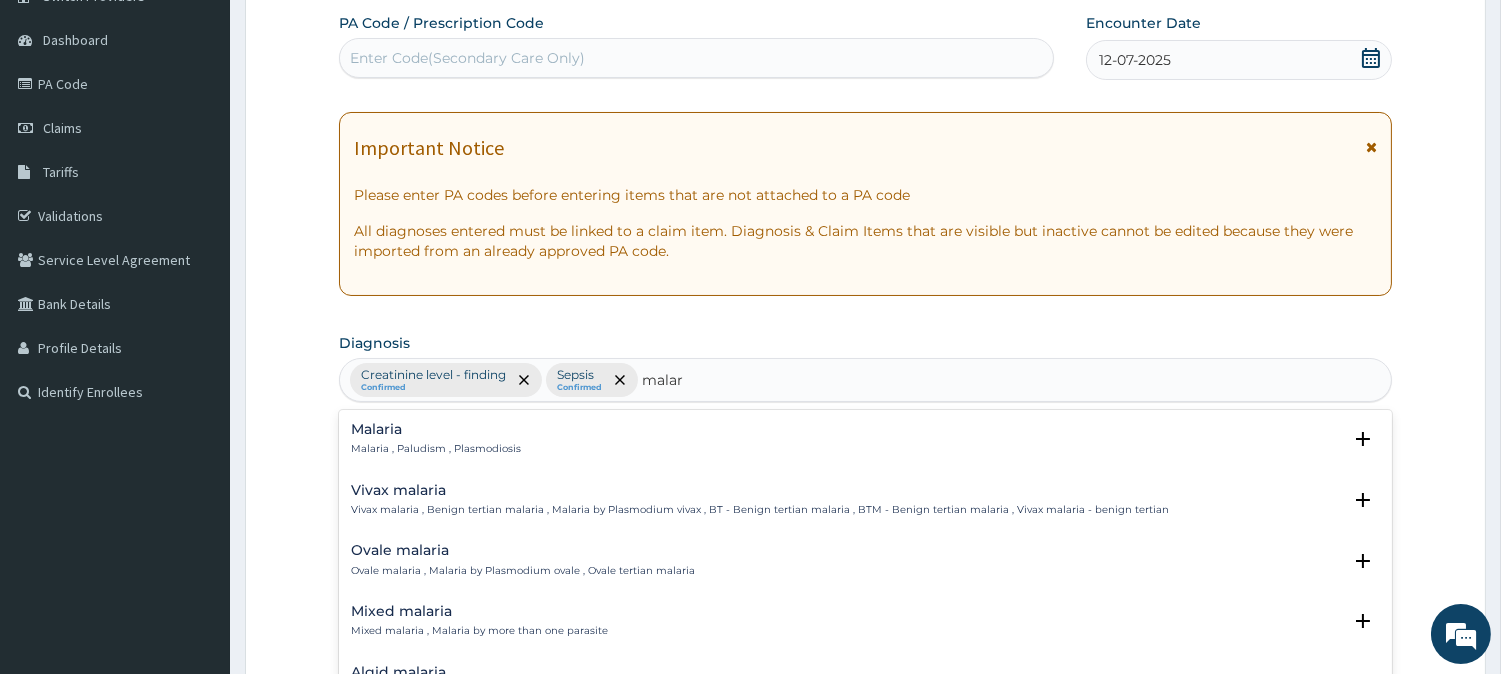 click on "Malaria , Paludism , Plasmodiosis" at bounding box center [436, 449] 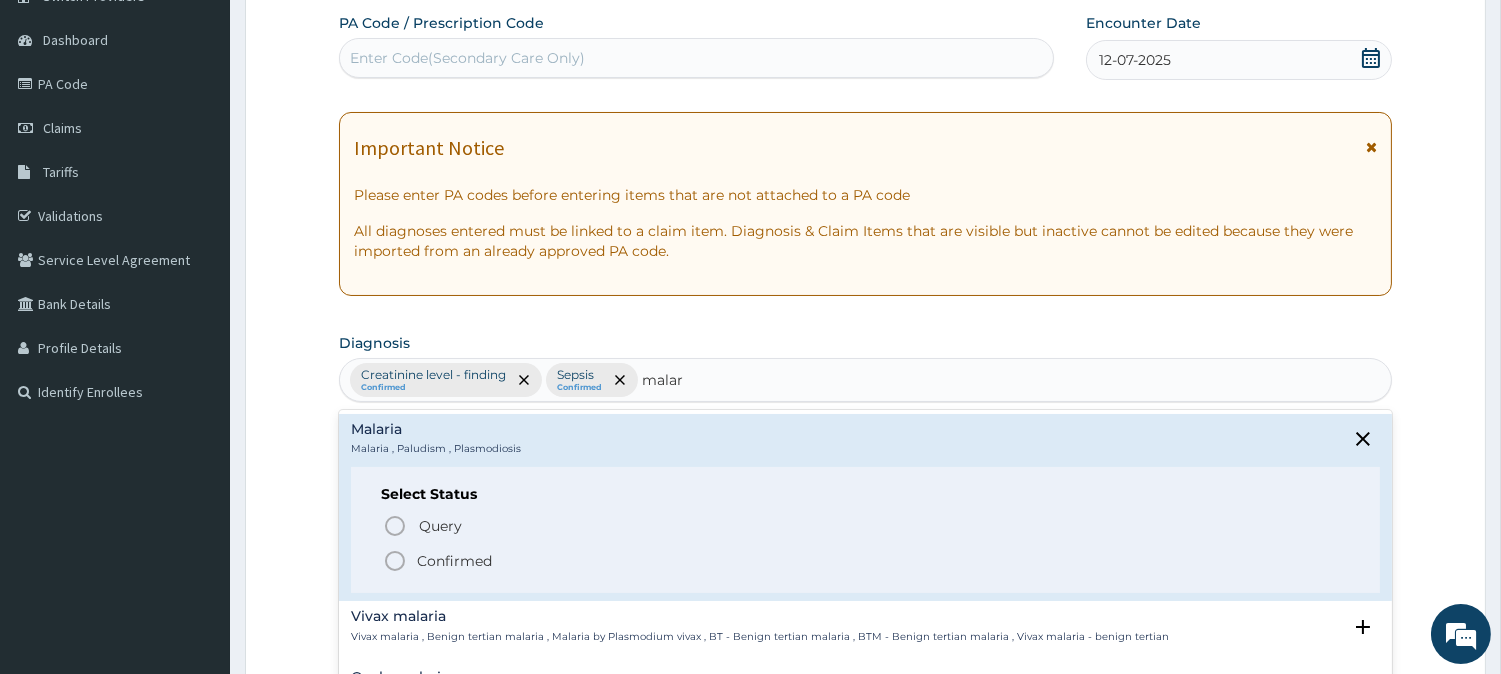 click 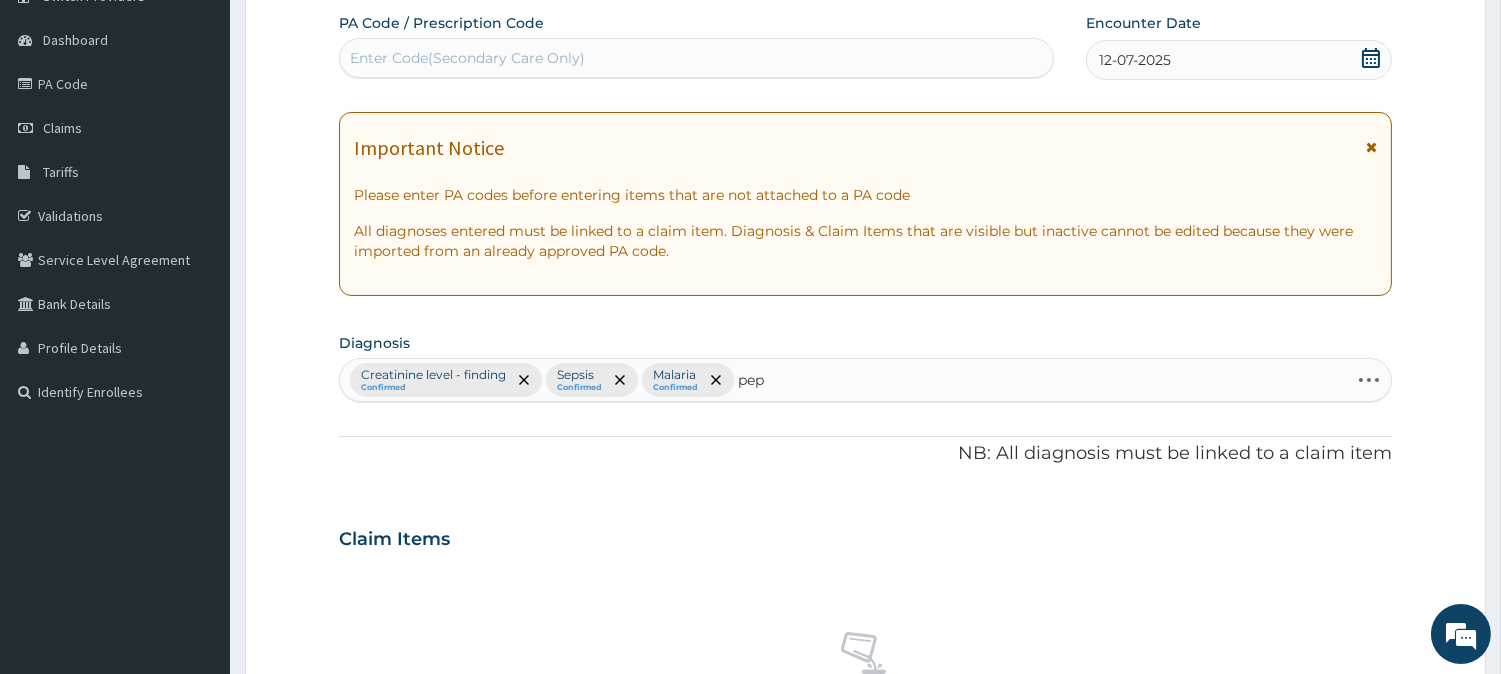 type on "pept" 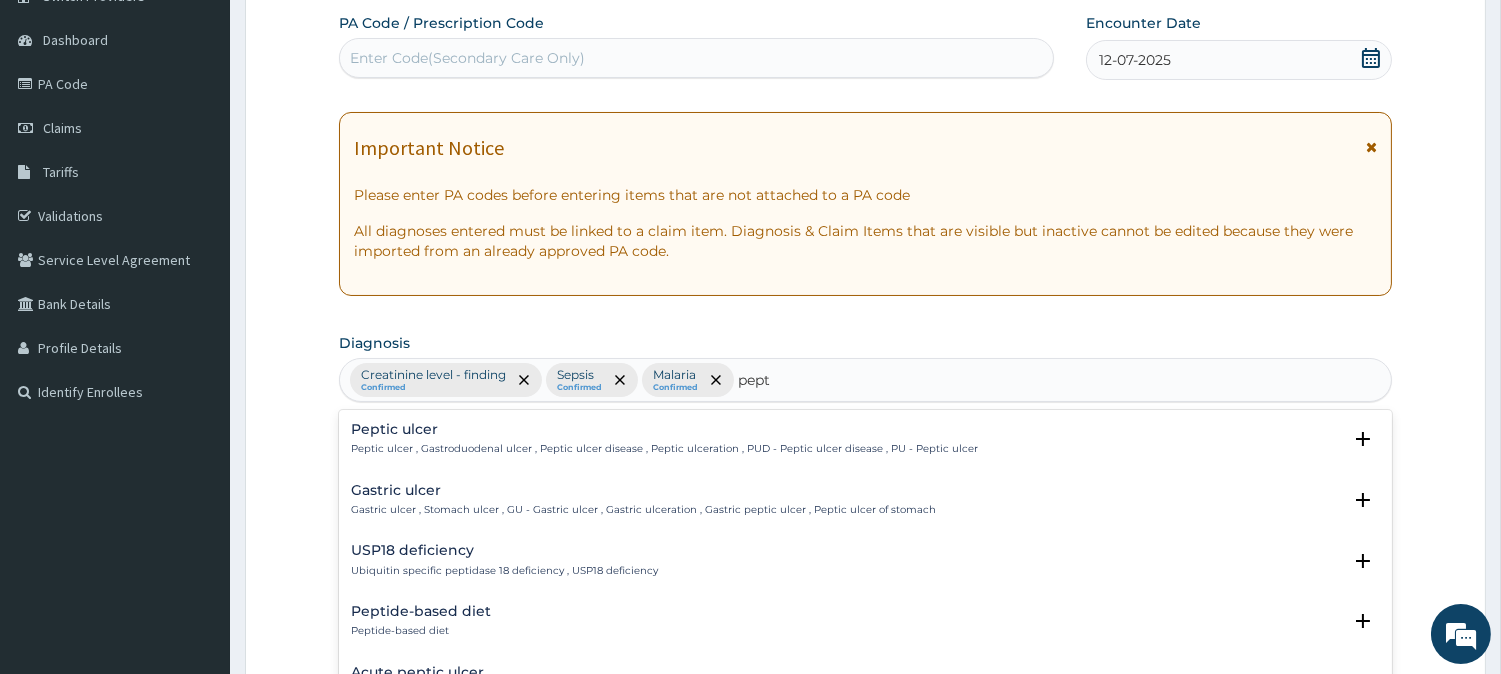 drag, startPoint x: 457, startPoint y: 442, endPoint x: 445, endPoint y: 495, distance: 54.34151 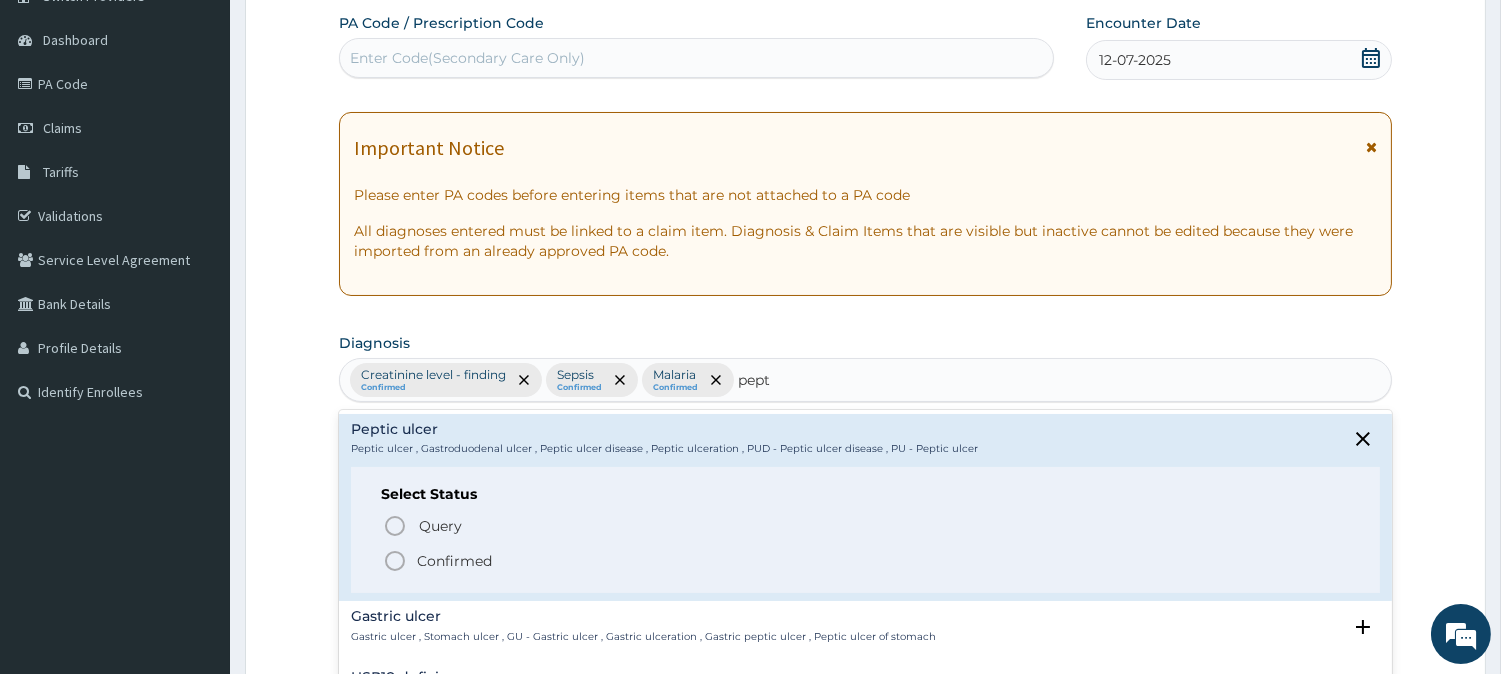 click 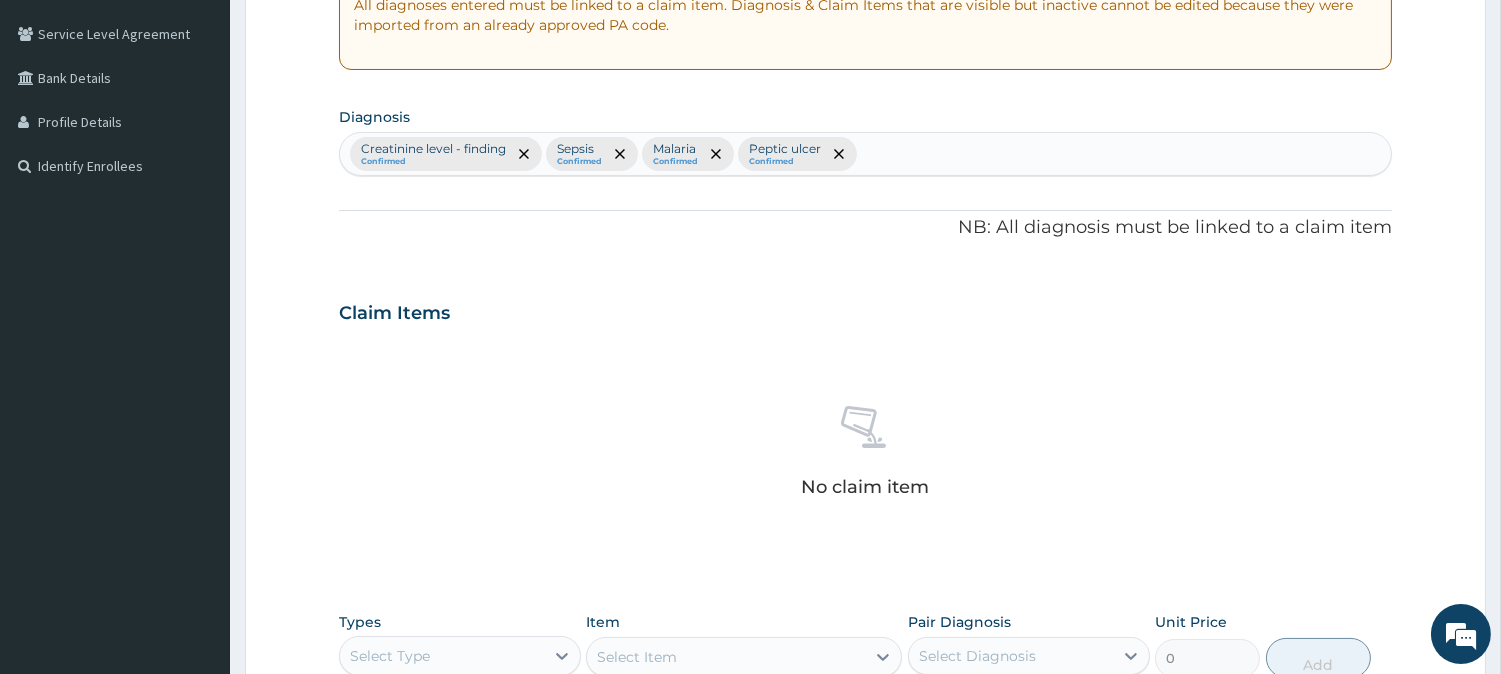 scroll, scrollTop: 767, scrollLeft: 0, axis: vertical 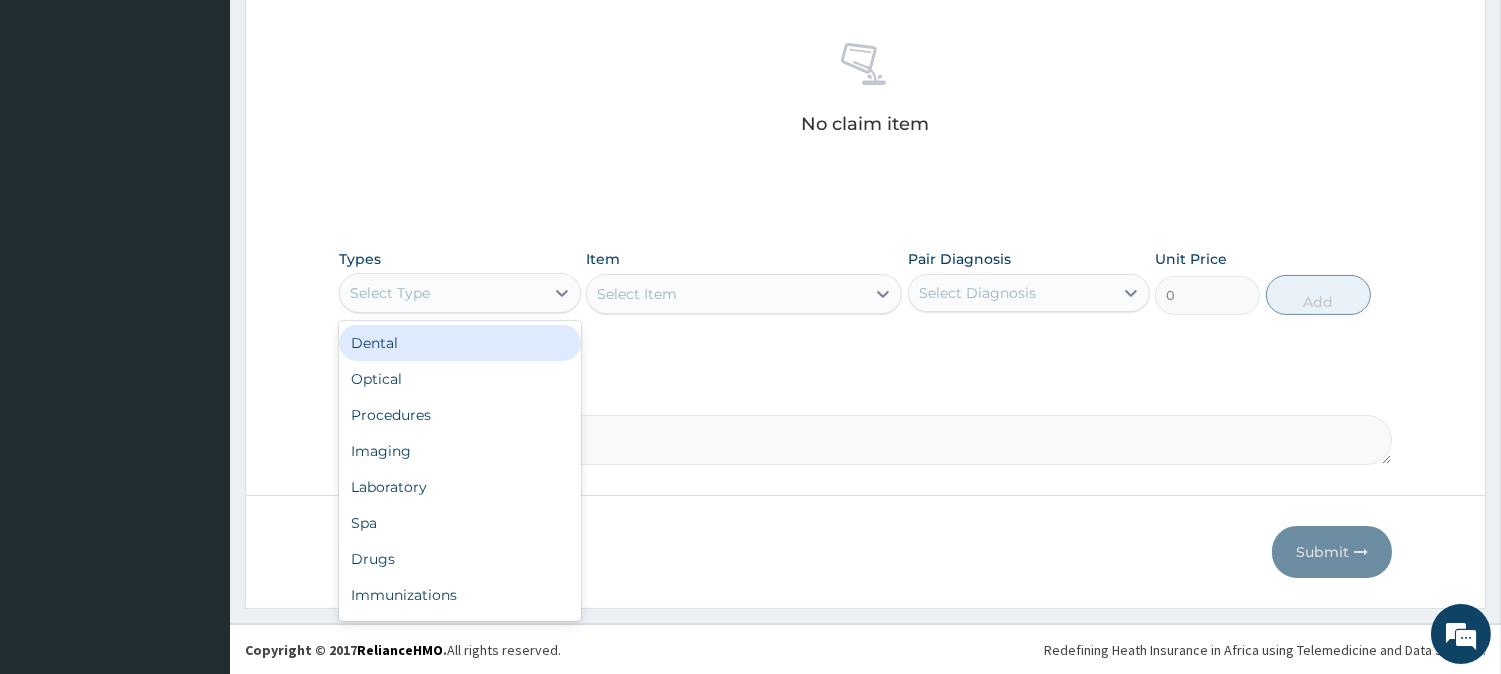 drag, startPoint x: 510, startPoint y: 275, endPoint x: 473, endPoint y: 345, distance: 79.17702 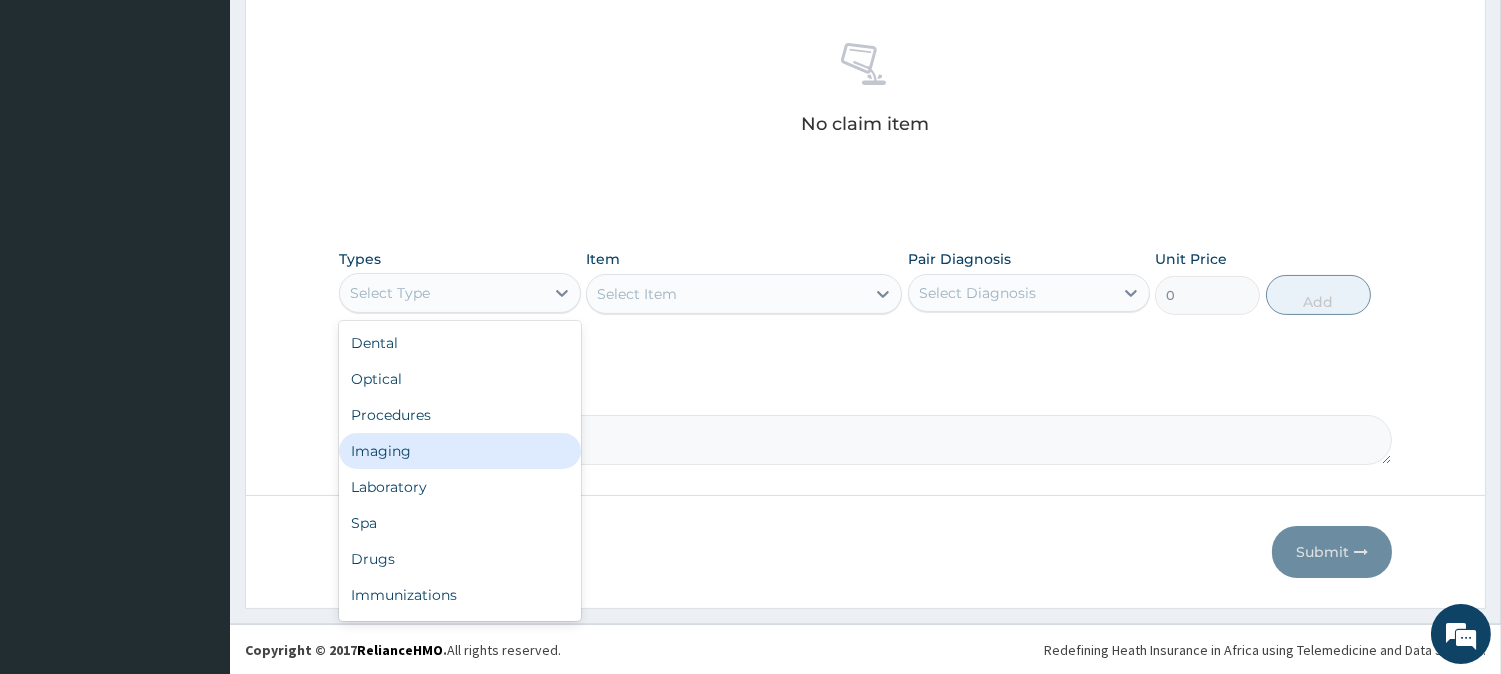 click on "Imaging" at bounding box center [460, 451] 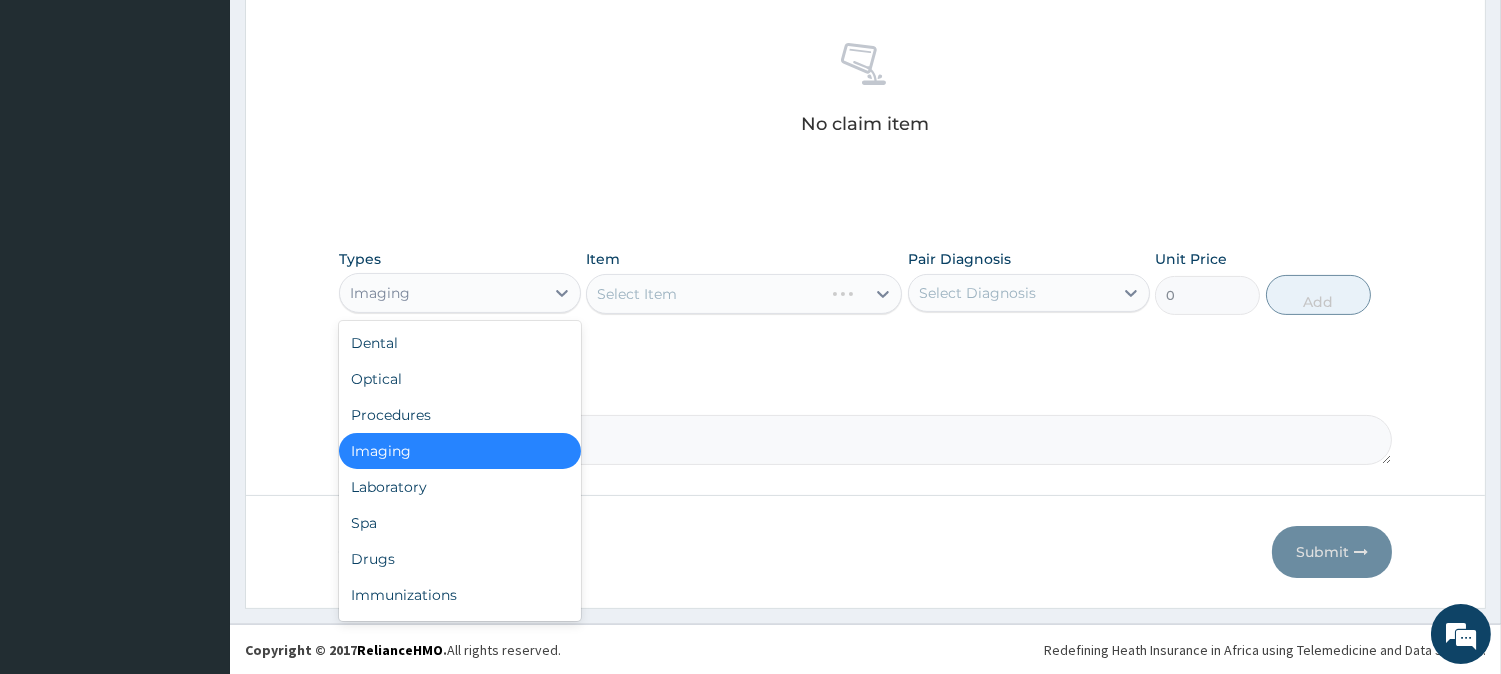 click on "Imaging" at bounding box center (442, 293) 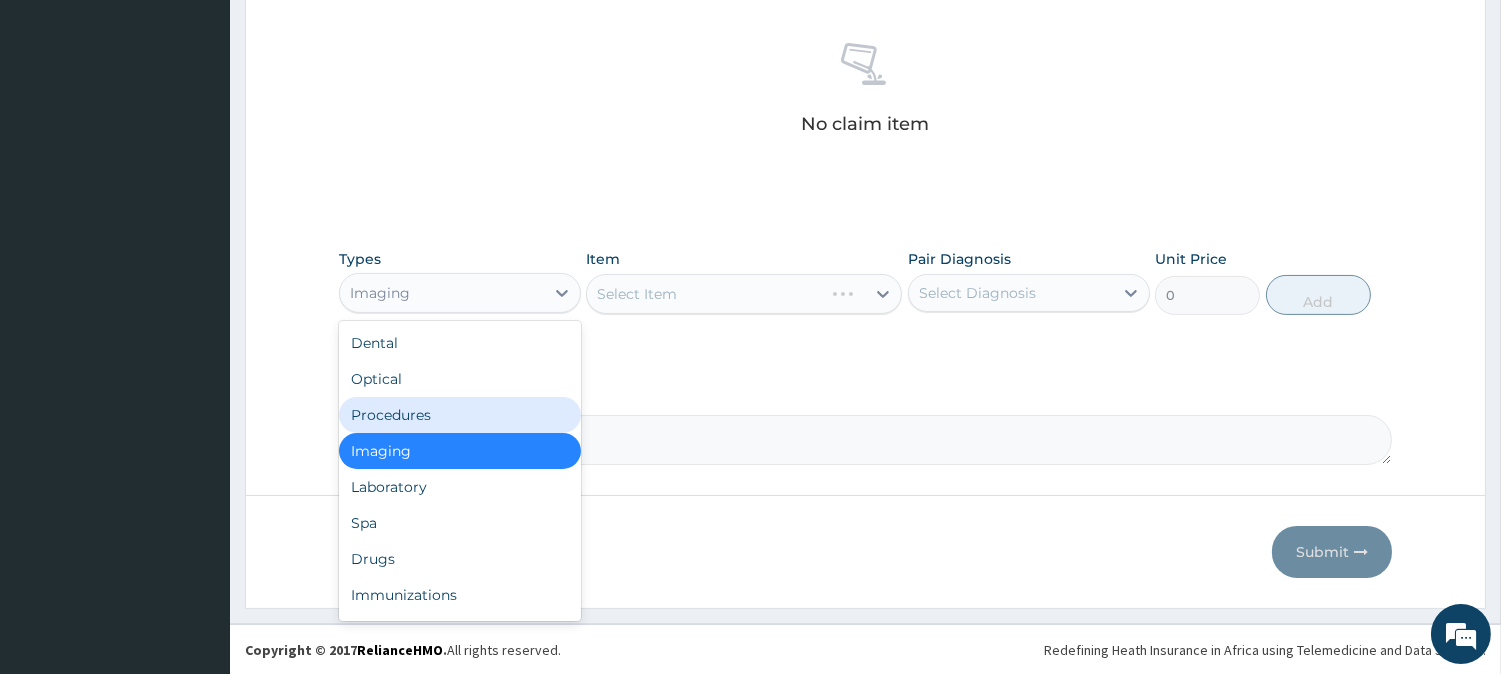 drag, startPoint x: 438, startPoint y: 427, endPoint x: 451, endPoint y: 423, distance: 13.601471 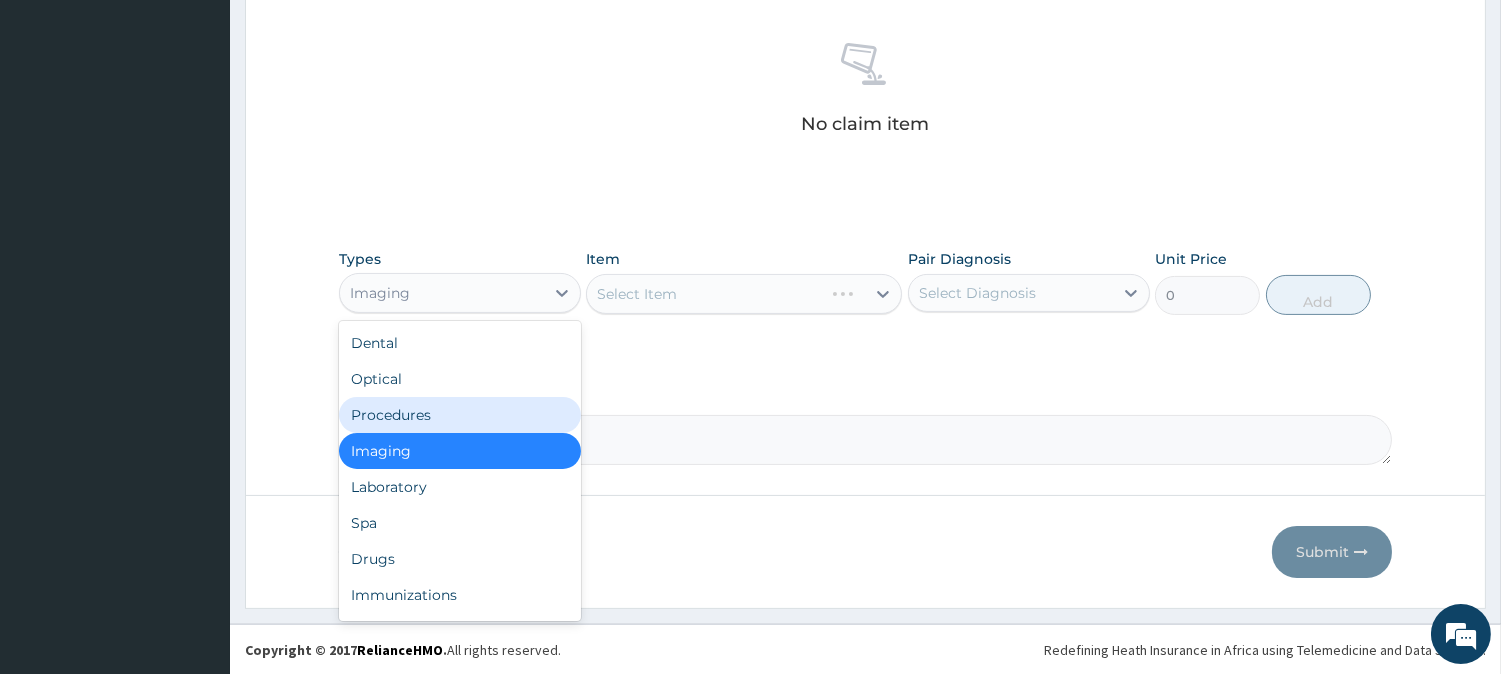 click on "Procedures" at bounding box center (460, 415) 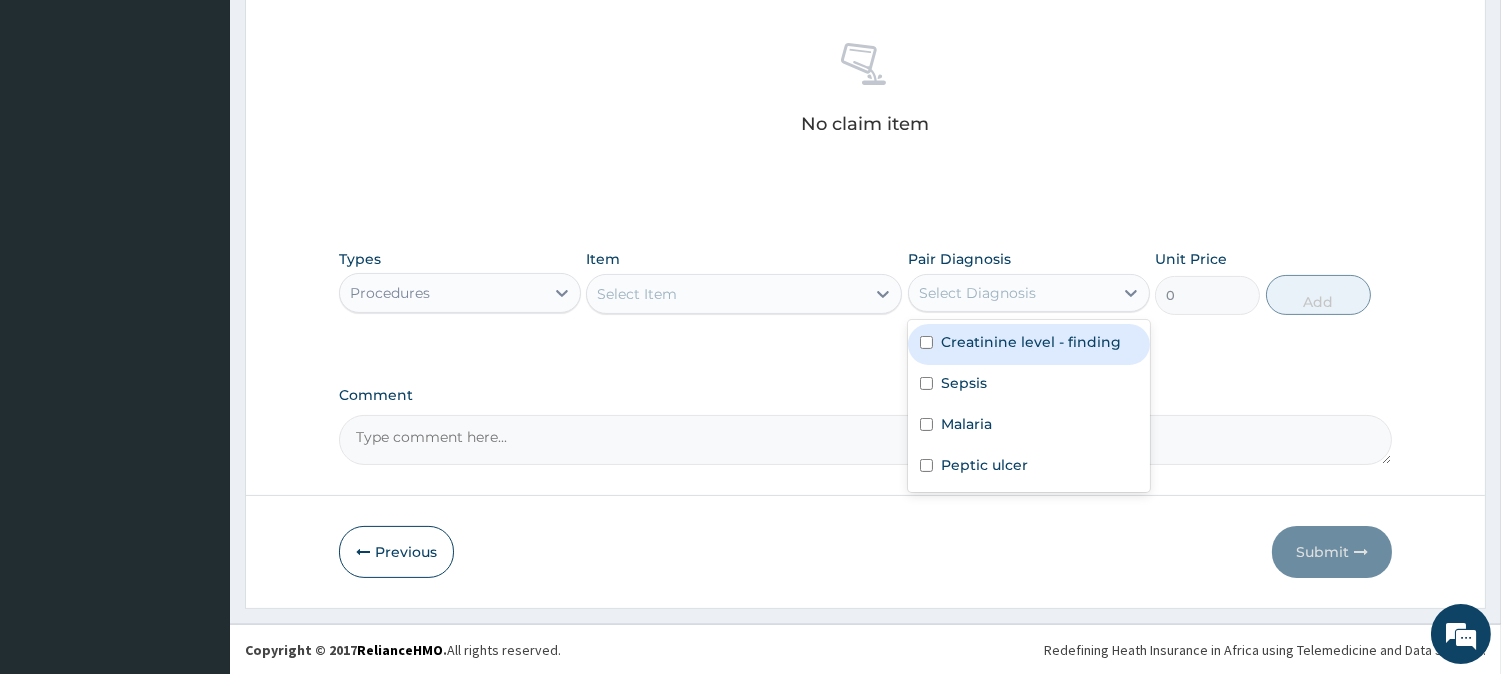 click on "Select Diagnosis" at bounding box center [977, 293] 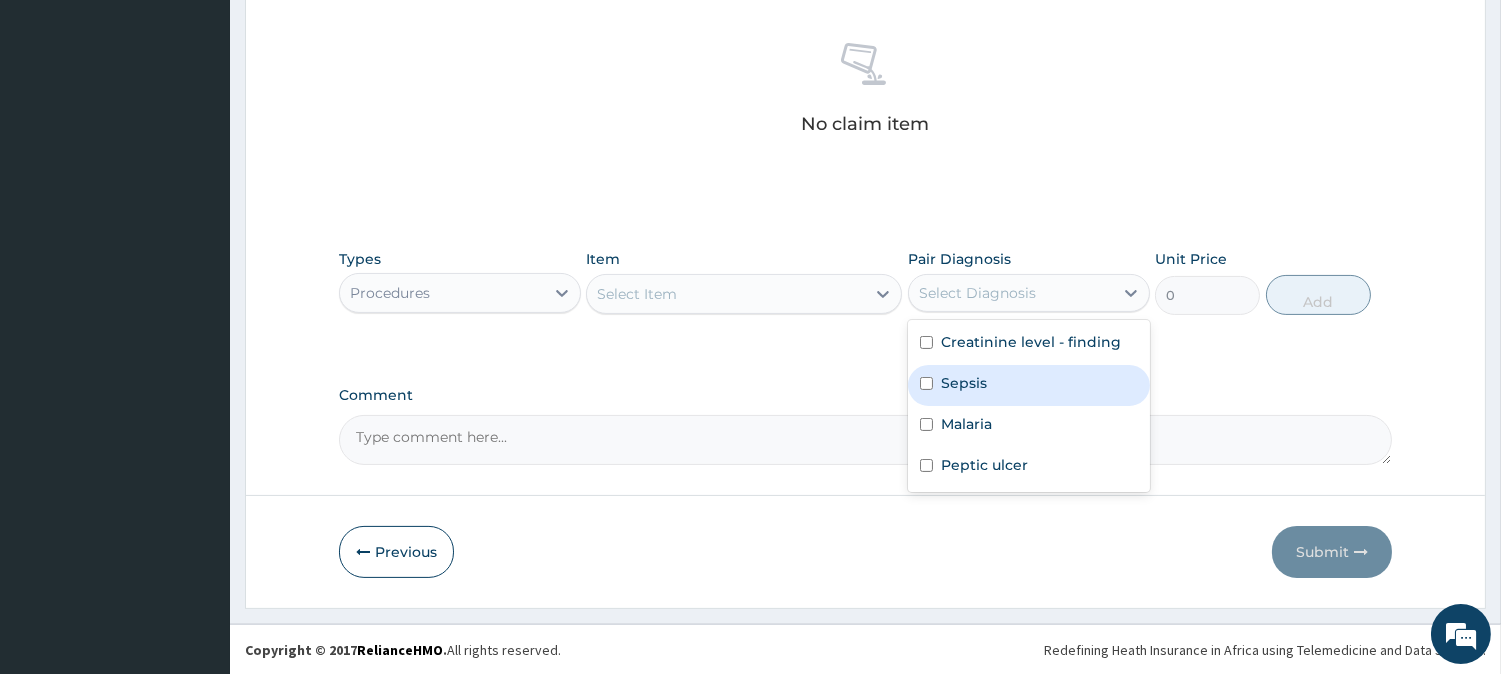 drag, startPoint x: 938, startPoint y: 376, endPoint x: 925, endPoint y: 410, distance: 36.40055 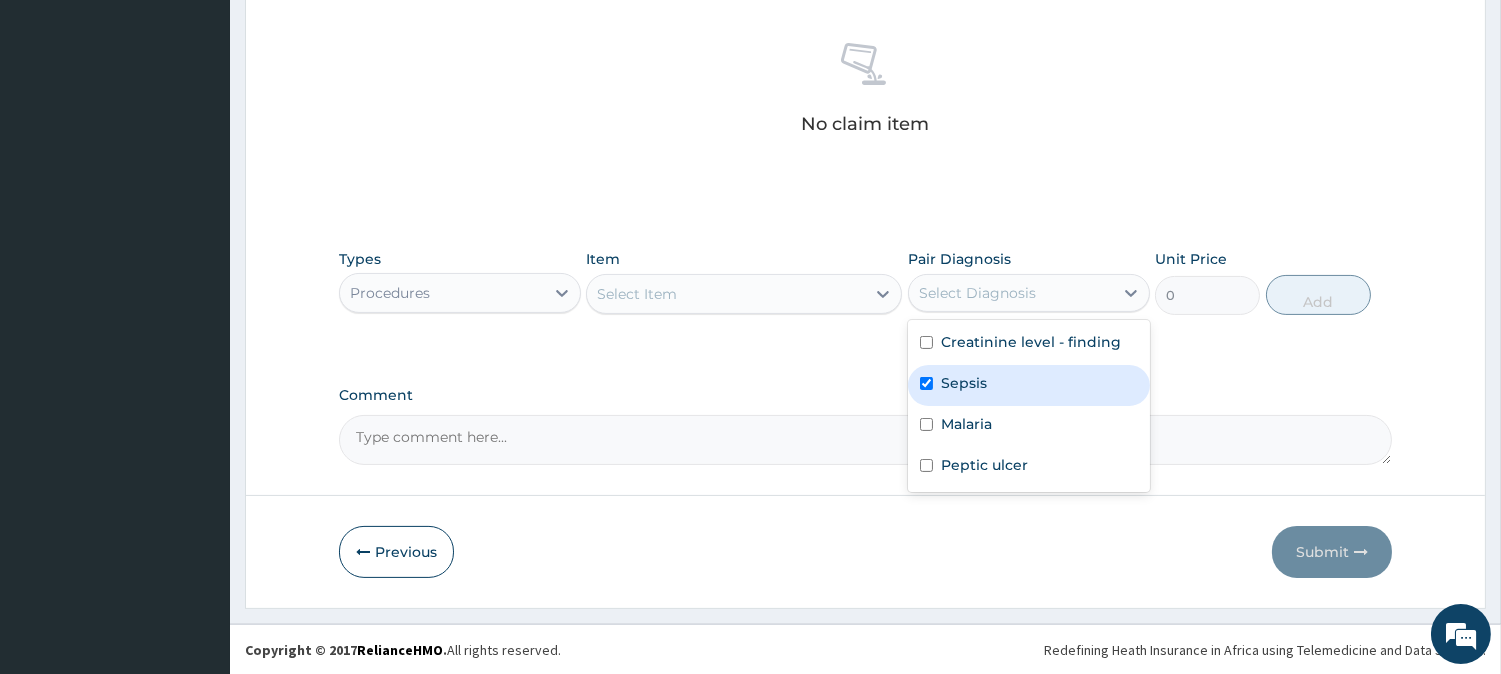 checkbox on "true" 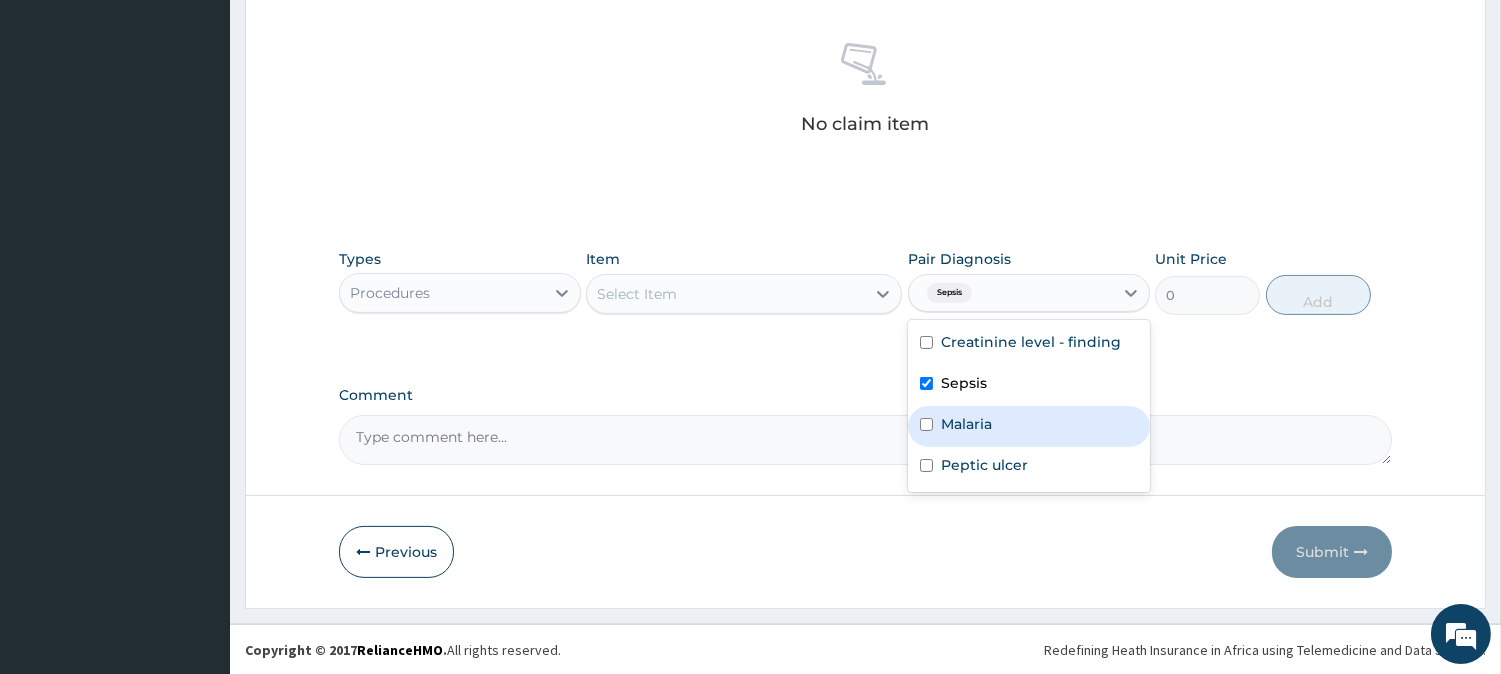 click on "Malaria" at bounding box center [1029, 426] 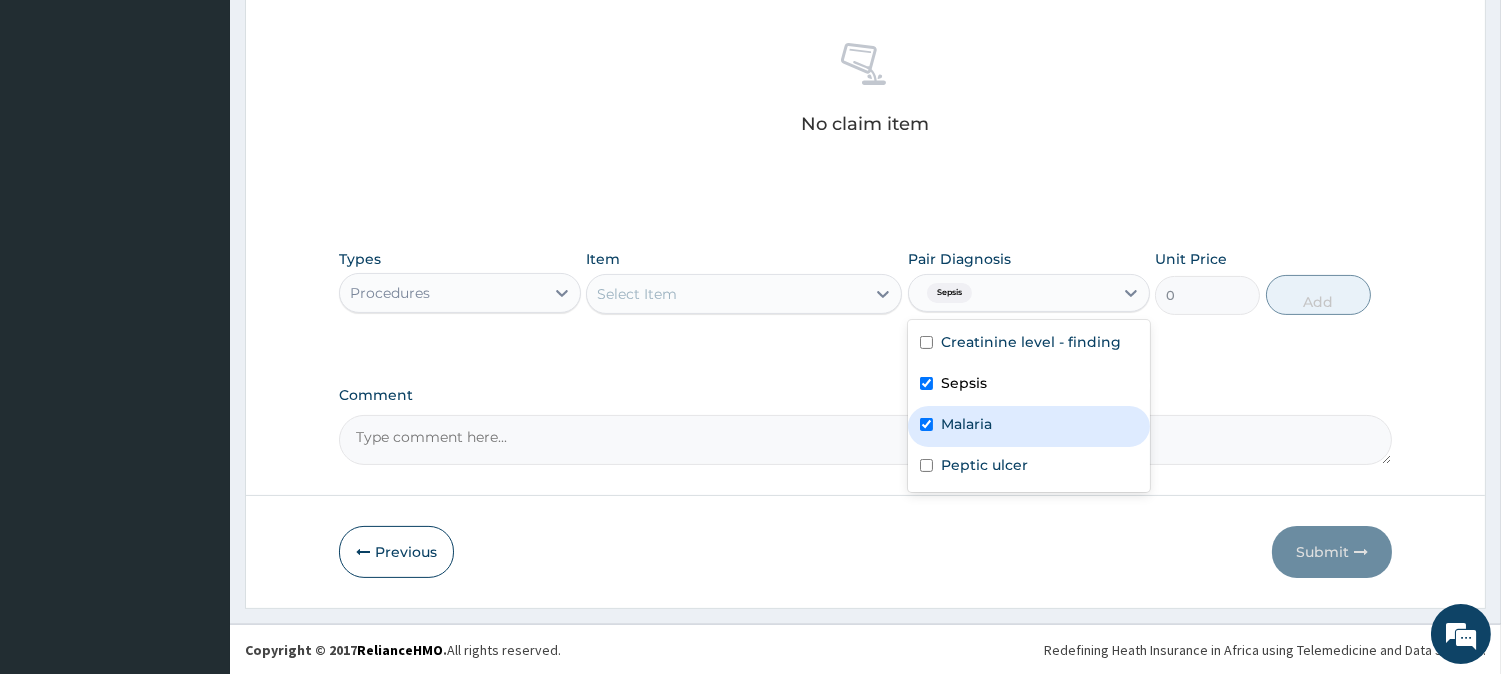 checkbox on "true" 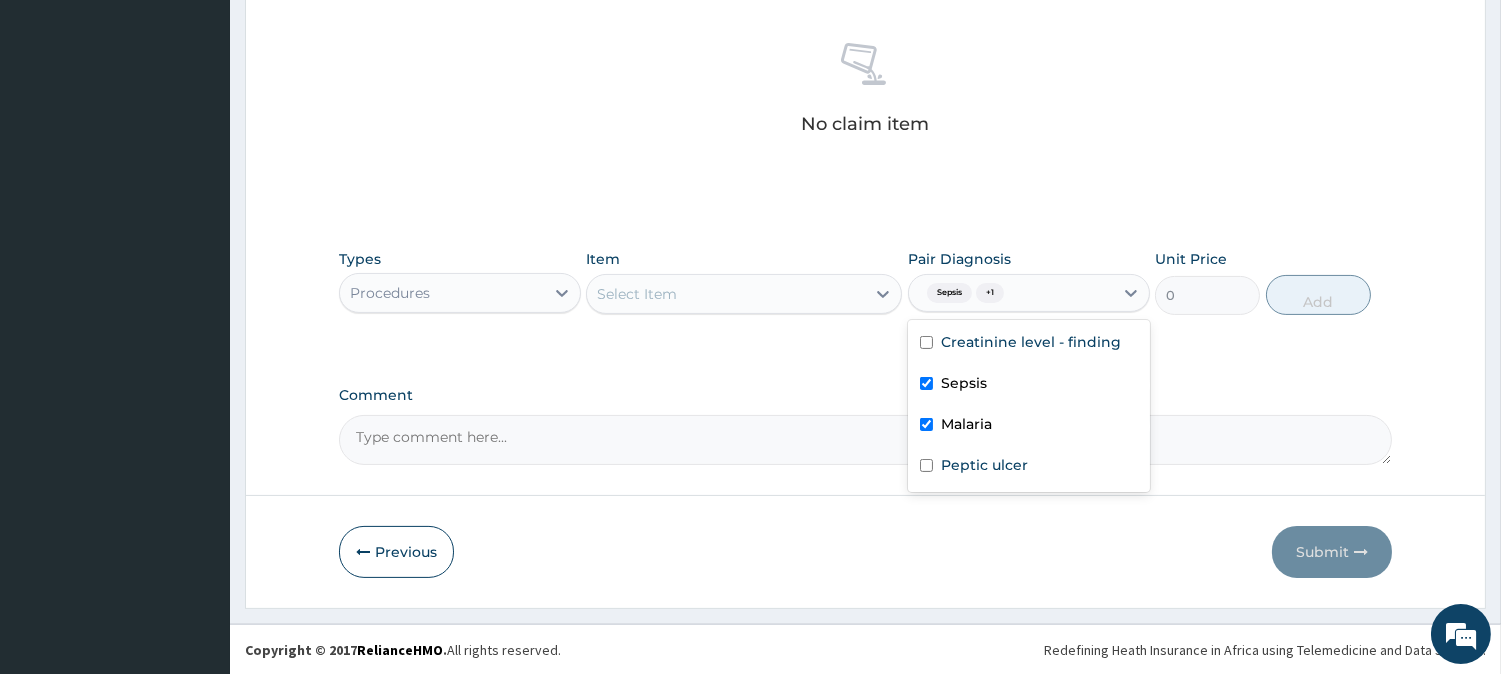 click on "Select Item" at bounding box center [726, 294] 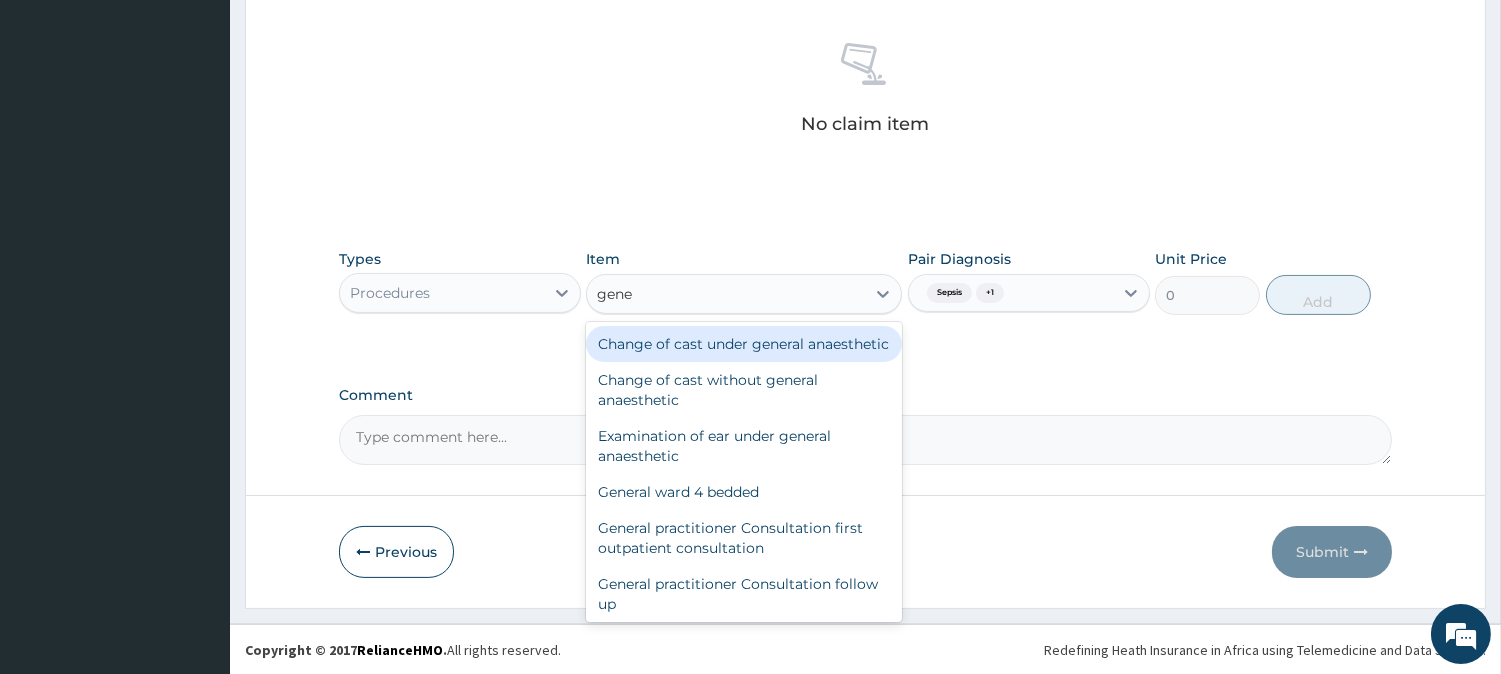 type on "gener" 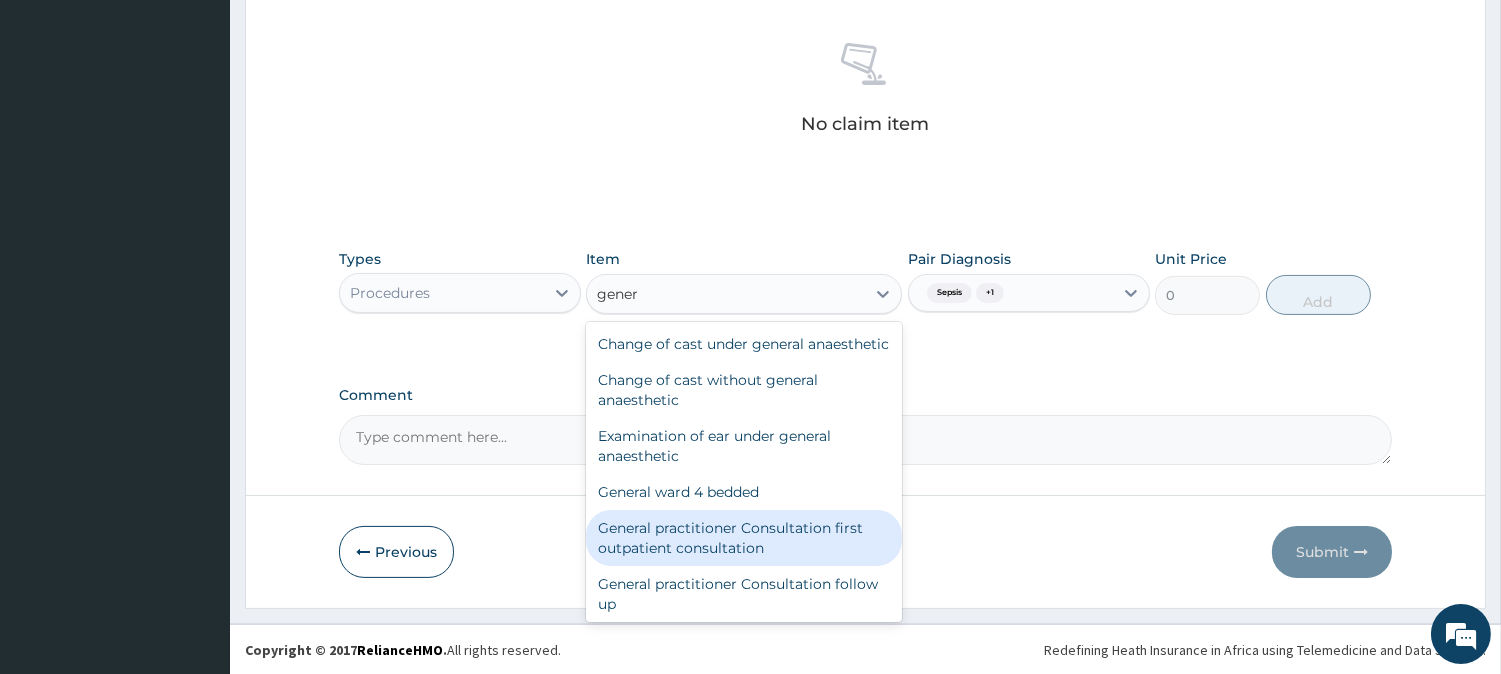 drag, startPoint x: 796, startPoint y: 541, endPoint x: 1161, endPoint y: 346, distance: 413.82364 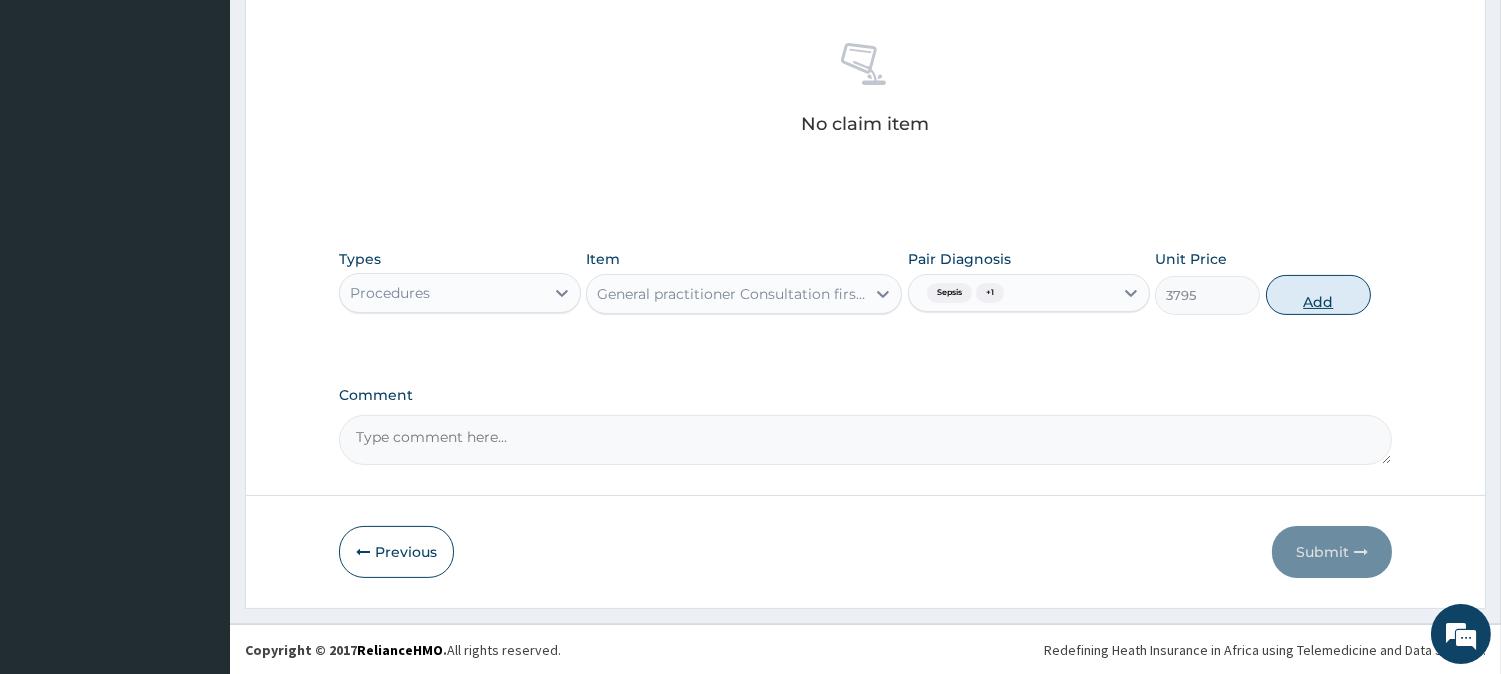 click on "Add" at bounding box center (1318, 295) 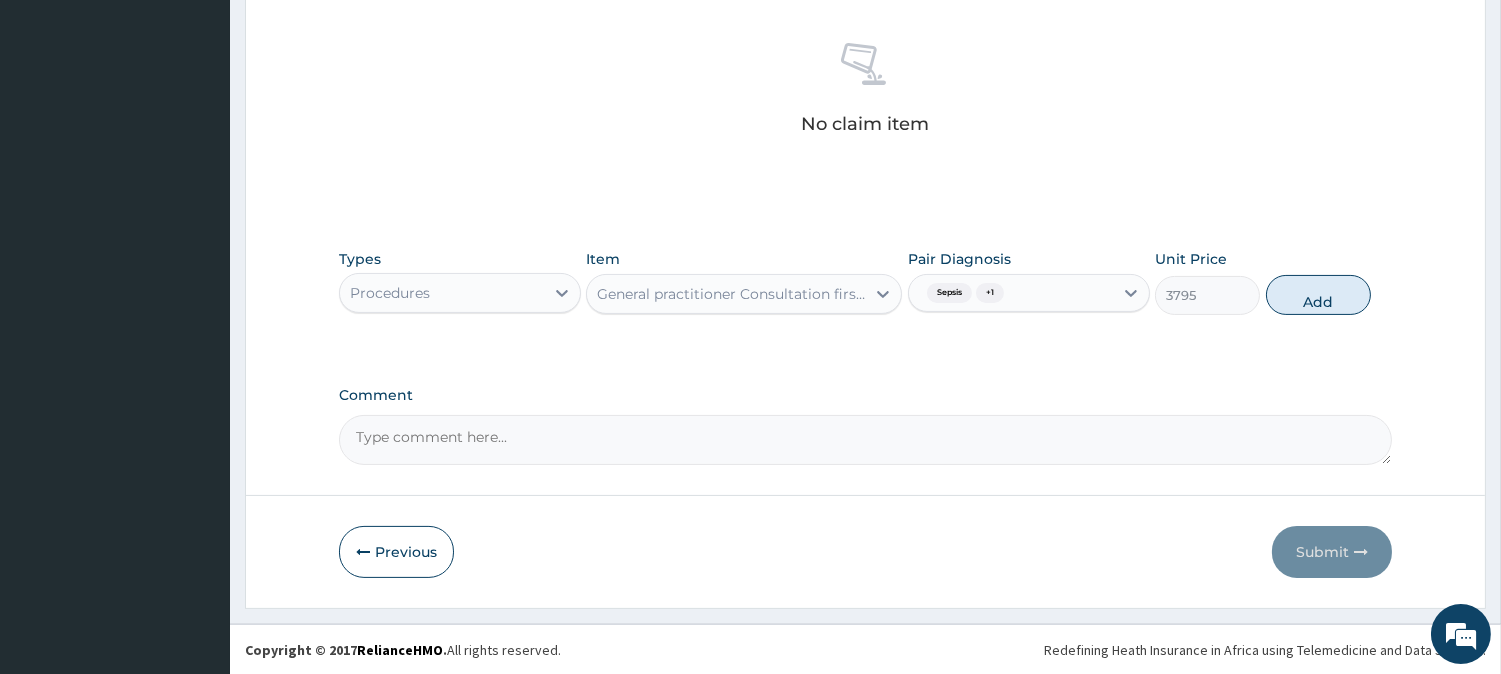 type on "0" 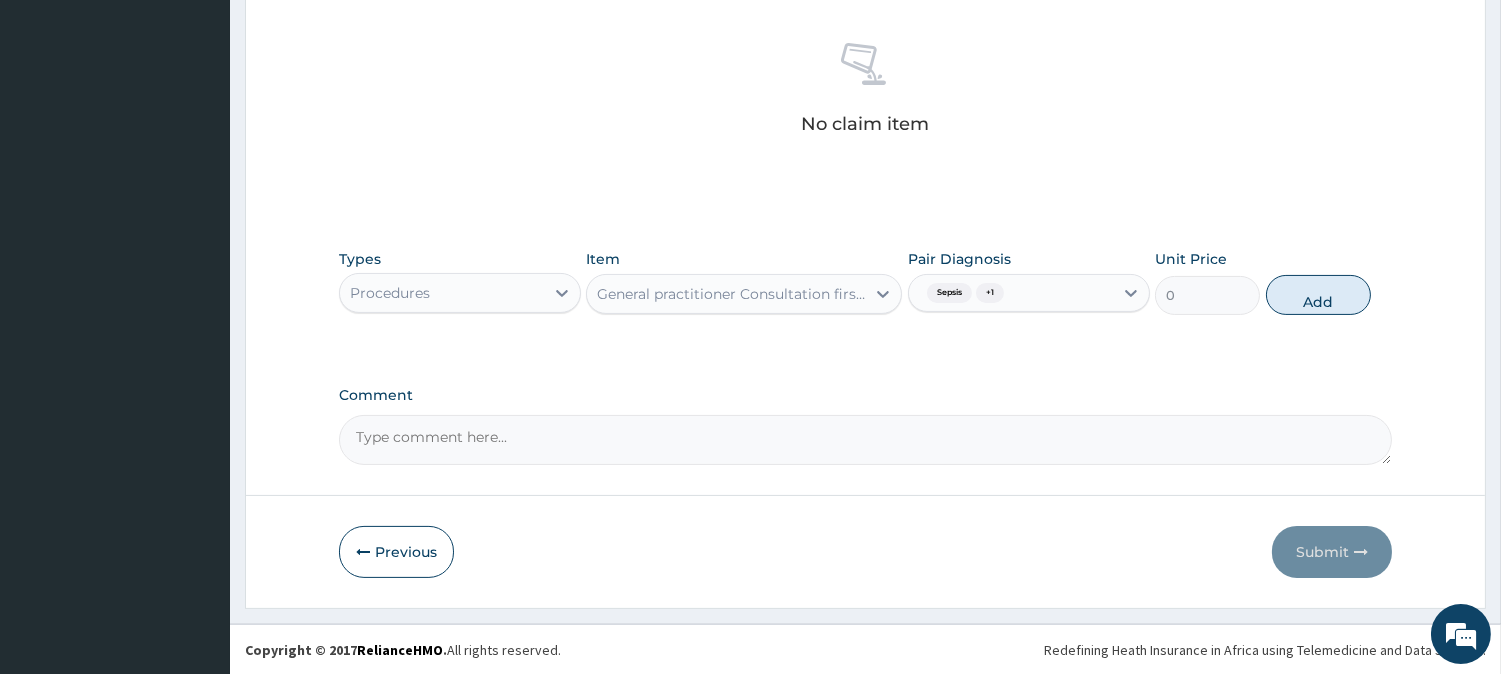 scroll, scrollTop: 681, scrollLeft: 0, axis: vertical 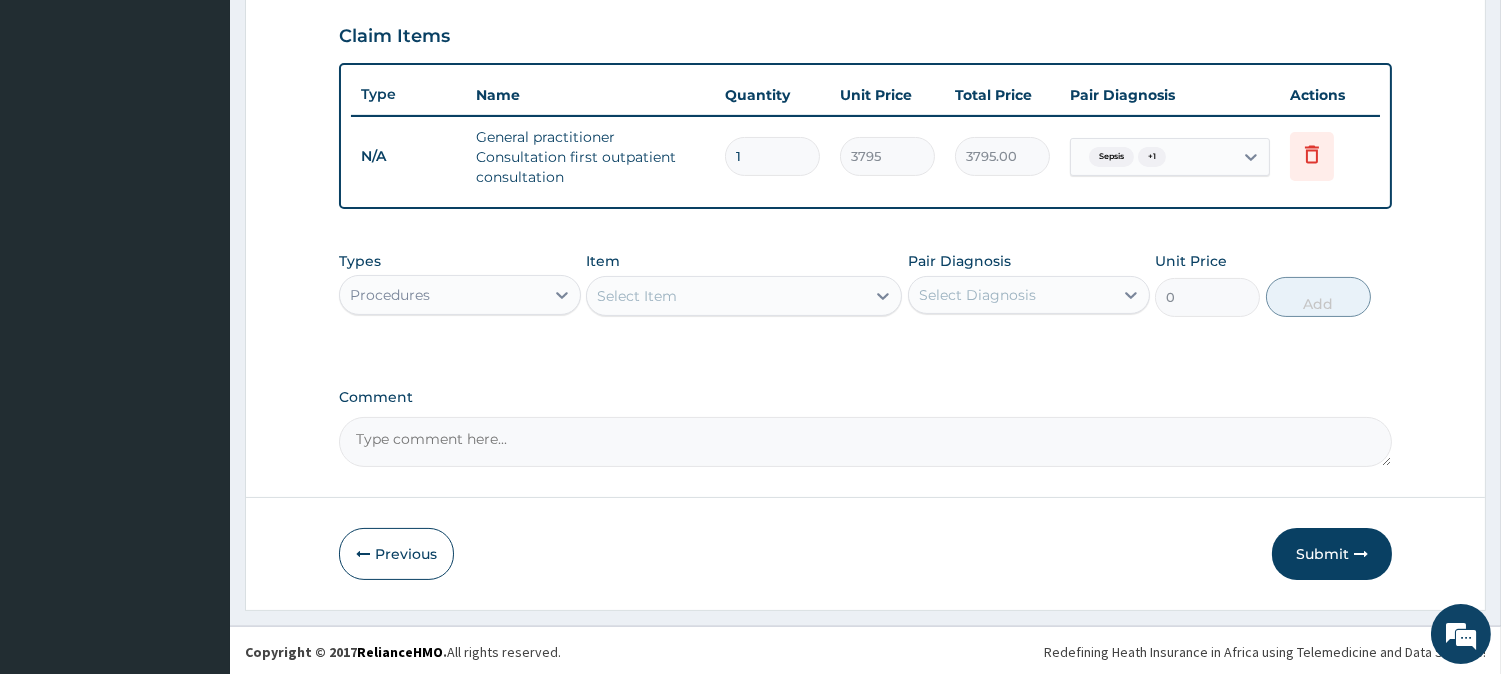 click on "Procedures" at bounding box center (442, 295) 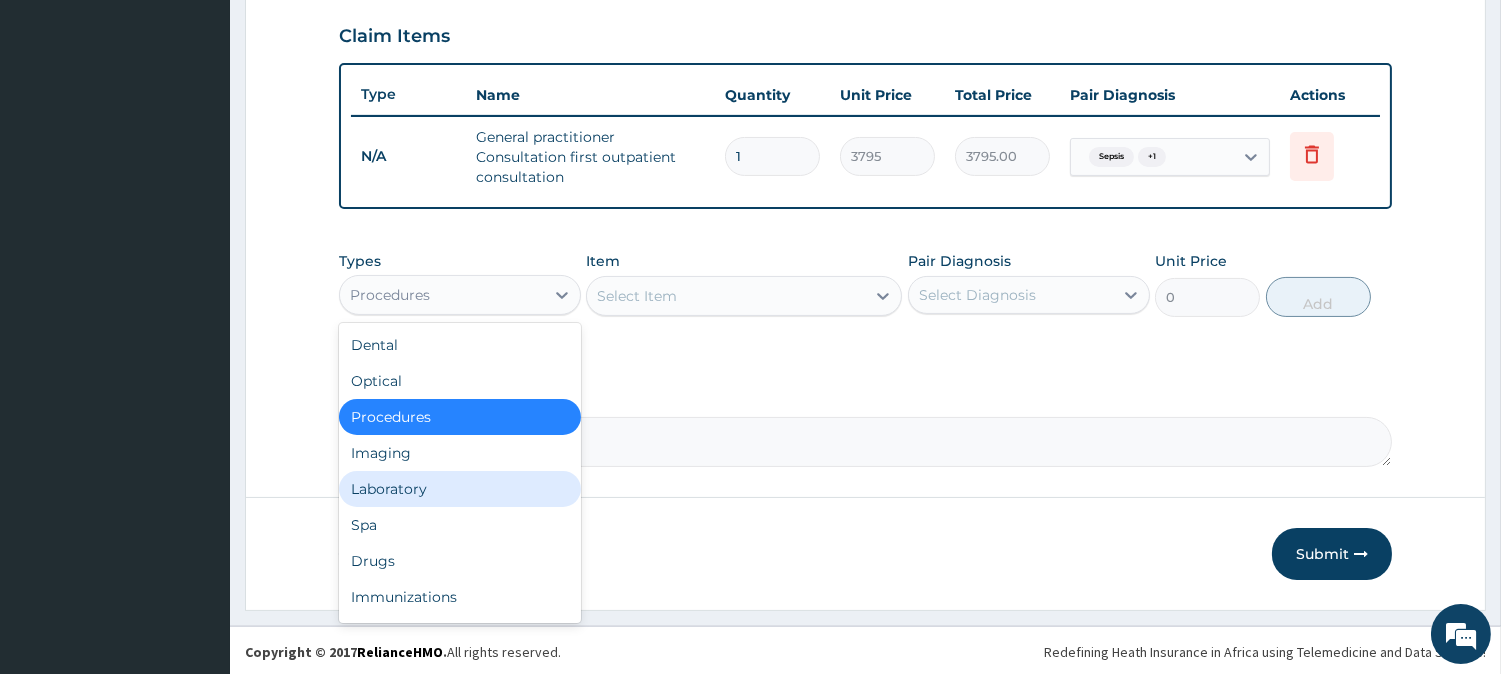 click on "Laboratory" at bounding box center [460, 489] 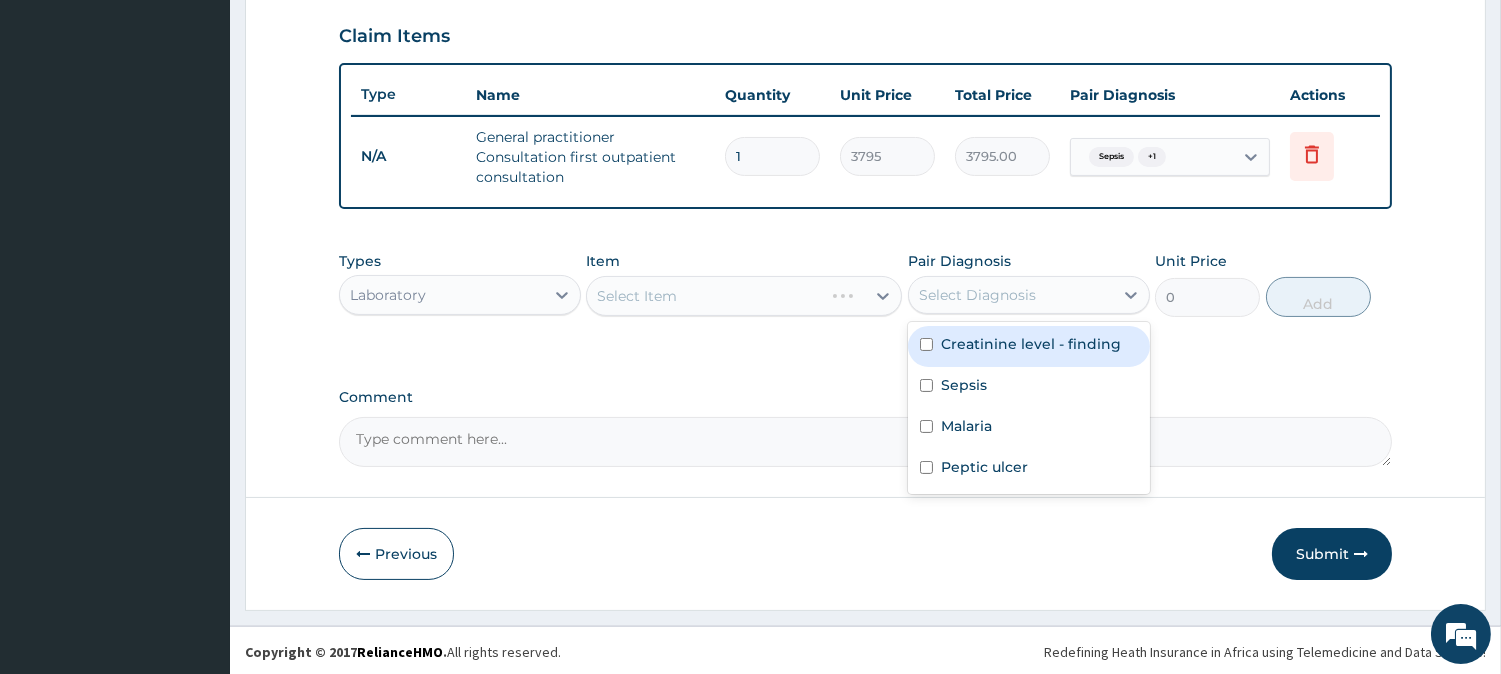 click on "Select Diagnosis" at bounding box center (1011, 295) 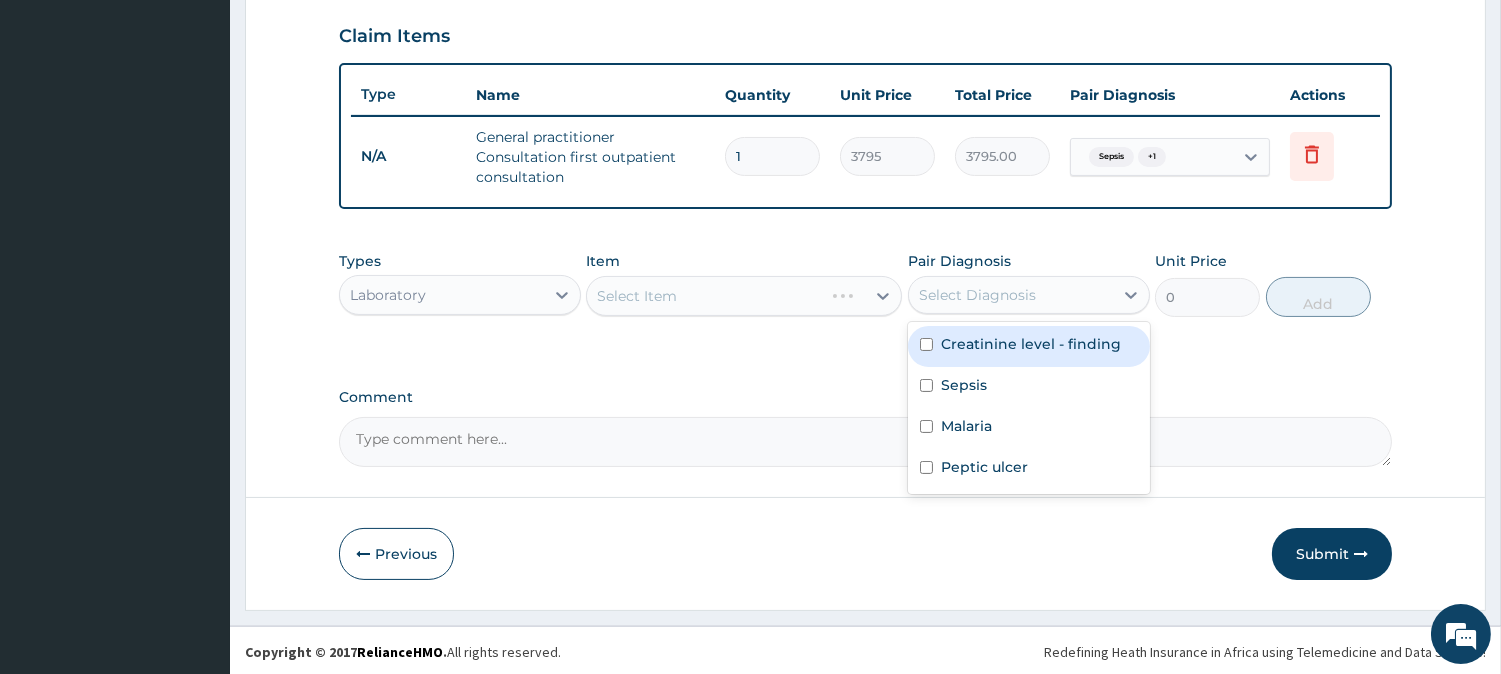 click on "Creatinine level - finding" at bounding box center [1029, 346] 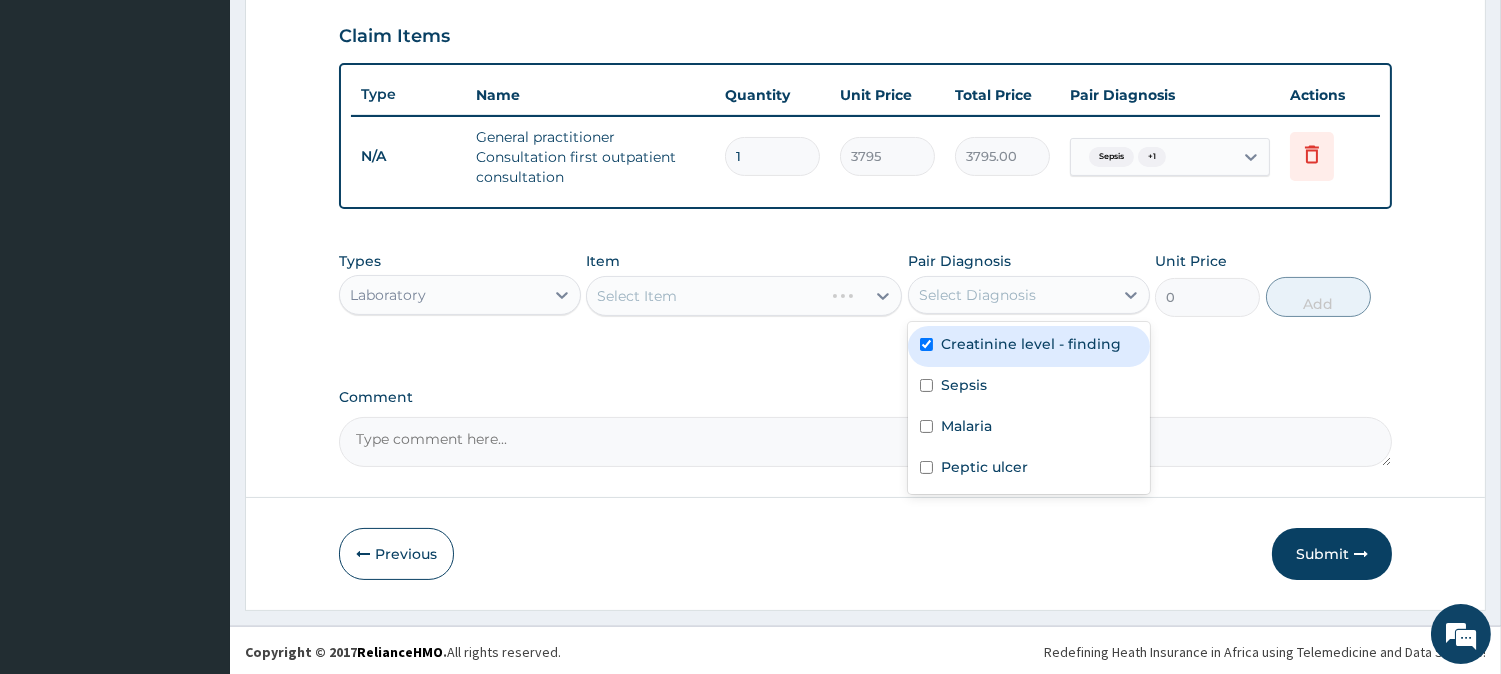 checkbox on "true" 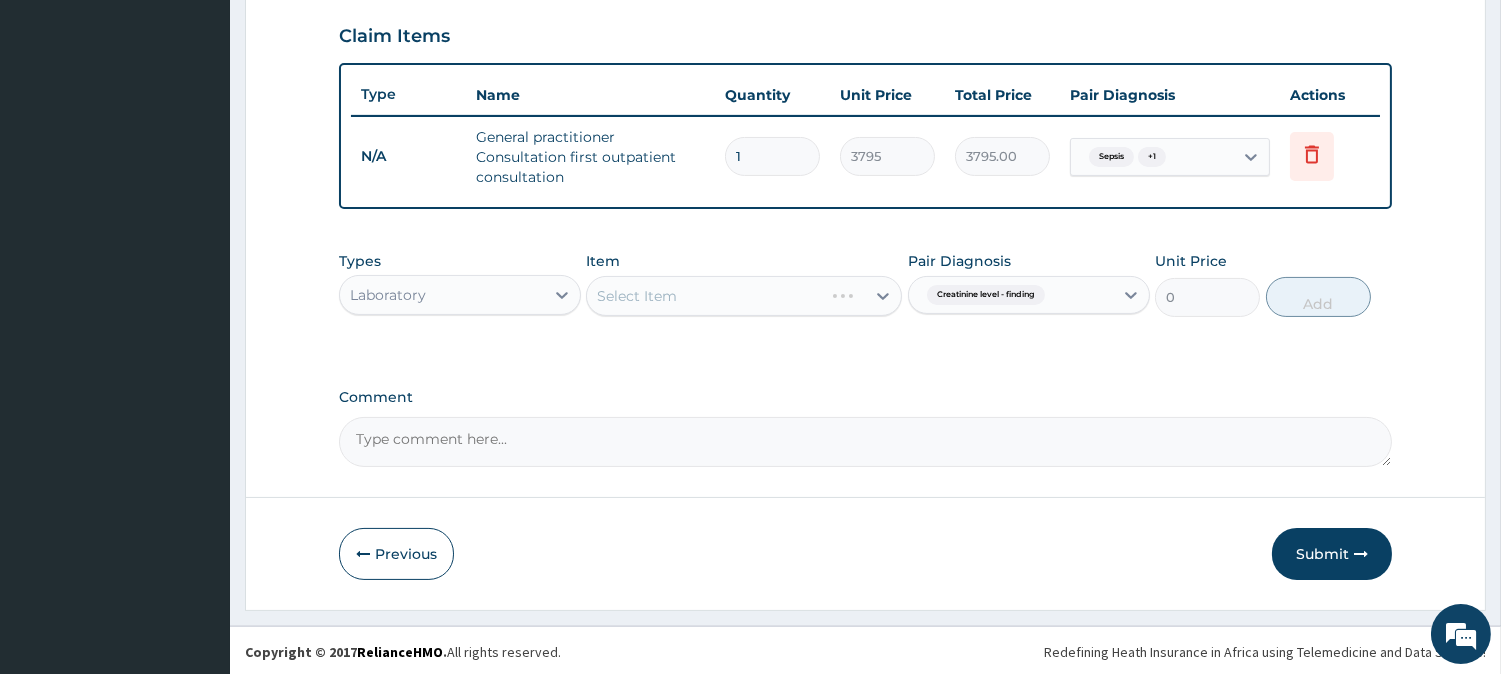 click on "Select Item" at bounding box center [744, 296] 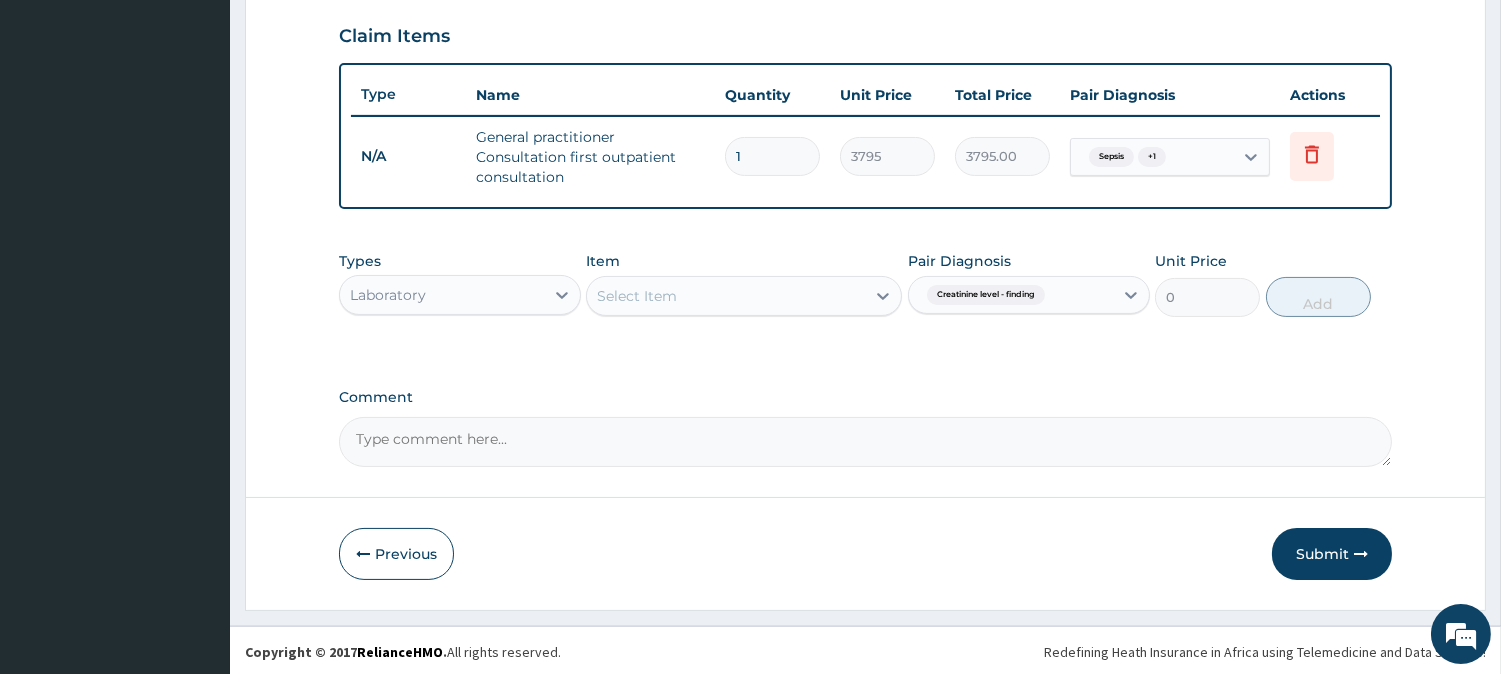 click on "Select Item" at bounding box center (726, 296) 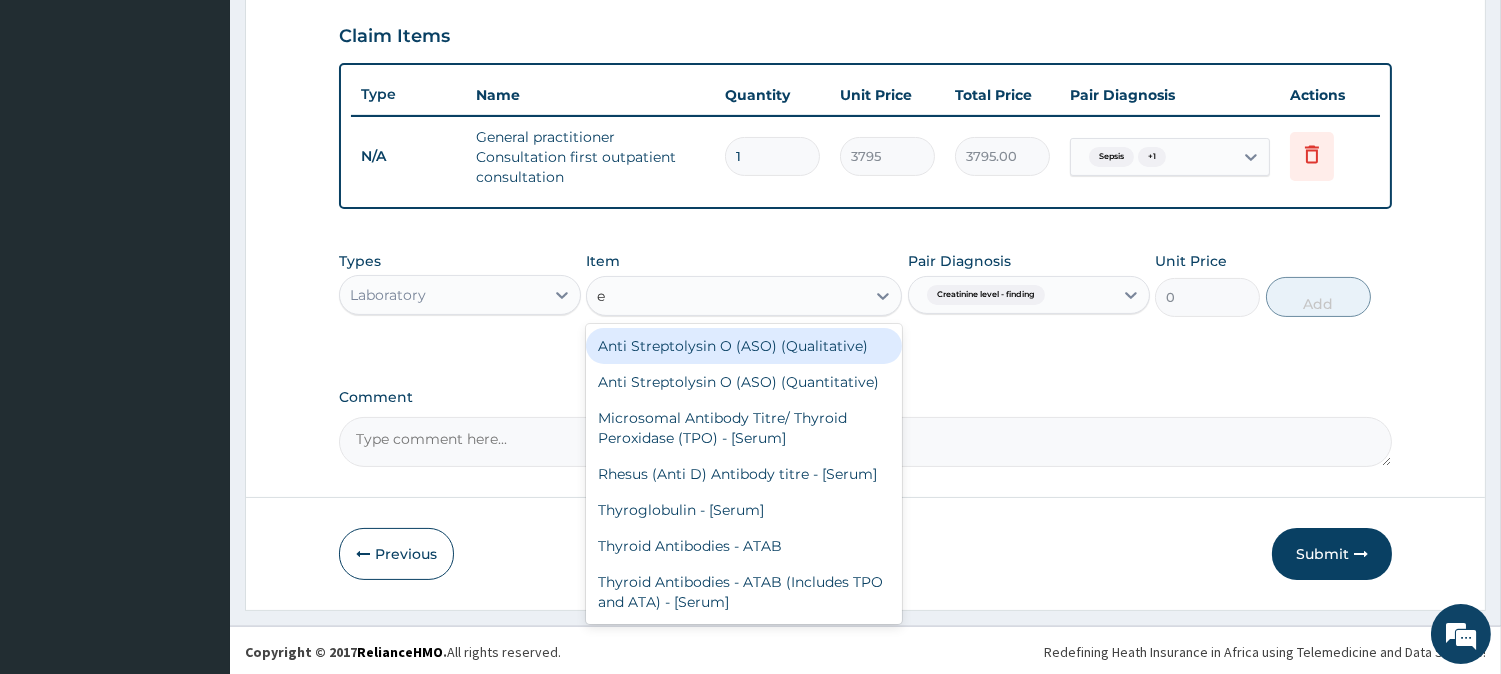 type on "e/" 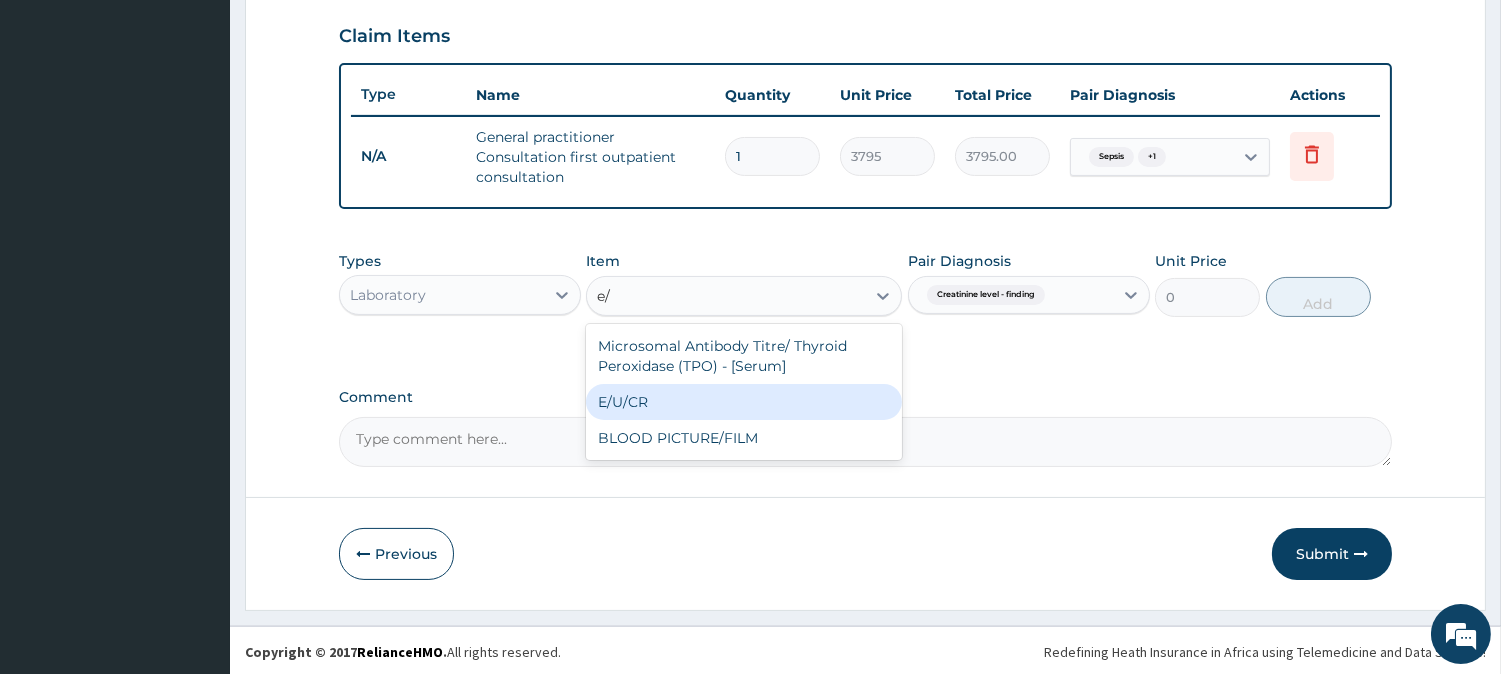 click on "E/U/CR" at bounding box center [744, 402] 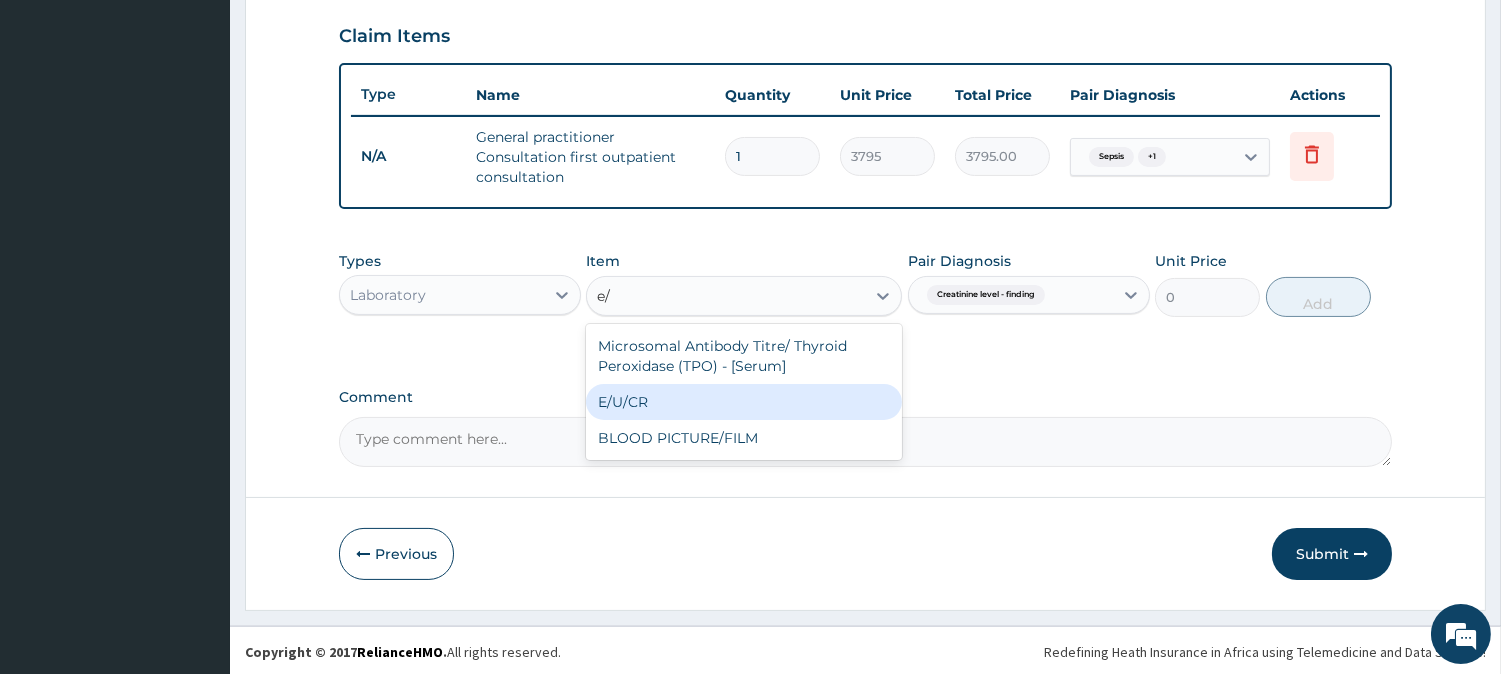 type 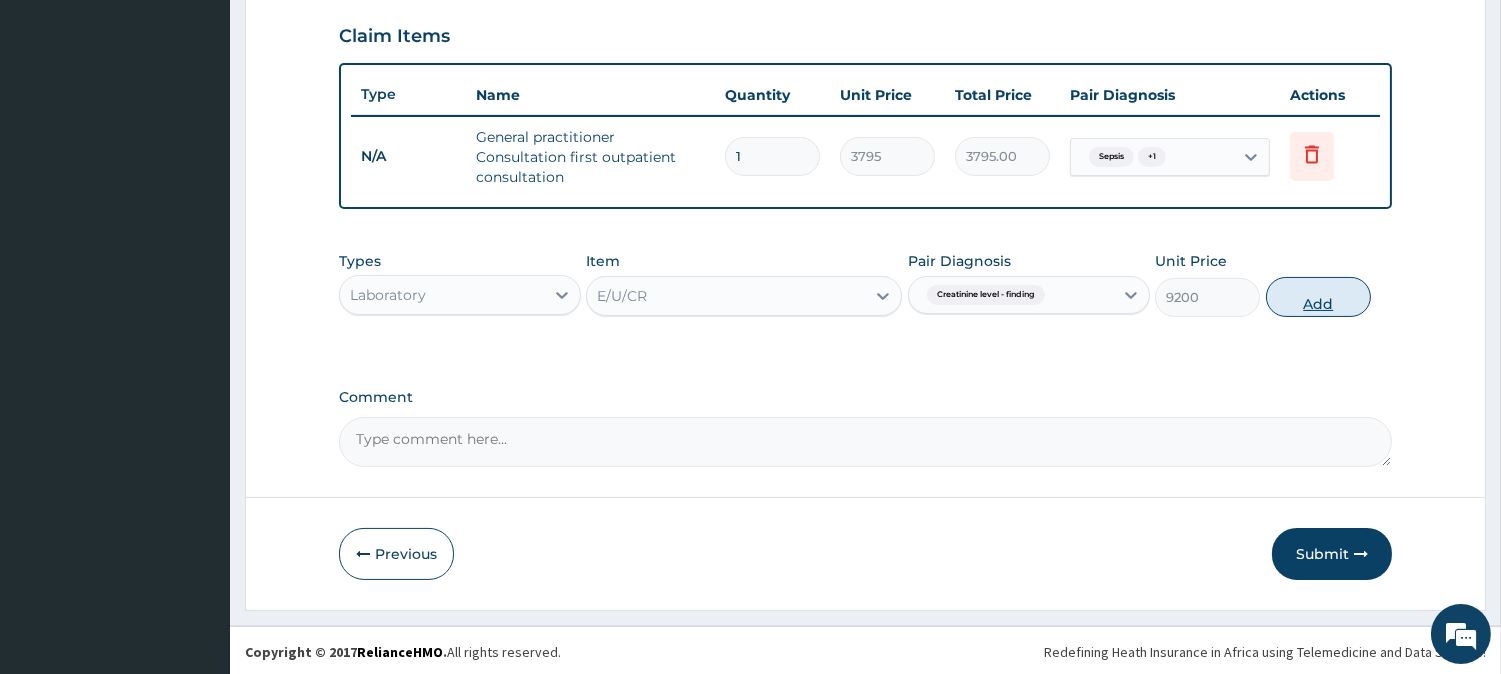 click on "Add" at bounding box center [1318, 297] 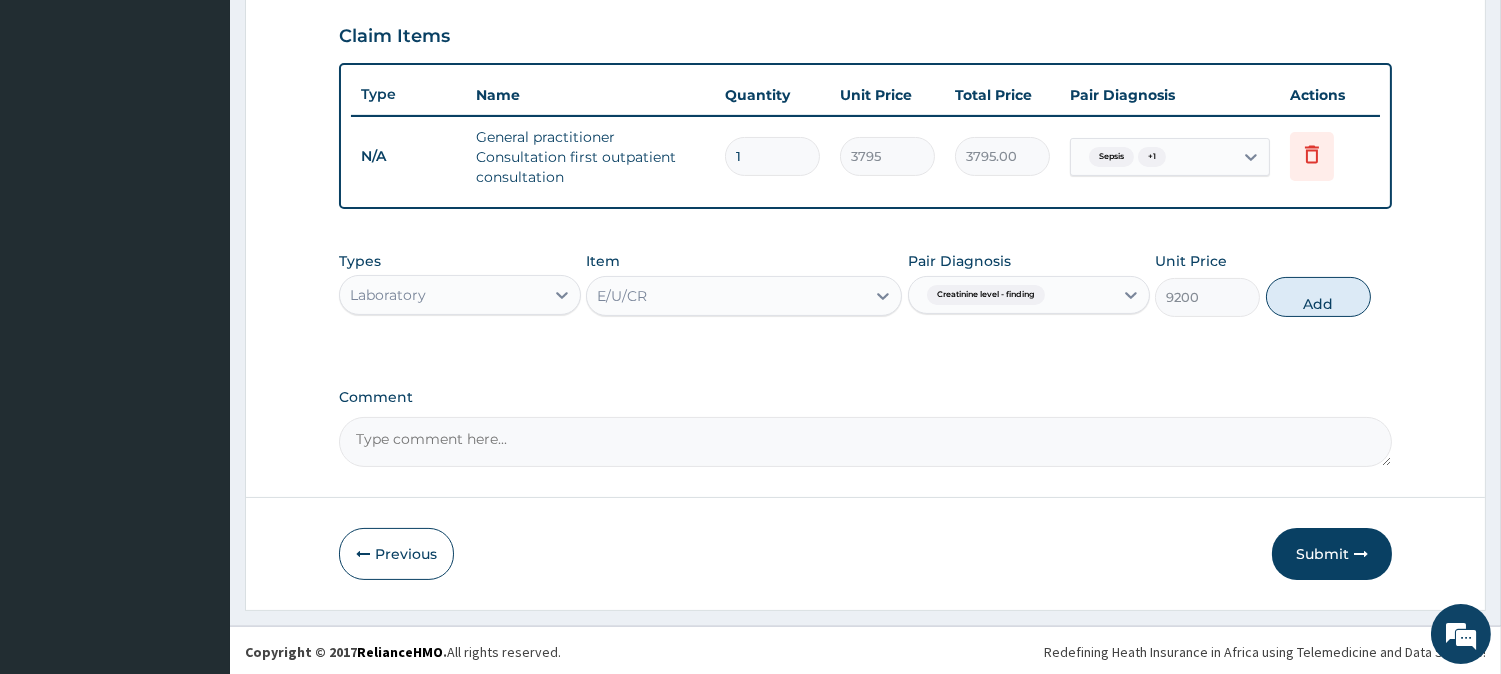 type on "0" 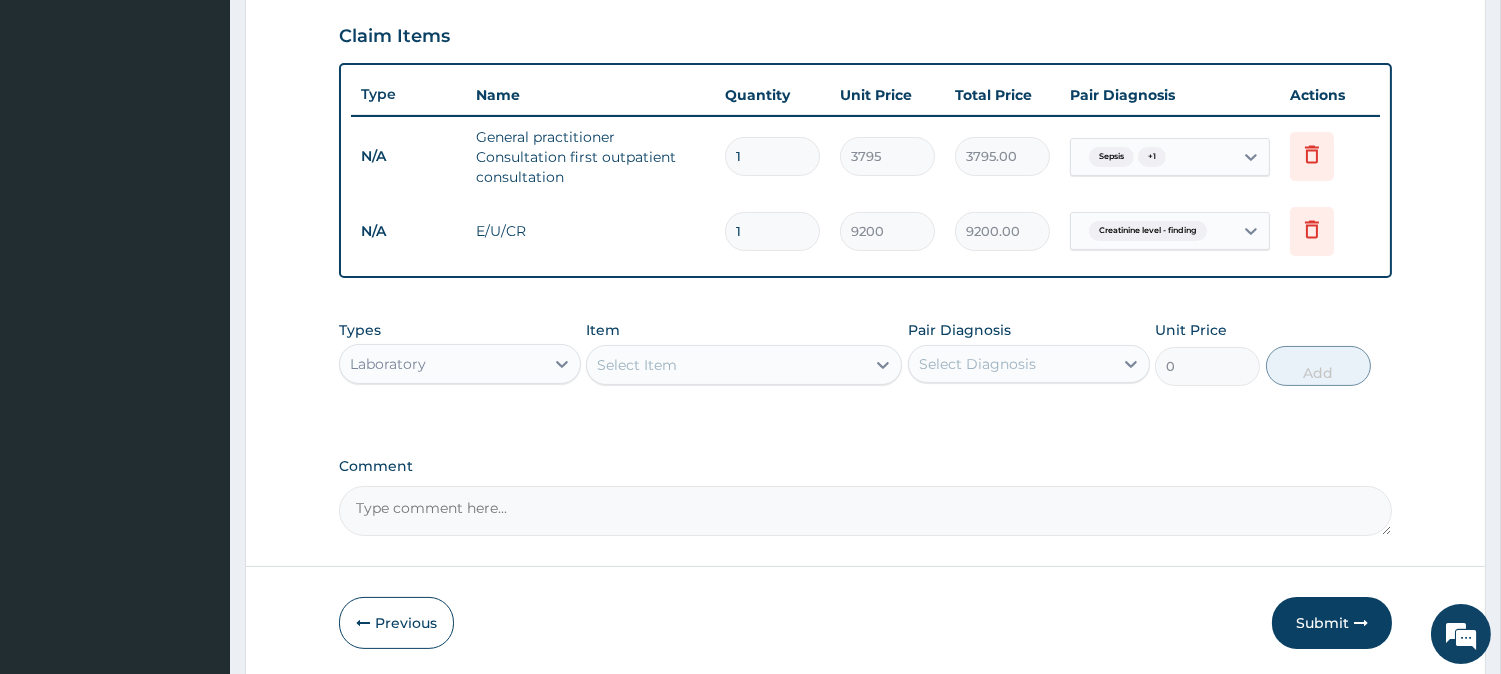 click on "Select Item" at bounding box center [744, 365] 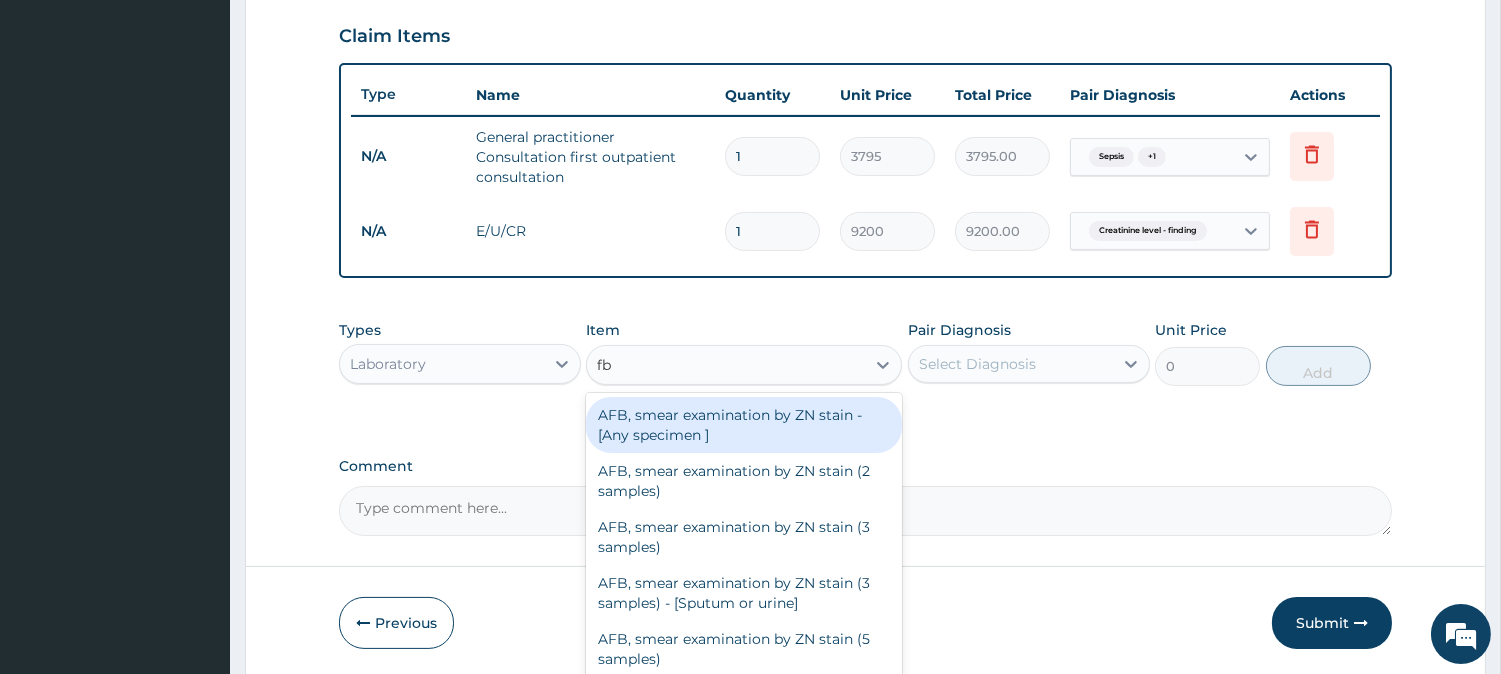 type on "fbc" 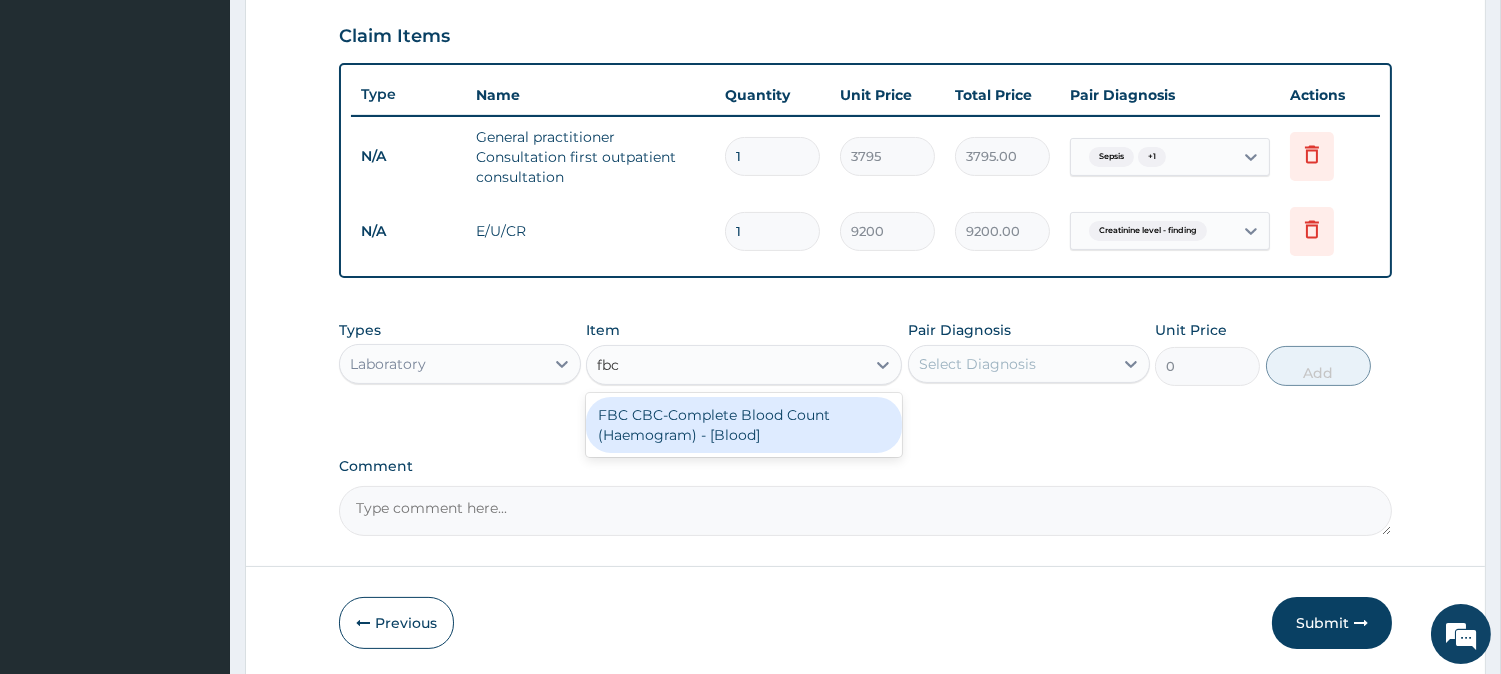 click on "FBC CBC-Complete Blood Count (Haemogram) - [Blood]" at bounding box center (744, 425) 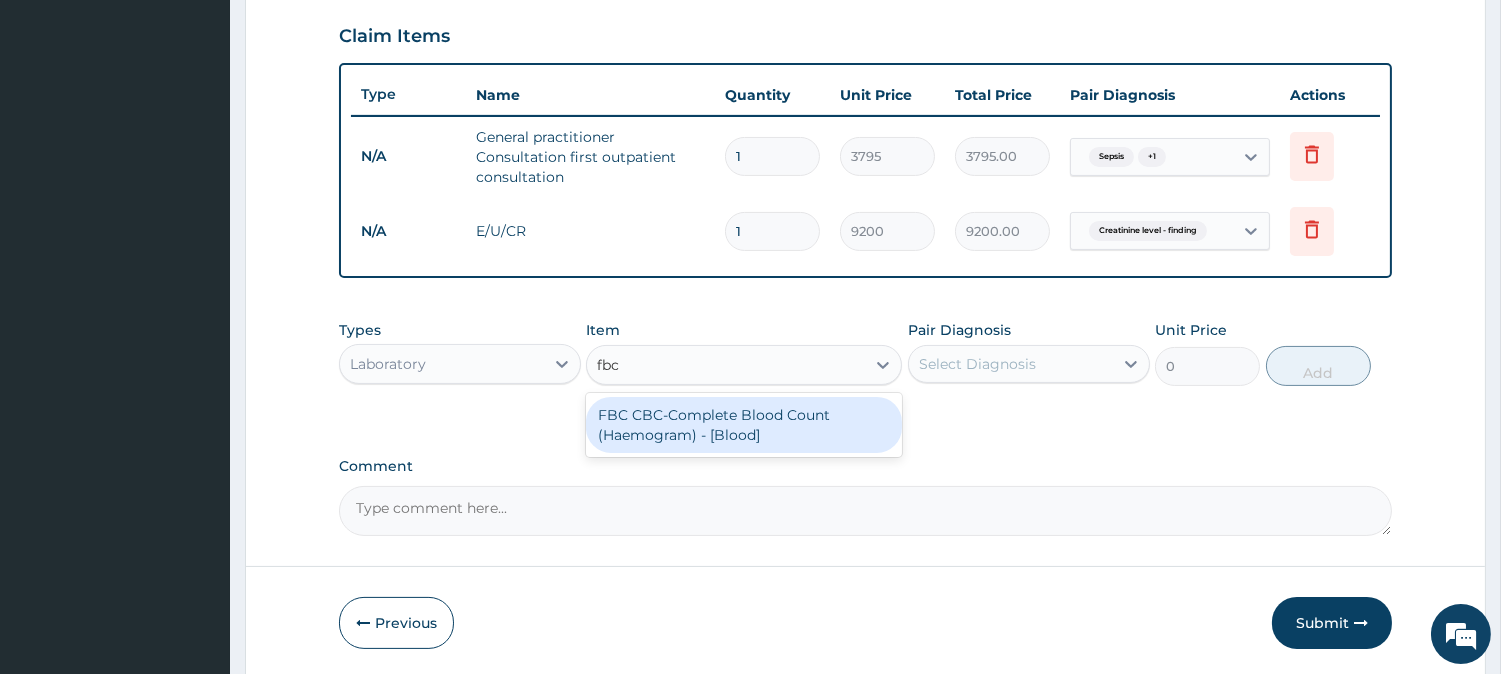 type 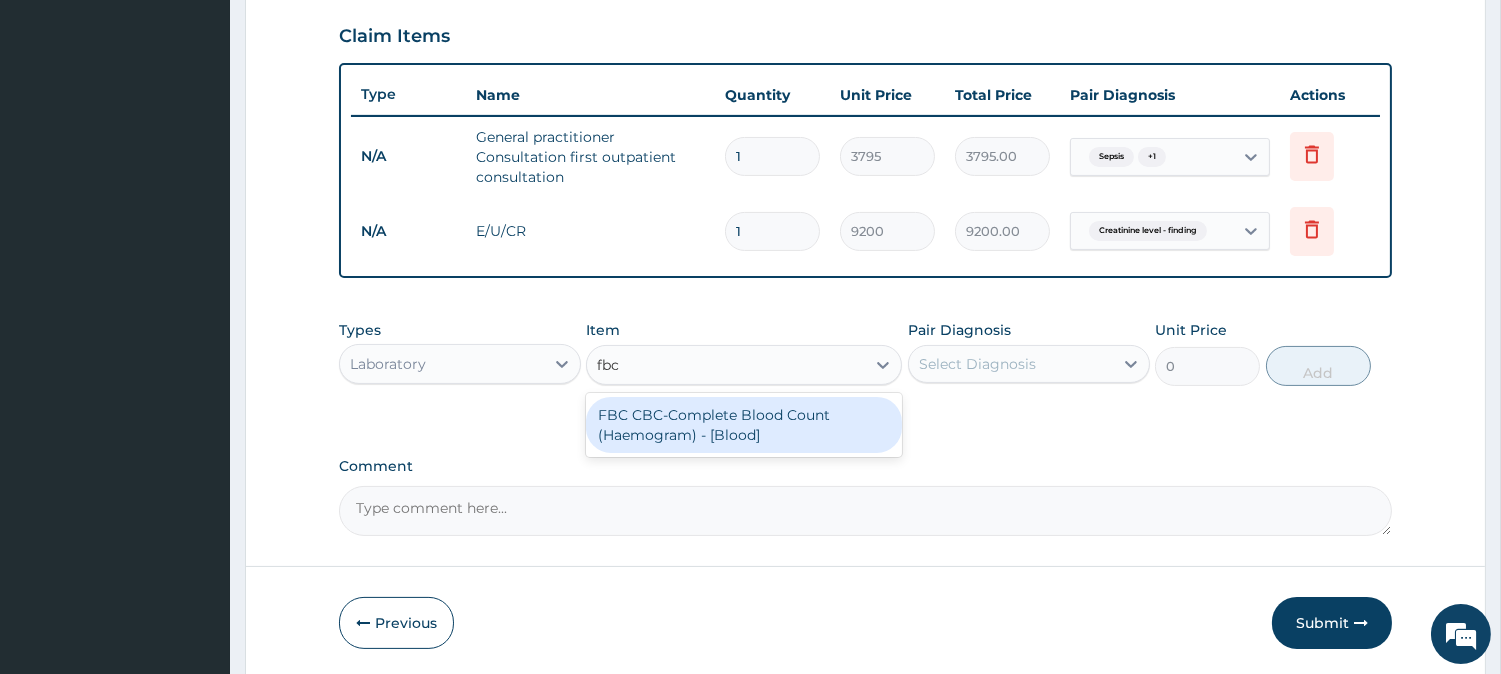type on "4600" 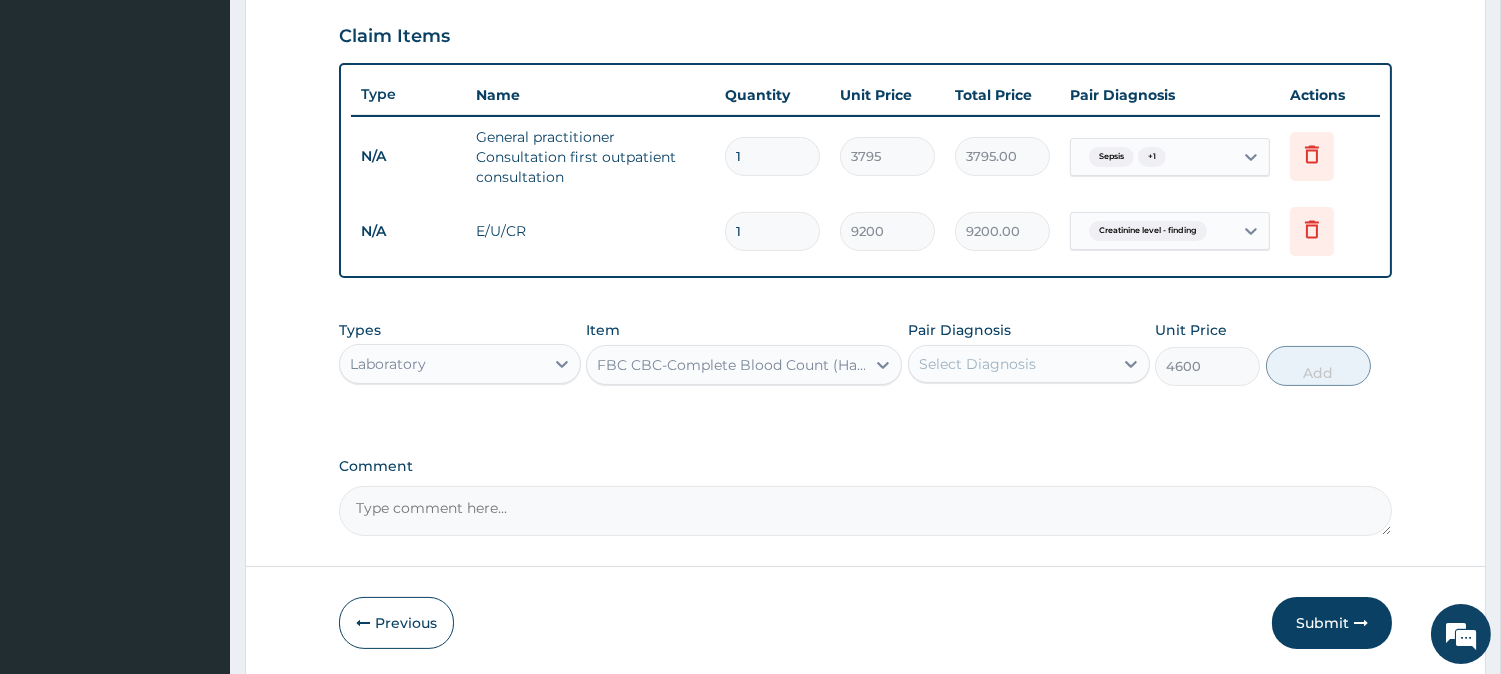 click on "Select Diagnosis" at bounding box center (977, 364) 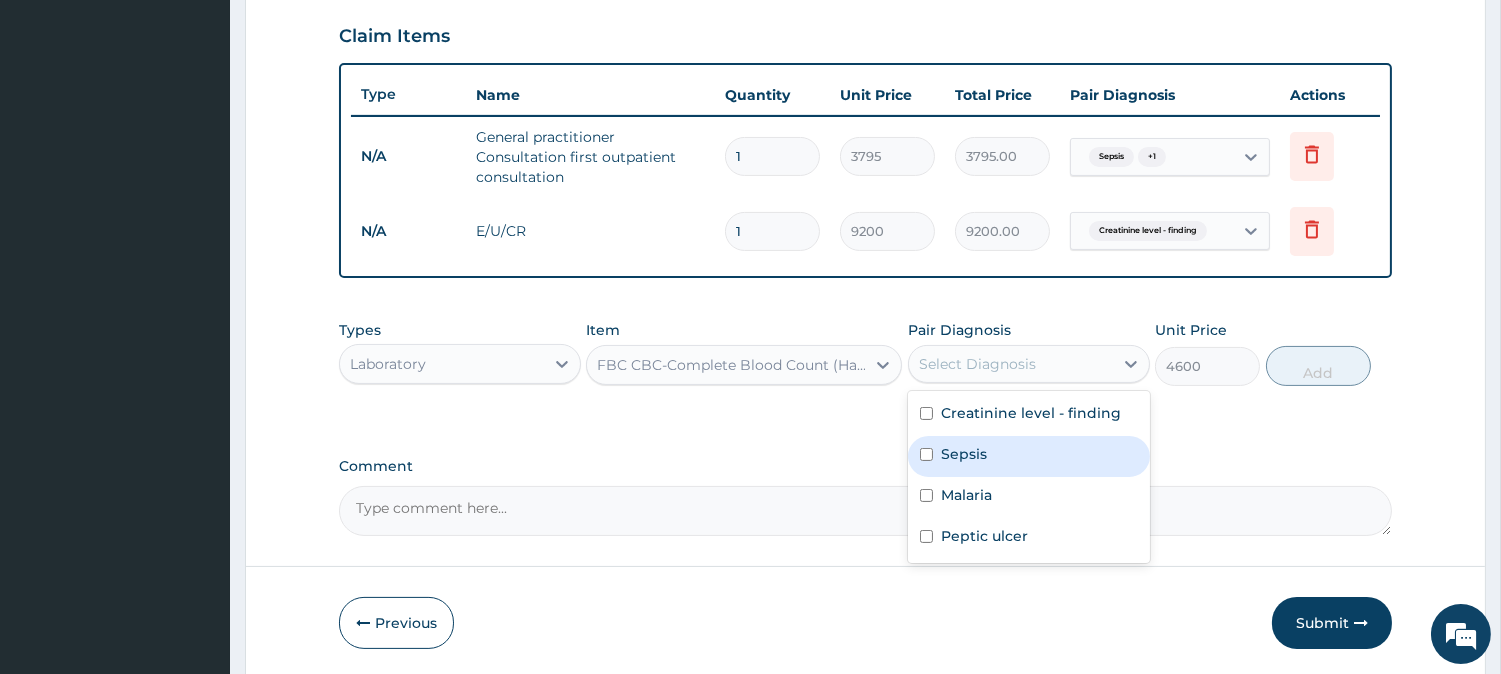 click on "Sepsis" at bounding box center (964, 454) 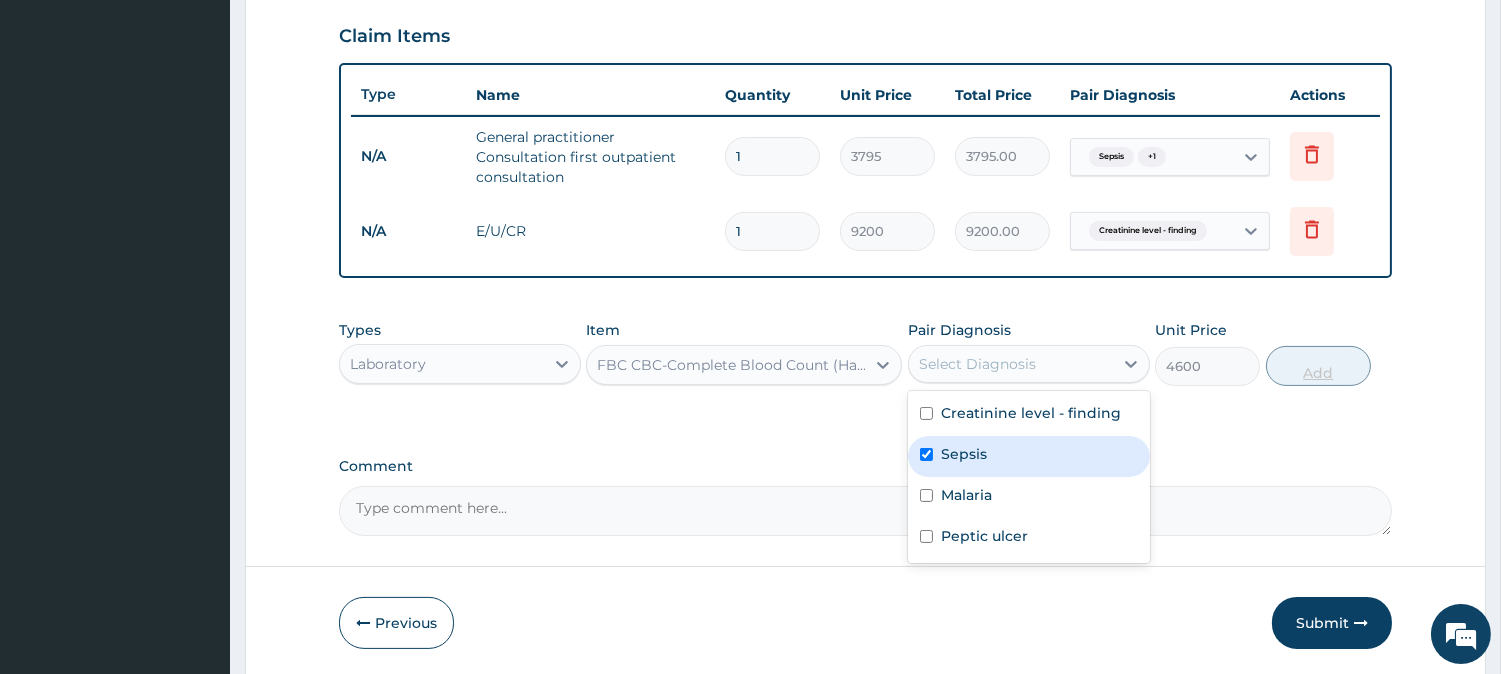 checkbox on "true" 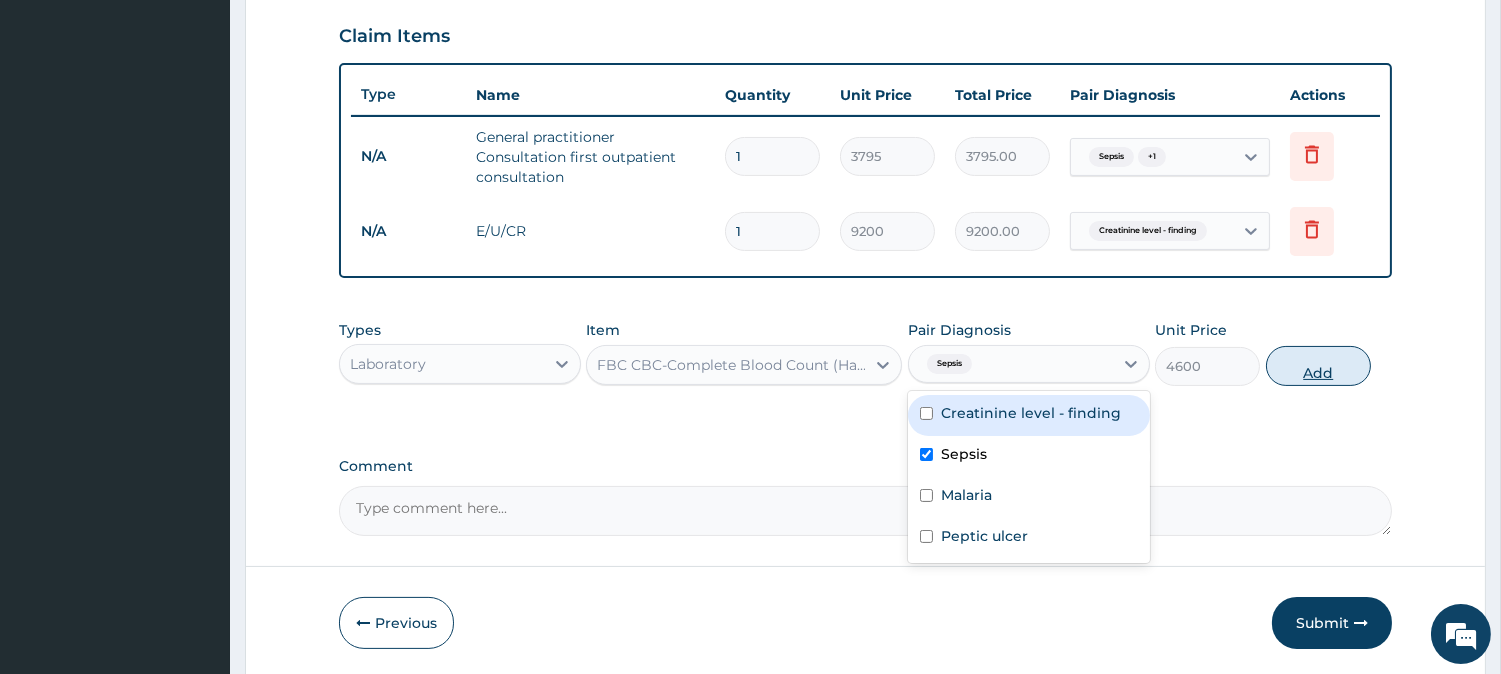 click on "Add" at bounding box center (1318, 366) 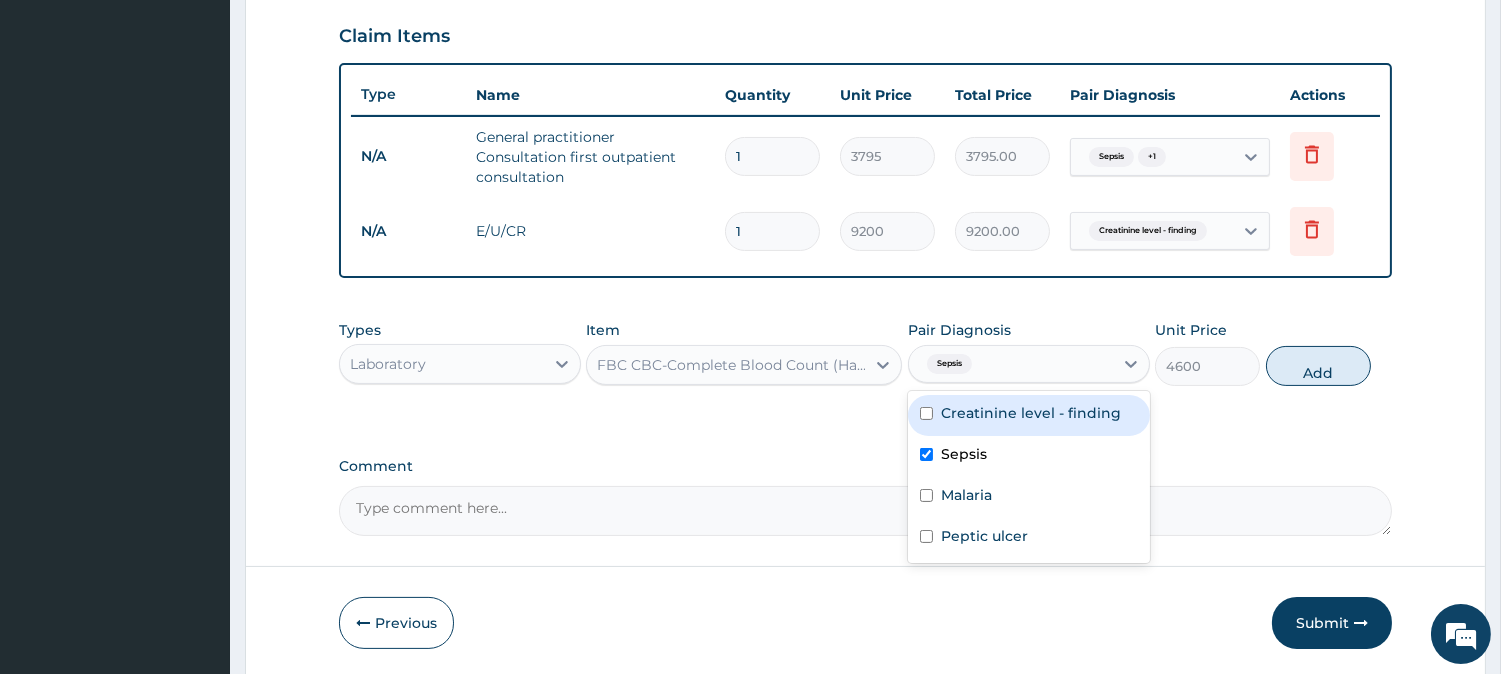 type on "0" 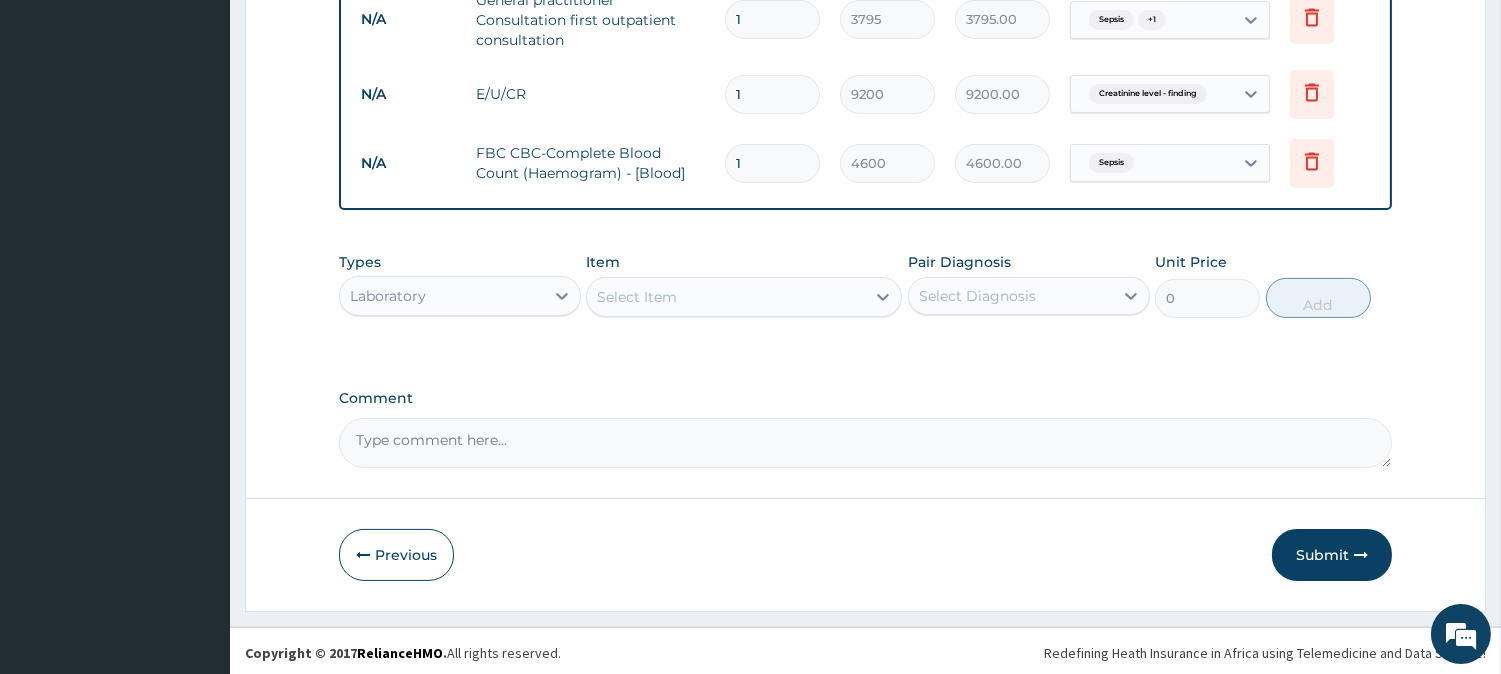 scroll, scrollTop: 820, scrollLeft: 0, axis: vertical 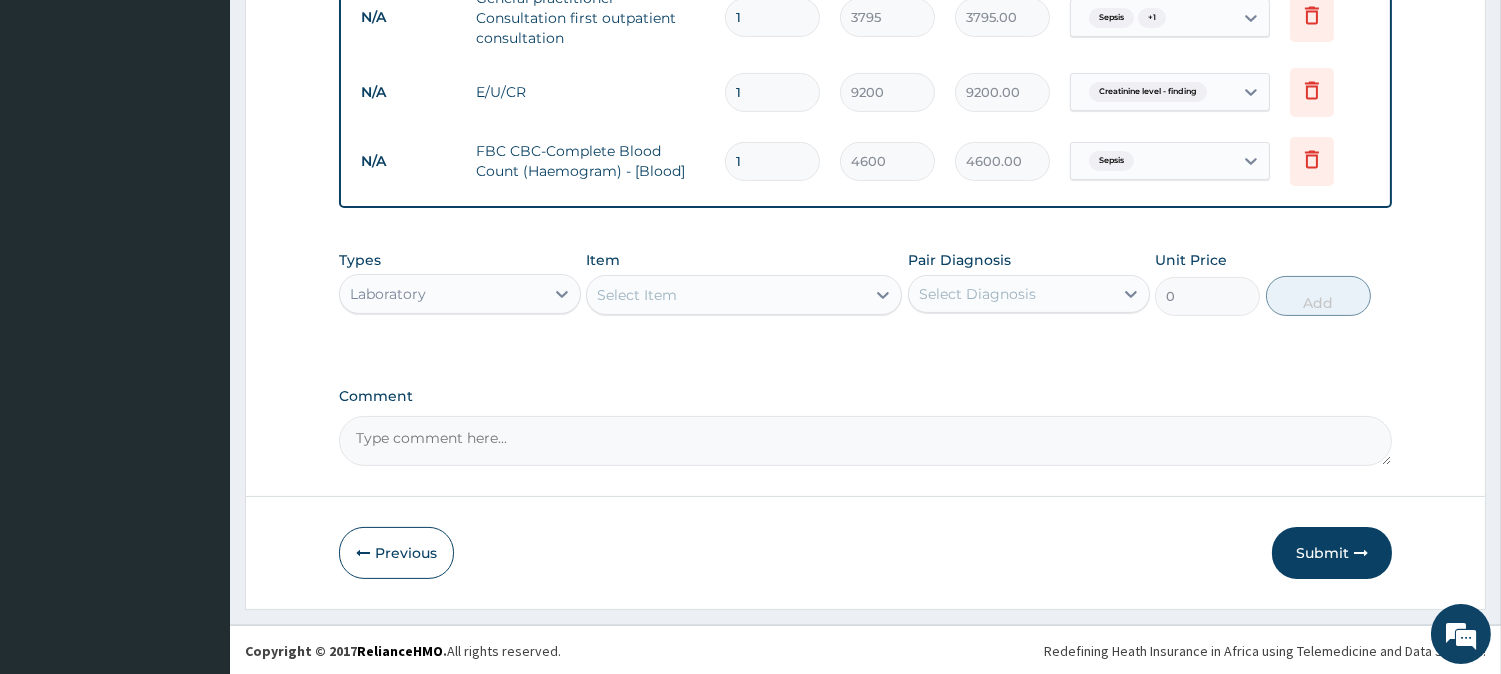 click on "Types Laboratory Item Select Item Pair Diagnosis Select Diagnosis Unit Price 0 Add" at bounding box center (865, 283) 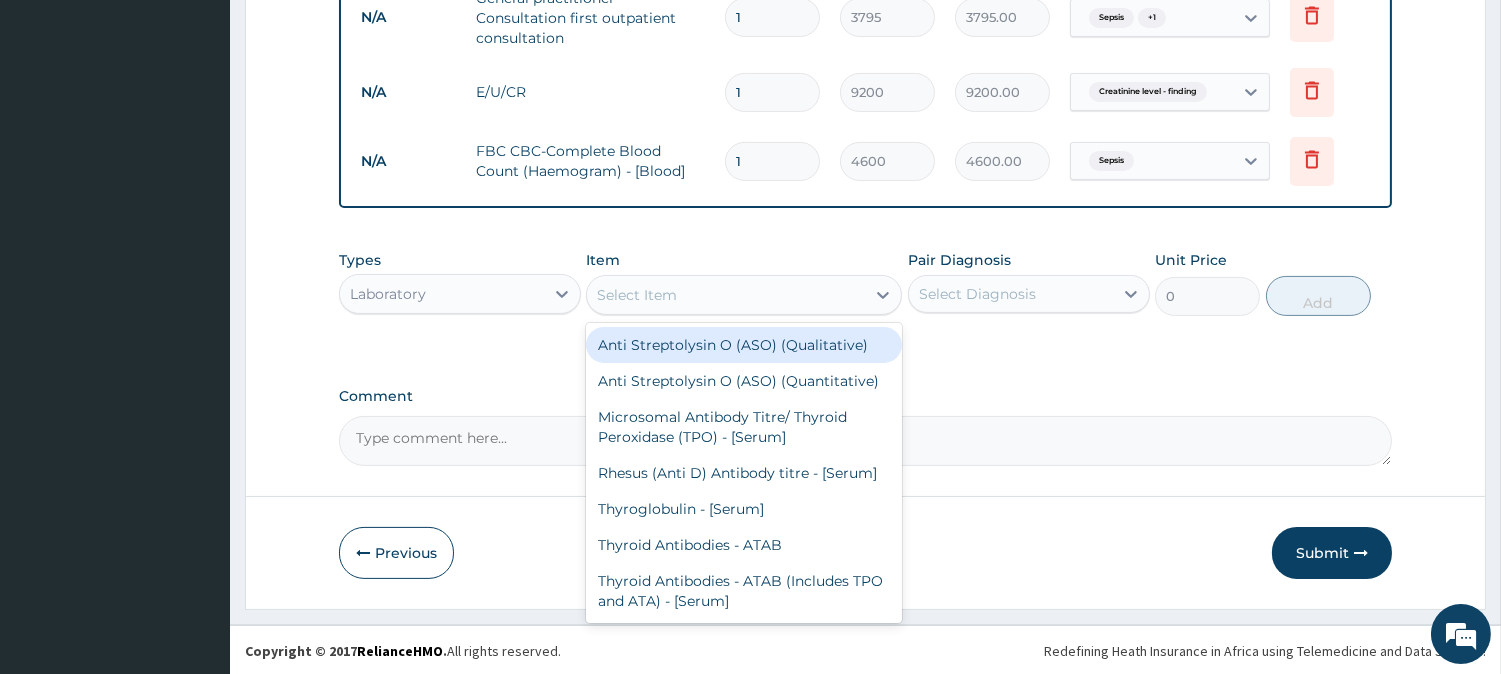 click on "Select Item" at bounding box center (726, 295) 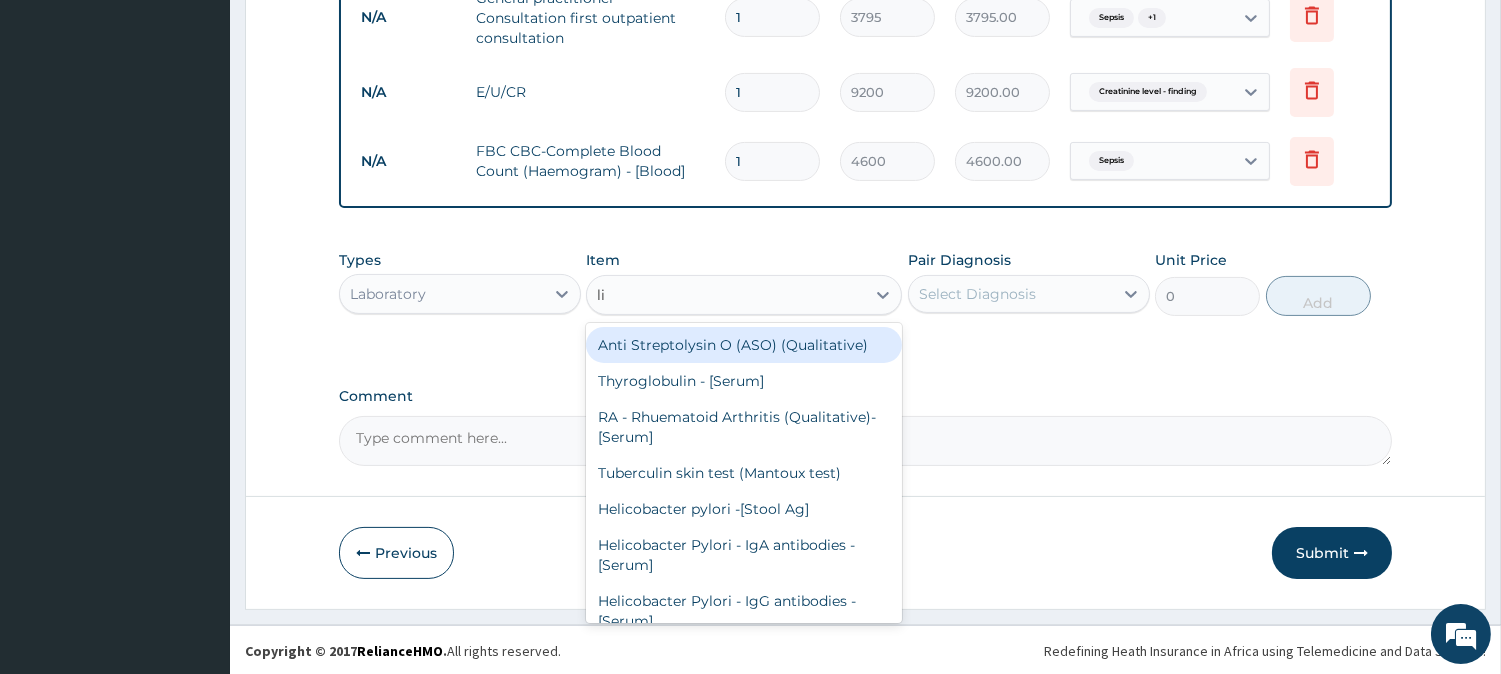 type on "l" 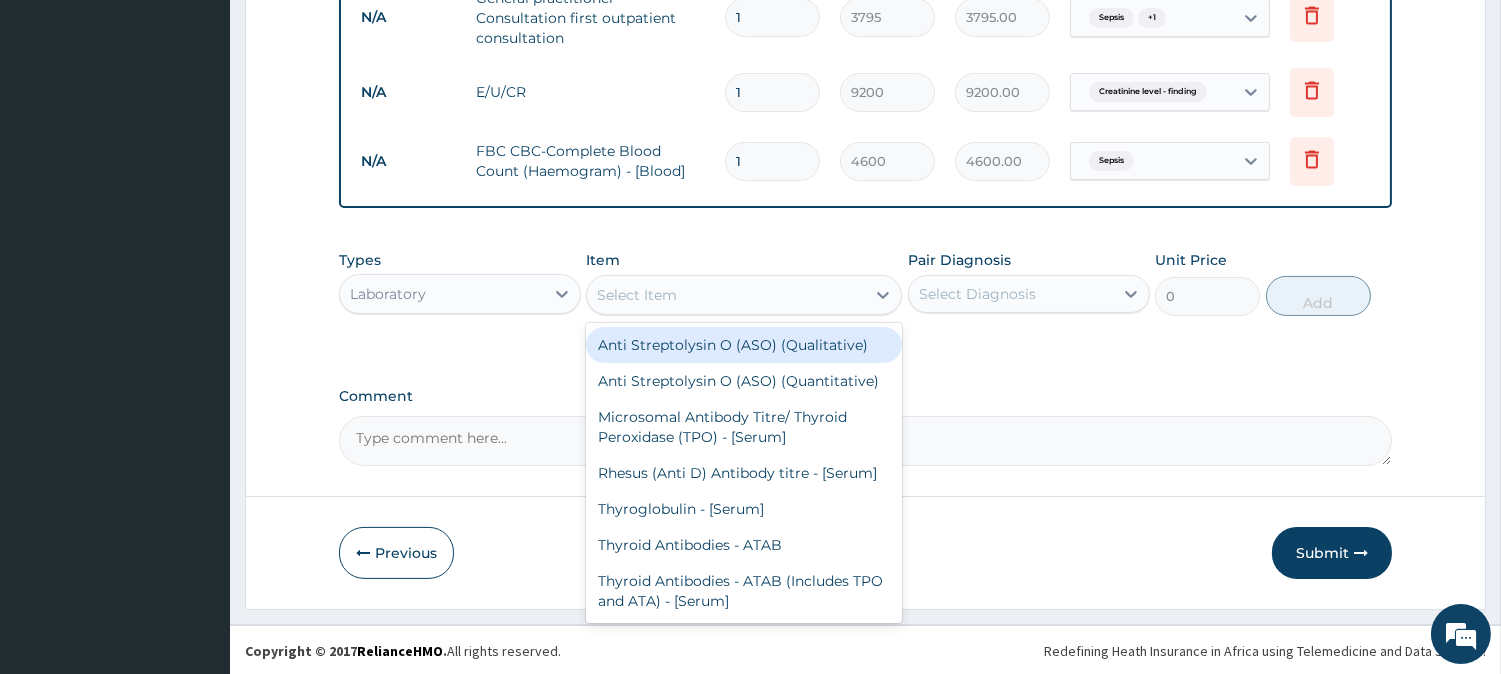 type on "h" 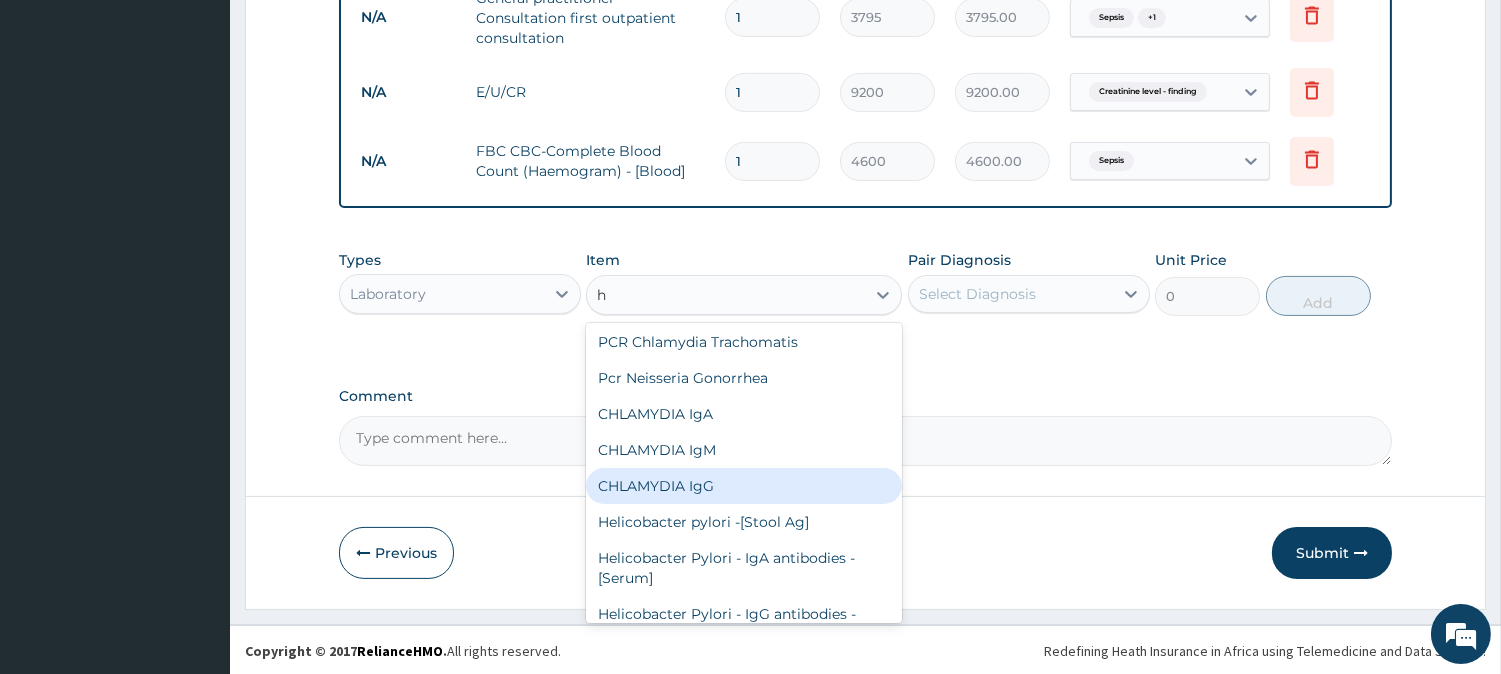 scroll, scrollTop: 666, scrollLeft: 0, axis: vertical 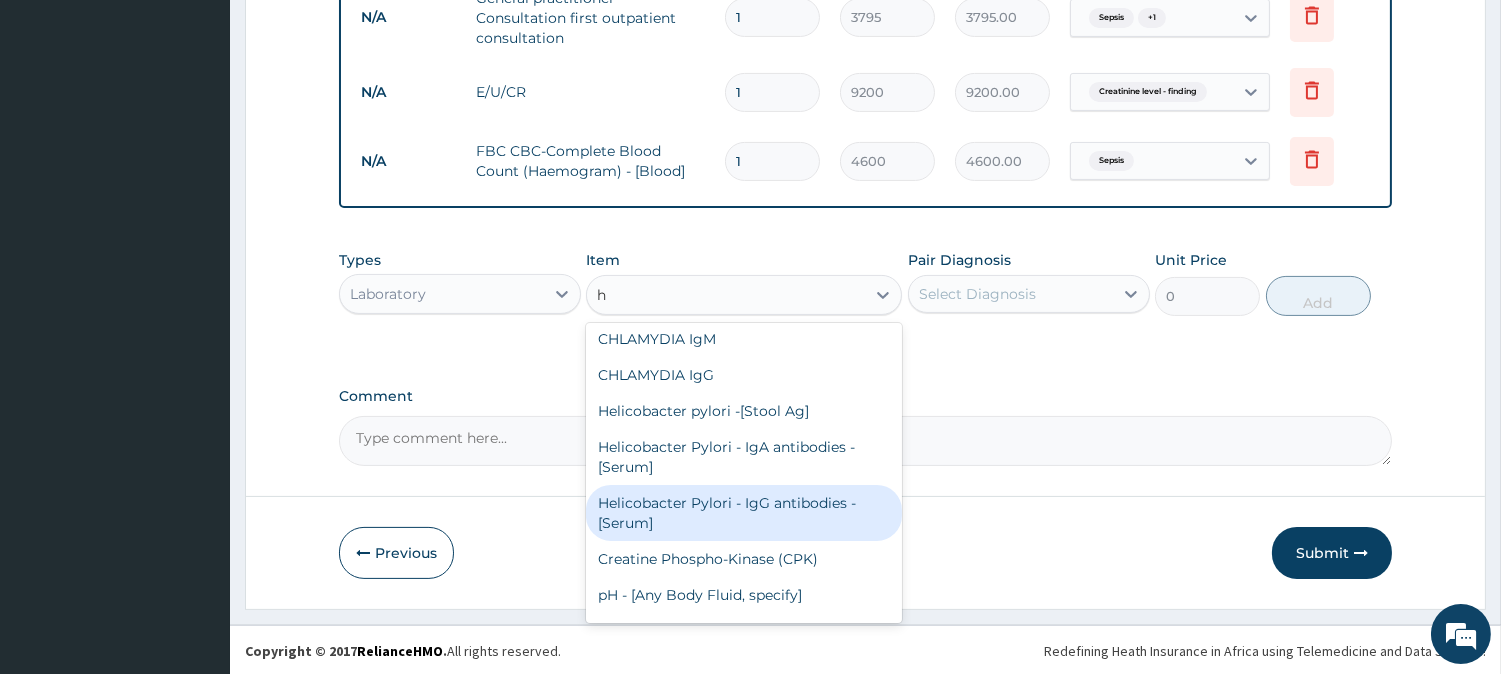 click on "Helicobacter Pylori - IgG antibodies - [Serum]" at bounding box center [744, 513] 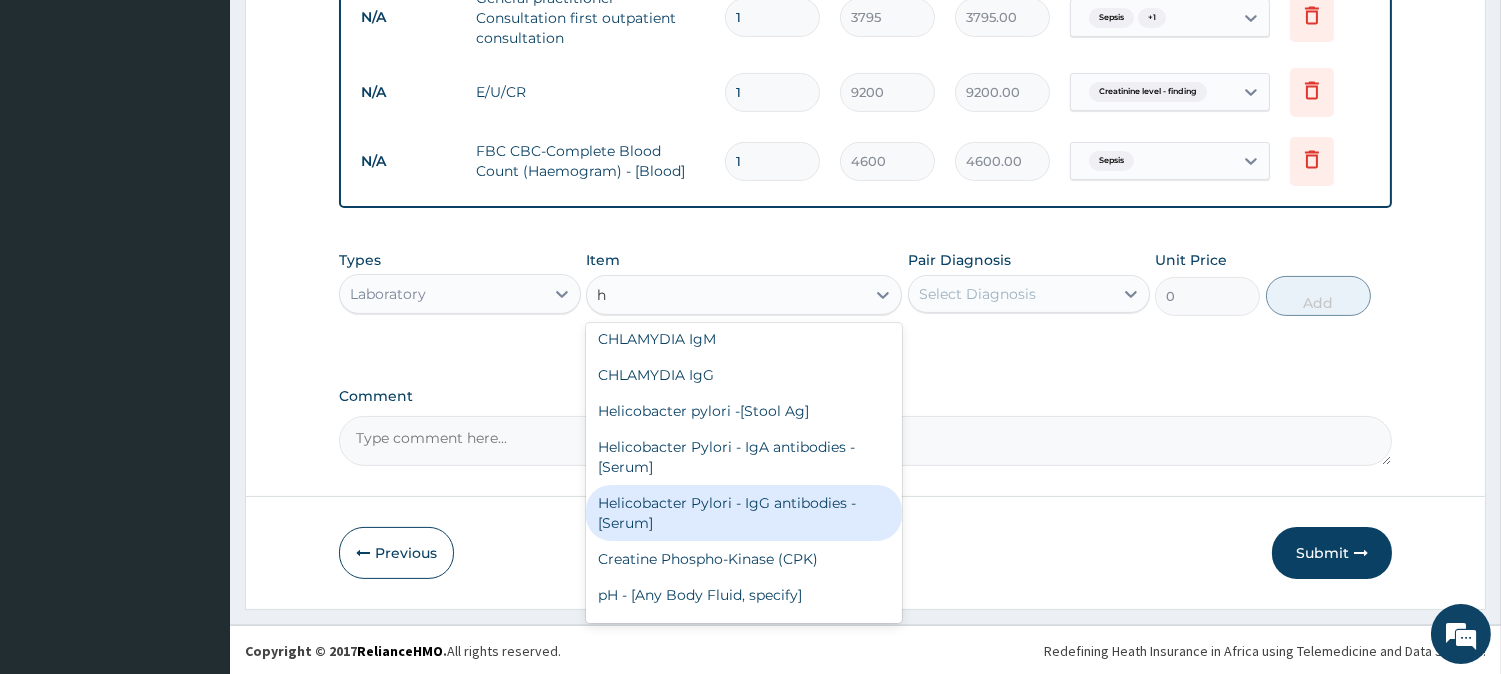 type 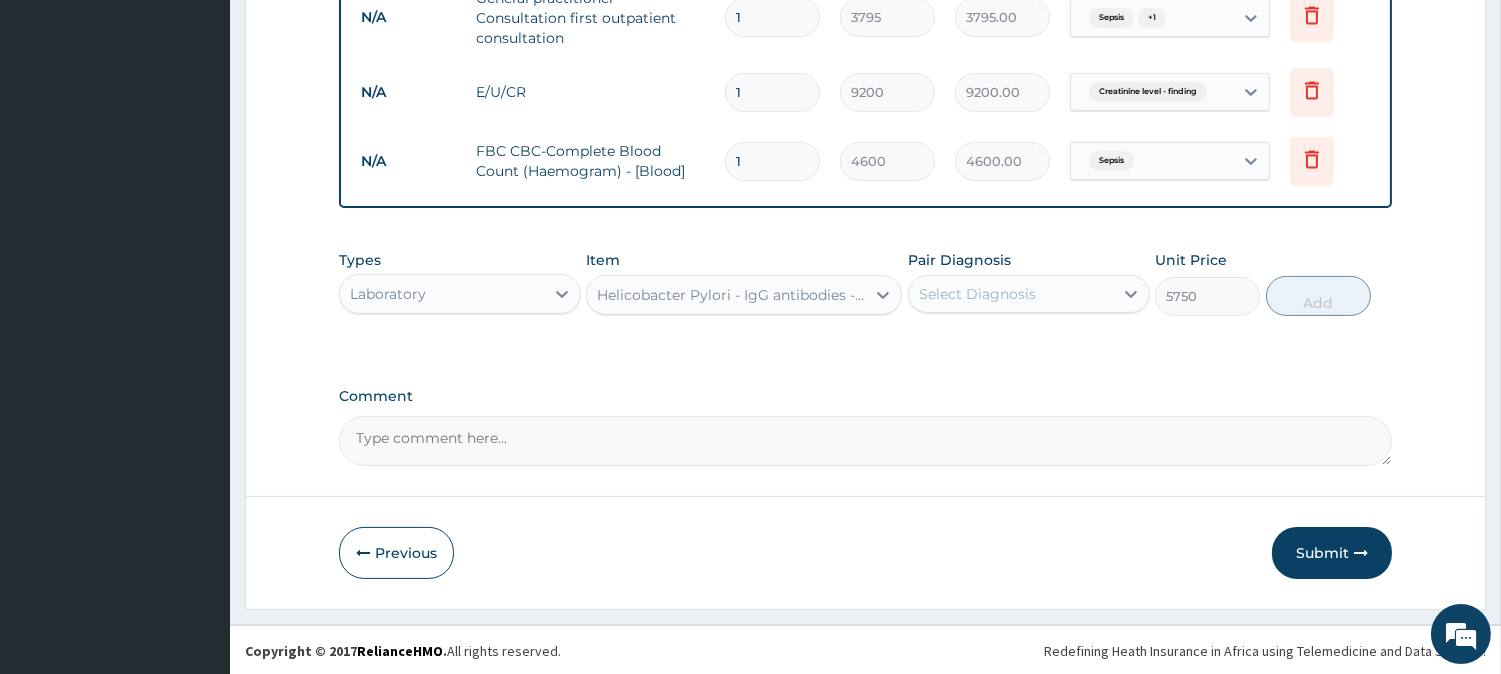 click on "Select Diagnosis" at bounding box center [1011, 294] 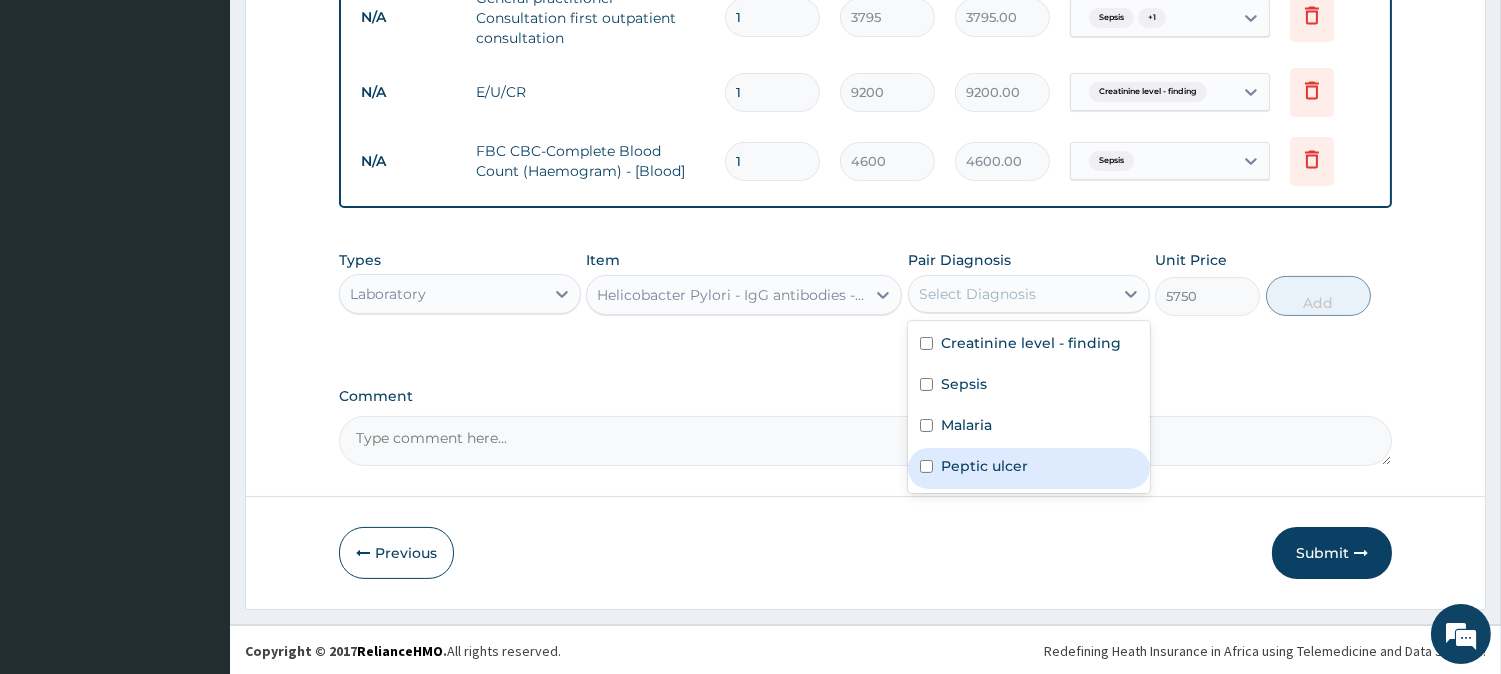 drag, startPoint x: 977, startPoint y: 473, endPoint x: 1152, endPoint y: 364, distance: 206.16983 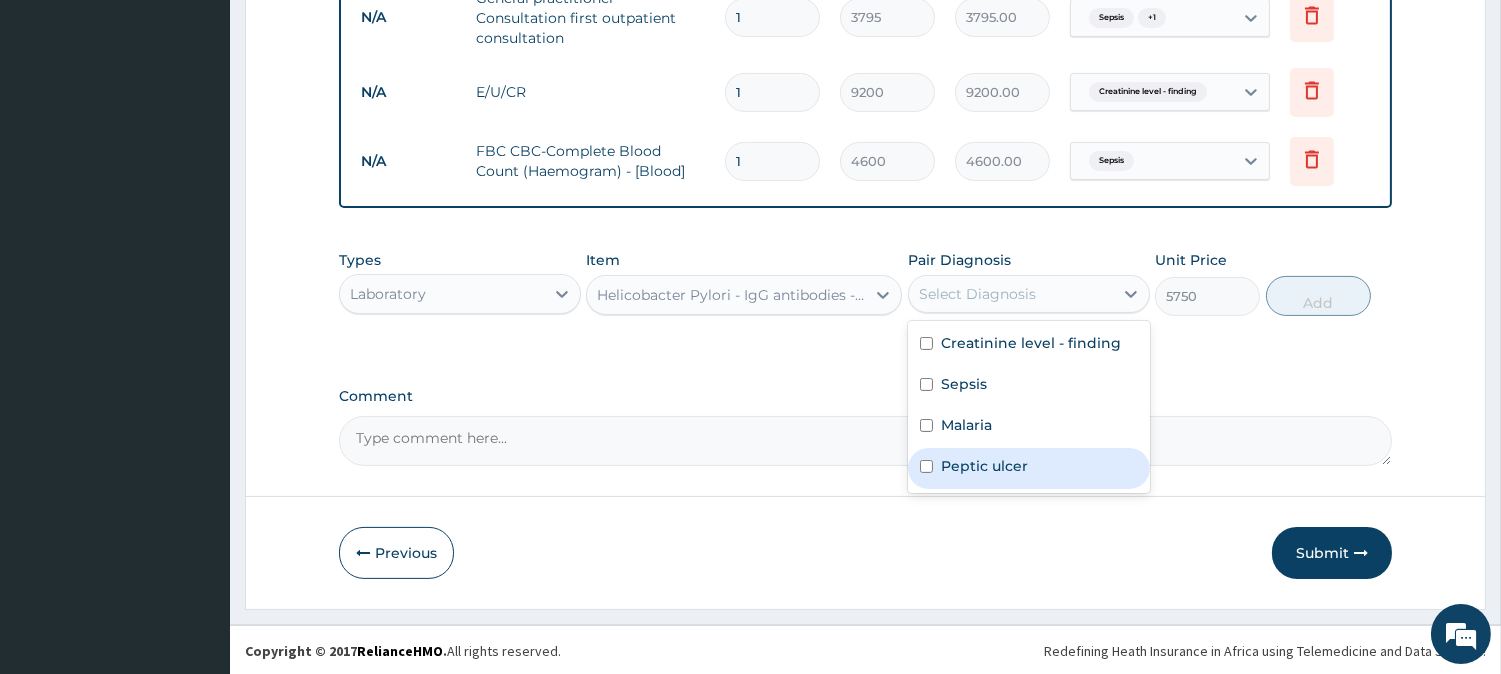 click on "Peptic ulcer" at bounding box center (984, 466) 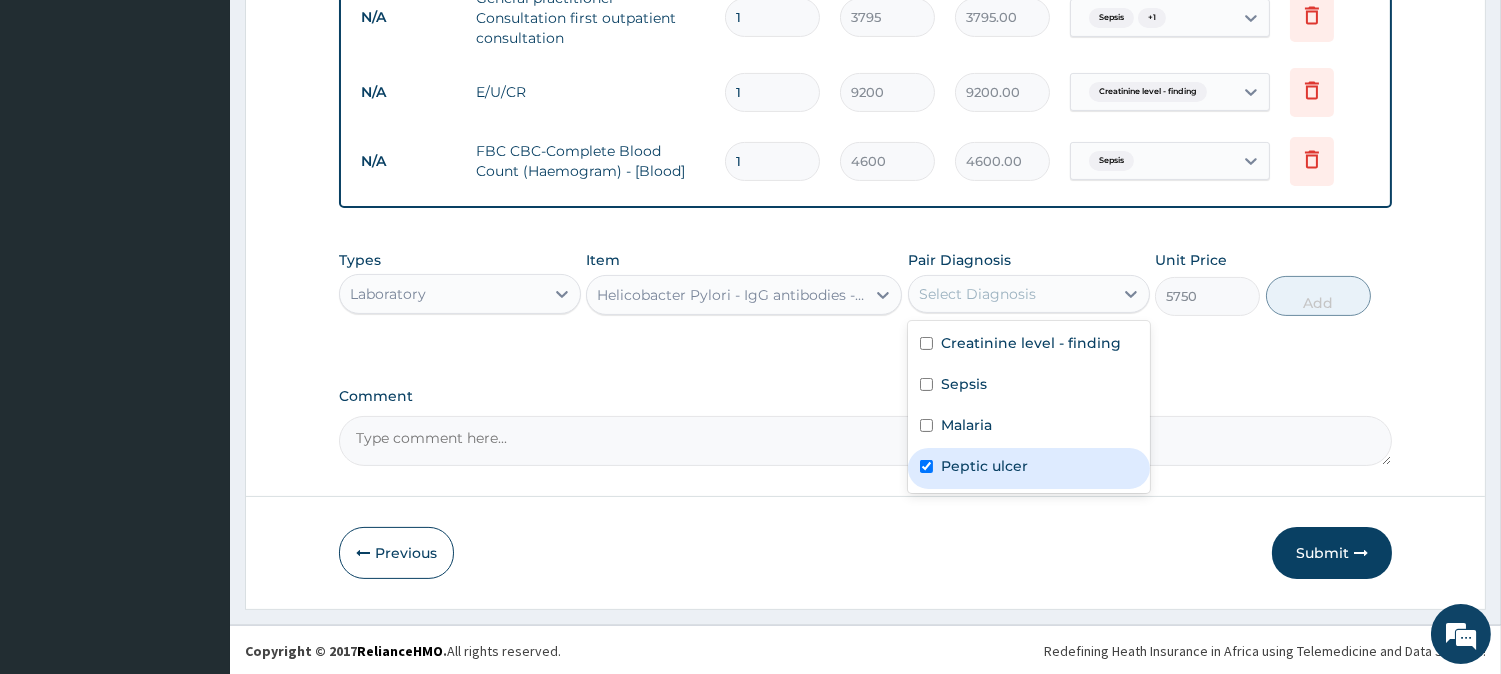 checkbox on "true" 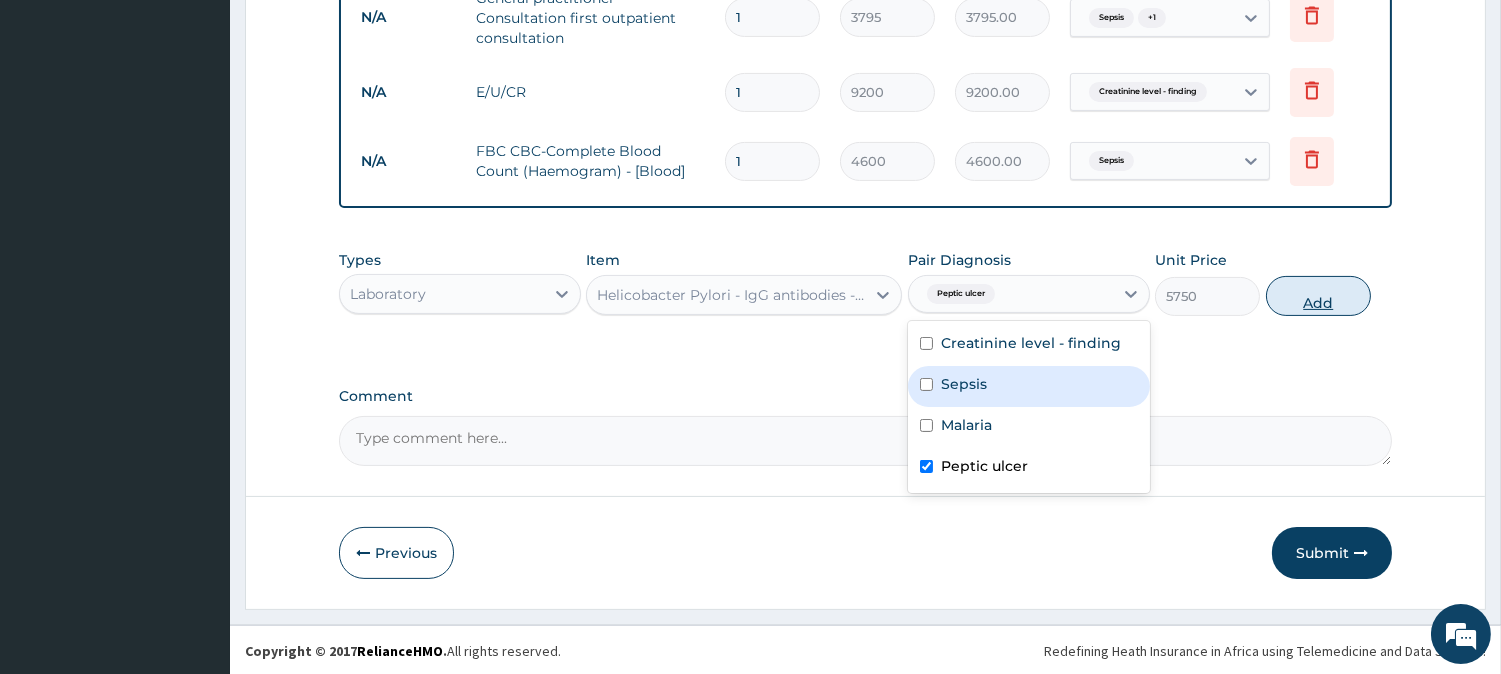 click on "Add" at bounding box center (1318, 296) 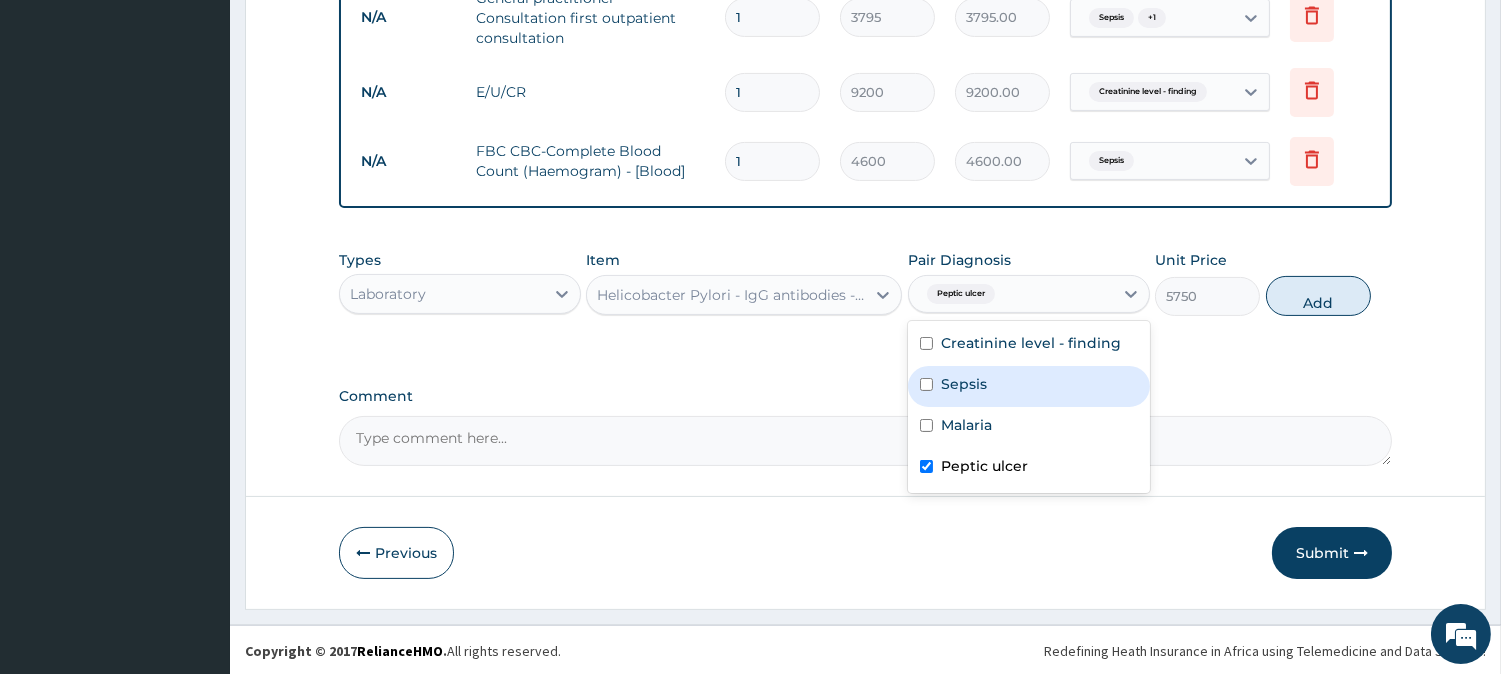 type on "0" 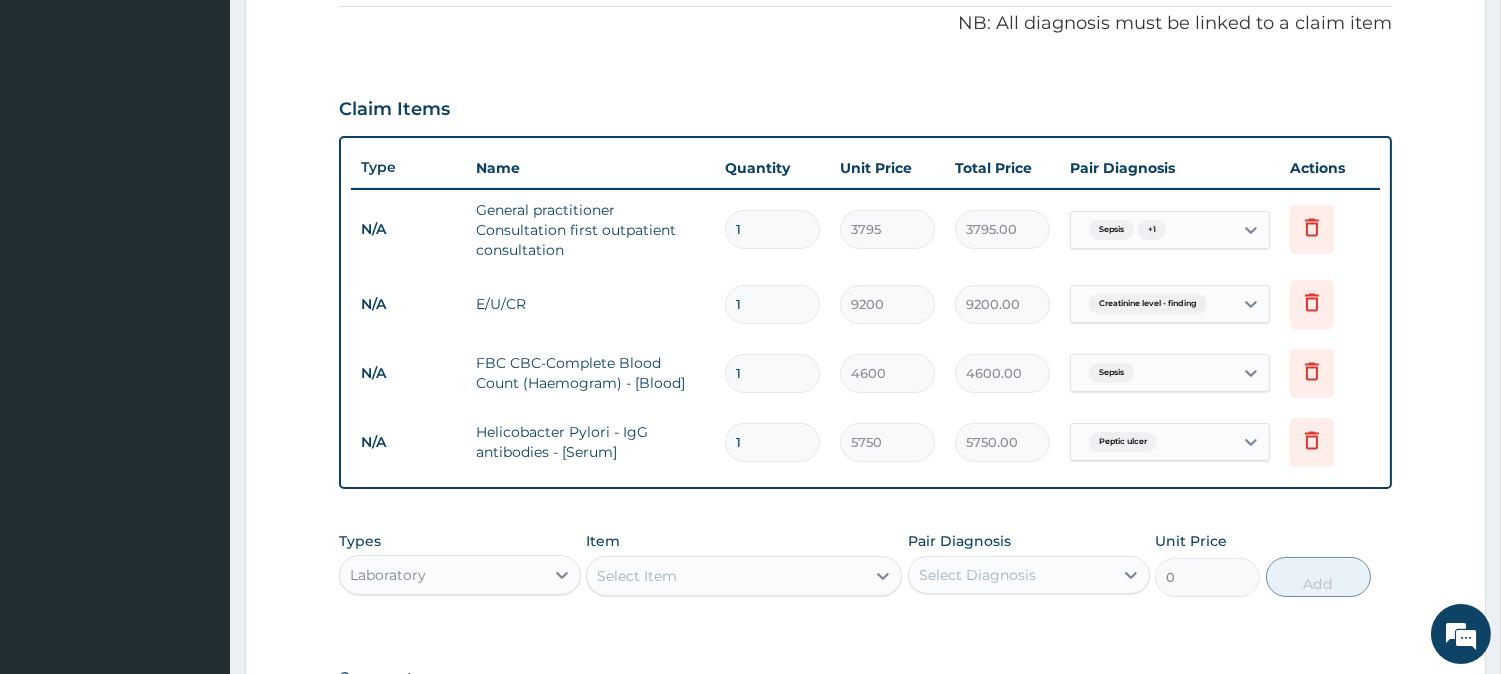 scroll, scrollTop: 375, scrollLeft: 0, axis: vertical 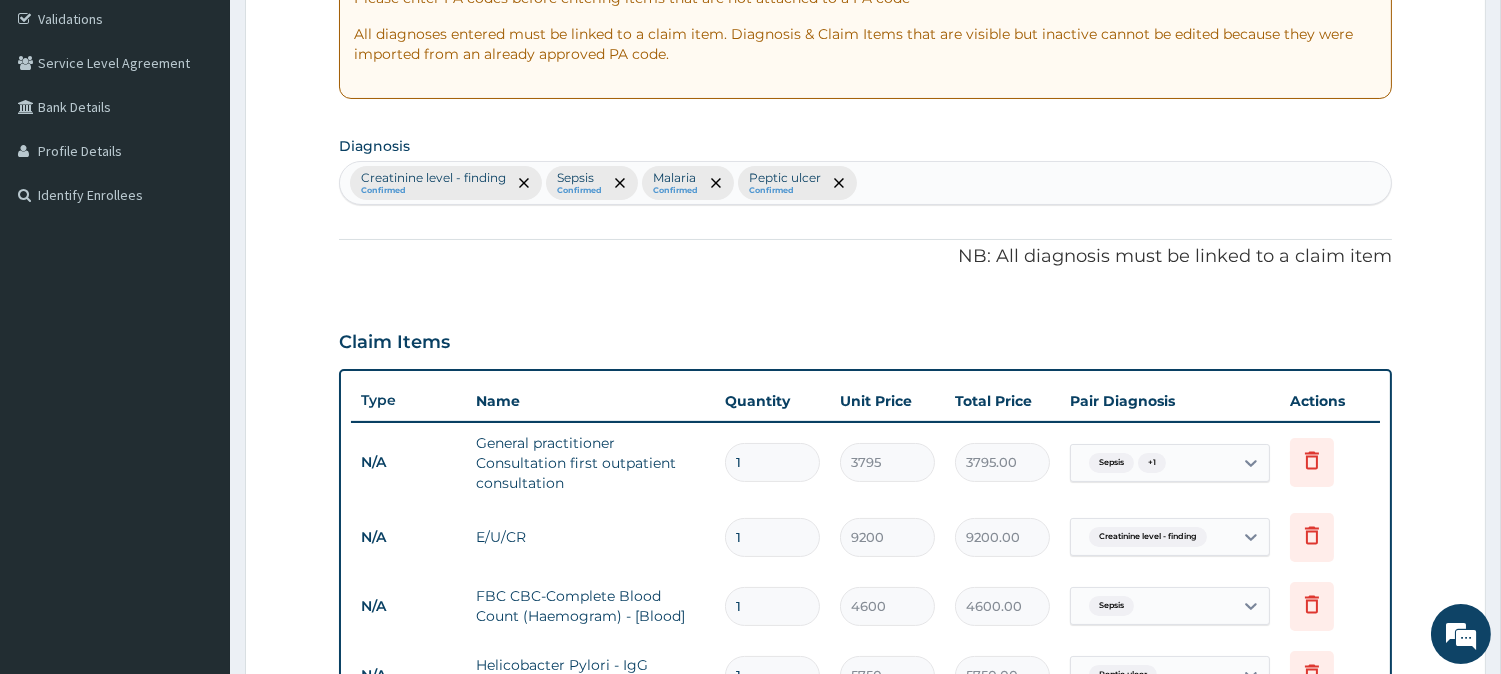 click on "Creatinine level - finding Confirmed Sepsis Confirmed Malaria Confirmed Peptic ulcer Confirmed" at bounding box center [865, 183] 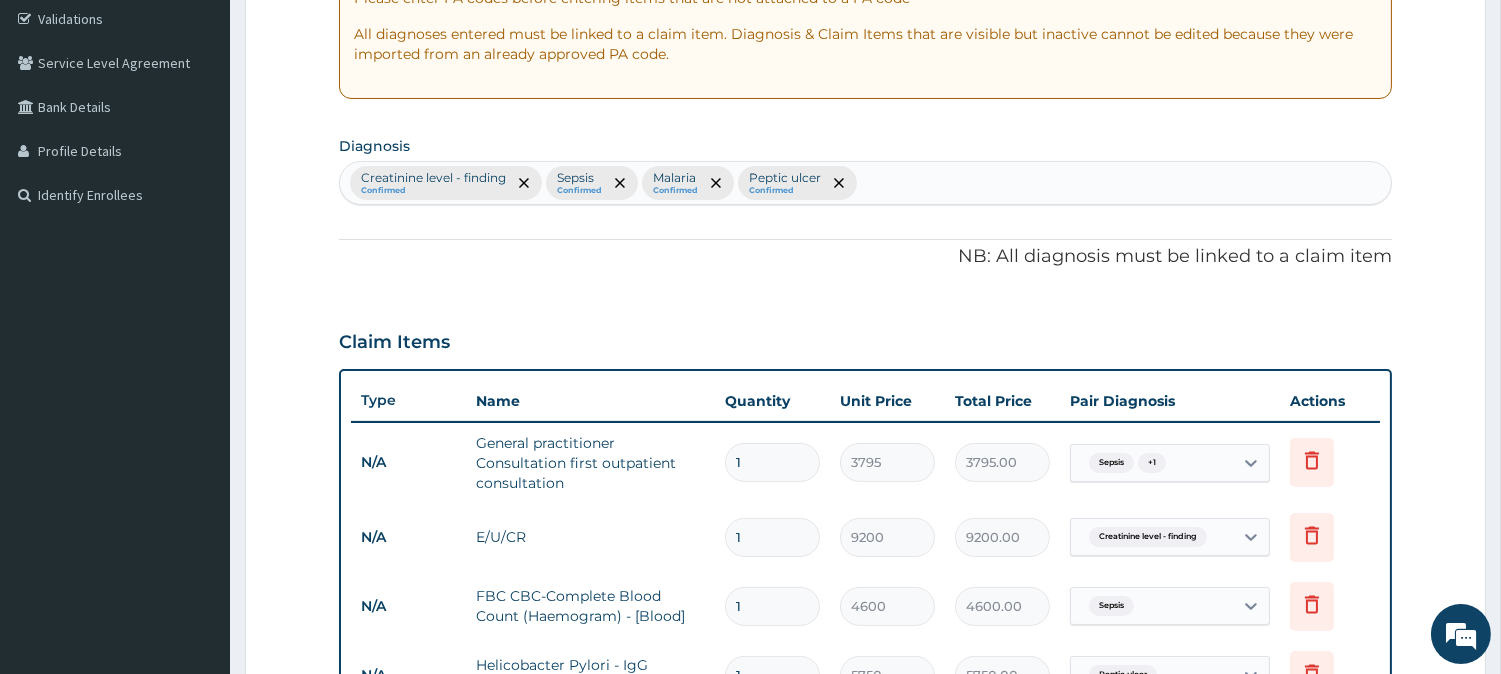 type on "r" 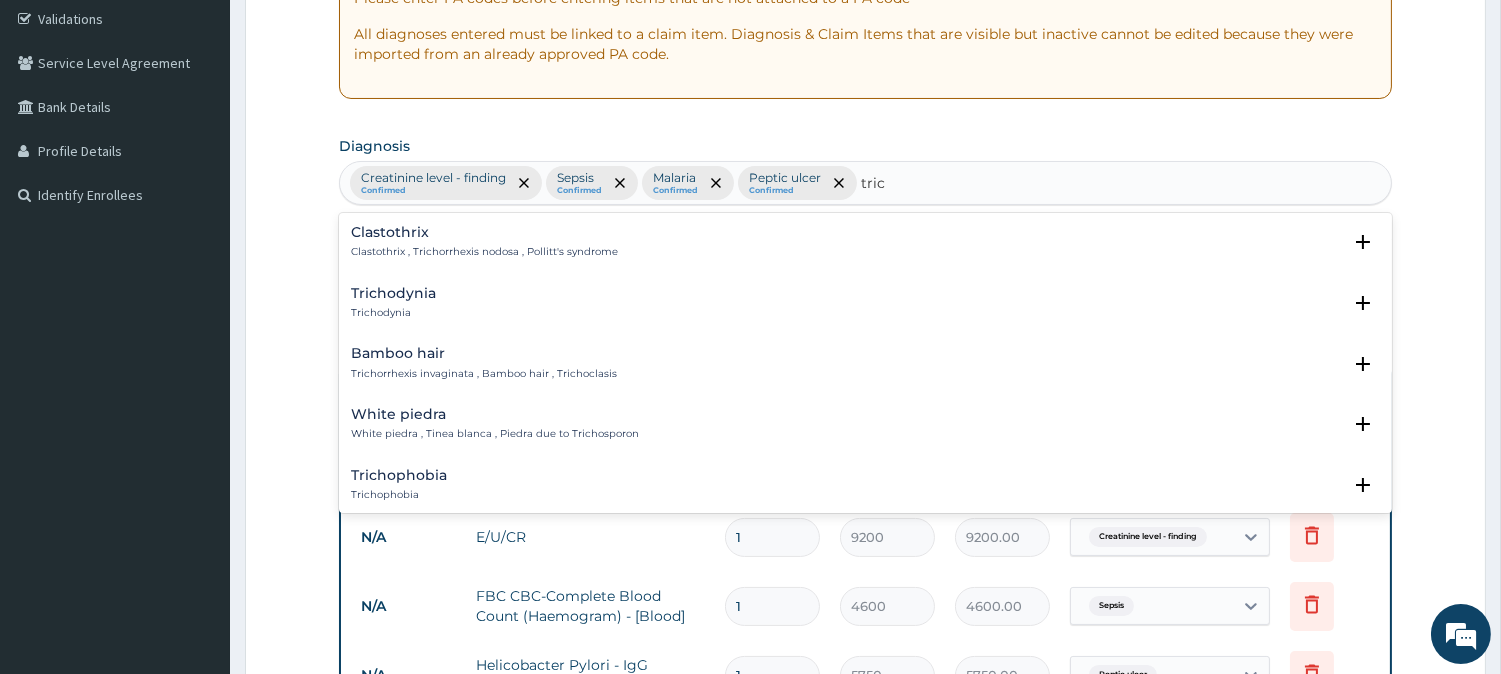 type on "tric" 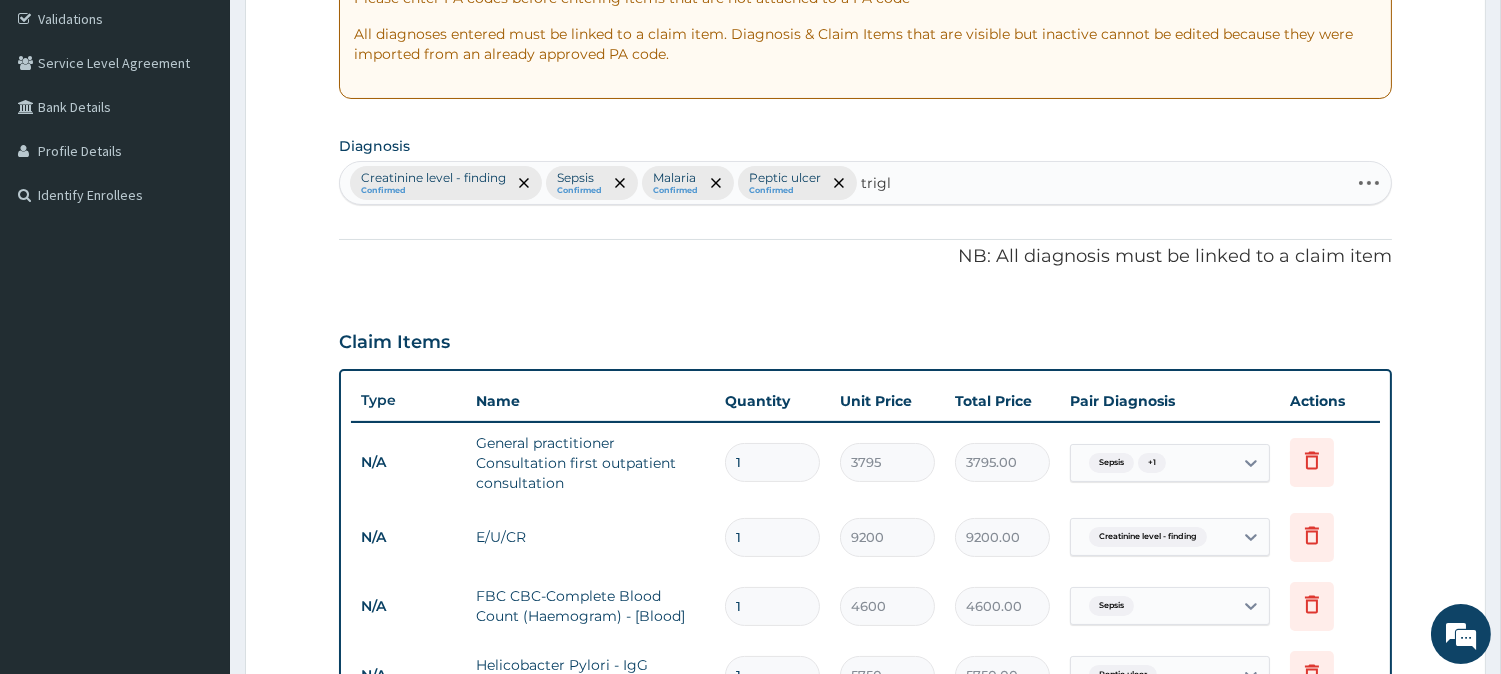 type on "trigly" 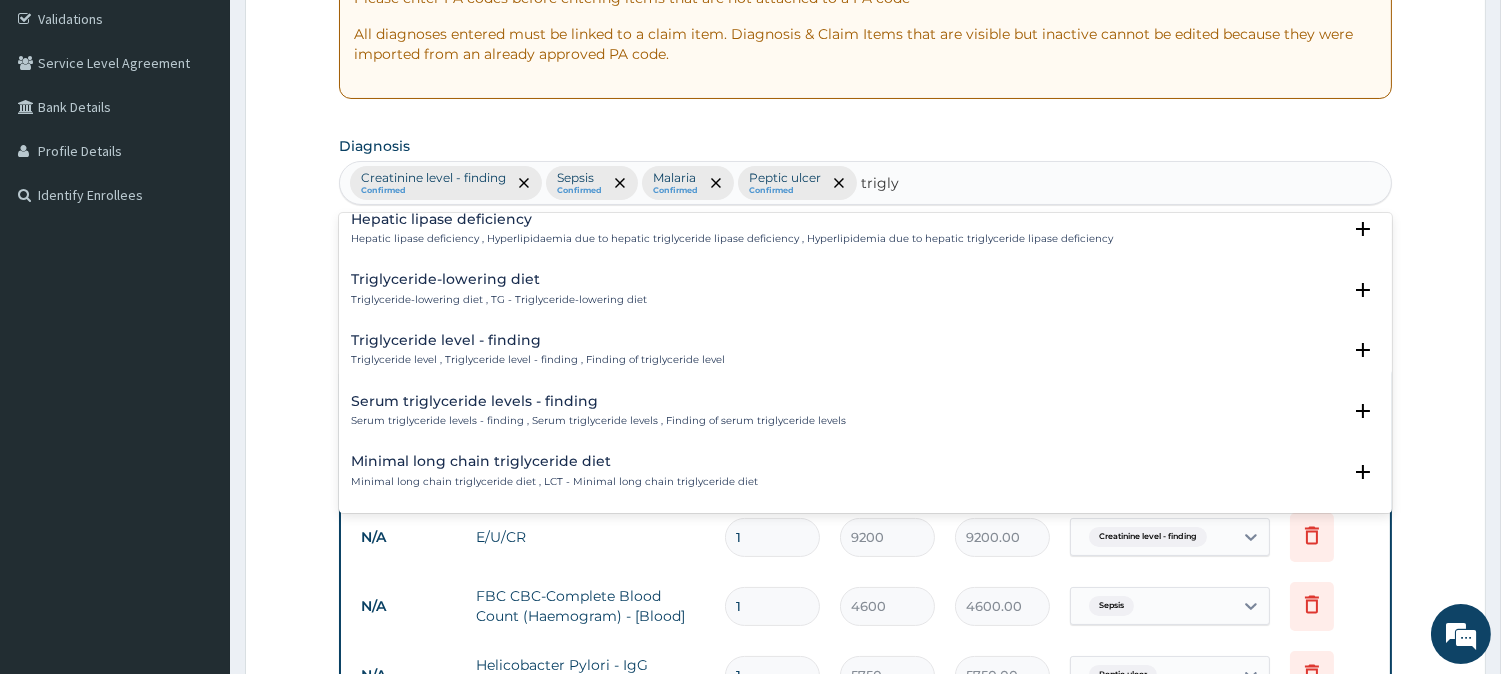 scroll, scrollTop: 111, scrollLeft: 0, axis: vertical 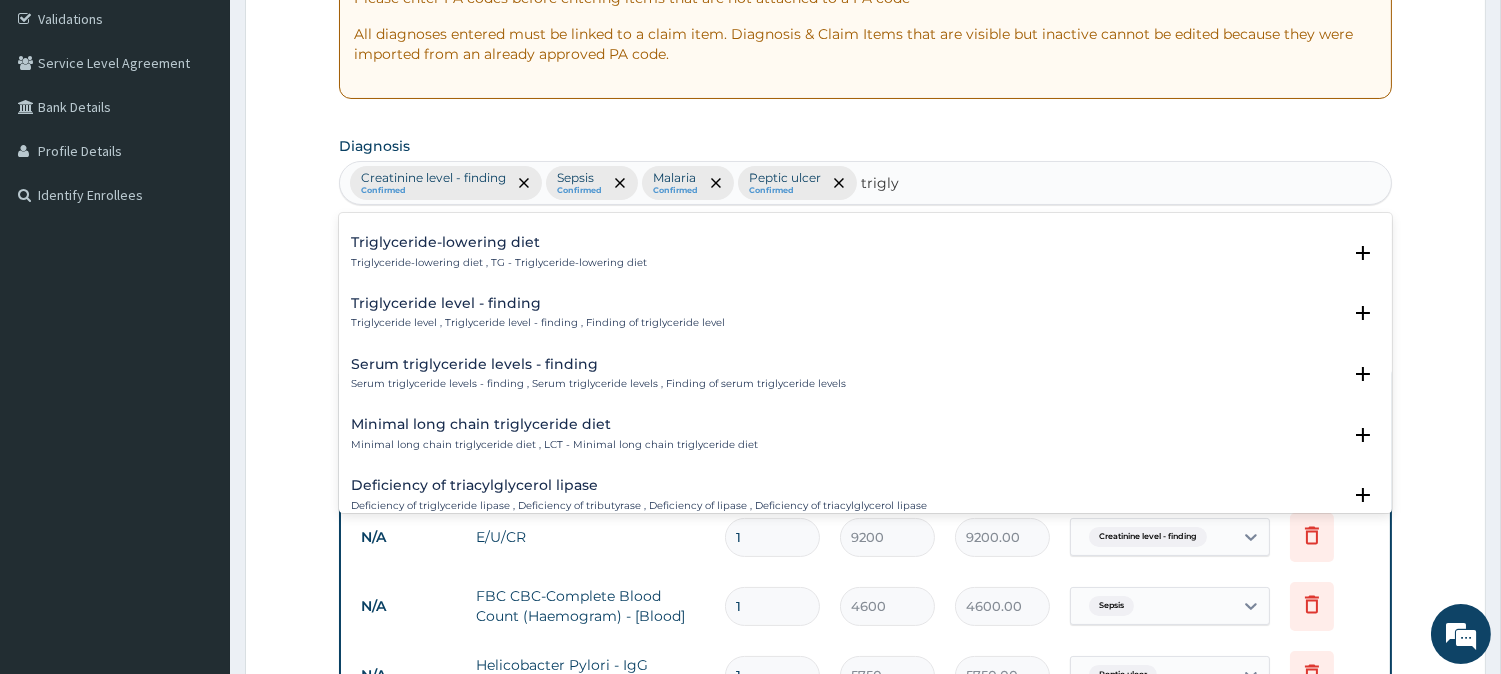 click on "Triglyceride level - finding" at bounding box center (538, 303) 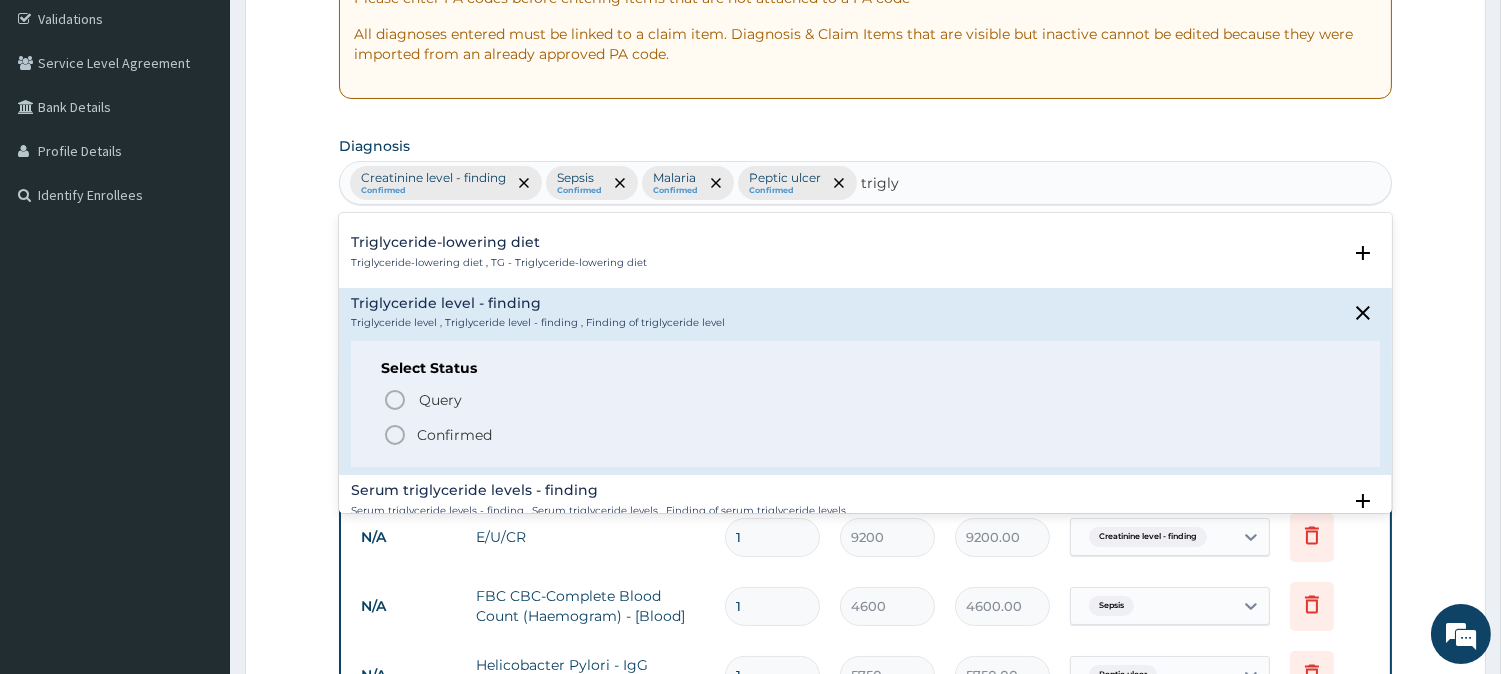 click 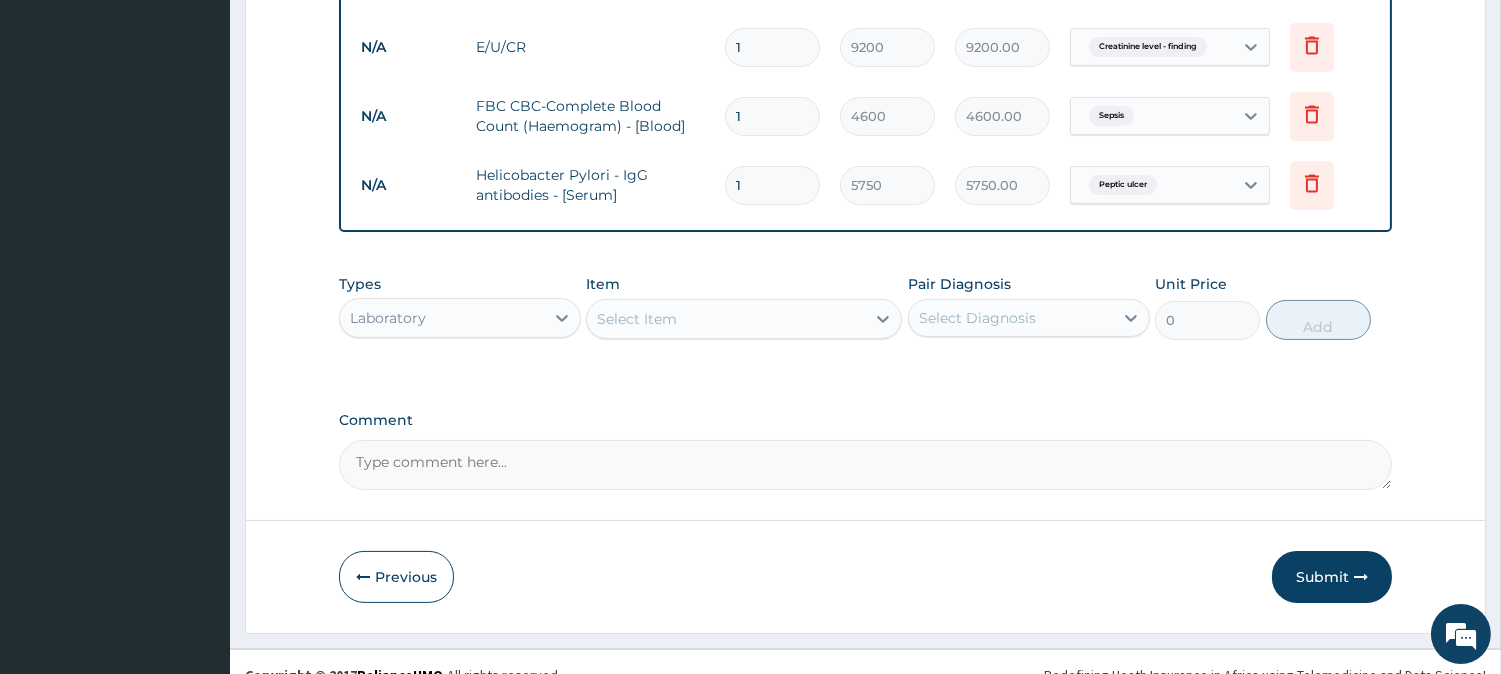 scroll, scrollTop: 890, scrollLeft: 0, axis: vertical 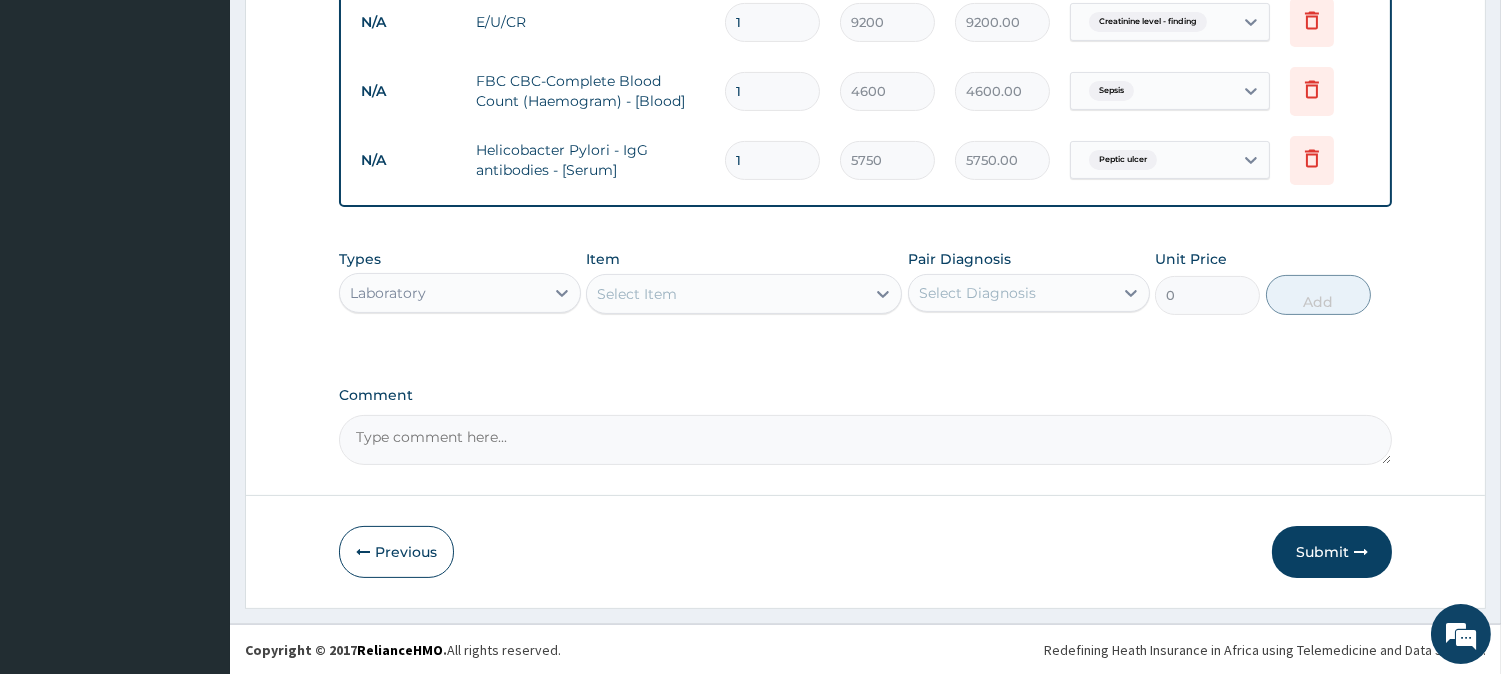 click on "Select Item" at bounding box center (726, 294) 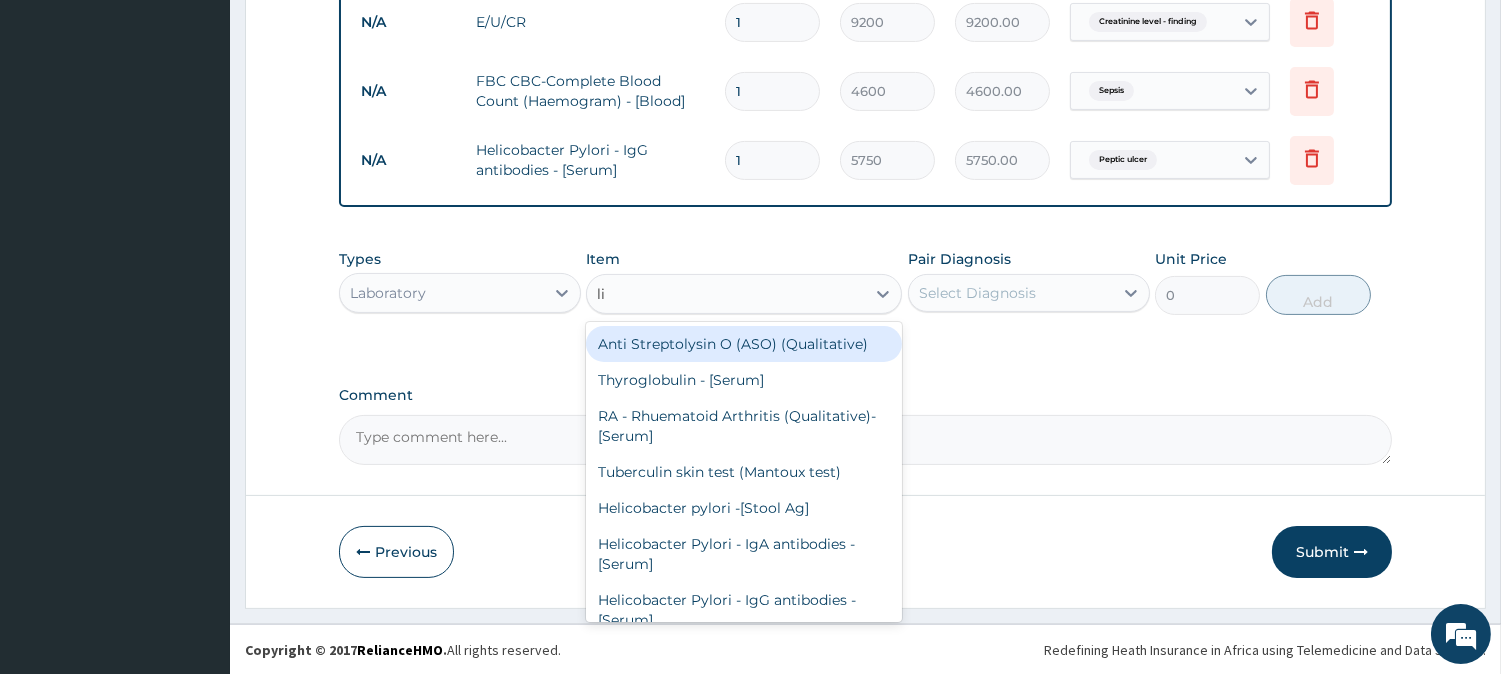 type on "lip" 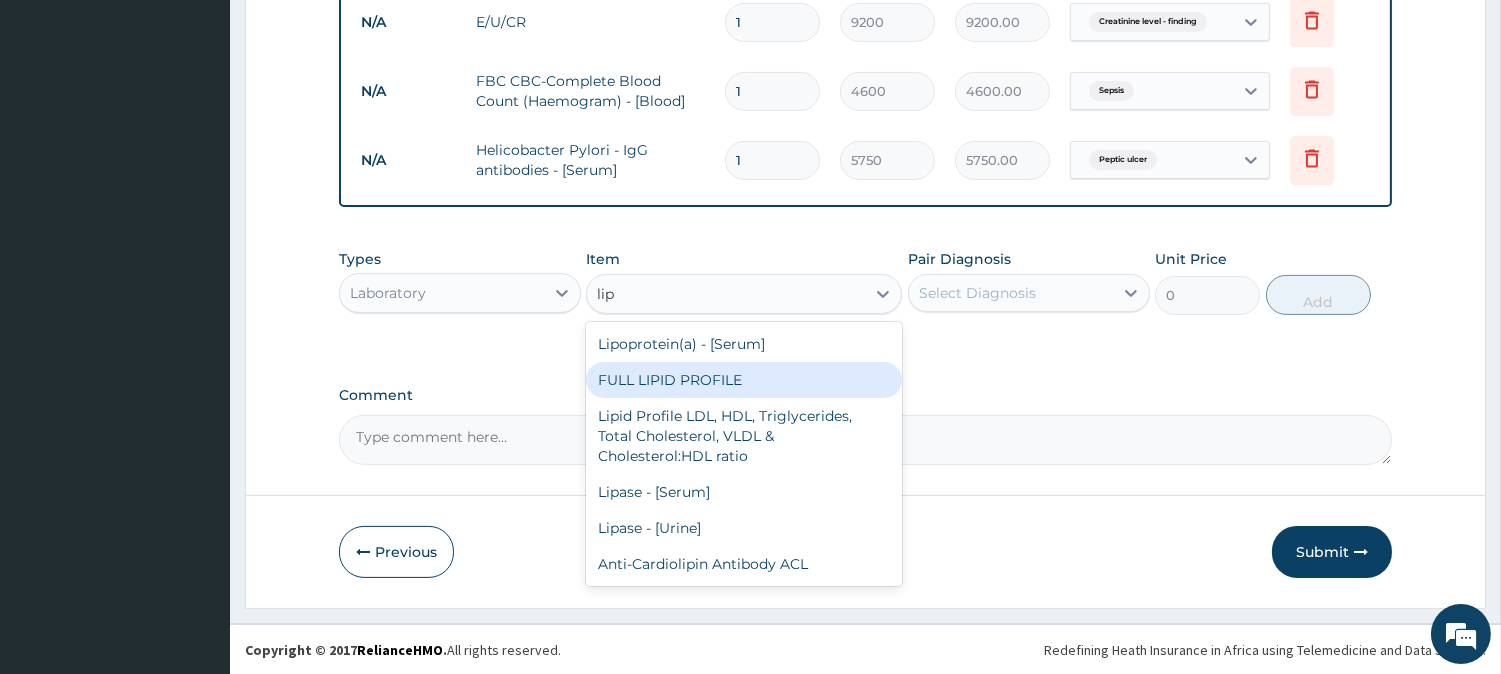 click on "FULL LIPID PROFILE" at bounding box center (744, 380) 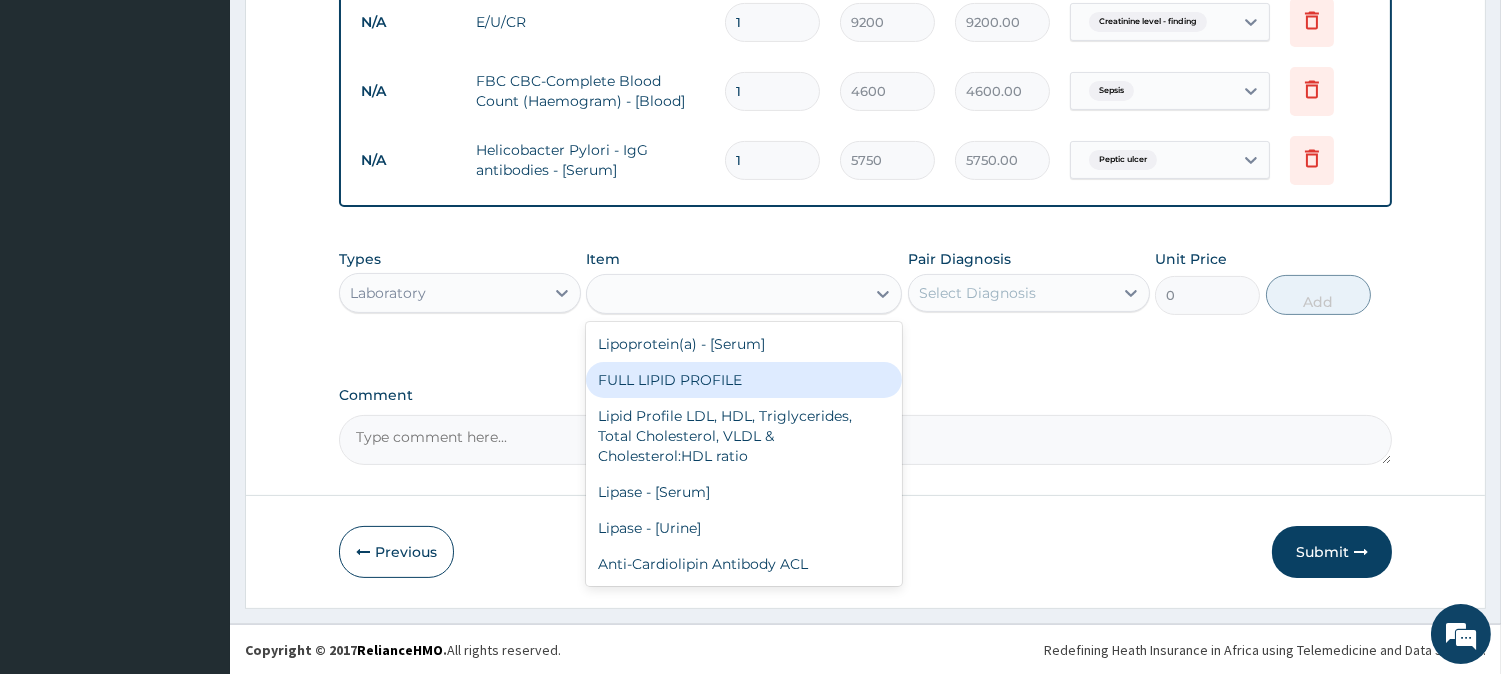 type on "5750" 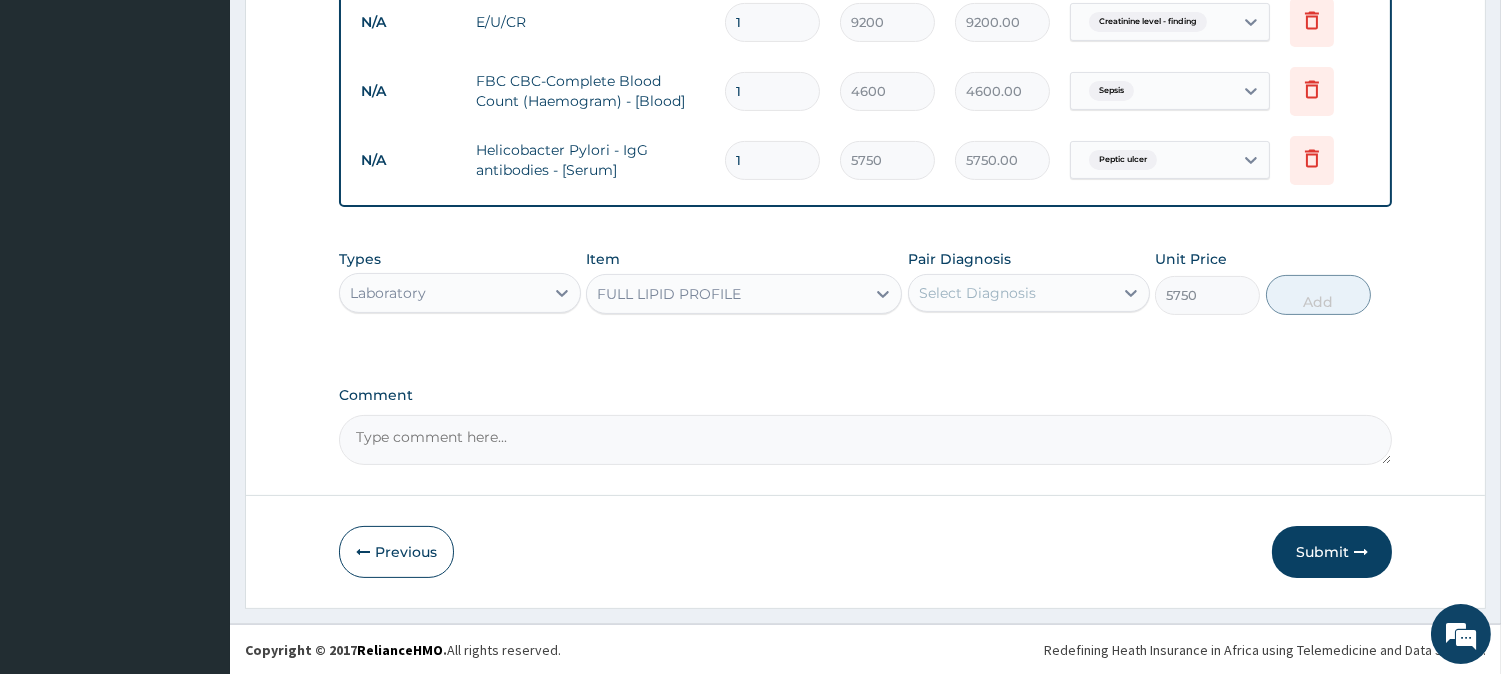 click on "Select Diagnosis" at bounding box center [977, 293] 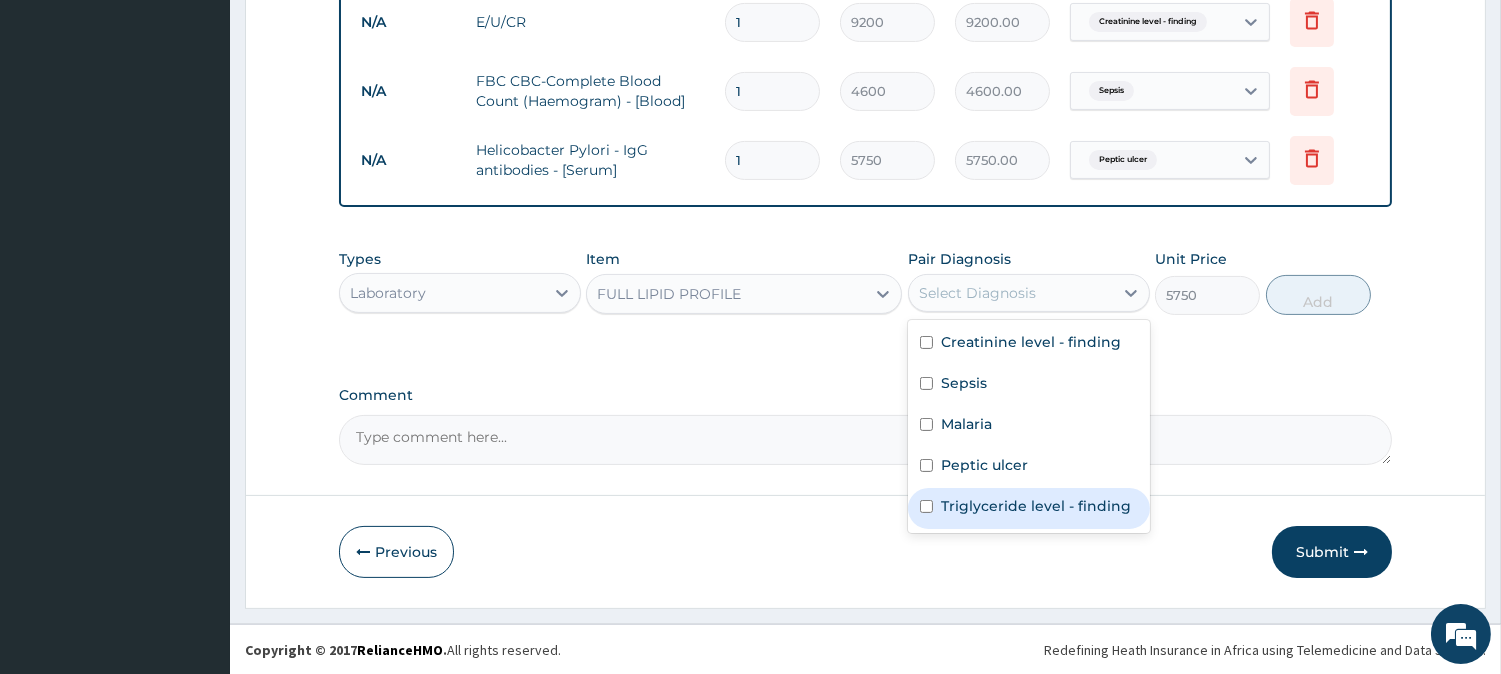 drag, startPoint x: 986, startPoint y: 500, endPoint x: 1254, endPoint y: 374, distance: 296.14185 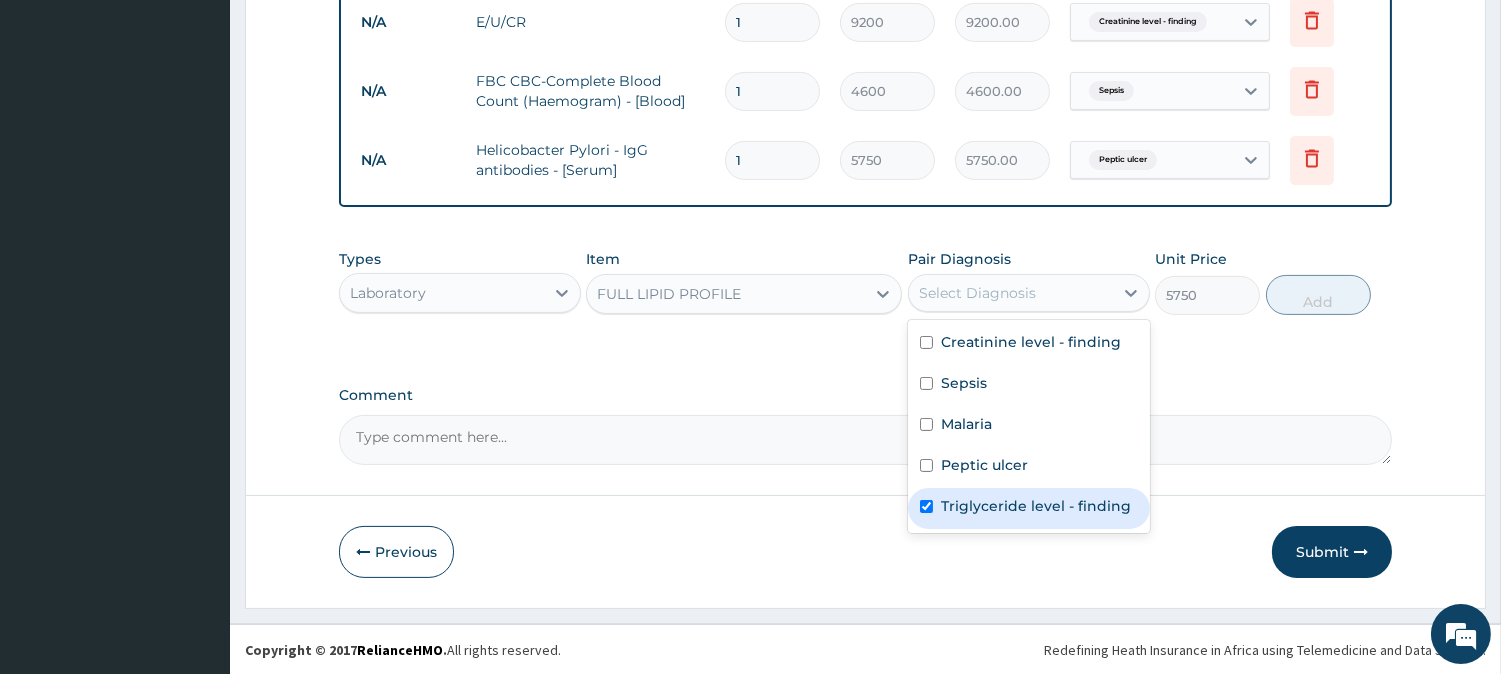 checkbox on "true" 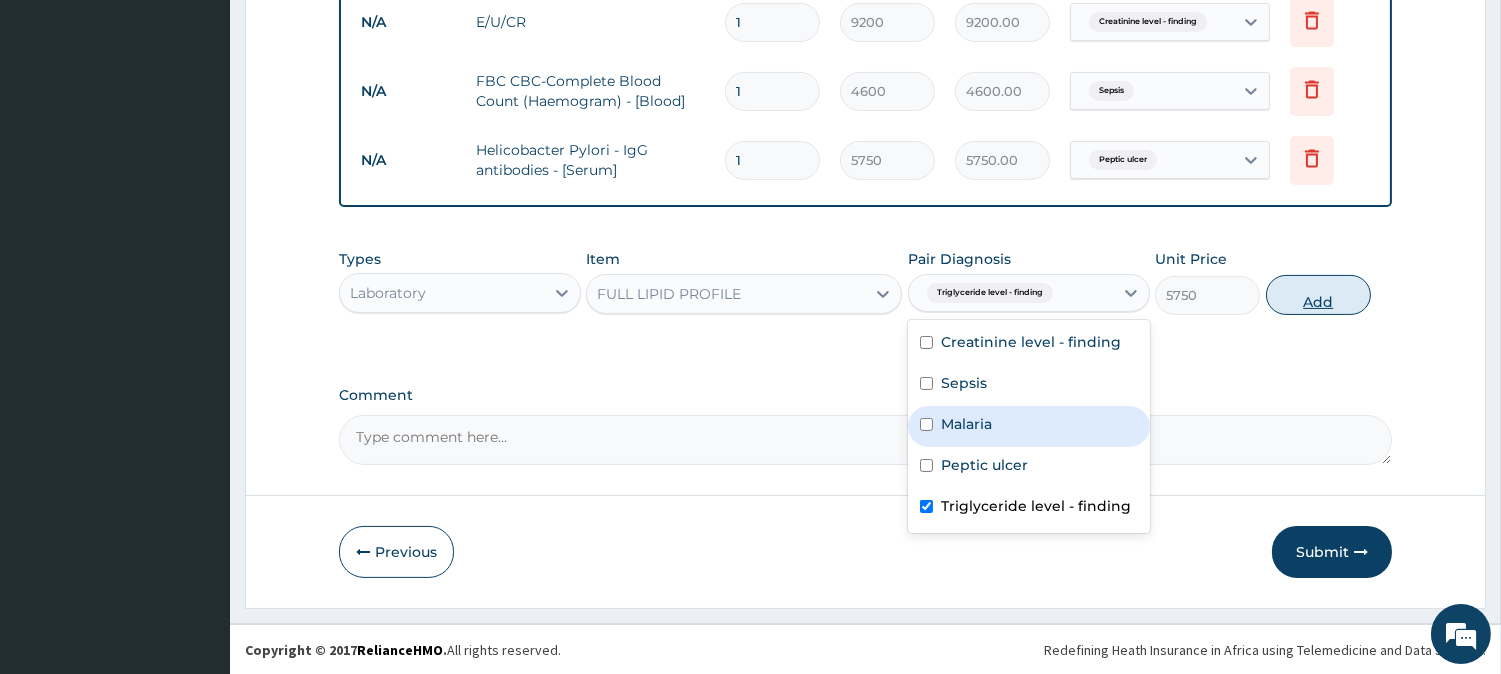 click on "Add" at bounding box center [1318, 295] 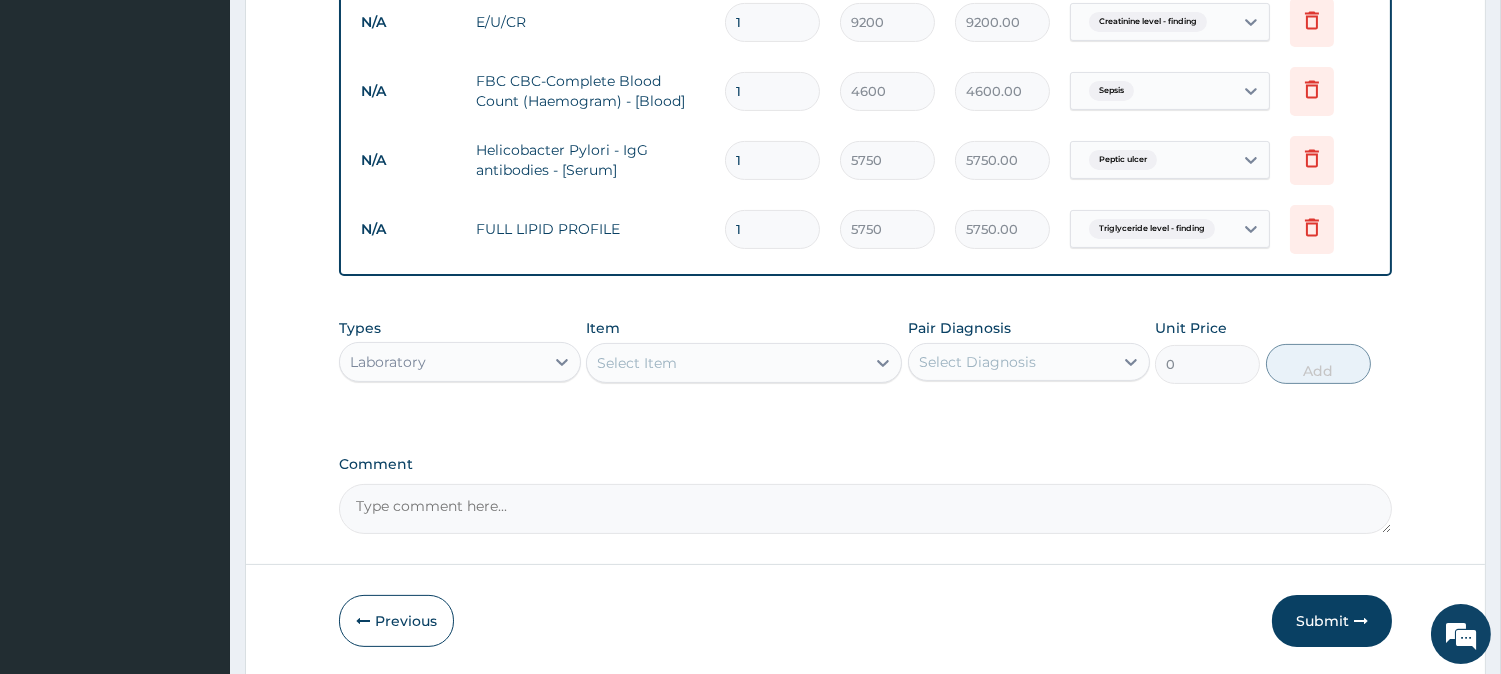 click on "Select Item" at bounding box center (726, 363) 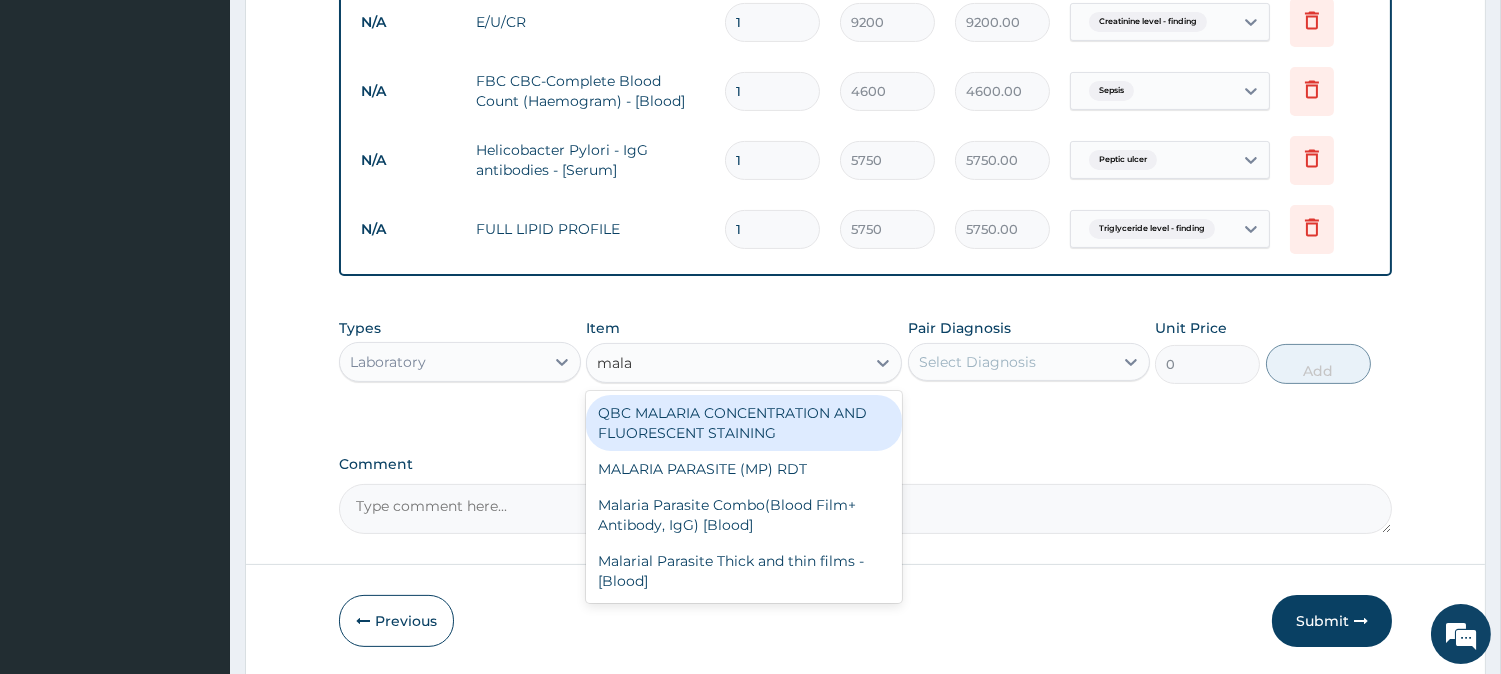 type on "malar" 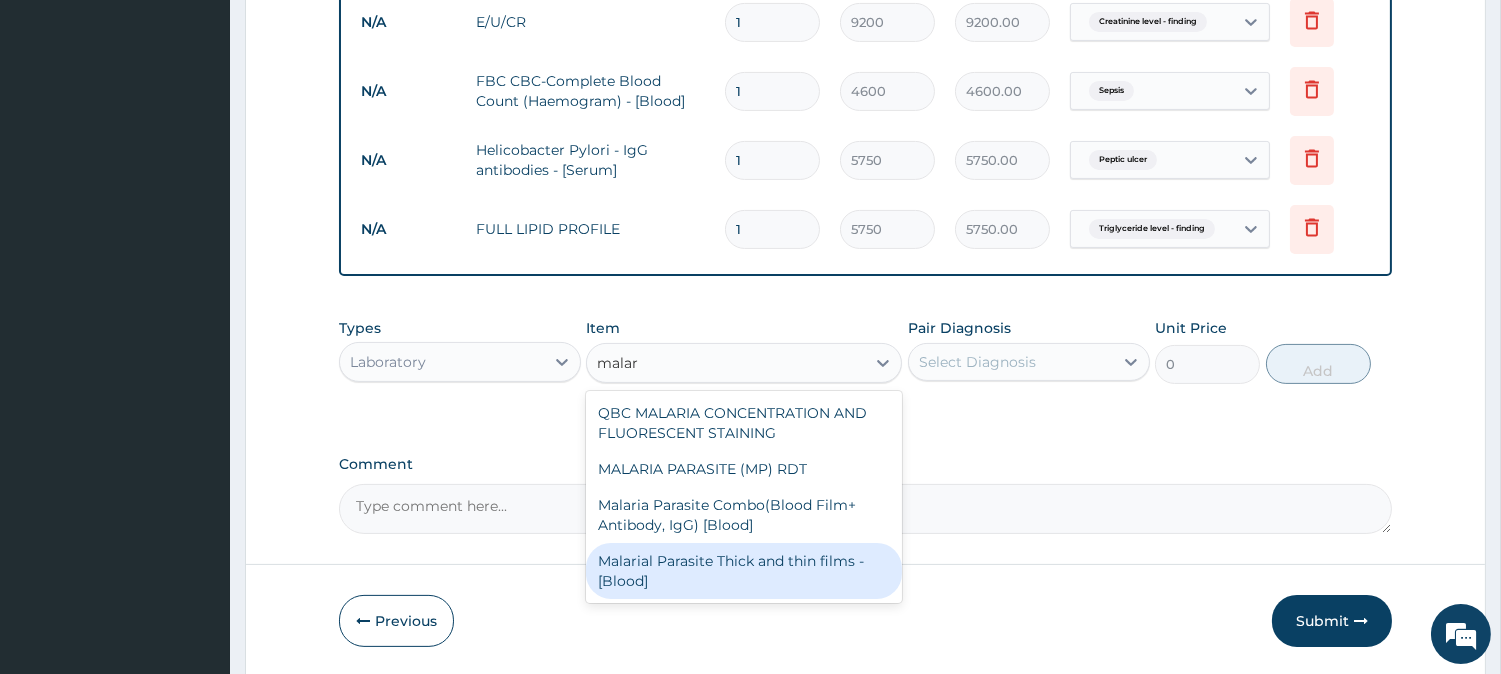drag, startPoint x: 740, startPoint y: 568, endPoint x: 846, endPoint y: 422, distance: 180.42172 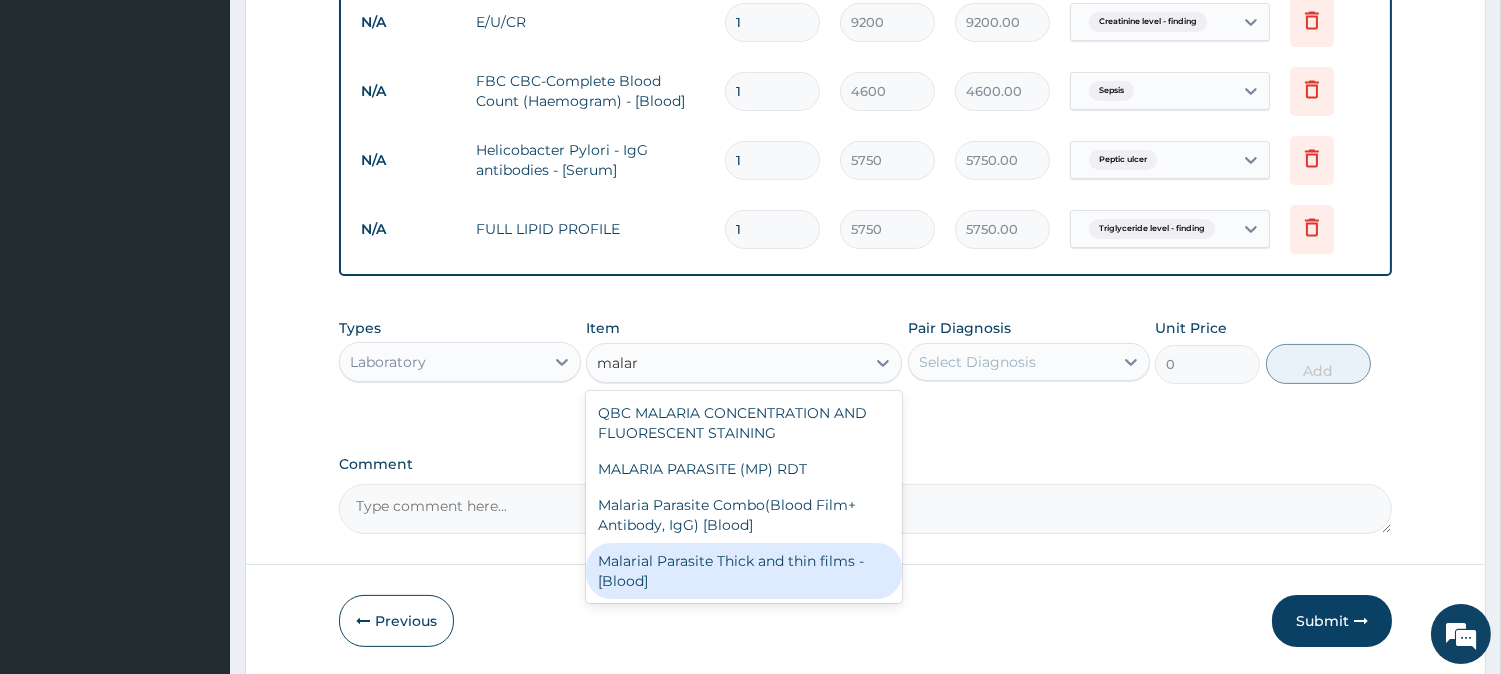 type 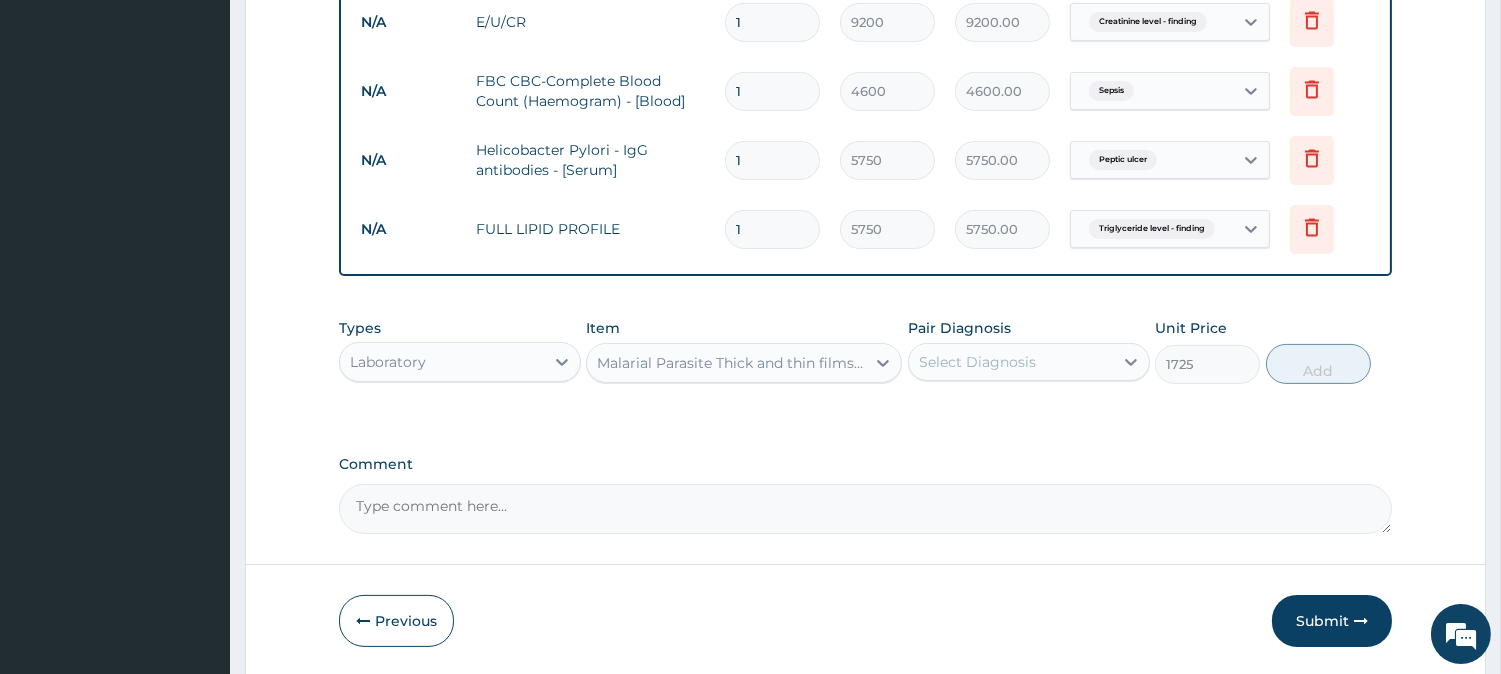 click on "Select Diagnosis" at bounding box center [977, 362] 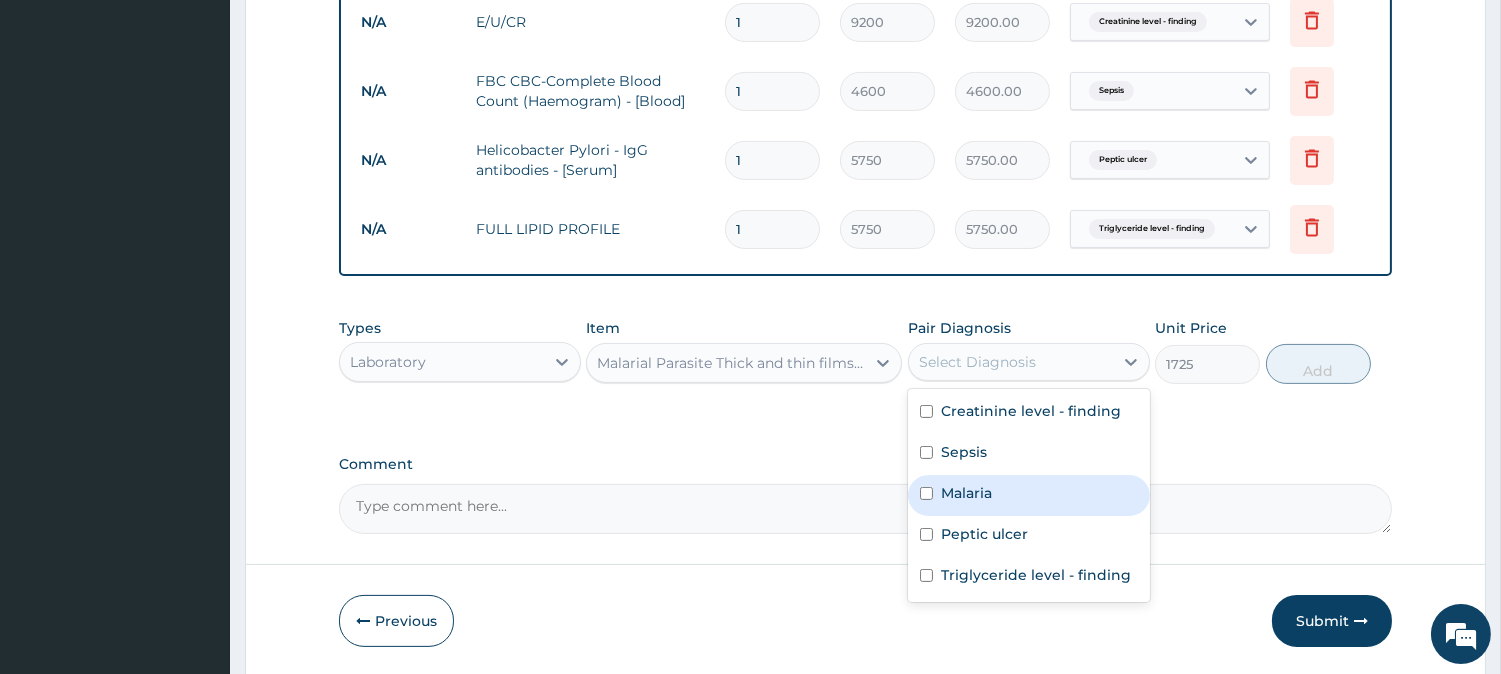click on "Malaria" at bounding box center [966, 493] 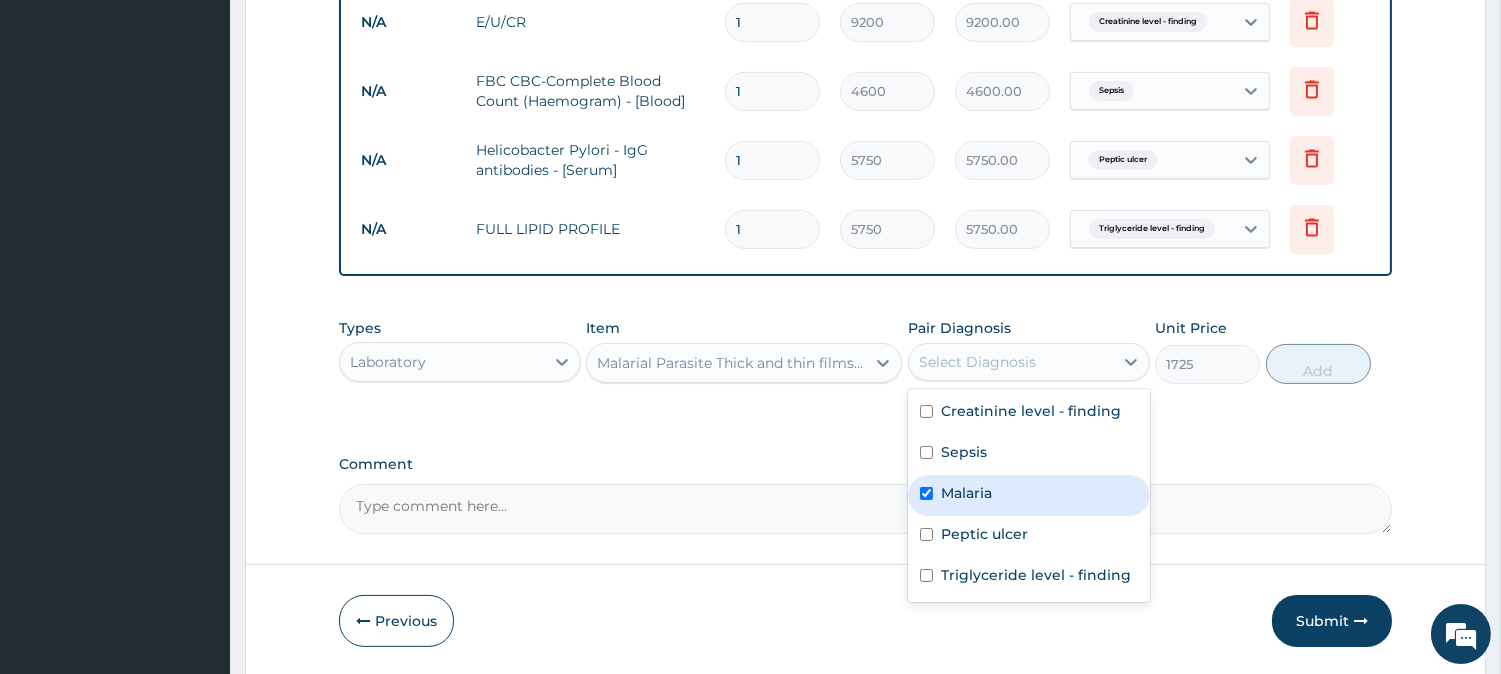 checkbox on "true" 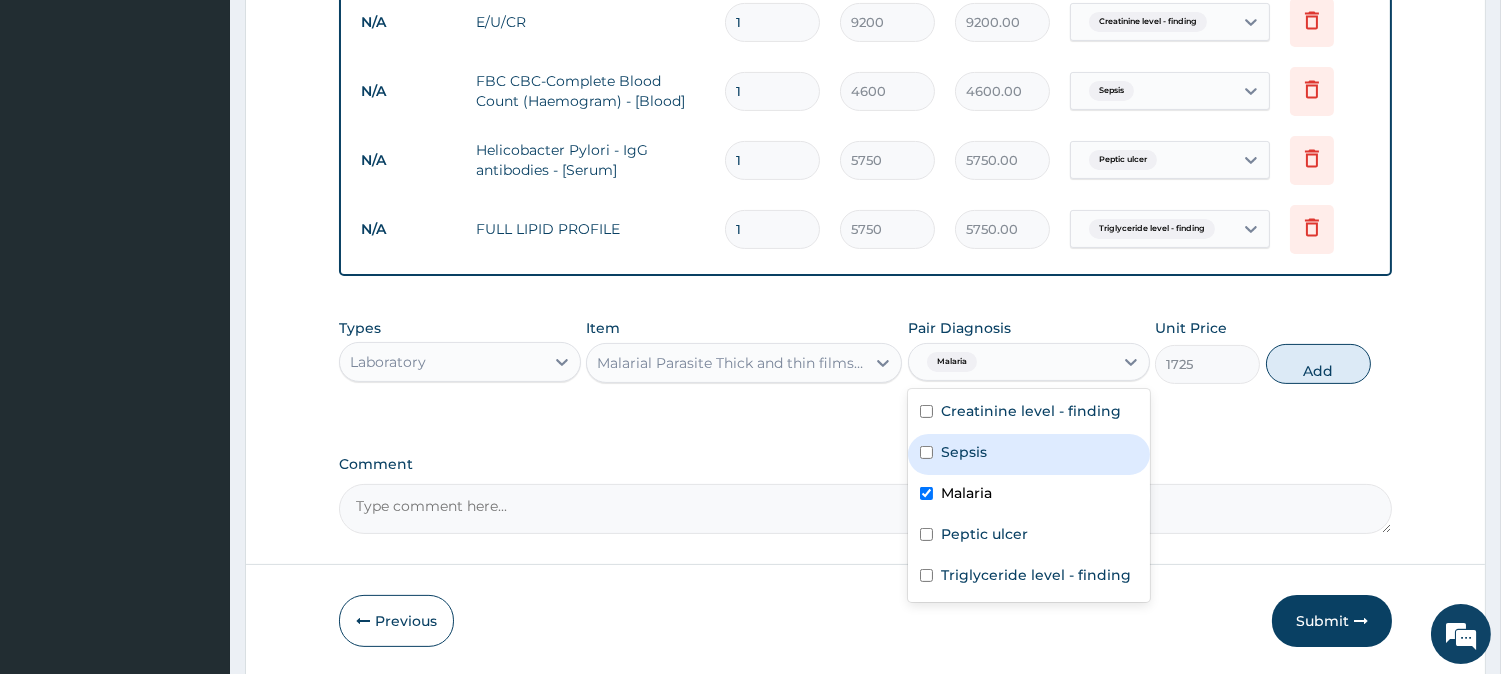 drag, startPoint x: 1325, startPoint y: 367, endPoint x: 1133, endPoint y: 341, distance: 193.75243 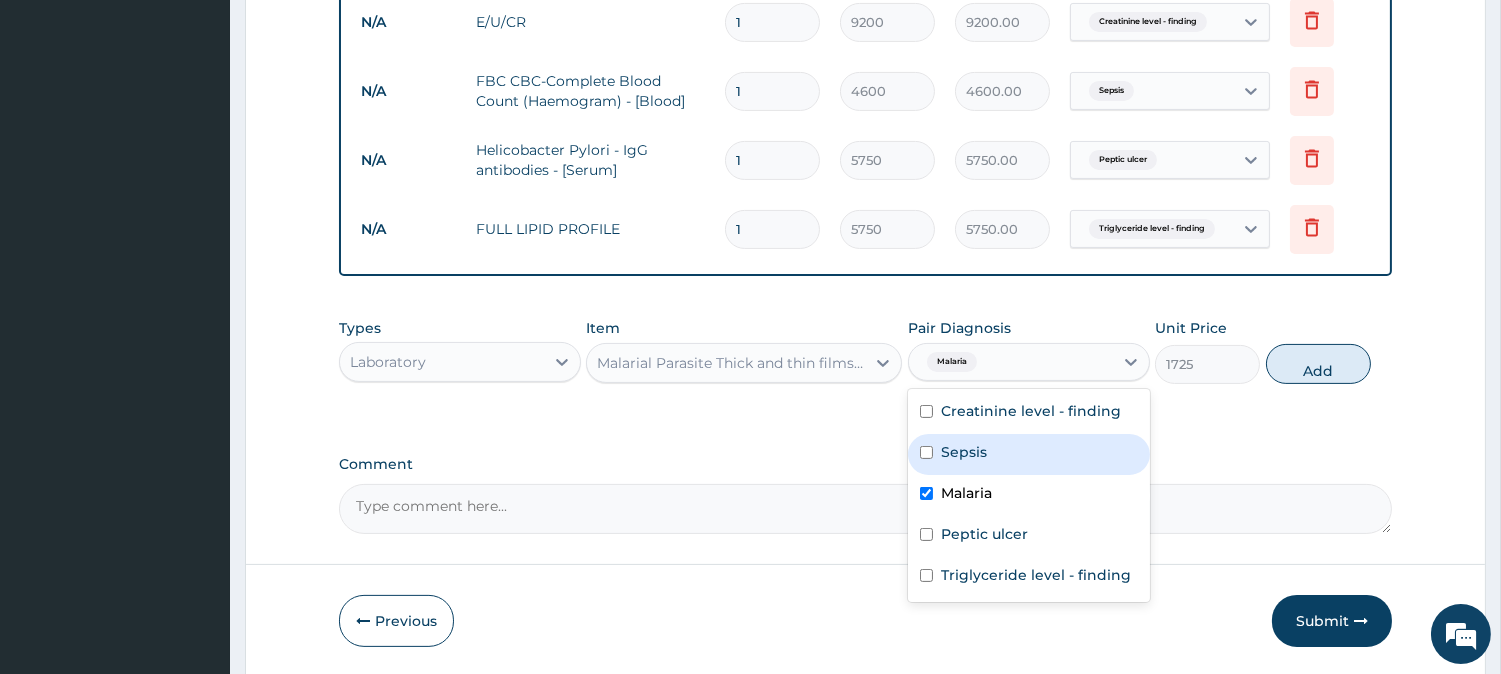 click on "Add" at bounding box center (1318, 364) 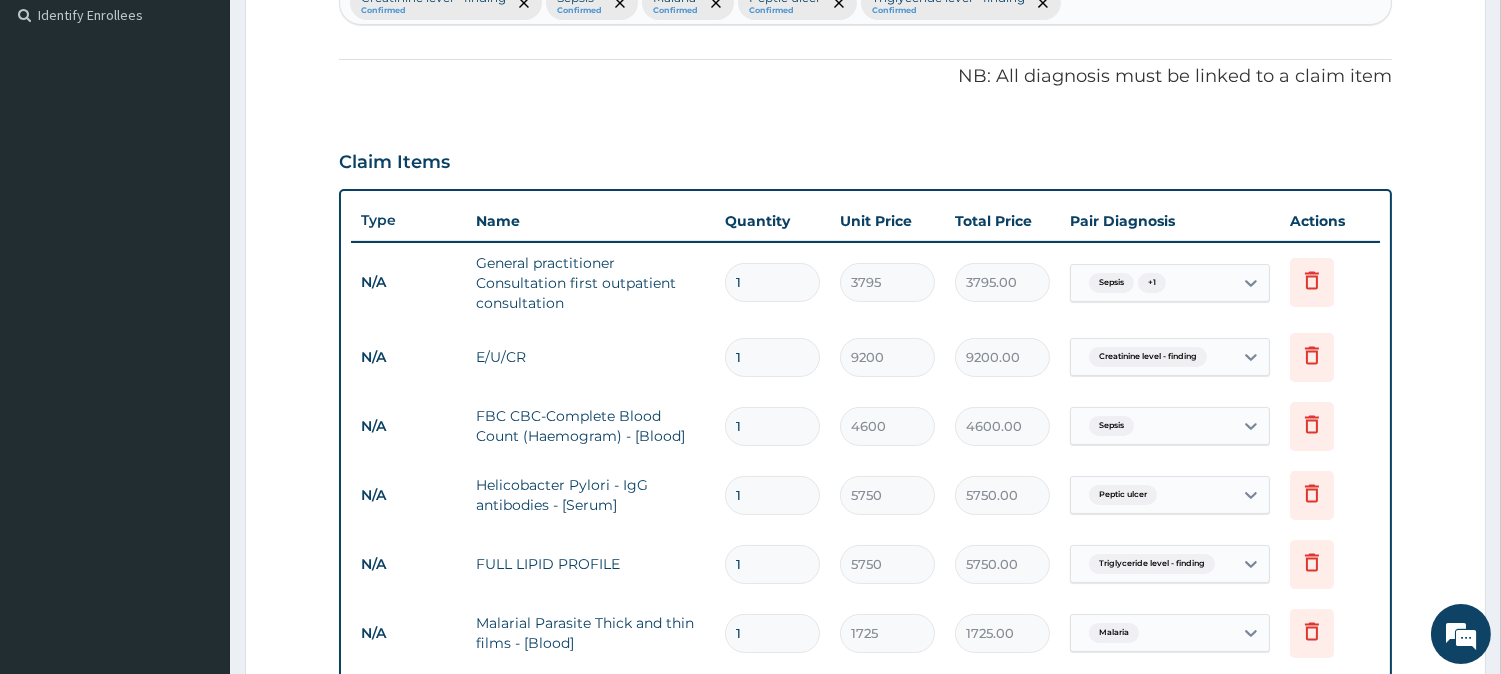 scroll, scrollTop: 1028, scrollLeft: 0, axis: vertical 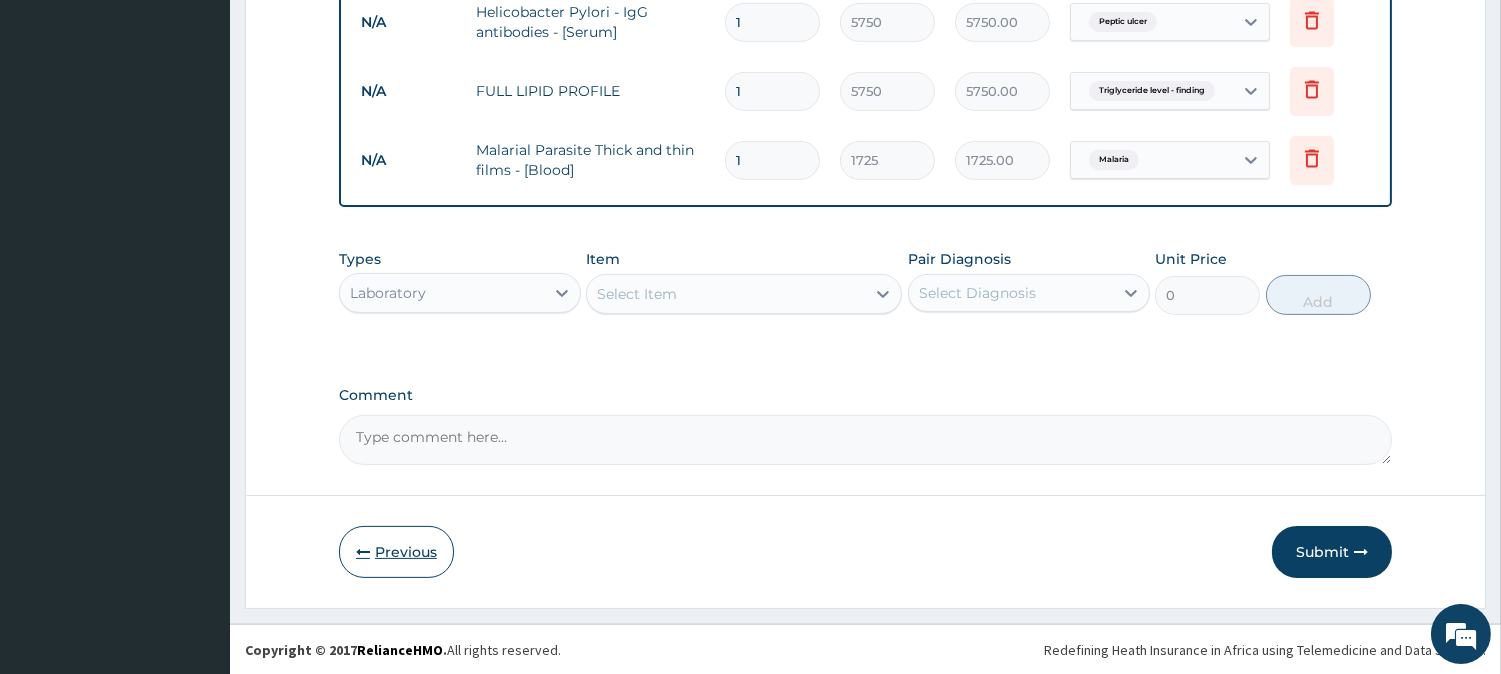 drag, startPoint x: 381, startPoint y: 557, endPoint x: 438, endPoint y: 442, distance: 128.35107 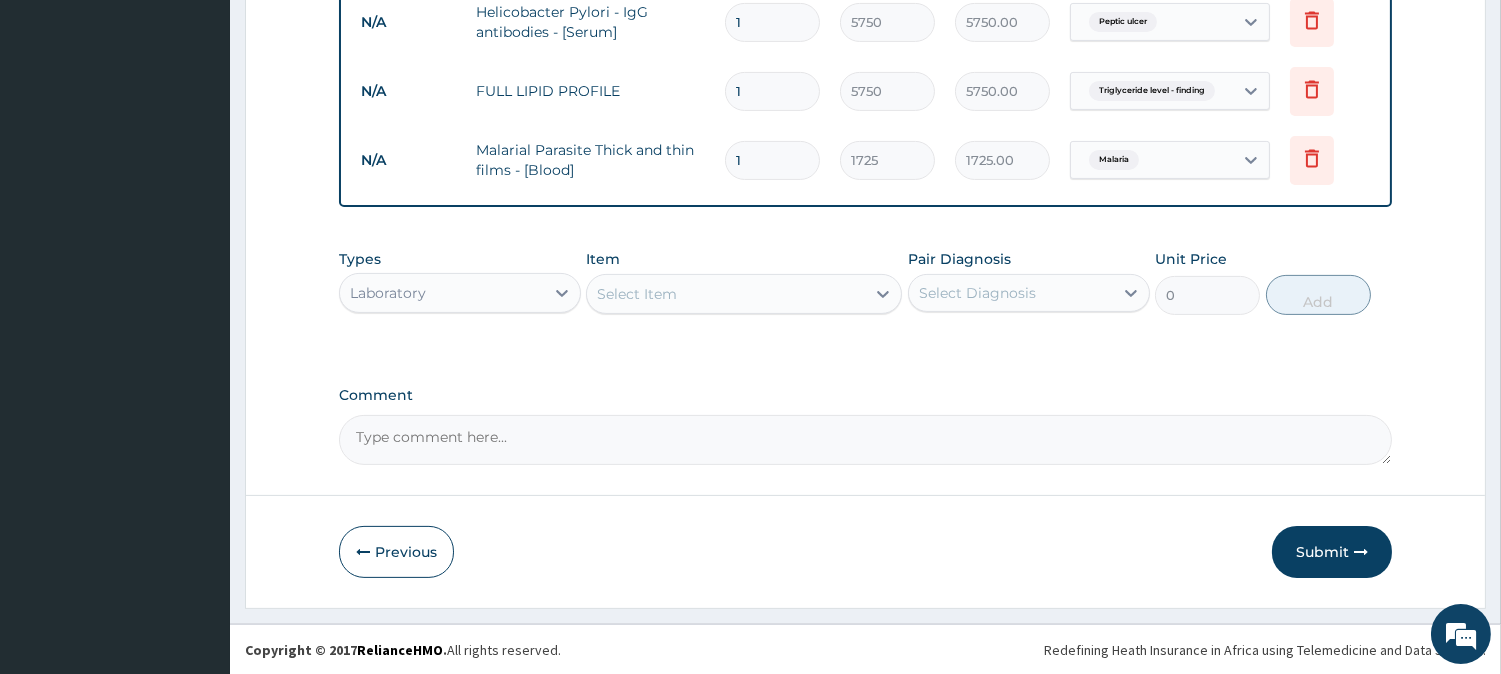 click on "Previous" at bounding box center (396, 552) 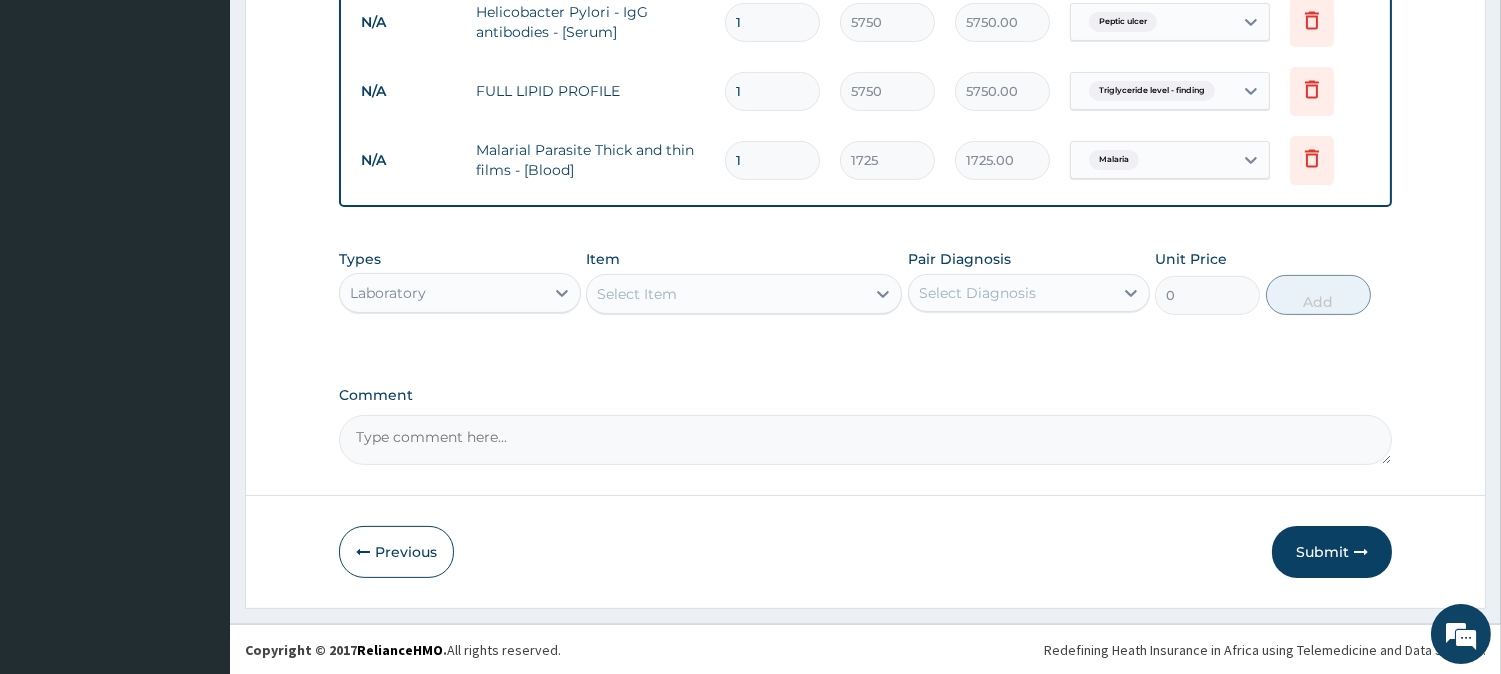 scroll, scrollTop: 178, scrollLeft: 0, axis: vertical 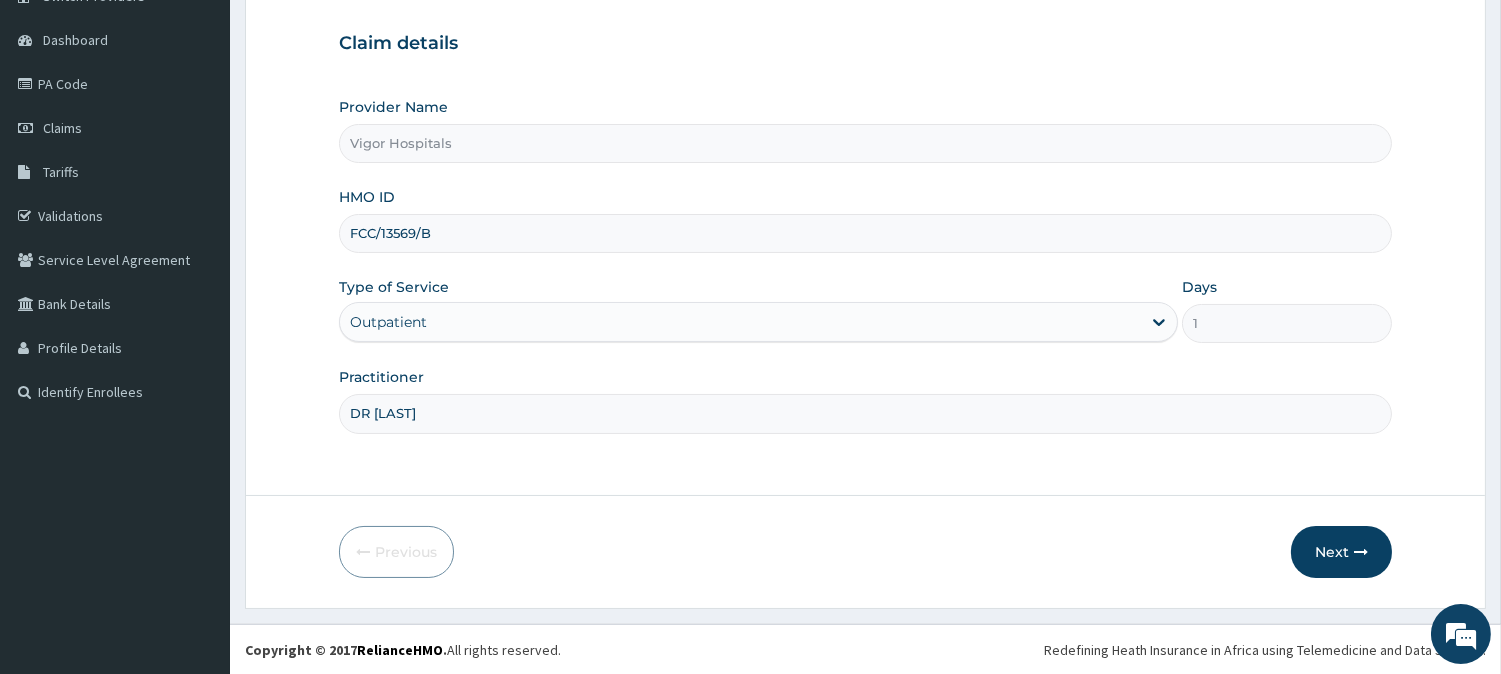 drag, startPoint x: 348, startPoint y: 231, endPoint x: 440, endPoint y: 233, distance: 92.021736 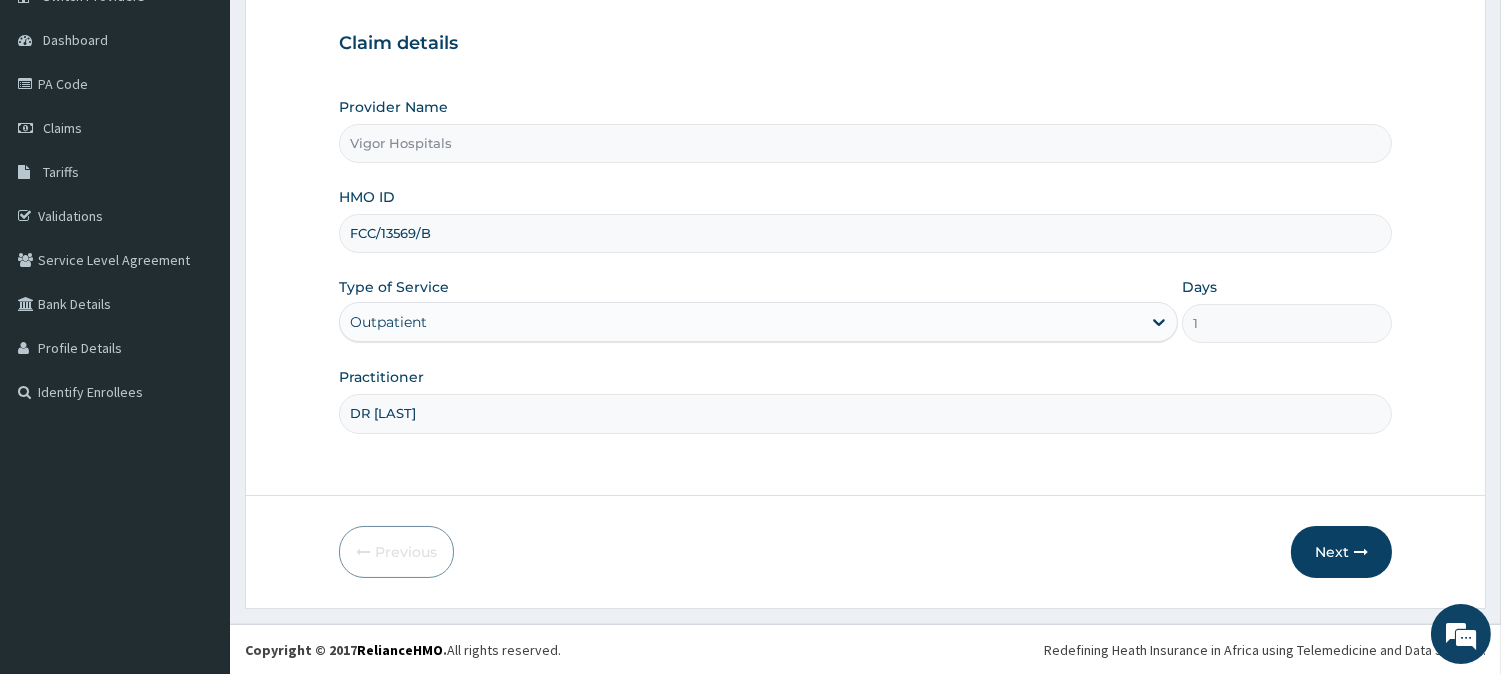 click on "FCC/13569/B" at bounding box center [865, 233] 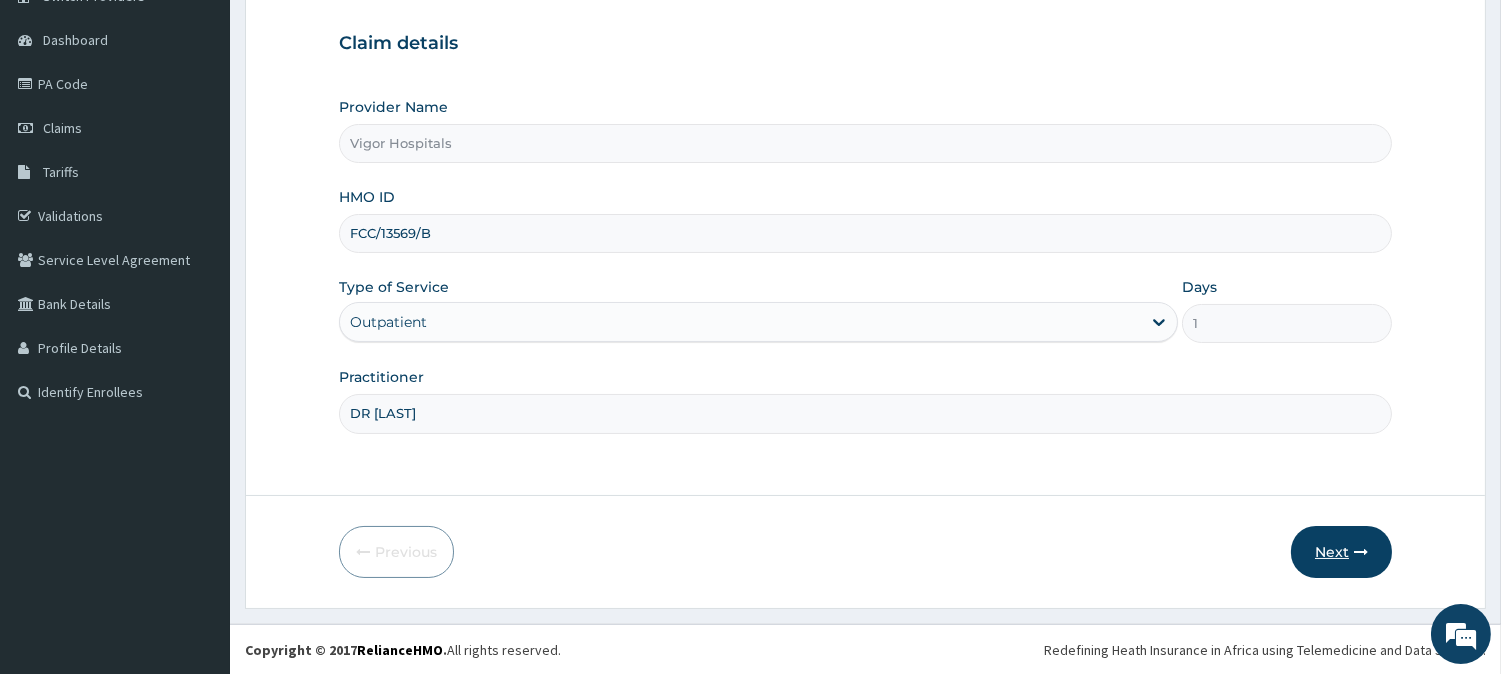 click on "Next" at bounding box center [1341, 552] 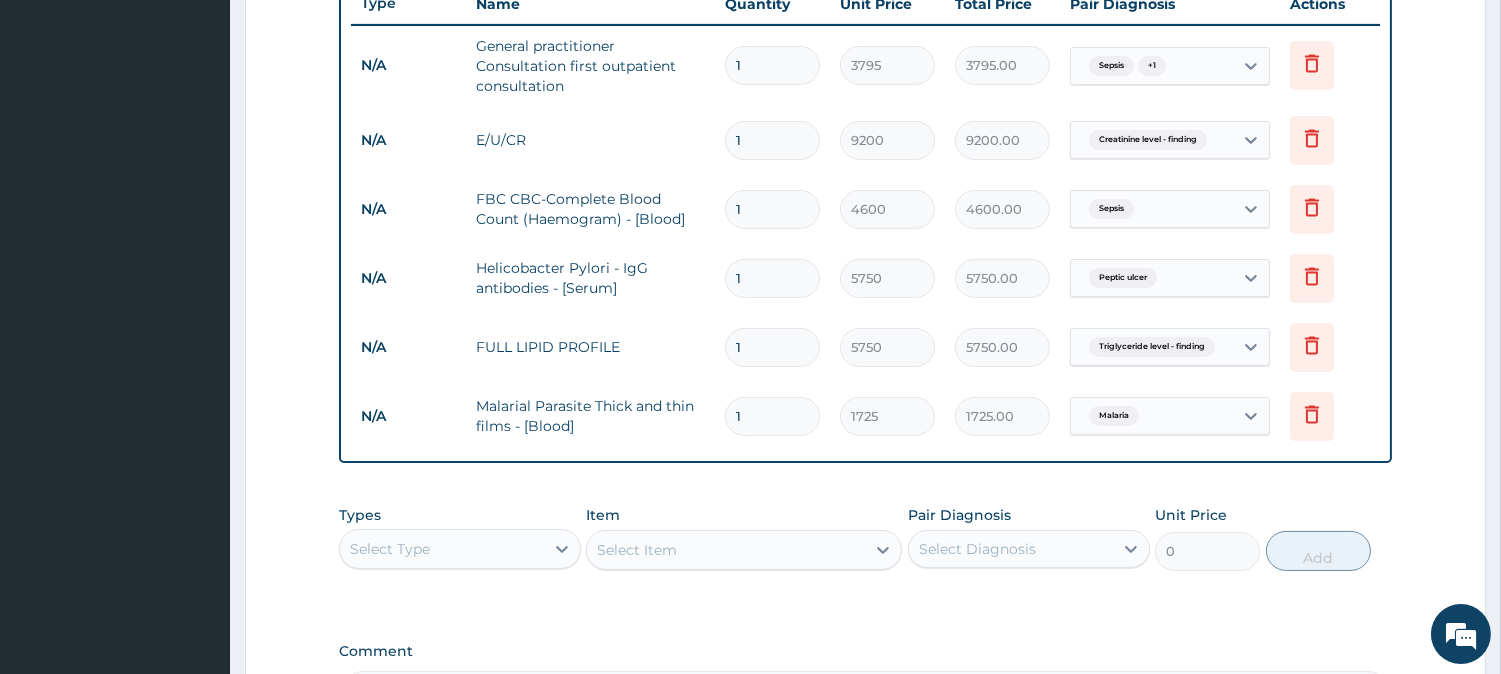 scroll, scrollTop: 734, scrollLeft: 0, axis: vertical 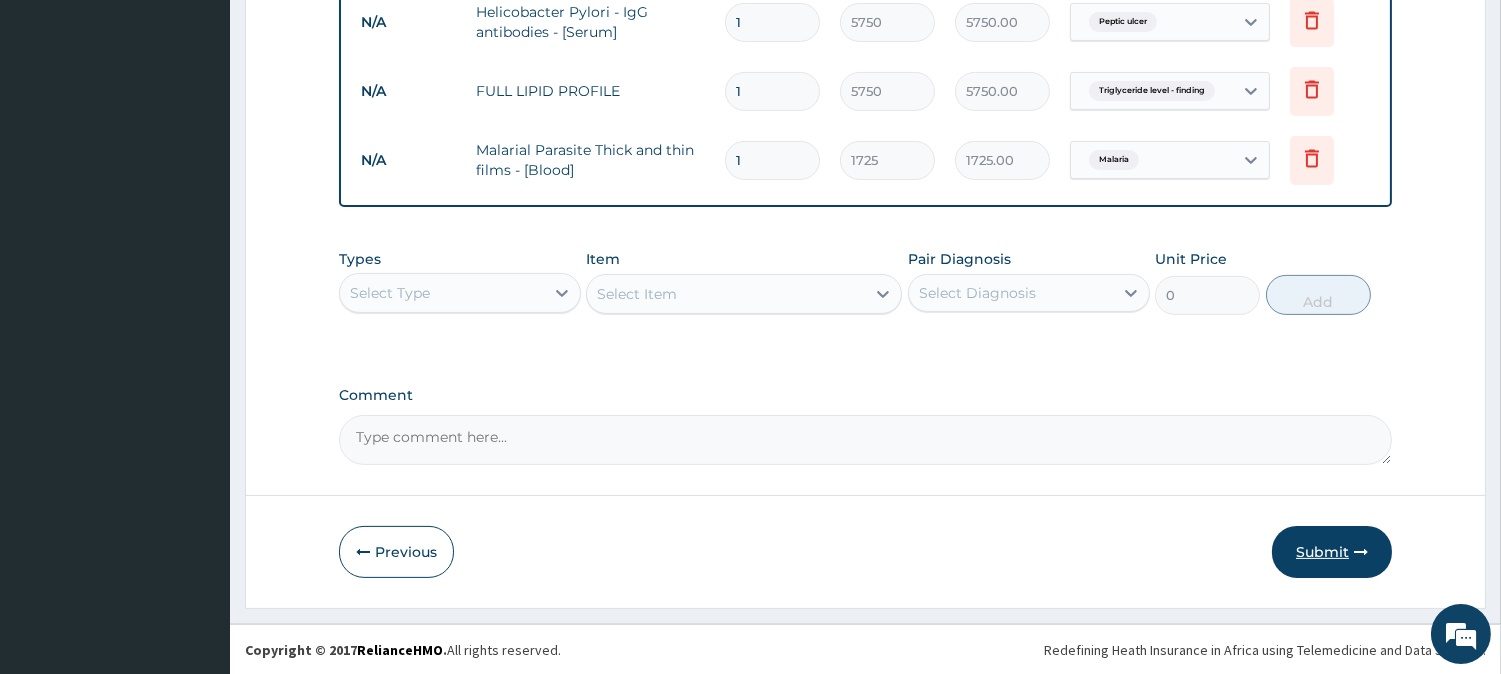 click on "Submit" at bounding box center [1332, 552] 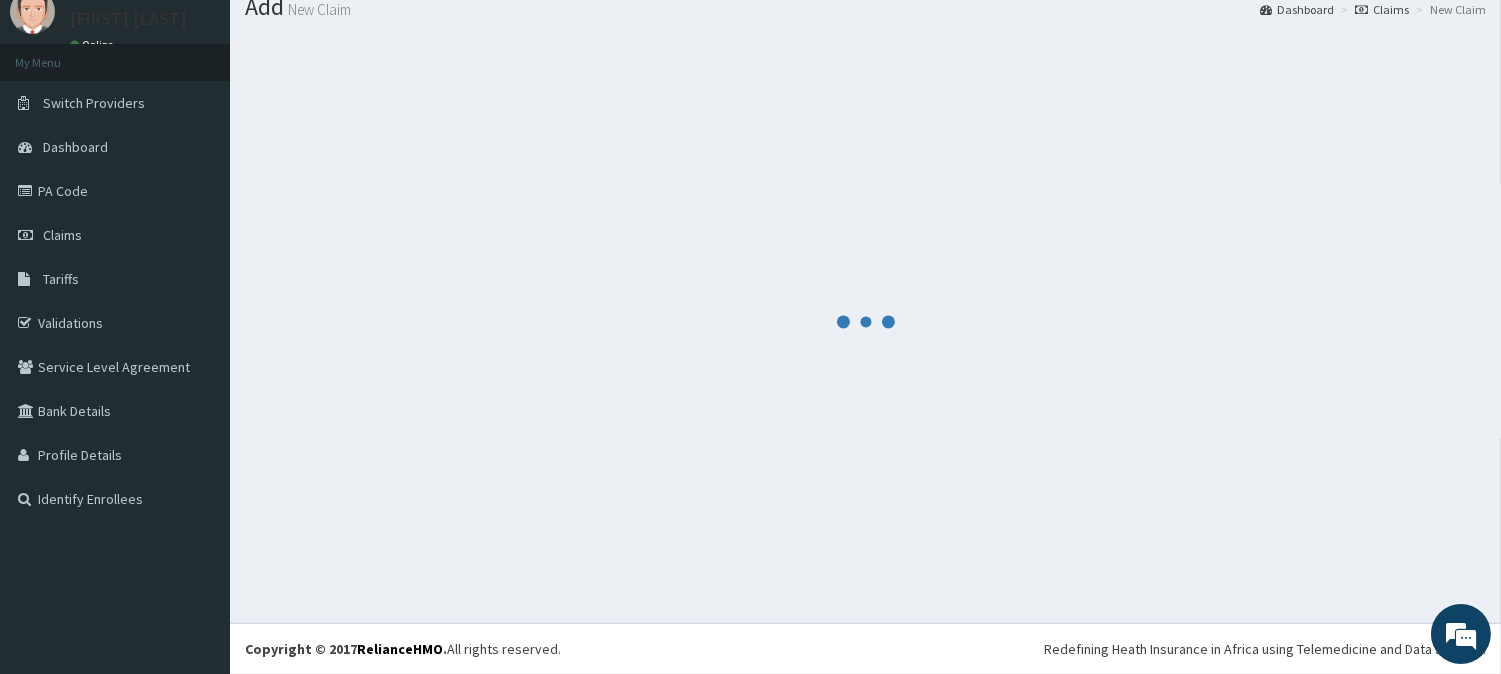 scroll, scrollTop: 71, scrollLeft: 0, axis: vertical 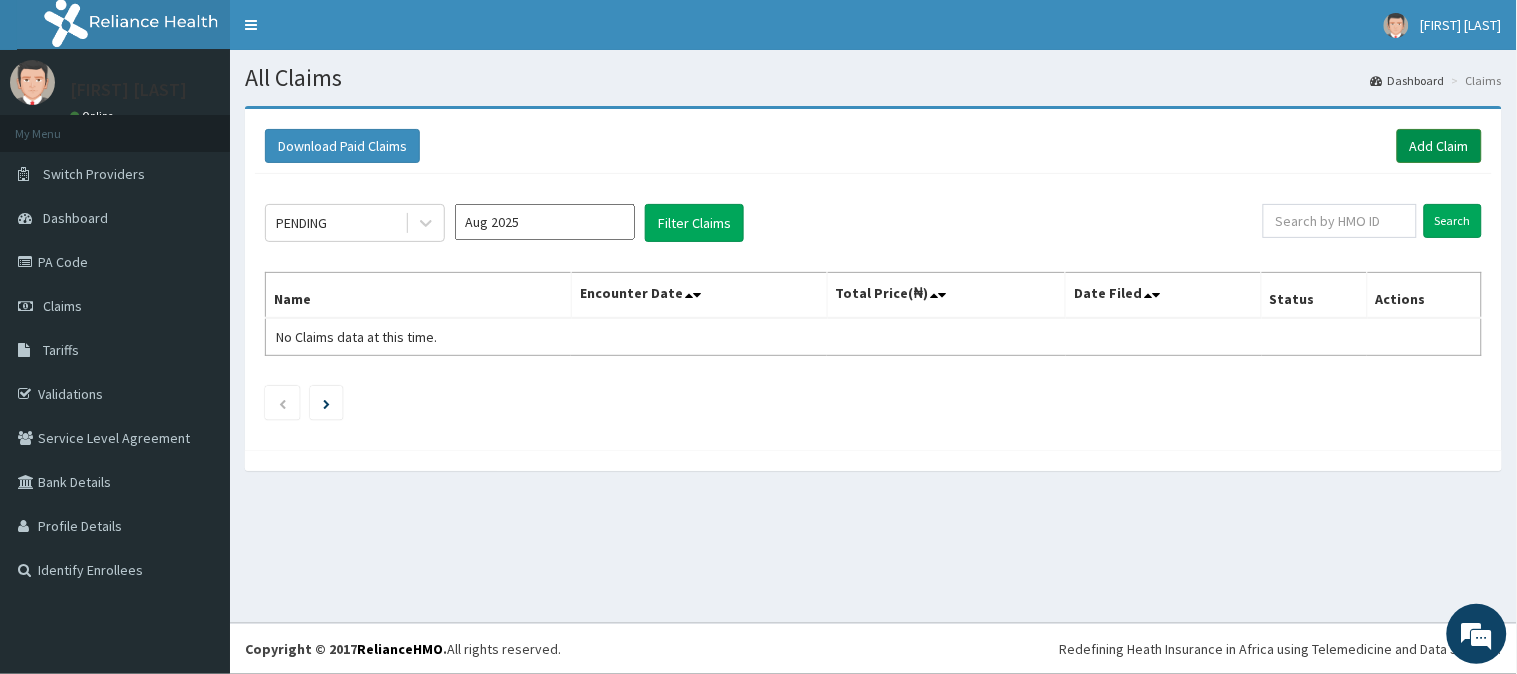 click on "Add Claim" at bounding box center (1439, 146) 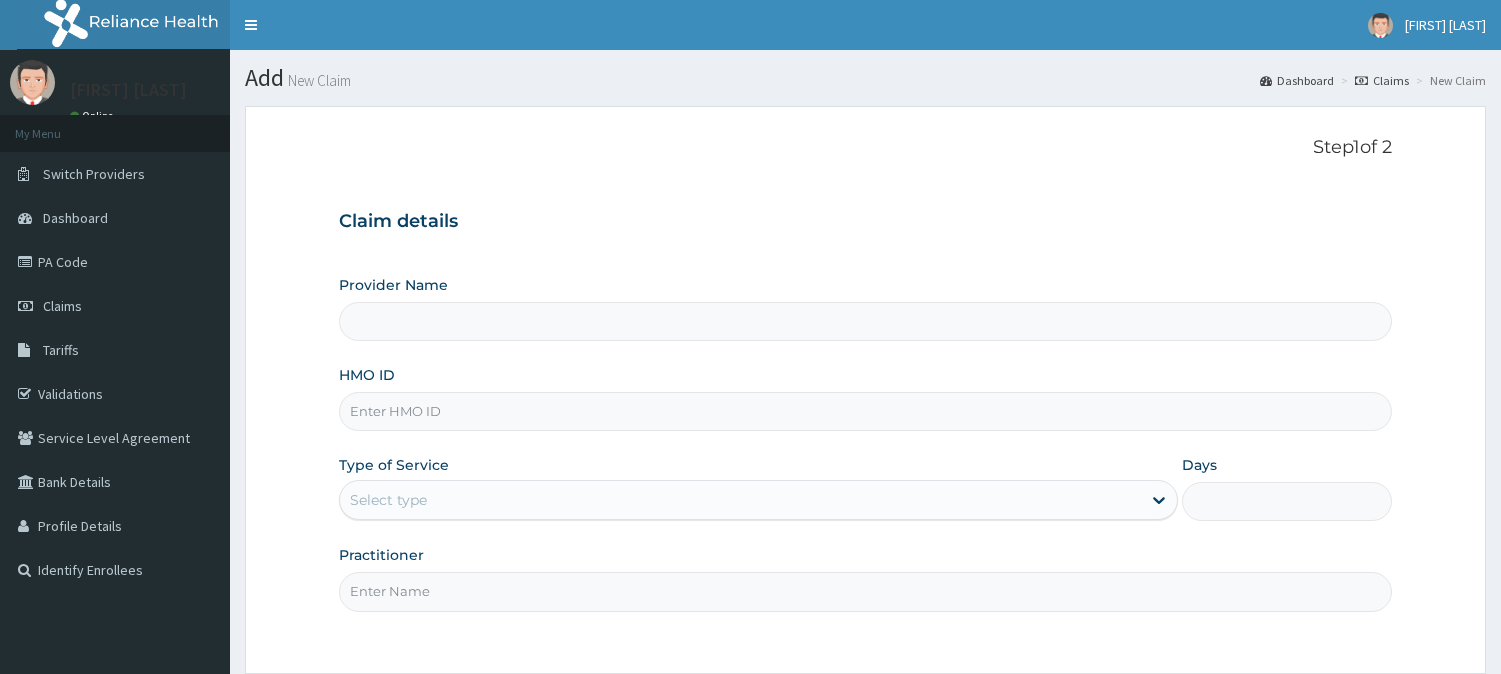 scroll, scrollTop: 0, scrollLeft: 0, axis: both 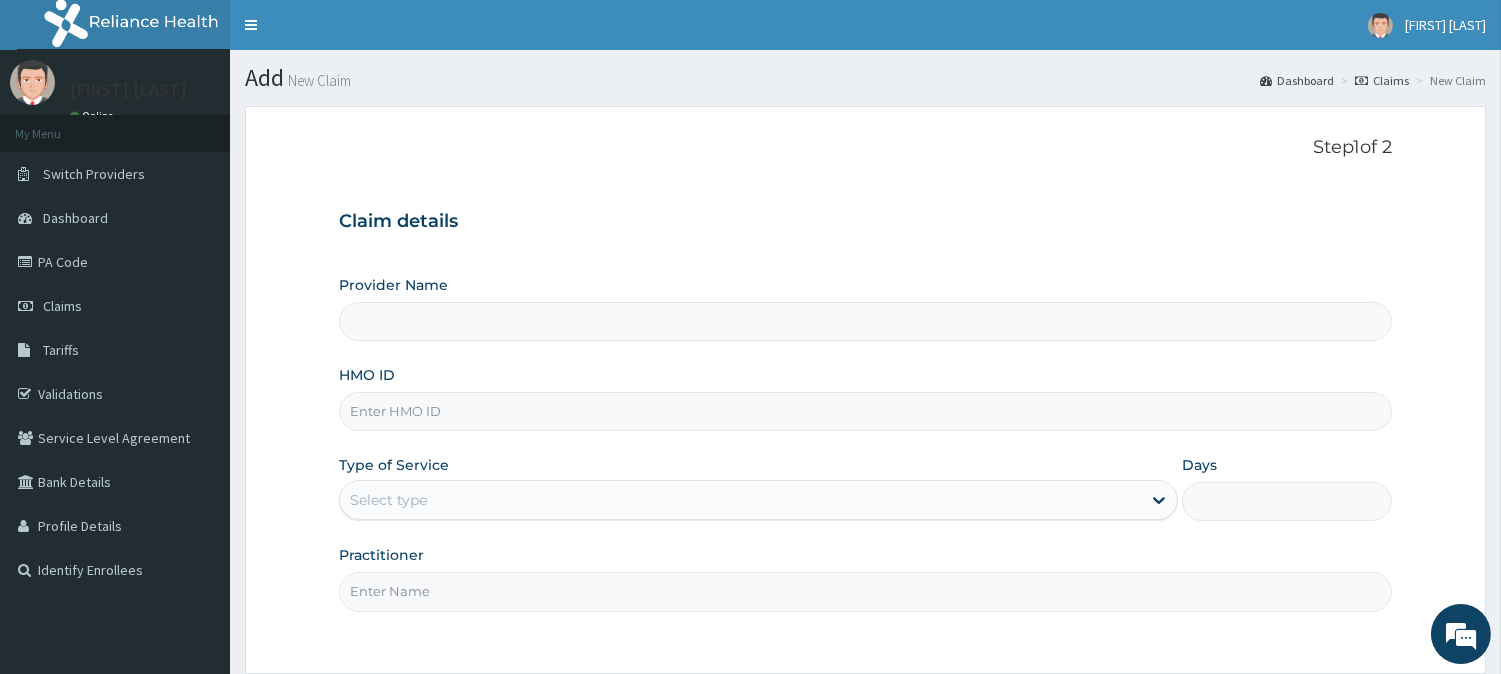 type on "Vigor Hospitals" 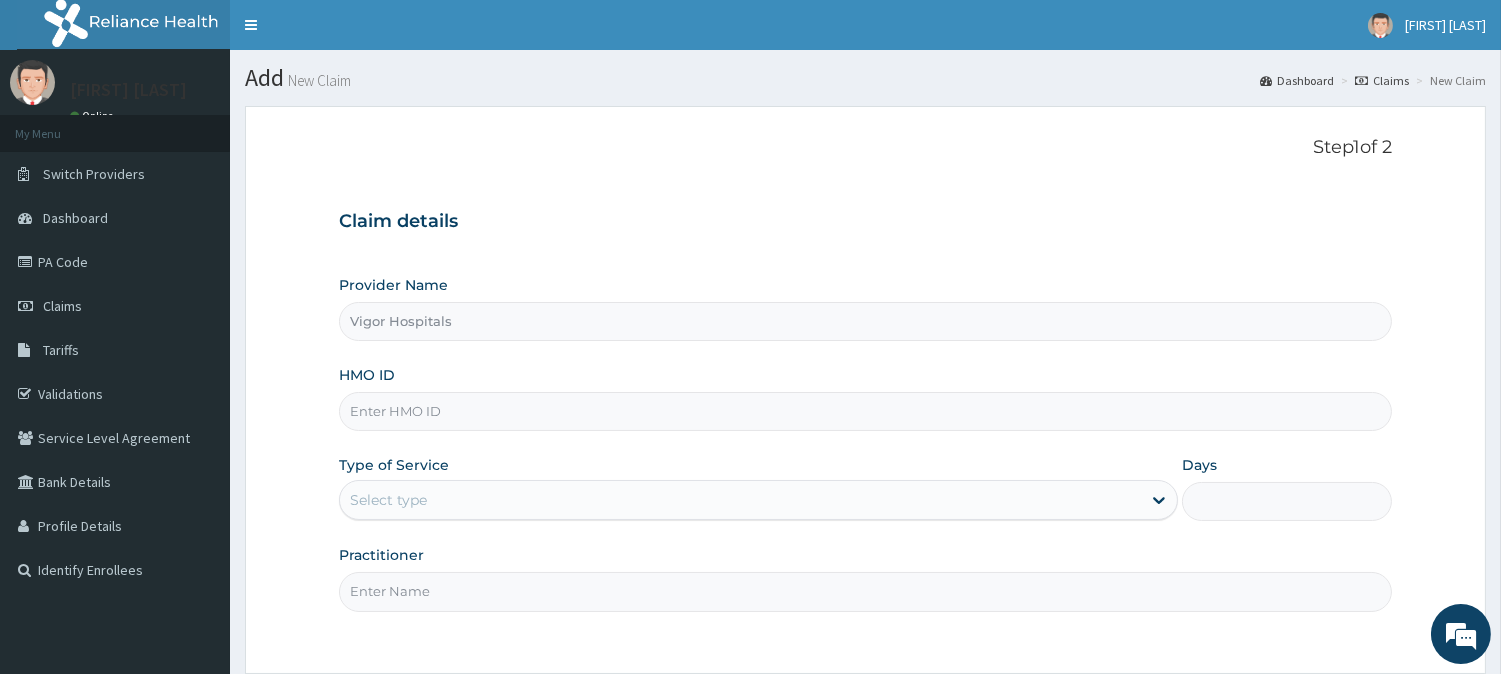 click on "HMO ID" at bounding box center [865, 411] 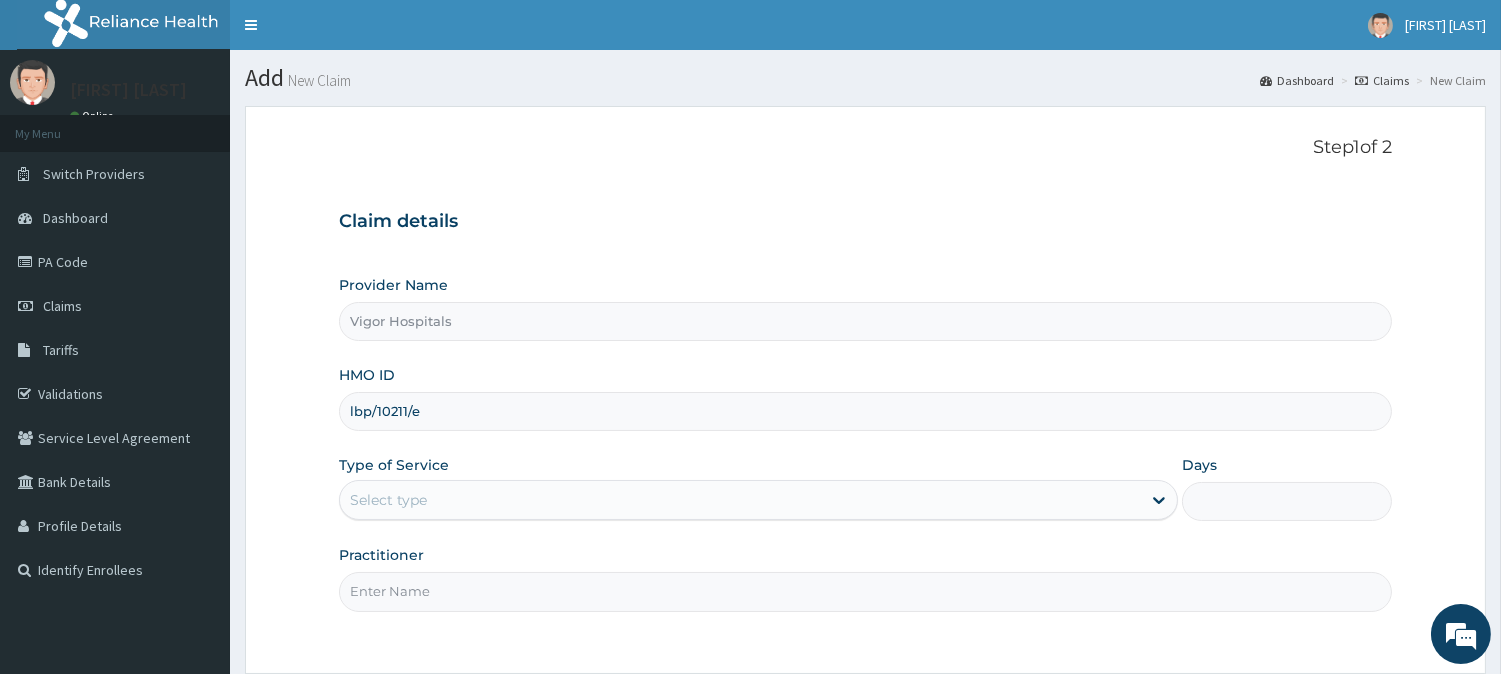 scroll, scrollTop: 0, scrollLeft: 0, axis: both 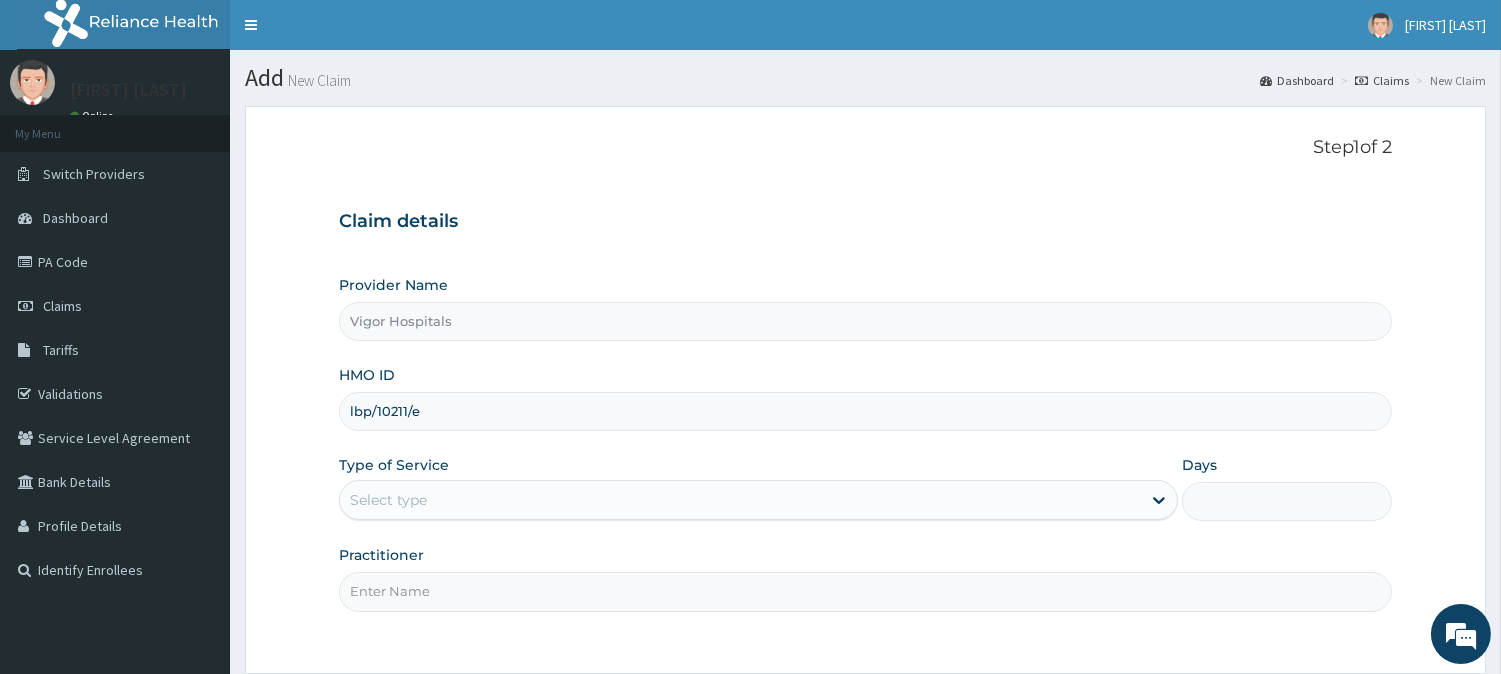 type on "lbp/10211/e" 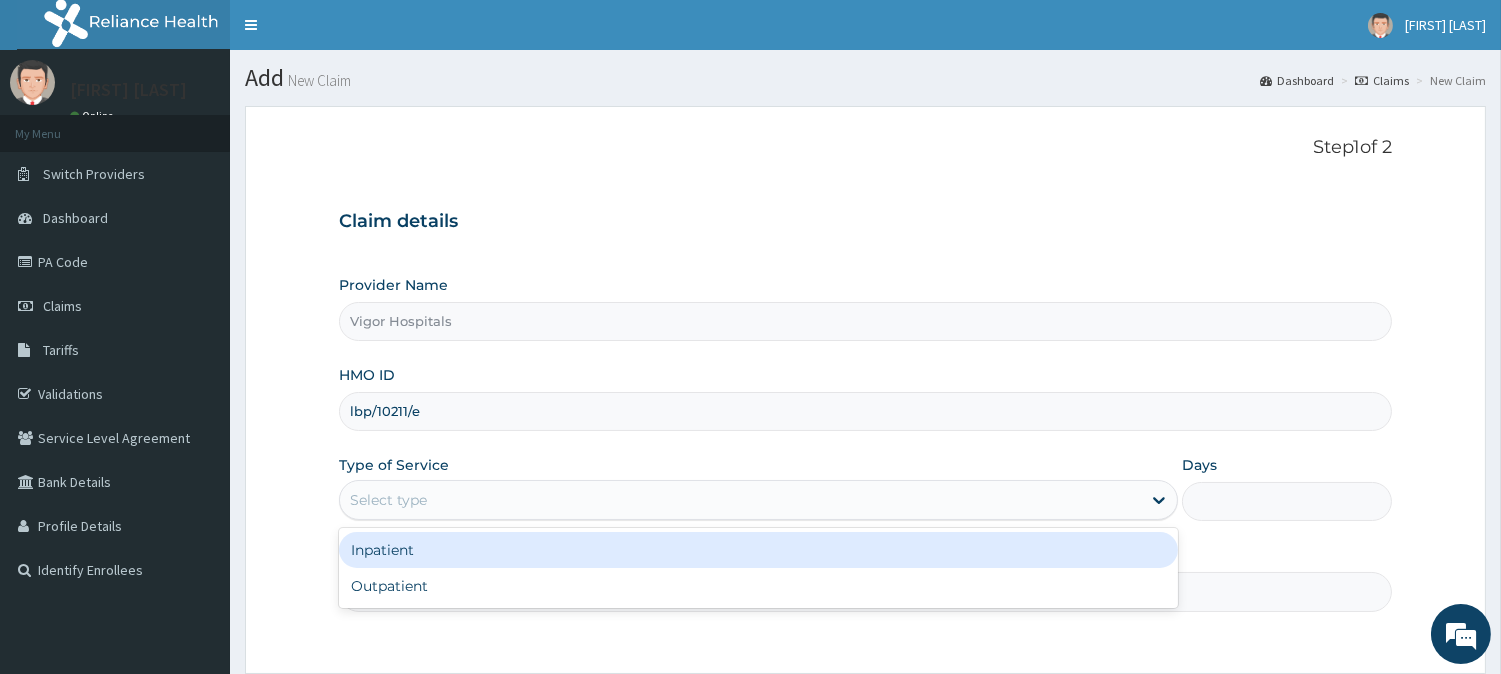 click on "Select type" at bounding box center (388, 500) 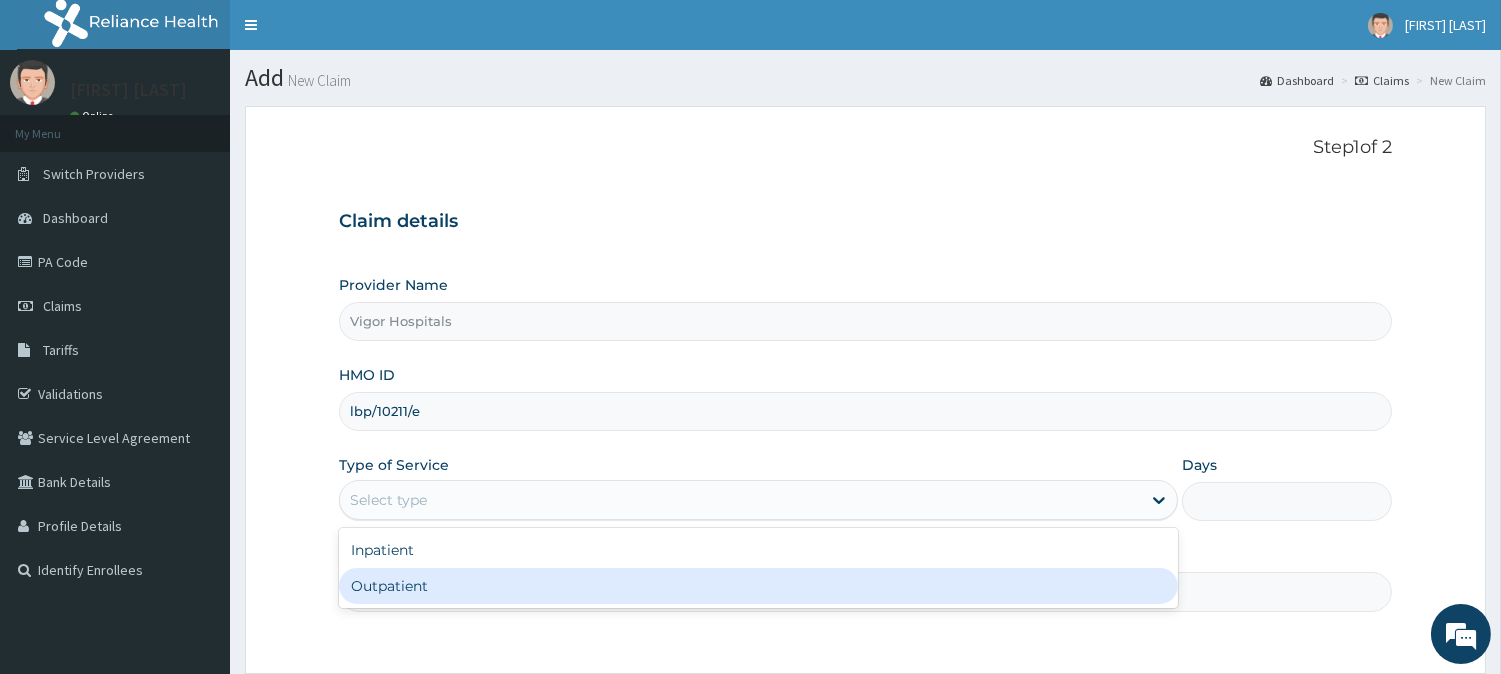 drag, startPoint x: 378, startPoint y: 580, endPoint x: 387, endPoint y: 605, distance: 26.57066 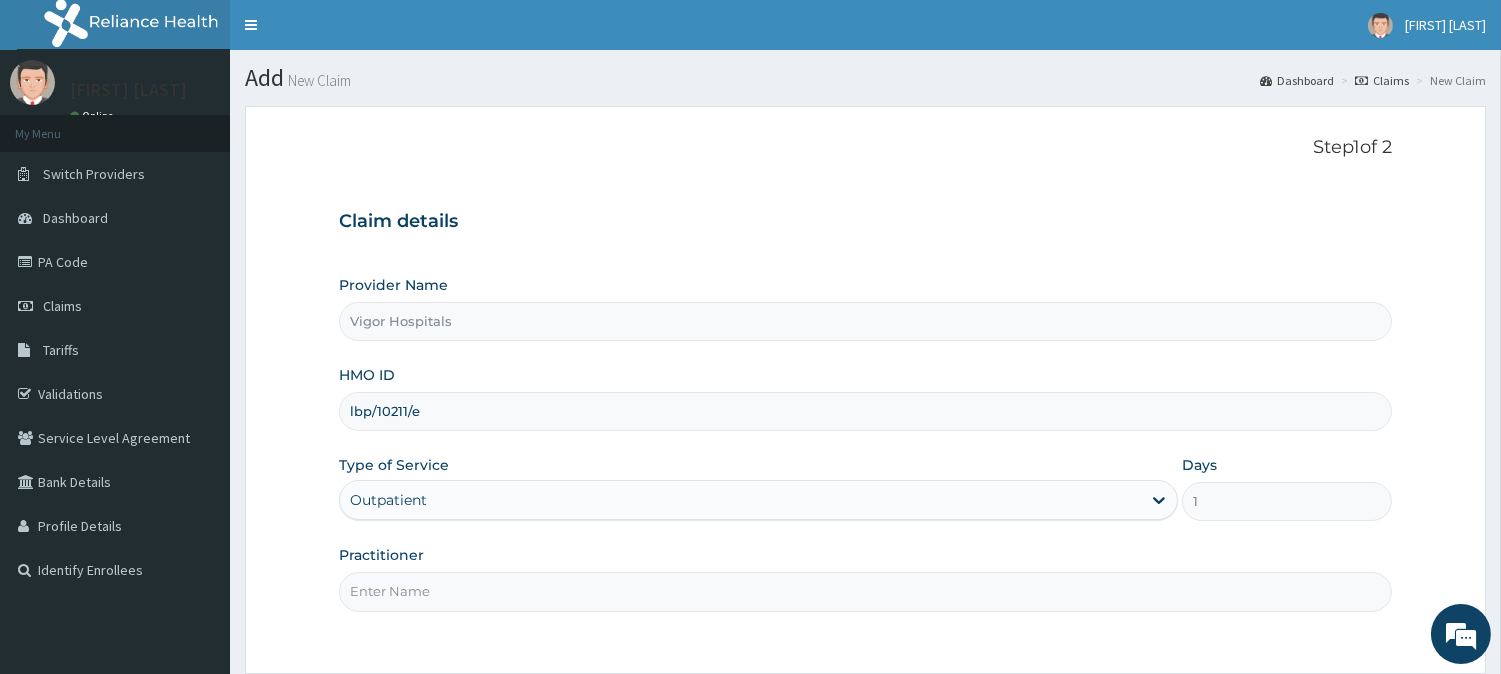 click on "Practitioner" at bounding box center (865, 591) 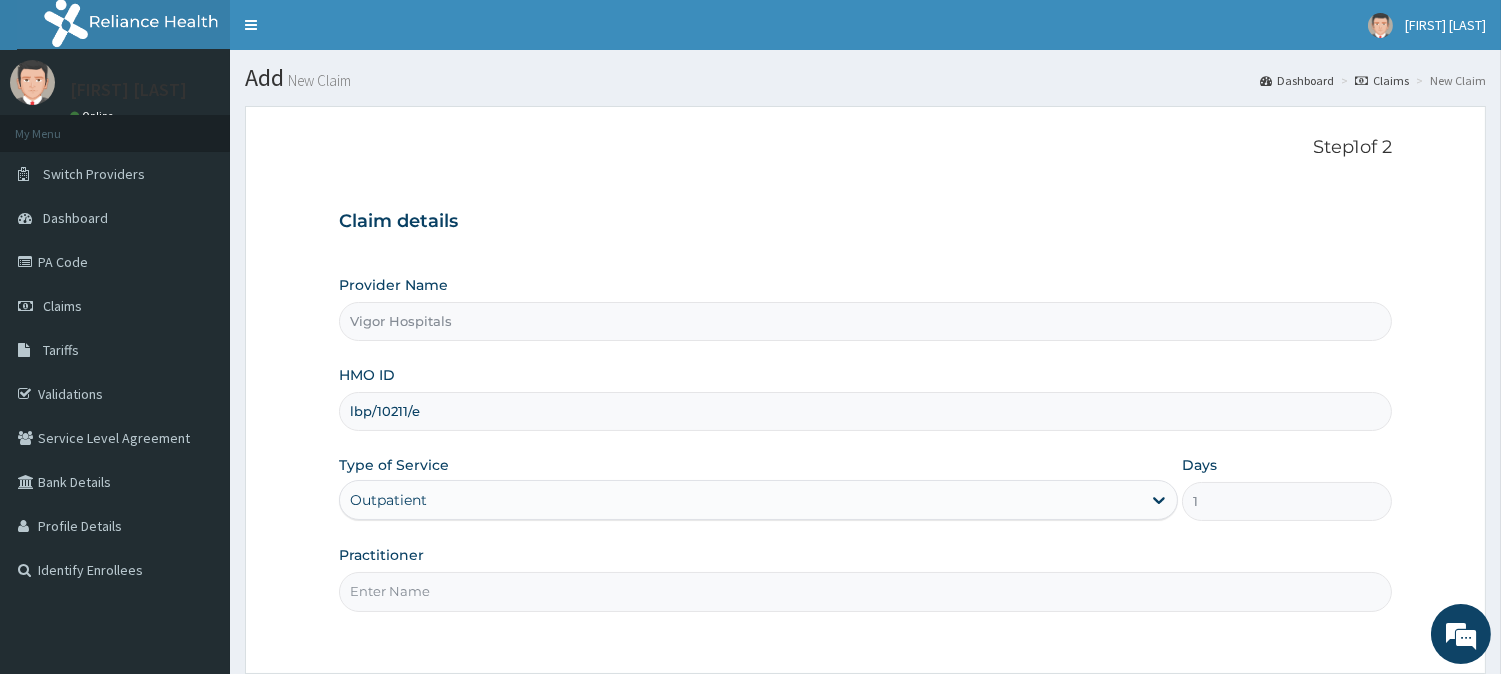 drag, startPoint x: 955, startPoint y: 537, endPoint x: 1074, endPoint y: 560, distance: 121.20231 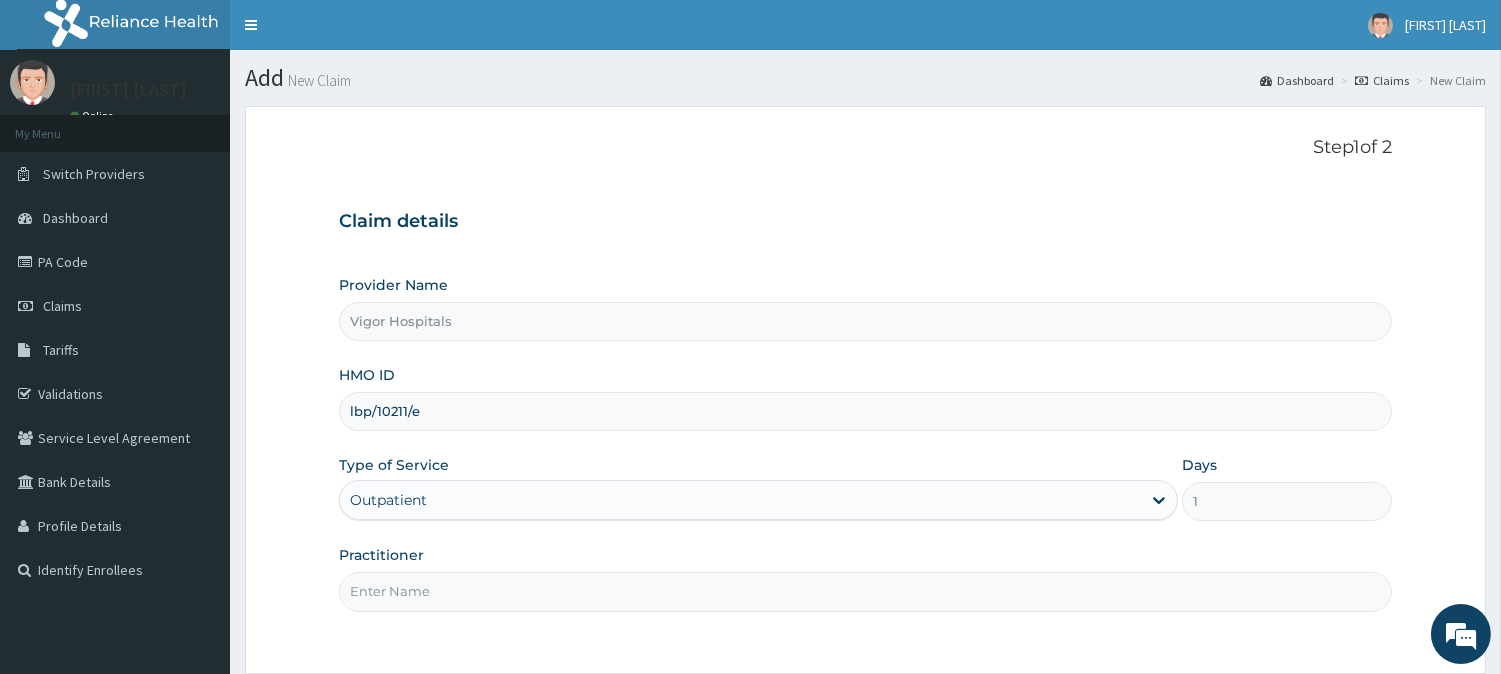 type on "OKO ONYEDIKACHI" 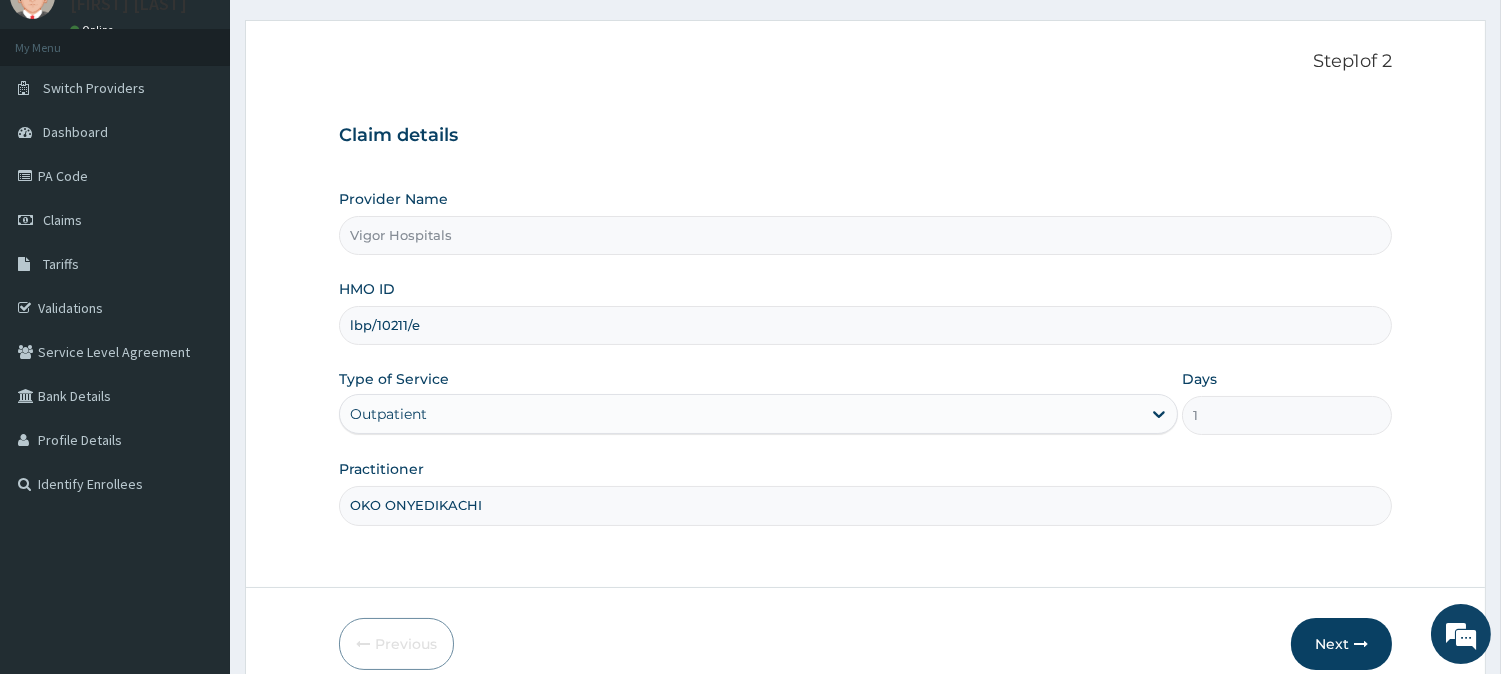 scroll, scrollTop: 178, scrollLeft: 0, axis: vertical 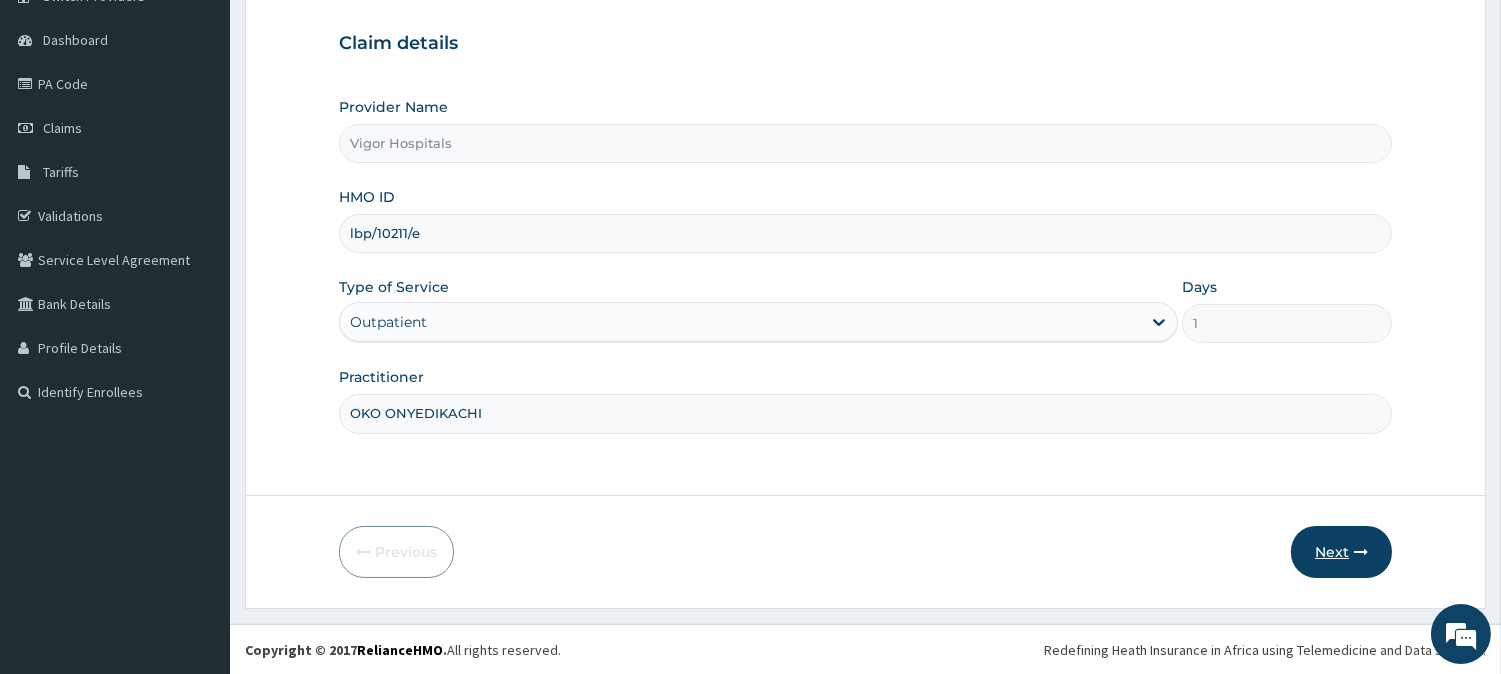 click on "Next" at bounding box center [1341, 552] 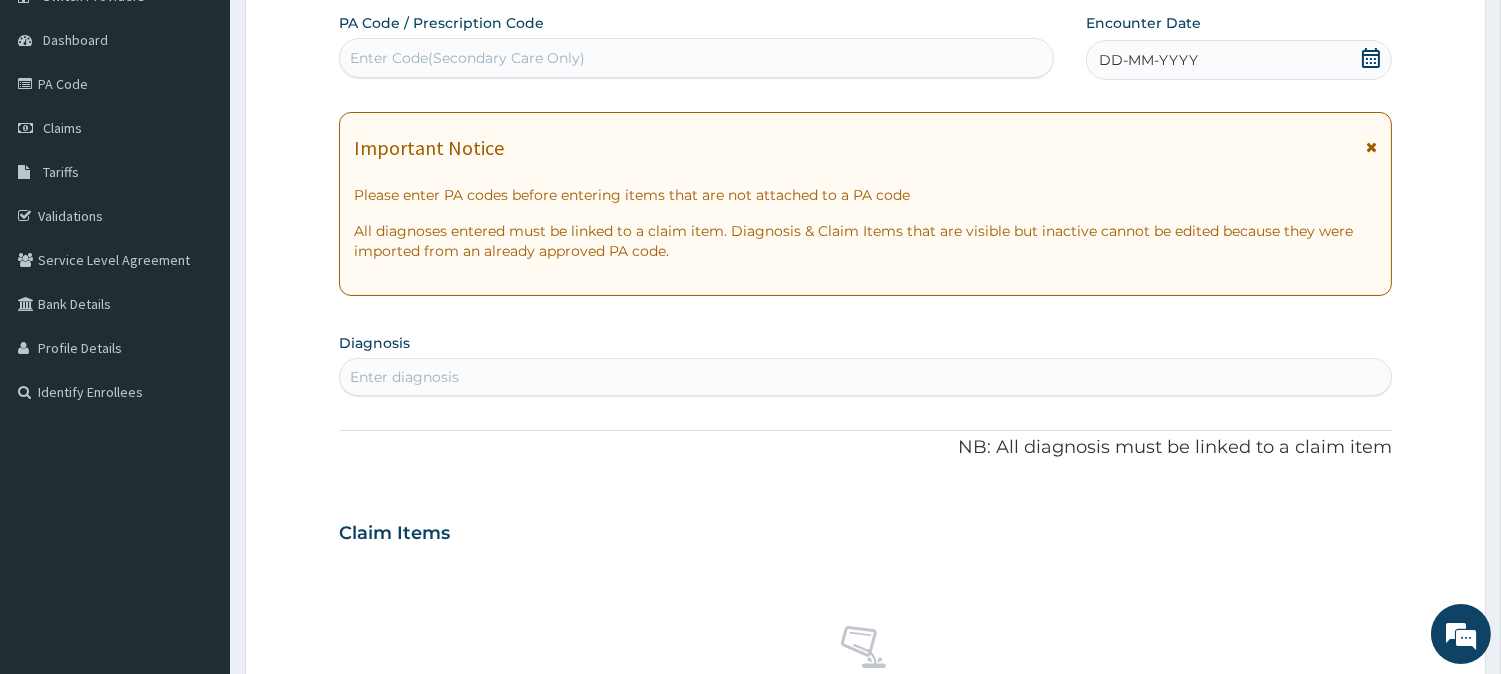 click on "DD-MM-YYYY" at bounding box center (1239, 60) 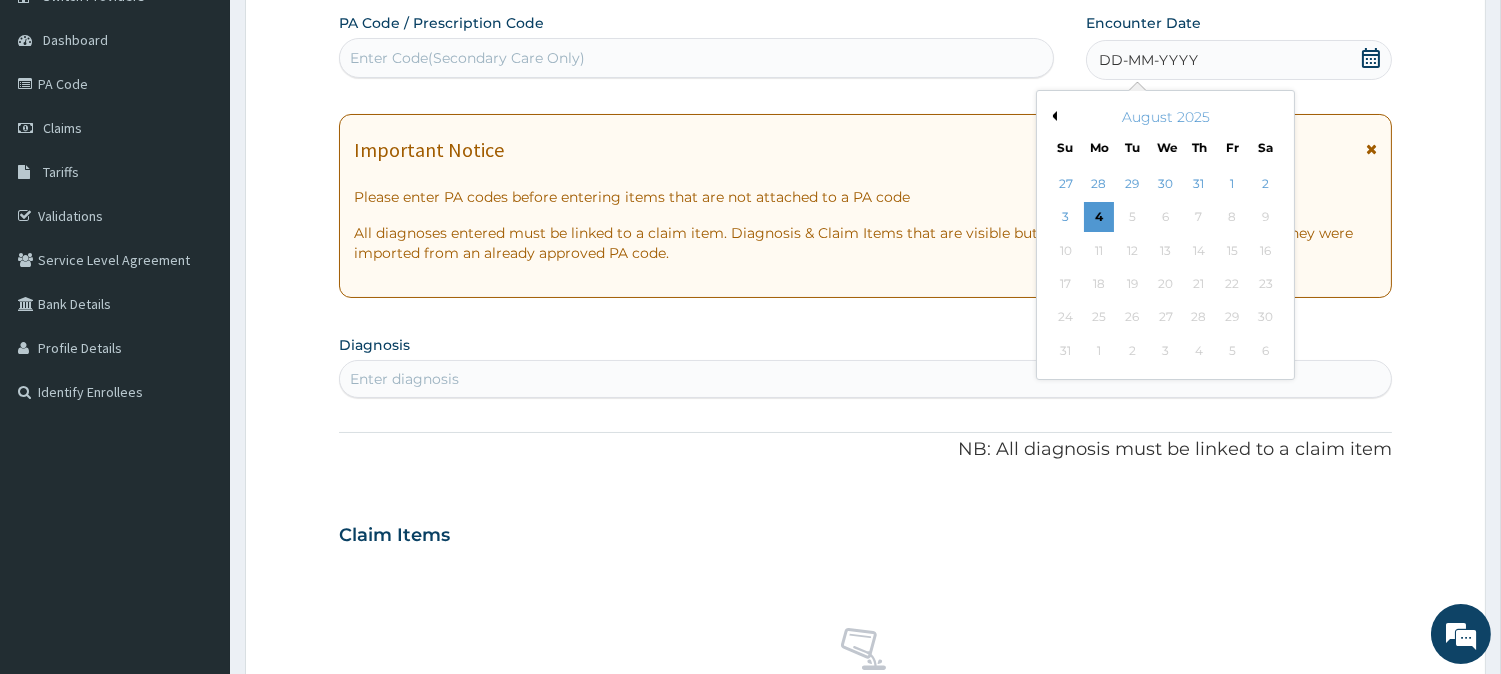 click on "Previous Month" at bounding box center [1052, 116] 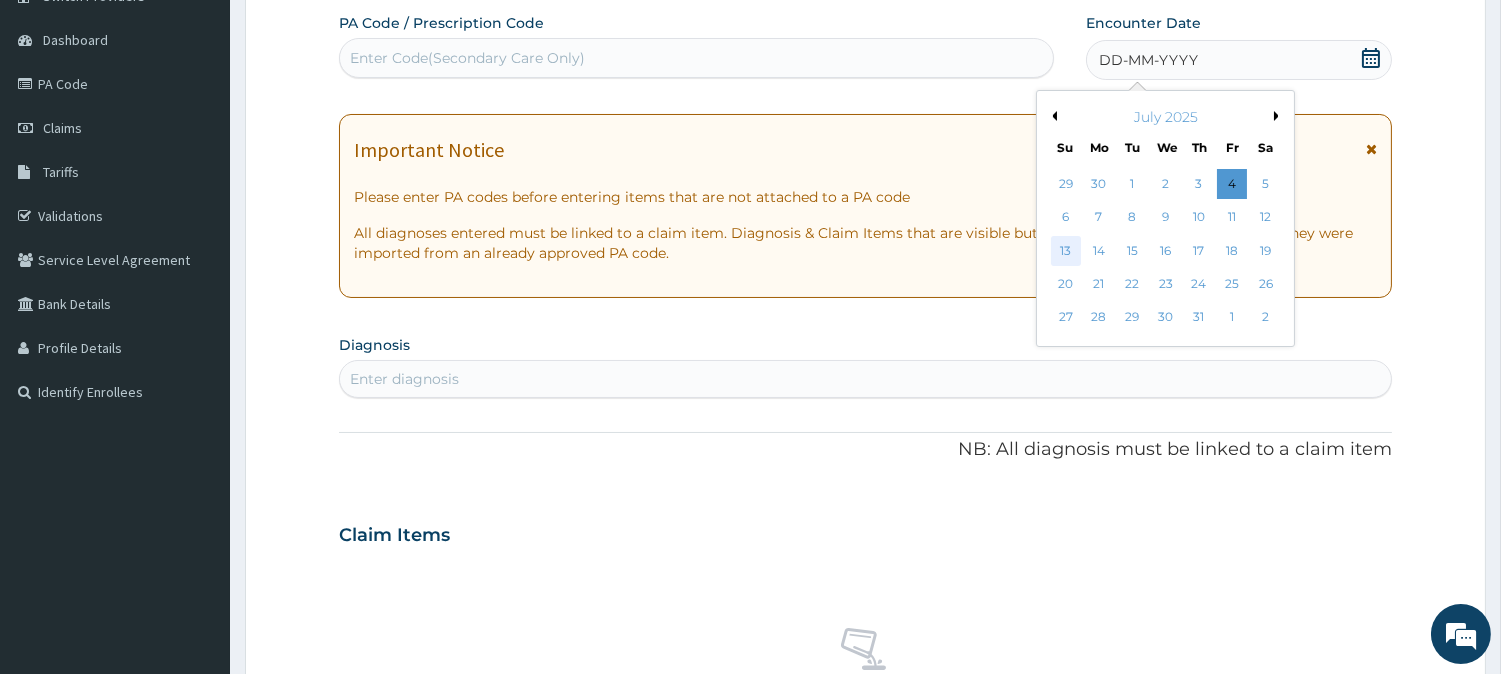 click on "13" at bounding box center (1065, 251) 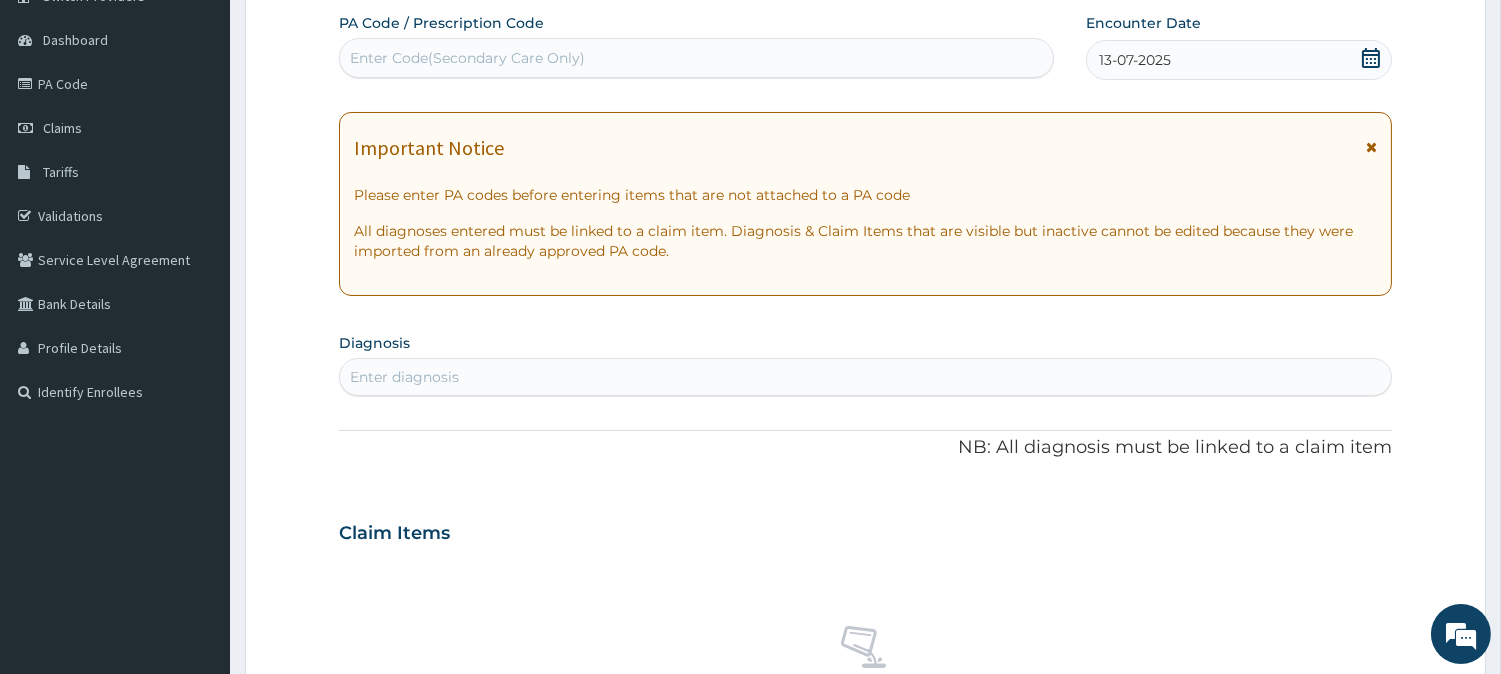 click on "Enter diagnosis" at bounding box center [865, 377] 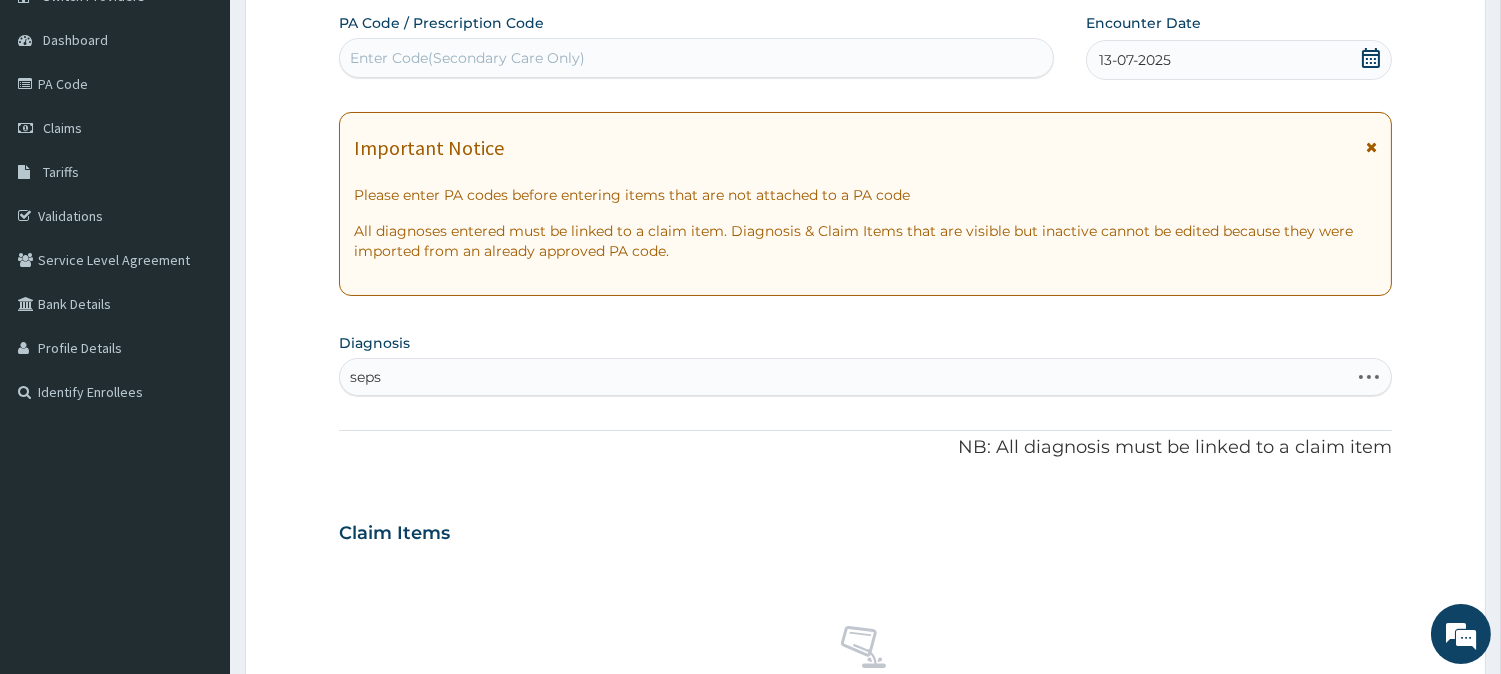 type on "sepsi" 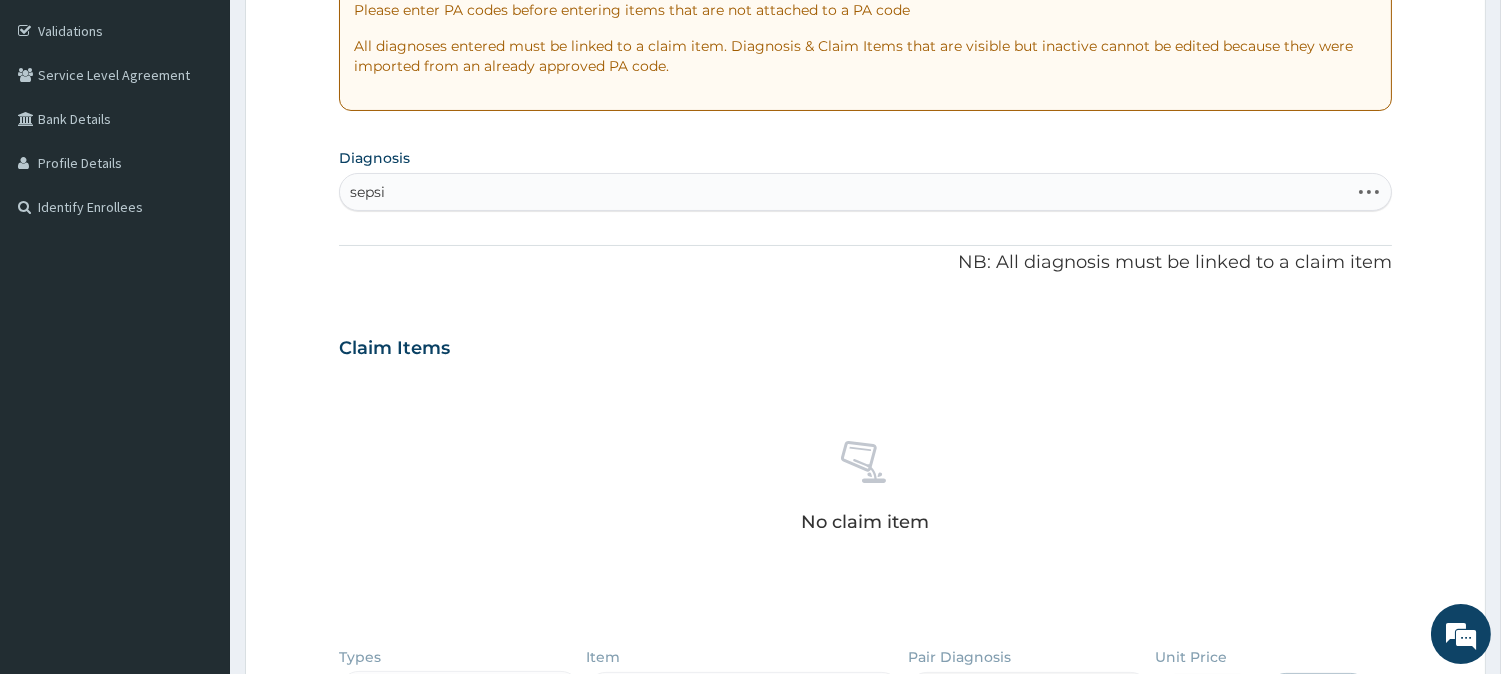 scroll, scrollTop: 401, scrollLeft: 0, axis: vertical 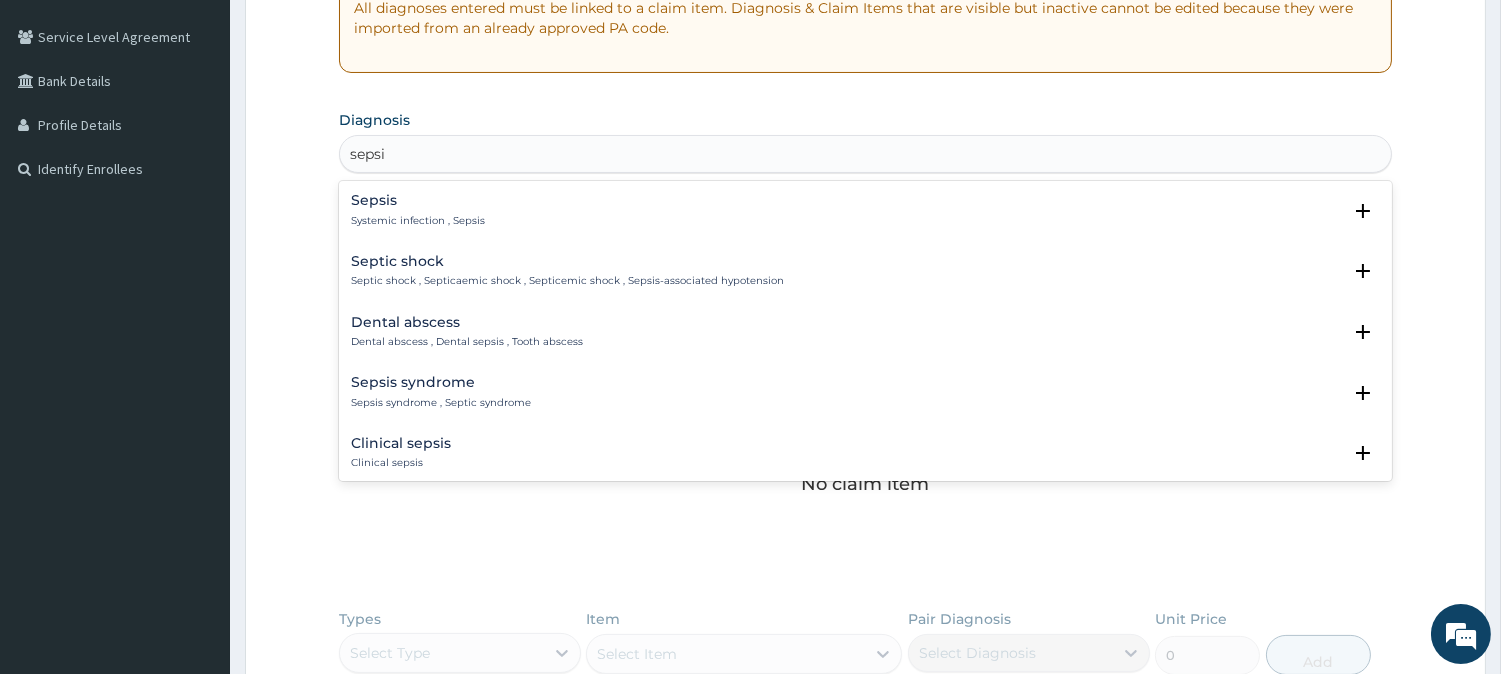 click on "Systemic infection , Sepsis" at bounding box center [418, 221] 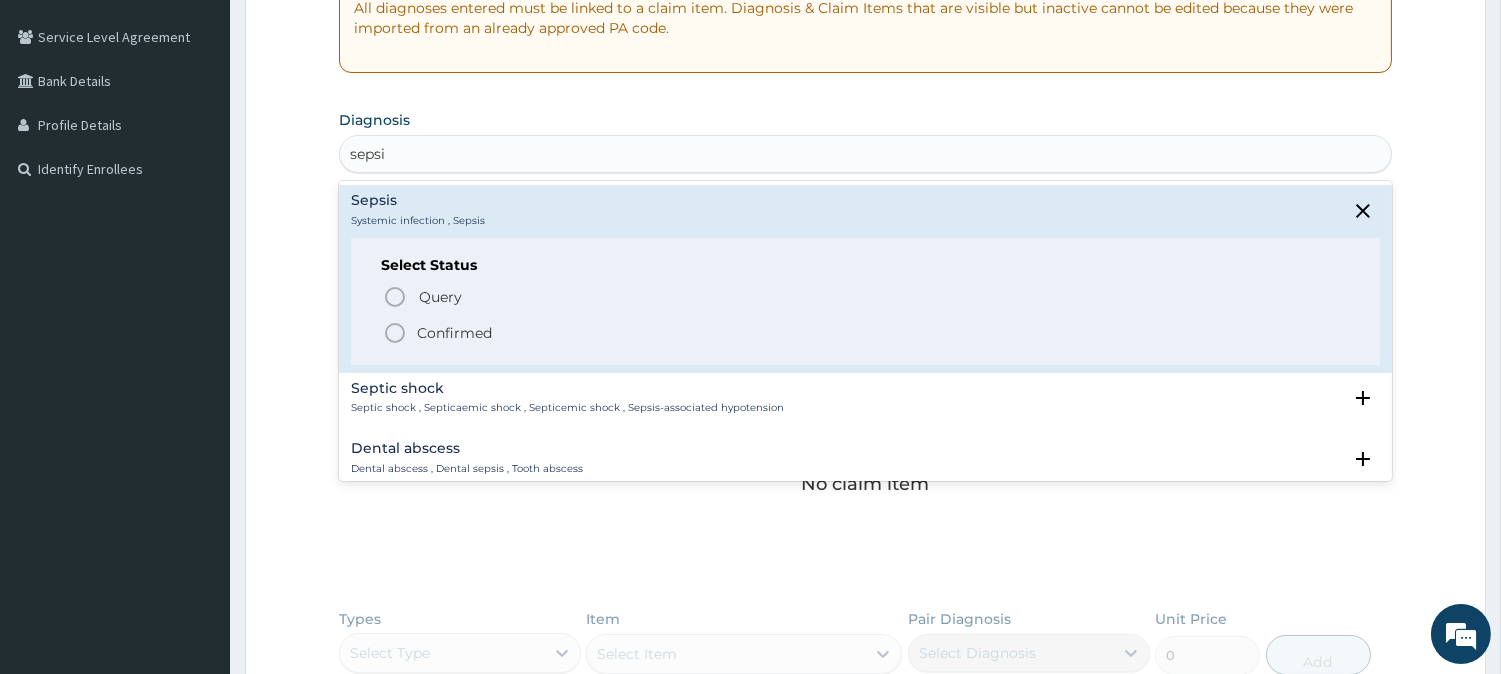 click 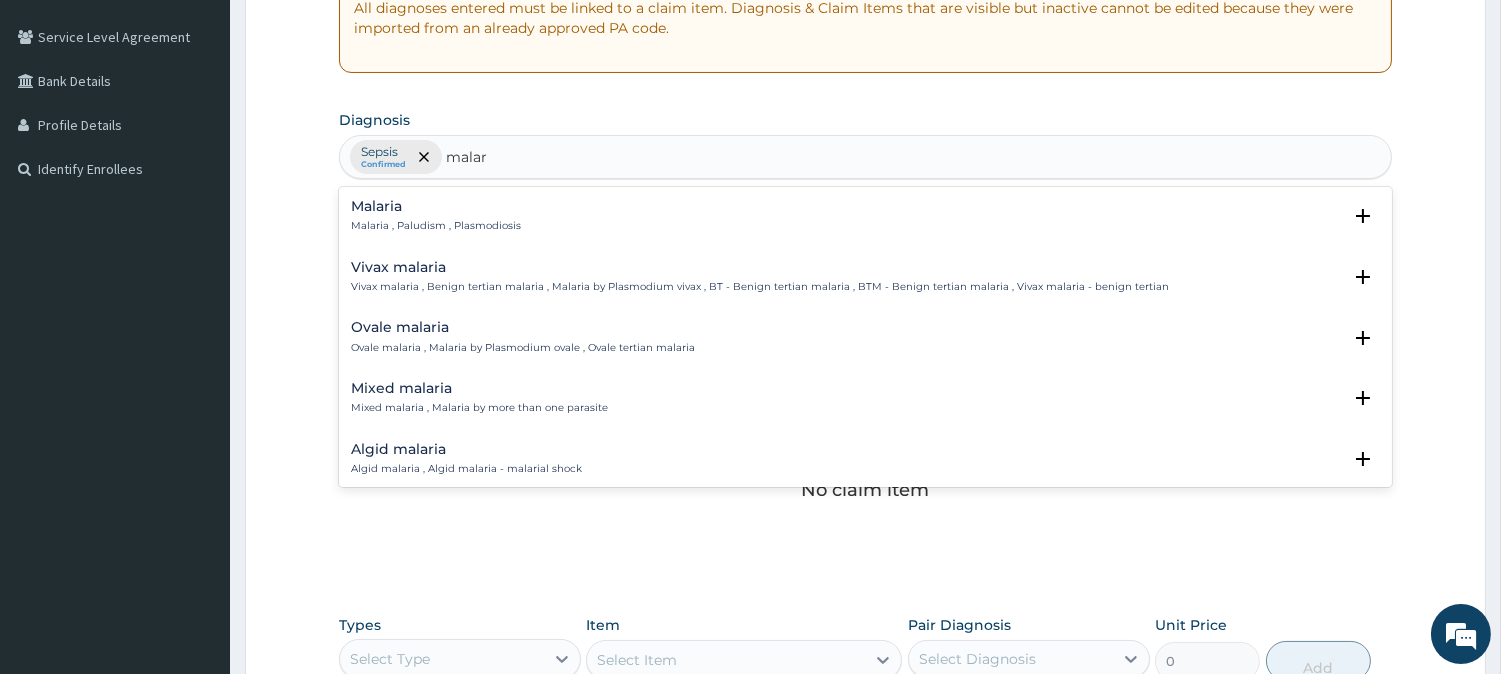type on "malar" 